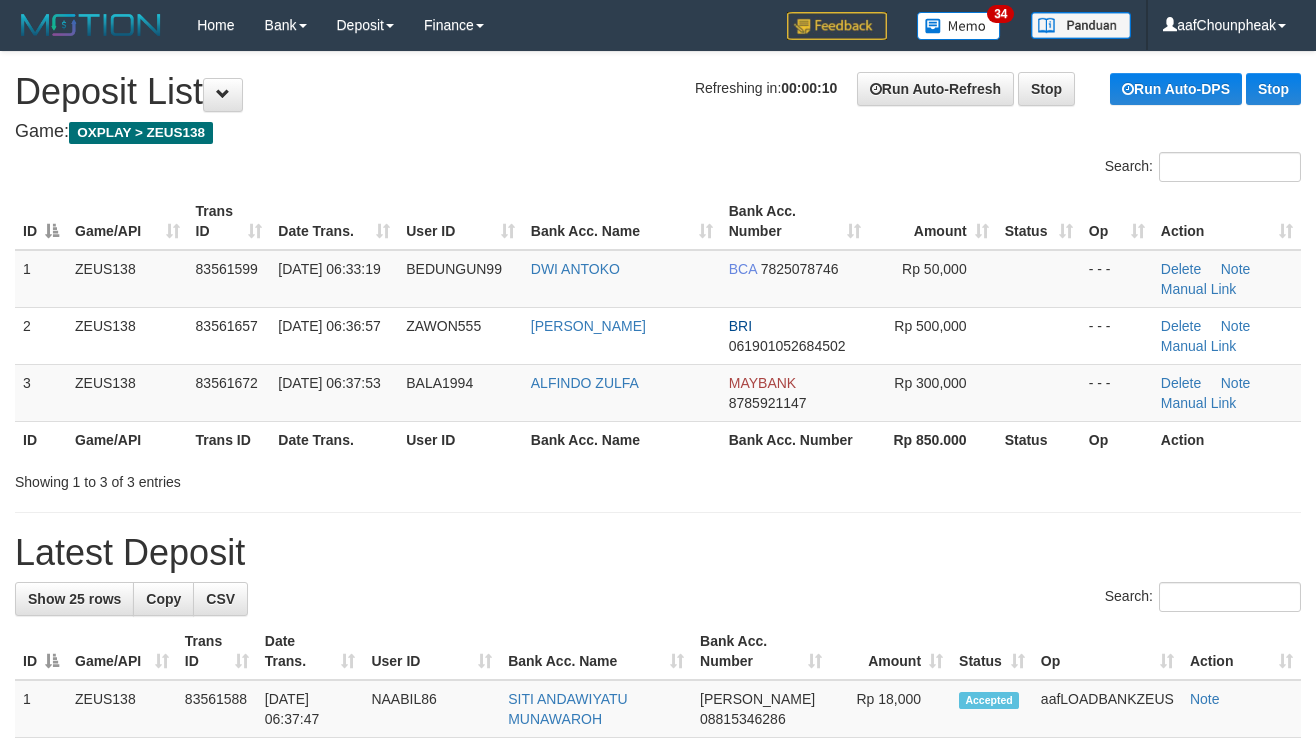 scroll, scrollTop: 0, scrollLeft: 0, axis: both 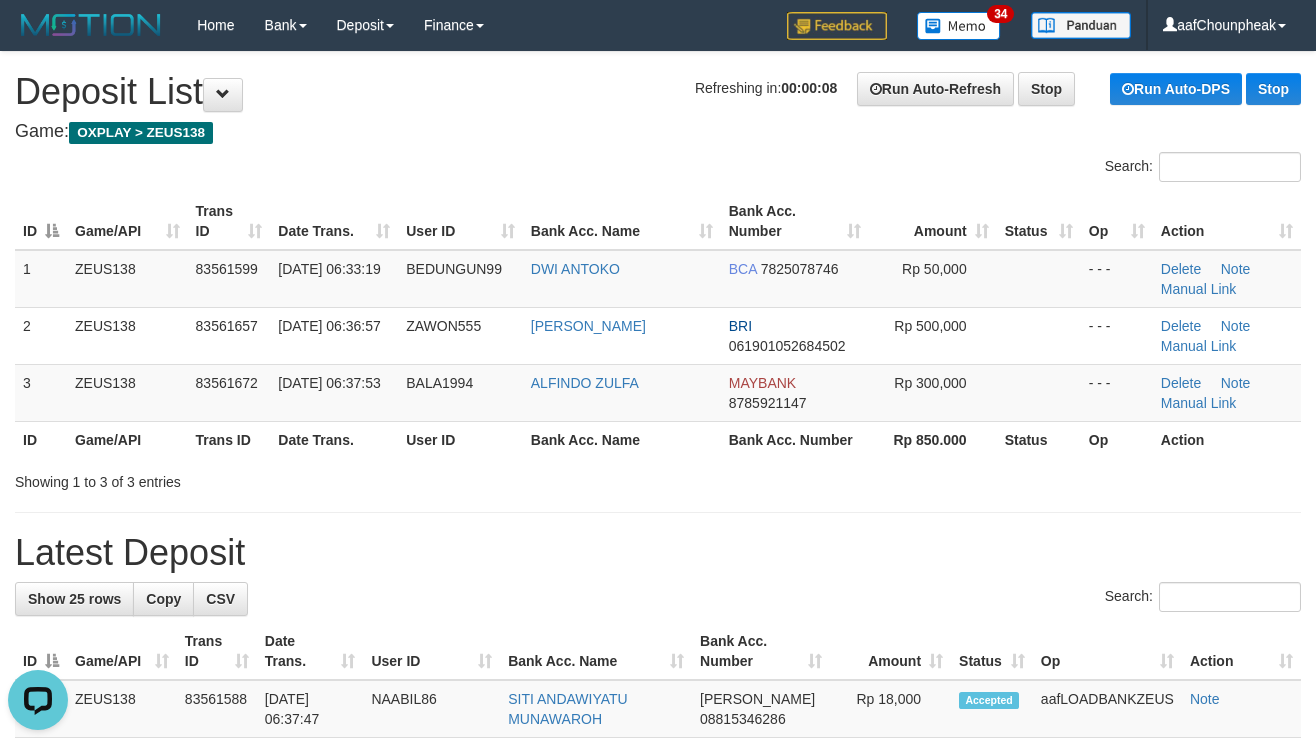 click on "Latest Deposit" at bounding box center (658, 553) 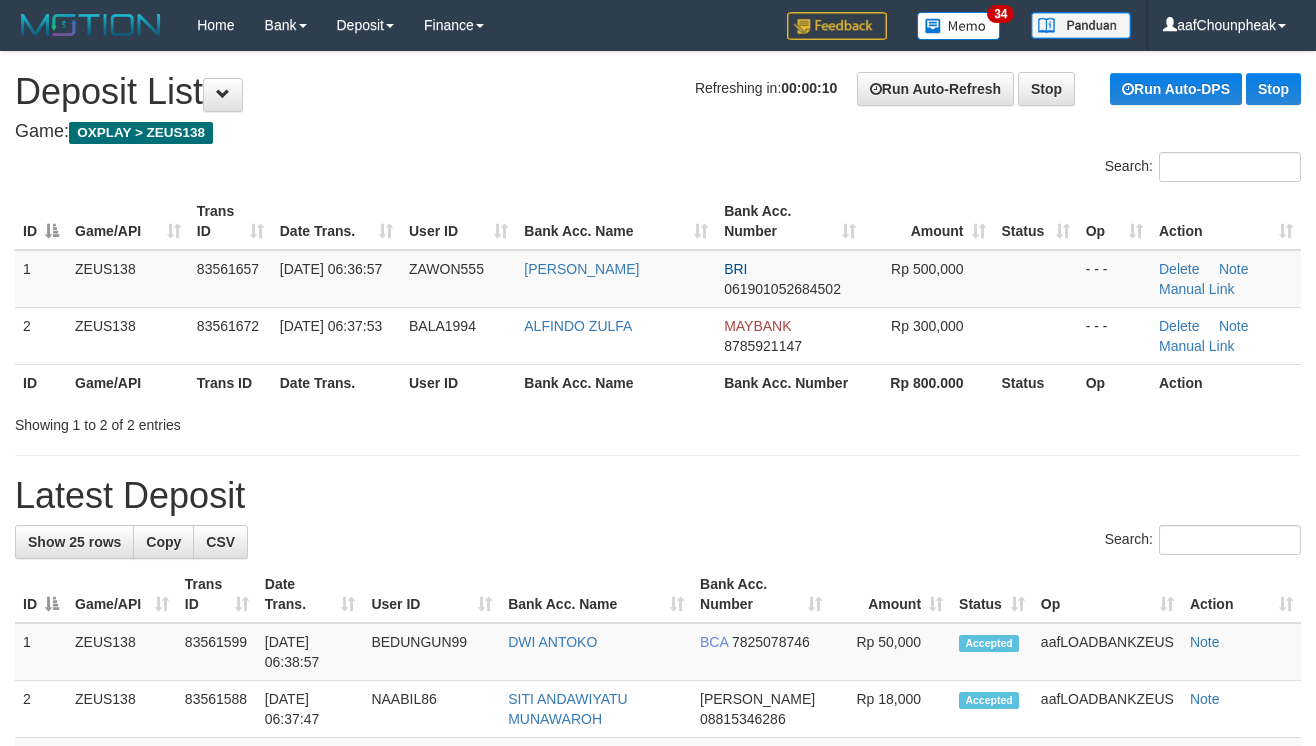 scroll, scrollTop: 0, scrollLeft: 0, axis: both 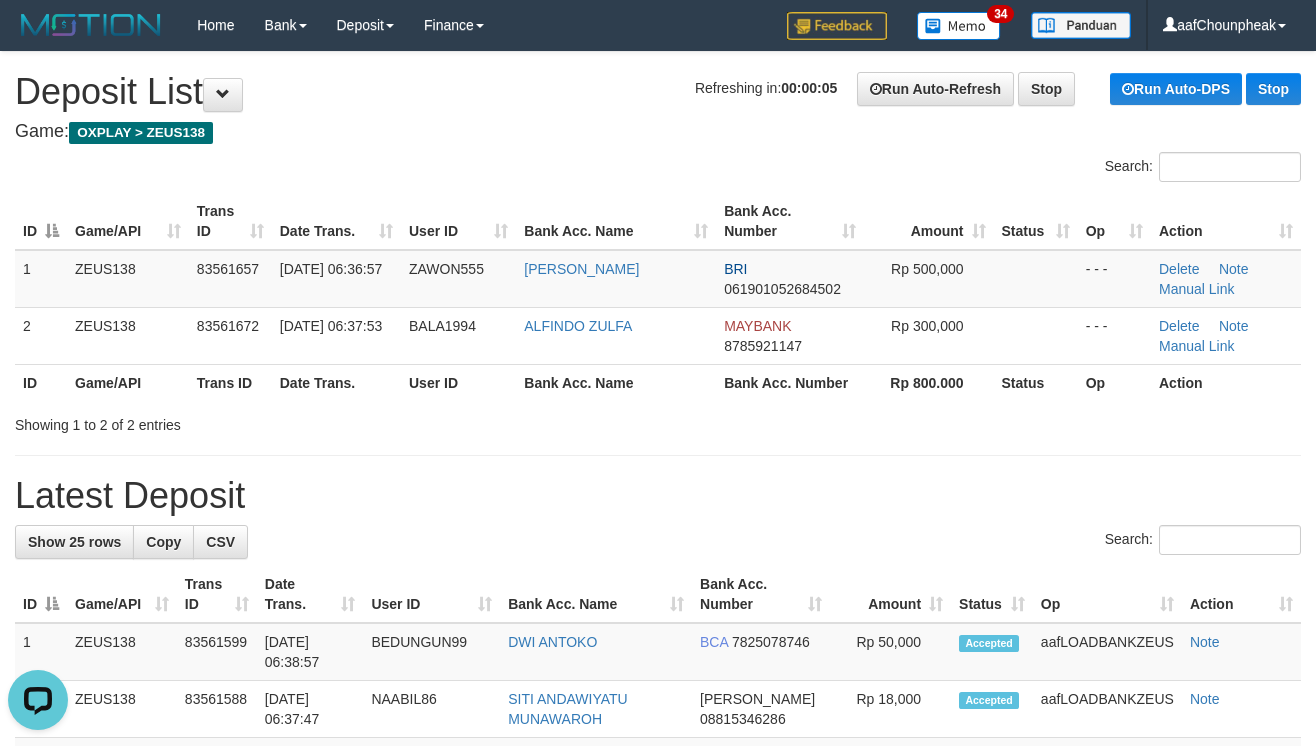 drag, startPoint x: 690, startPoint y: 432, endPoint x: 713, endPoint y: 489, distance: 61.46544 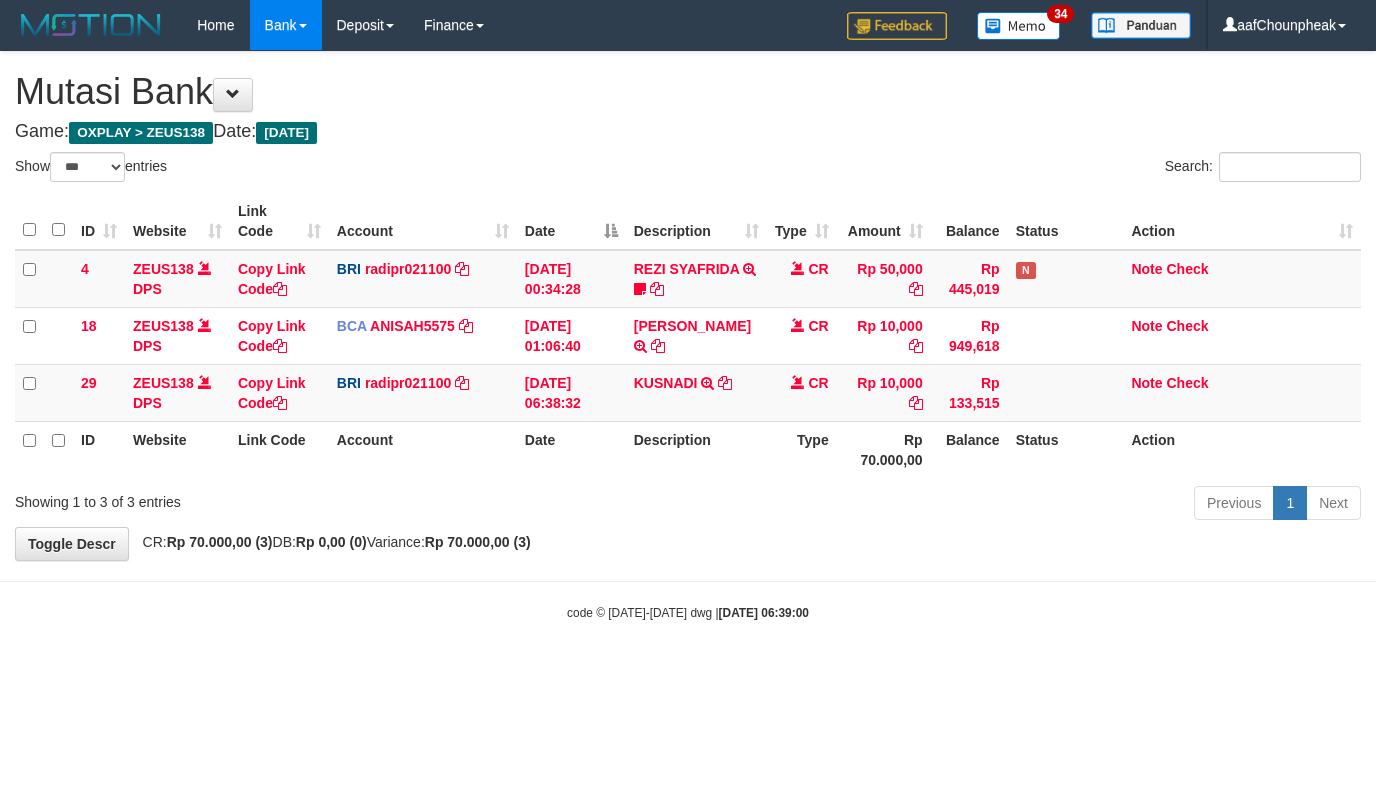 select on "***" 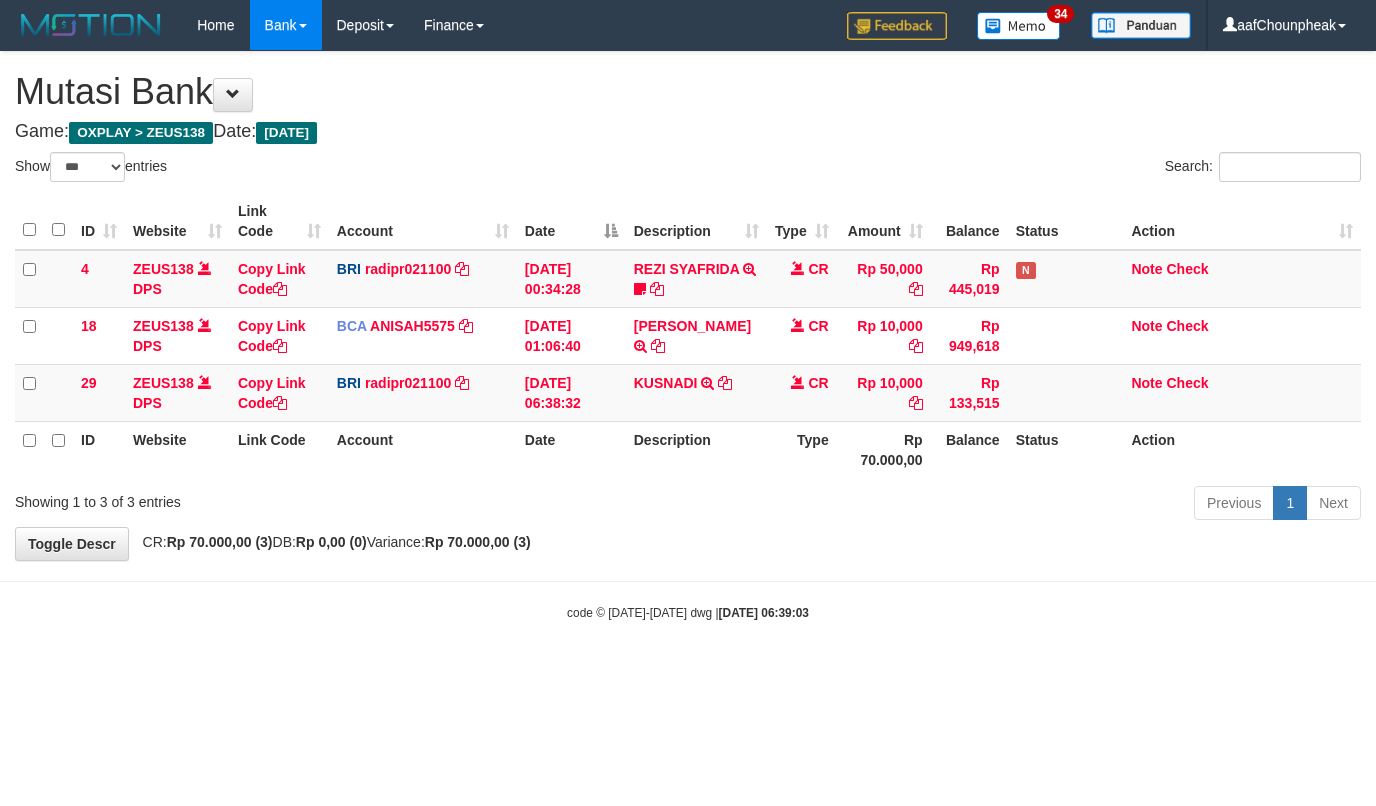 select on "***" 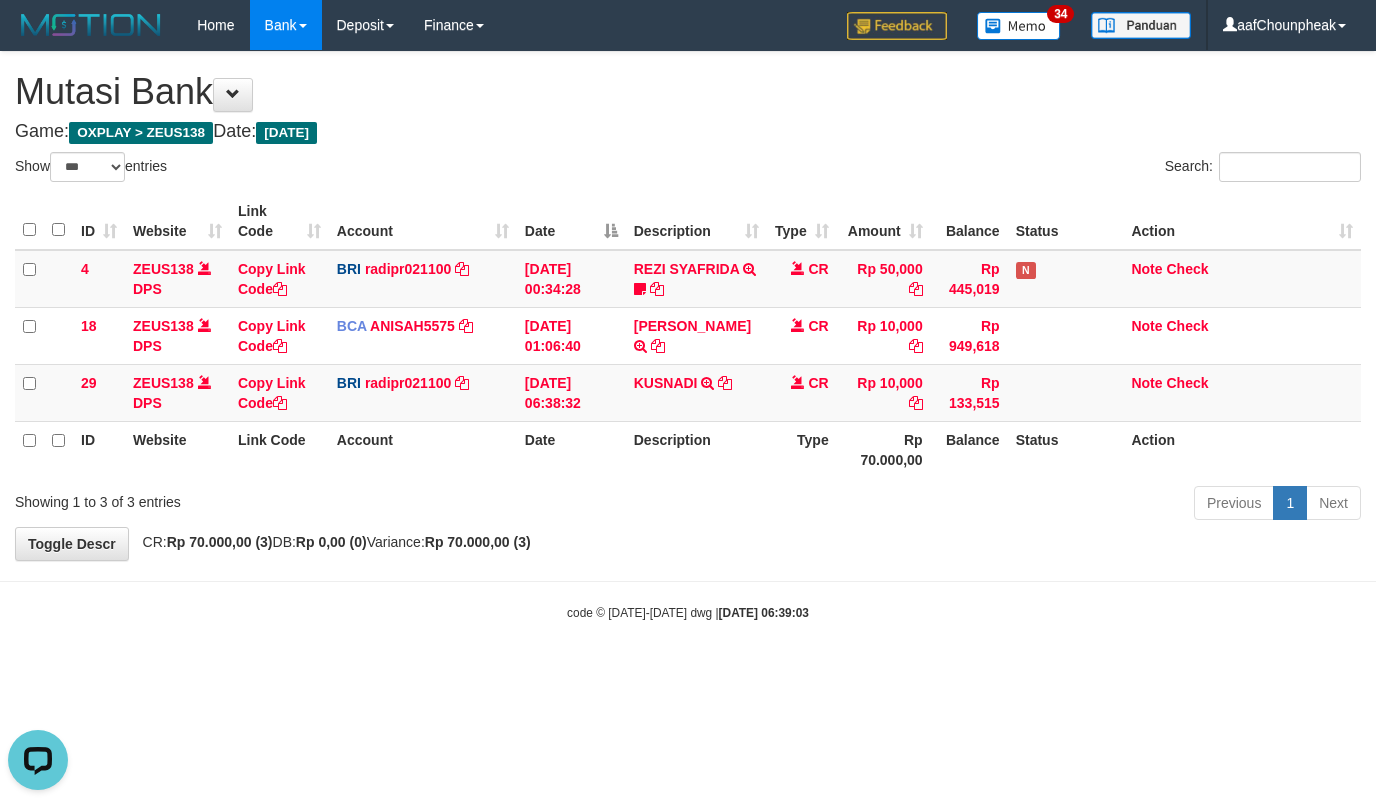 scroll, scrollTop: 0, scrollLeft: 0, axis: both 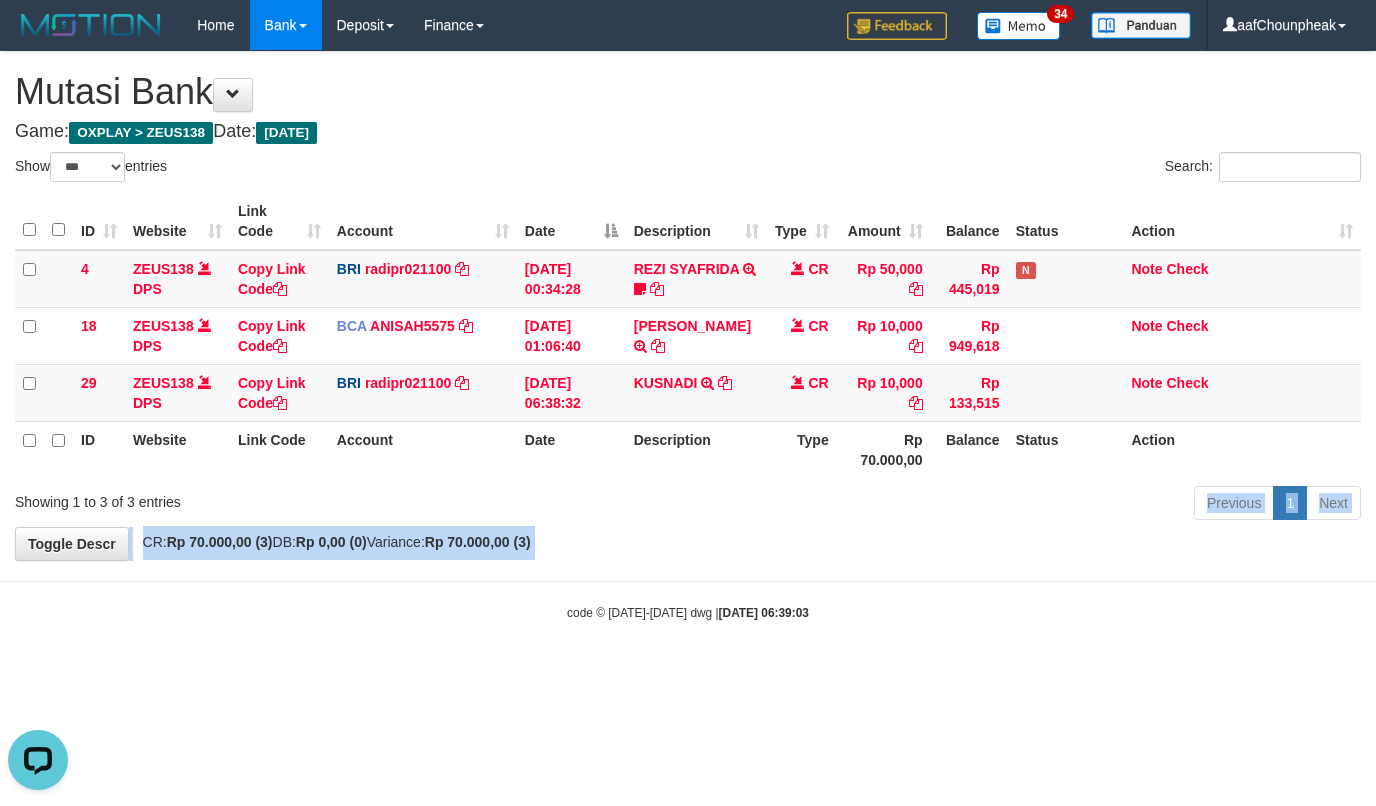 click on "Toggle navigation
Home
Bank
Account List
Mutasi Bank
Search
Note Mutasi
Deposit
DPS List
History
Finance
Financial Data
aafChounpheak
My Profile
Log Out
34" at bounding box center (688, 336) 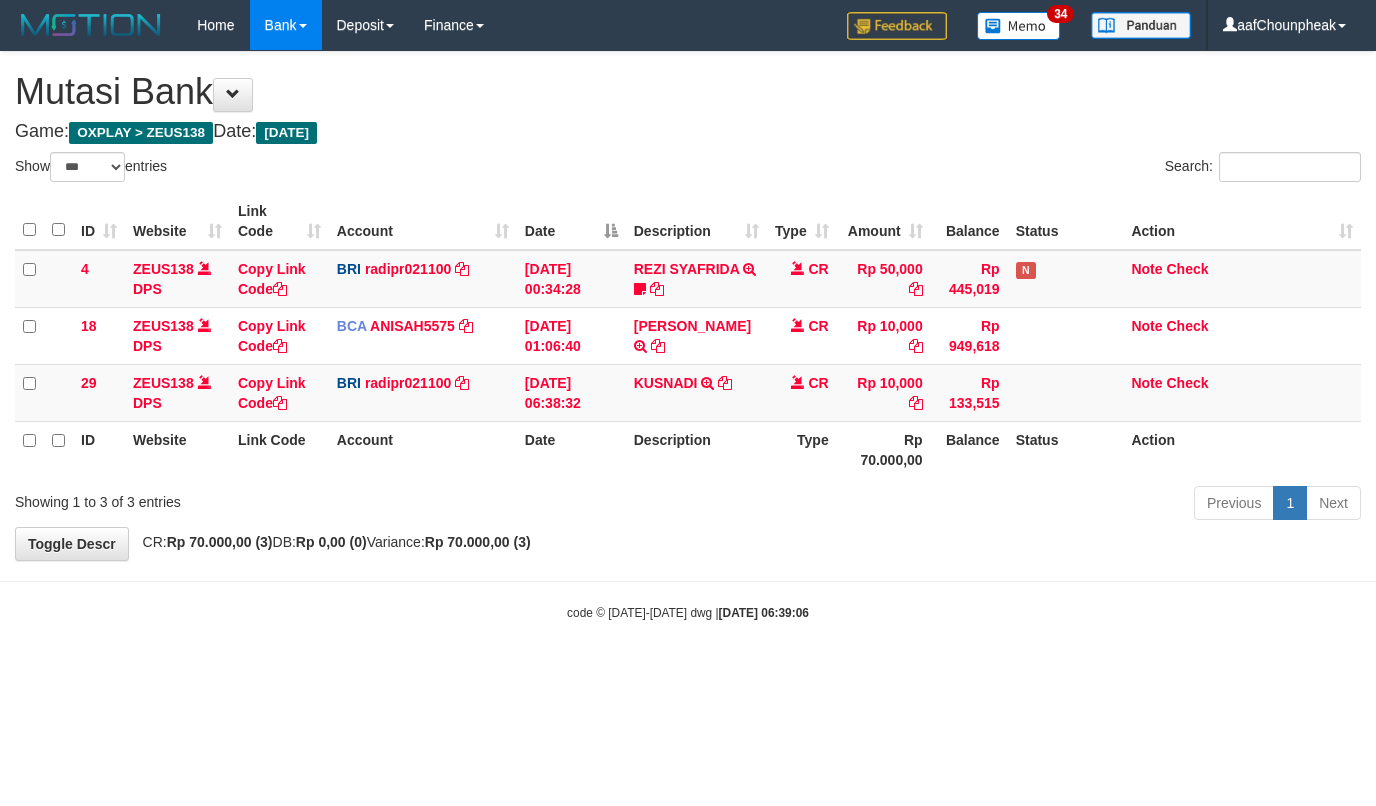 select on "***" 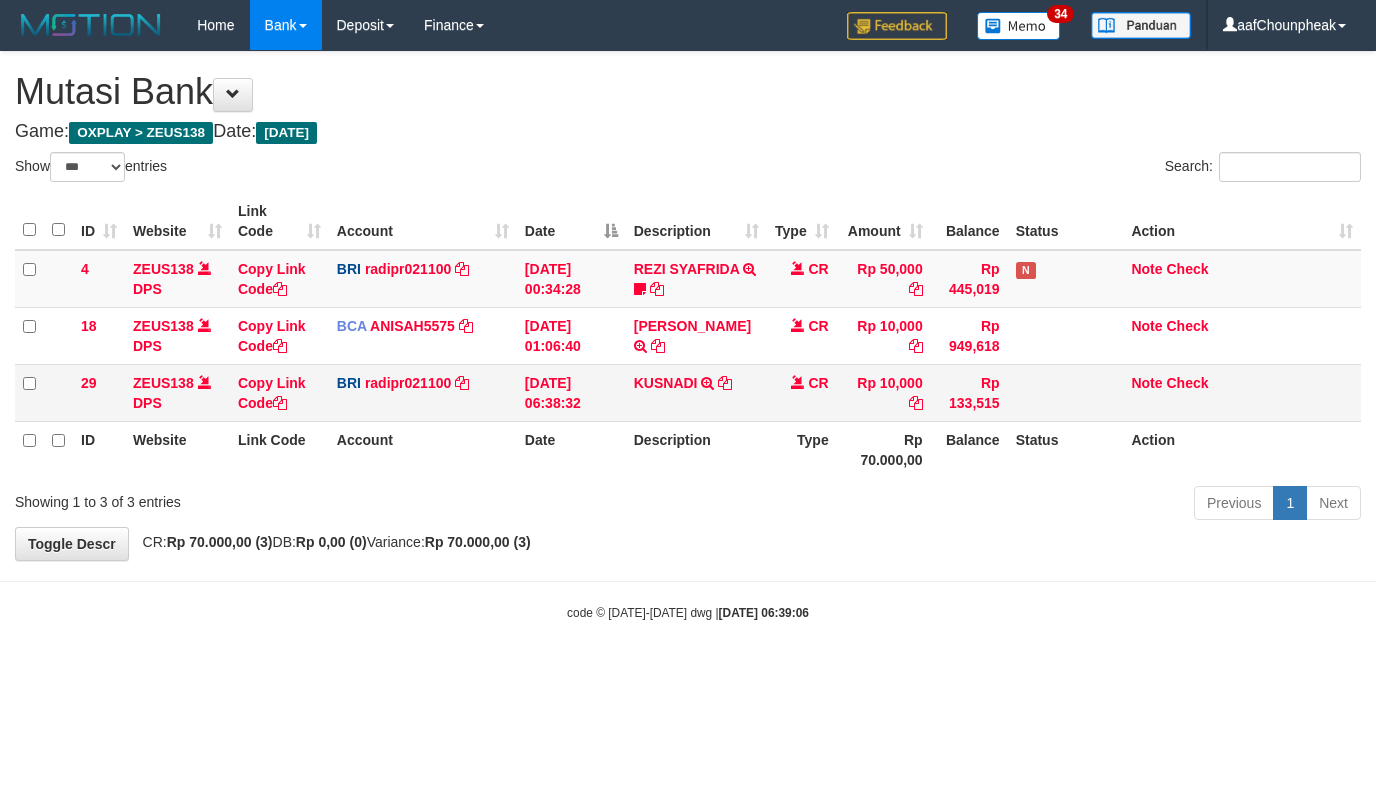 scroll, scrollTop: 0, scrollLeft: 0, axis: both 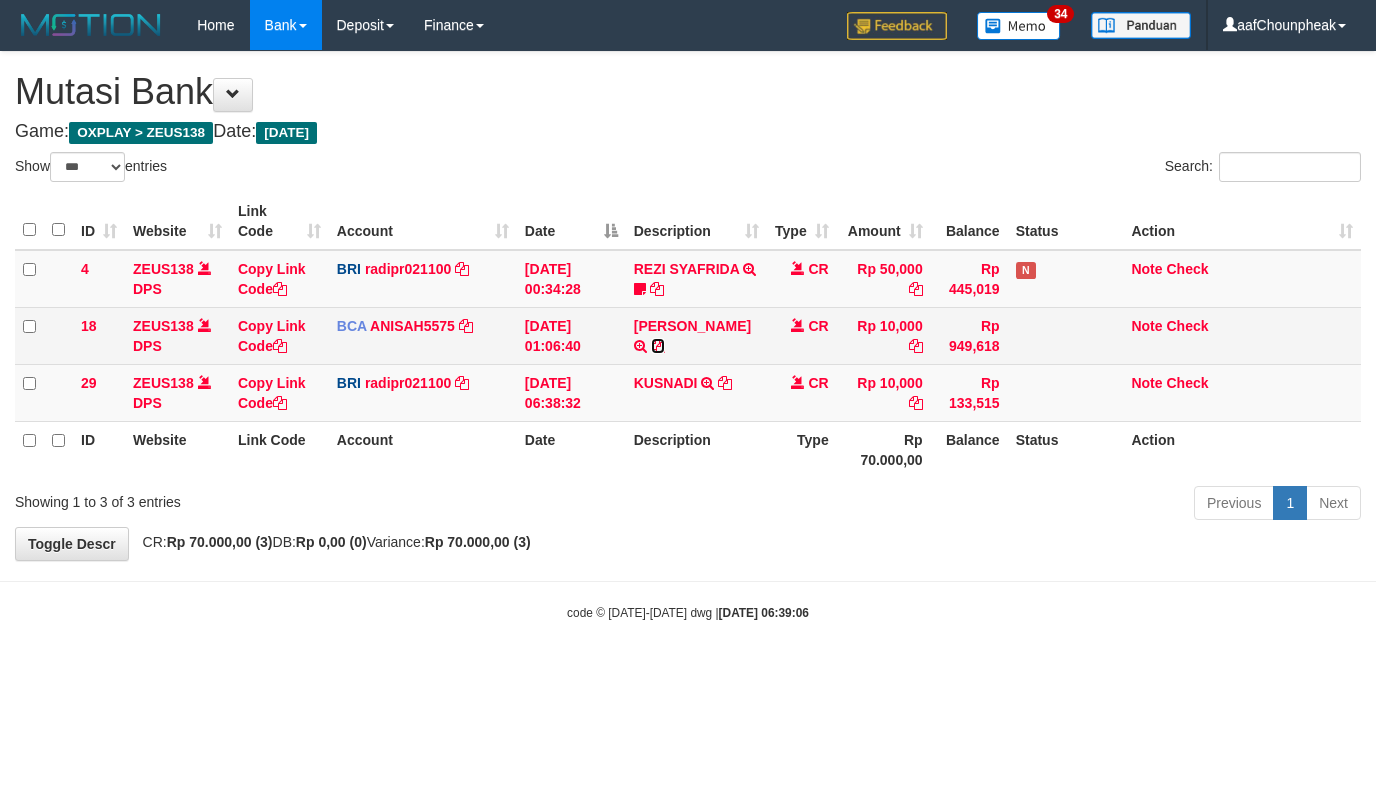 click at bounding box center [658, 346] 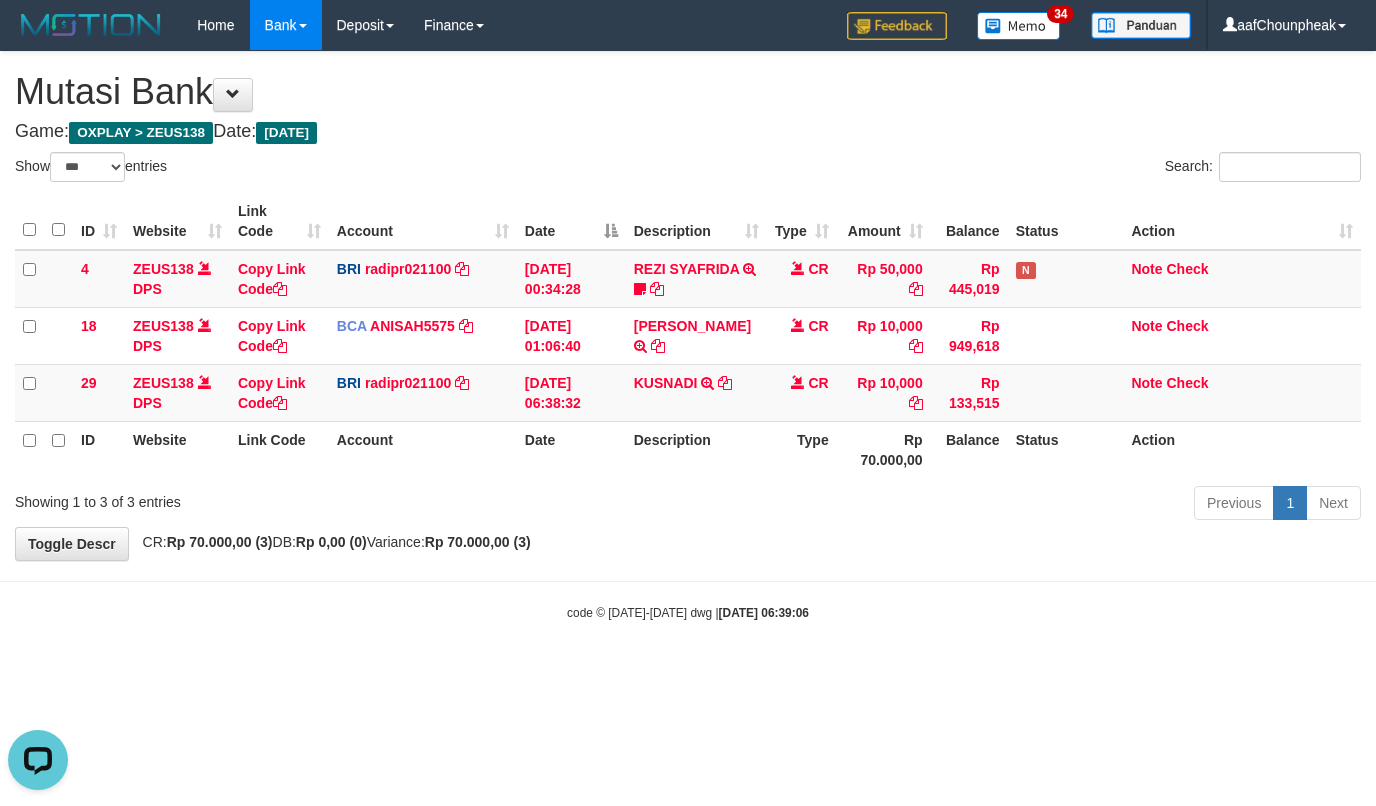 scroll, scrollTop: 0, scrollLeft: 0, axis: both 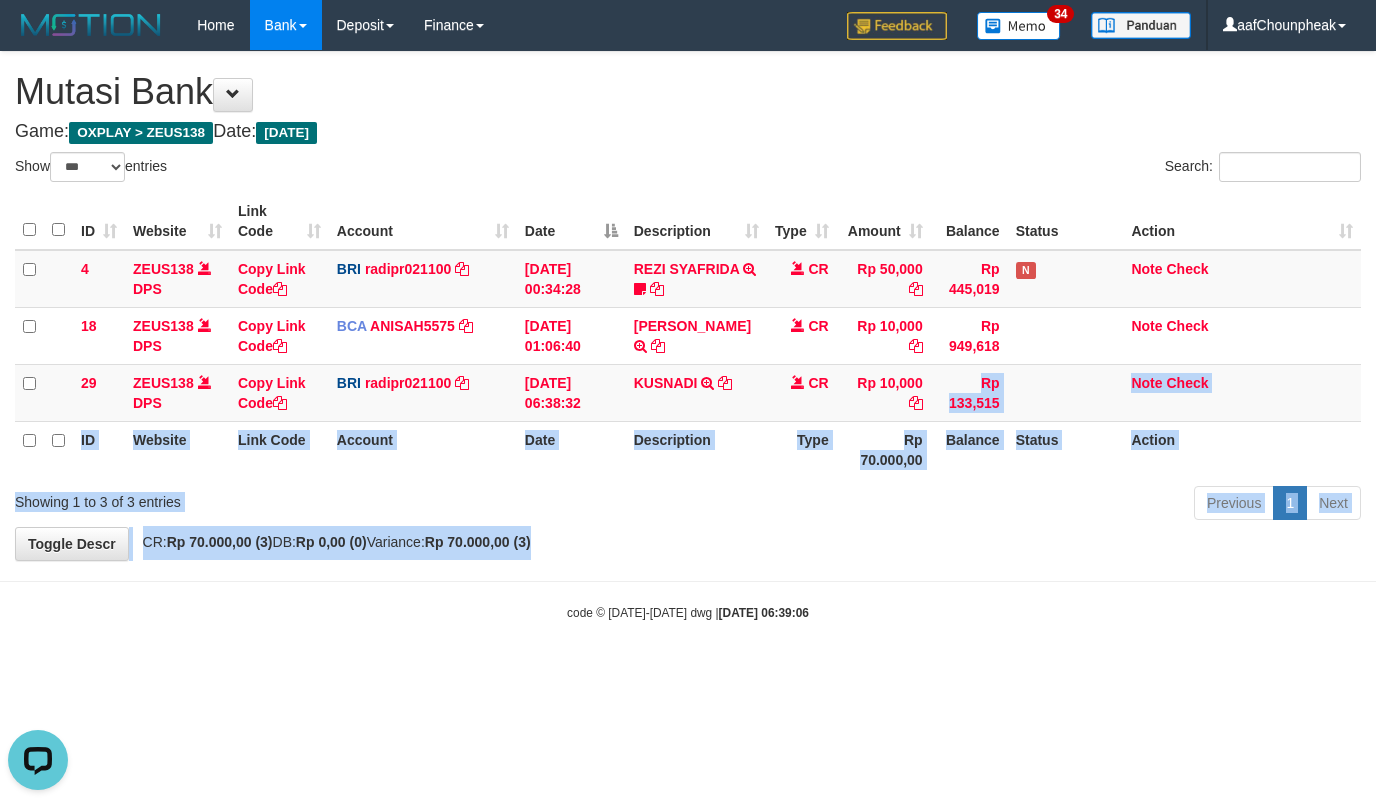 drag, startPoint x: 902, startPoint y: 496, endPoint x: 916, endPoint y: 532, distance: 38.626415 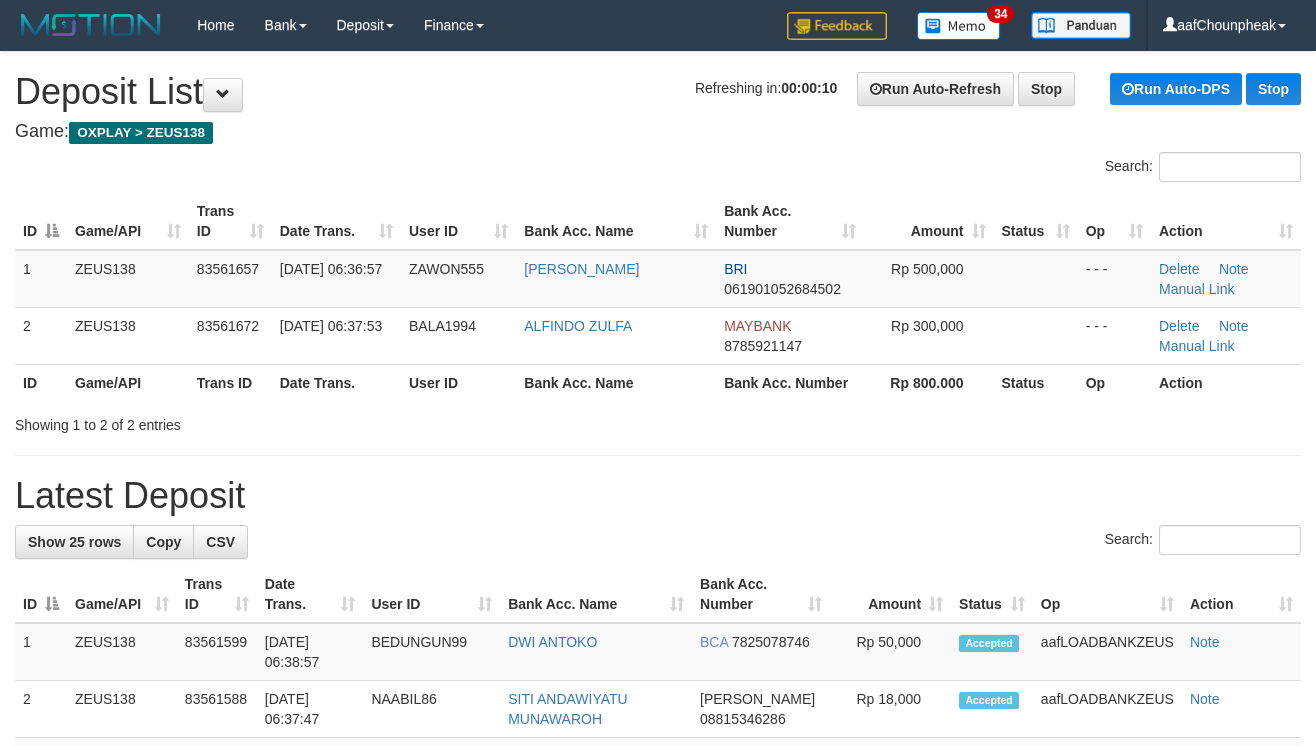 scroll, scrollTop: 0, scrollLeft: 0, axis: both 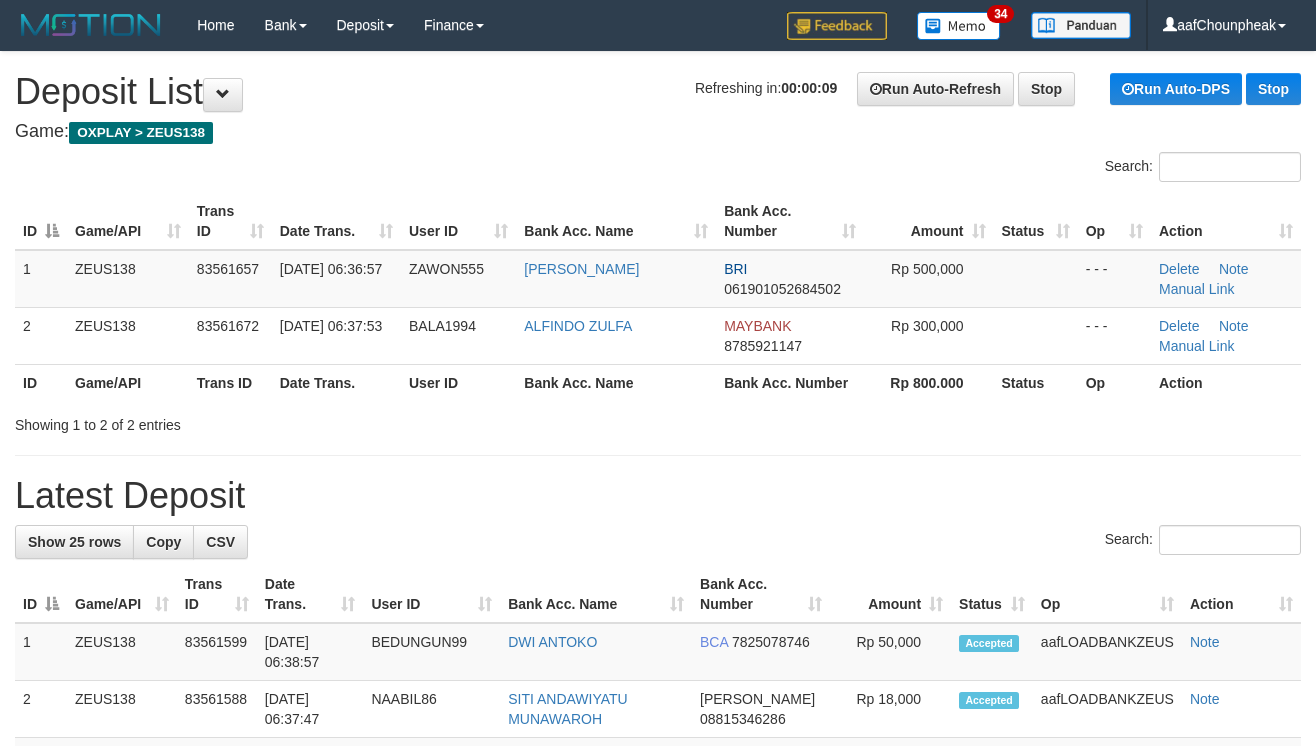 click on "Show 25 rows Copy CSV Search:
ID Game/API Trans ID Date Trans. User ID Bank Acc. Name Bank Acc. Number Amount Status Op Action
1
ZEUS138
2" at bounding box center [658, 1353] 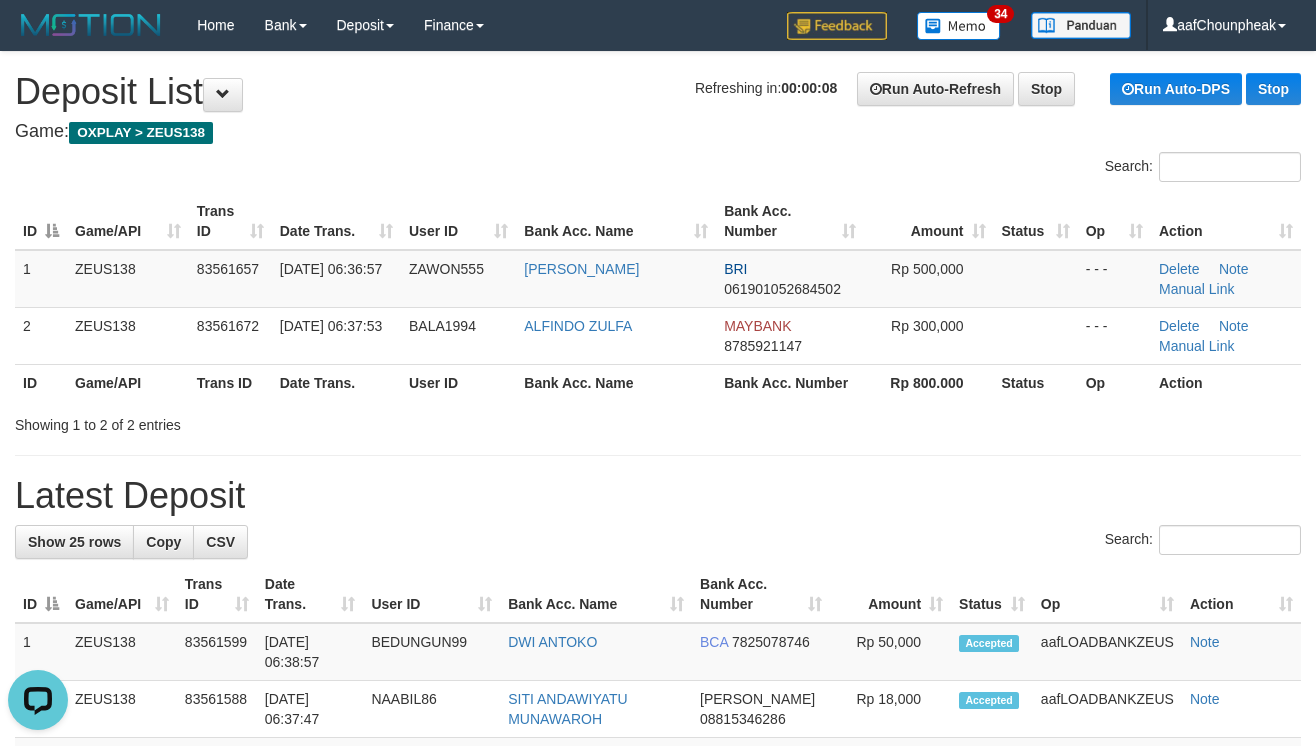 scroll, scrollTop: 0, scrollLeft: 0, axis: both 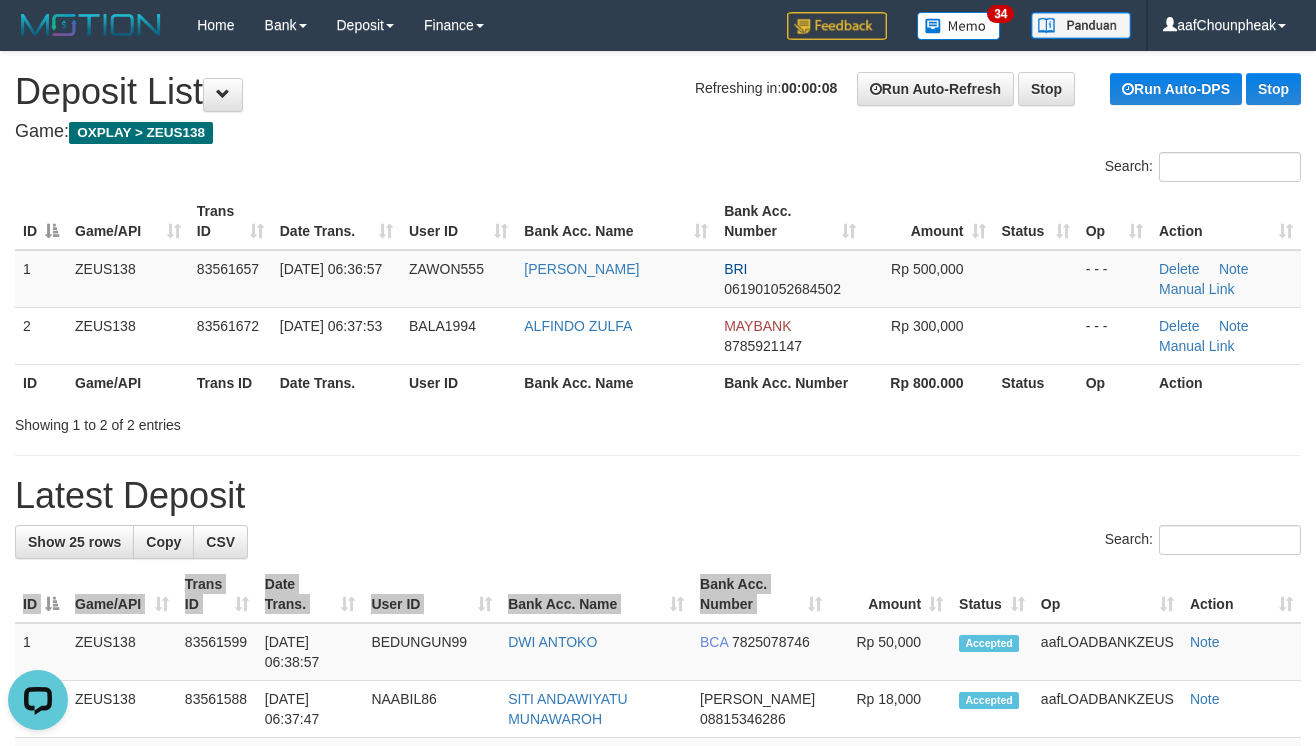 drag, startPoint x: 846, startPoint y: 574, endPoint x: 1329, endPoint y: 429, distance: 504.29556 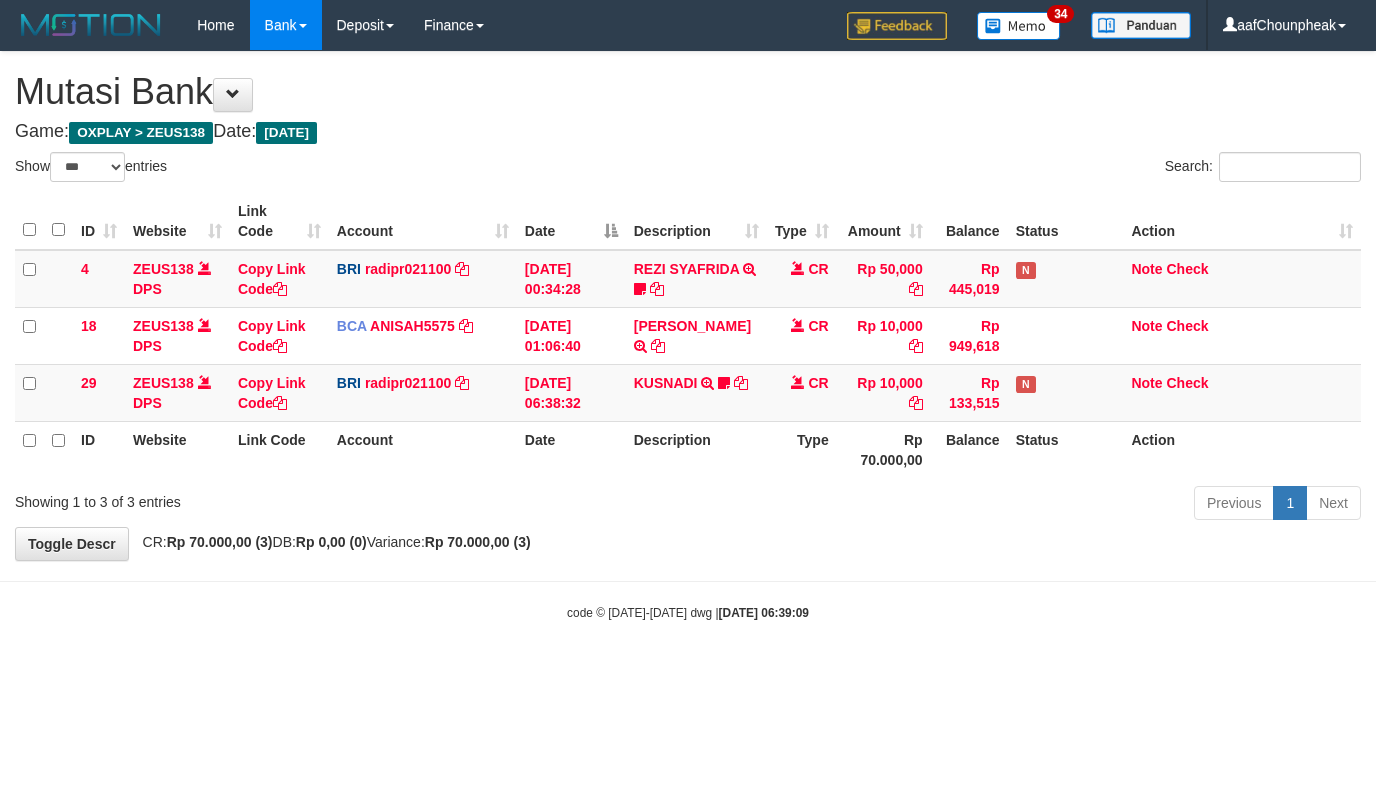 select on "***" 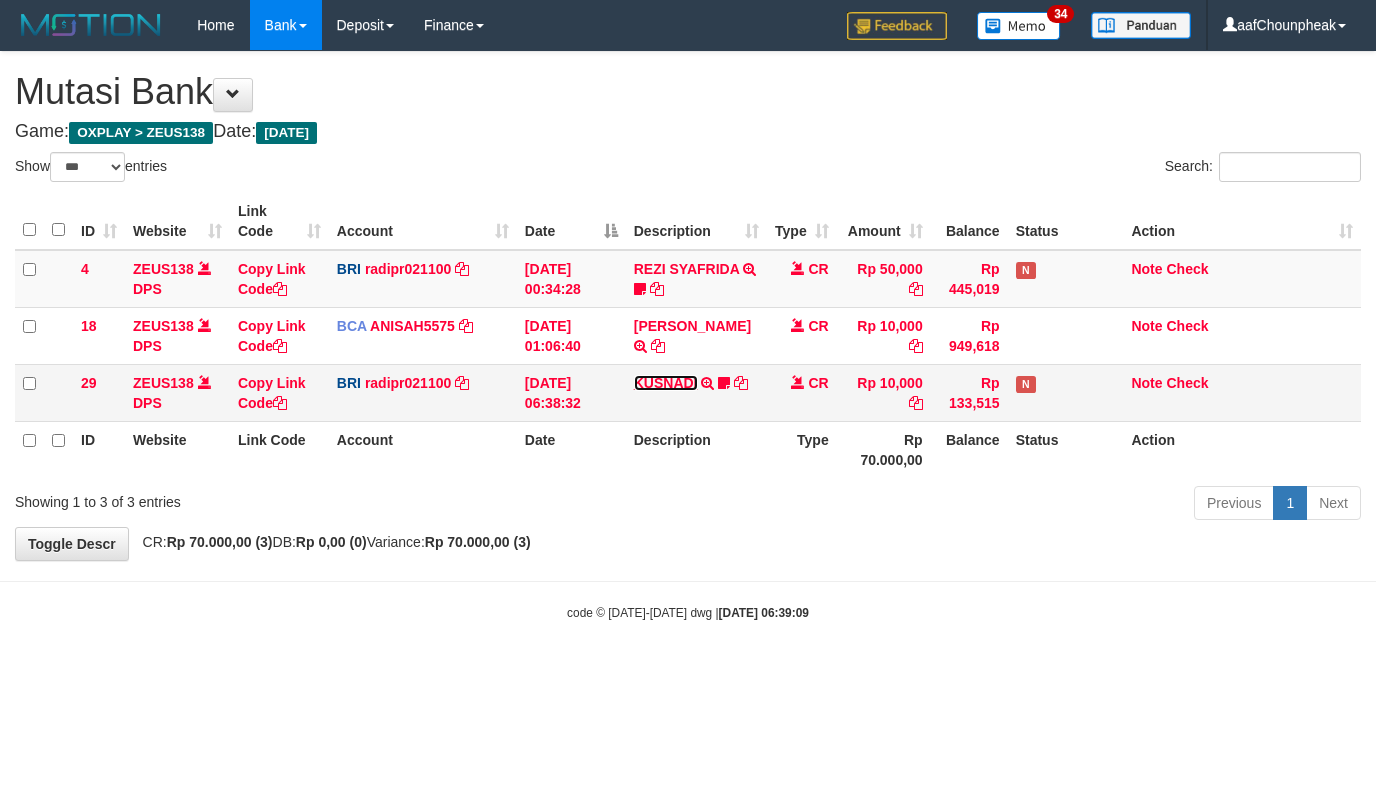 click on "KUSNADI" at bounding box center (666, 383) 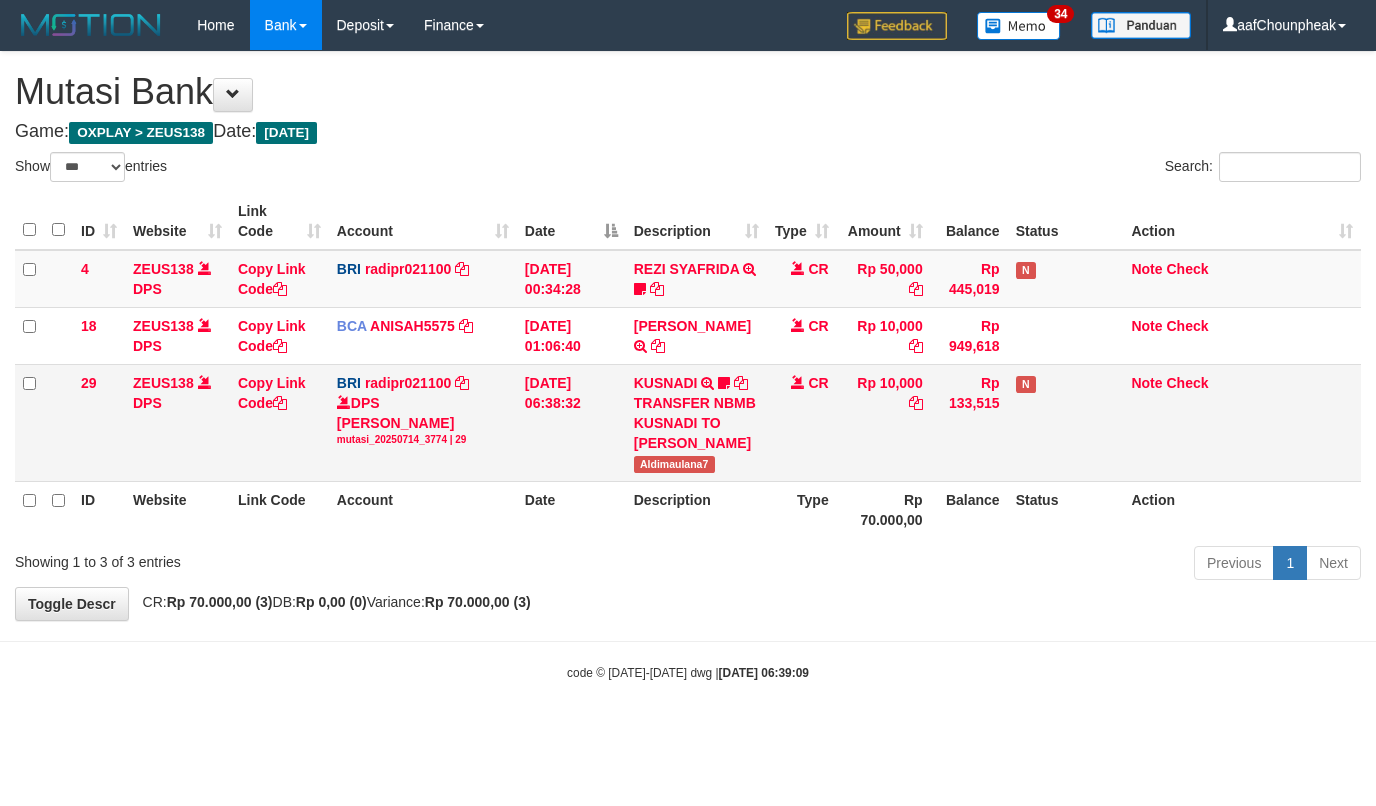 click on "Aldimaulana7" at bounding box center (674, 464) 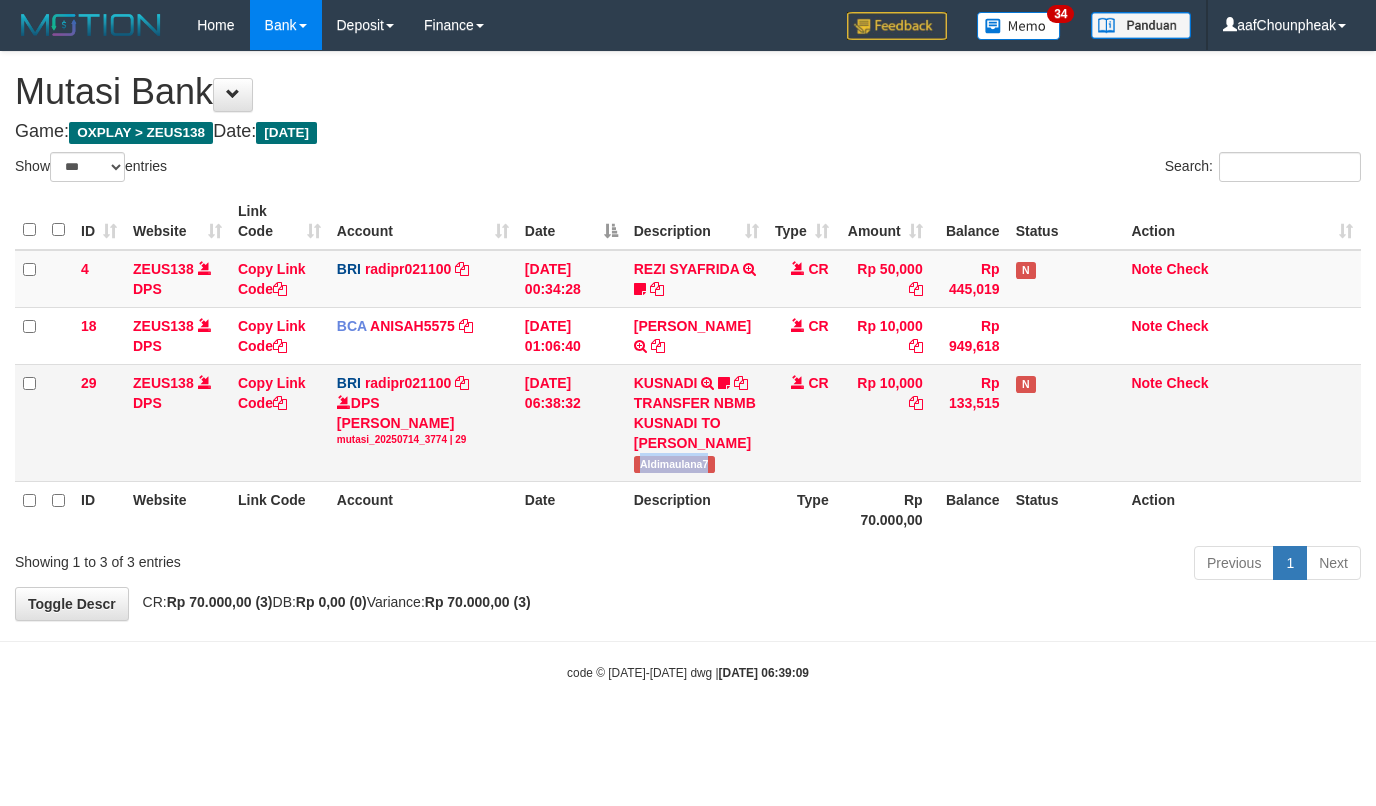 click on "Aldimaulana7" at bounding box center [674, 464] 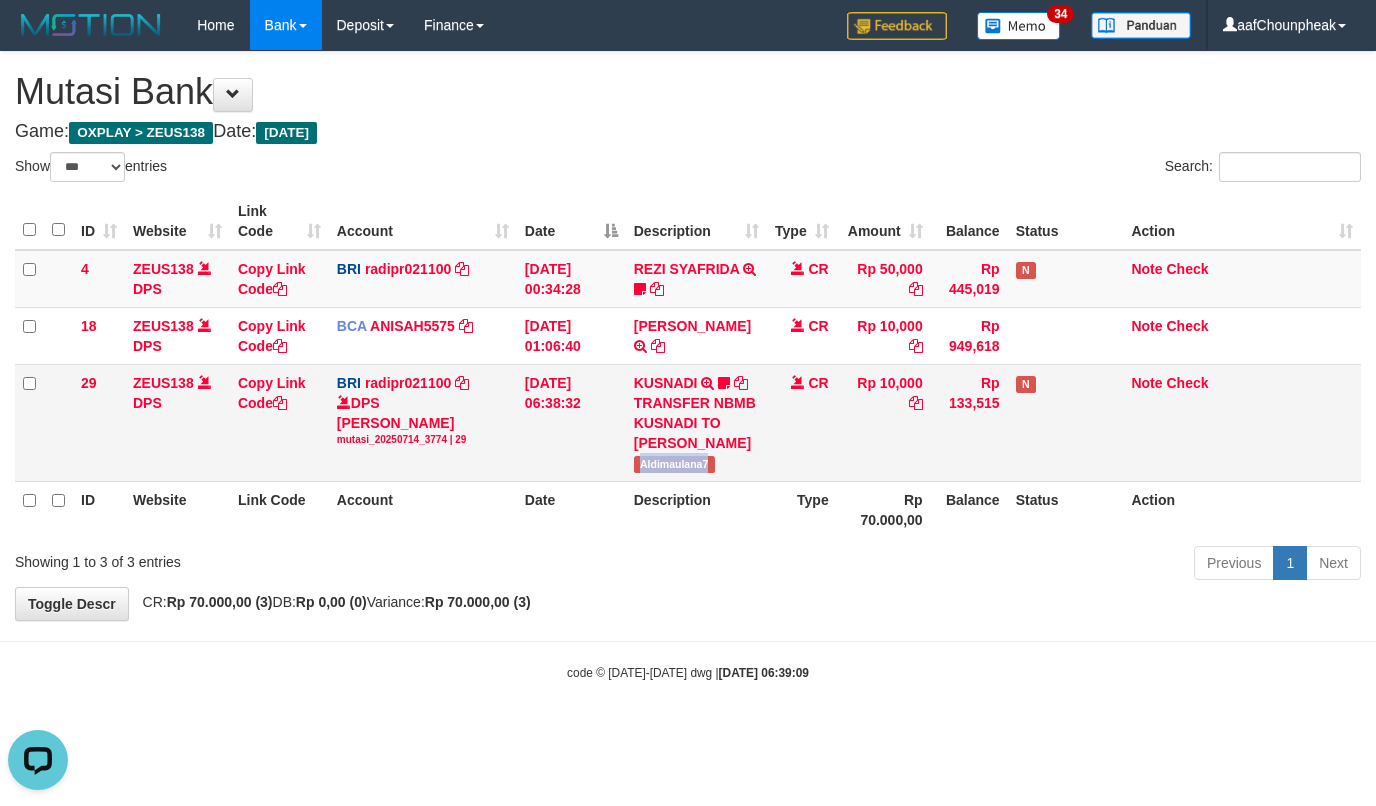 scroll, scrollTop: 0, scrollLeft: 0, axis: both 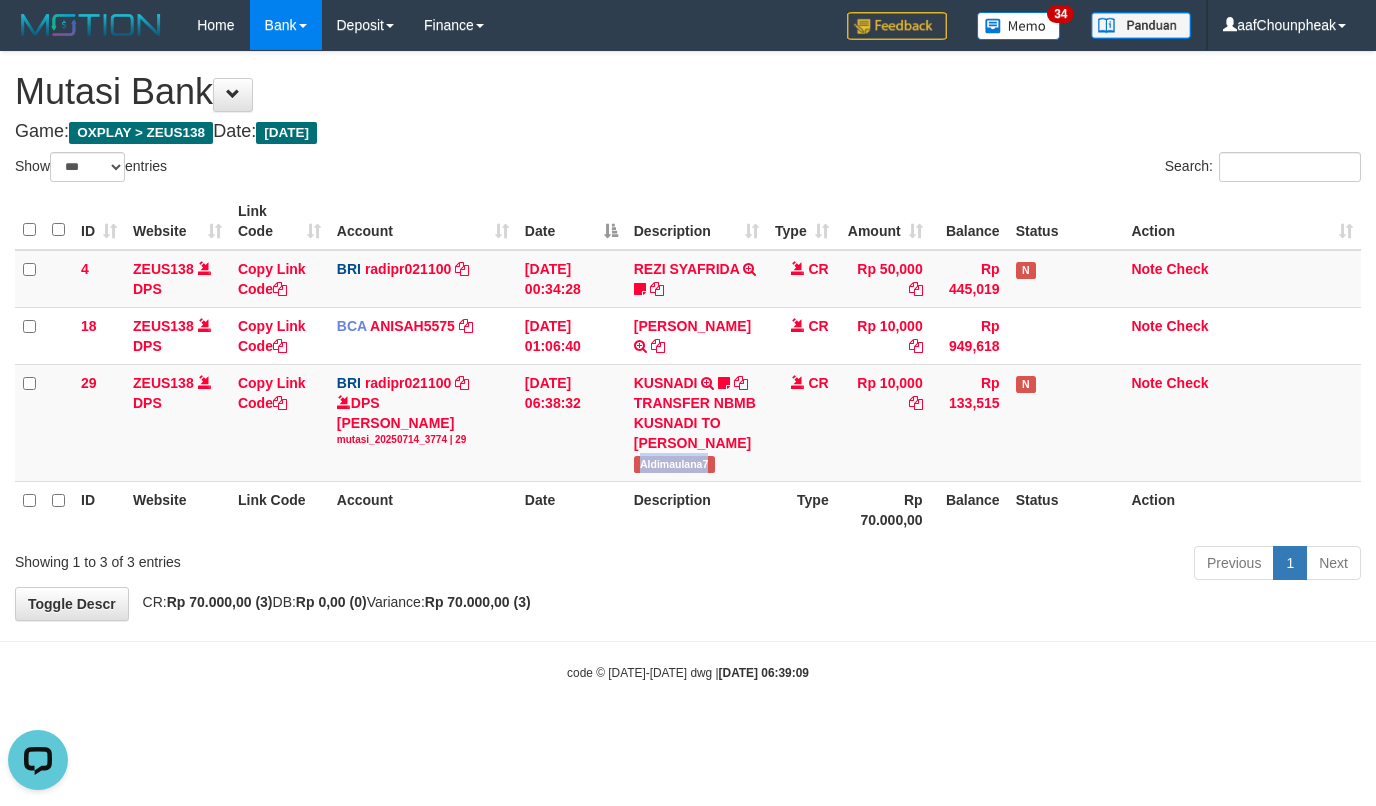 copy on "Aldimaulana7" 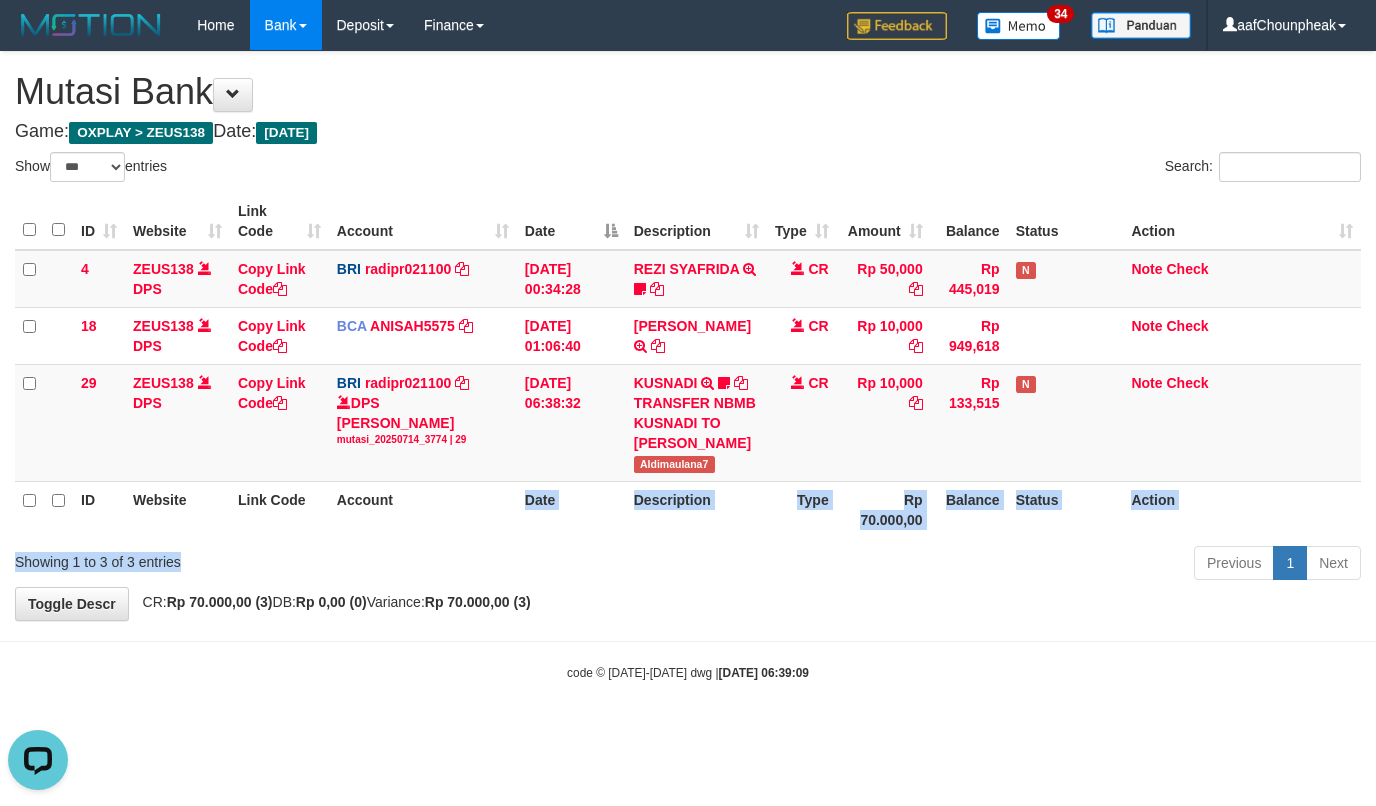 click on "Show  ** ** ** ***  entries Search:
ID Website Link Code Account Date Description Type Amount Balance Status Action
4
ZEUS138    DPS
Copy Link Code
BRI
radipr021100
DPS
REYNALDI ADI PRATAMA
mutasi_20250714_3774 | 4
mutasi_20250714_3774 | 4
14/07/2025 00:34:28
REZI SYAFRIDA            TRANSFER NBMB REZI SYAFRIDA TO REYNALDI ADI PRATAMA    808801023311535
CR
Rp 50,000
Rp 445,019
N
Note
Check
18
ZEUS138    DPS
Copy Link Code
BCA
ANISAH5575" at bounding box center (688, 369) 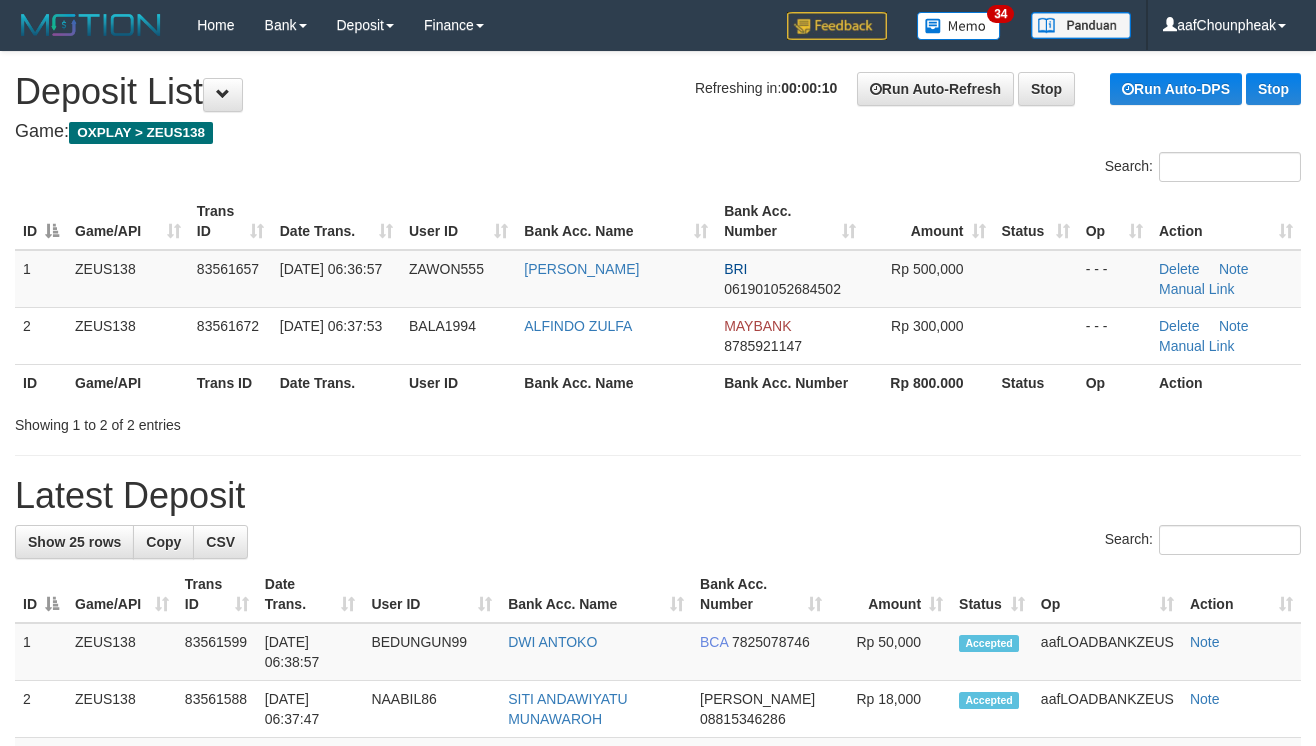 scroll, scrollTop: 0, scrollLeft: 0, axis: both 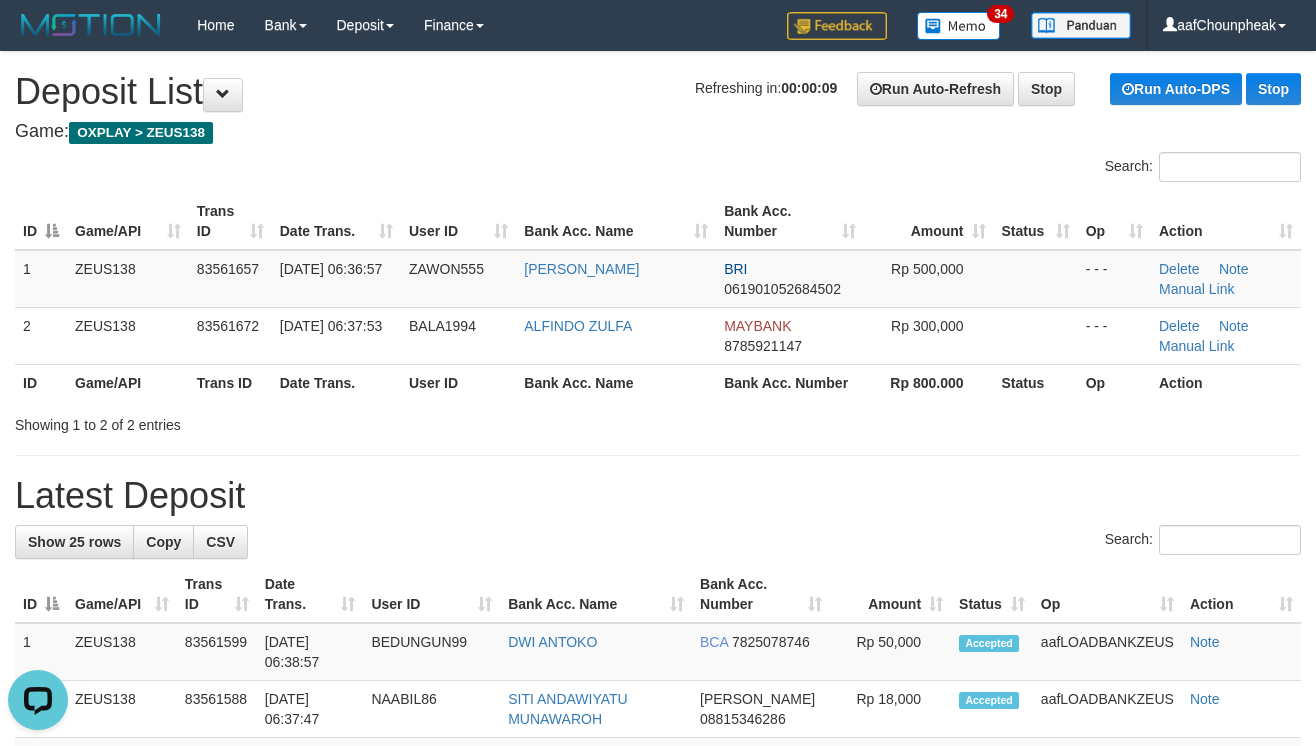 click on "Search:" at bounding box center (658, 542) 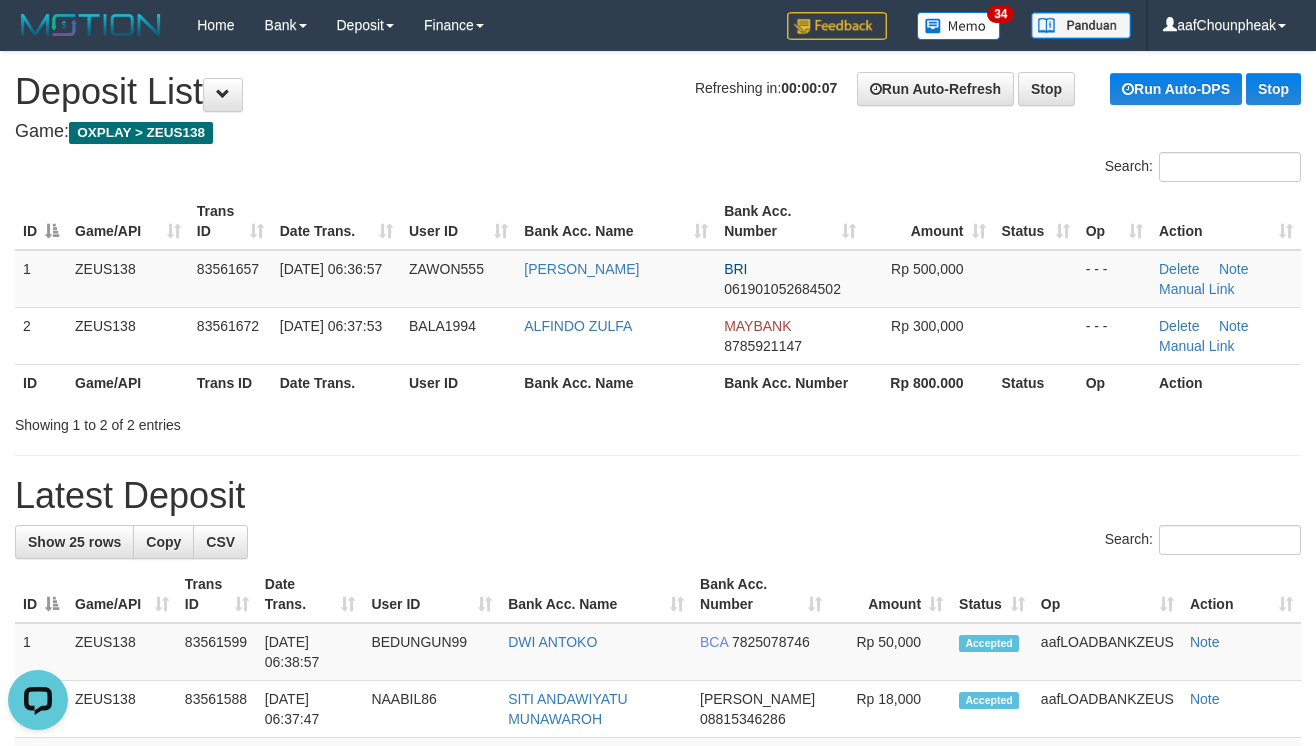 click on "Latest Deposit" at bounding box center [658, 496] 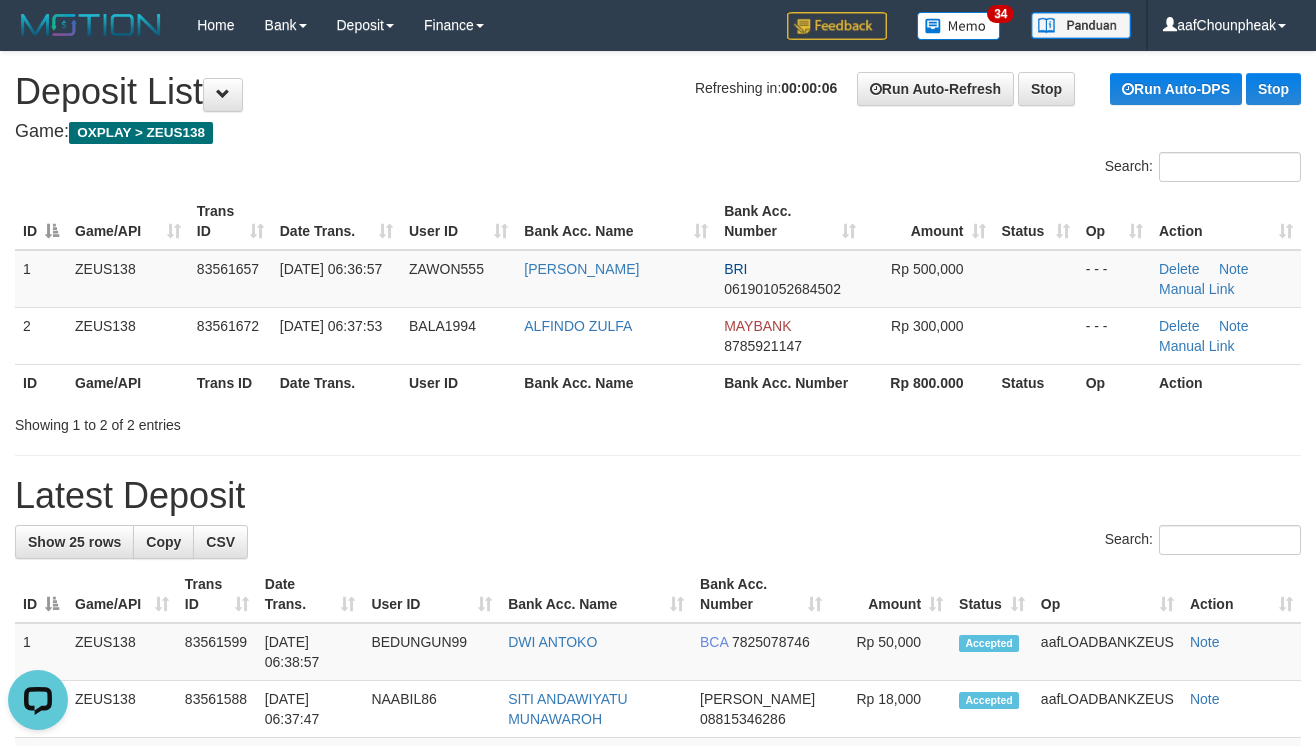 click on "Latest Deposit" at bounding box center (658, 496) 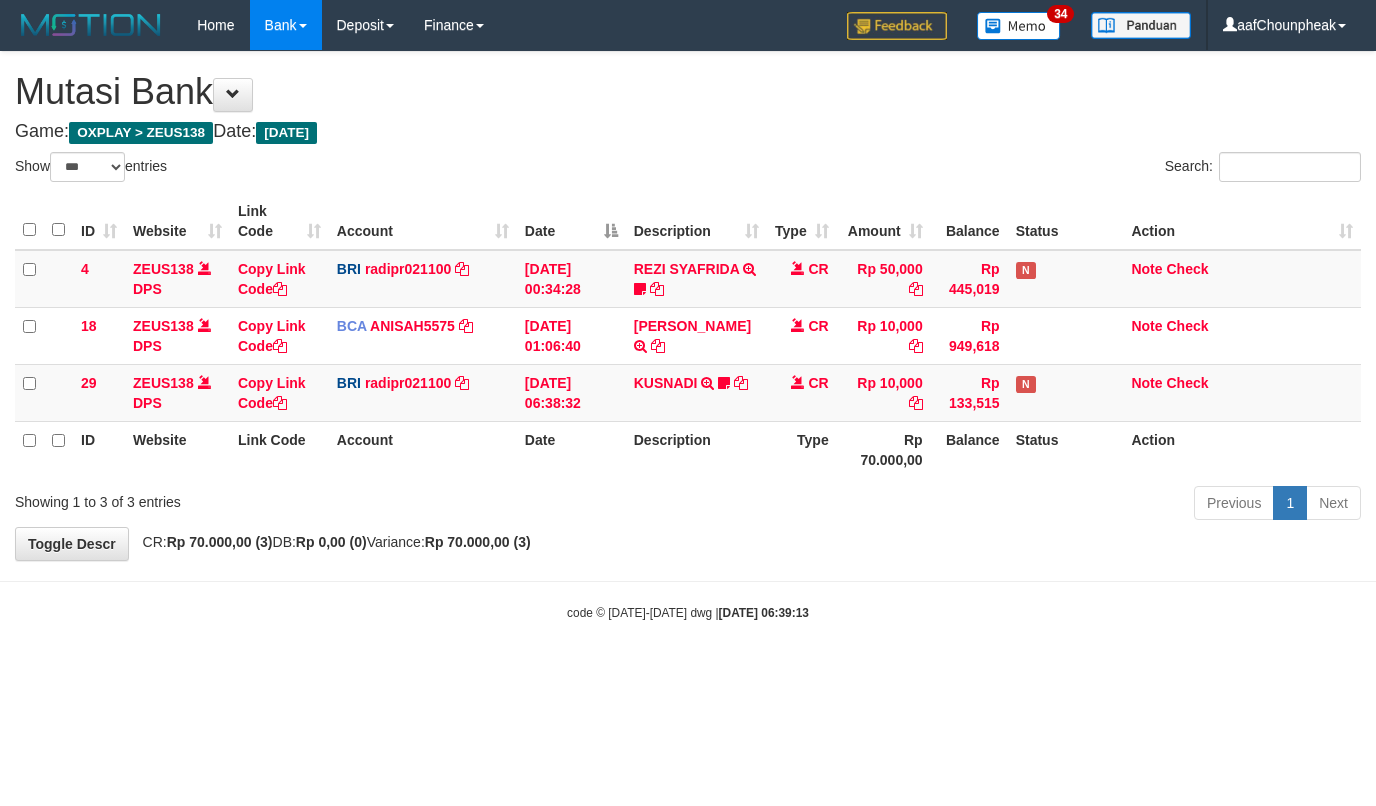 select on "***" 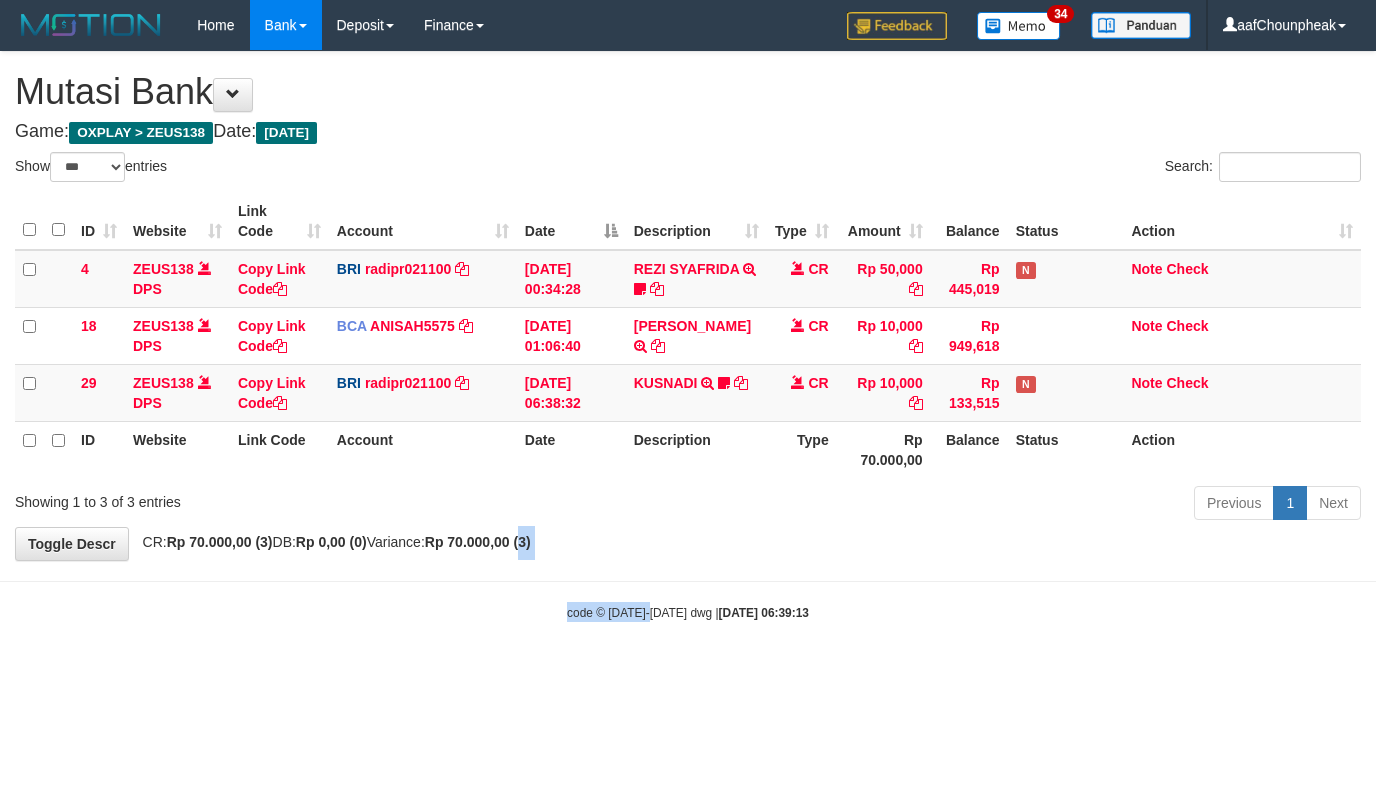drag, startPoint x: 654, startPoint y: 602, endPoint x: 668, endPoint y: 614, distance: 18.439089 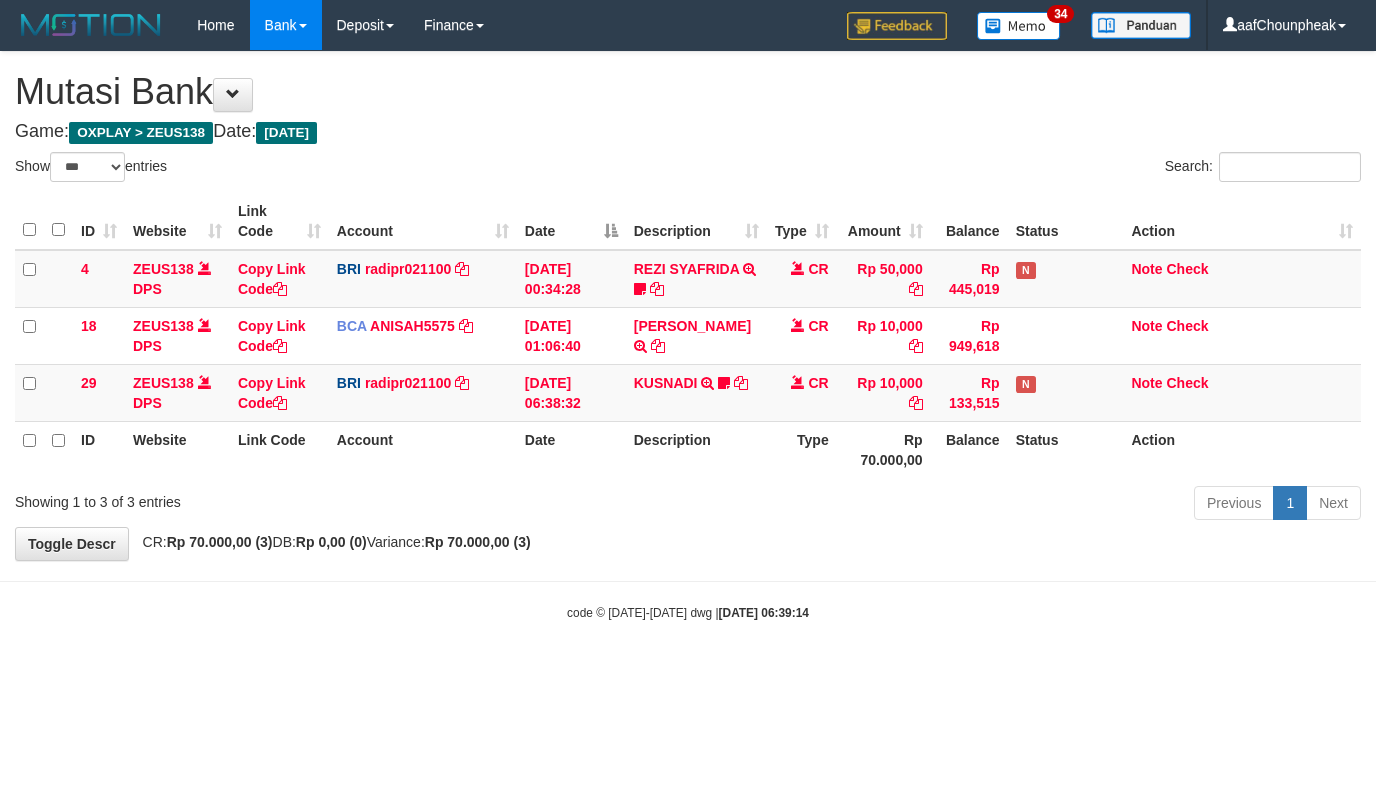 select on "***" 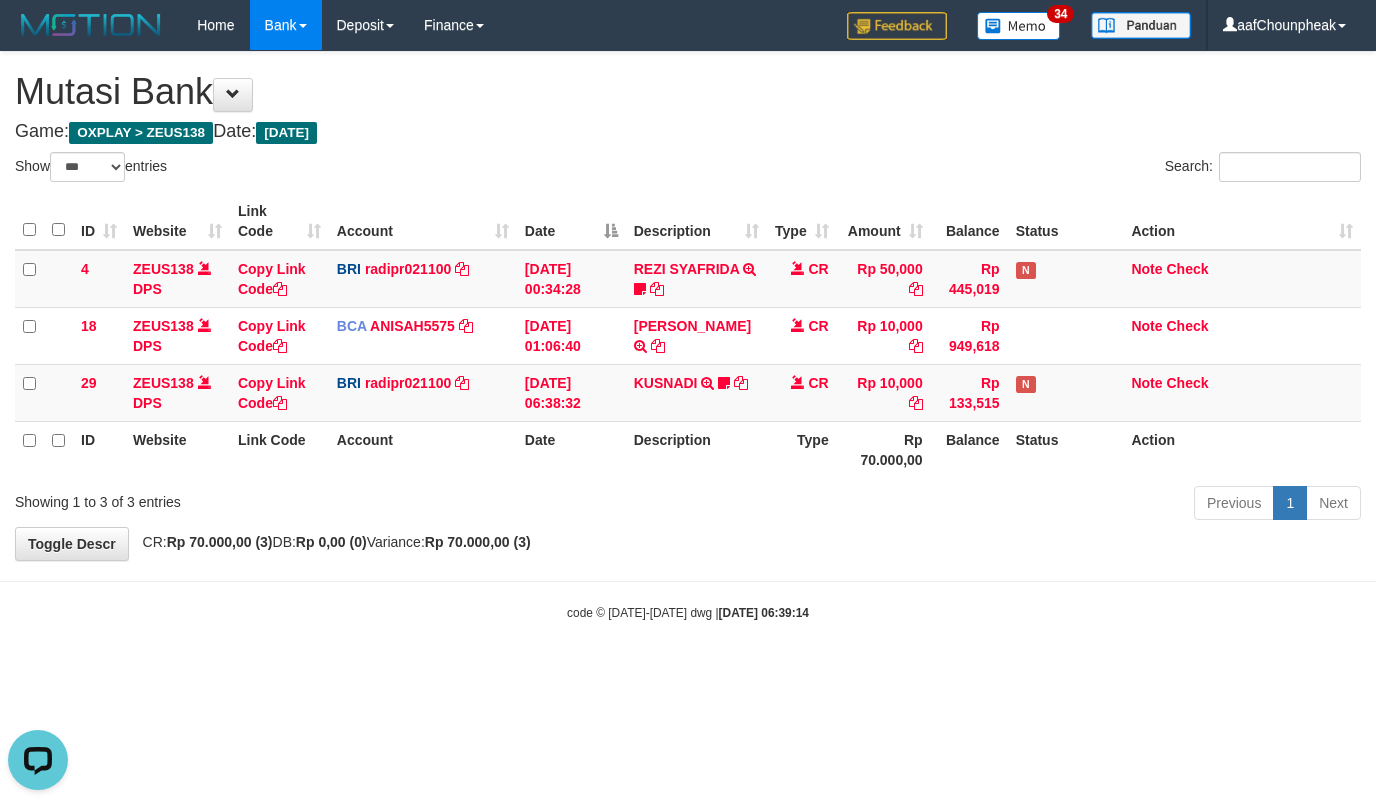 scroll, scrollTop: 0, scrollLeft: 0, axis: both 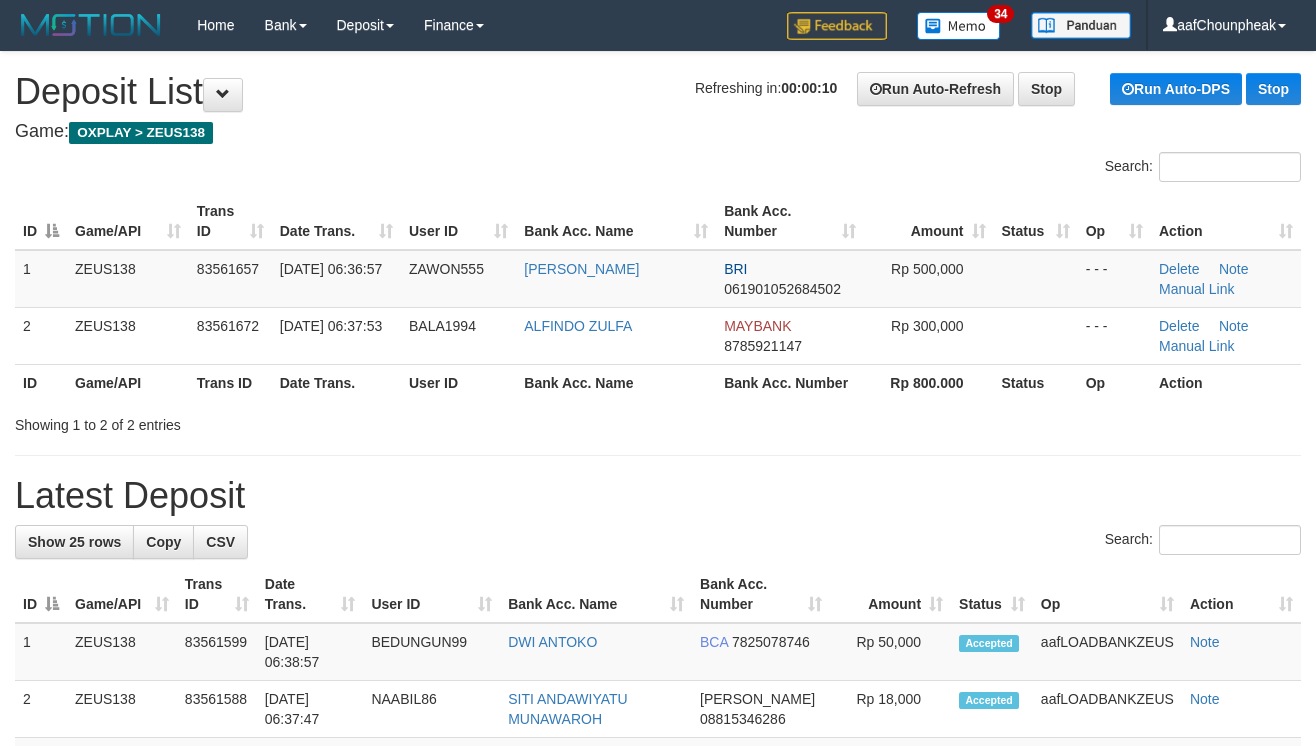 click on "**********" at bounding box center (658, 1117) 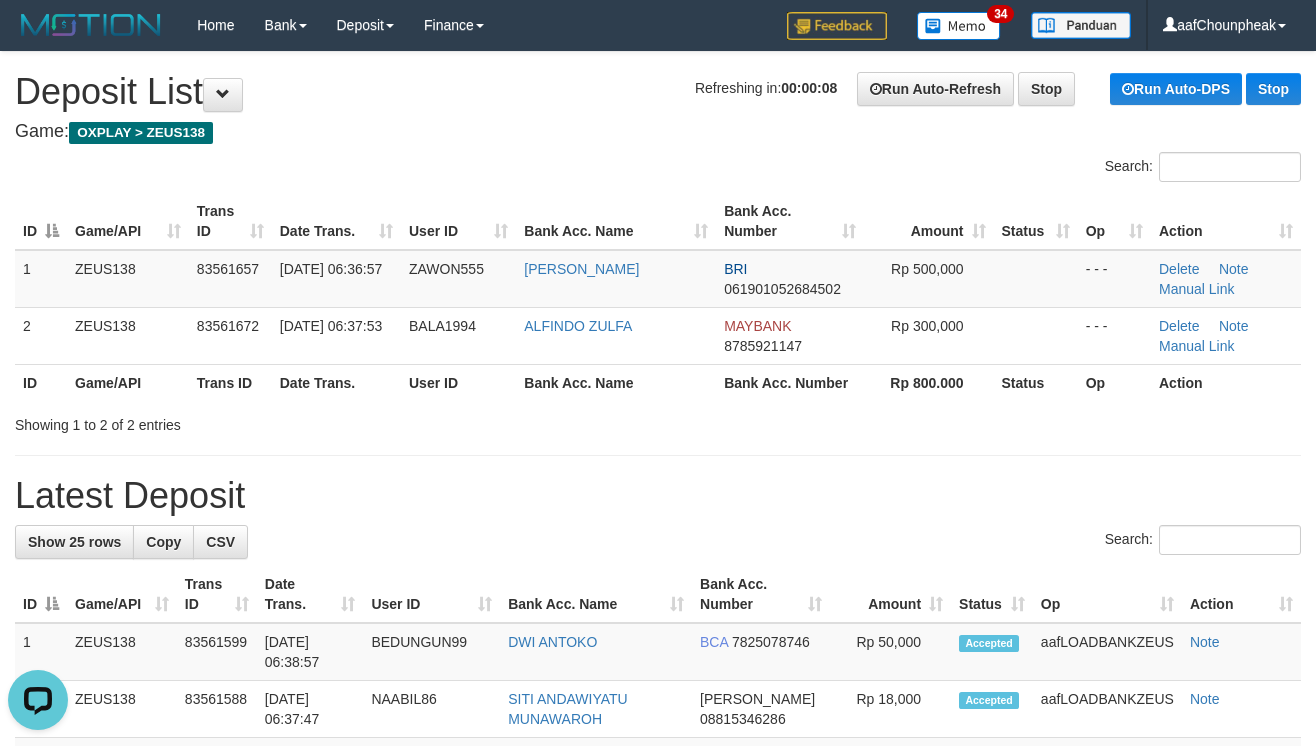 scroll, scrollTop: 0, scrollLeft: 0, axis: both 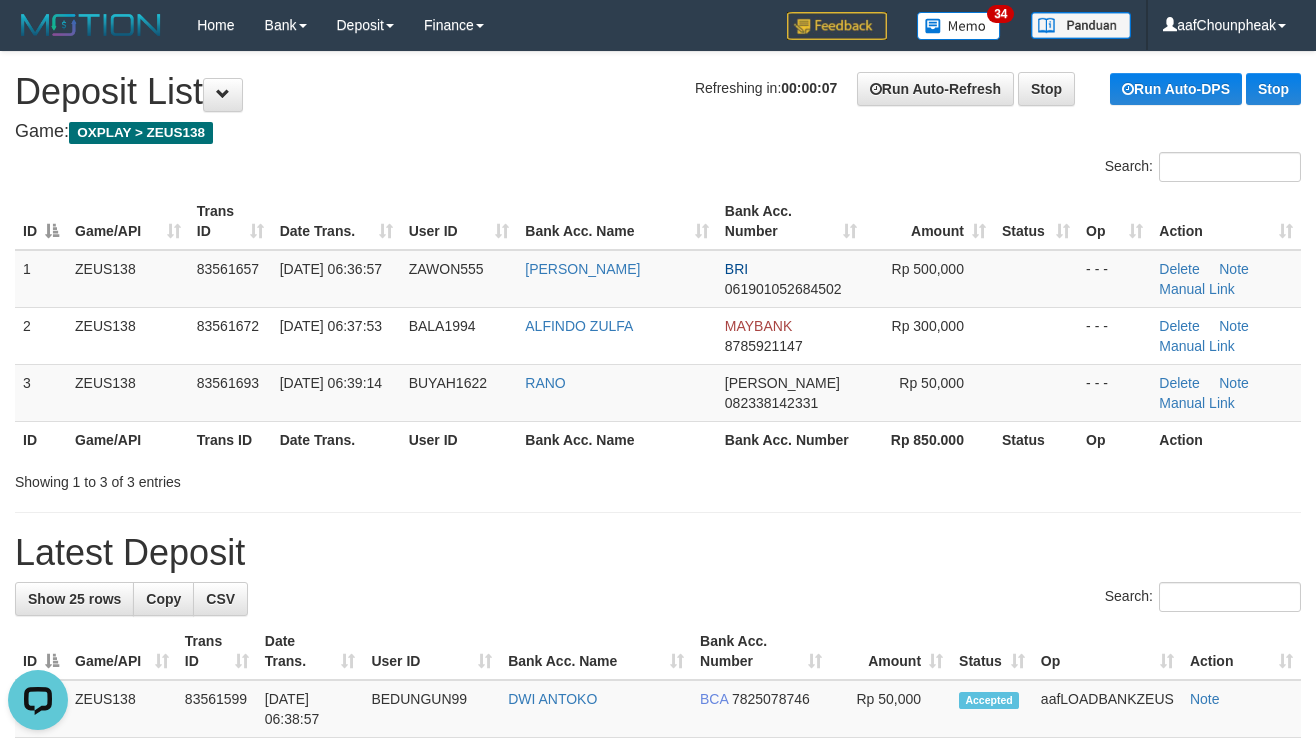 click on "Search:" at bounding box center (658, 169) 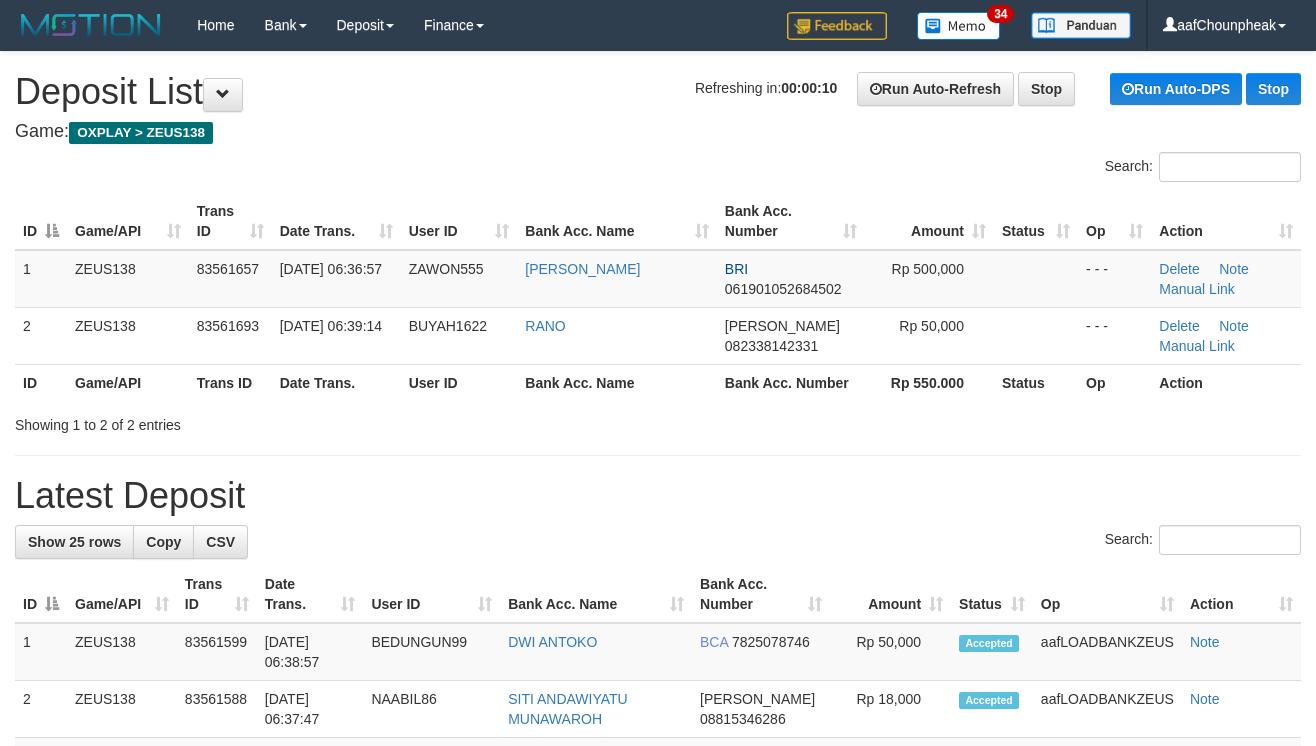scroll, scrollTop: 0, scrollLeft: 0, axis: both 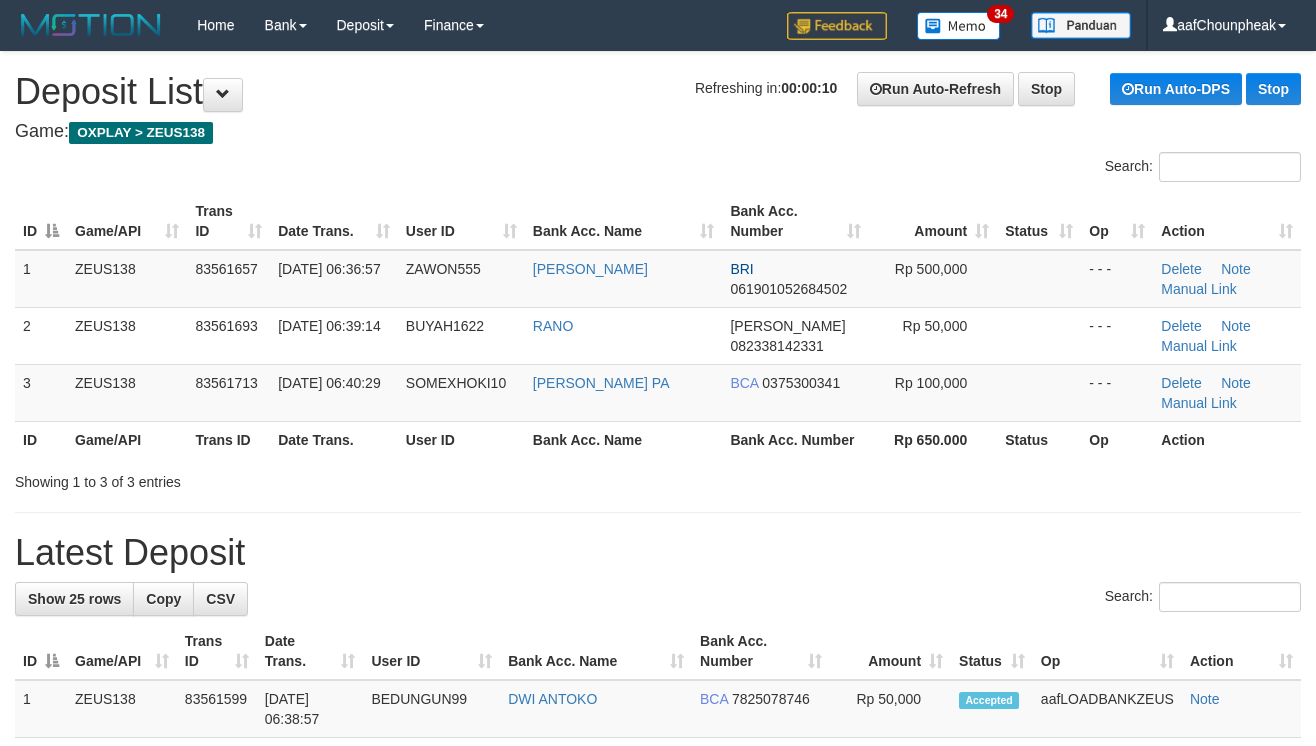 click on "Latest Deposit" at bounding box center (658, 553) 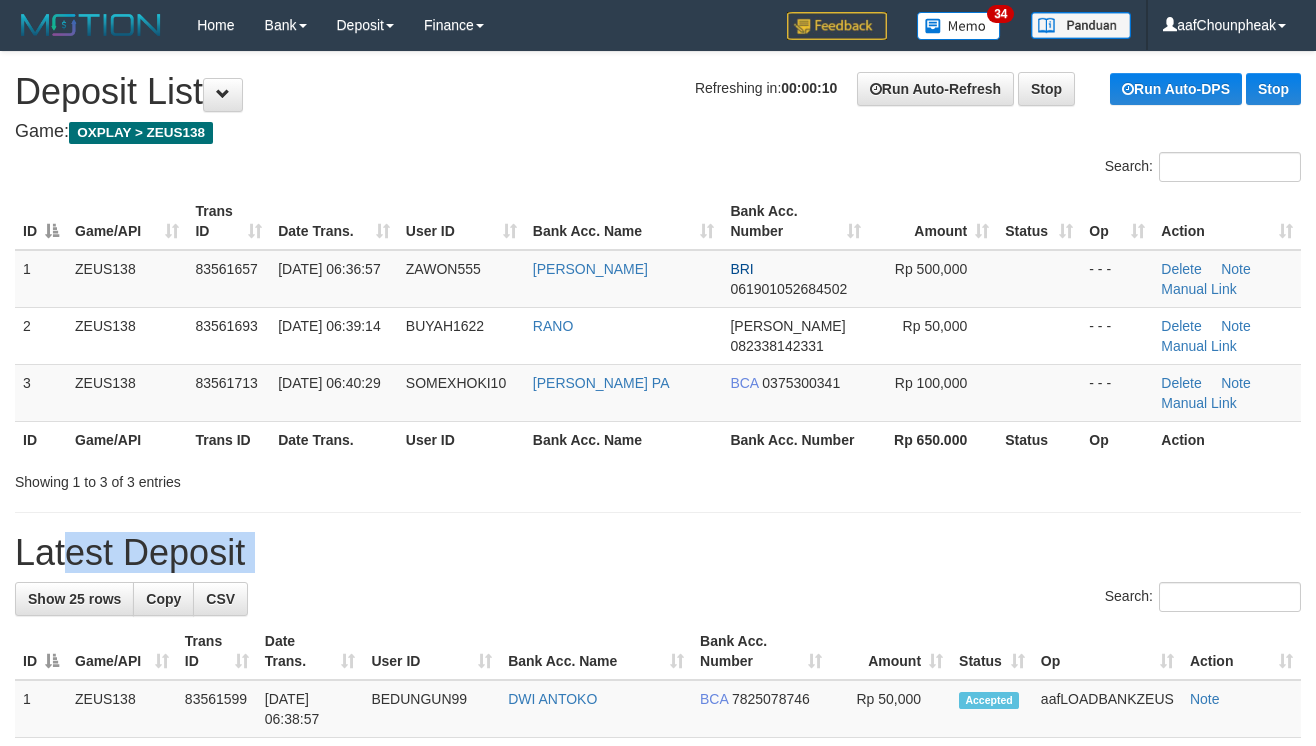click on "Latest Deposit" at bounding box center [658, 553] 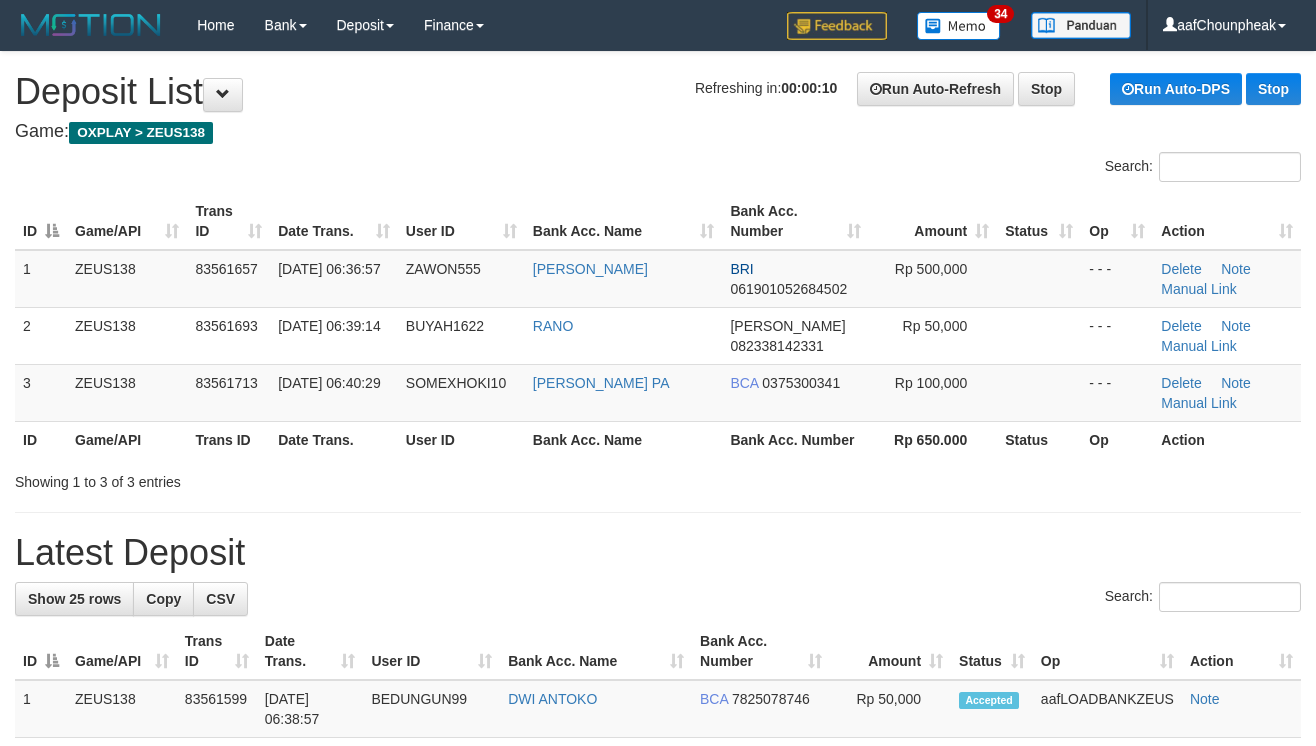 scroll, scrollTop: 0, scrollLeft: 0, axis: both 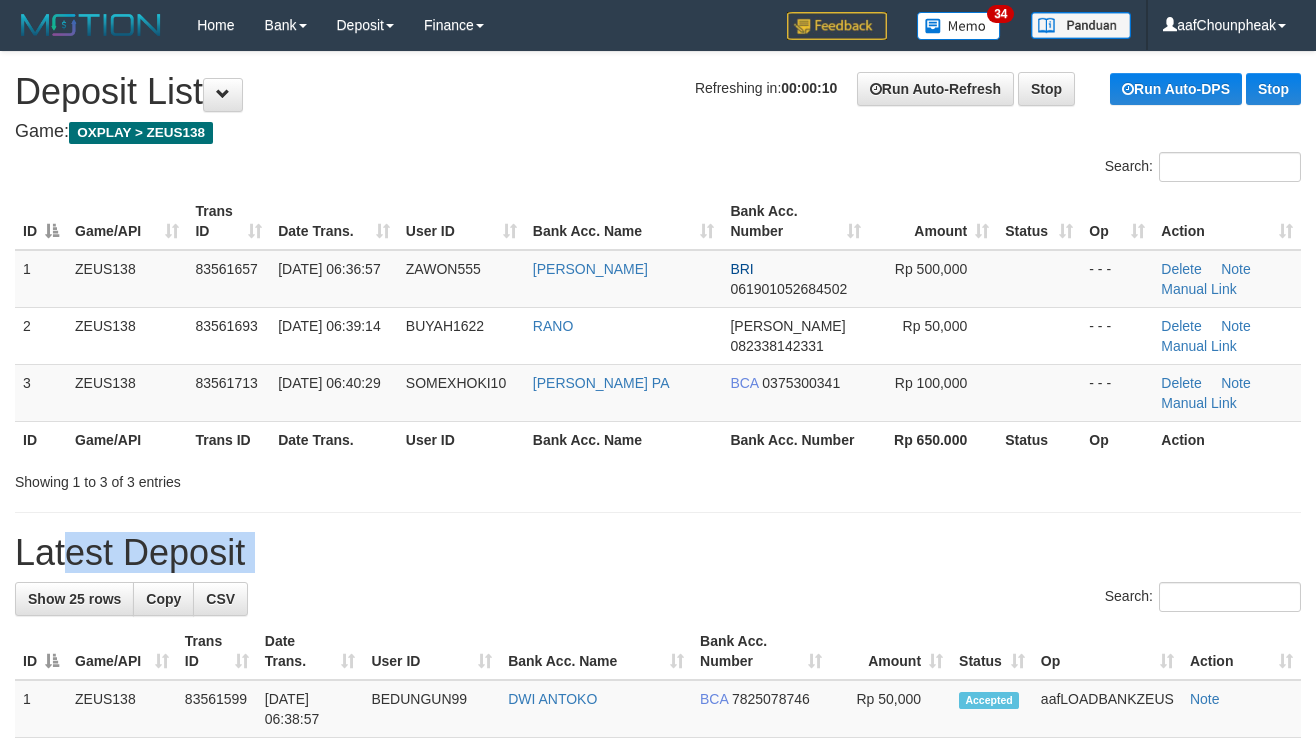 click on "Latest Deposit" at bounding box center (658, 553) 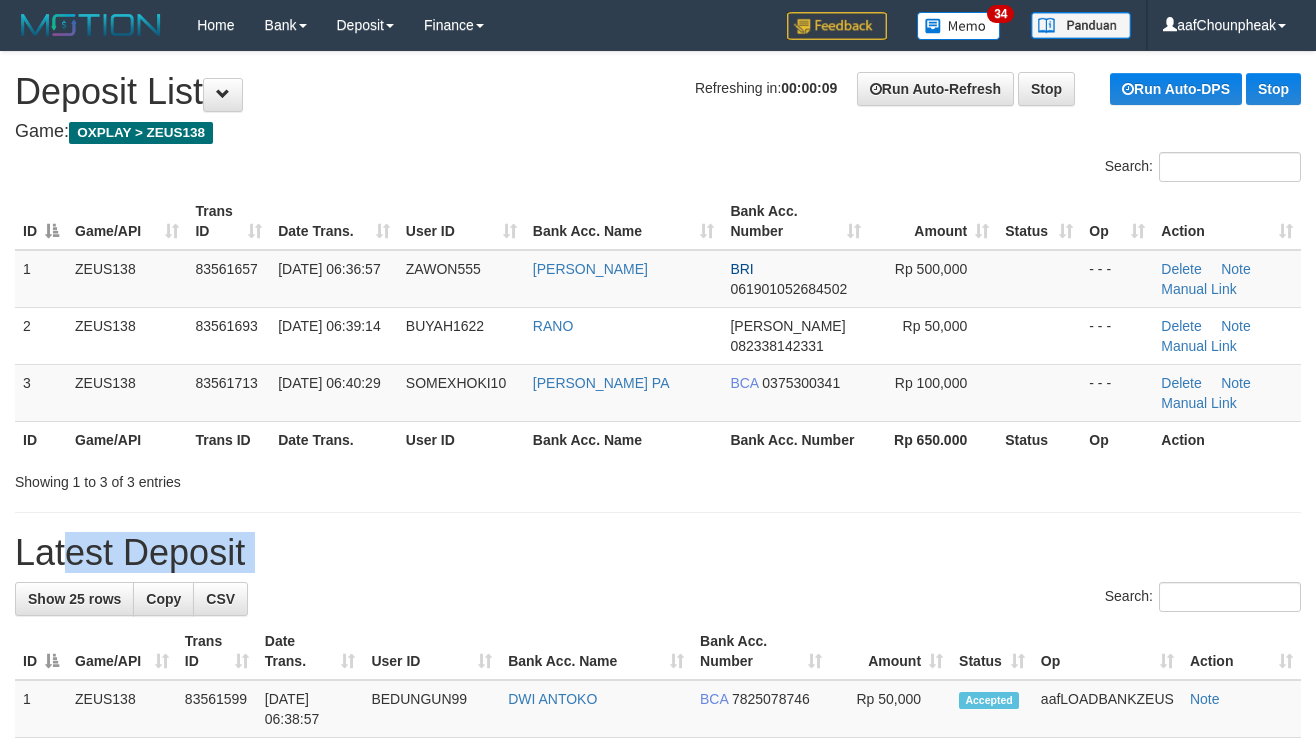 click on "Latest Deposit" at bounding box center [658, 553] 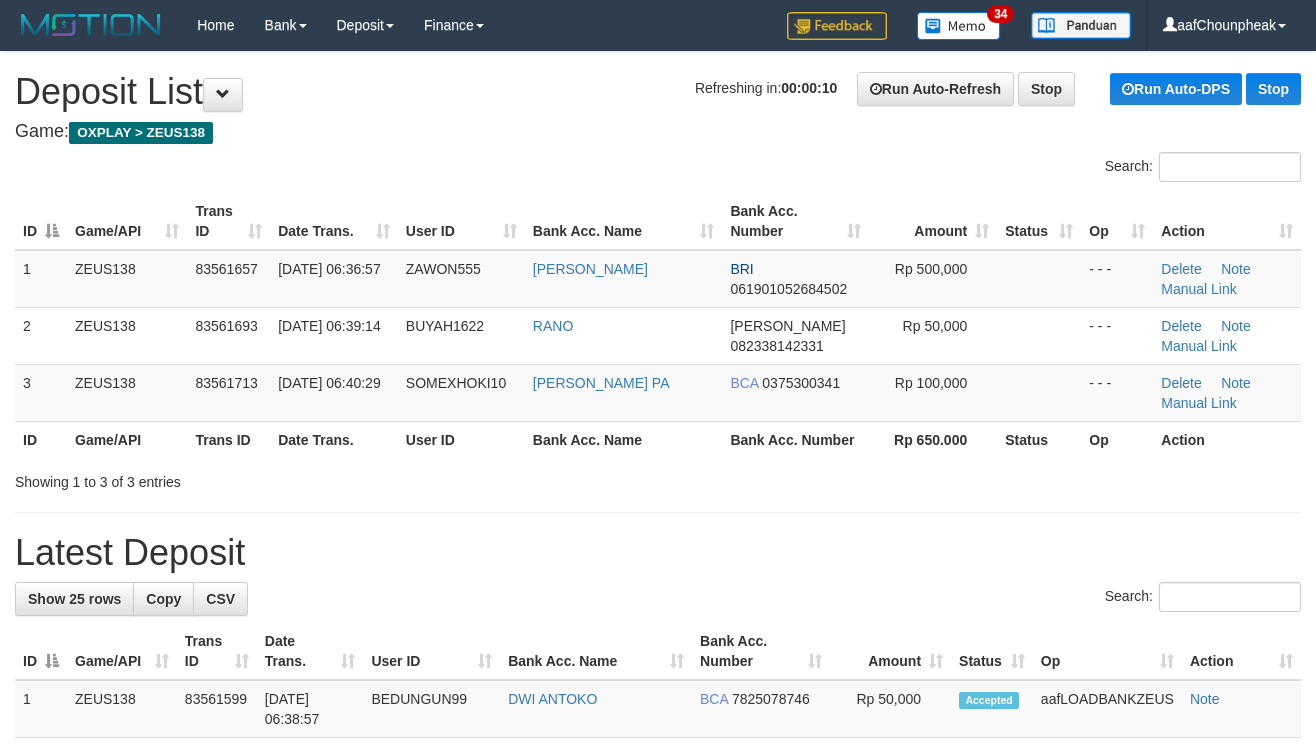 scroll, scrollTop: 0, scrollLeft: 0, axis: both 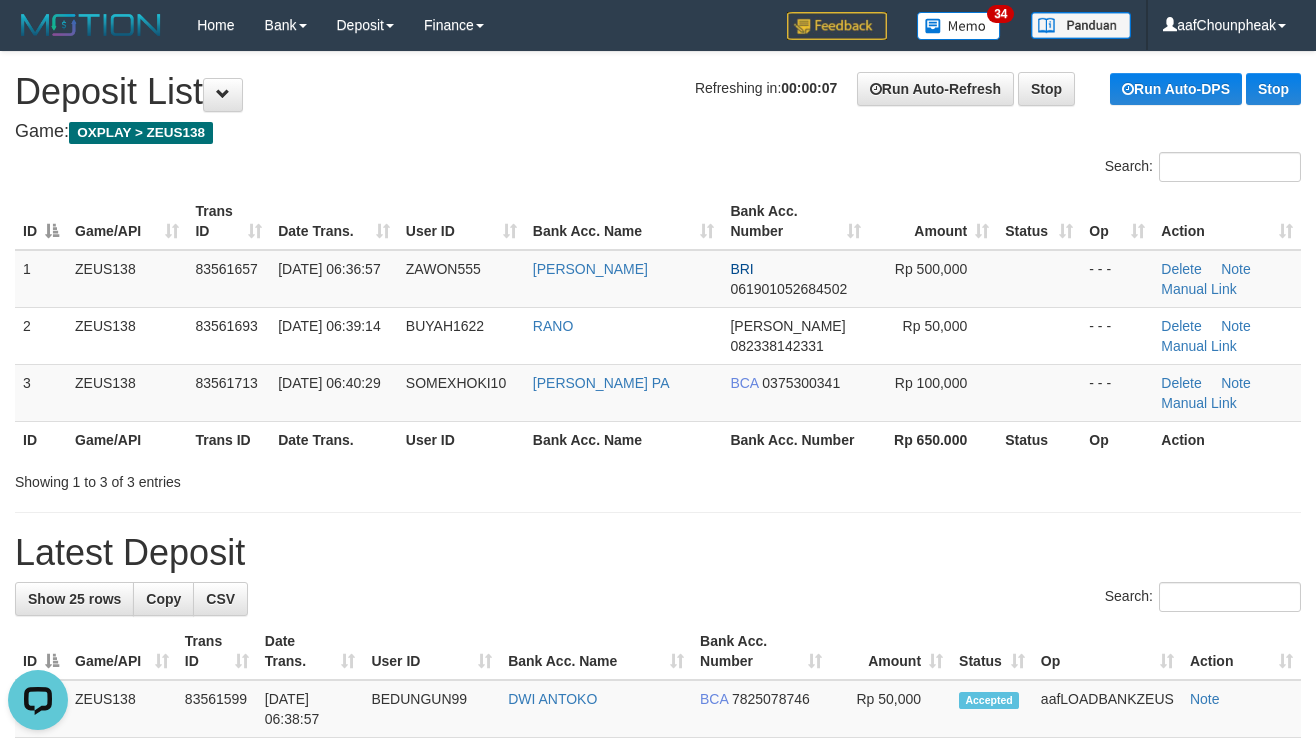 click on "Search:" at bounding box center [658, 599] 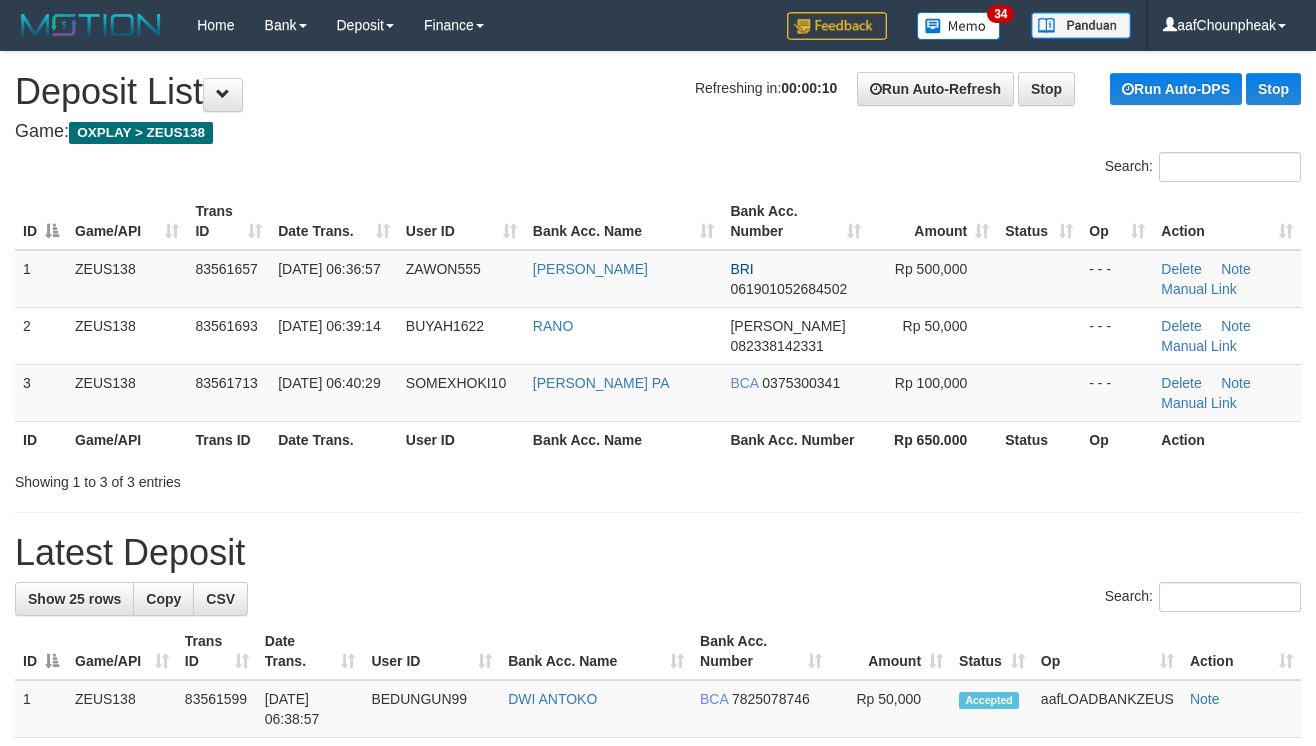 scroll, scrollTop: 0, scrollLeft: 0, axis: both 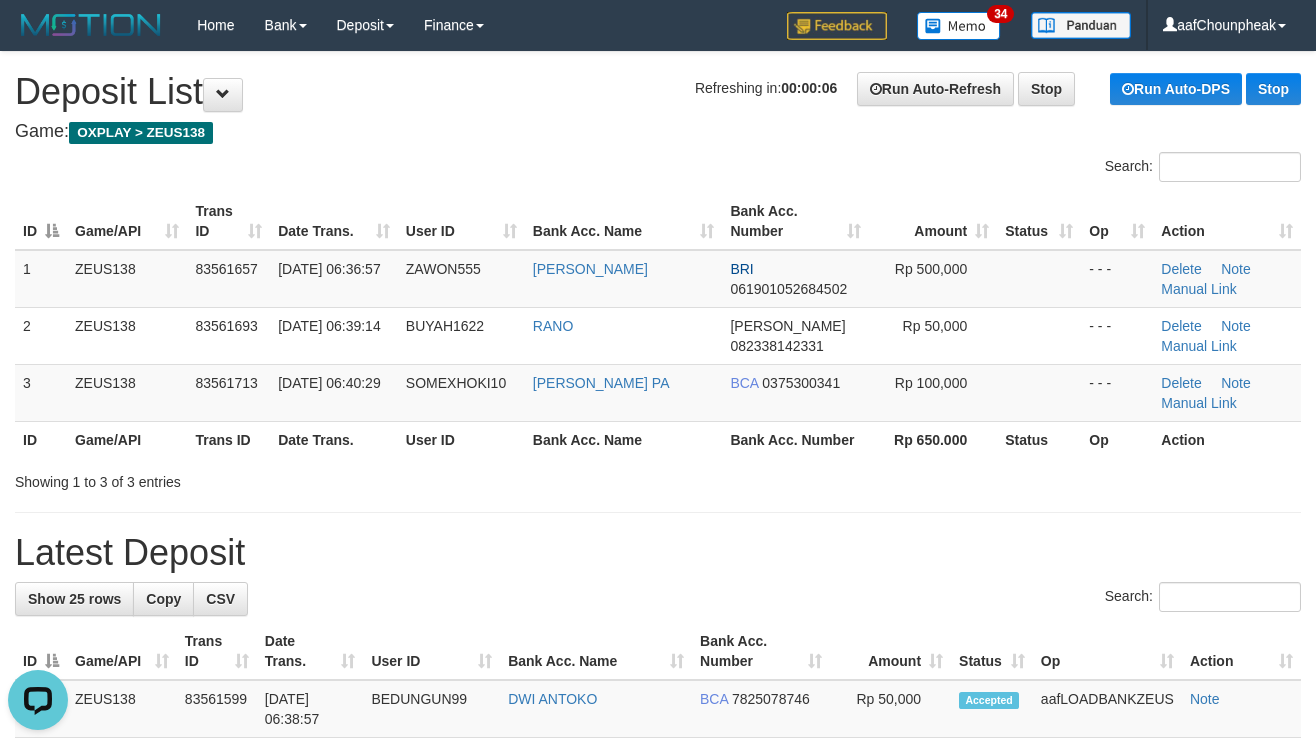 click on "Search:" at bounding box center [658, 599] 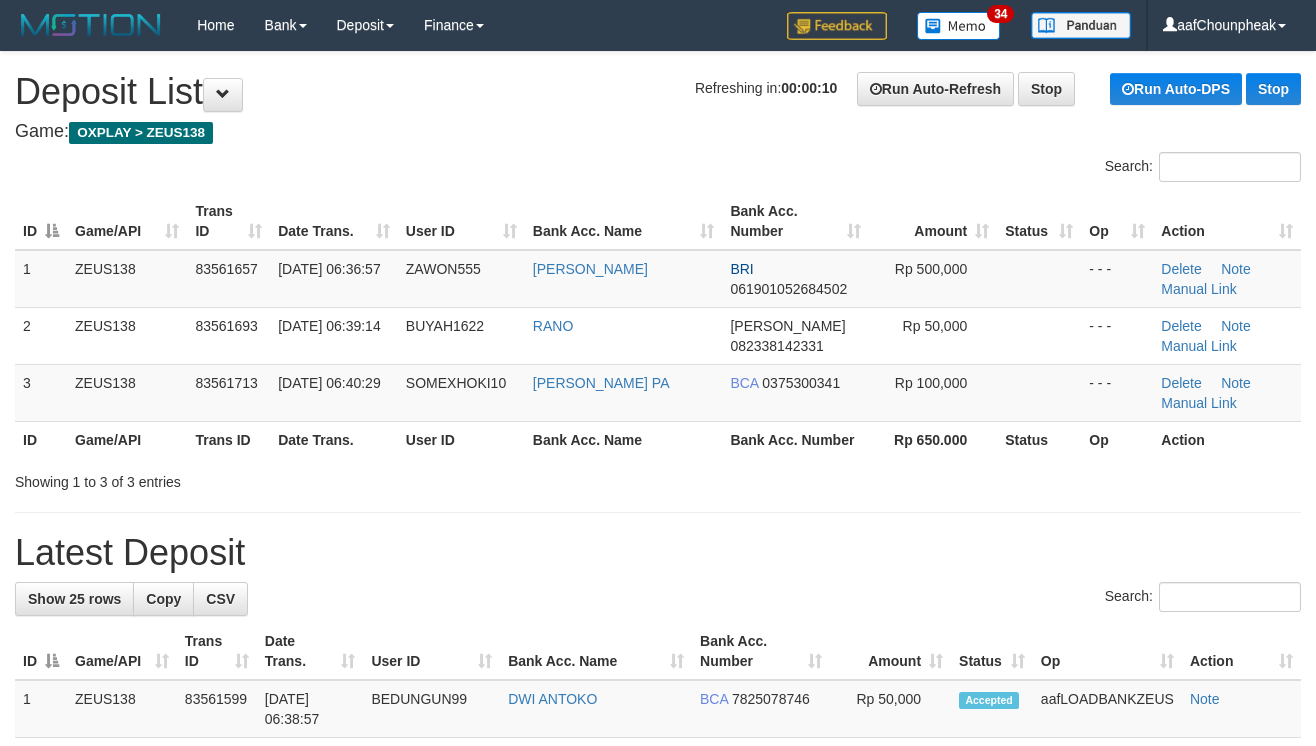 scroll, scrollTop: 0, scrollLeft: 0, axis: both 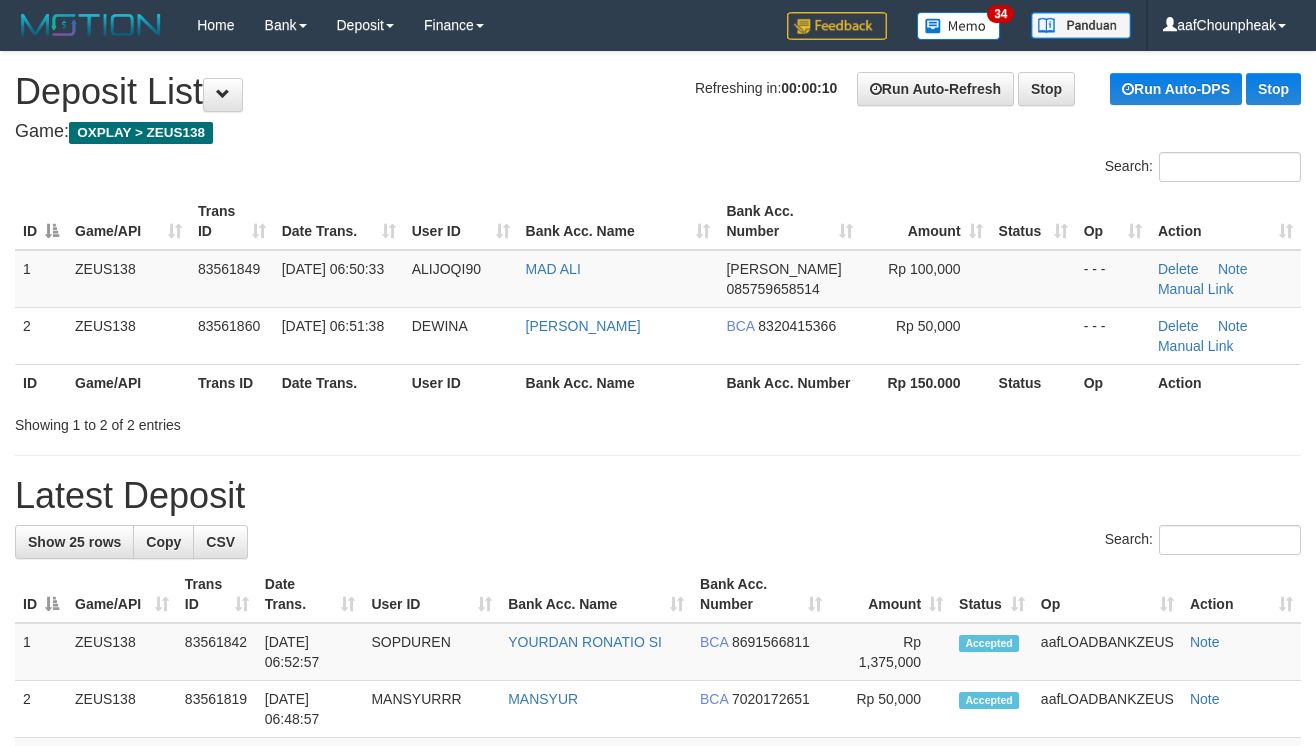 drag, startPoint x: 616, startPoint y: 469, endPoint x: 617, endPoint y: 426, distance: 43.011627 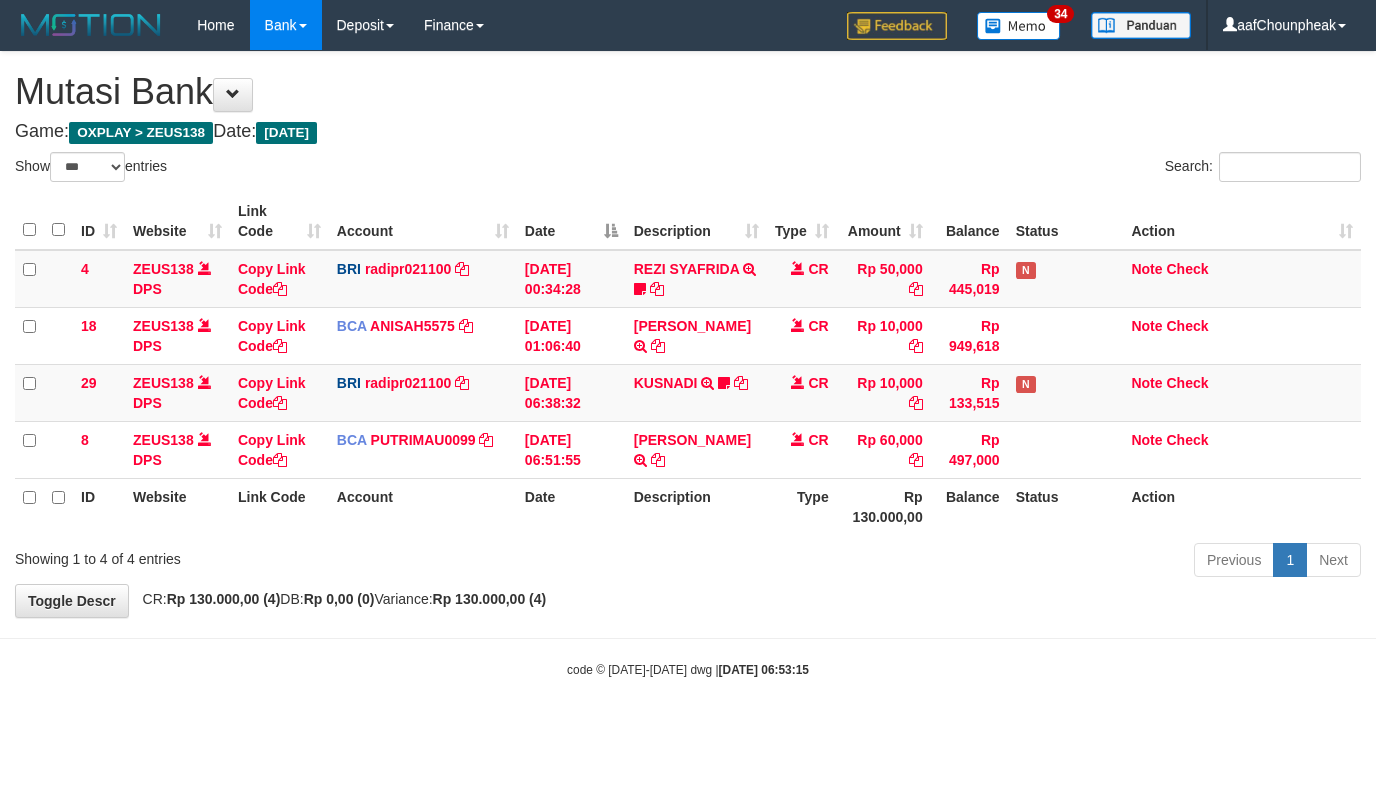 select on "***" 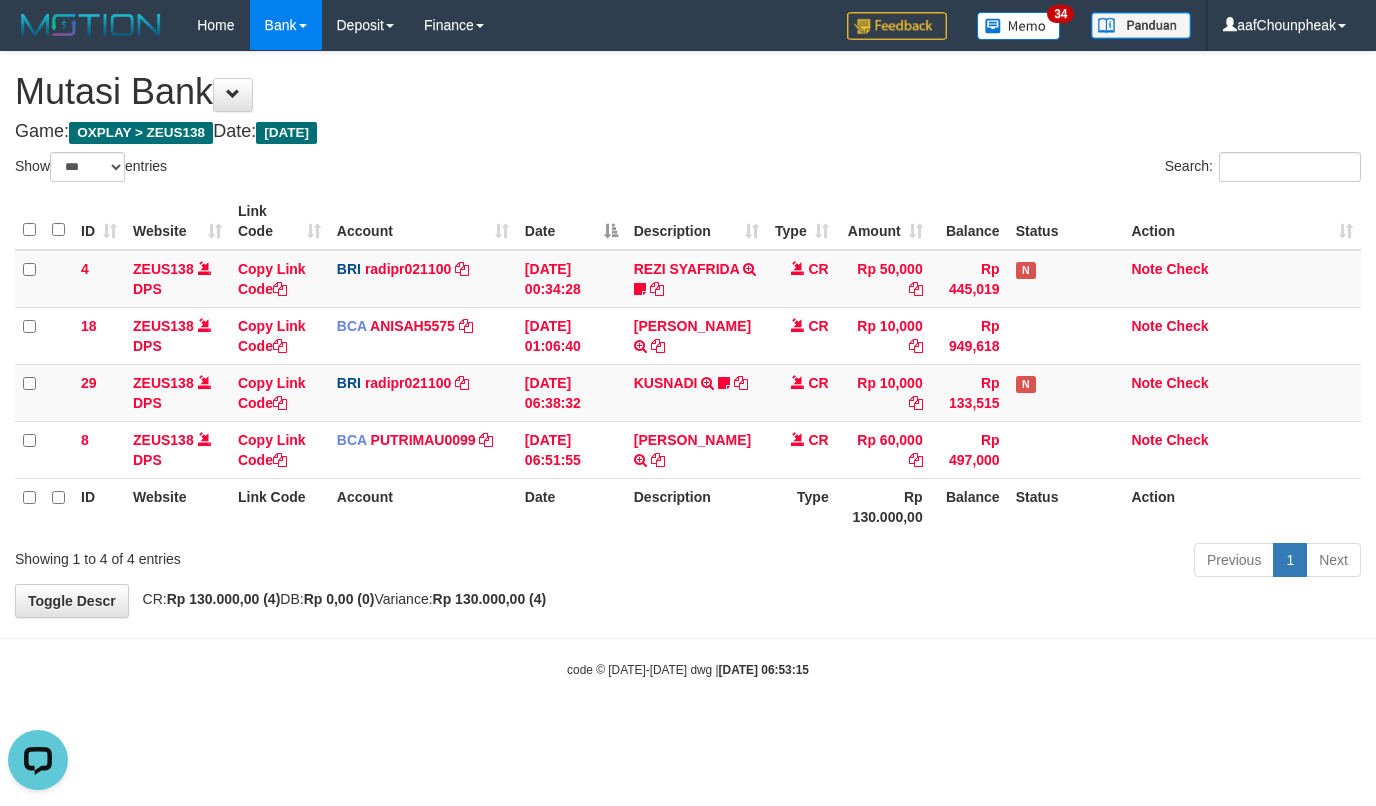 scroll, scrollTop: 0, scrollLeft: 0, axis: both 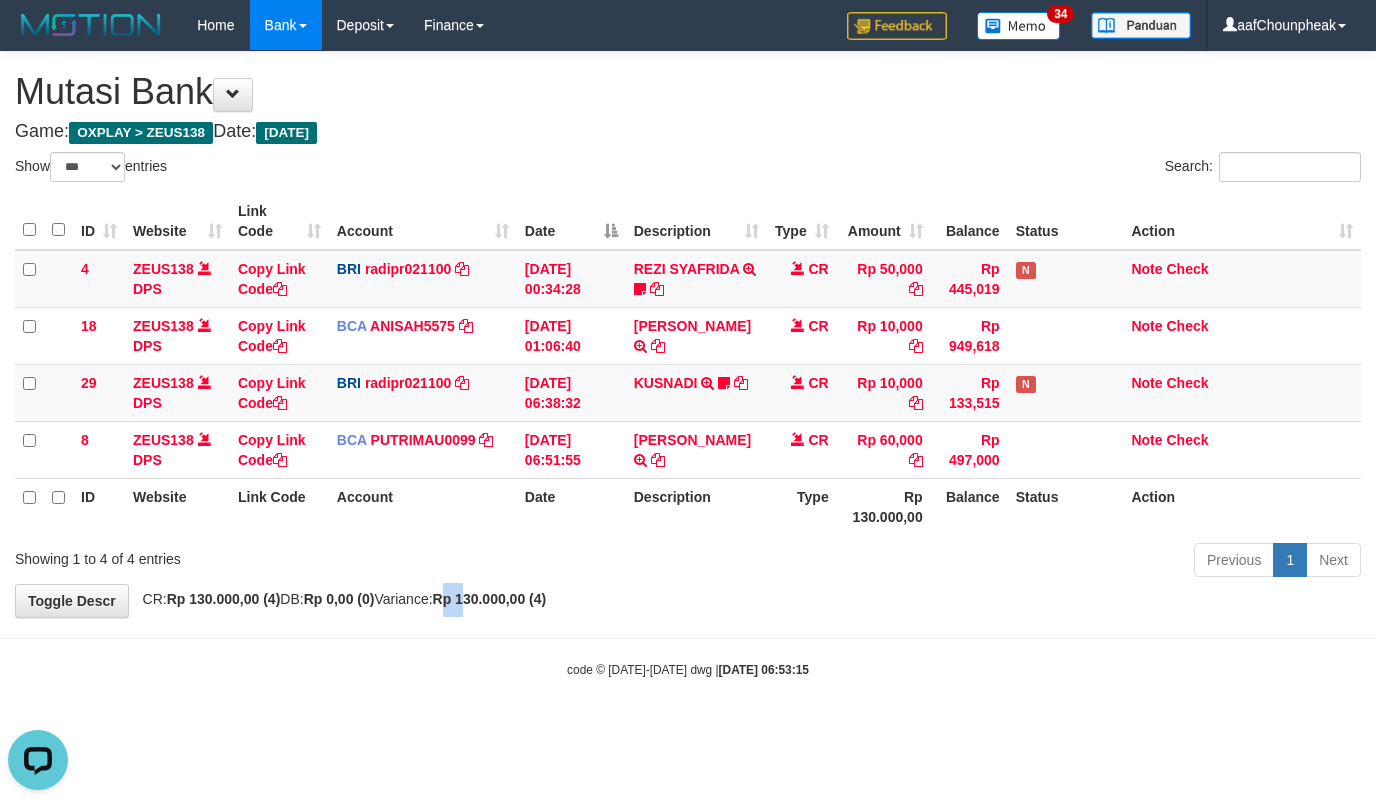 click on "**********" at bounding box center [688, 334] 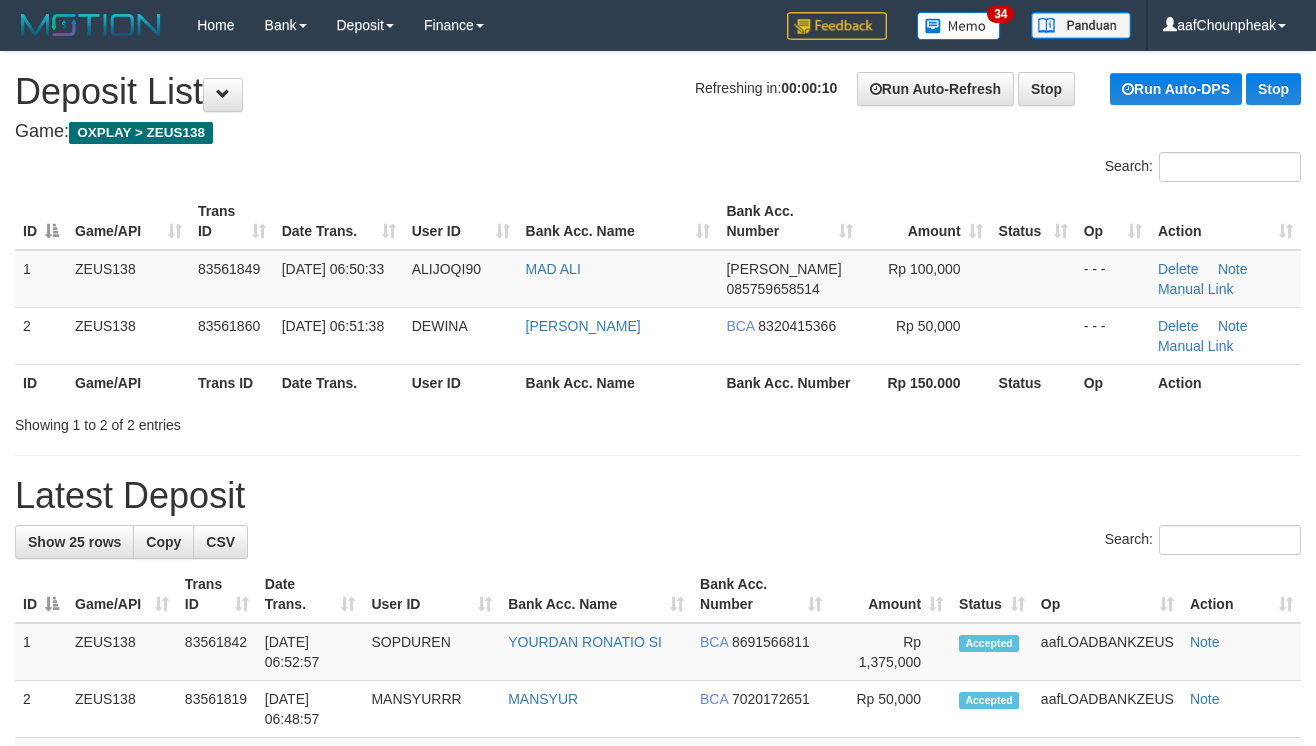 scroll, scrollTop: 0, scrollLeft: 0, axis: both 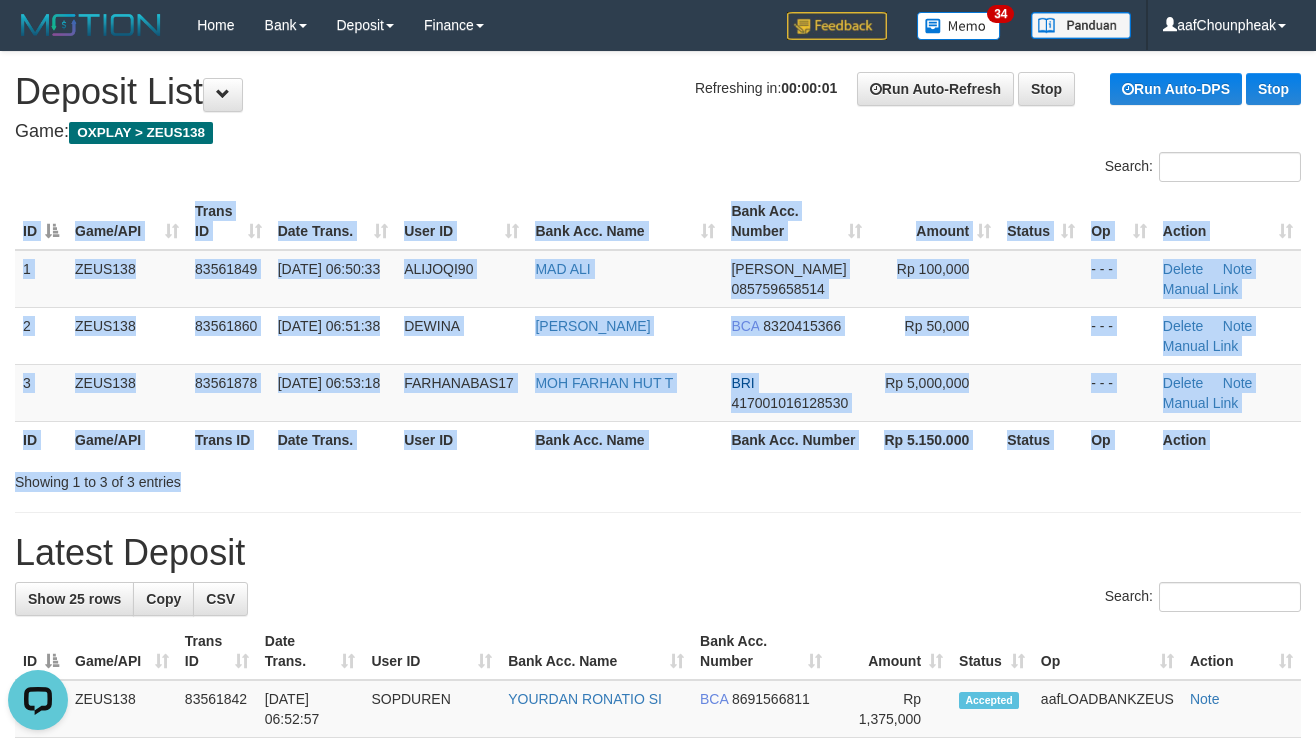 click on "Search:
ID Game/API Trans ID Date Trans. User ID Bank Acc. Name Bank Acc. Number Amount Status Op Action
1
ZEUS138
83561849
14/07/2025 06:50:33
ALIJOQI90
MAD ALI
DANA
085759658514
Rp 100,000
- - -
Delete
Note
Manual Link
2
ZEUS138
83561860
14/07/2025 06:51:38
DEWINA
DEWI NATALIA
BCA
8320415366
Rp 50,000
- - -
Delete Note
ID" at bounding box center [658, 322] 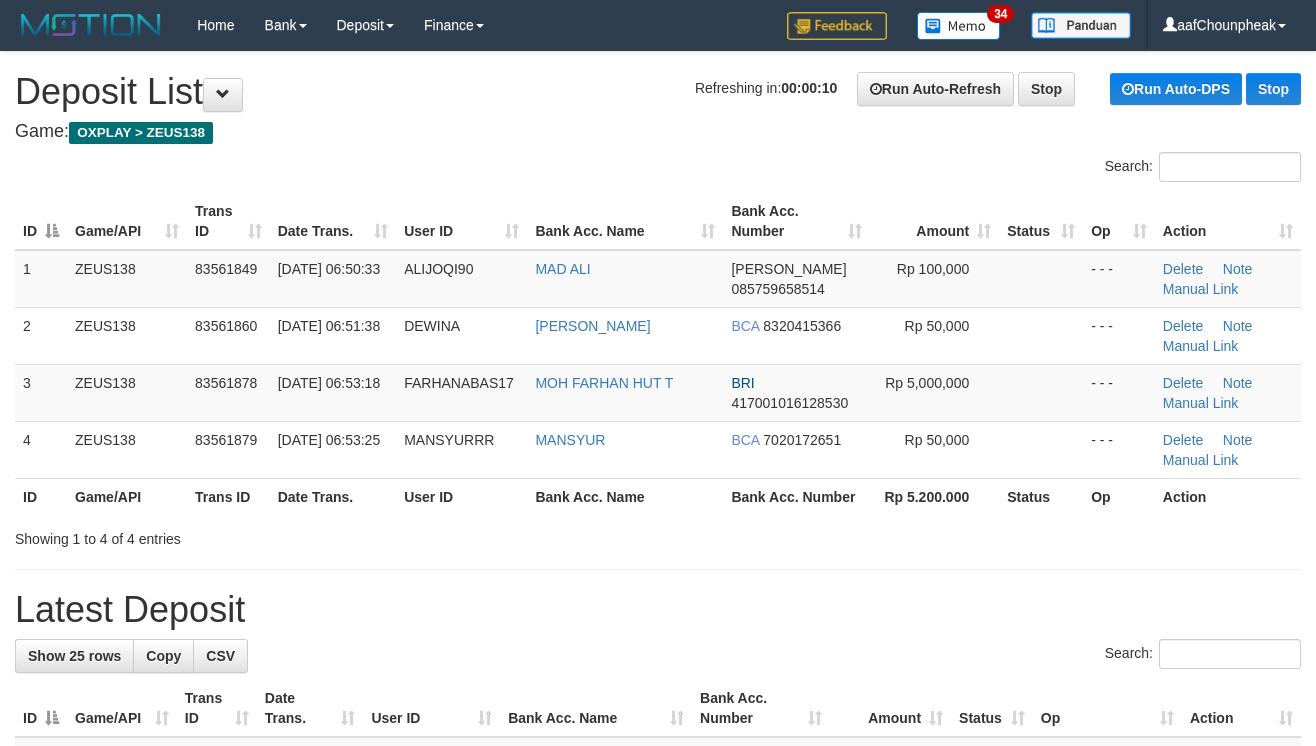 scroll, scrollTop: 0, scrollLeft: 0, axis: both 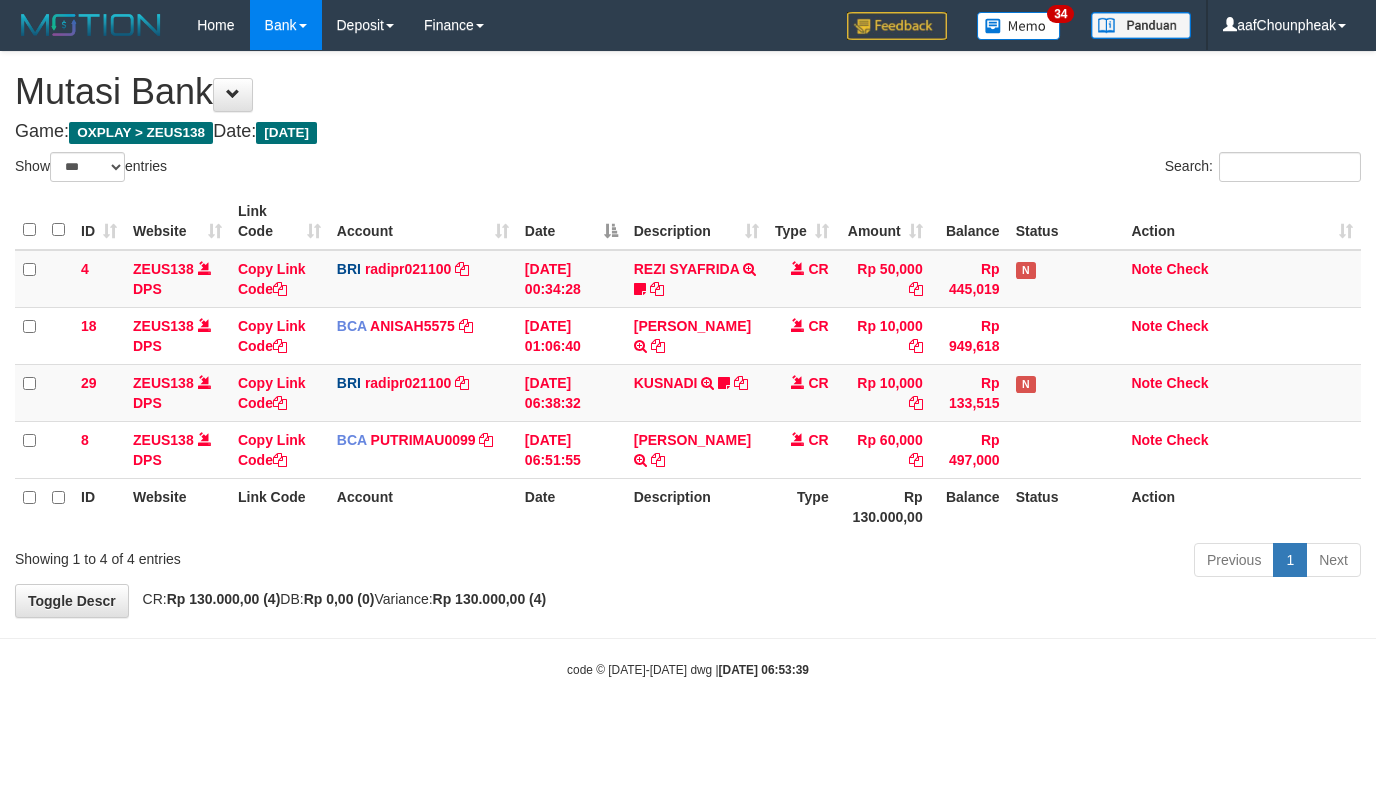 select on "***" 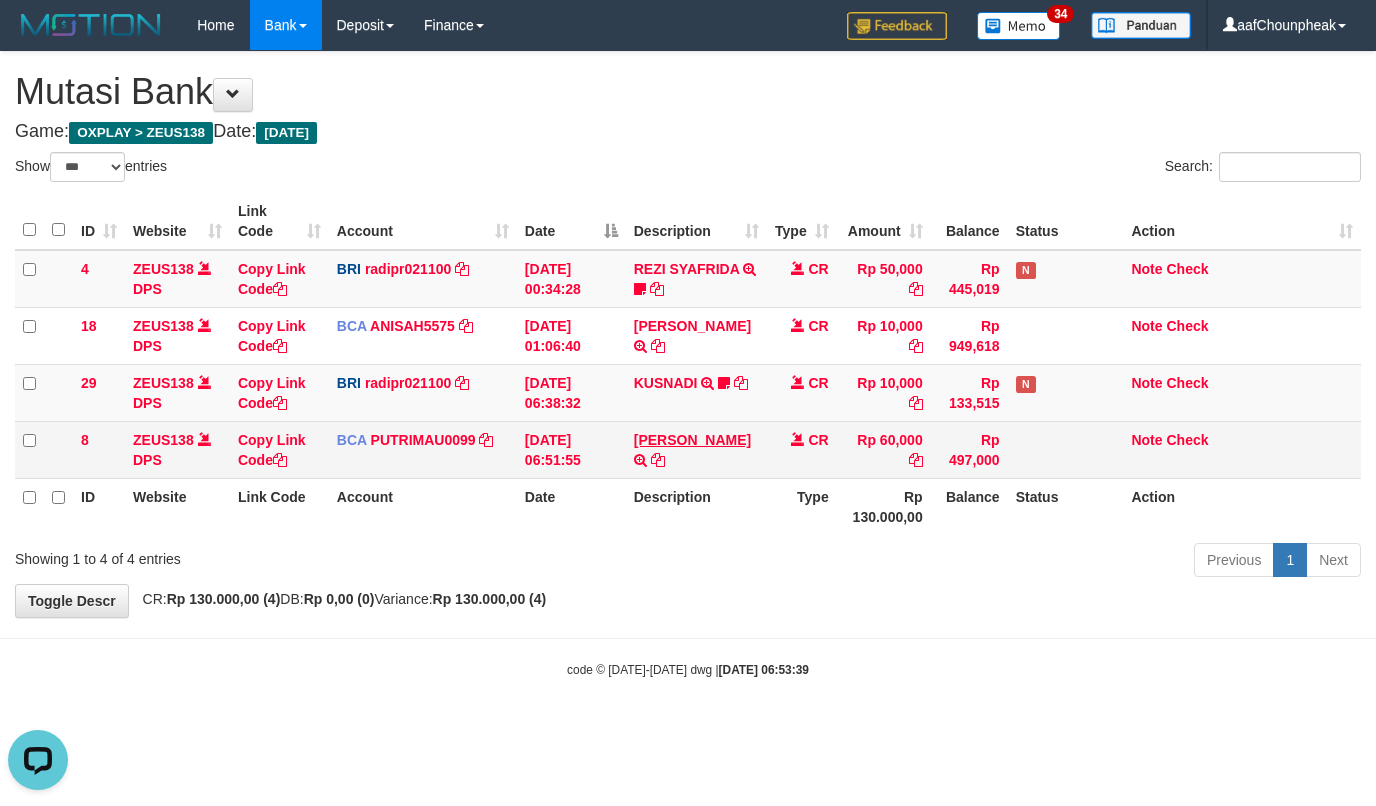 scroll, scrollTop: 0, scrollLeft: 0, axis: both 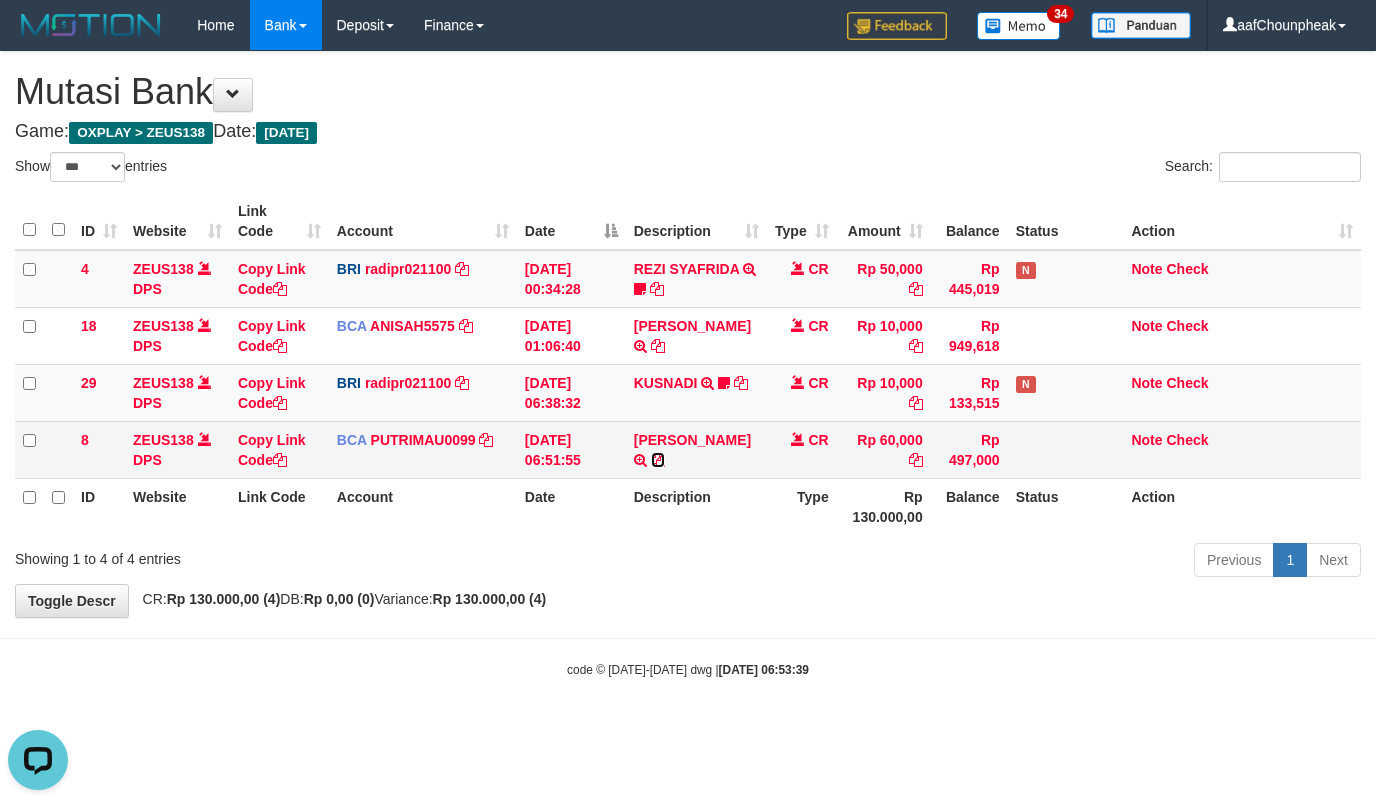 click at bounding box center (658, 460) 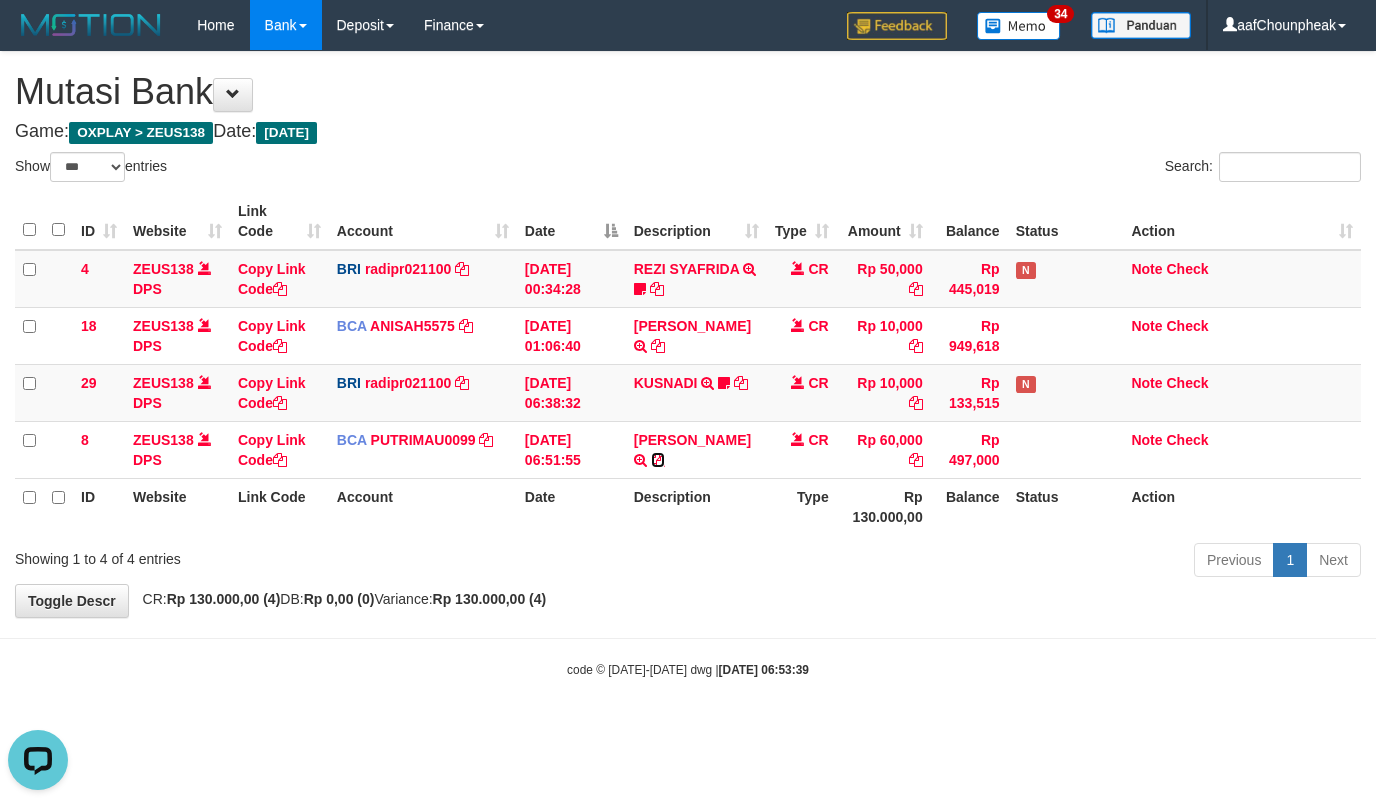 drag, startPoint x: 642, startPoint y: 458, endPoint x: 8, endPoint y: 528, distance: 637.85266 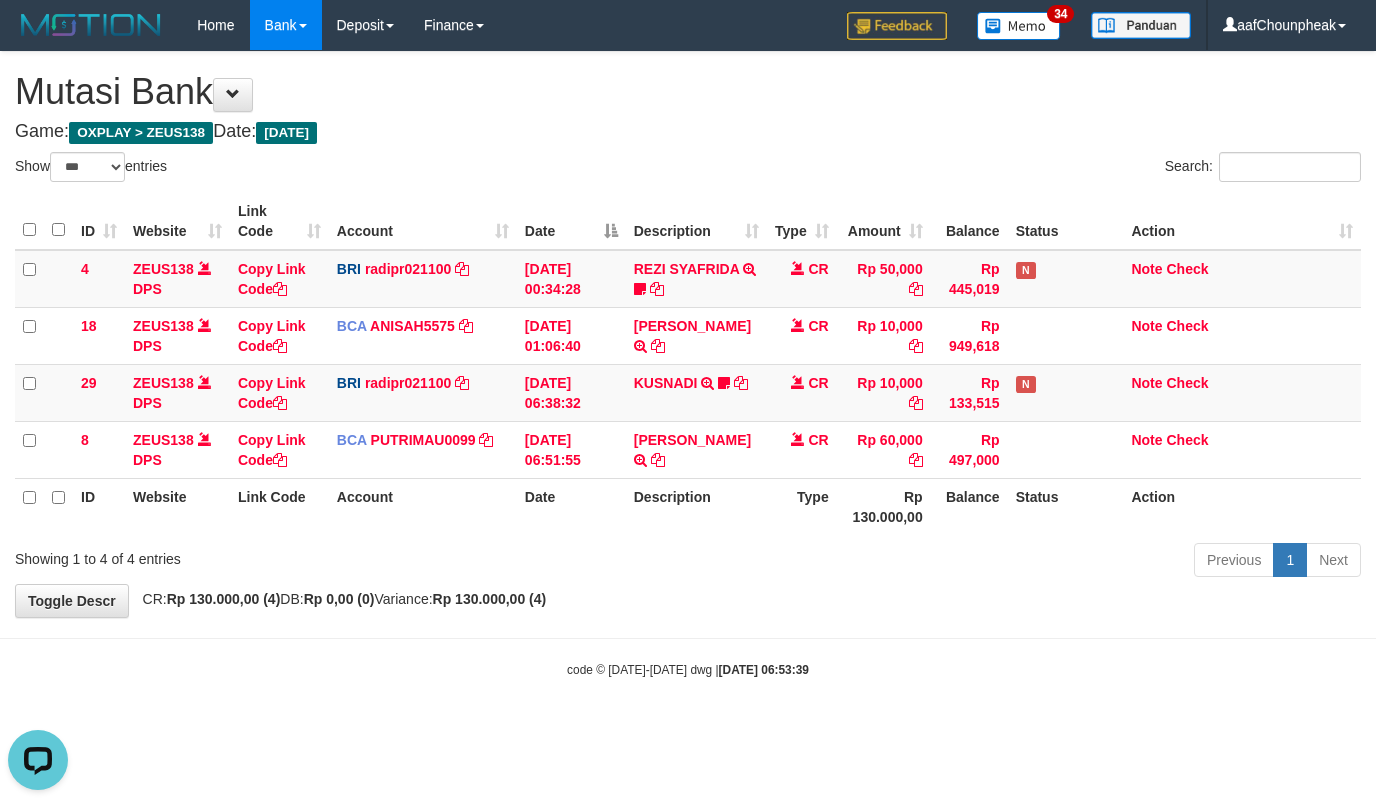 drag, startPoint x: 837, startPoint y: 620, endPoint x: 848, endPoint y: 648, distance: 30.083218 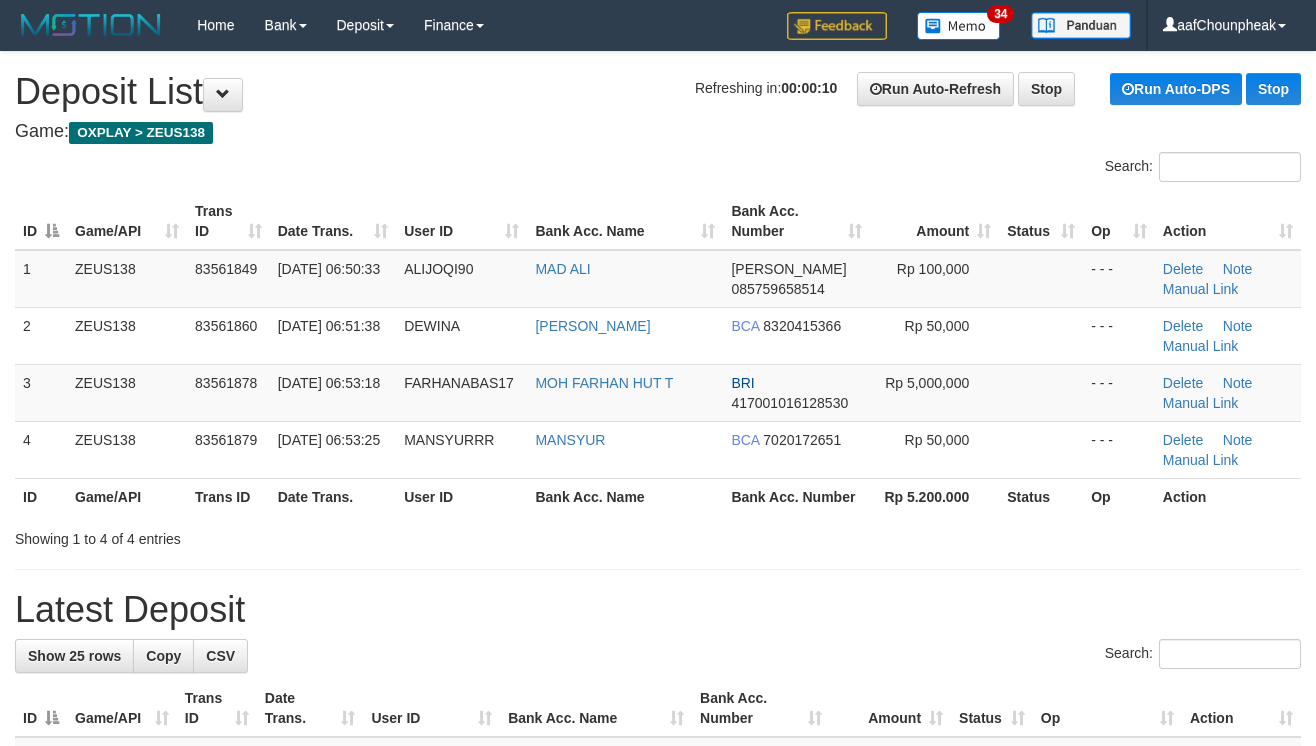 scroll, scrollTop: 0, scrollLeft: 0, axis: both 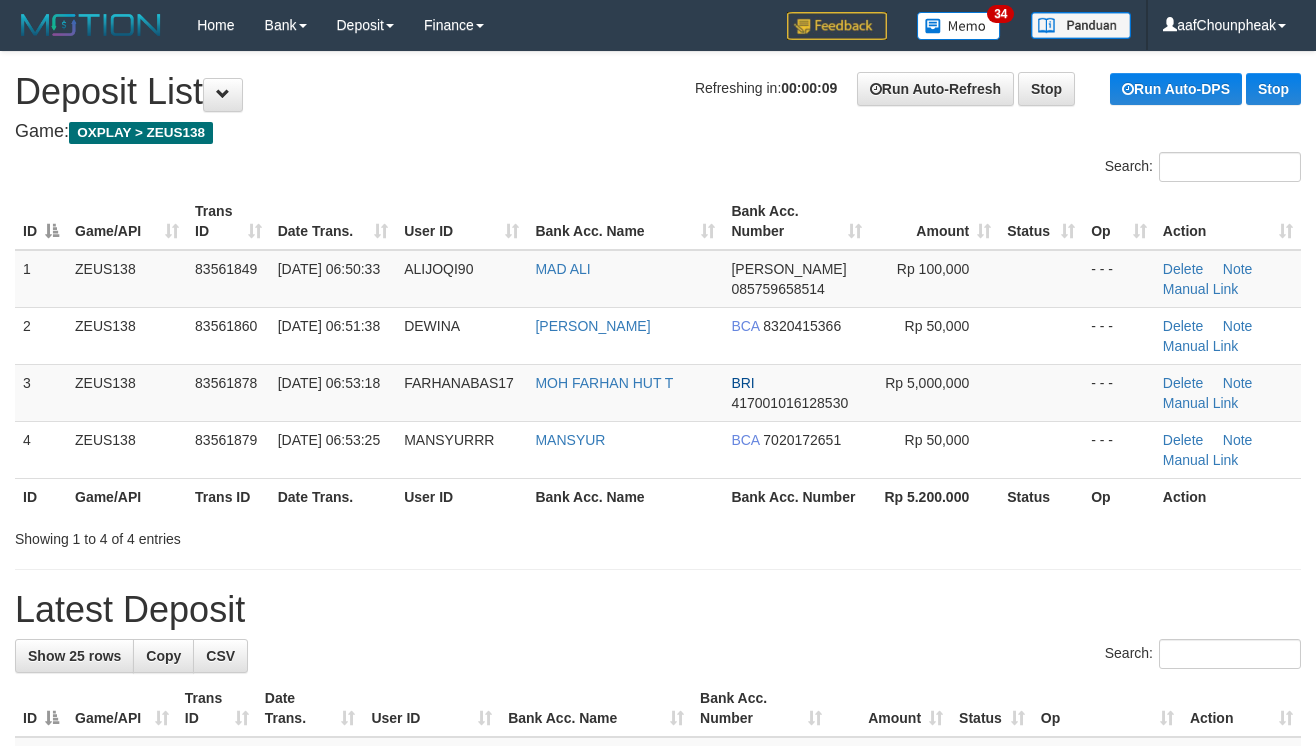 click on "ID Game/API Trans ID Date Trans. User ID Bank Acc. Name Bank Acc. Number Amount Status Op Action
1
ZEUS138
83561849
[DATE] 06:50:33
ALIJOQI90
MAD [PERSON_NAME]
085759658514
Rp 100,000
- - -
[GEOGRAPHIC_DATA]
Note
Manual Link
2
ZEUS138
83561860
[DATE] 06:51:38
[GEOGRAPHIC_DATA]
[PERSON_NAME]
BCA
8320415366
Rp 50,000
- - -
Delete Note
ID" at bounding box center [658, 354] 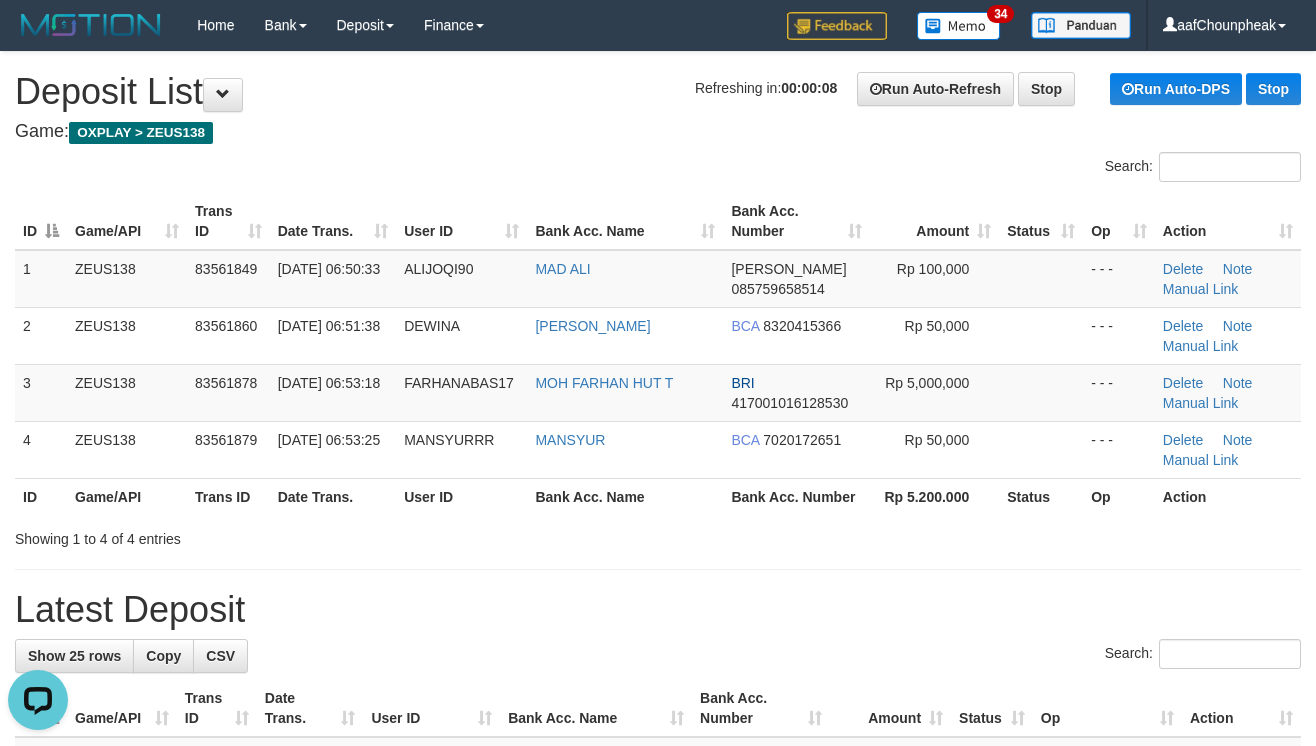 scroll, scrollTop: 0, scrollLeft: 0, axis: both 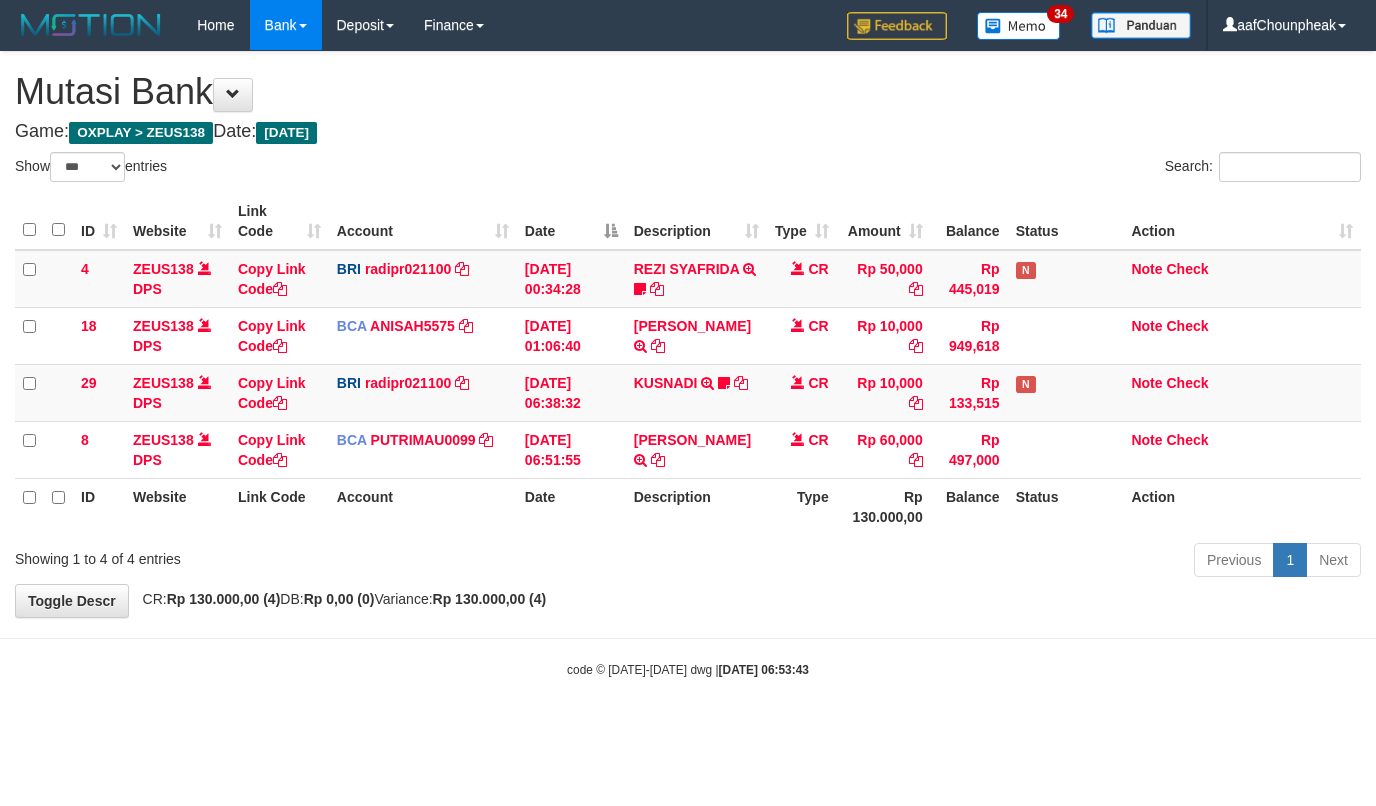 select on "***" 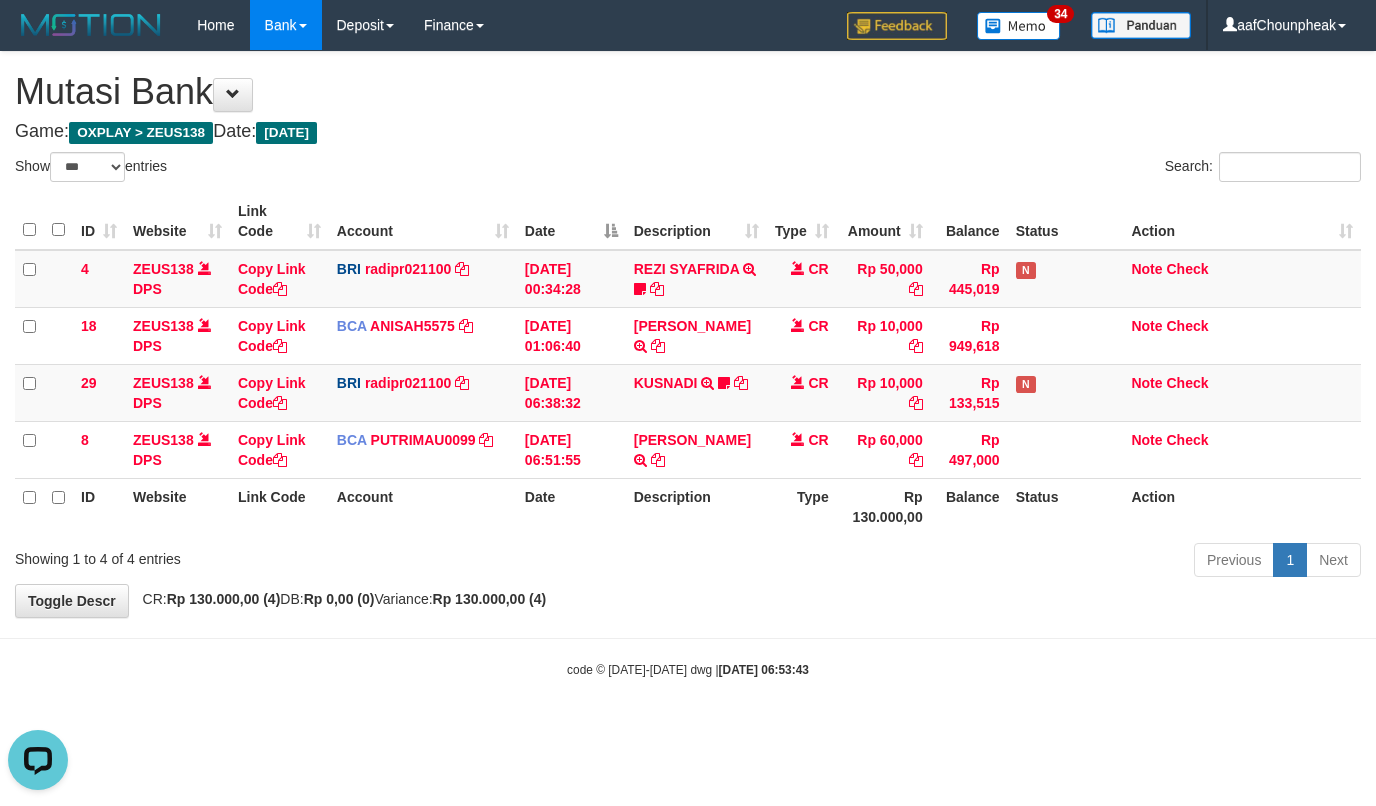 scroll, scrollTop: 0, scrollLeft: 0, axis: both 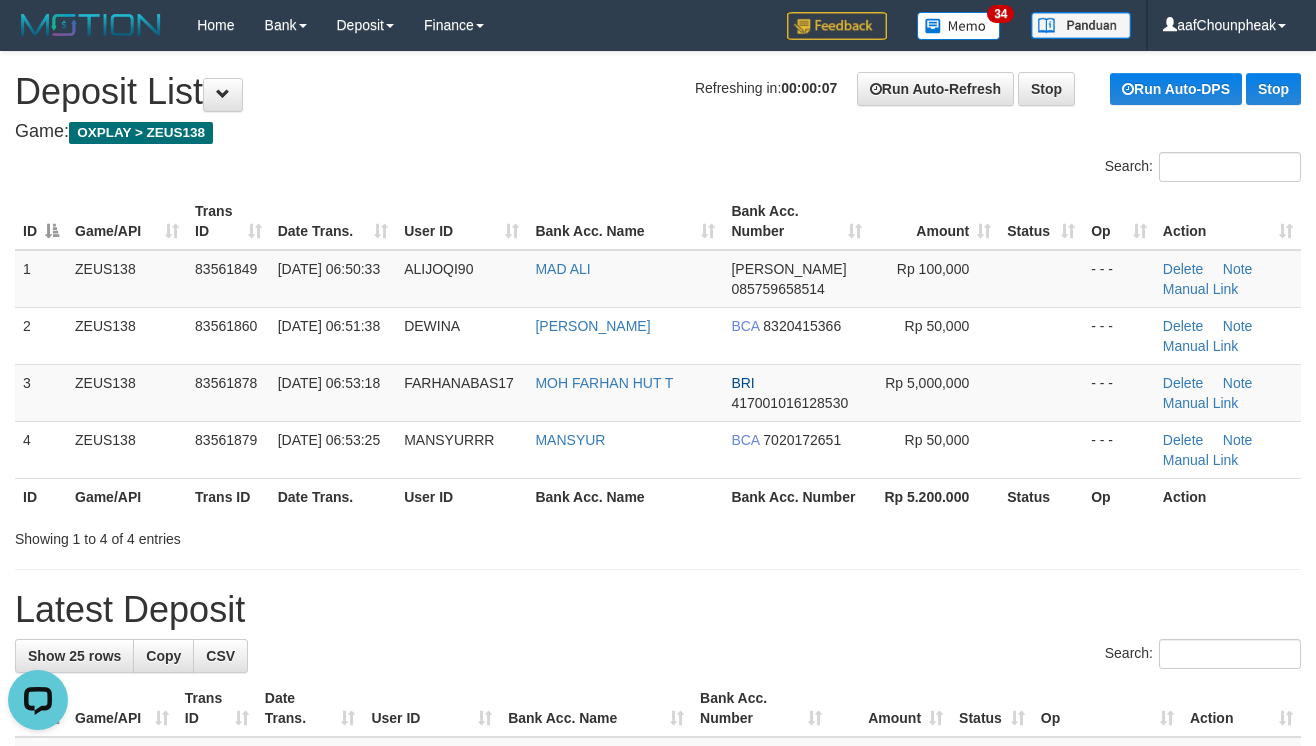 click on "Latest Deposit" at bounding box center [658, 610] 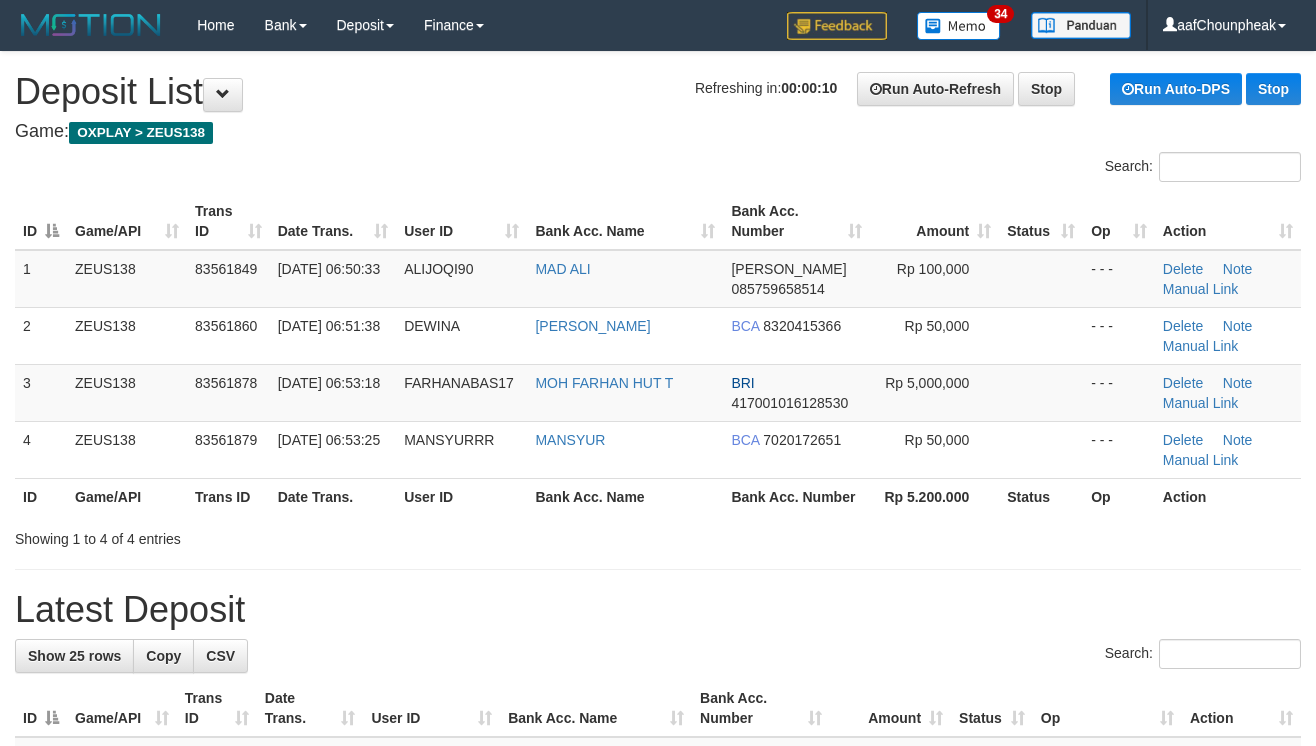 scroll, scrollTop: 0, scrollLeft: 0, axis: both 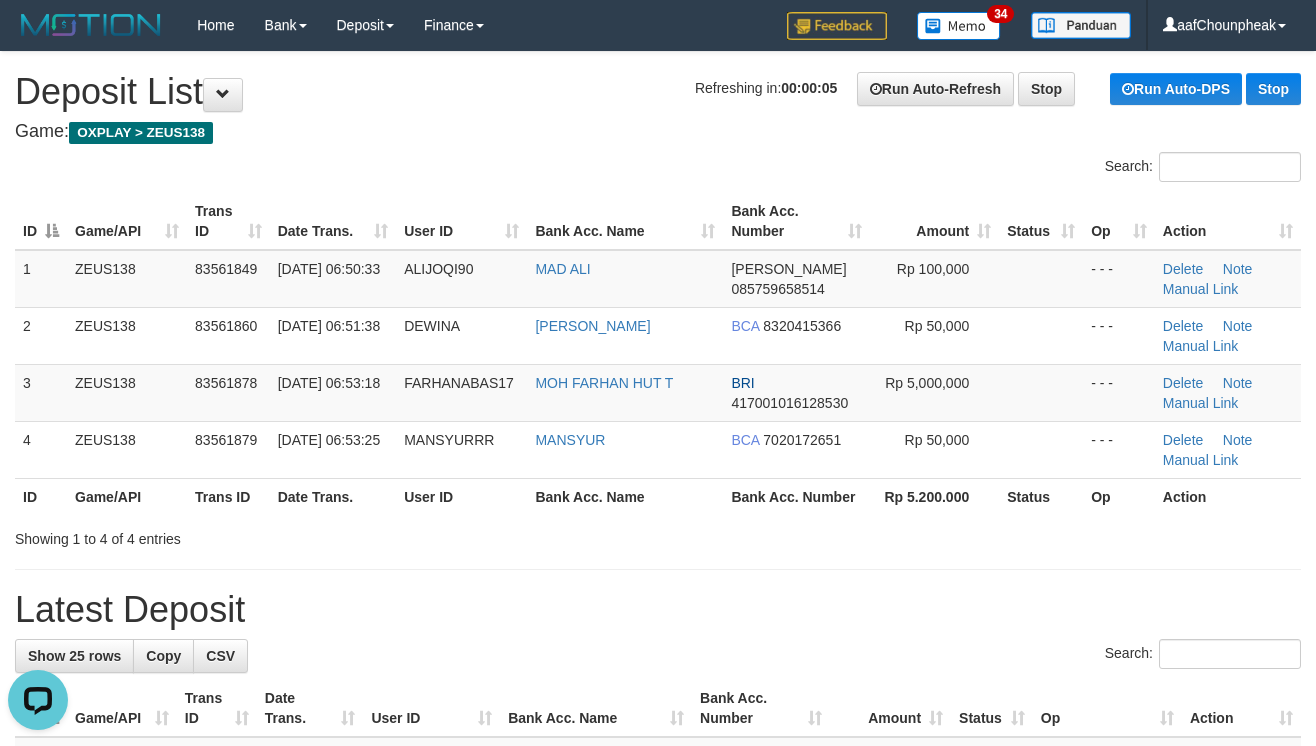 click on "Search:" at bounding box center (658, 656) 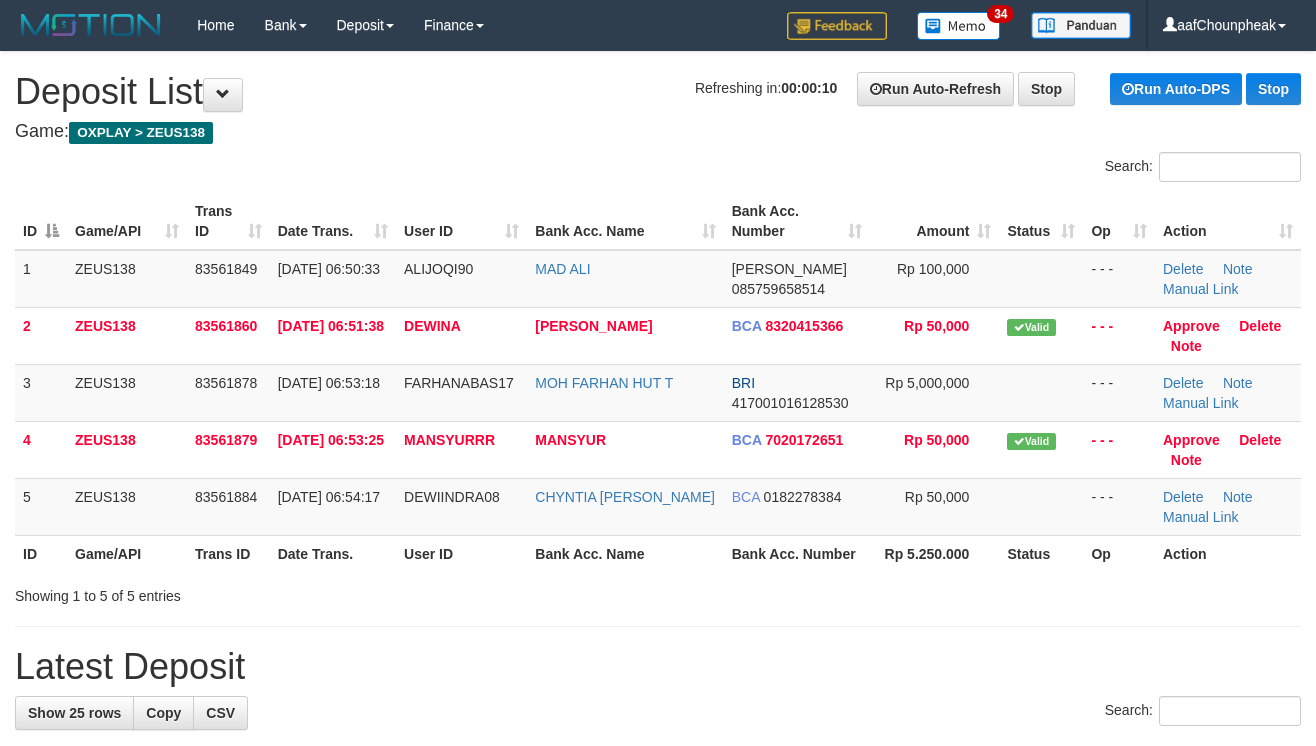 scroll, scrollTop: 0, scrollLeft: 0, axis: both 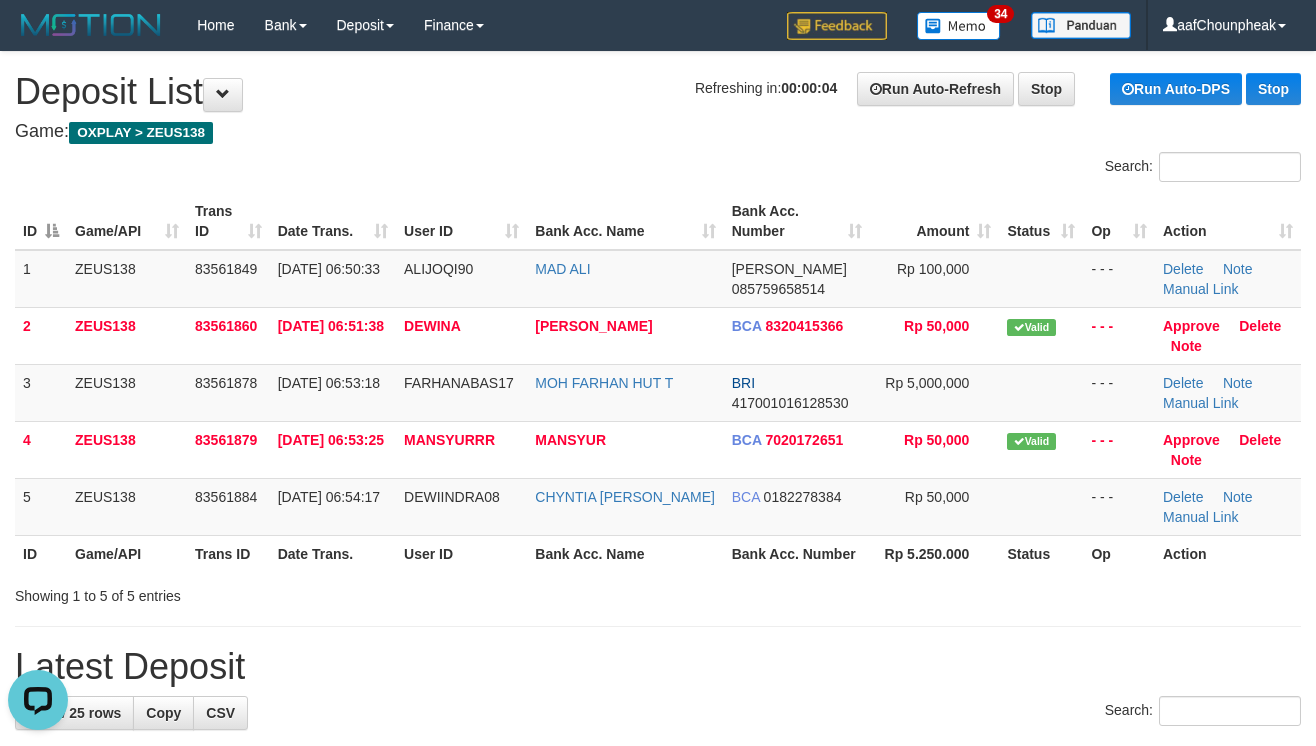 click on "**********" at bounding box center (658, 1202) 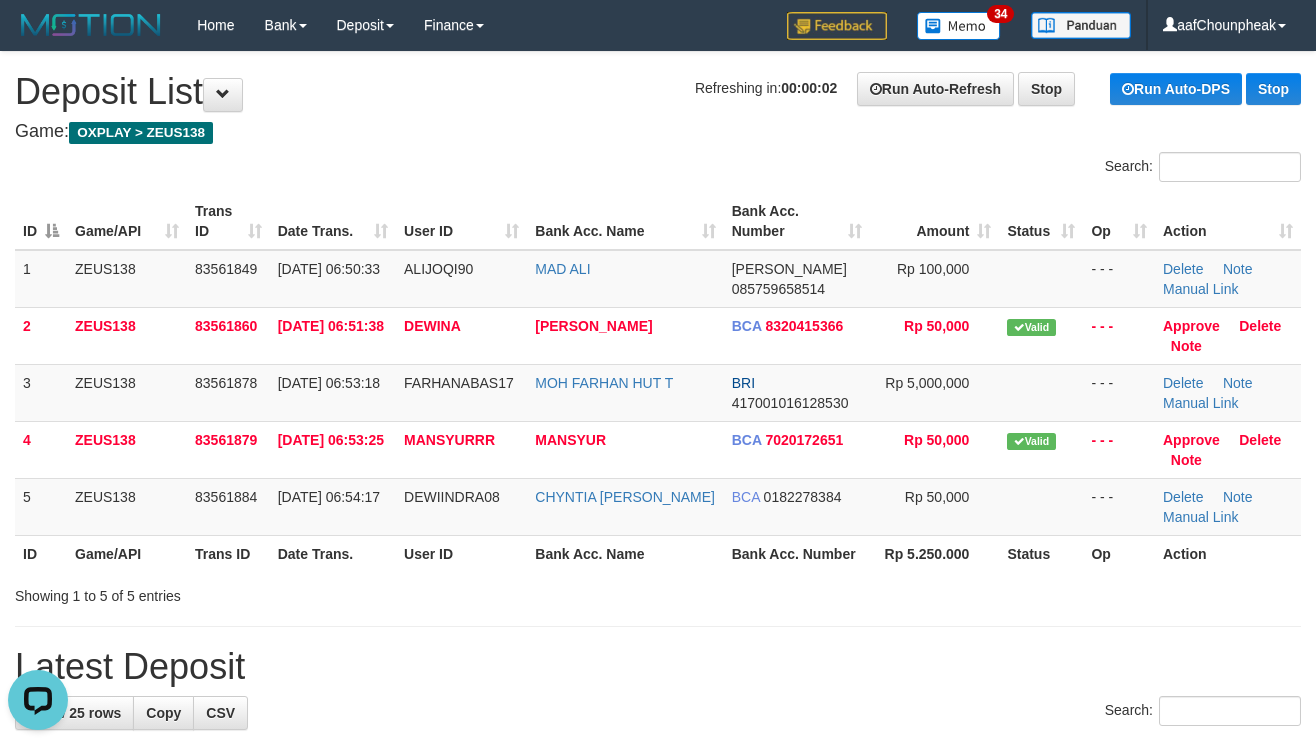 drag, startPoint x: 993, startPoint y: 574, endPoint x: 970, endPoint y: 577, distance: 23.194826 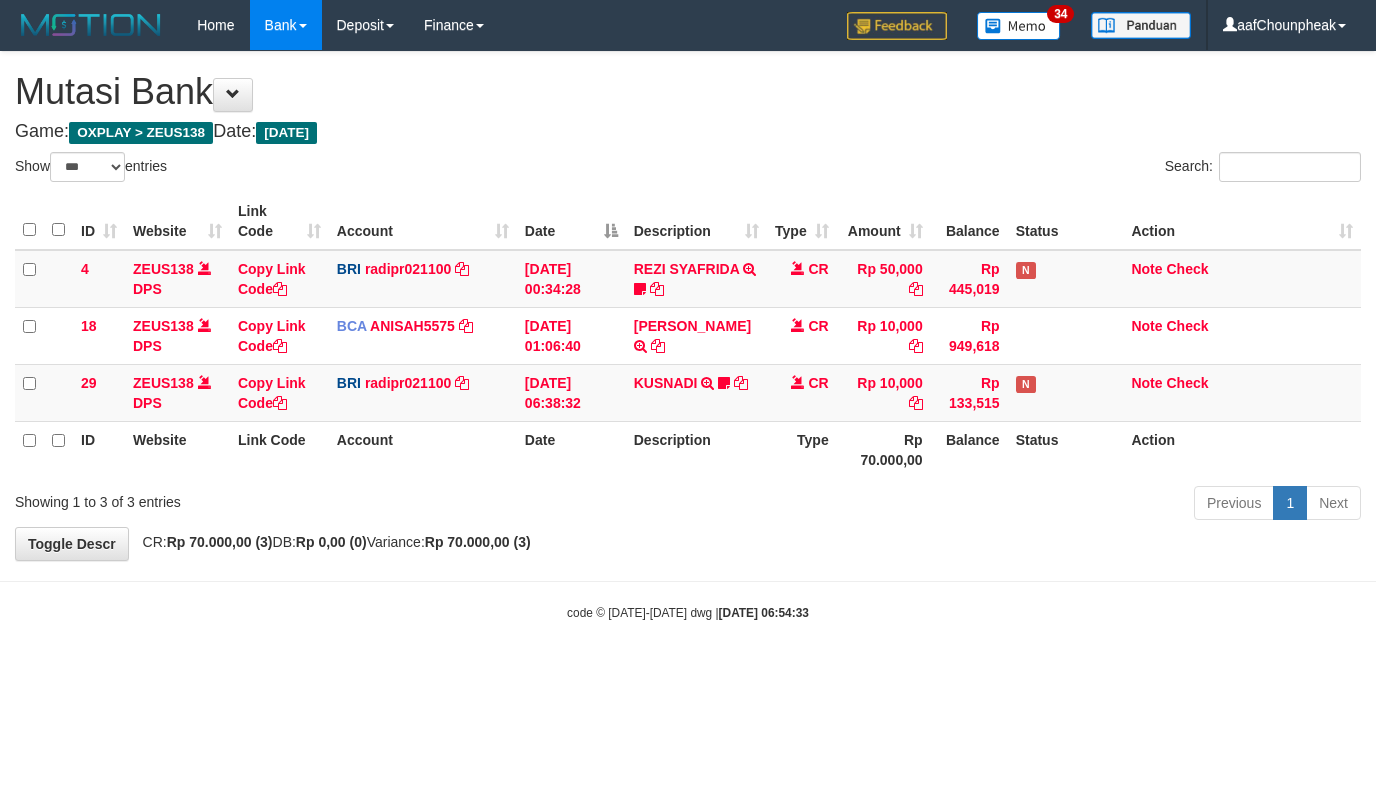 select on "***" 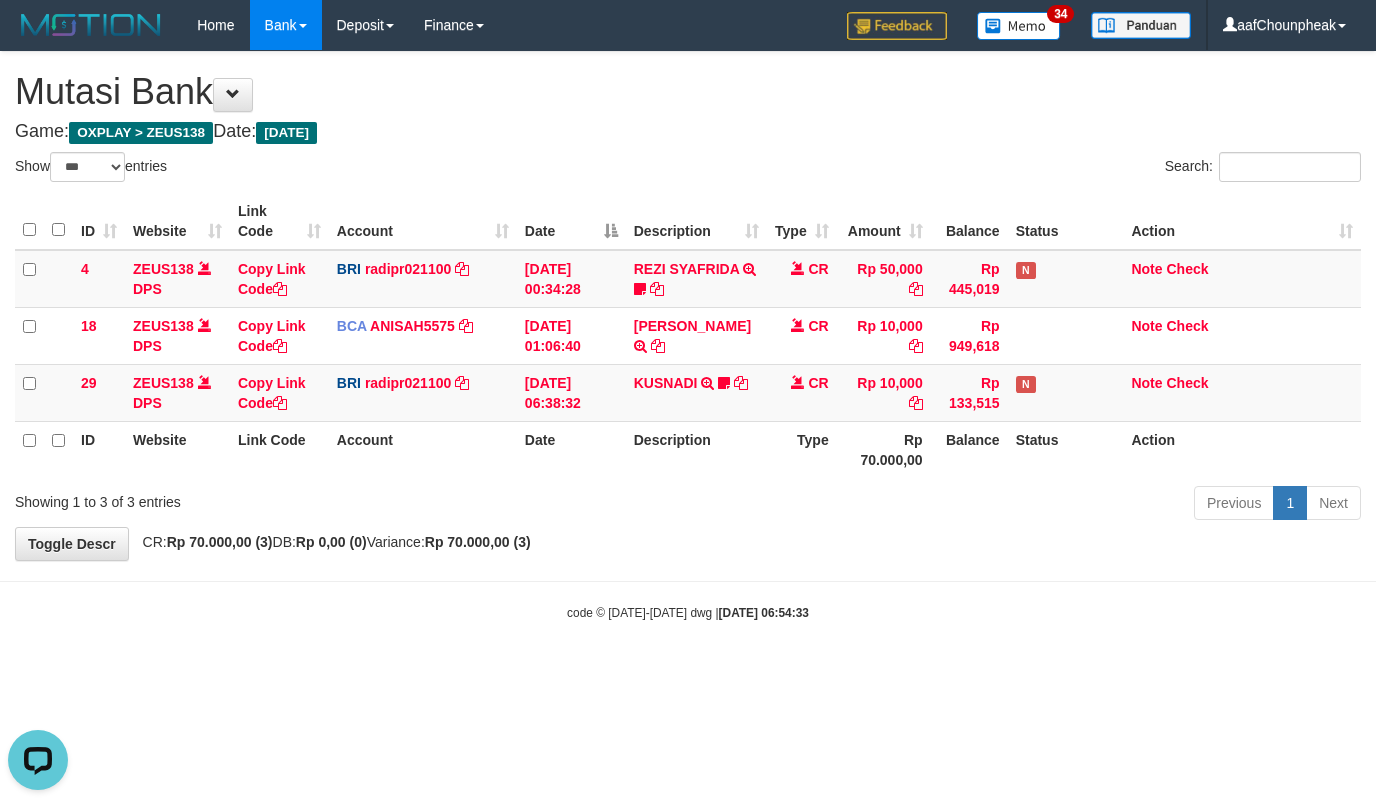 scroll, scrollTop: 0, scrollLeft: 0, axis: both 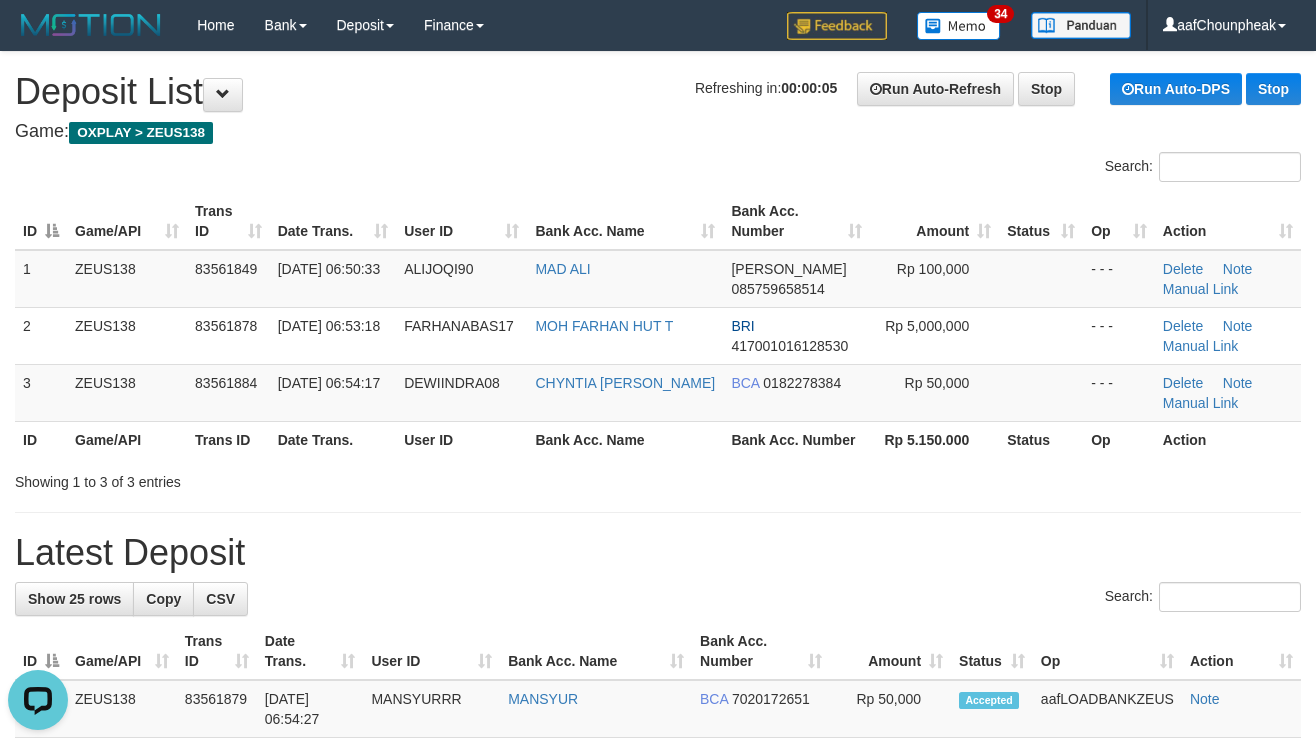 click on "**********" at bounding box center [658, 1145] 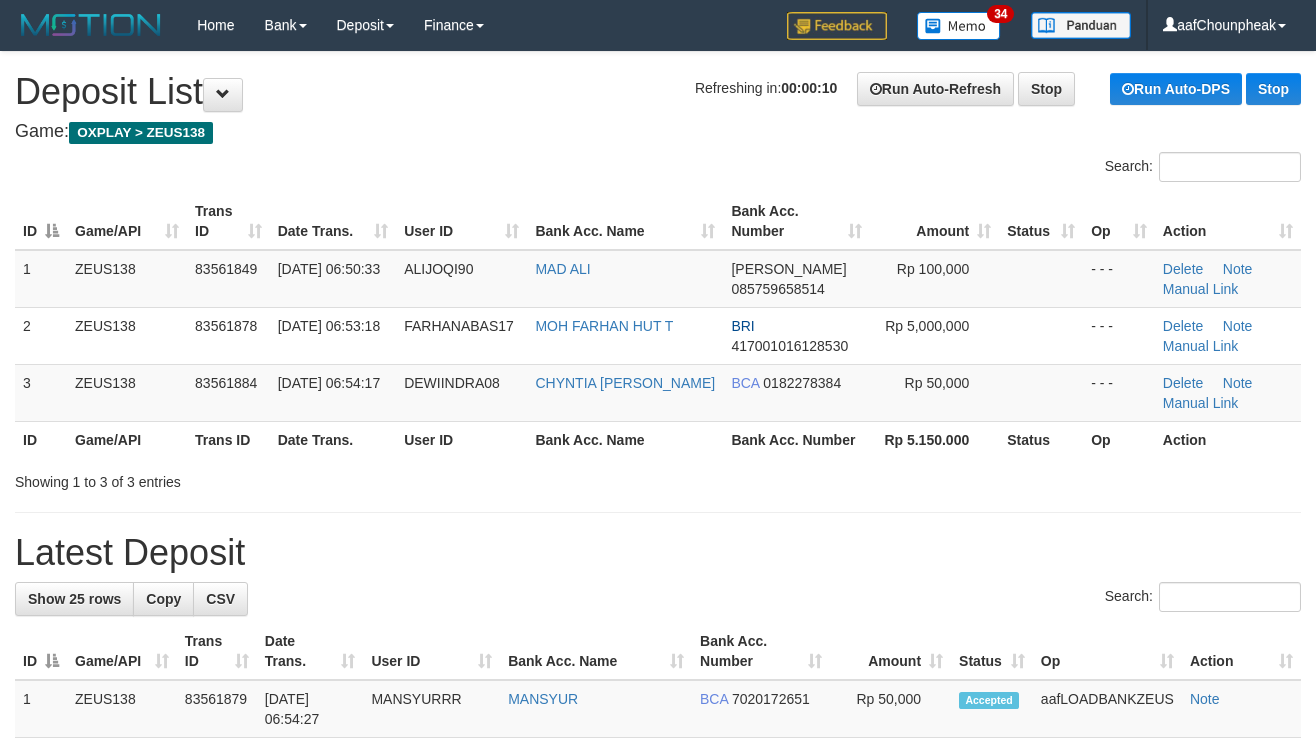 scroll, scrollTop: 0, scrollLeft: 0, axis: both 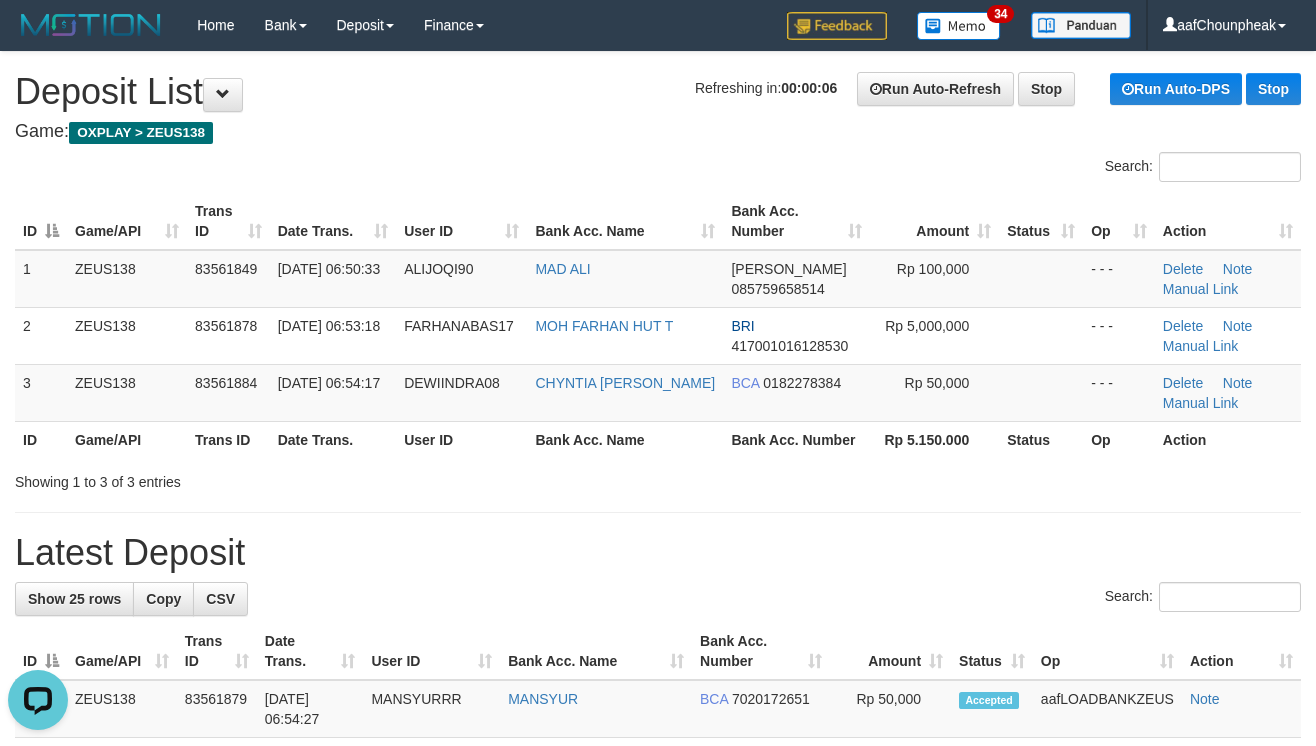 drag, startPoint x: 902, startPoint y: 574, endPoint x: 1053, endPoint y: 564, distance: 151.33076 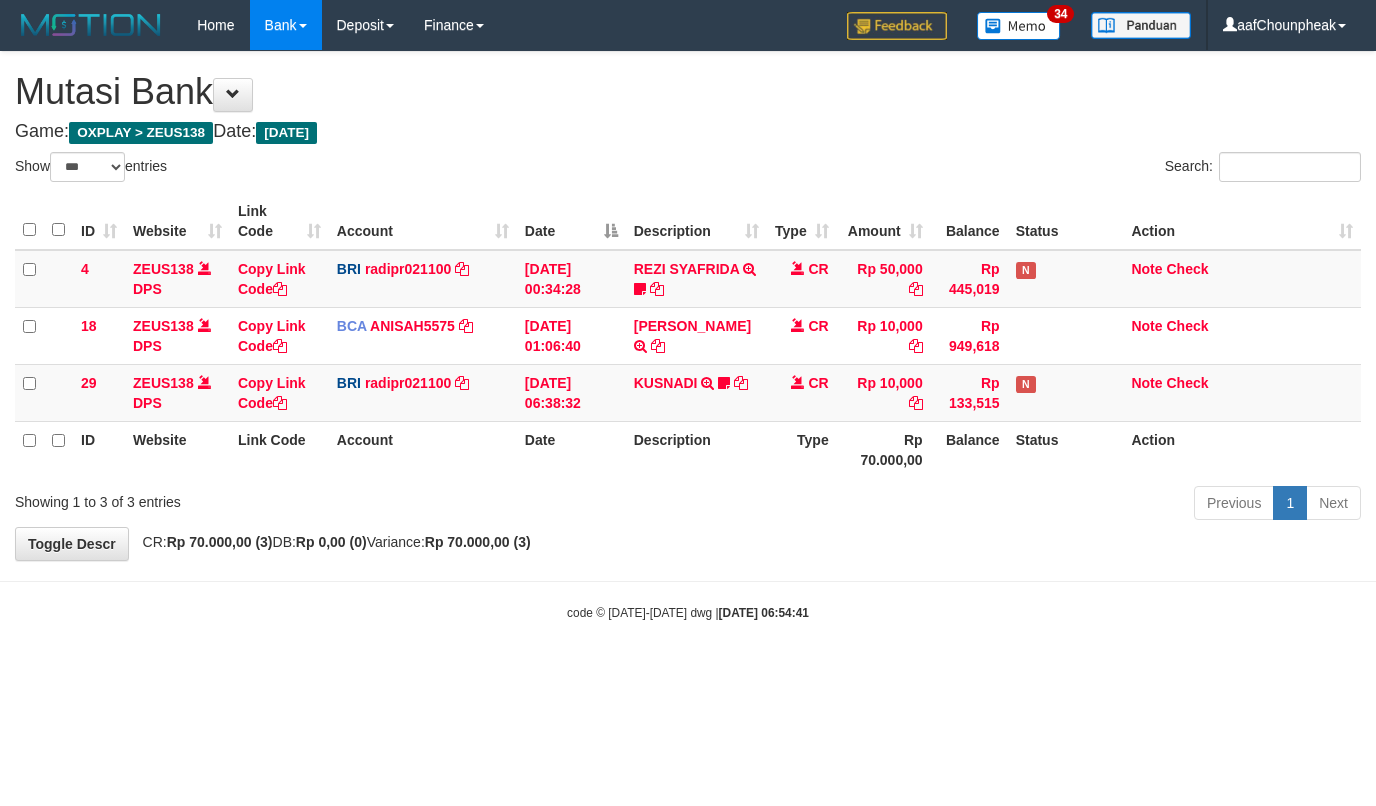 select on "***" 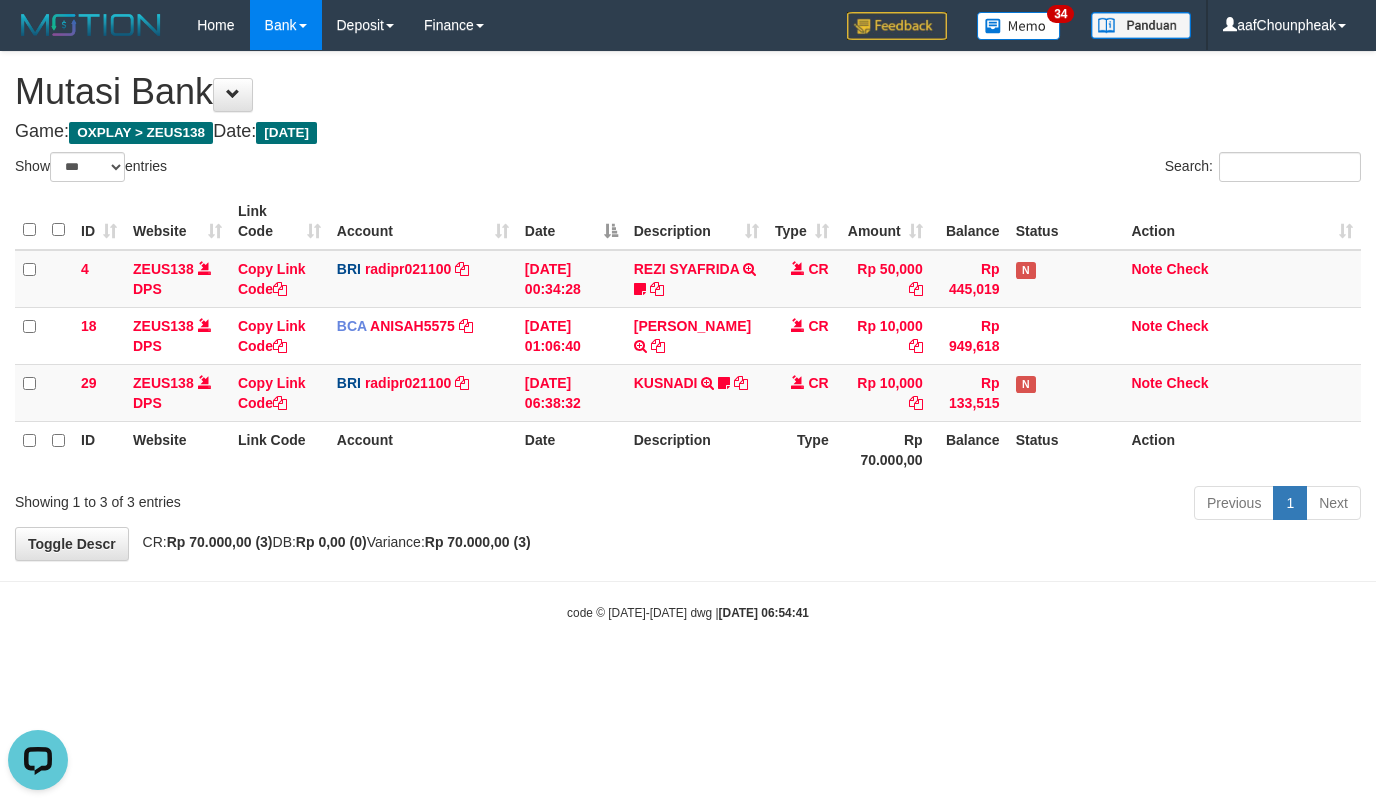 scroll, scrollTop: 0, scrollLeft: 0, axis: both 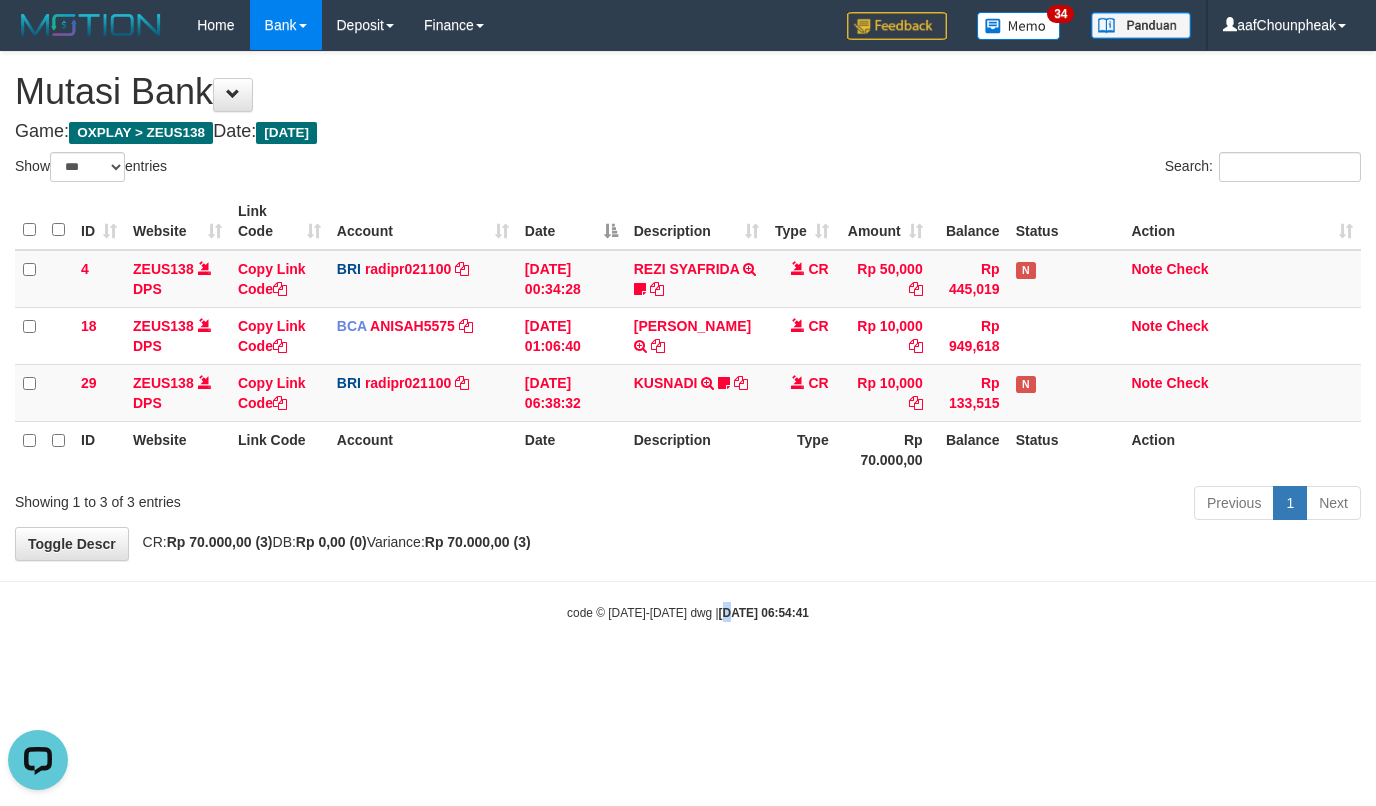 click on "Toggle navigation
Home
Bank
Account List
Mutasi Bank
Search
Note Mutasi
Deposit
DPS List
History
Finance
Financial Data
aafChounpheak
My Profile
Log Out
34" at bounding box center [688, 336] 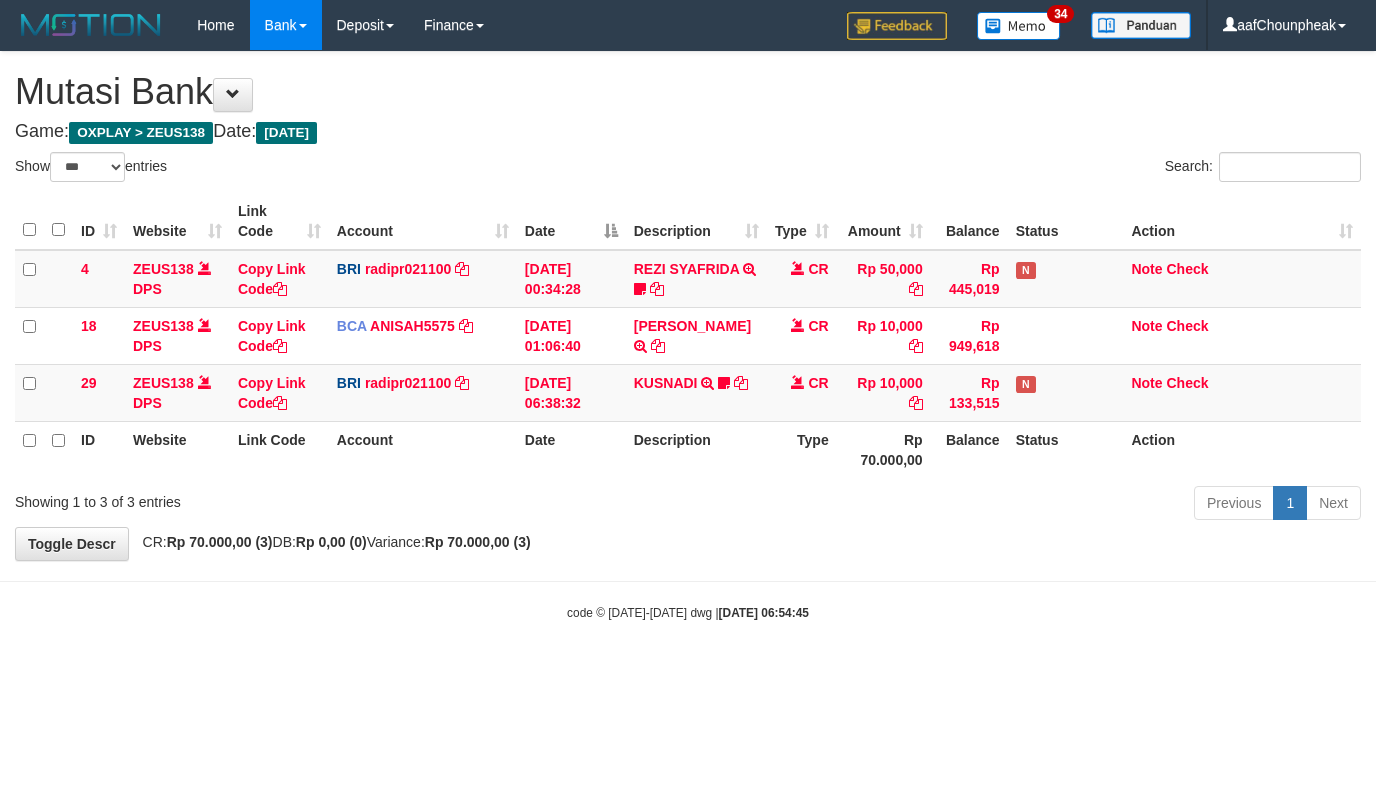 select on "***" 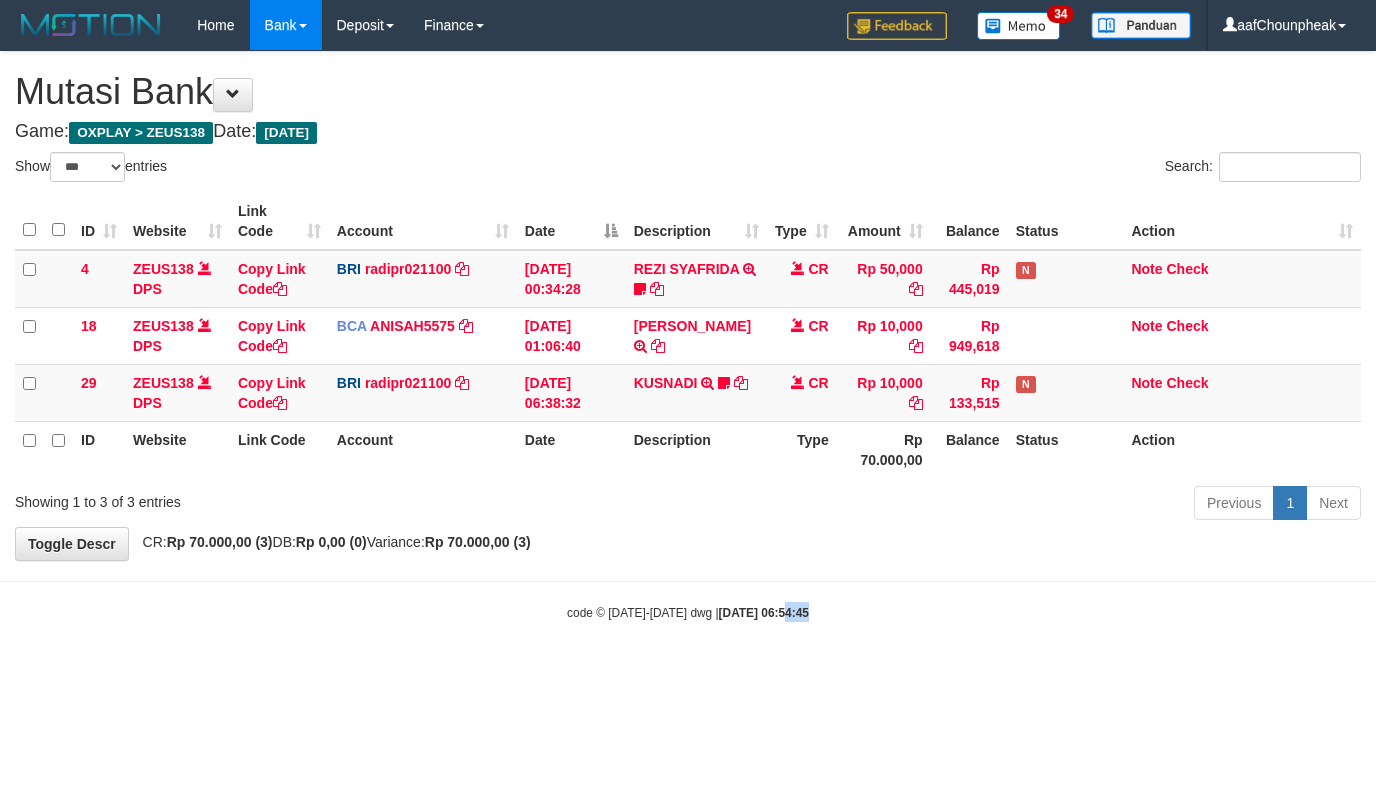 drag, startPoint x: 762, startPoint y: 630, endPoint x: 788, endPoint y: 640, distance: 27.856777 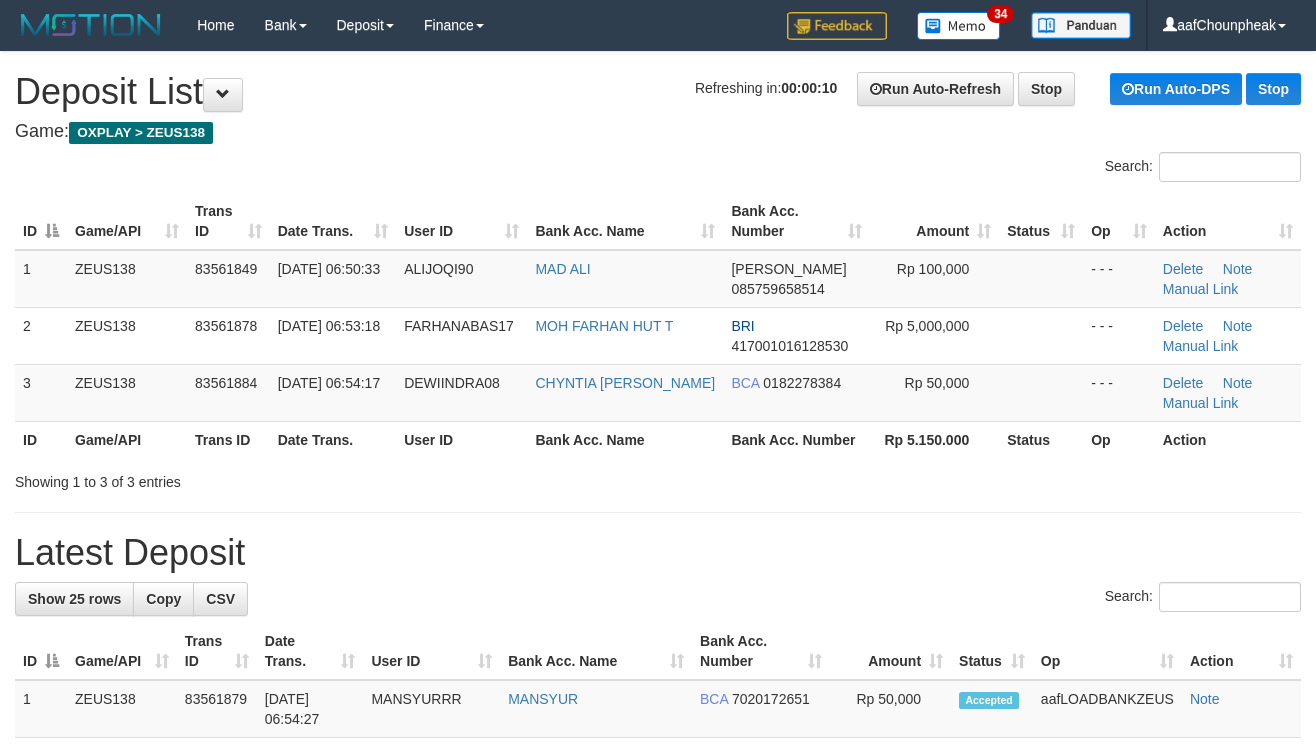 scroll, scrollTop: 0, scrollLeft: 0, axis: both 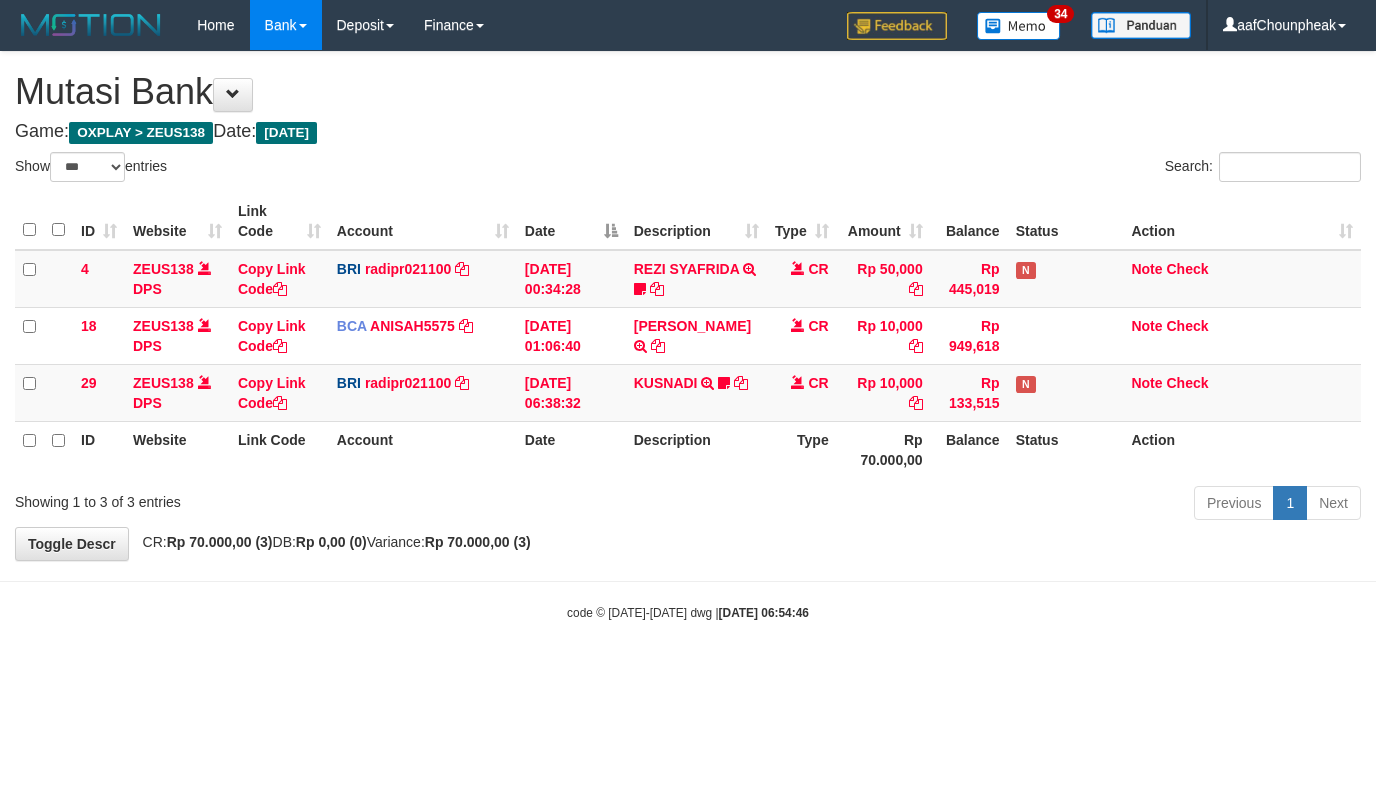 select on "***" 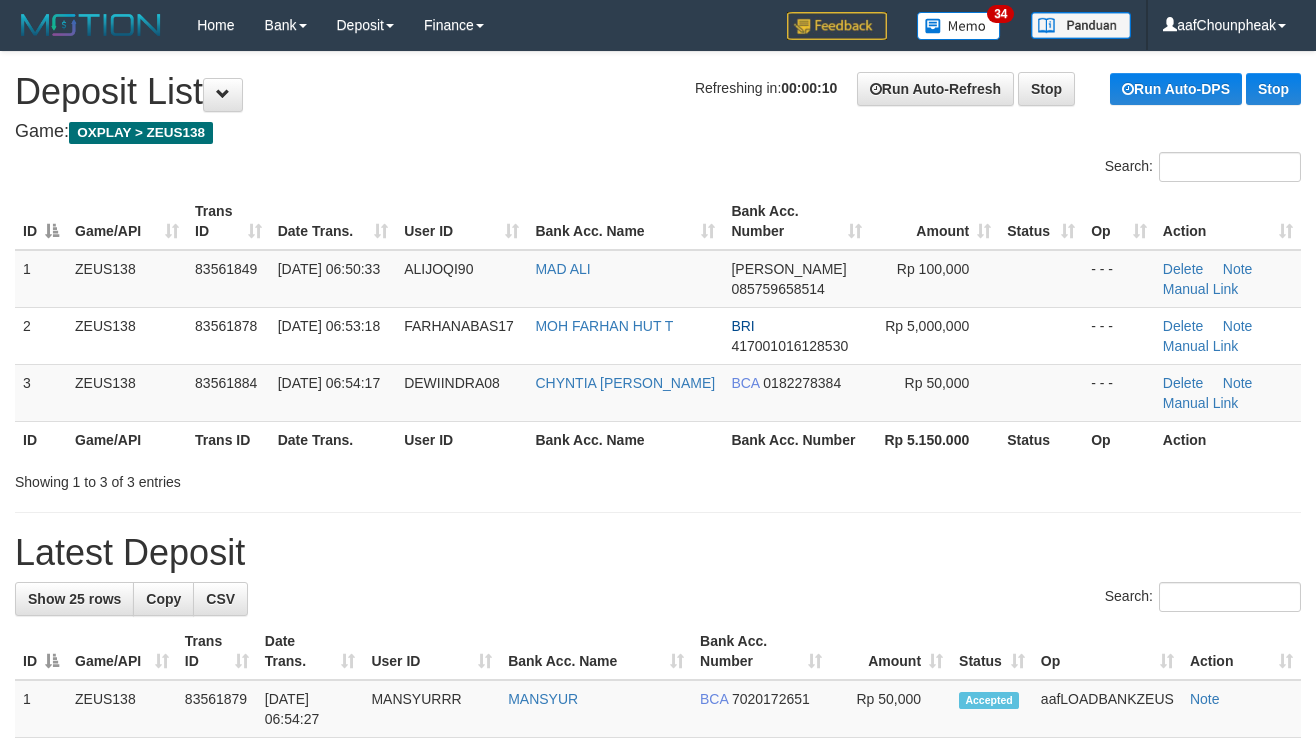 scroll, scrollTop: 0, scrollLeft: 0, axis: both 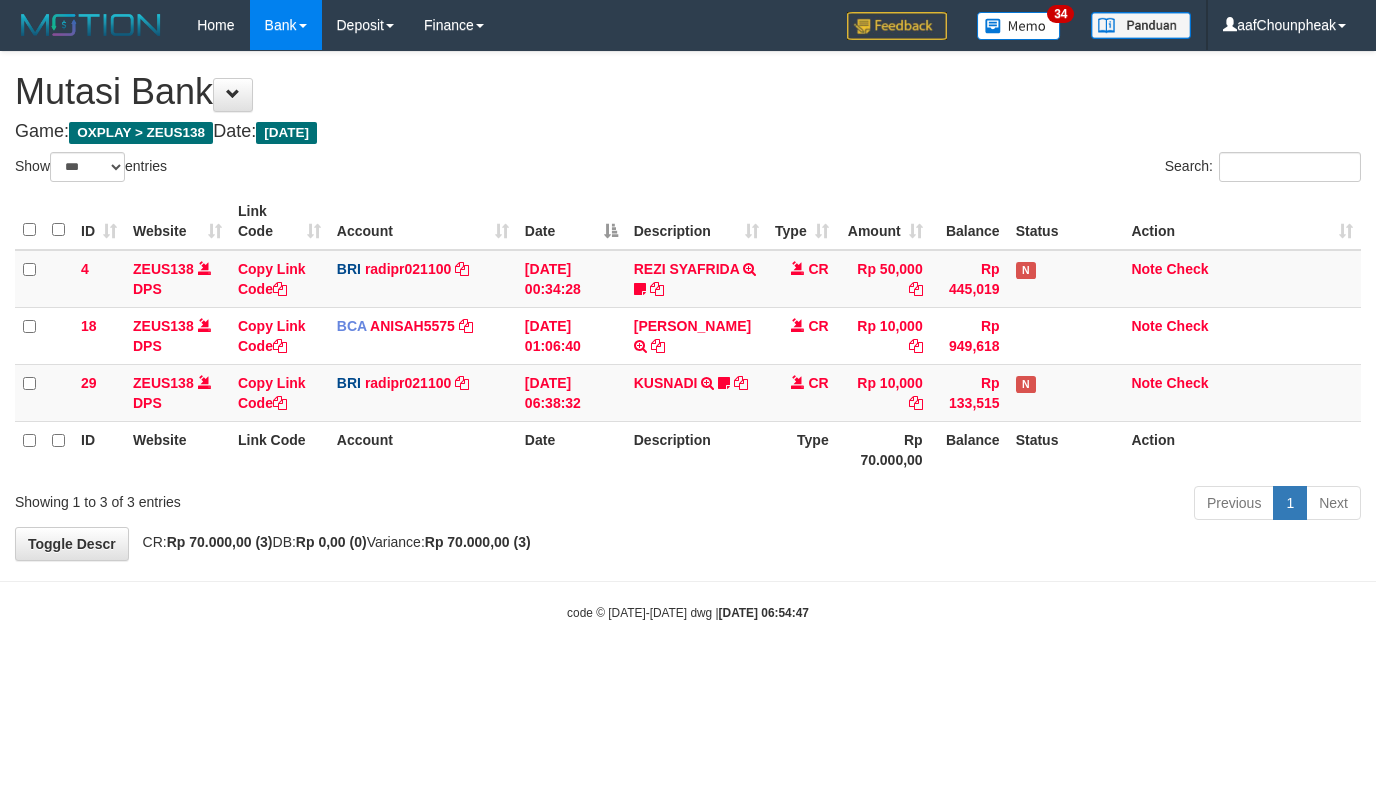 select on "***" 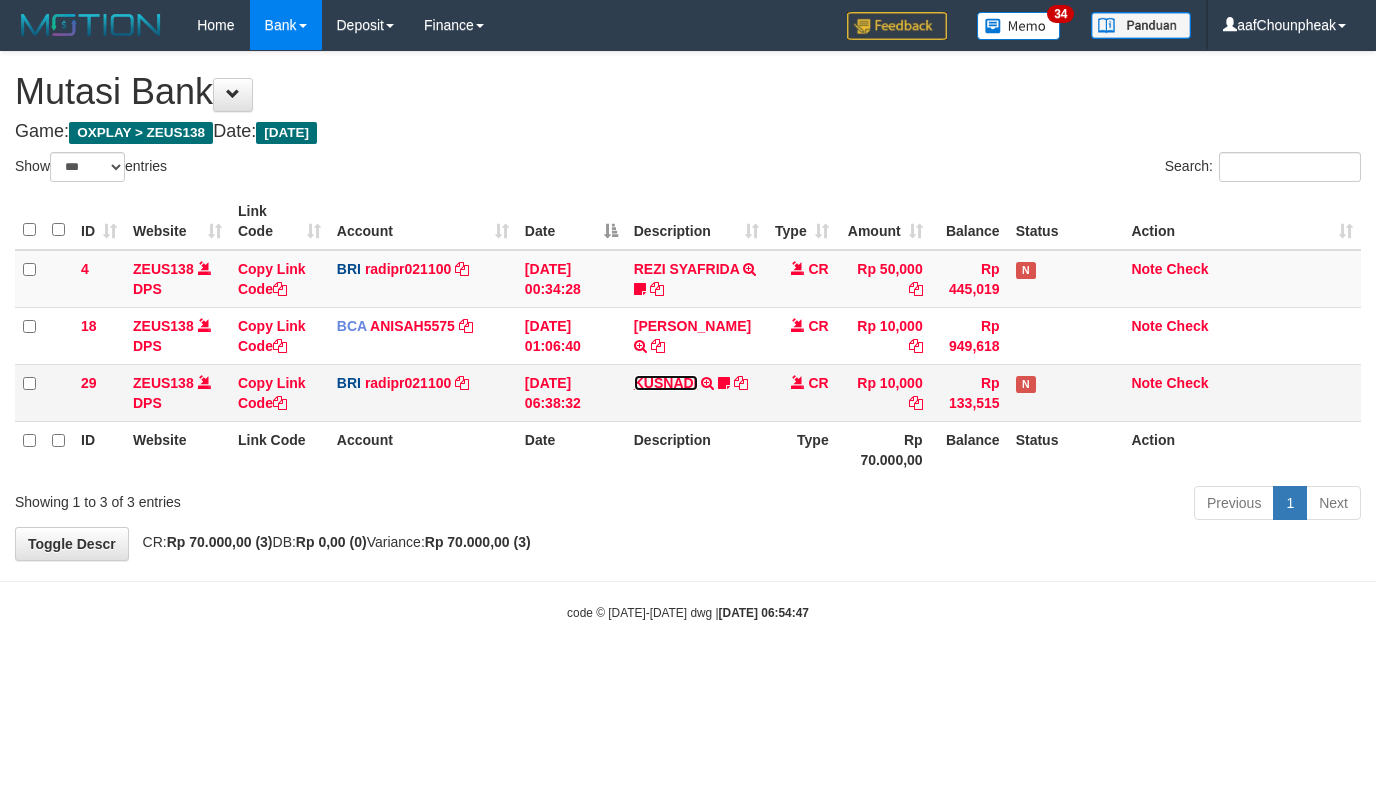 click on "KUSNADI" at bounding box center (666, 383) 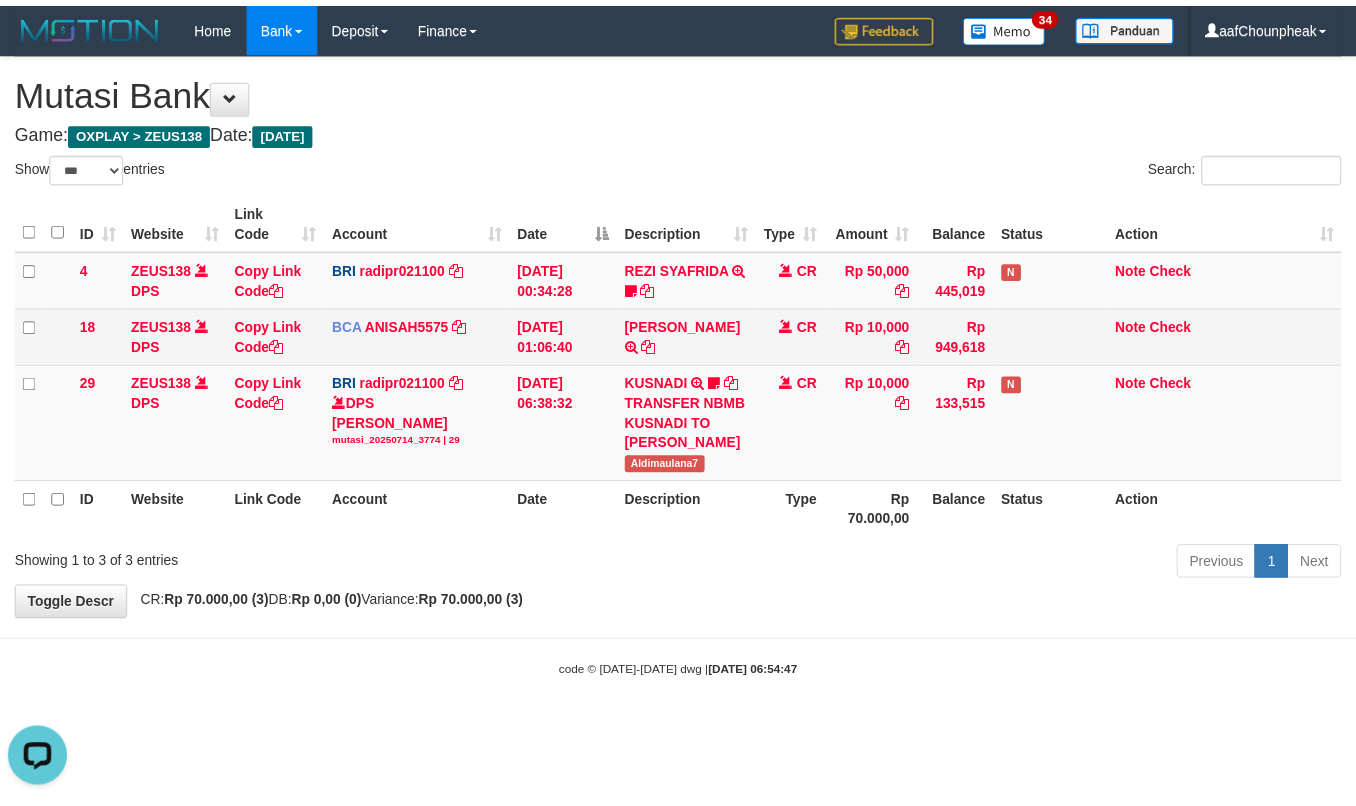 scroll, scrollTop: 0, scrollLeft: 0, axis: both 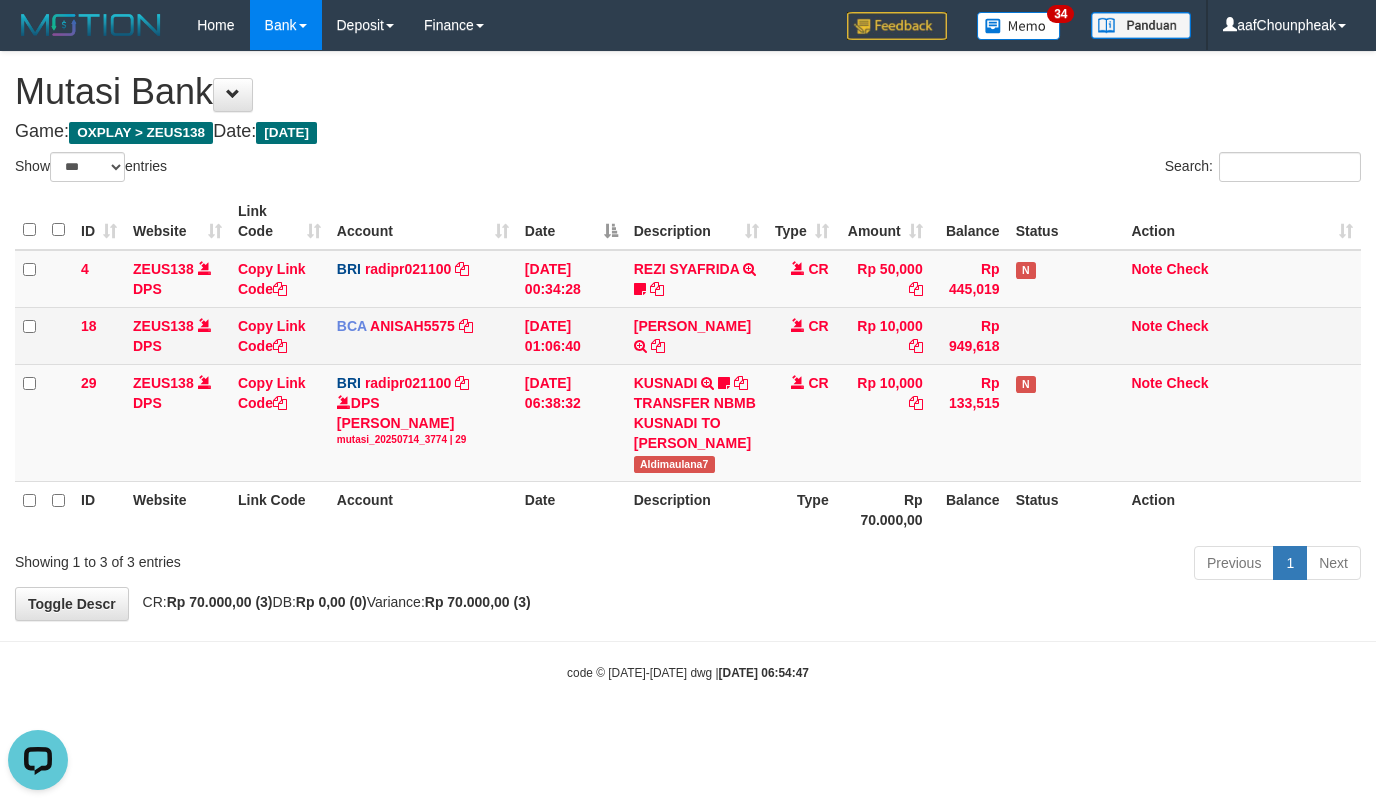 click on "ACHMAD JAINUDIN         TRSF E-BANKING CR 1407/FTSCY/WS95031
10000.00ACHMAD JAINUDIN" at bounding box center [696, 335] 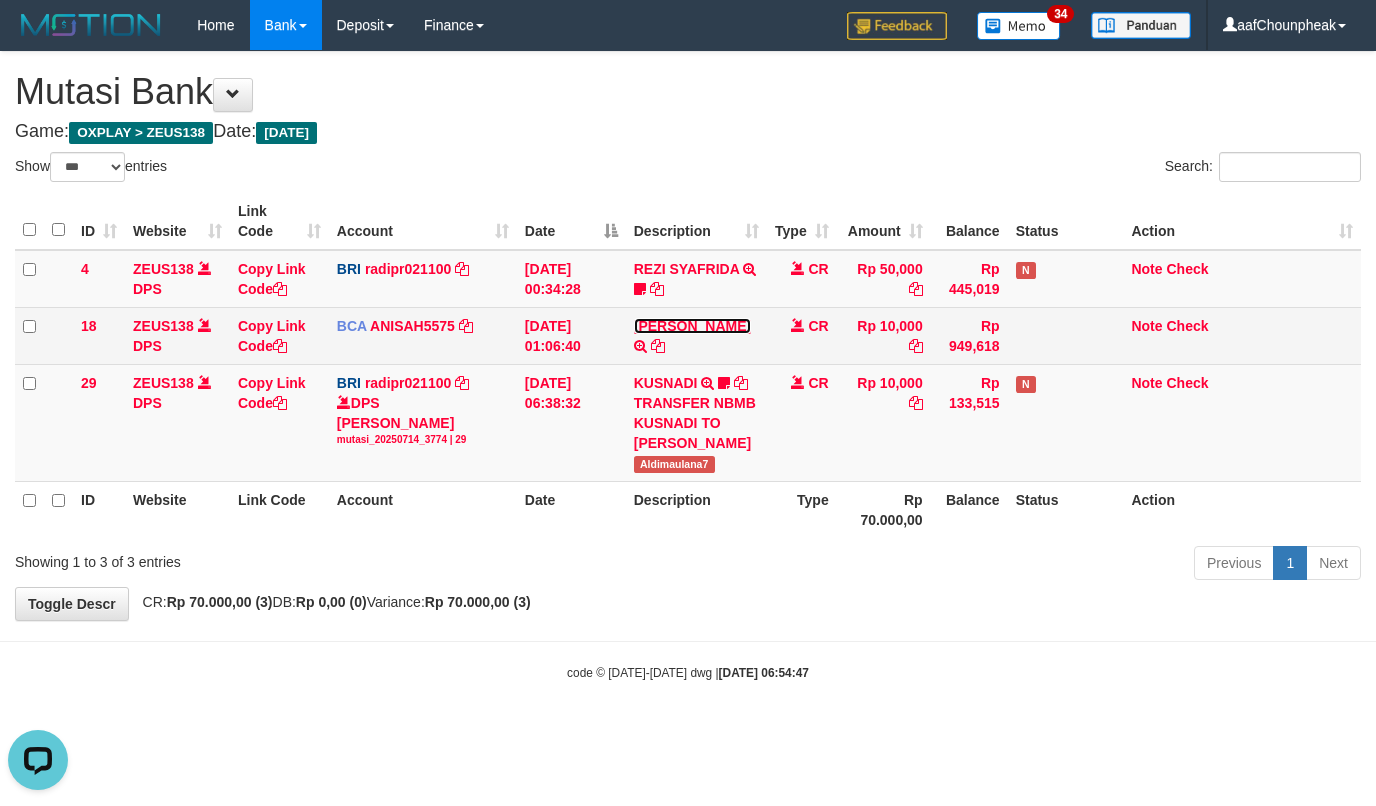 click on "ACHMAD JAINUDIN" at bounding box center (692, 326) 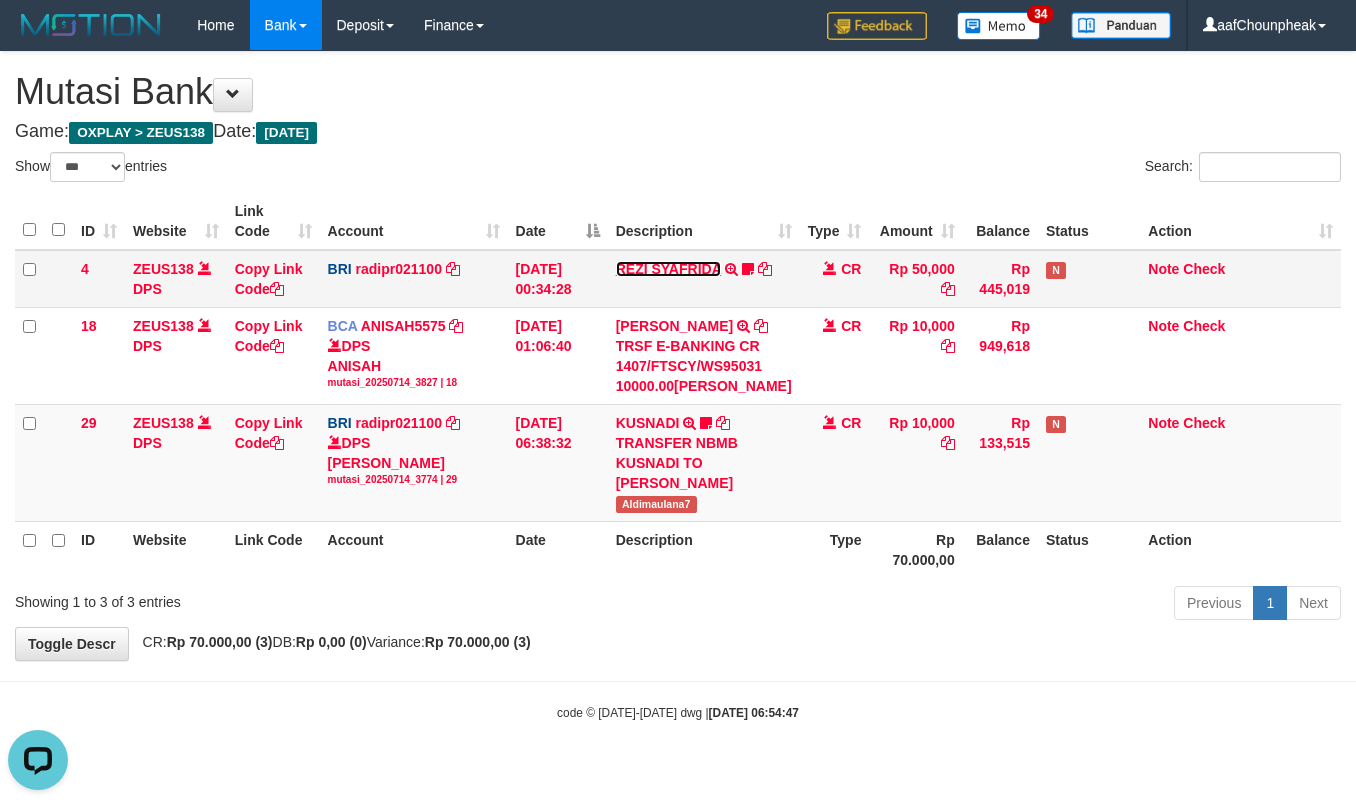 click on "REZI SYAFRIDA" at bounding box center [669, 269] 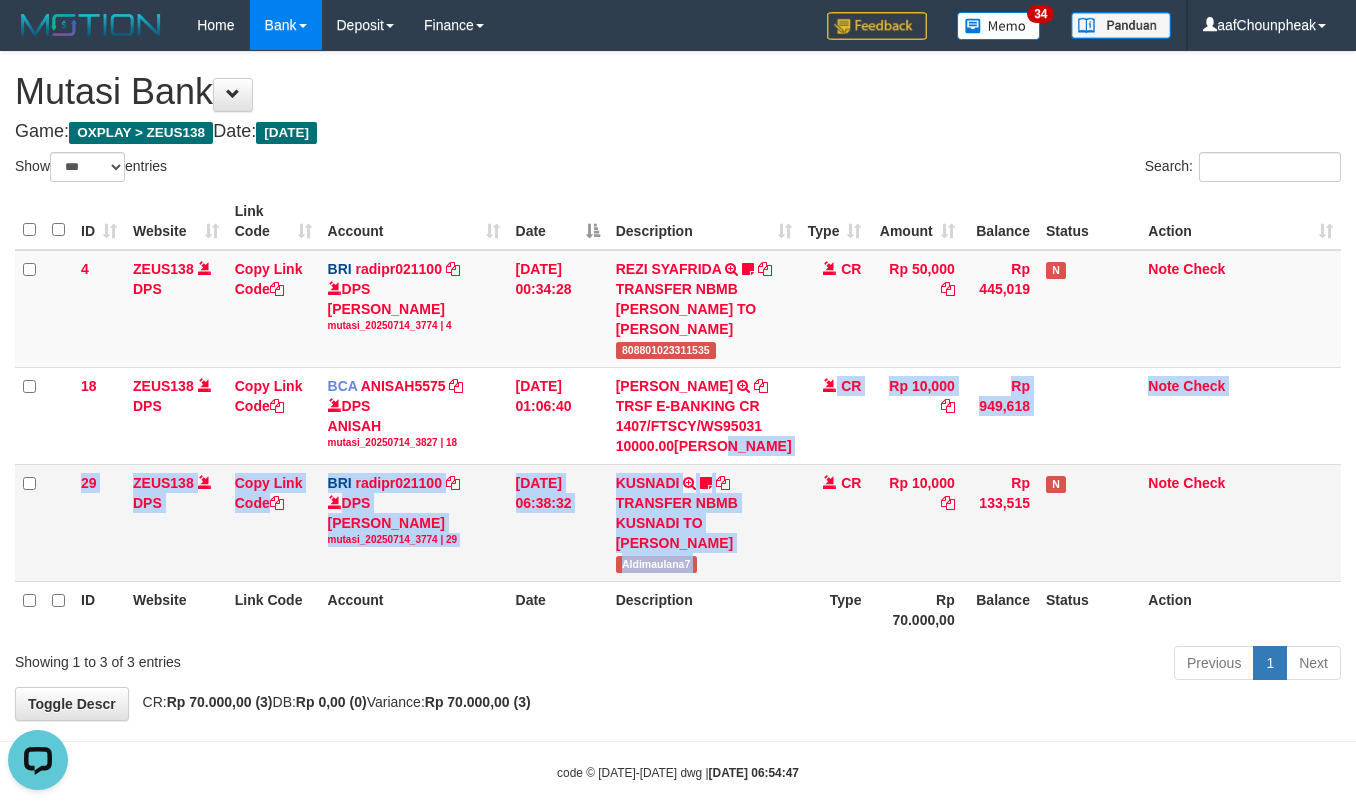 drag, startPoint x: 790, startPoint y: 546, endPoint x: 797, endPoint y: 568, distance: 23.086792 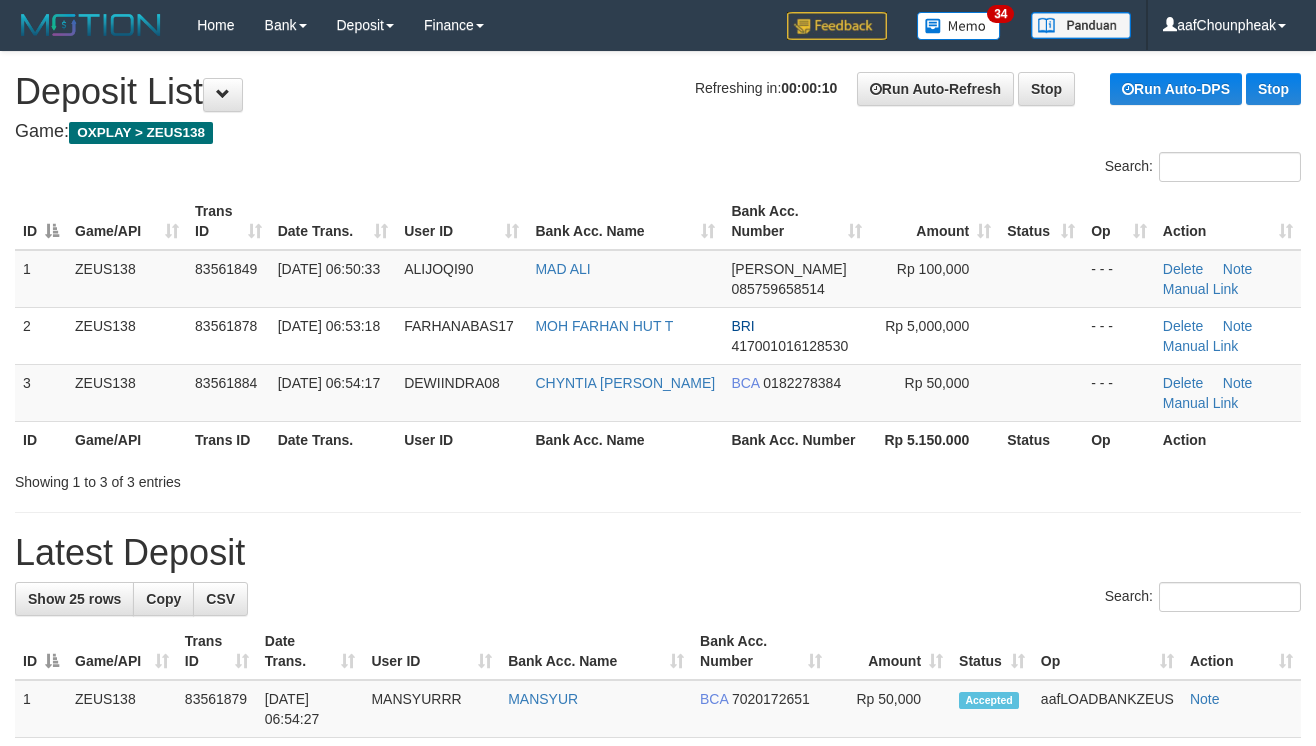 scroll, scrollTop: 0, scrollLeft: 0, axis: both 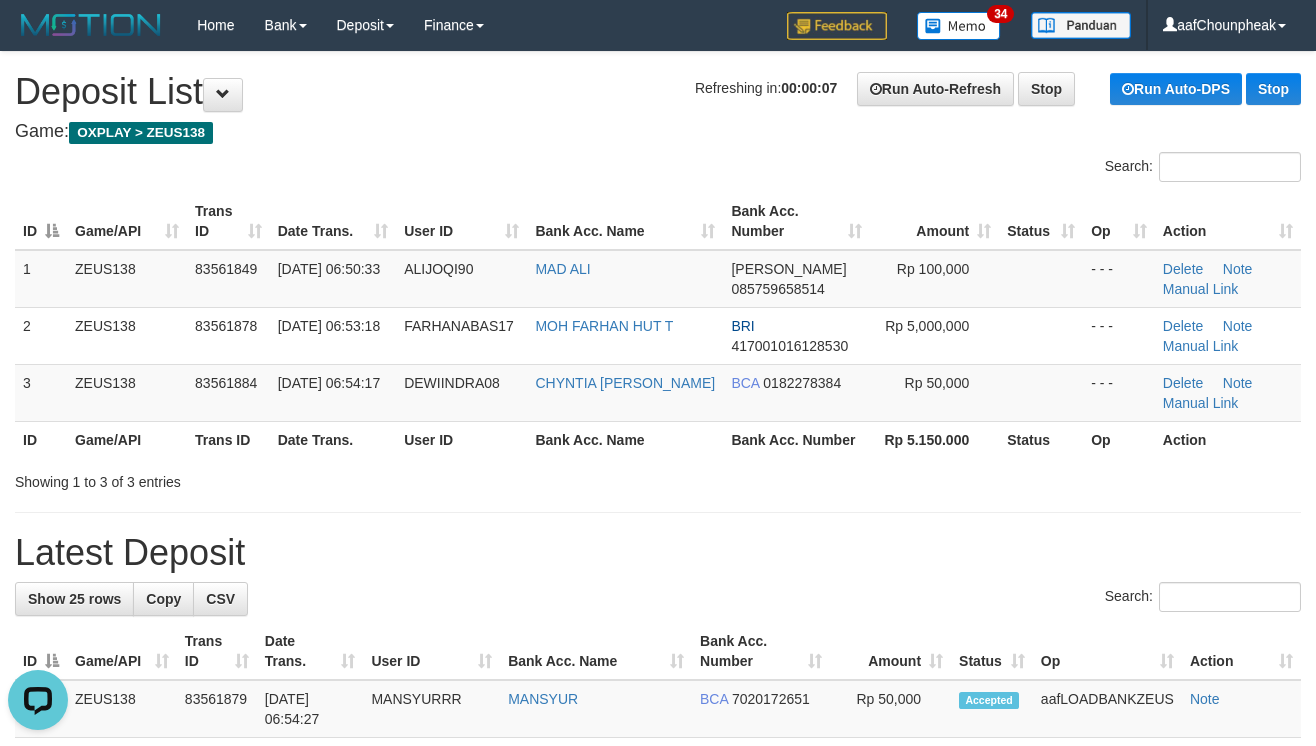 drag, startPoint x: 881, startPoint y: 500, endPoint x: 982, endPoint y: 484, distance: 102.259476 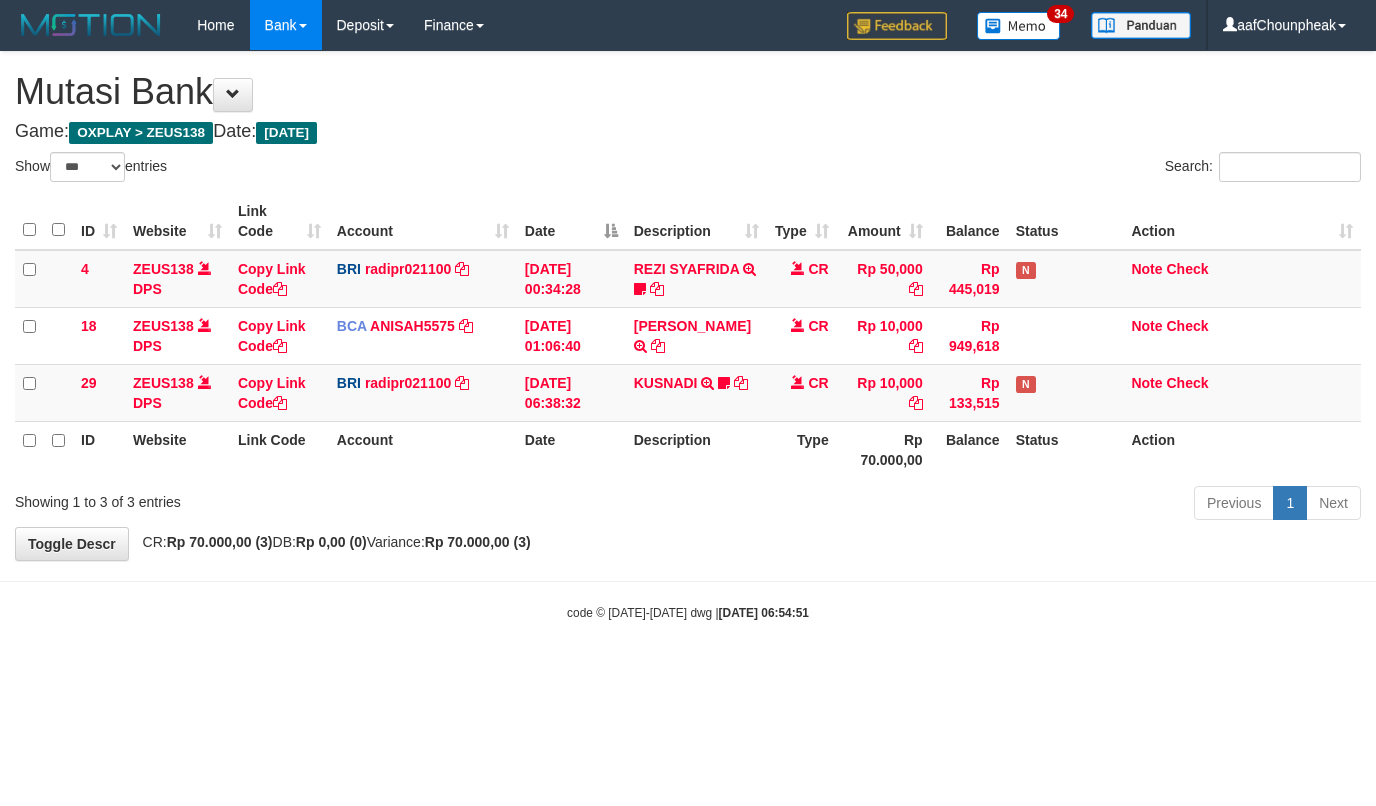 select on "***" 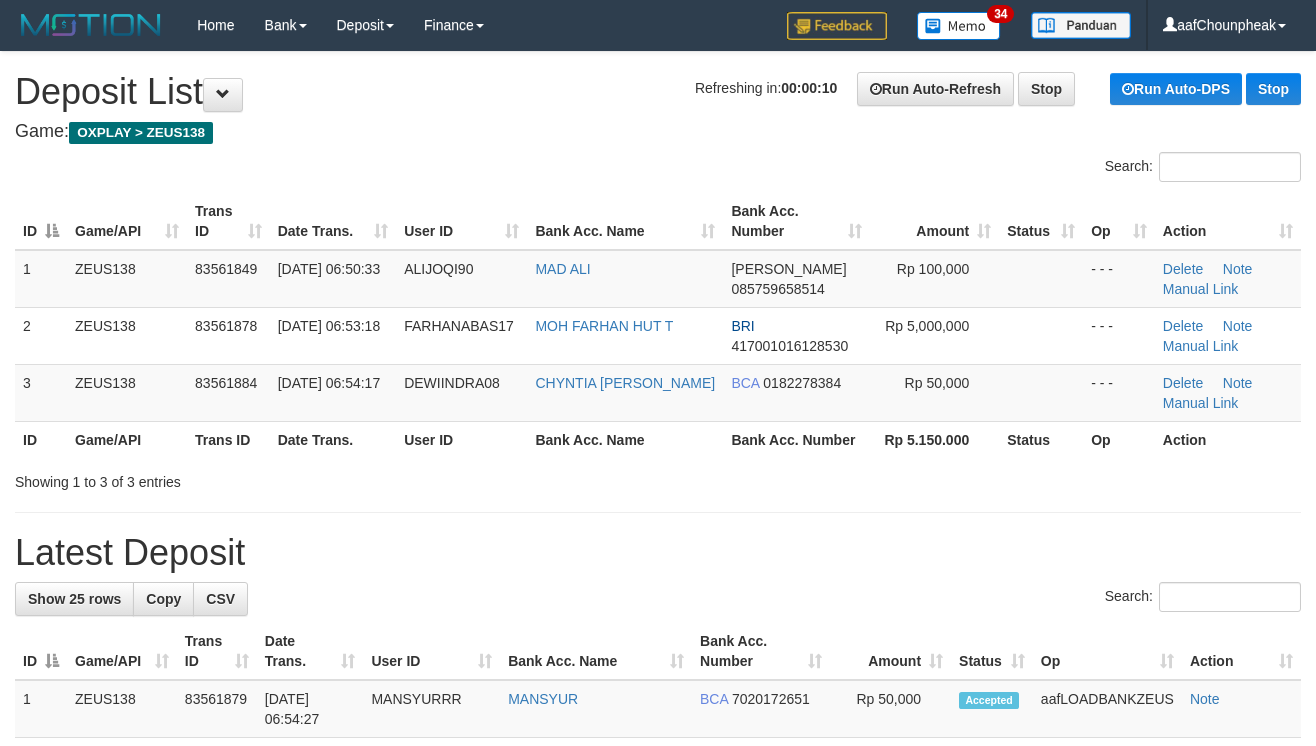 scroll, scrollTop: 0, scrollLeft: 0, axis: both 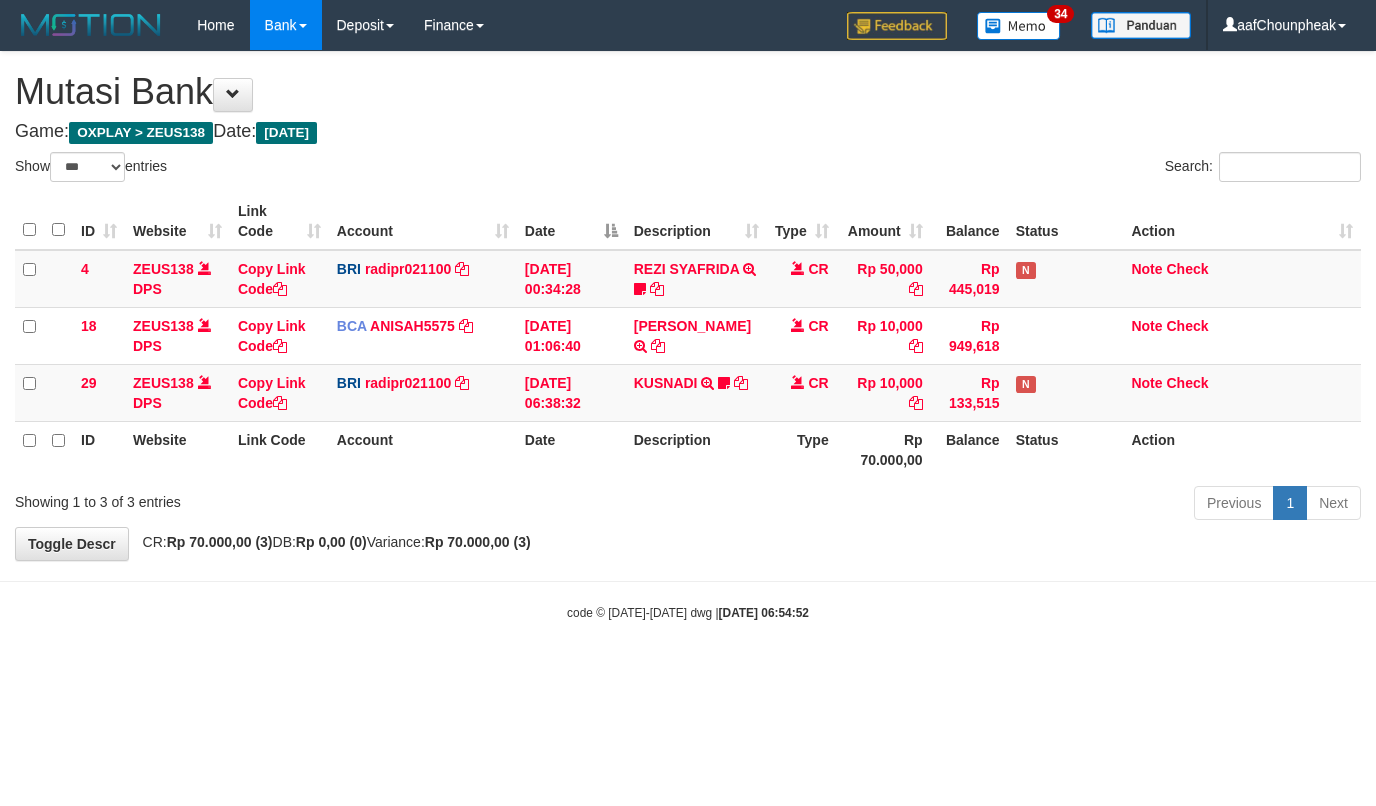select on "***" 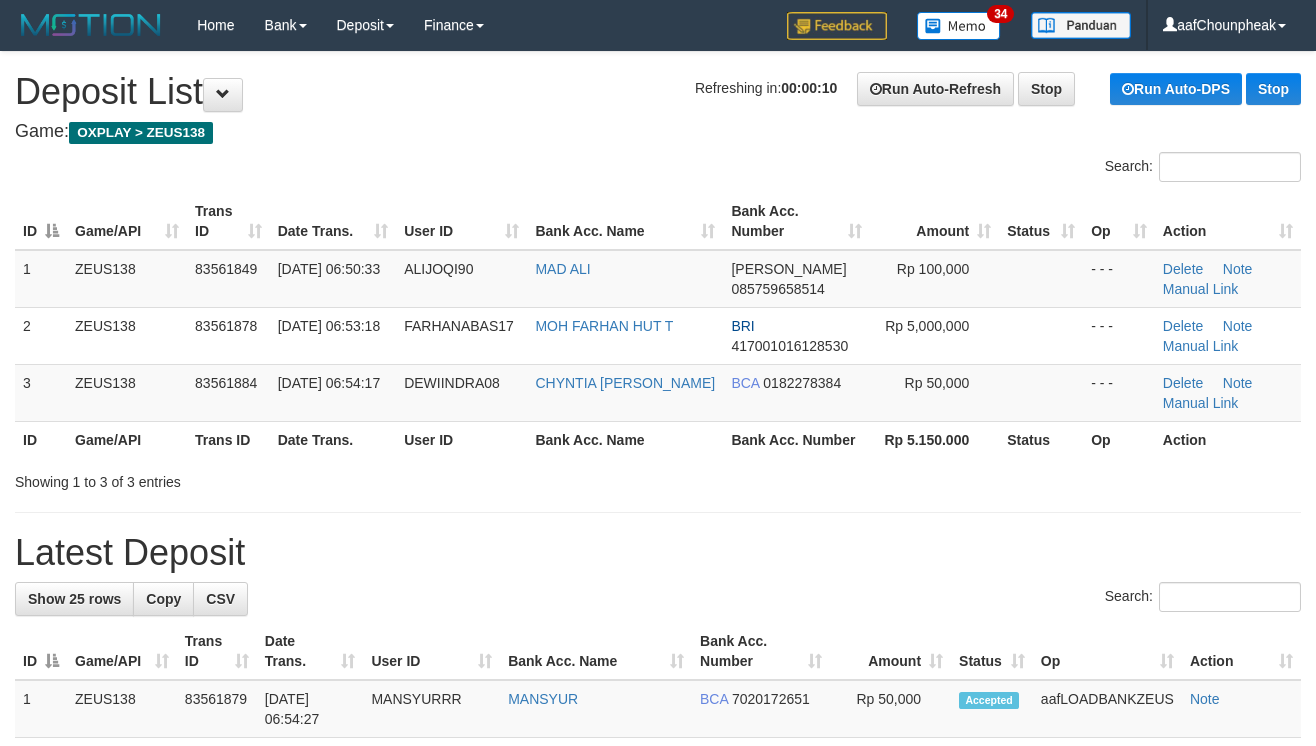 scroll, scrollTop: 0, scrollLeft: 0, axis: both 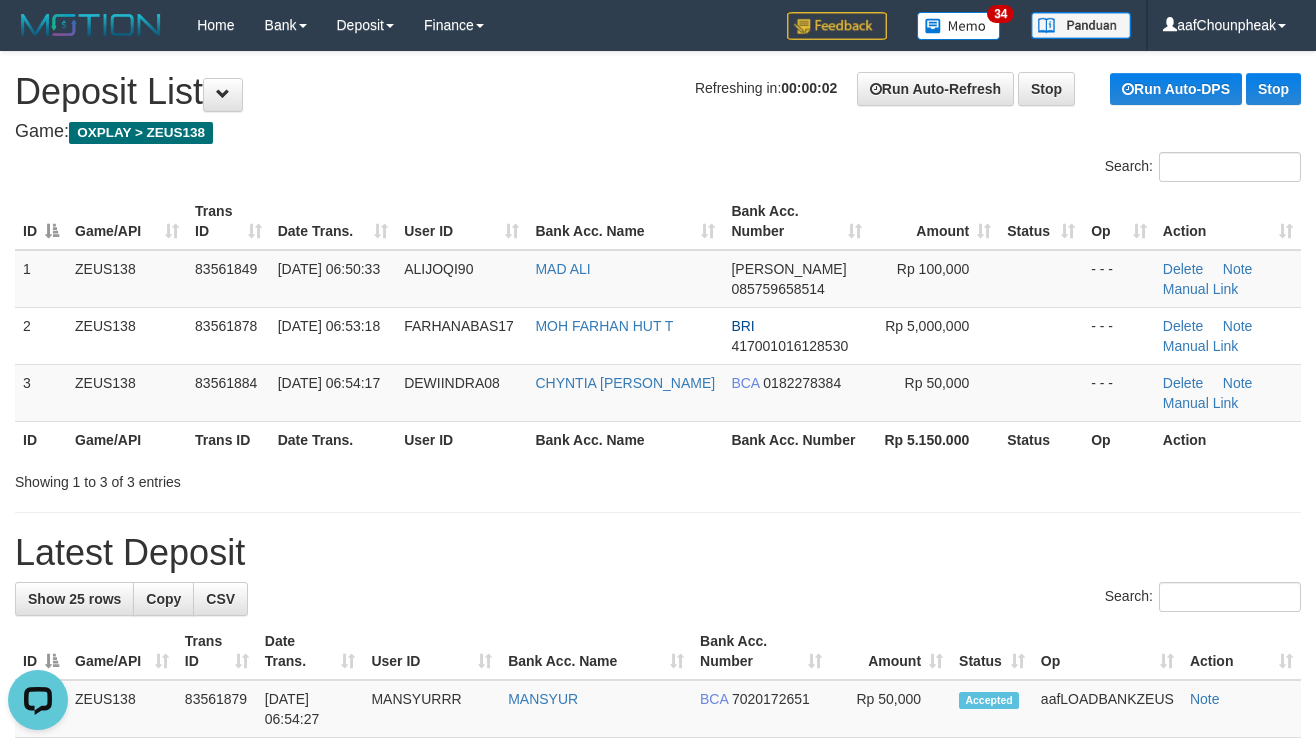 drag, startPoint x: 1013, startPoint y: 484, endPoint x: 1026, endPoint y: 496, distance: 17.691807 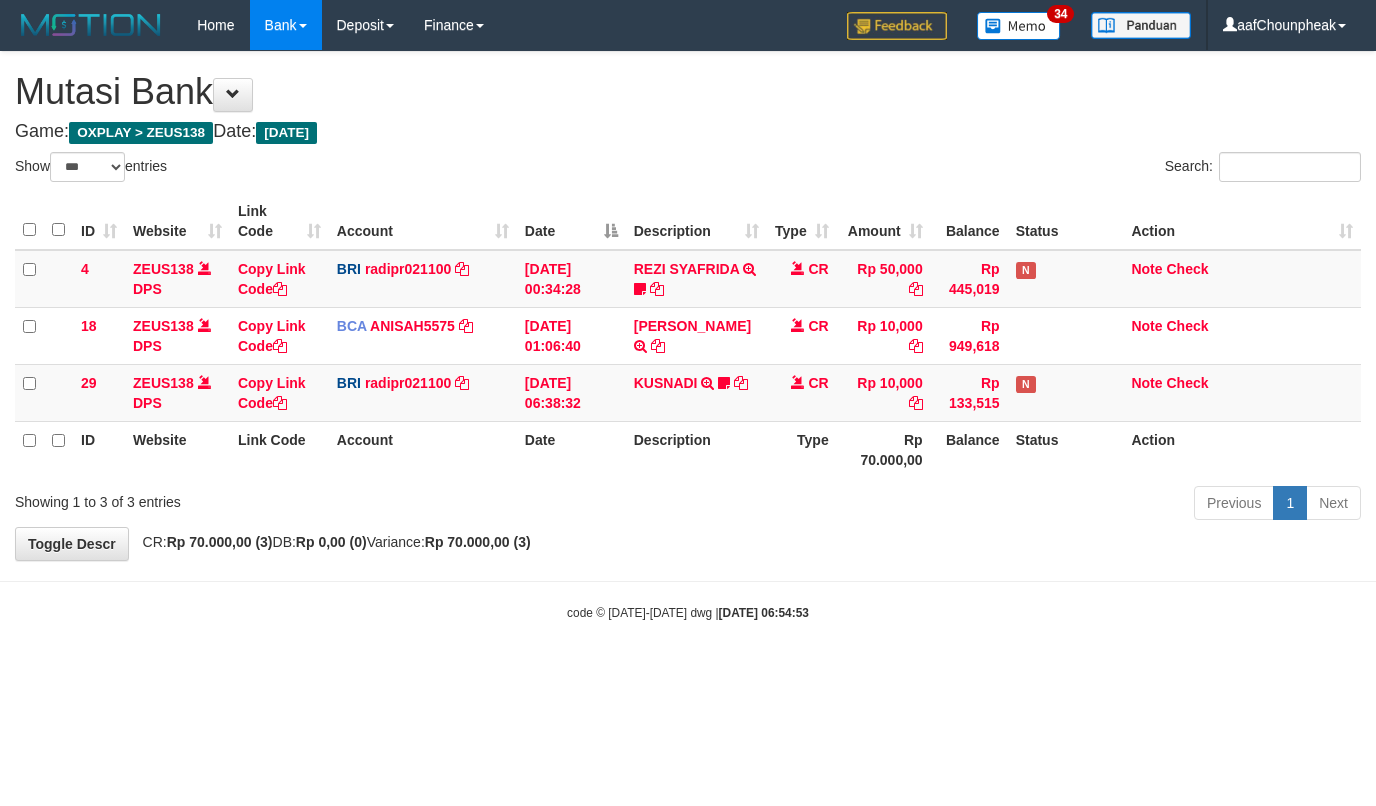 select on "***" 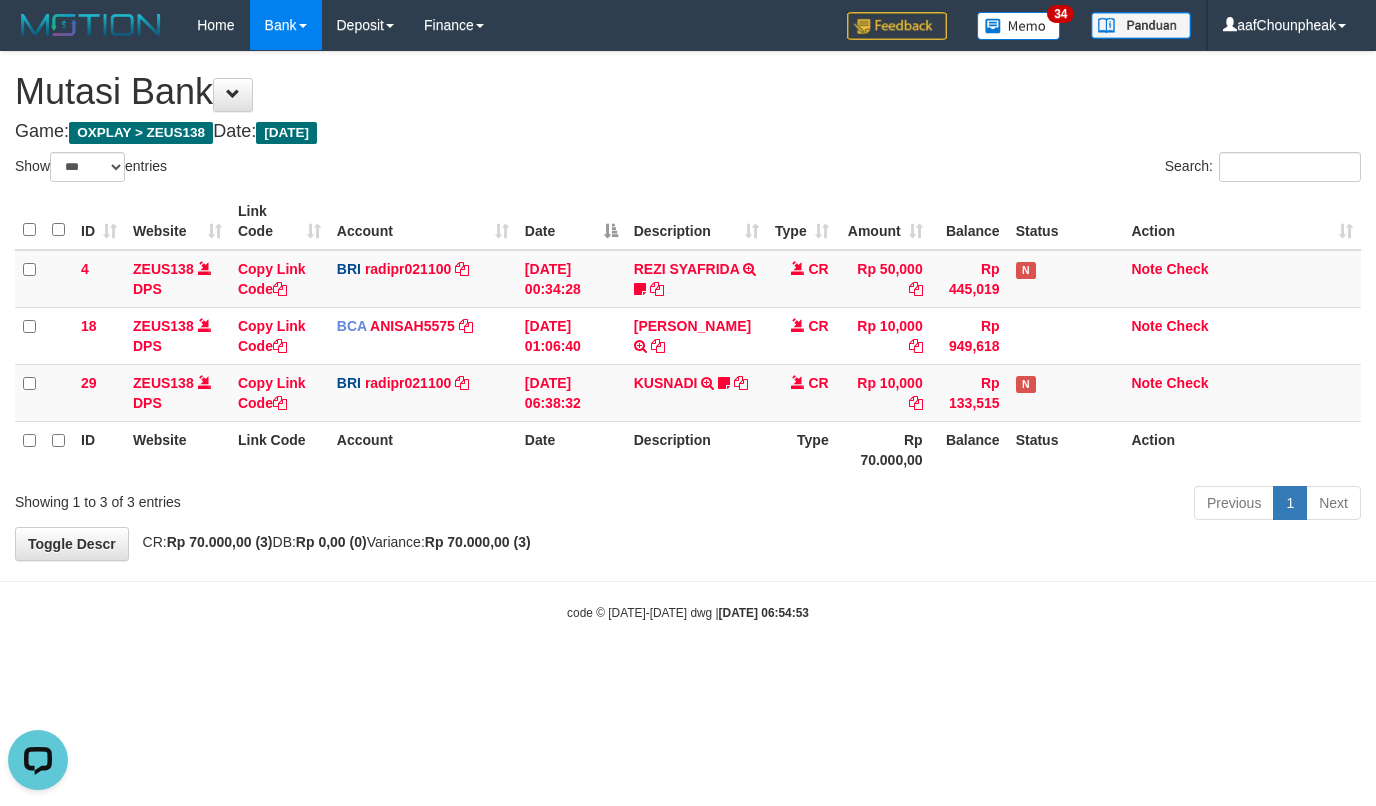 scroll, scrollTop: 0, scrollLeft: 0, axis: both 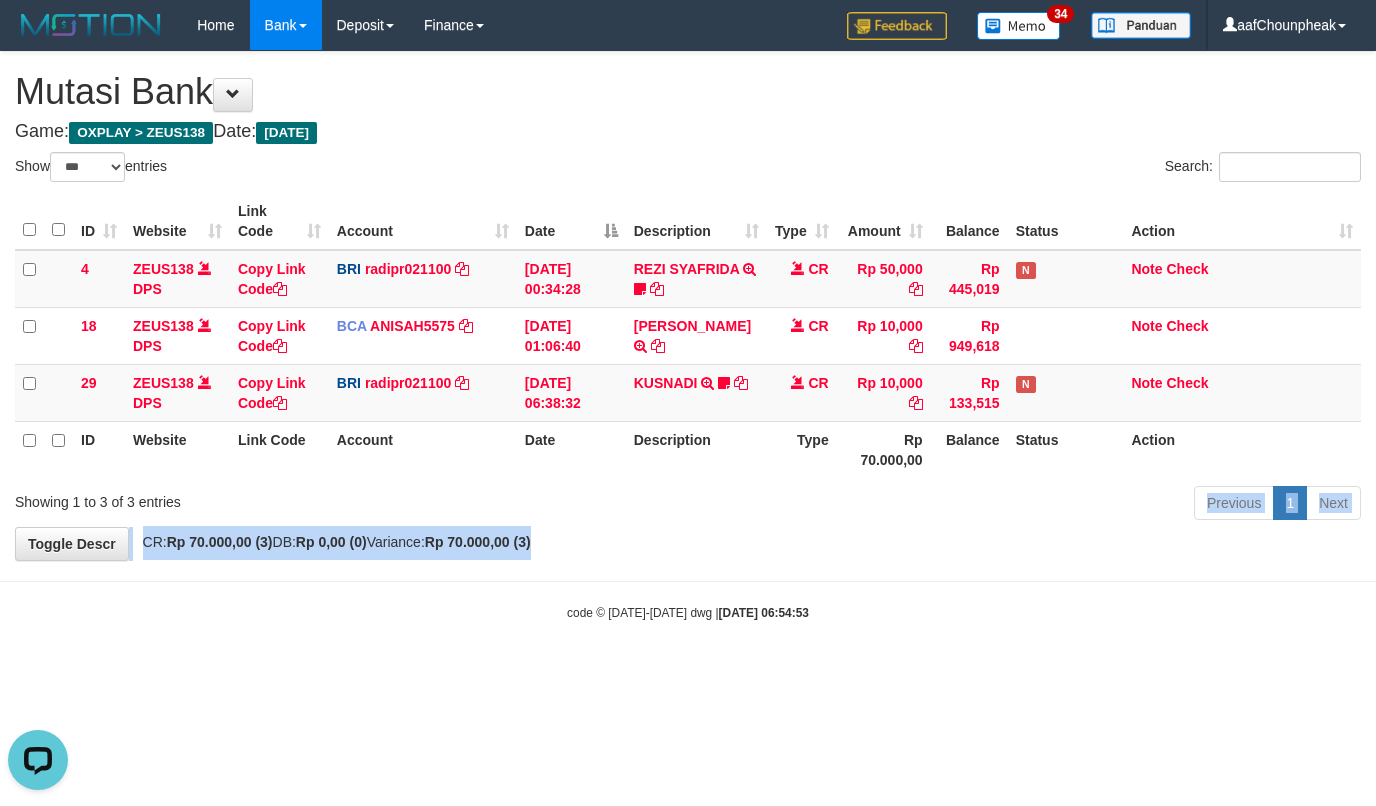 click on "**********" at bounding box center (688, 306) 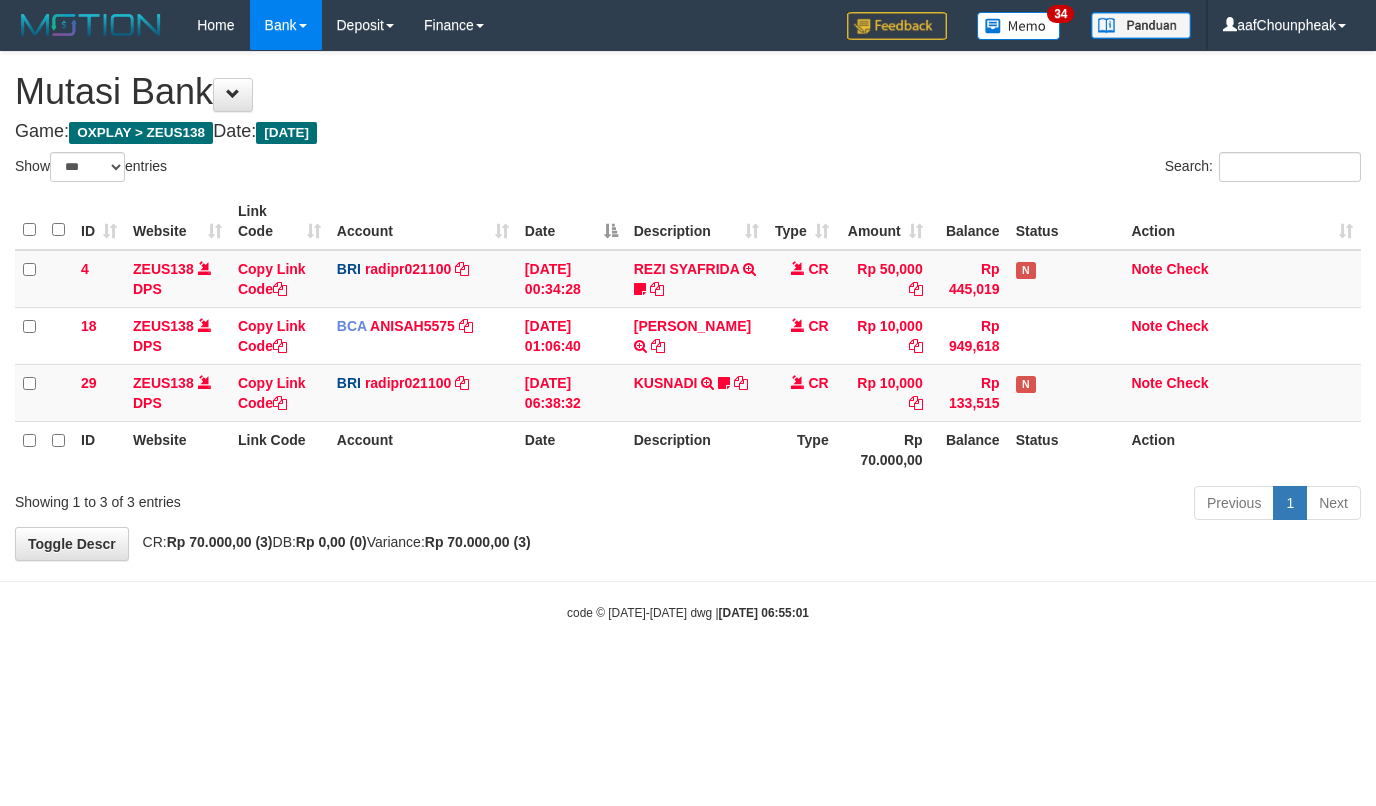 select on "***" 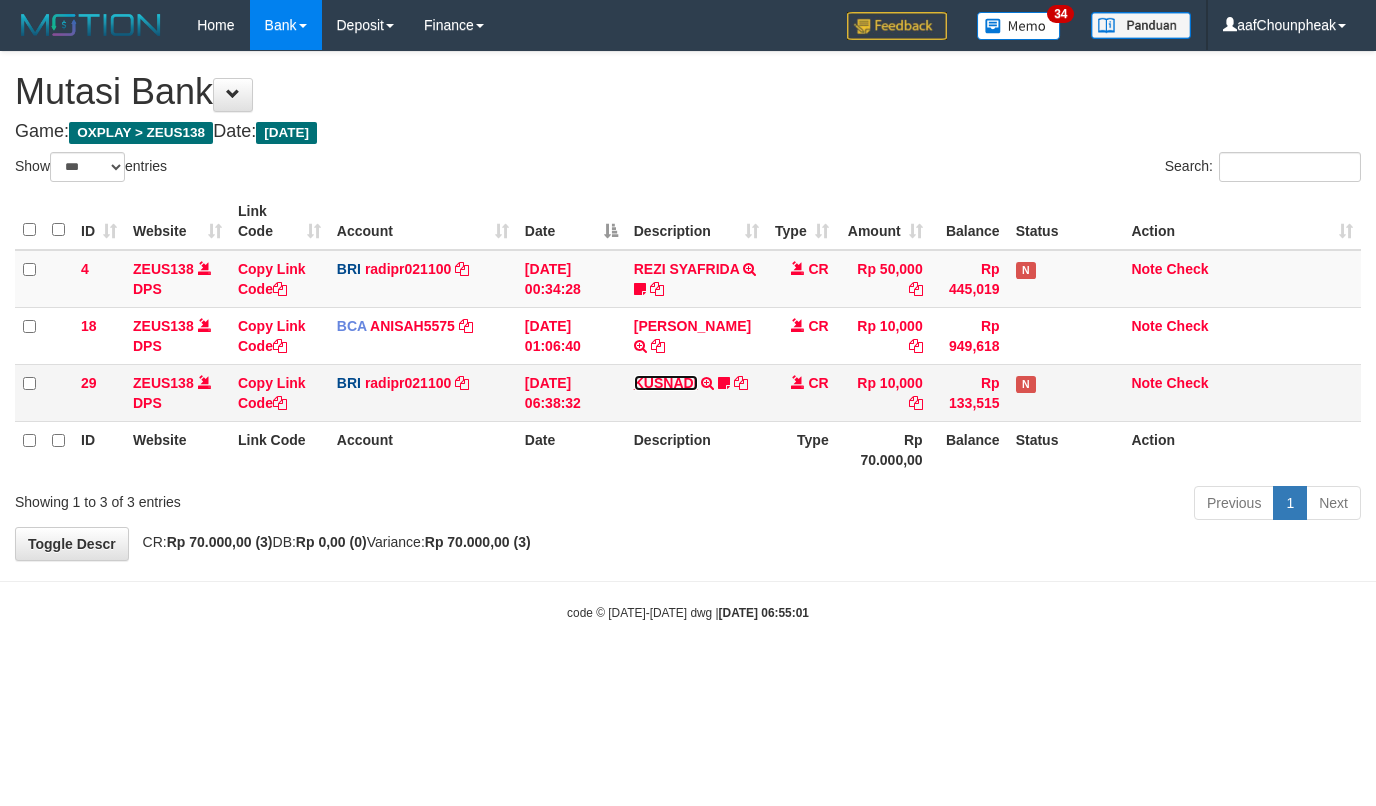 click on "KUSNADI" at bounding box center [666, 383] 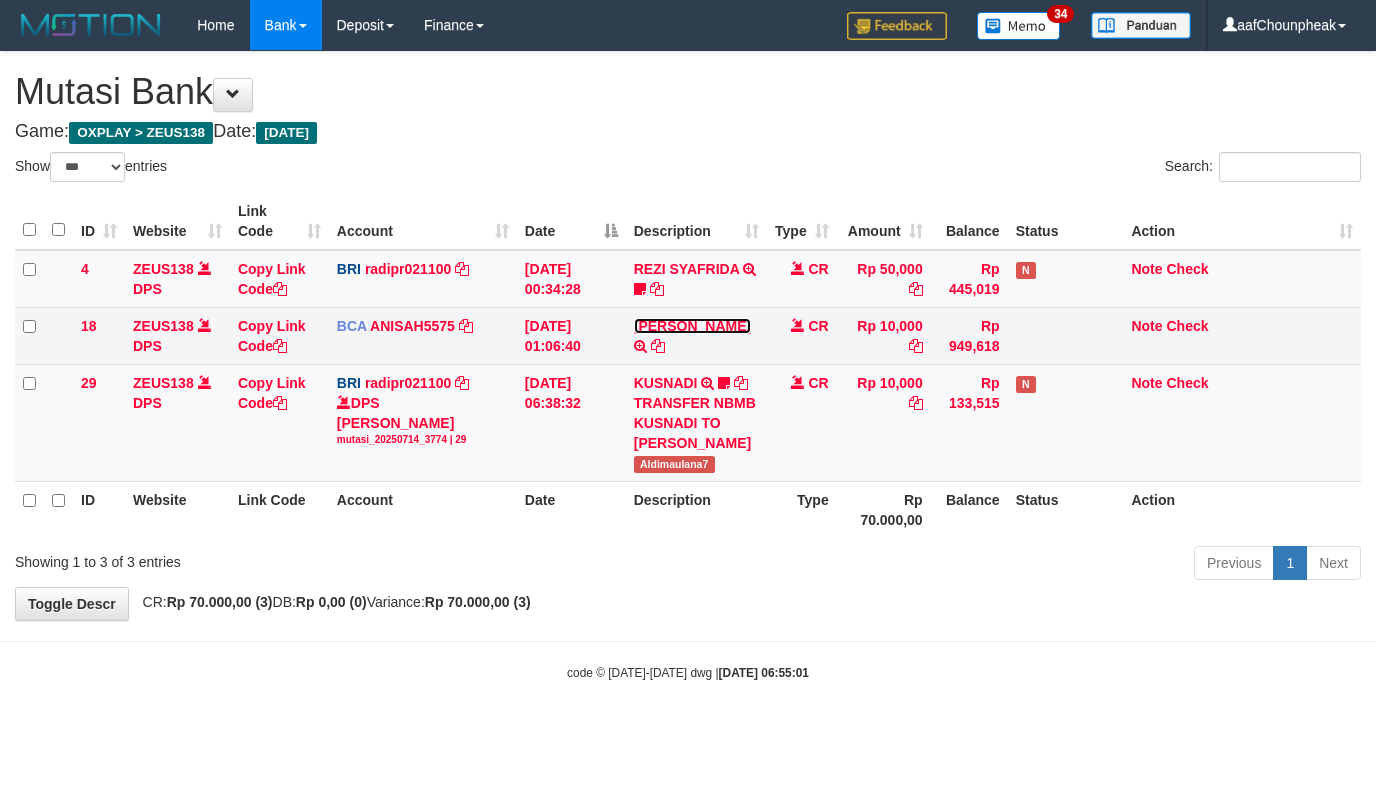 click on "ACHMAD JAINUDIN         TRSF E-BANKING CR 1407/FTSCY/WS95031
10000.00ACHMAD JAINUDIN" at bounding box center [696, 335] 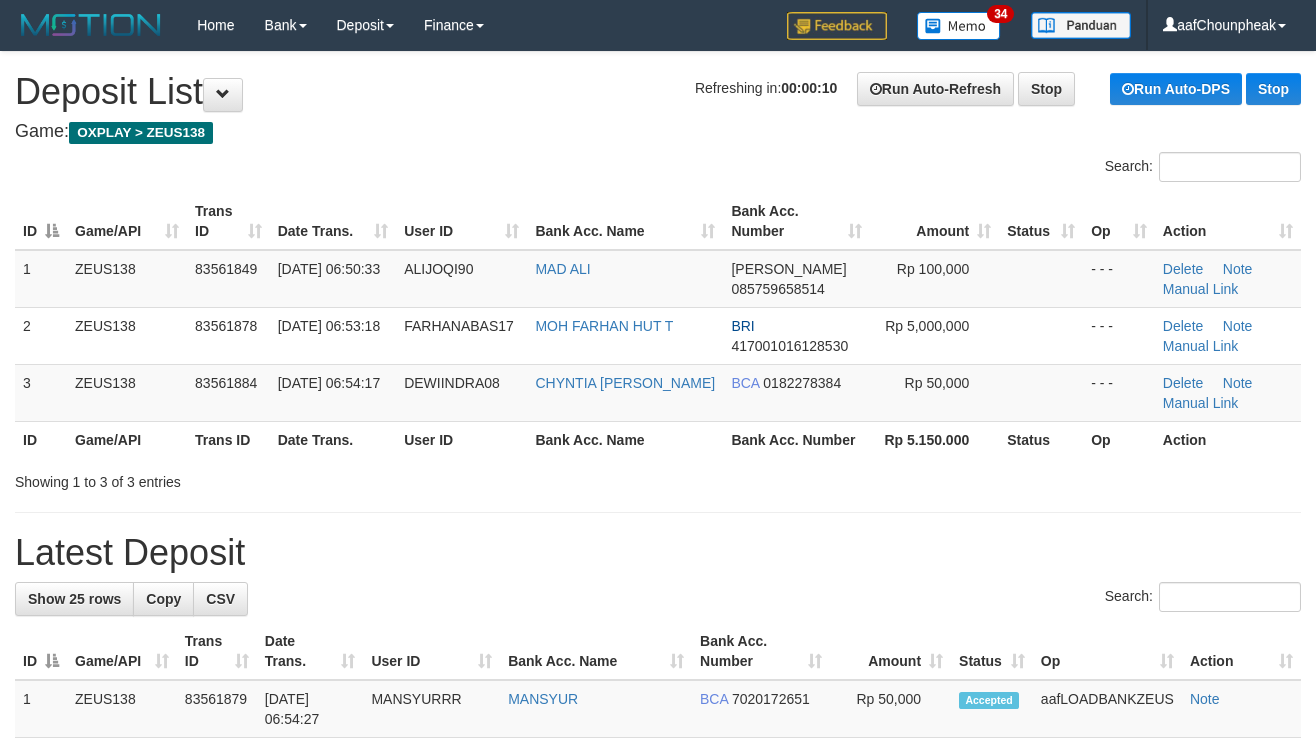 scroll, scrollTop: 0, scrollLeft: 0, axis: both 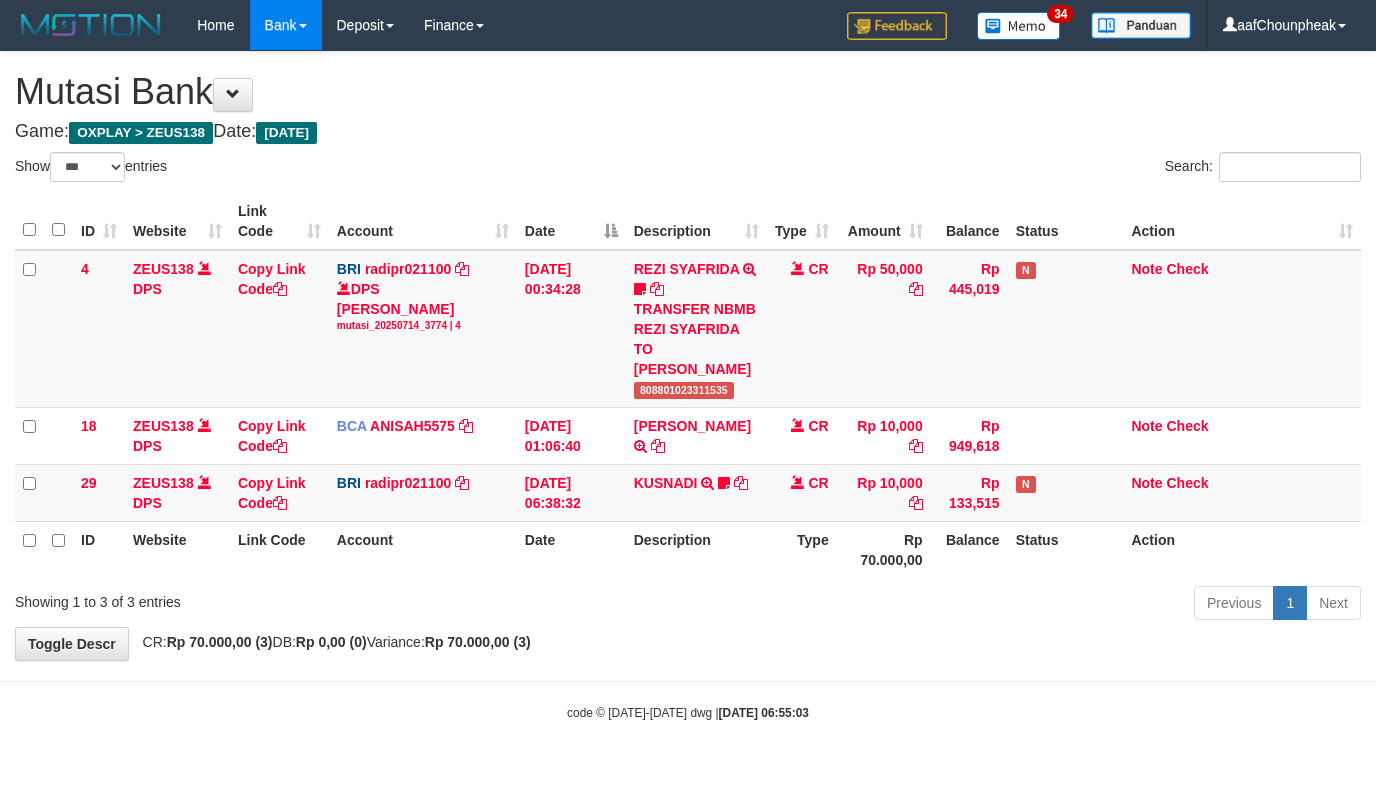 select on "***" 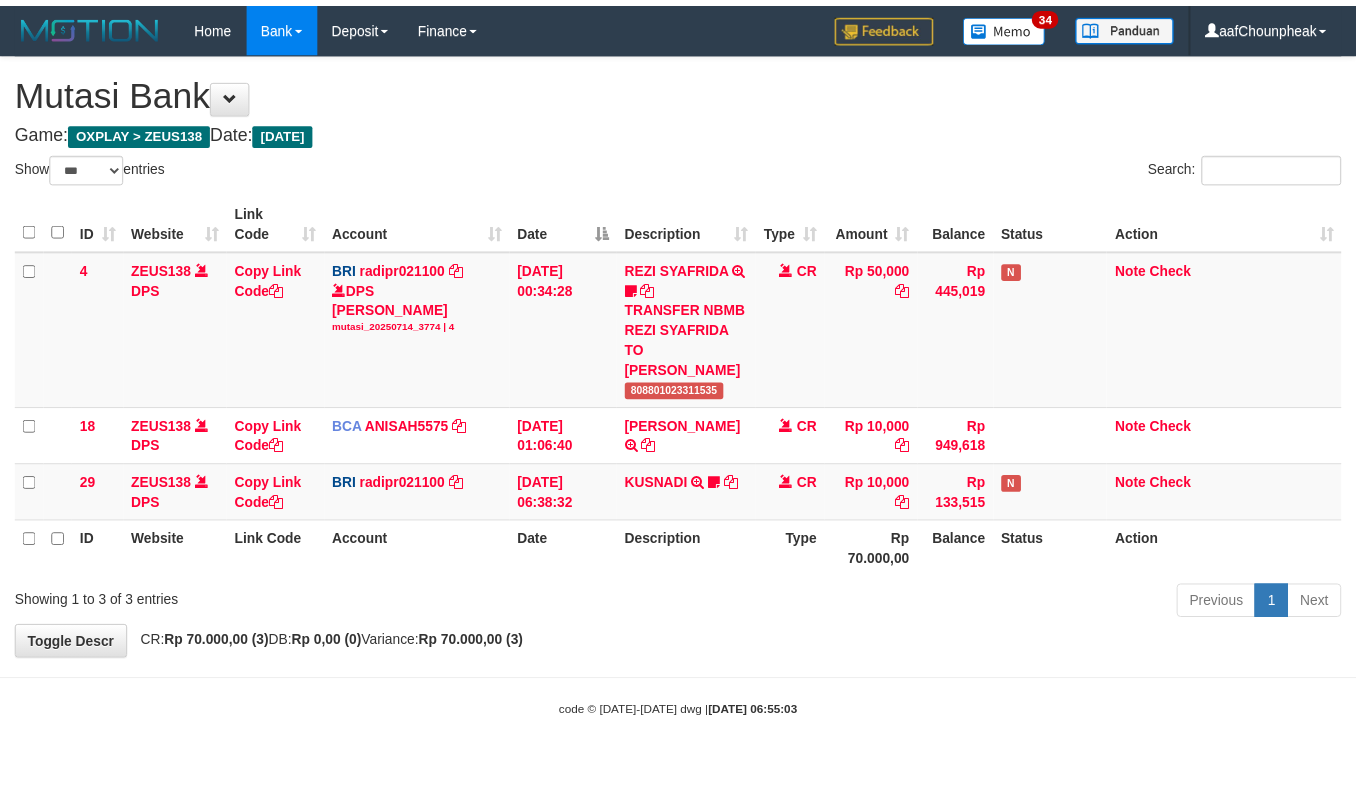 scroll, scrollTop: 0, scrollLeft: 0, axis: both 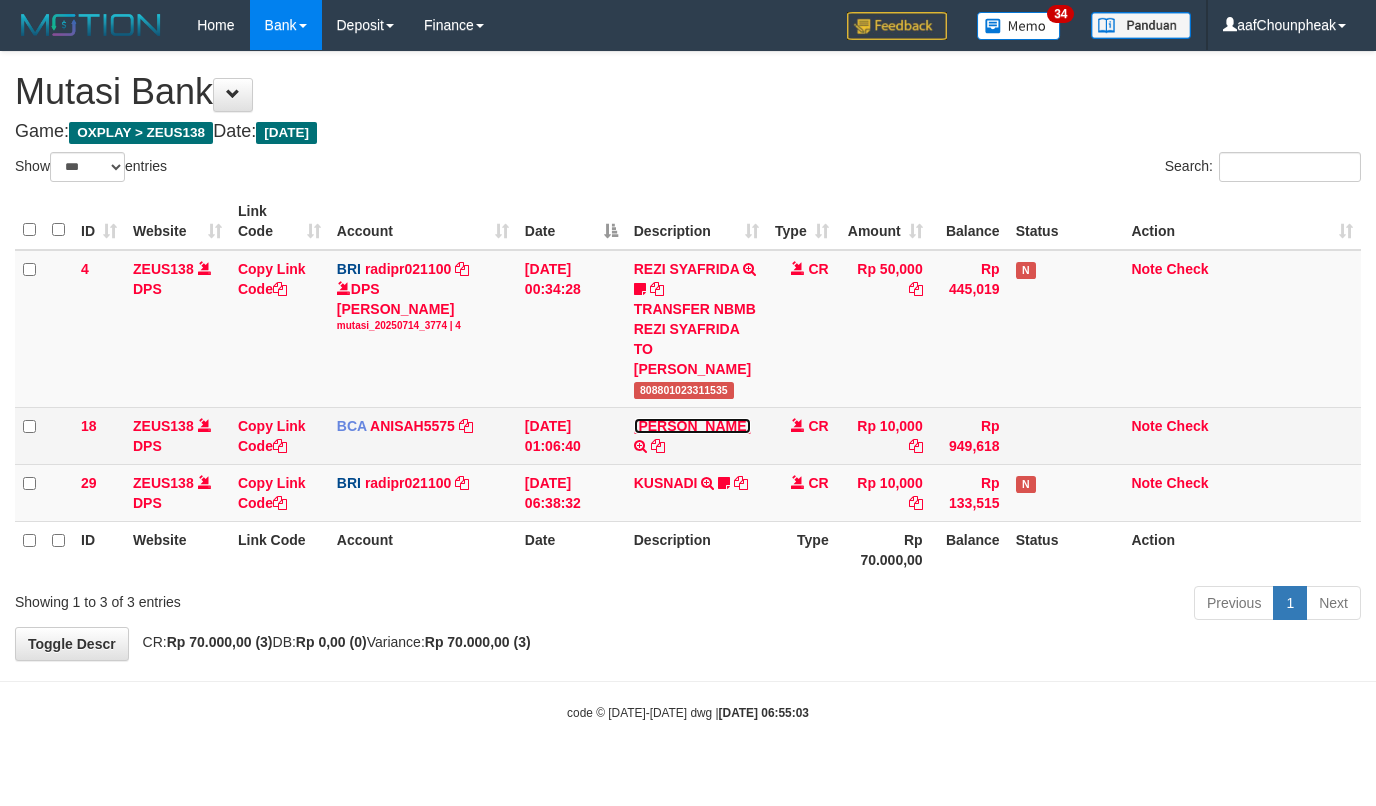click on "[PERSON_NAME]" at bounding box center (692, 426) 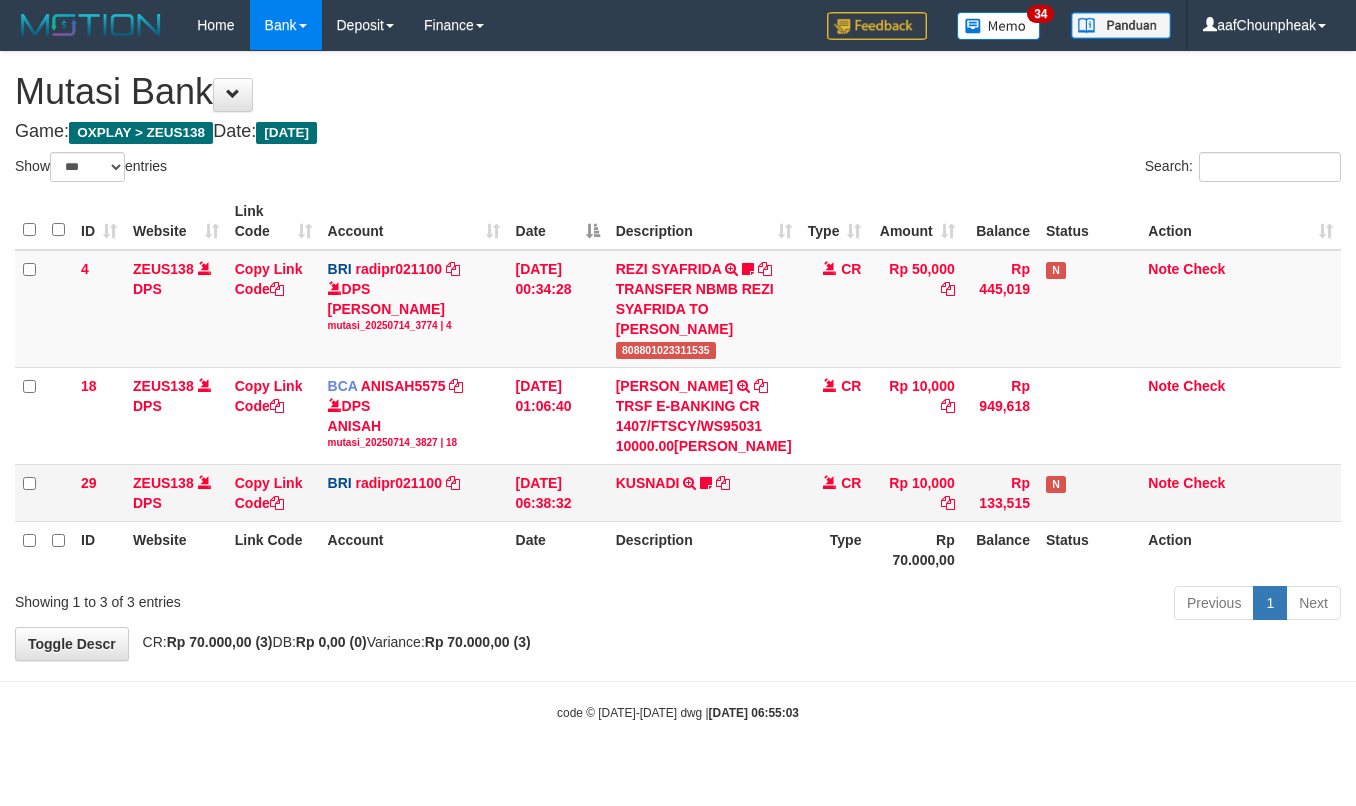 click on "KUSNADI            TRANSFER NBMB KUSNADI TO REYNALDI ADI PRATAMA    Aldimaulana7" at bounding box center [704, 492] 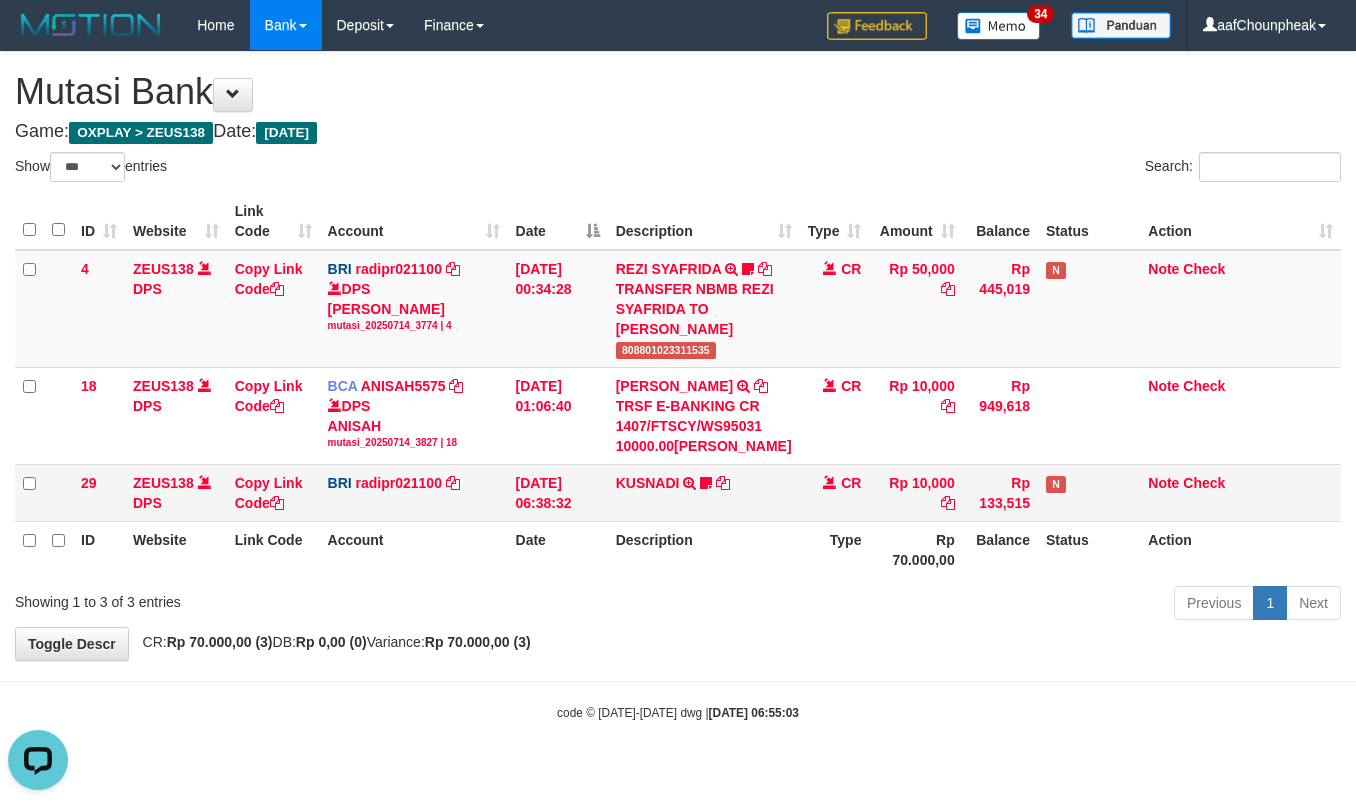 scroll, scrollTop: 0, scrollLeft: 0, axis: both 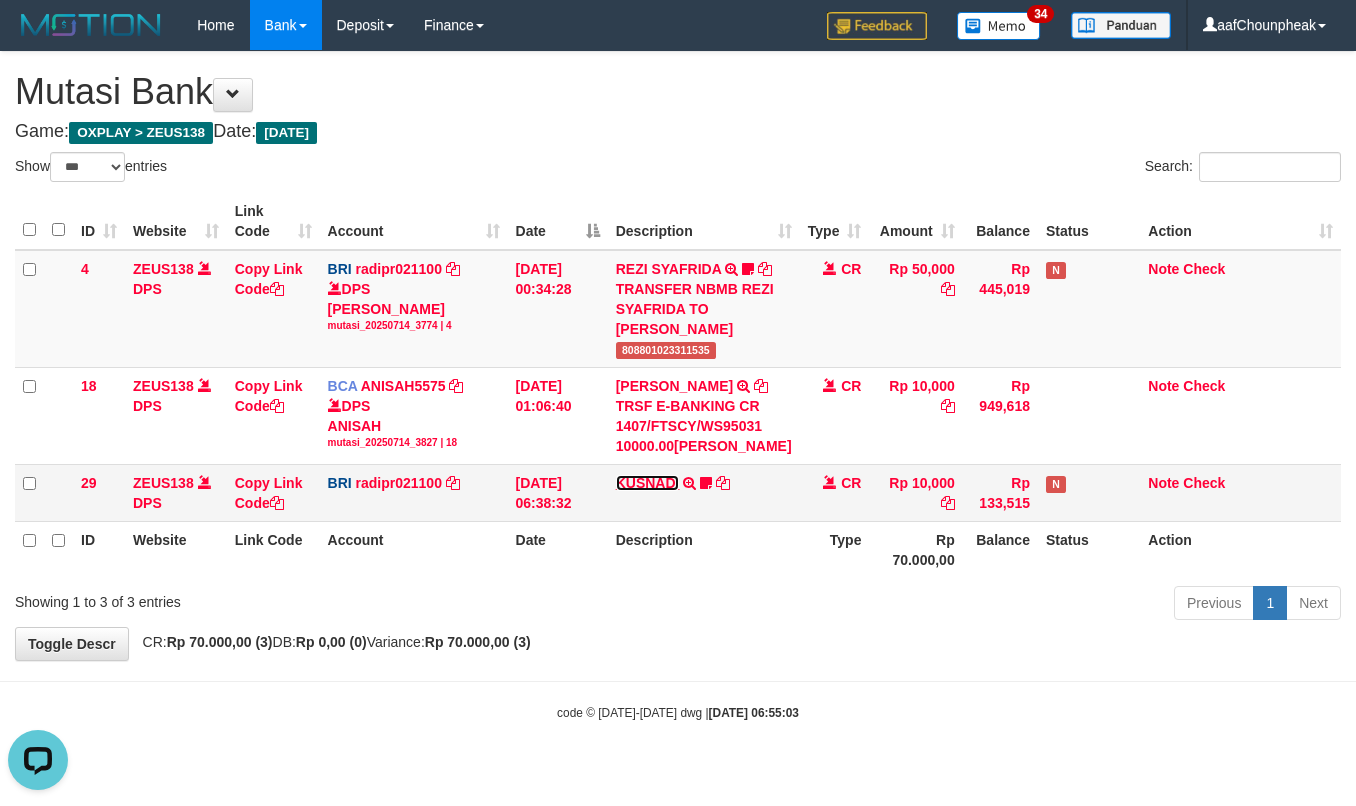 click on "KUSNADI" at bounding box center [648, 483] 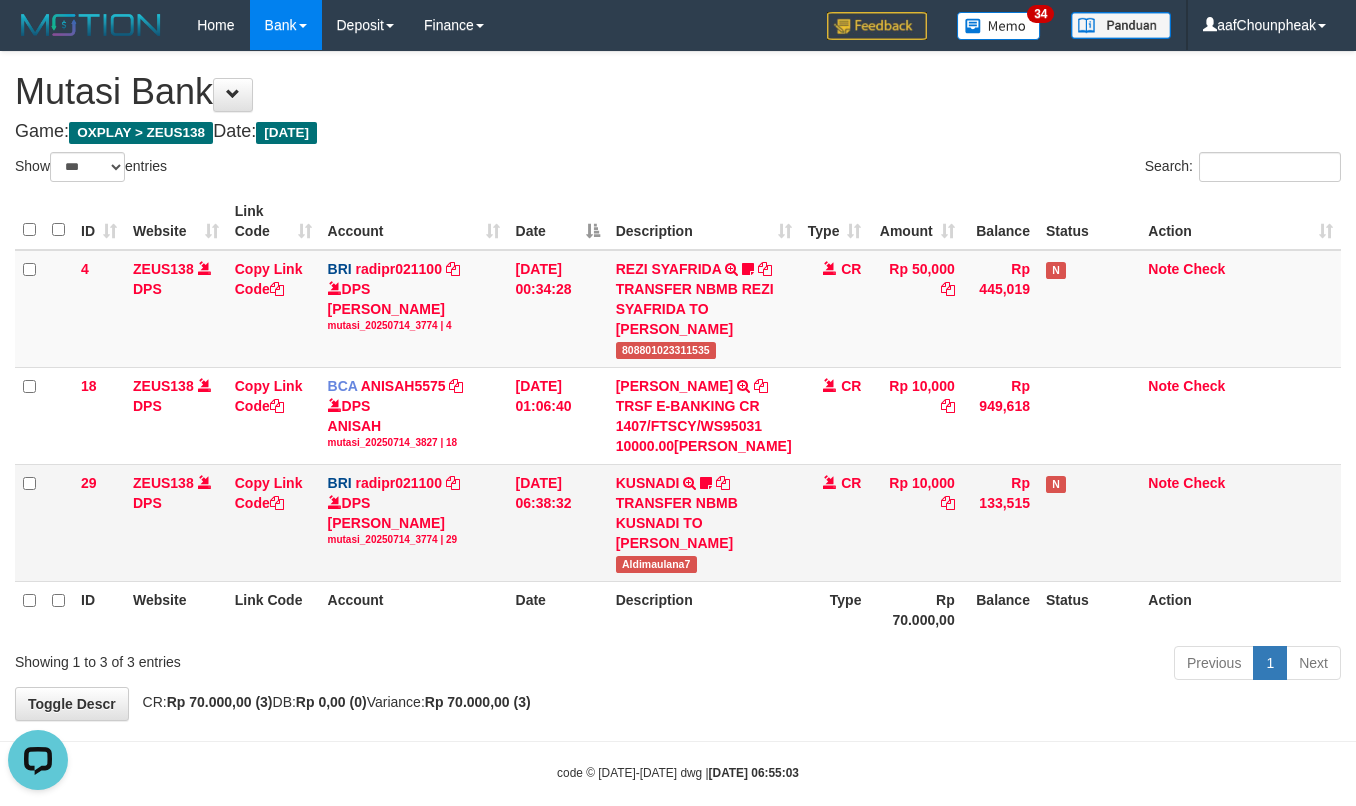 drag, startPoint x: 749, startPoint y: 618, endPoint x: 72, endPoint y: 642, distance: 677.4253 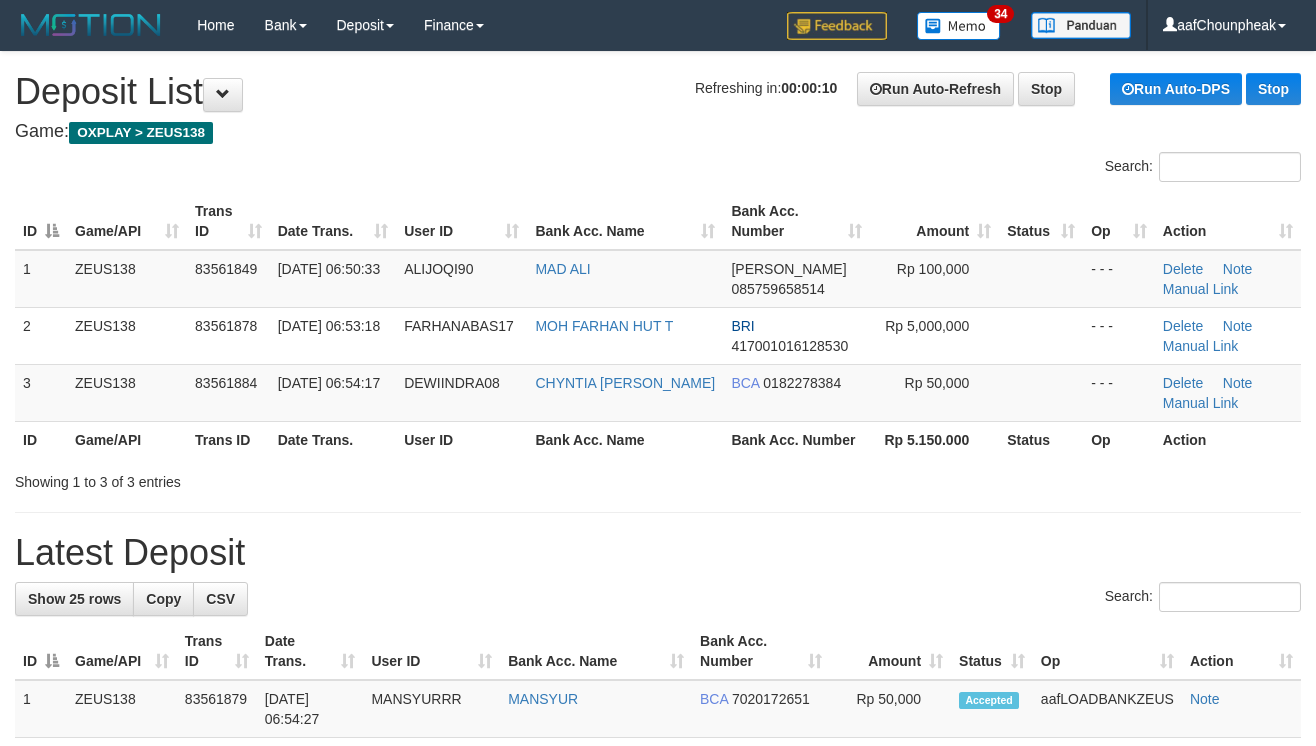 scroll, scrollTop: 0, scrollLeft: 0, axis: both 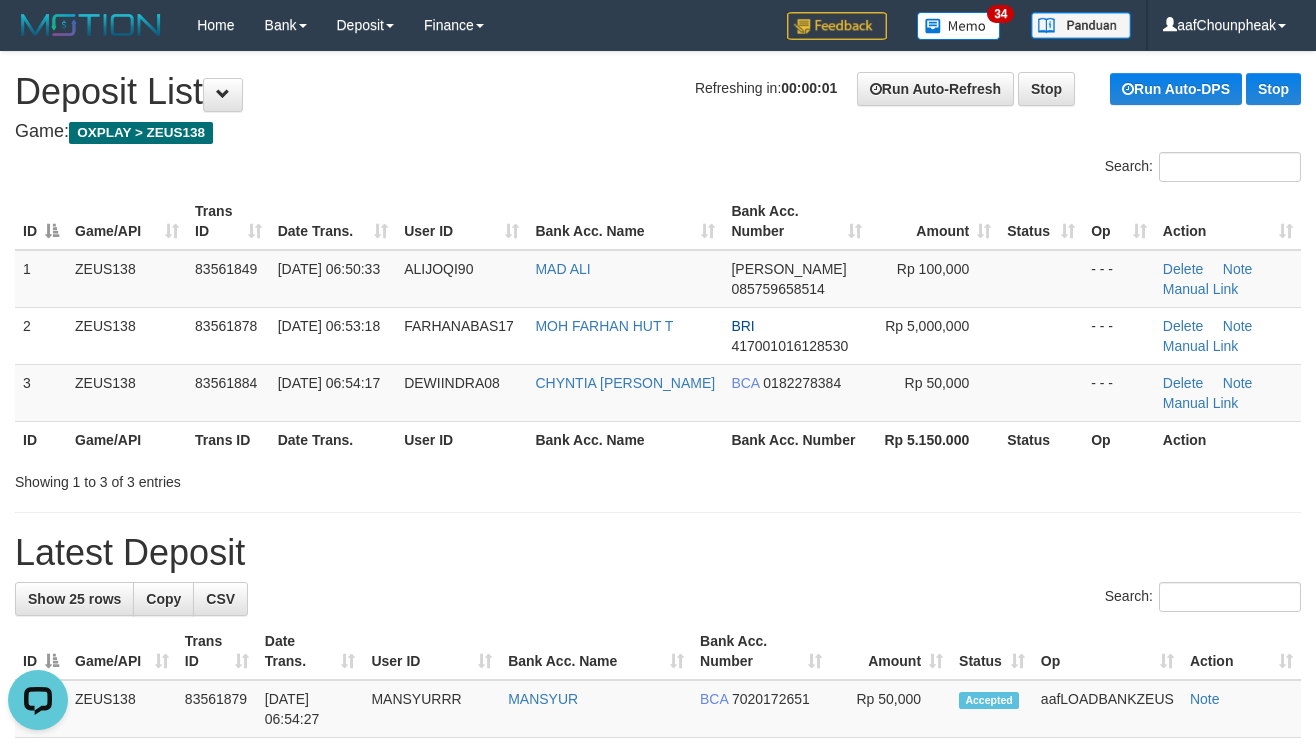 click on "Search:" at bounding box center (658, 599) 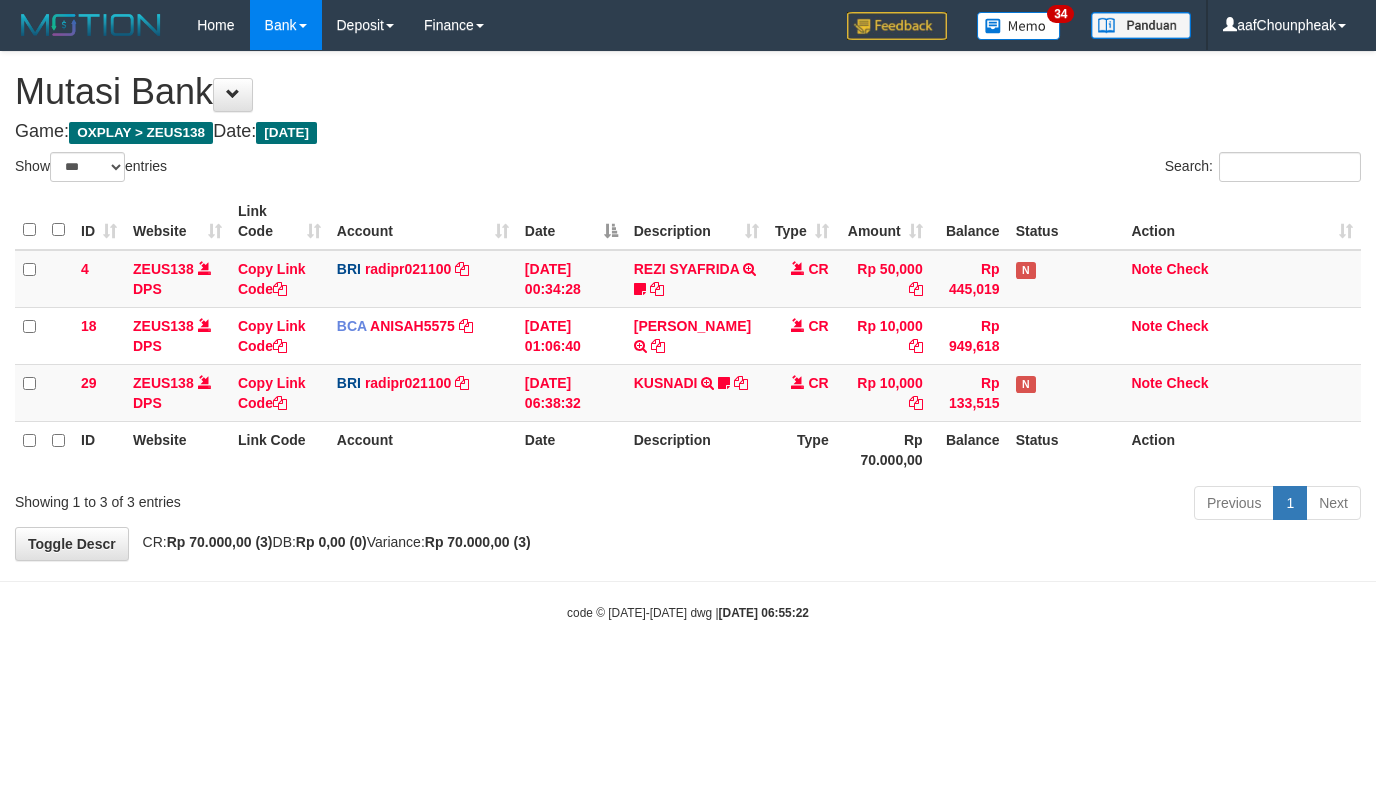 select on "***" 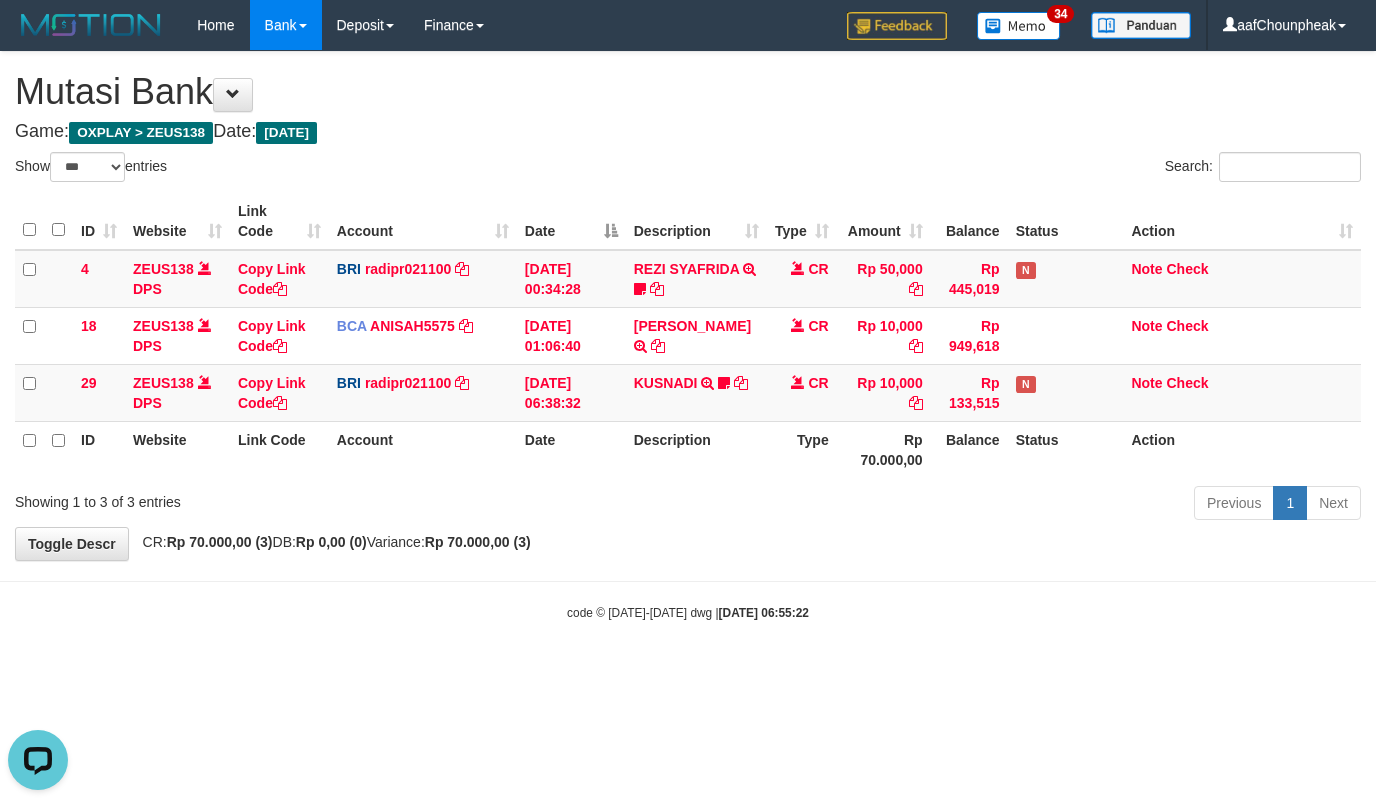 scroll, scrollTop: 0, scrollLeft: 0, axis: both 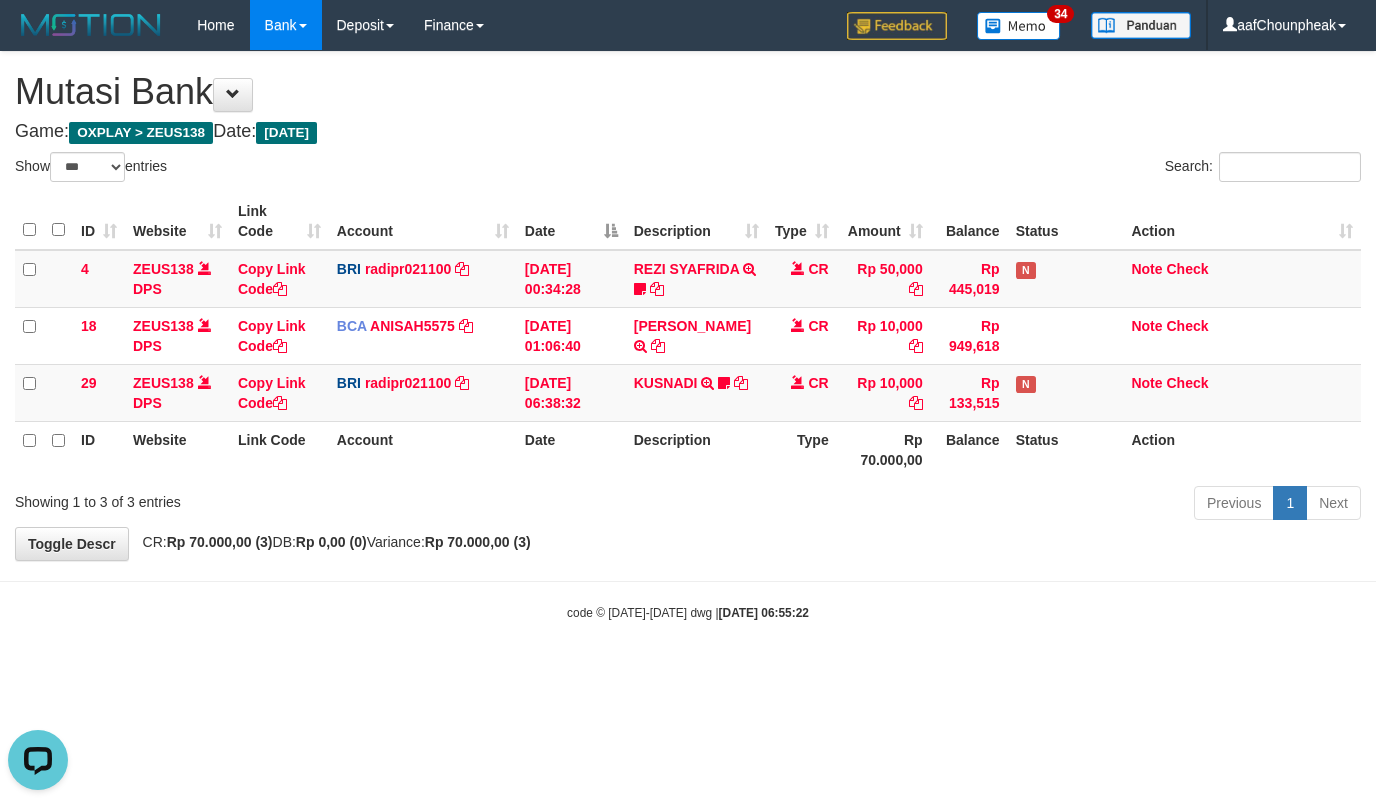 click on "Previous 1 Next" at bounding box center [974, 505] 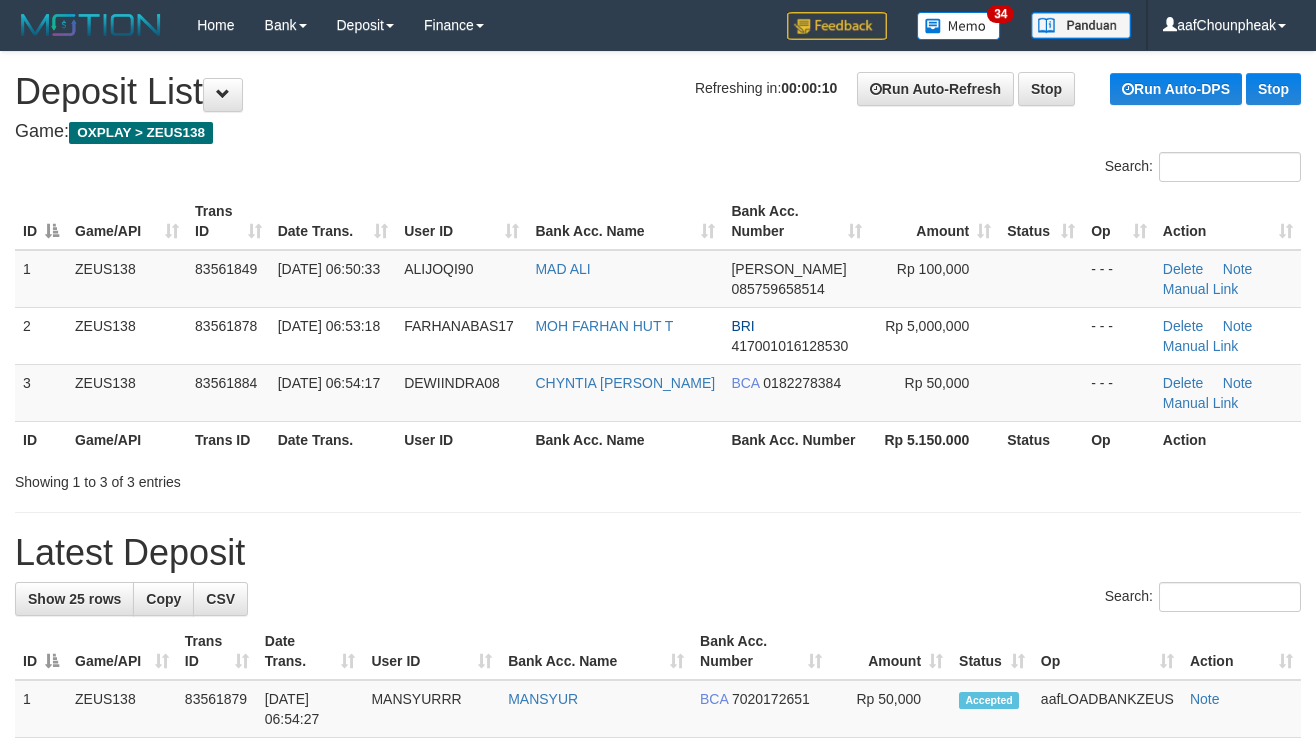 scroll, scrollTop: 0, scrollLeft: 0, axis: both 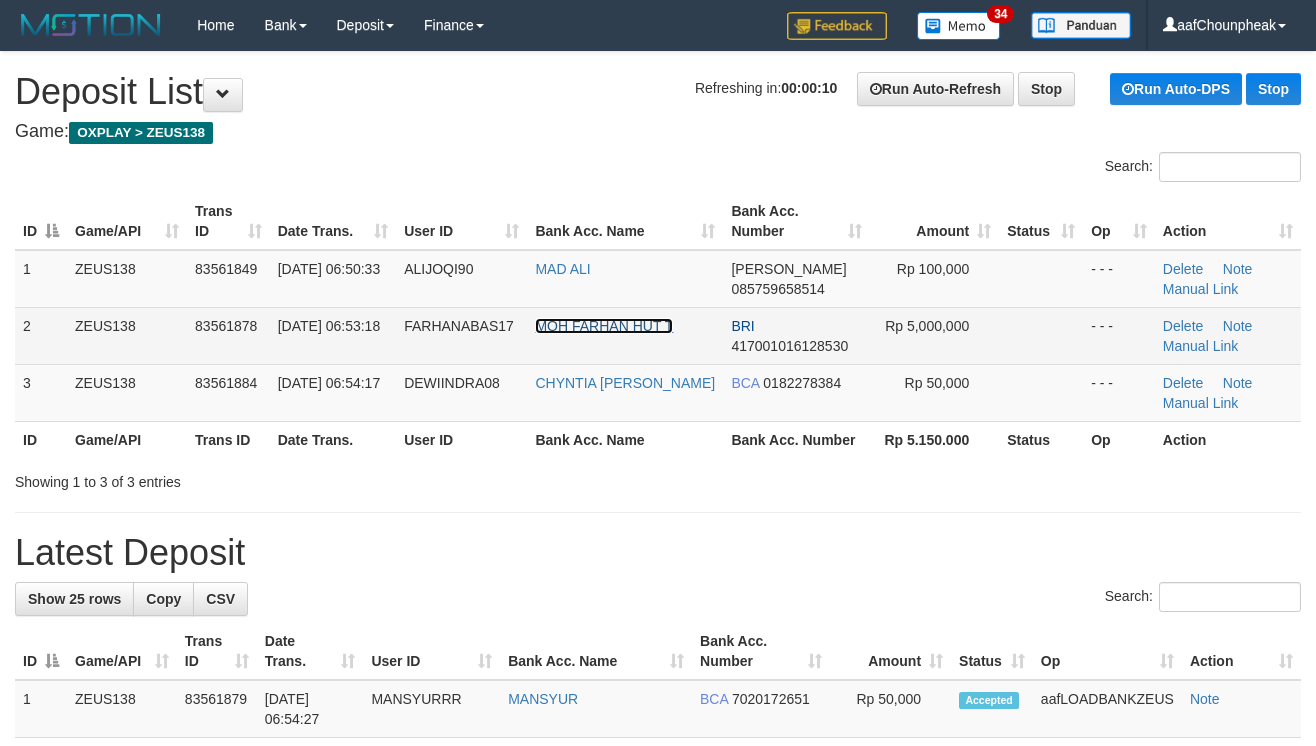 click on "MOH FARHAN HUT T" at bounding box center [604, 326] 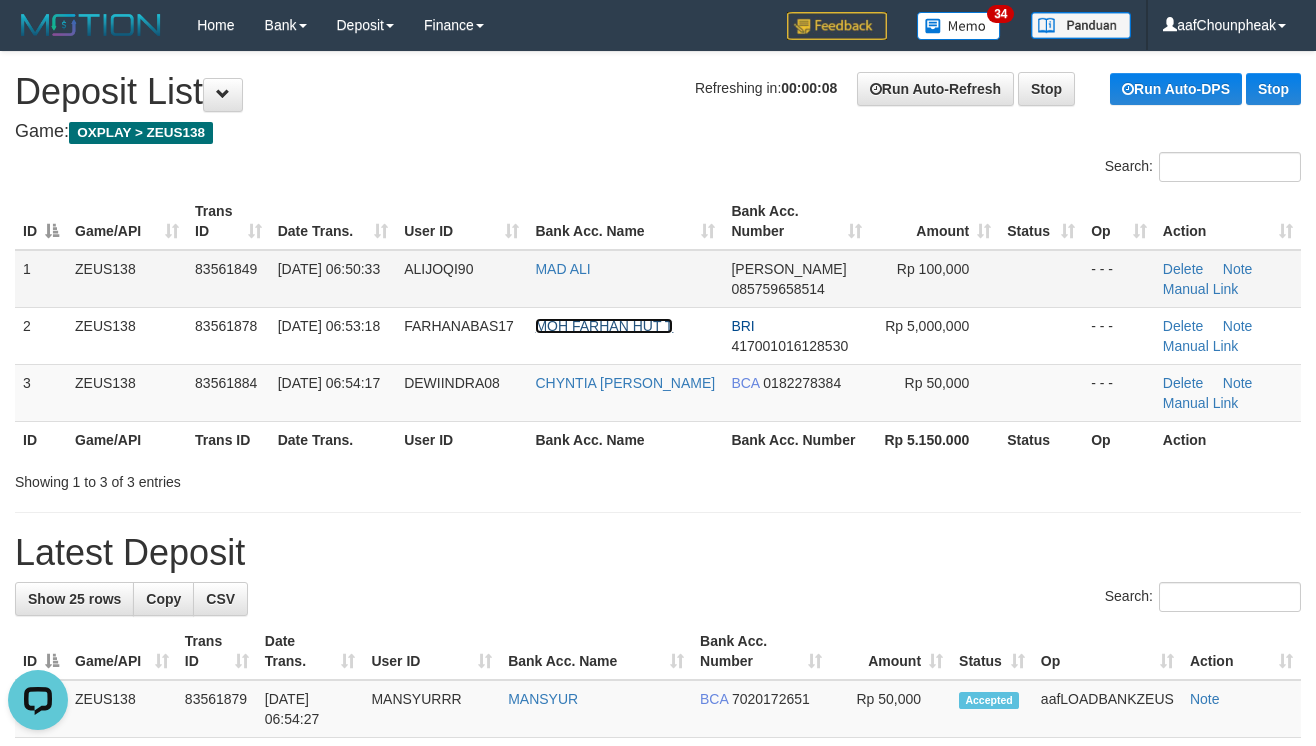 scroll, scrollTop: 0, scrollLeft: 0, axis: both 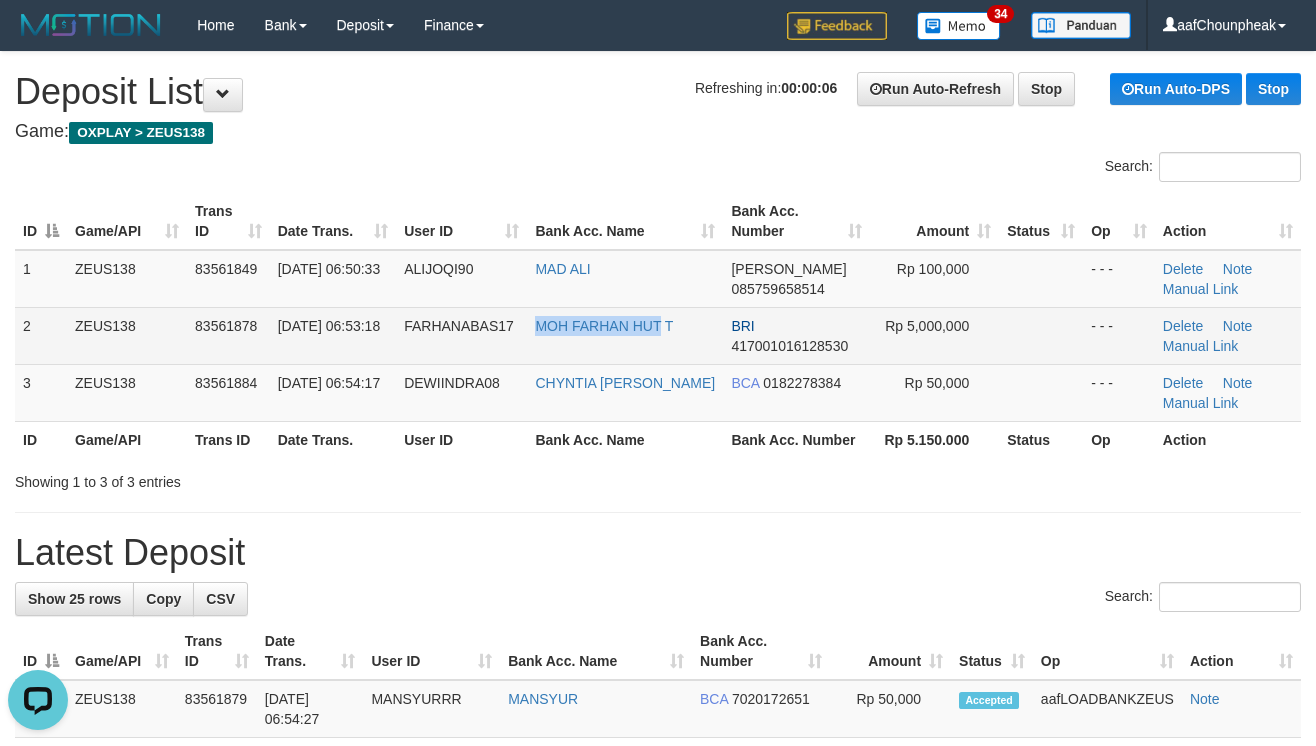drag, startPoint x: 540, startPoint y: 312, endPoint x: 666, endPoint y: 313, distance: 126.00397 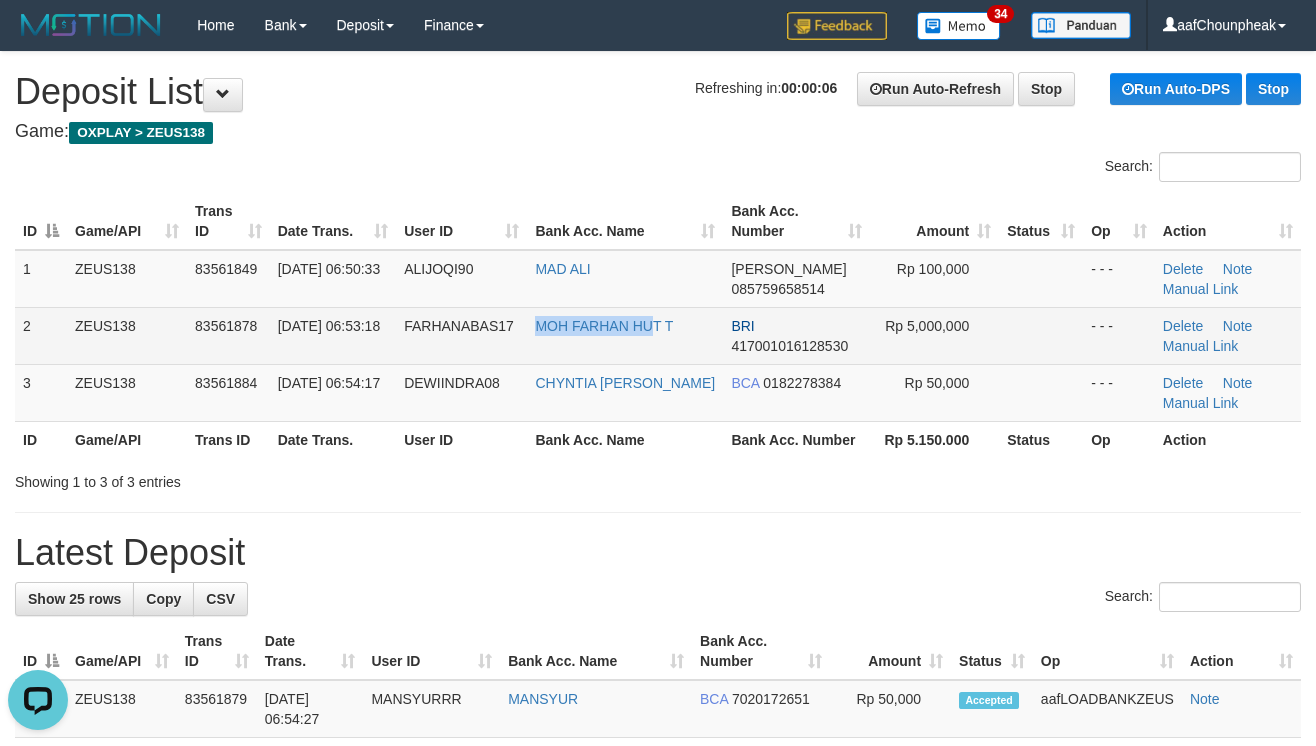 copy on "MOH FARHAN HU" 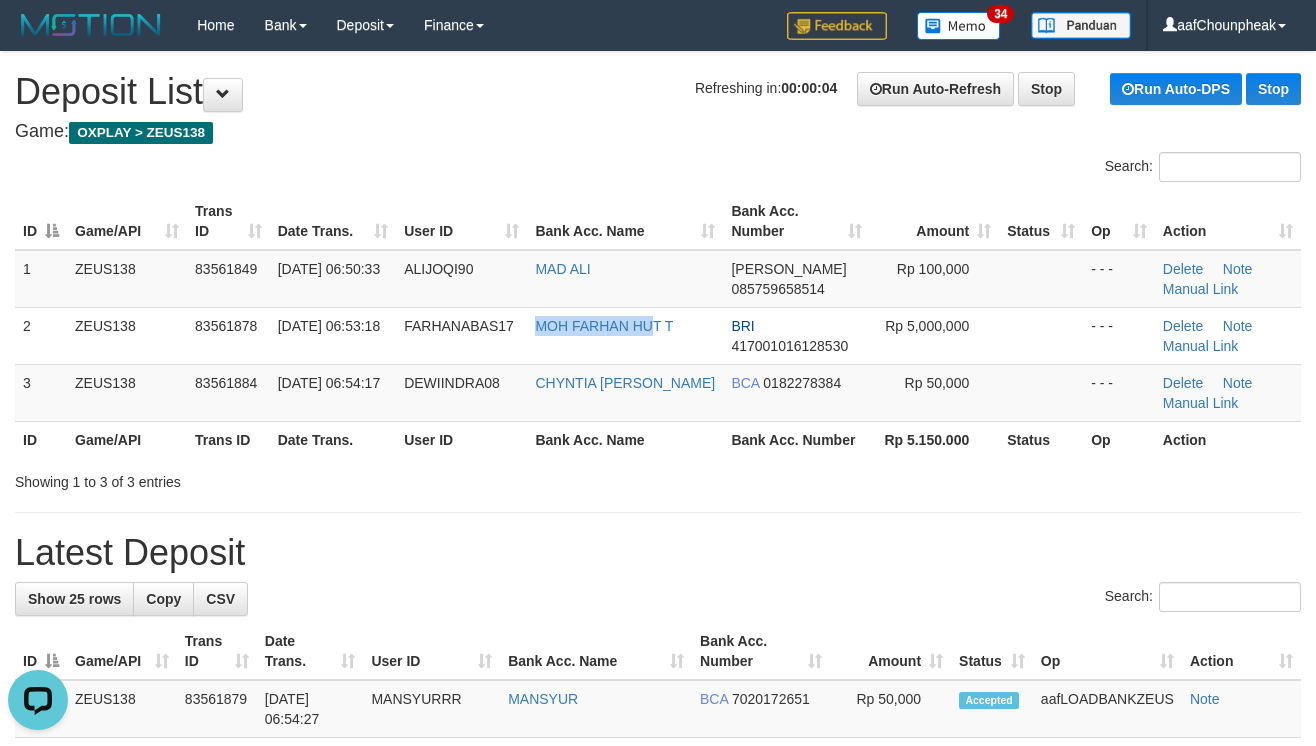 click on "**********" at bounding box center [658, 1145] 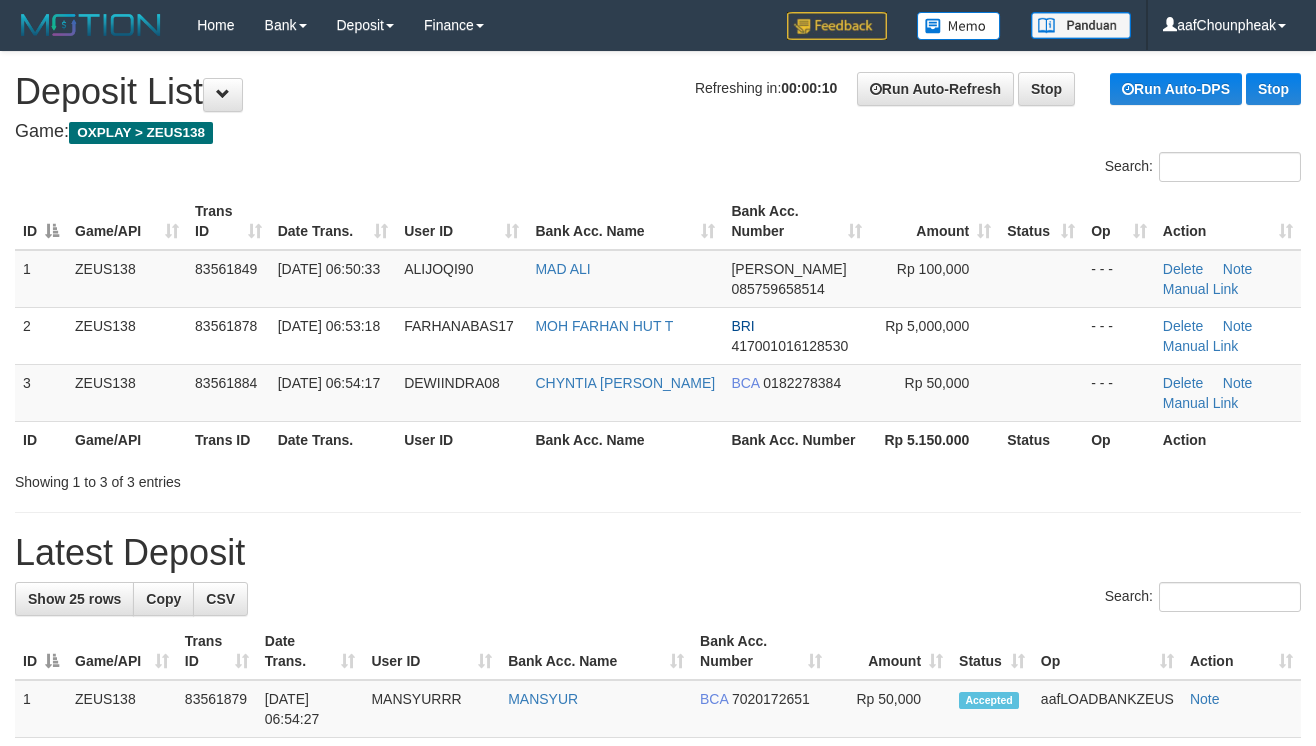 scroll, scrollTop: 0, scrollLeft: 0, axis: both 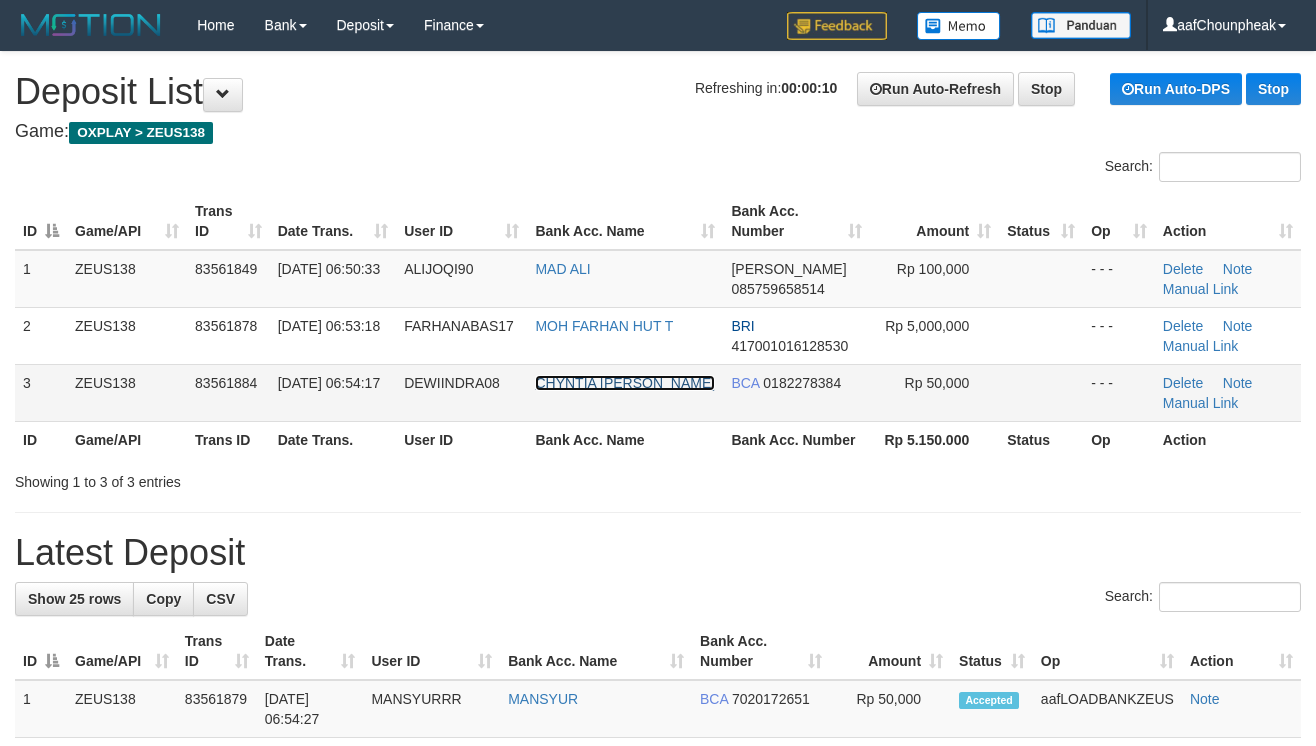 click on "CHYNTIA [PERSON_NAME]" at bounding box center [625, 383] 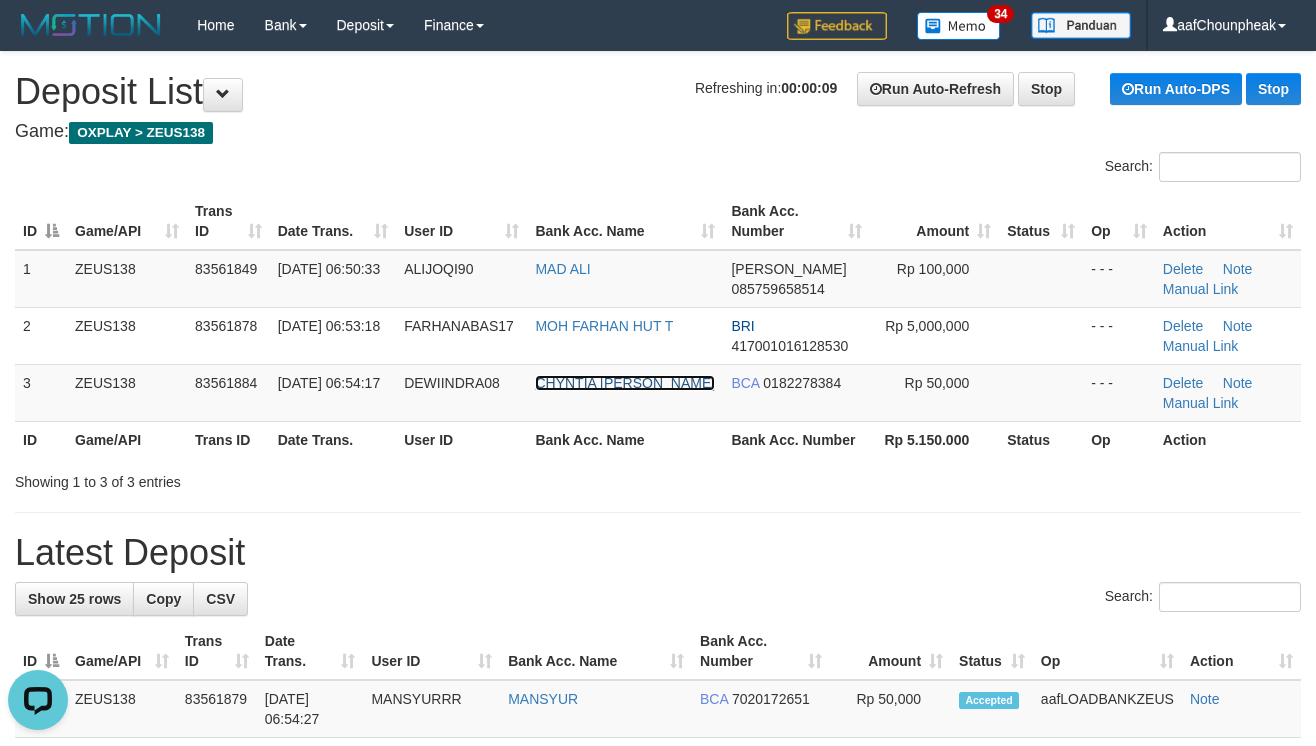 scroll, scrollTop: 0, scrollLeft: 0, axis: both 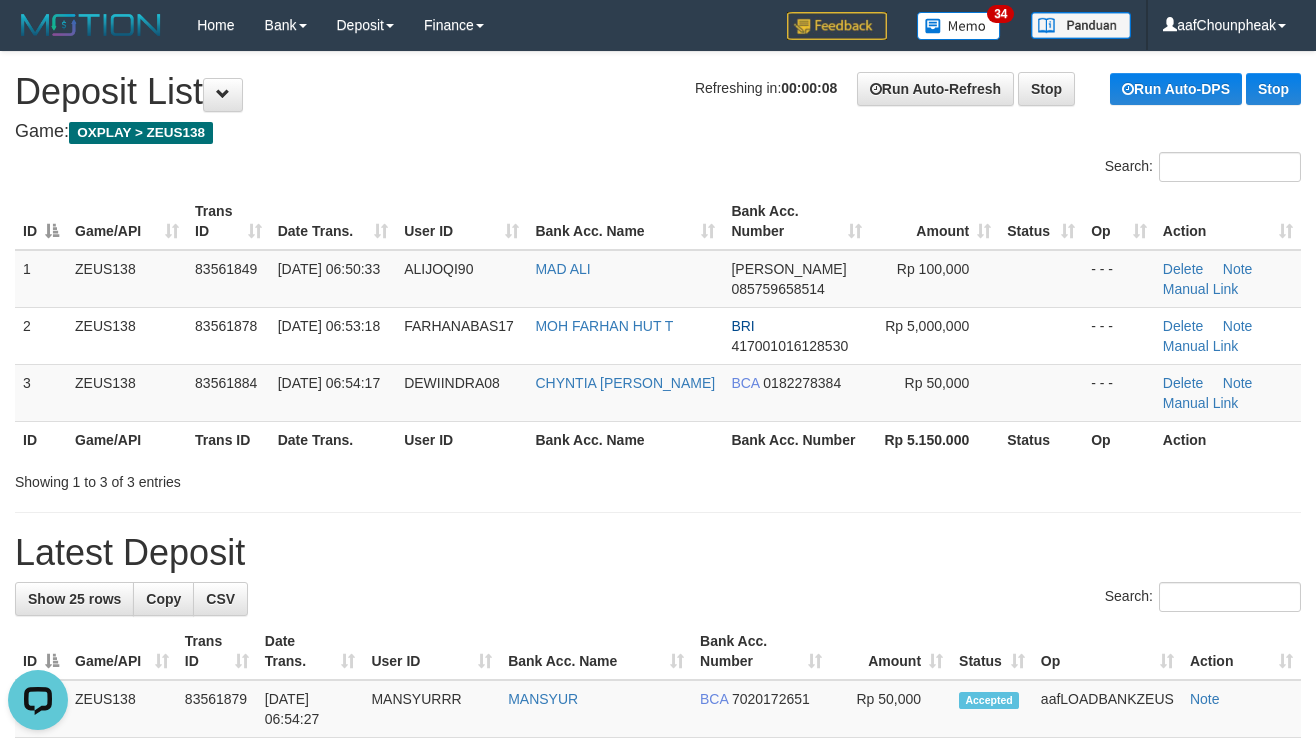 drag, startPoint x: 829, startPoint y: 625, endPoint x: 1332, endPoint y: 565, distance: 506.5659 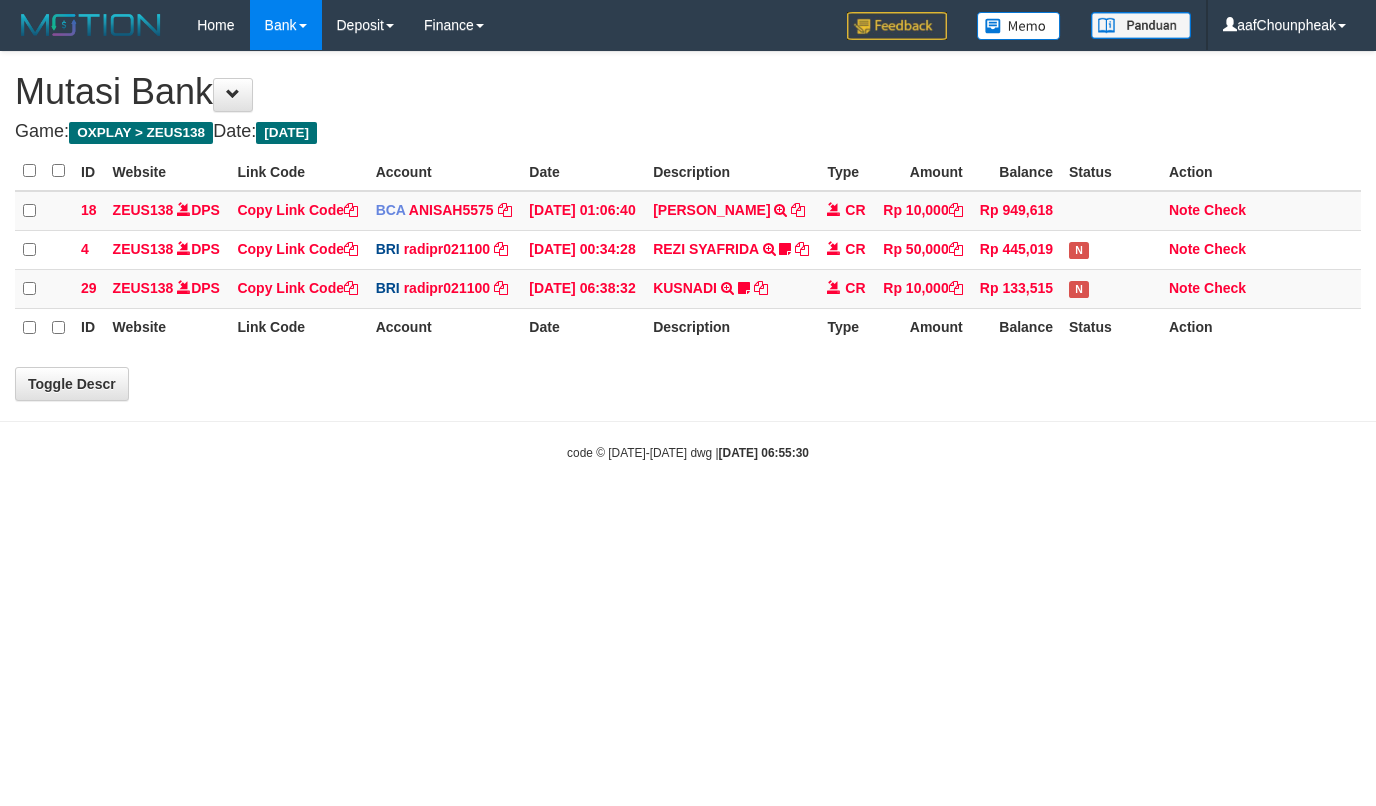 scroll, scrollTop: 0, scrollLeft: 0, axis: both 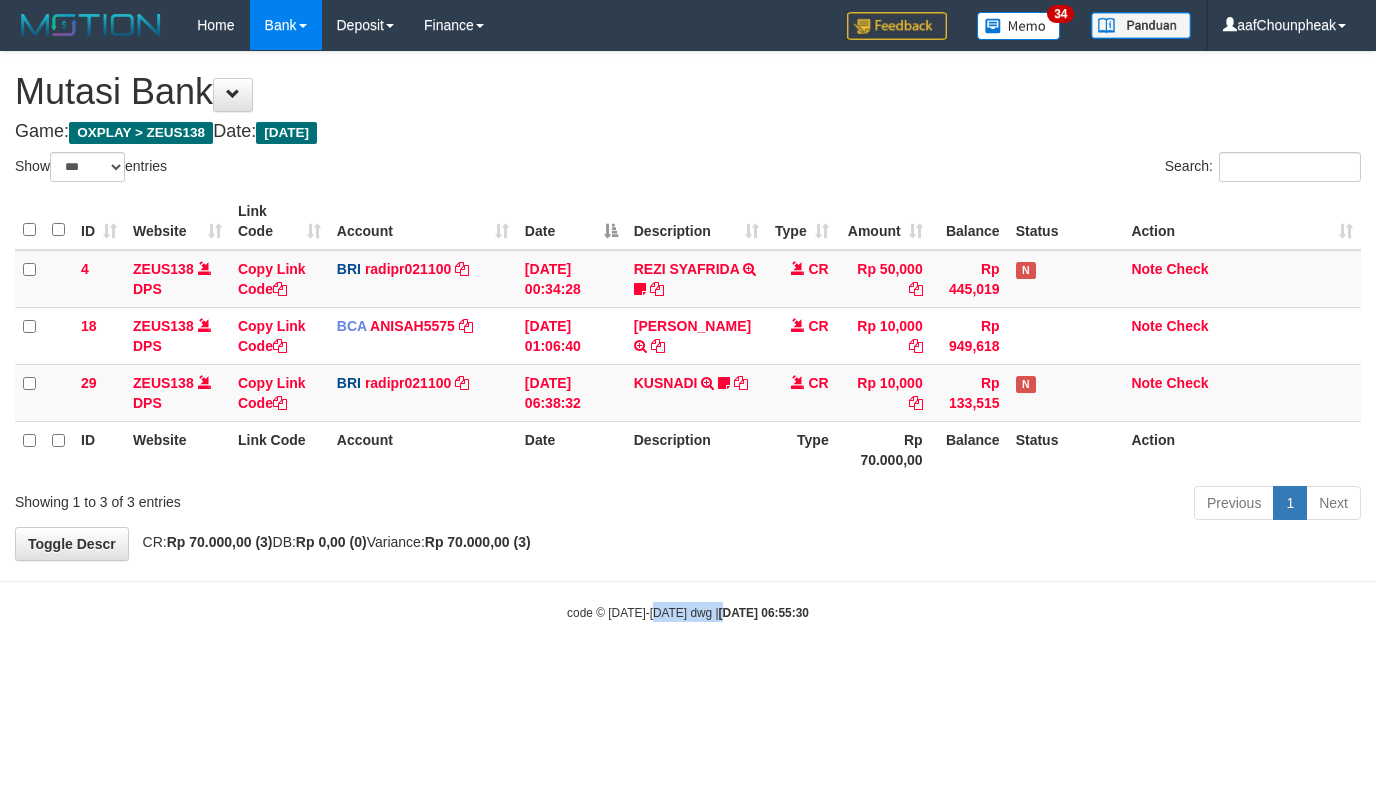 click on "Toggle navigation
Home
Bank
Account List
Mutasi Bank
Search
Note Mutasi
Deposit
DPS List
History
Finance
Financial Data
aafChounpheak
My Profile
Log Out
34" at bounding box center (688, 336) 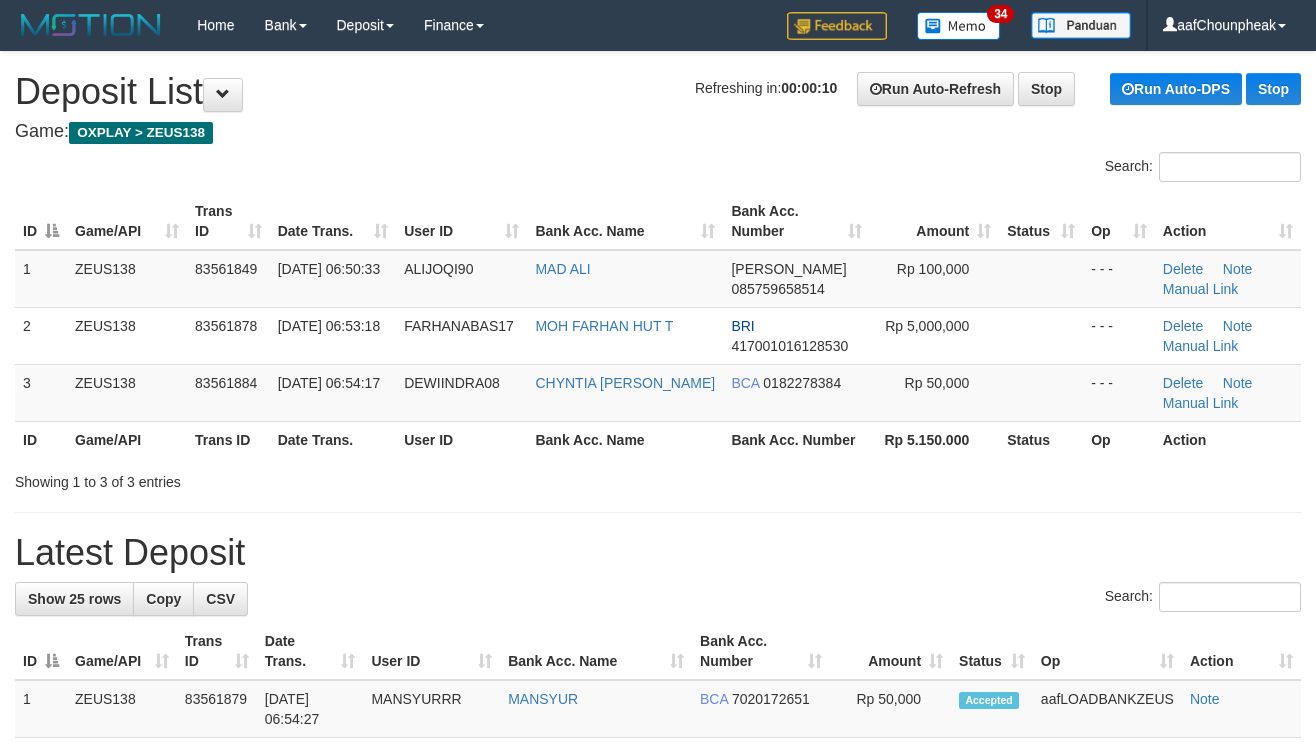 scroll, scrollTop: 0, scrollLeft: 0, axis: both 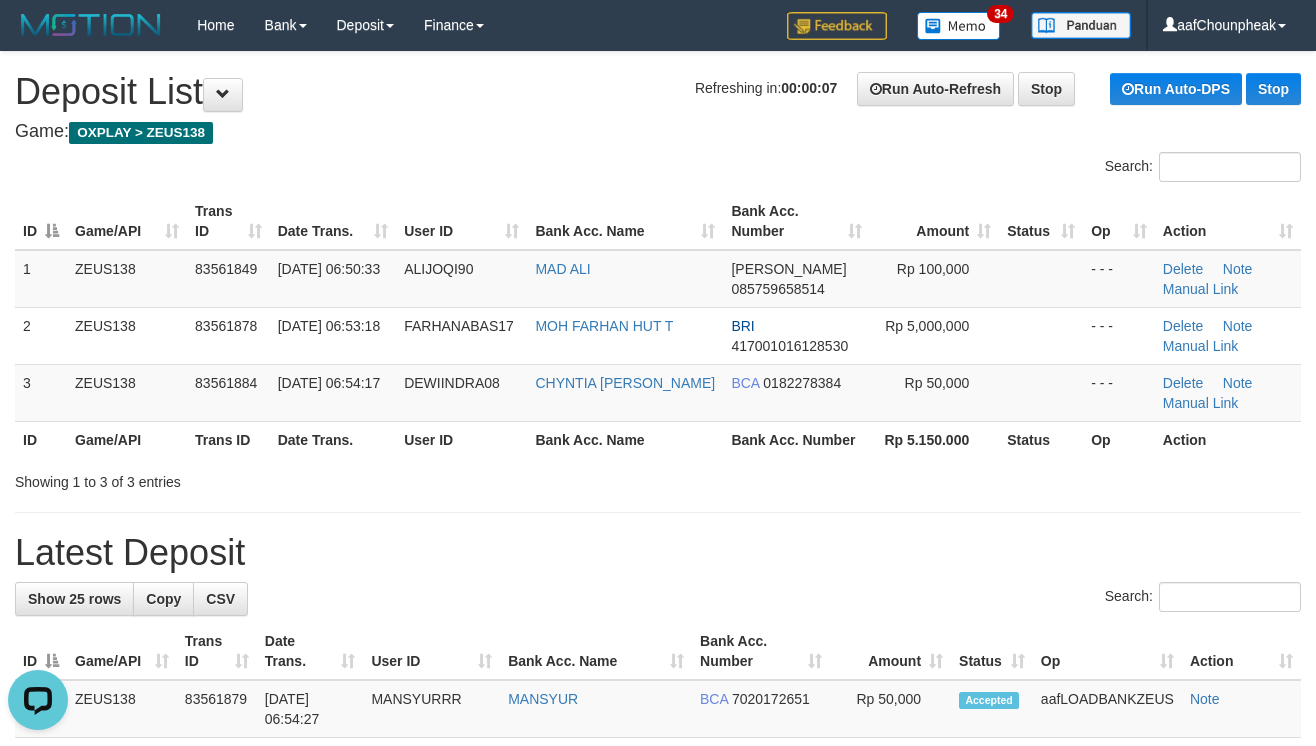 click on "**********" at bounding box center (658, 1145) 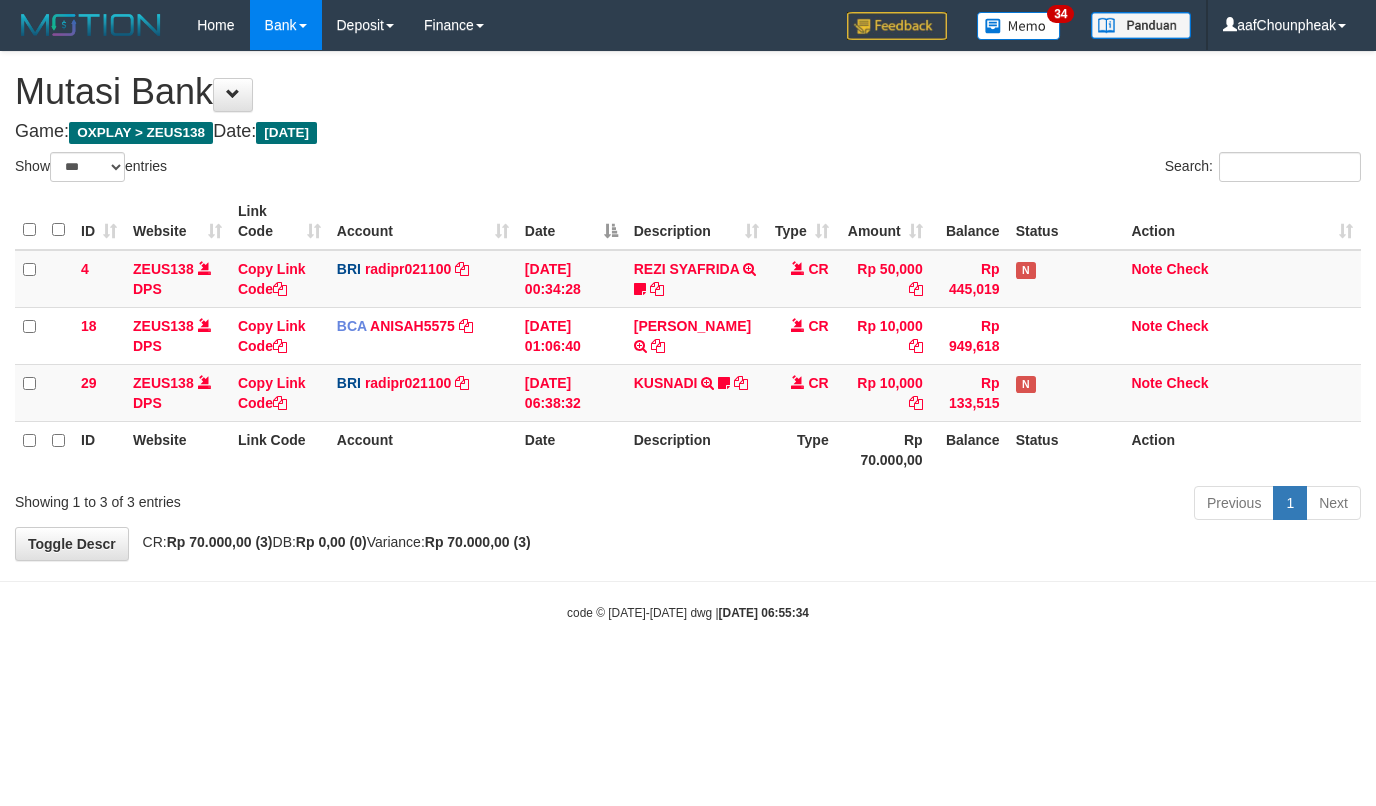 select on "***" 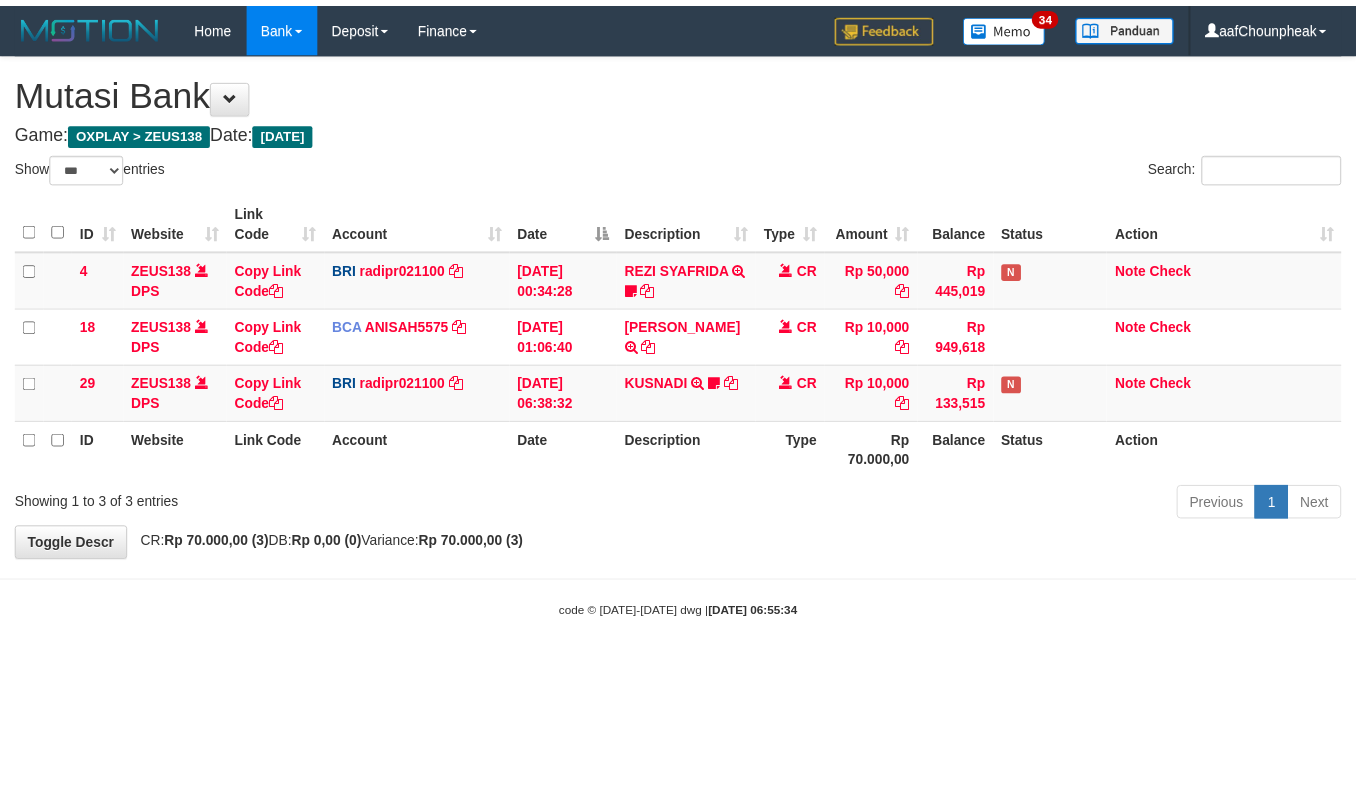 scroll, scrollTop: 0, scrollLeft: 0, axis: both 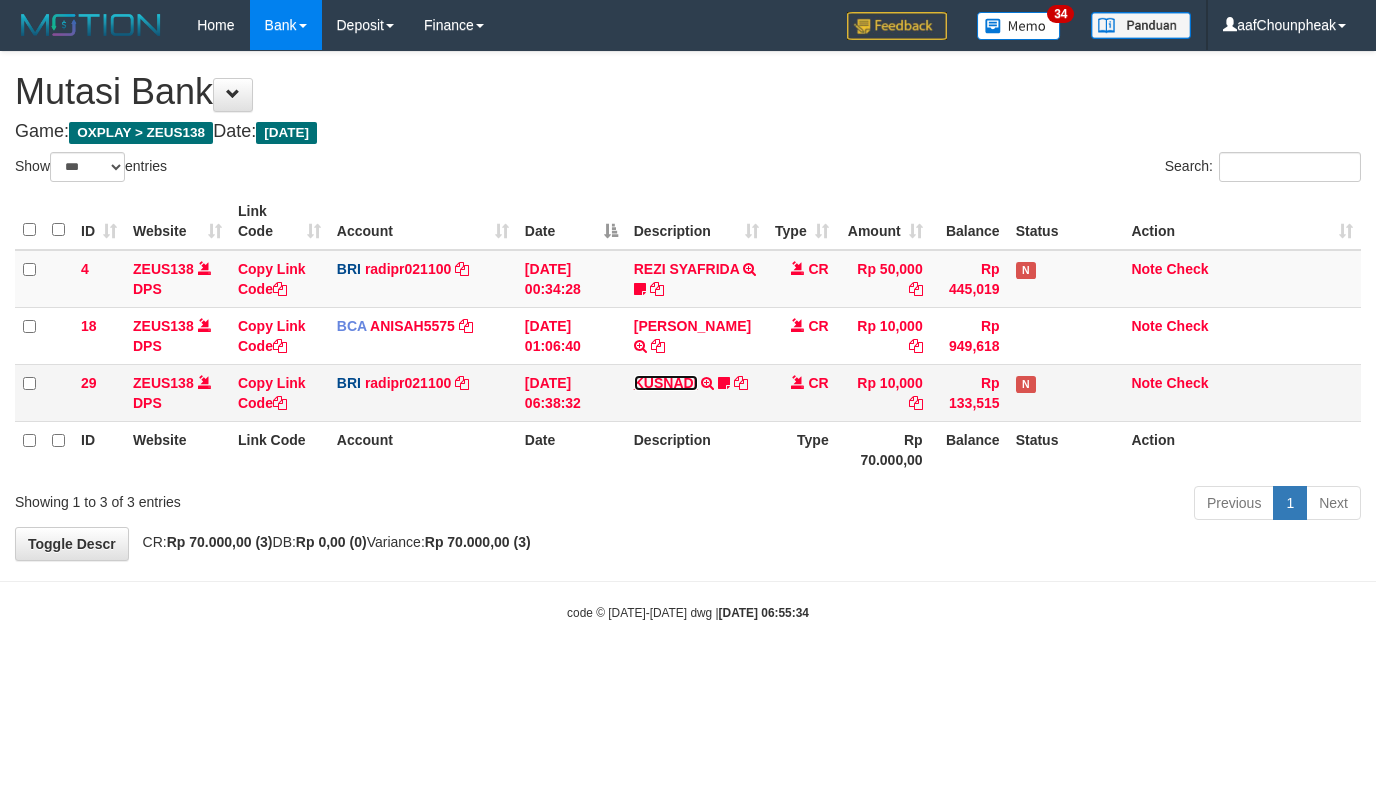 click on "KUSNADI" at bounding box center [666, 383] 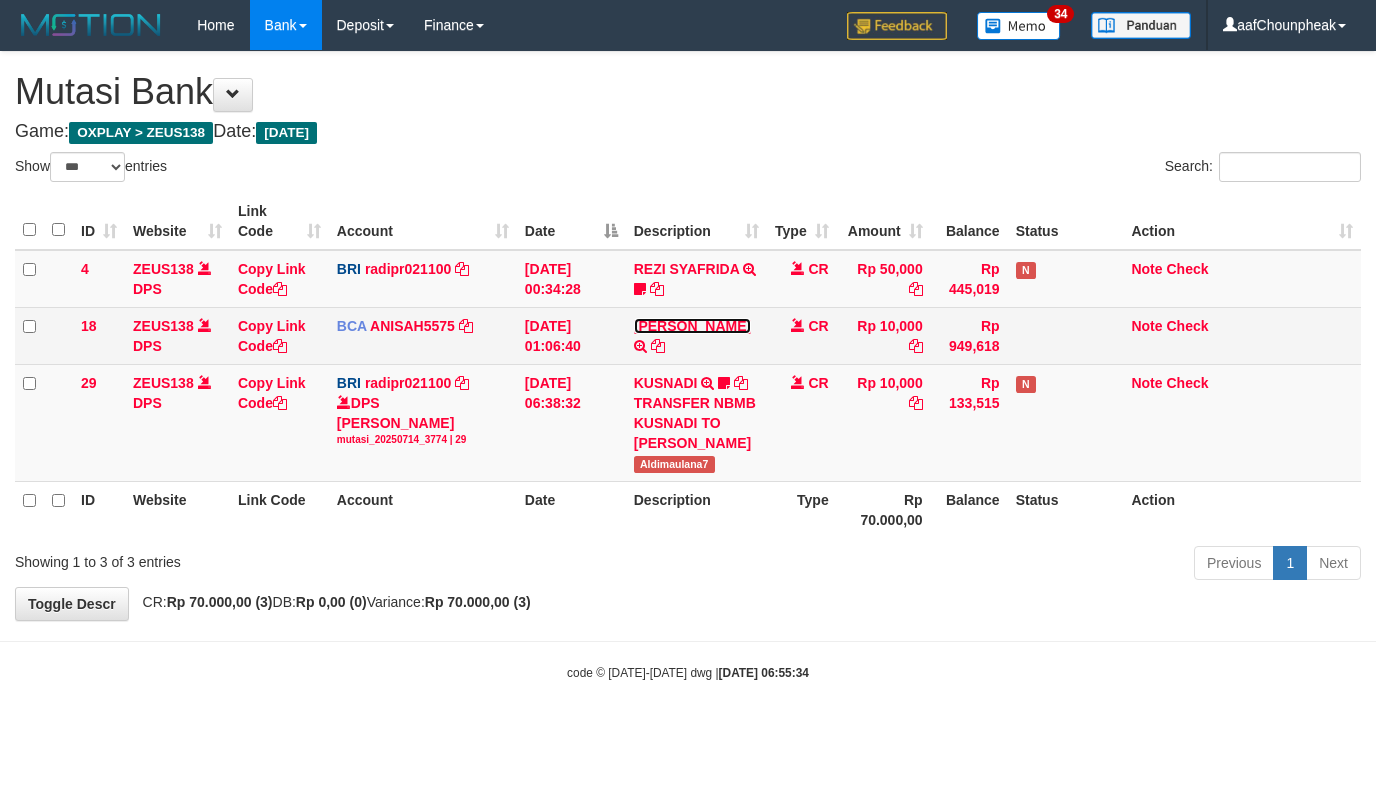 click on "[PERSON_NAME]" at bounding box center [692, 326] 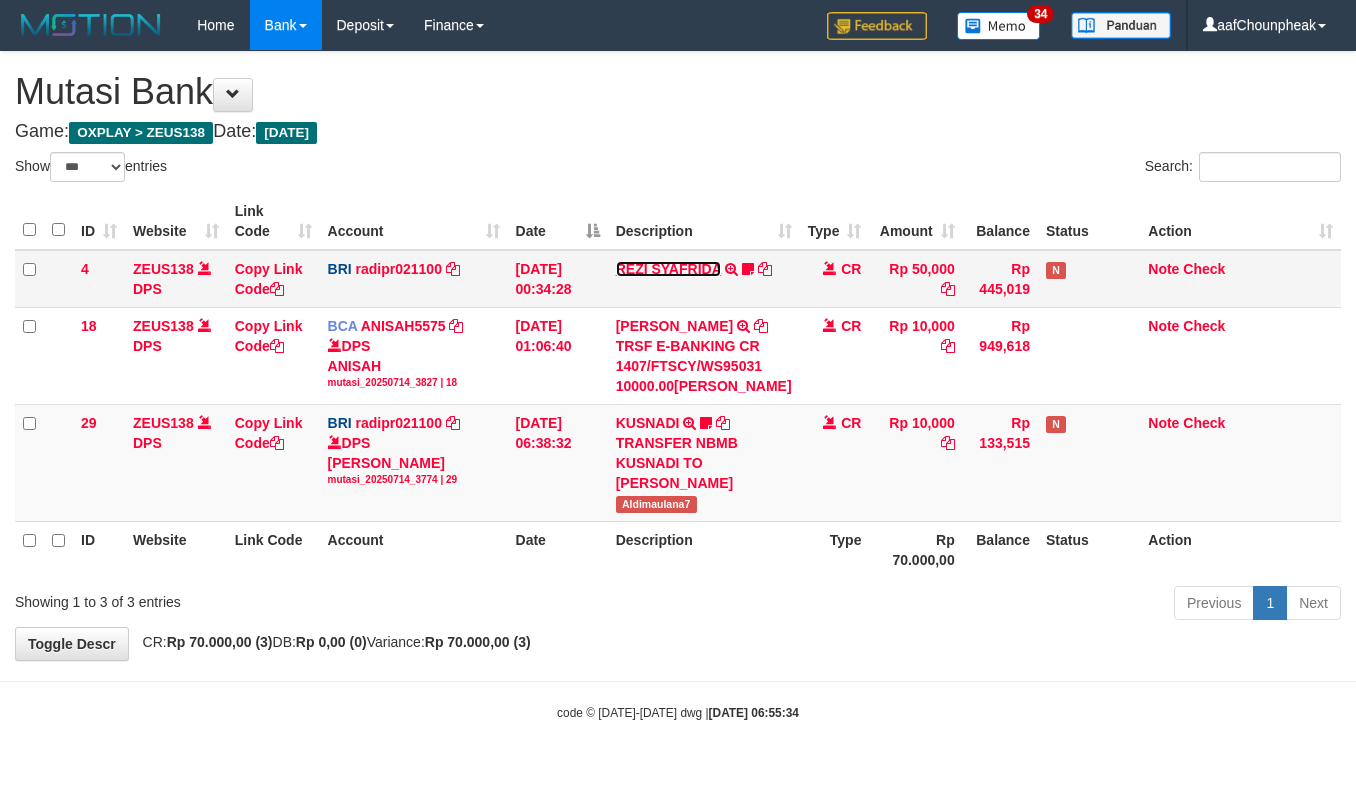click on "REZI SYAFRIDA" at bounding box center [669, 269] 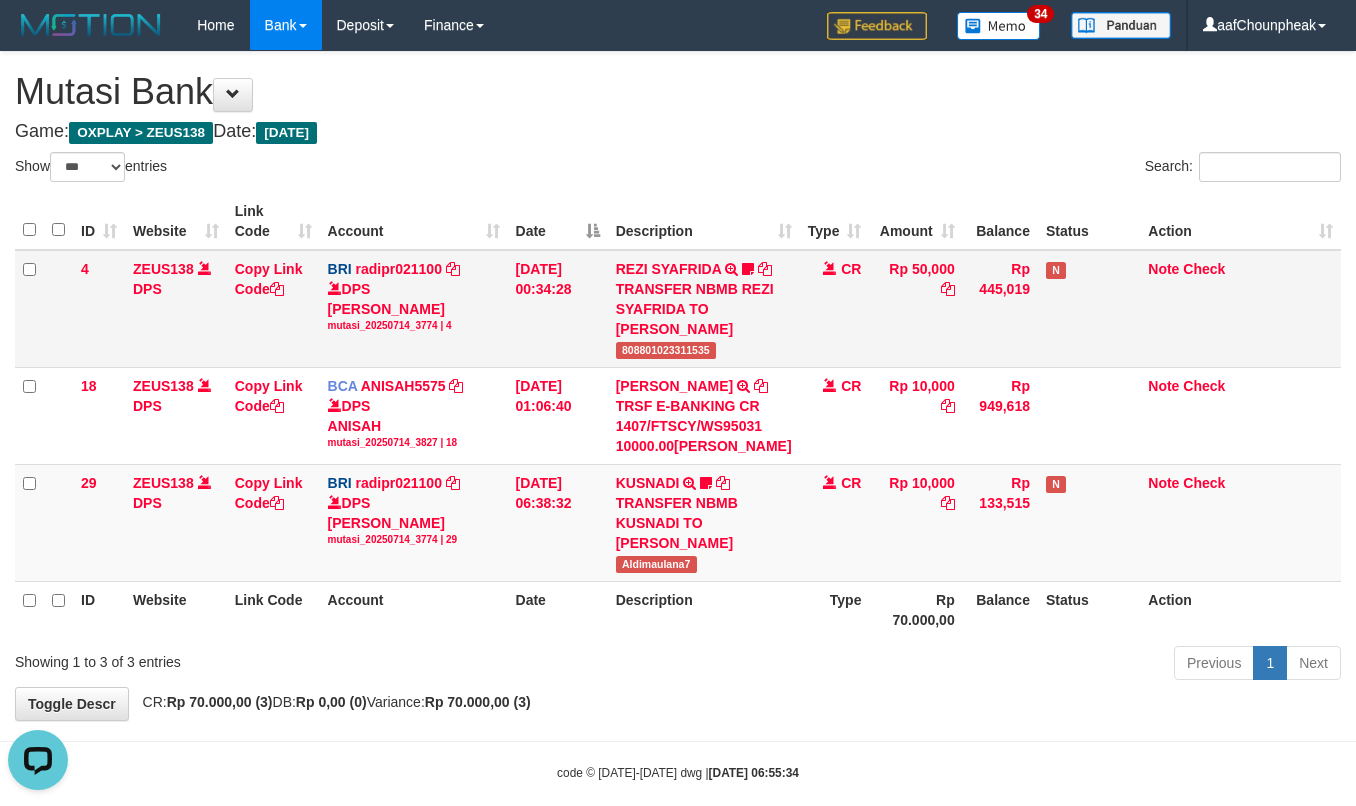 scroll, scrollTop: 0, scrollLeft: 0, axis: both 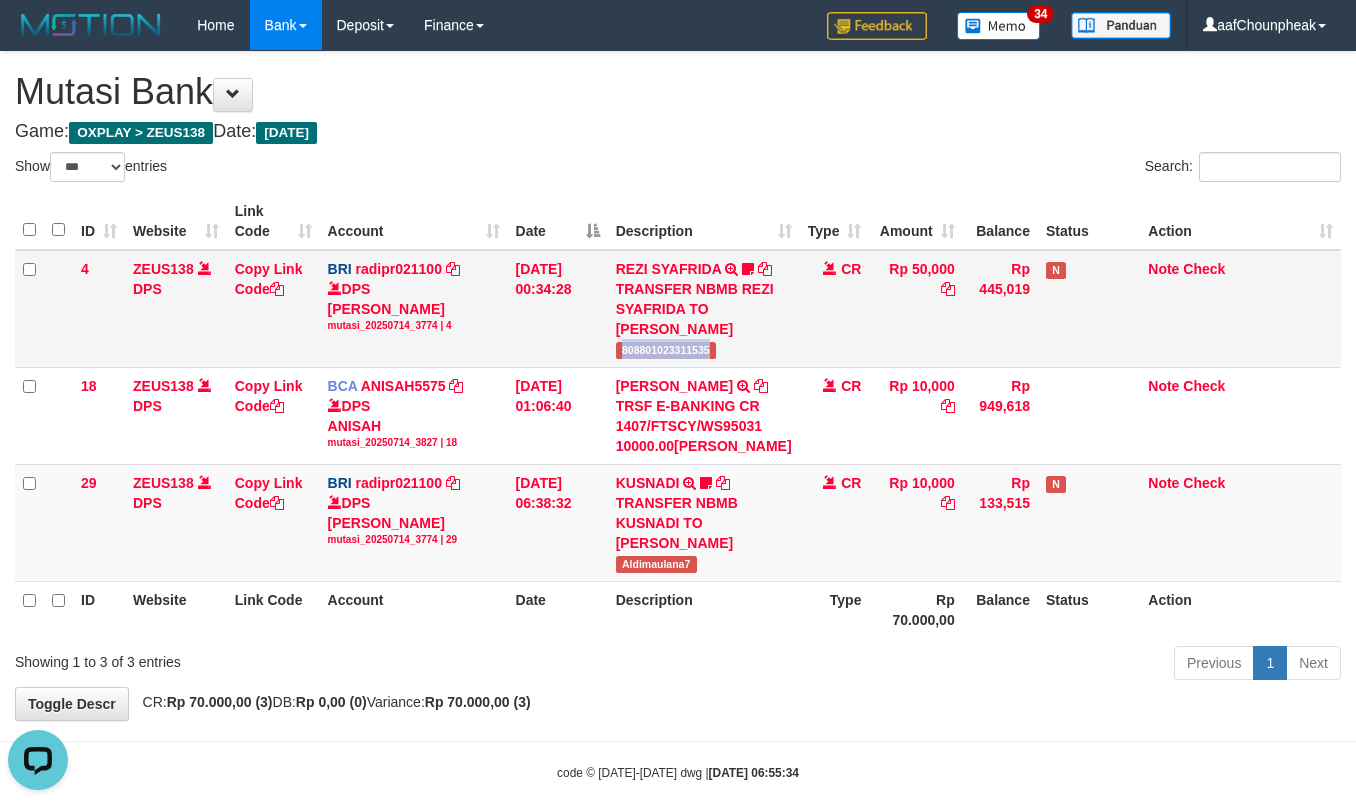 click on "808801023311535" at bounding box center [666, 350] 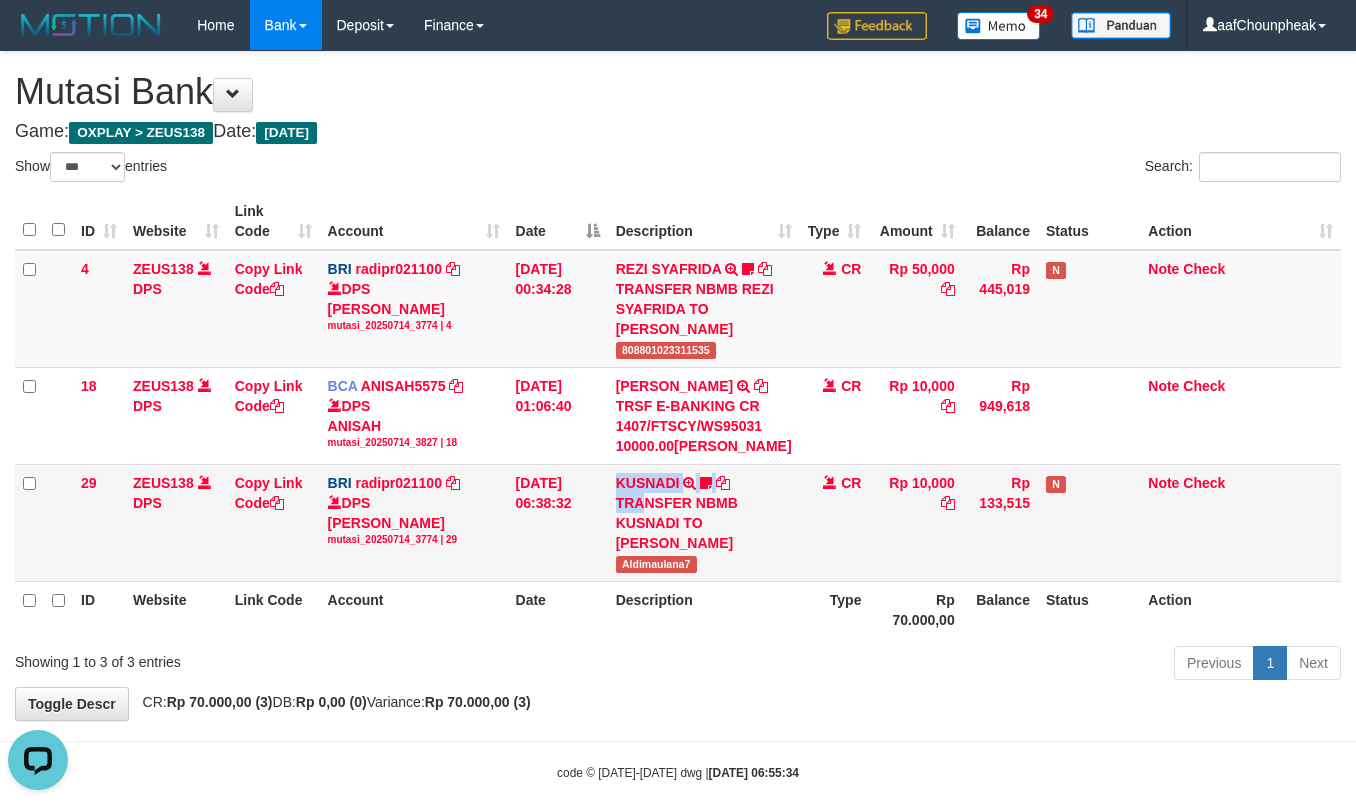 drag, startPoint x: 649, startPoint y: 573, endPoint x: 654, endPoint y: 586, distance: 13.928389 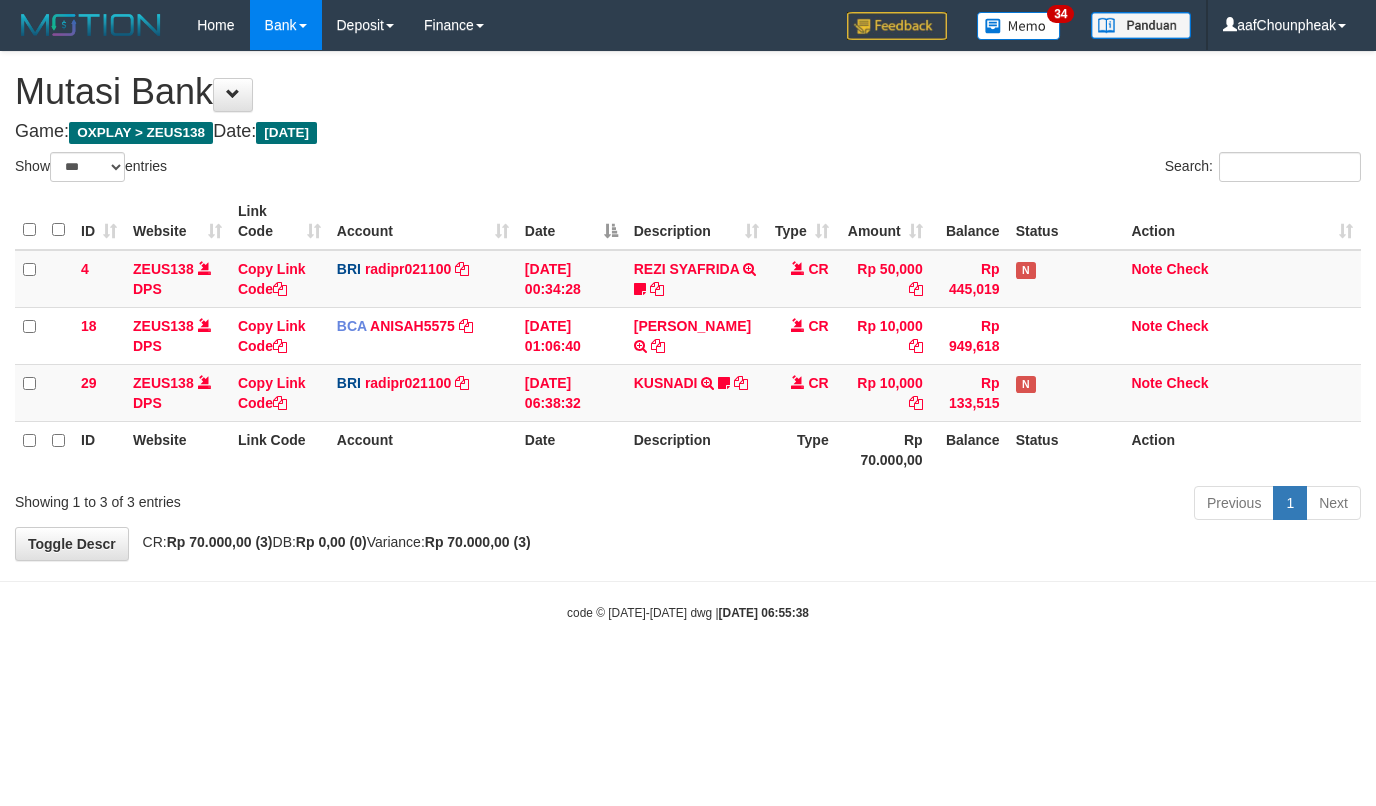 select on "***" 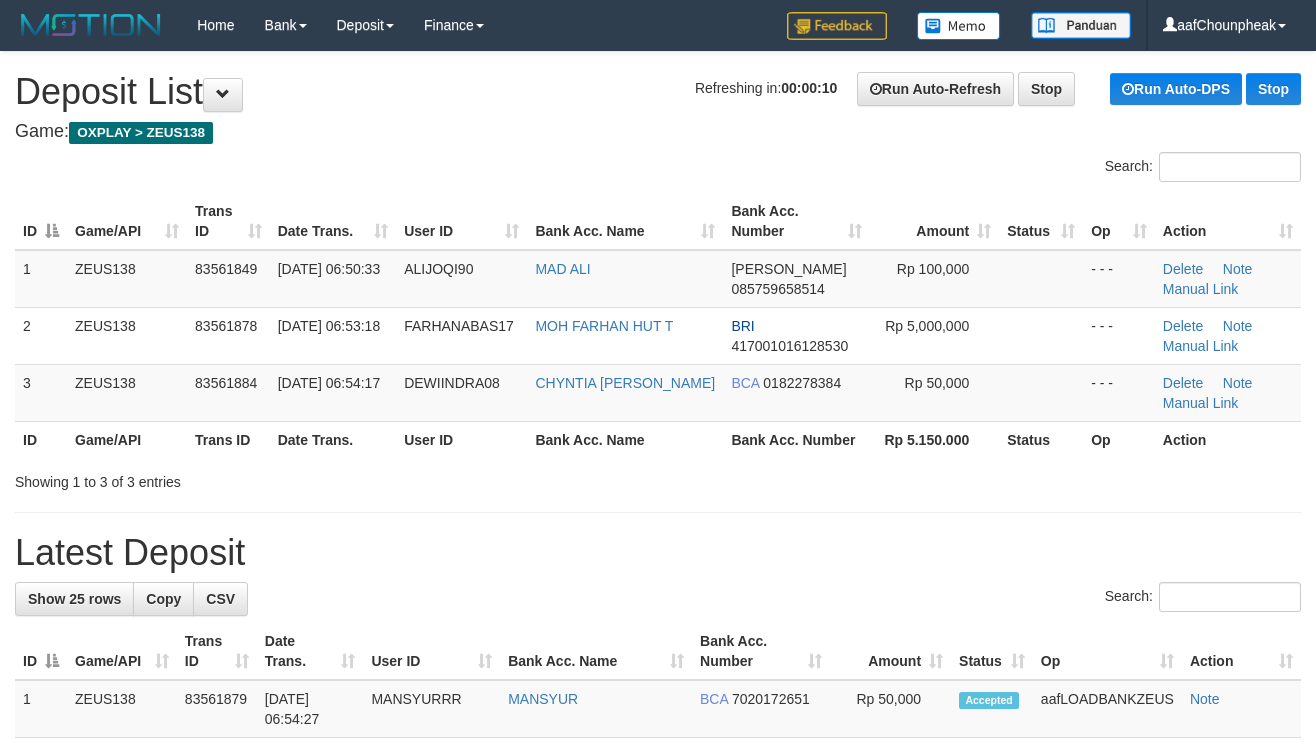 scroll, scrollTop: 0, scrollLeft: 0, axis: both 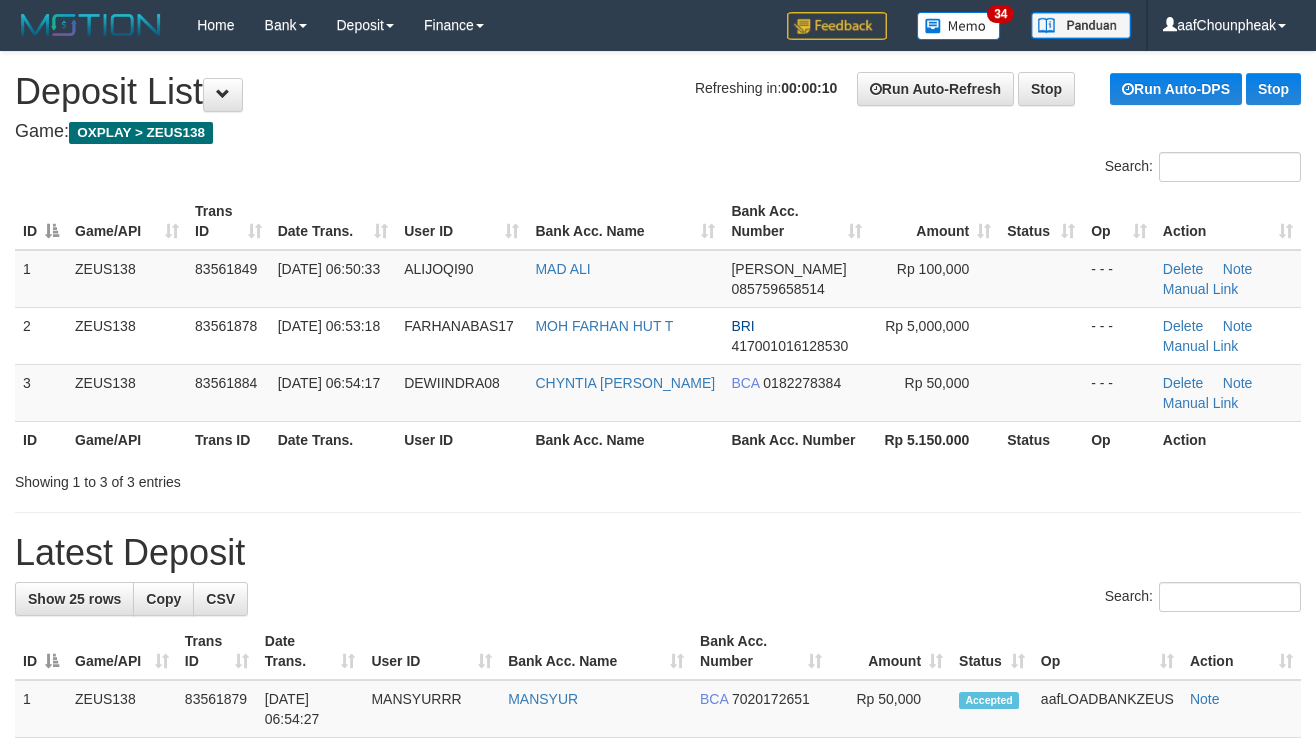 click on "**********" at bounding box center [658, 1145] 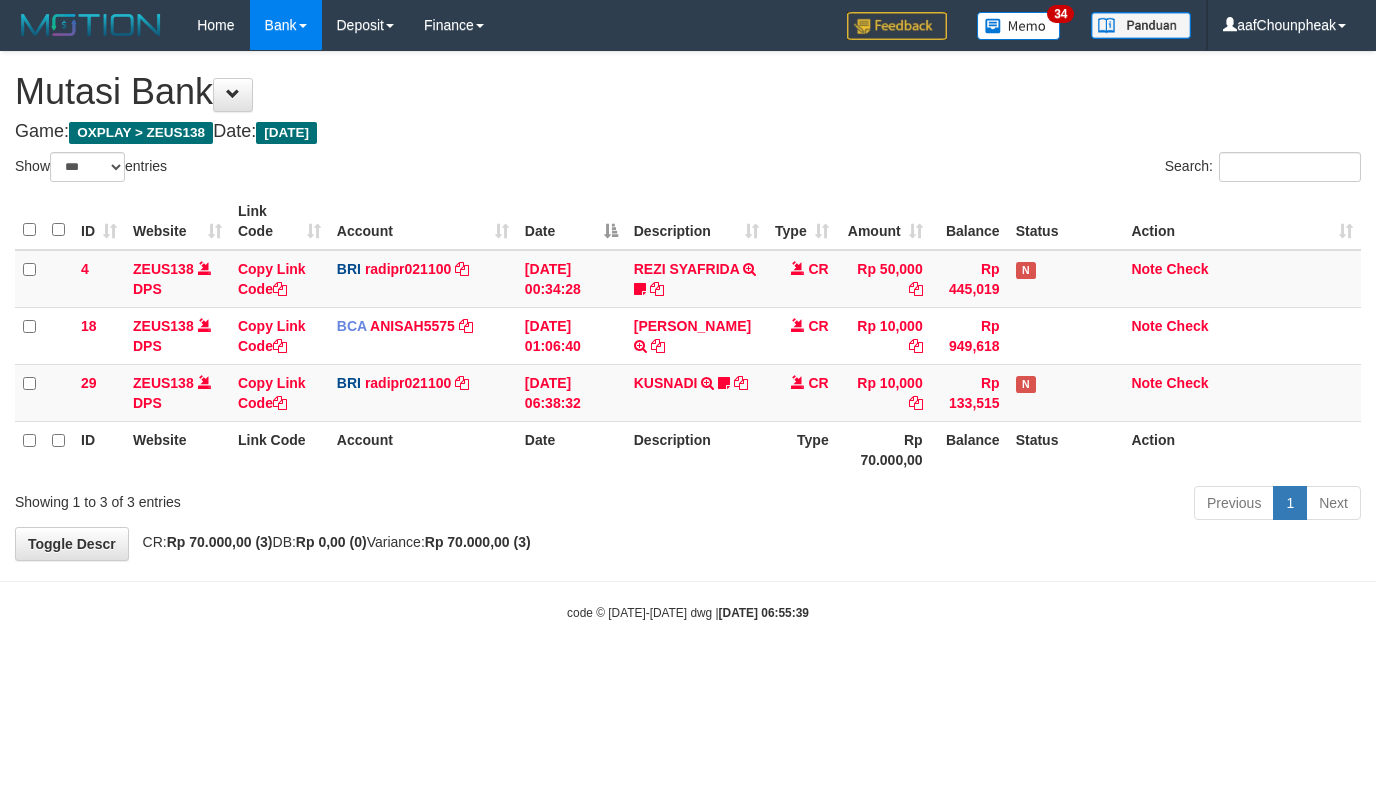 select on "***" 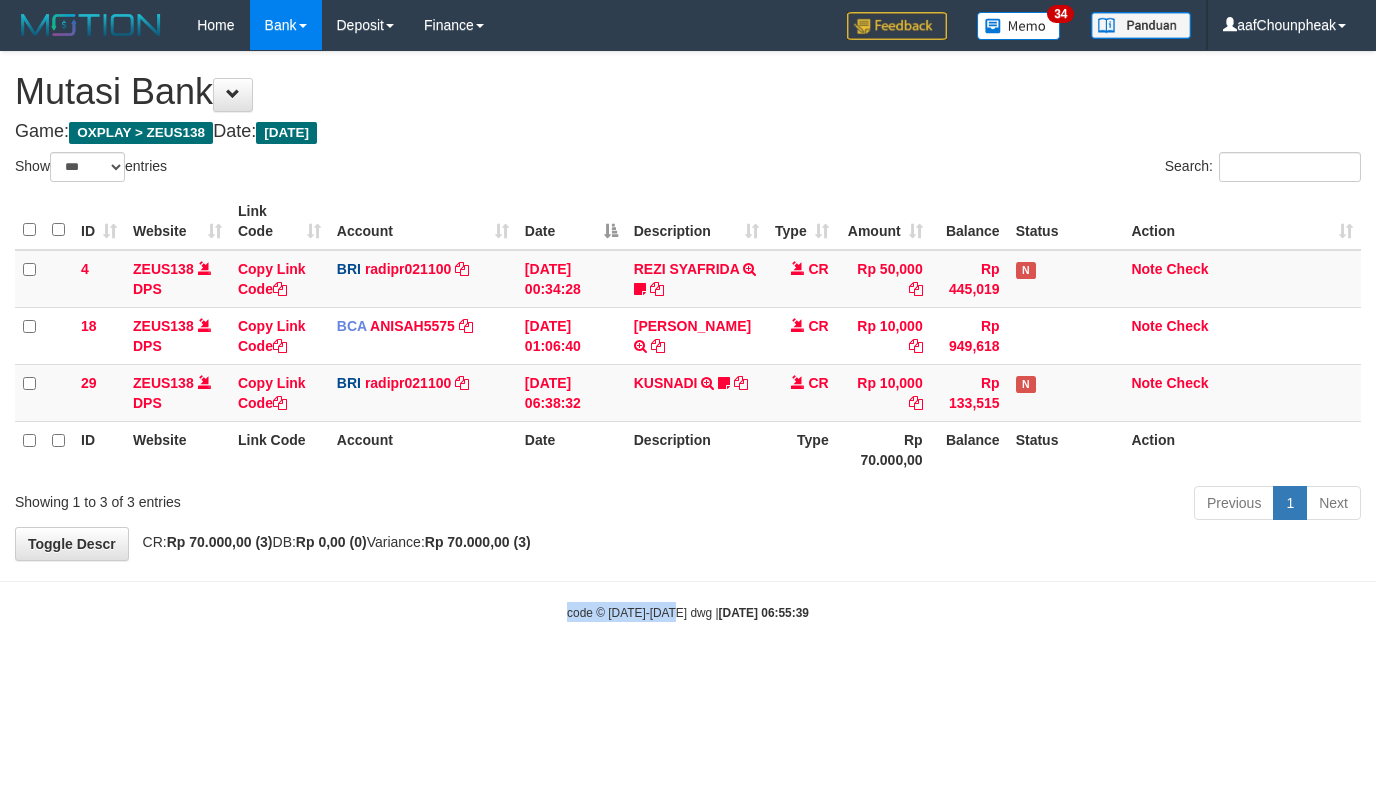 drag, startPoint x: 677, startPoint y: 588, endPoint x: 534, endPoint y: 584, distance: 143.05594 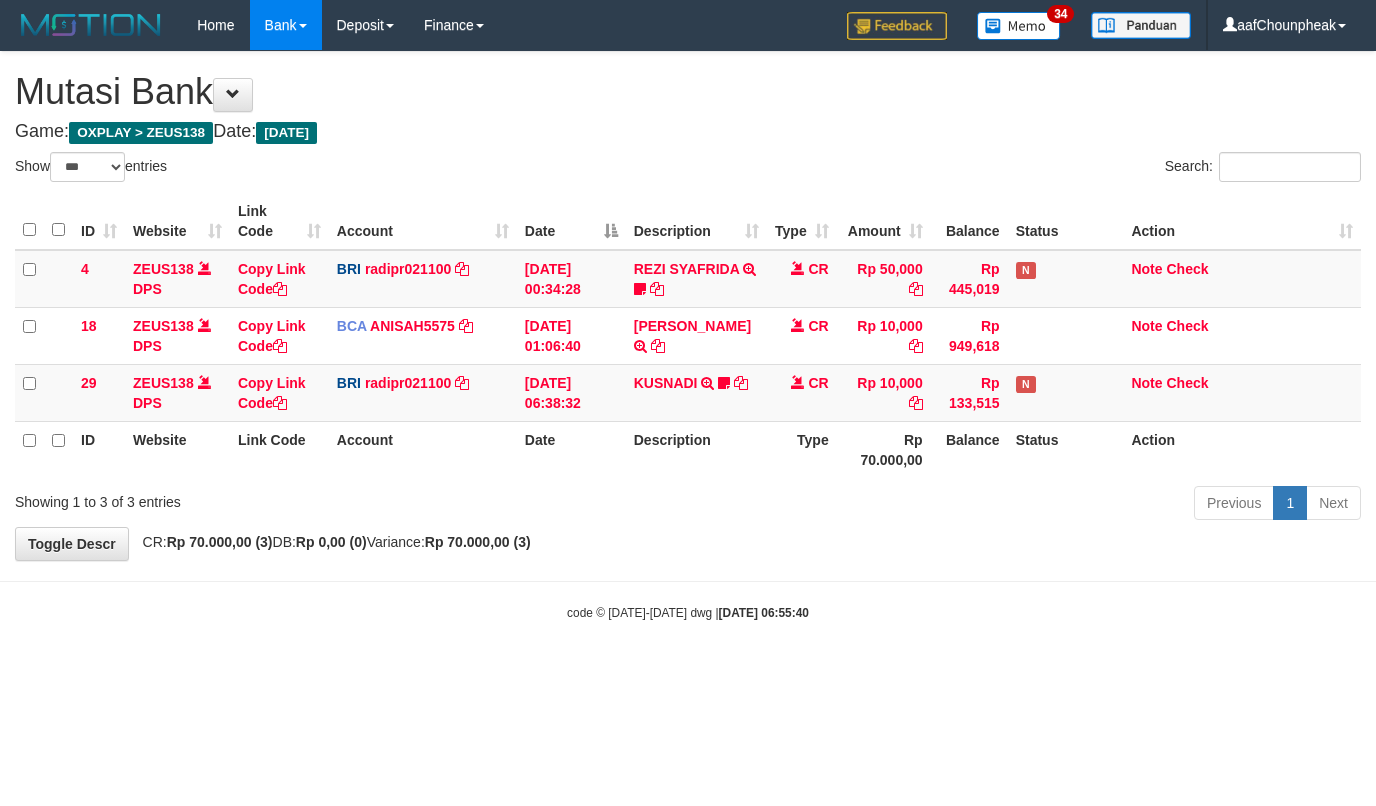 select on "***" 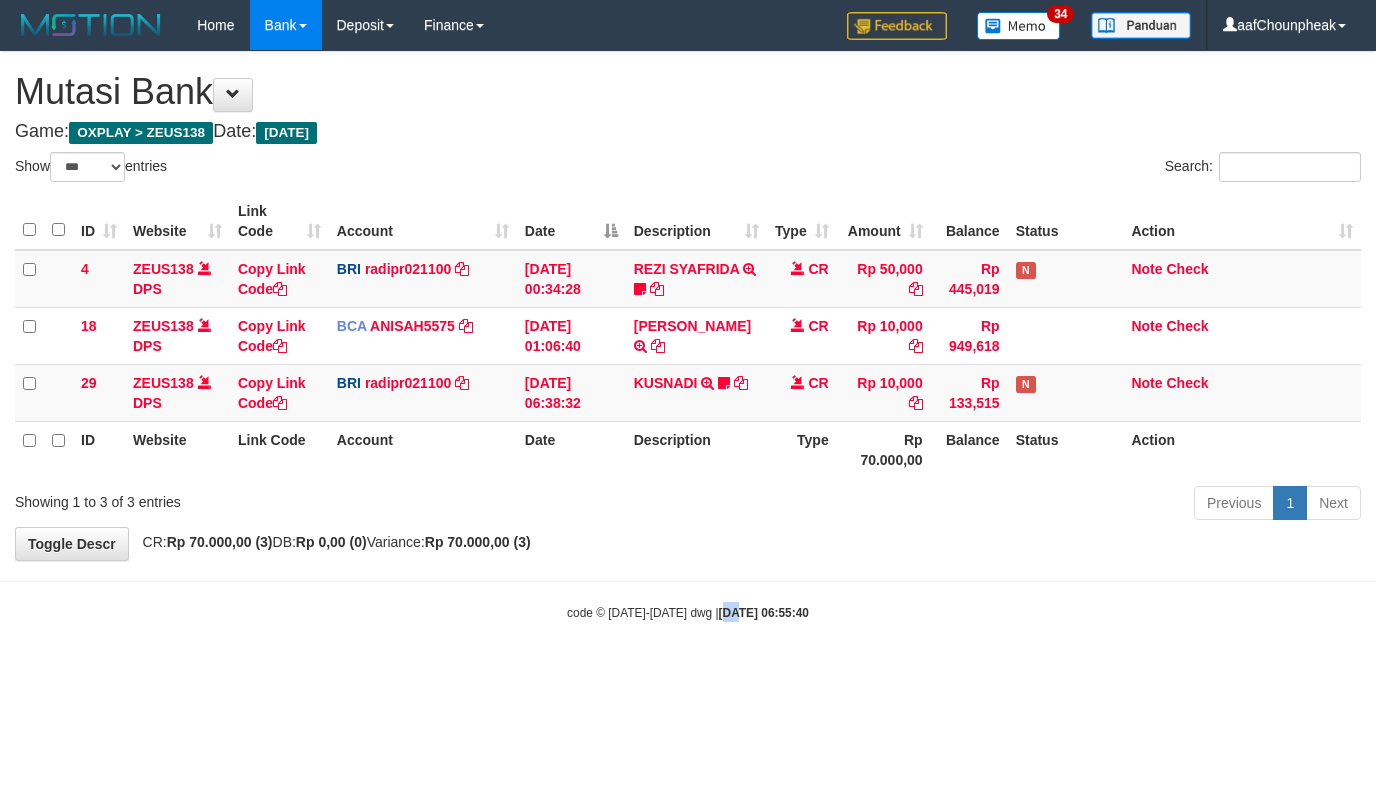 click on "[DATE] 06:55:40" at bounding box center (764, 613) 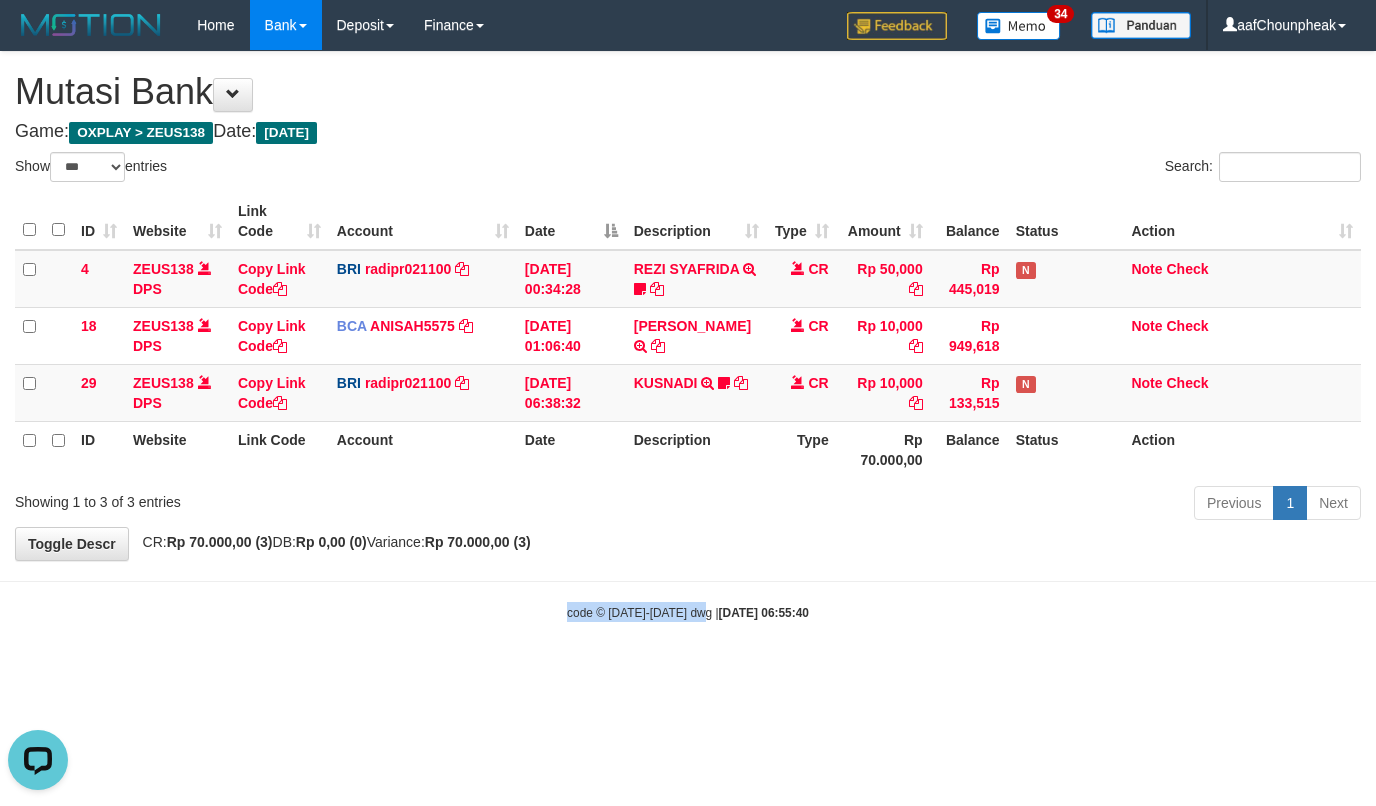 scroll, scrollTop: 0, scrollLeft: 0, axis: both 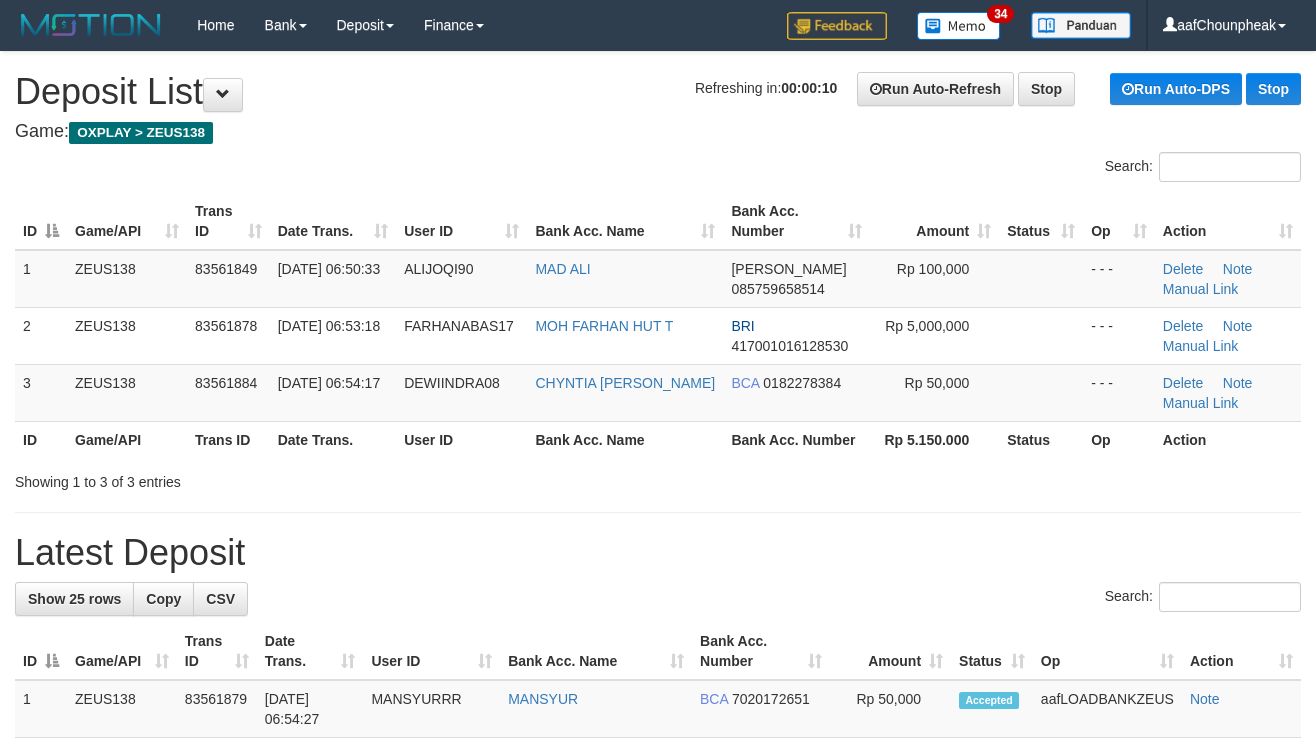 click on "**********" at bounding box center (658, 1145) 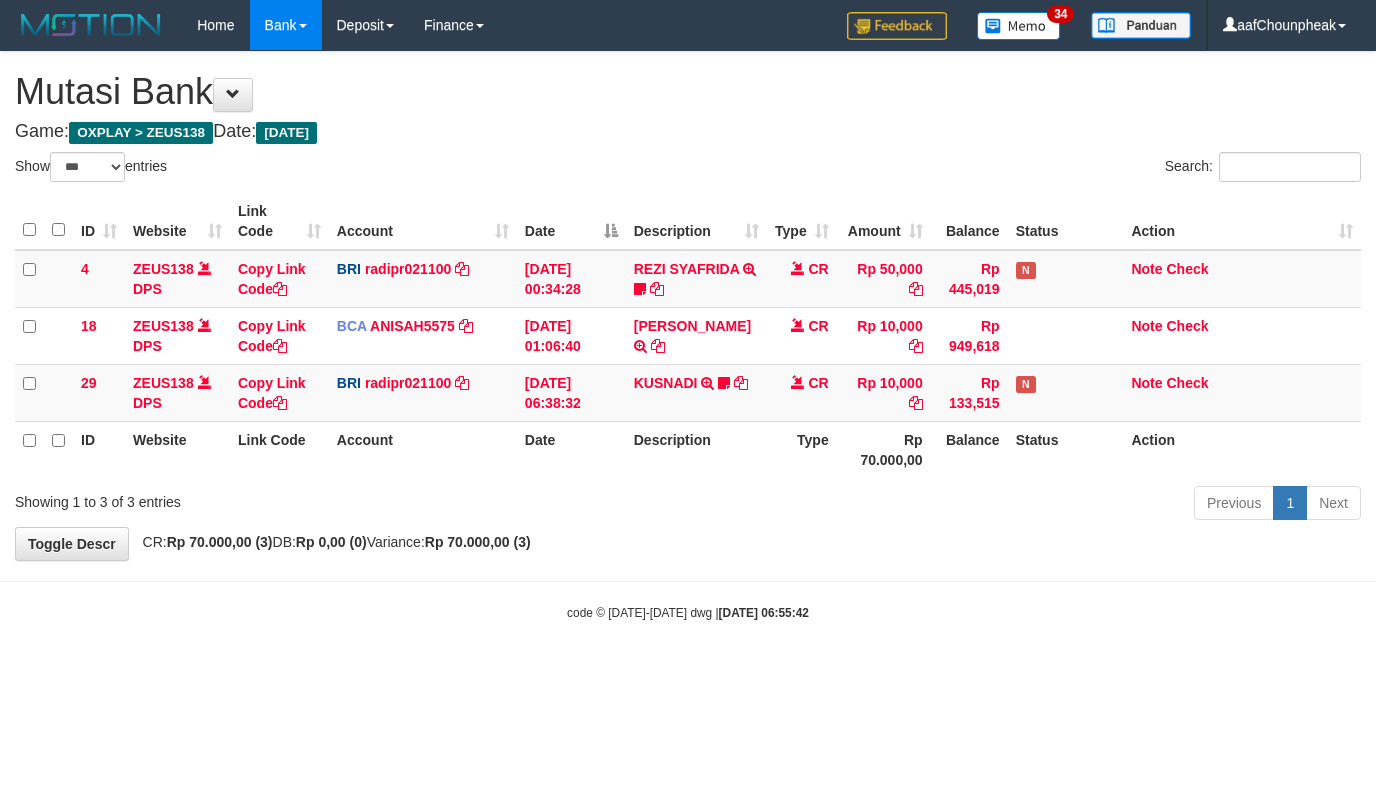 select on "***" 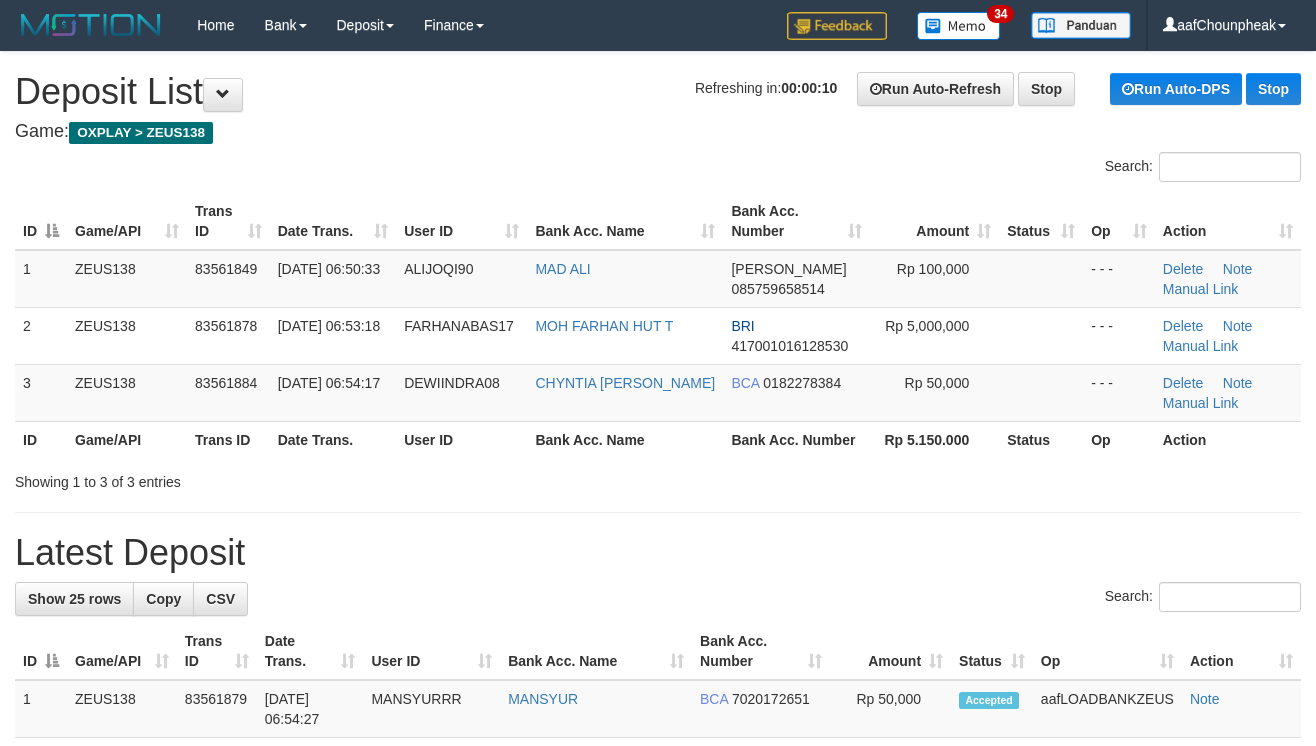 scroll, scrollTop: 0, scrollLeft: 0, axis: both 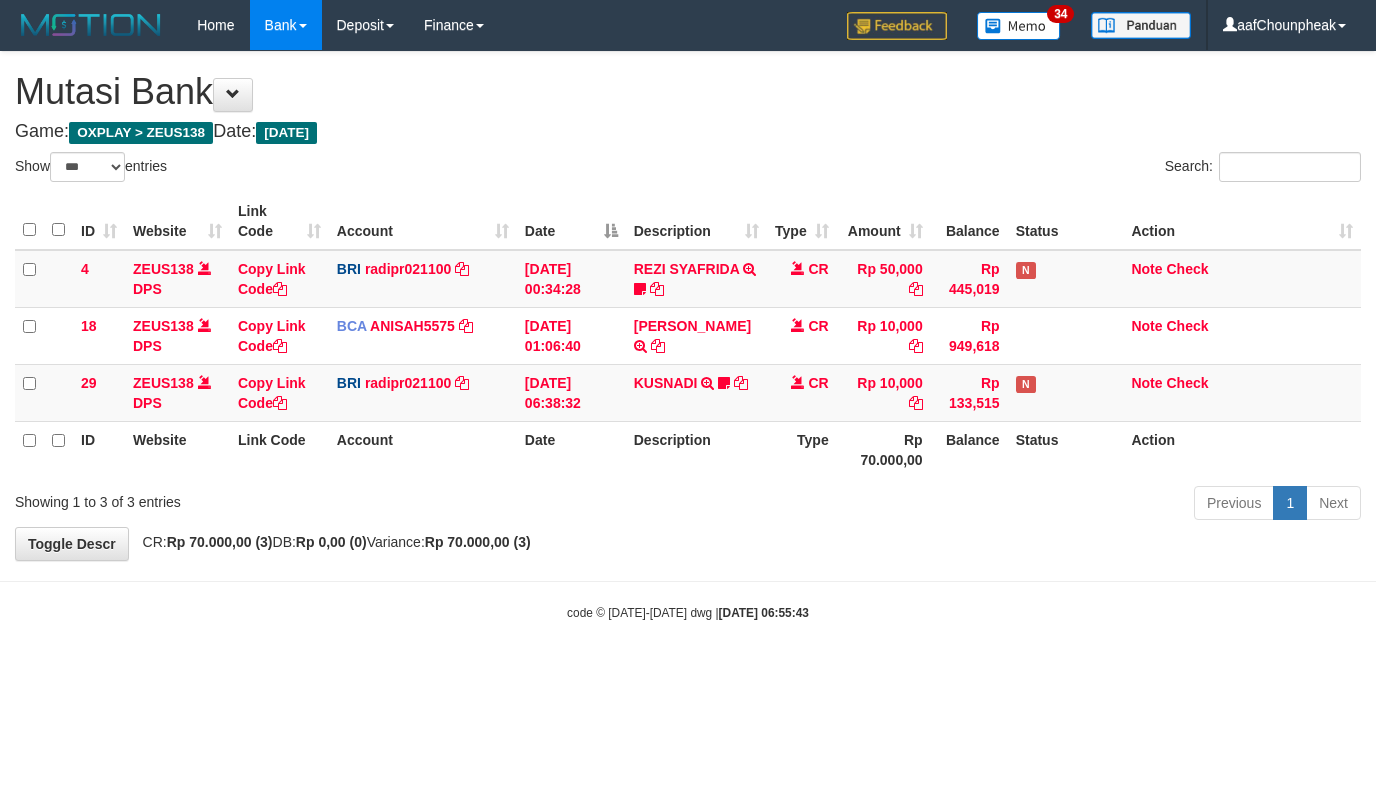 select on "***" 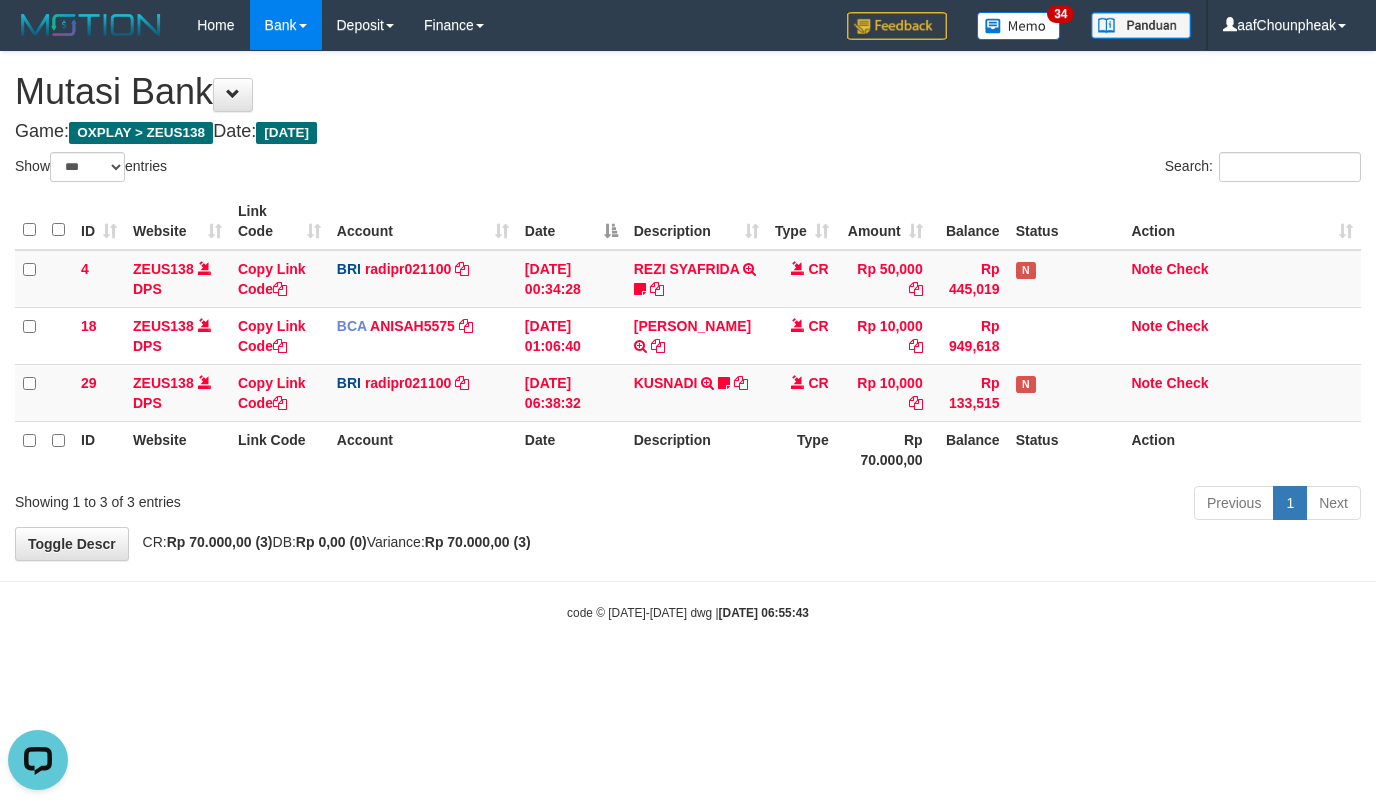 scroll, scrollTop: 0, scrollLeft: 0, axis: both 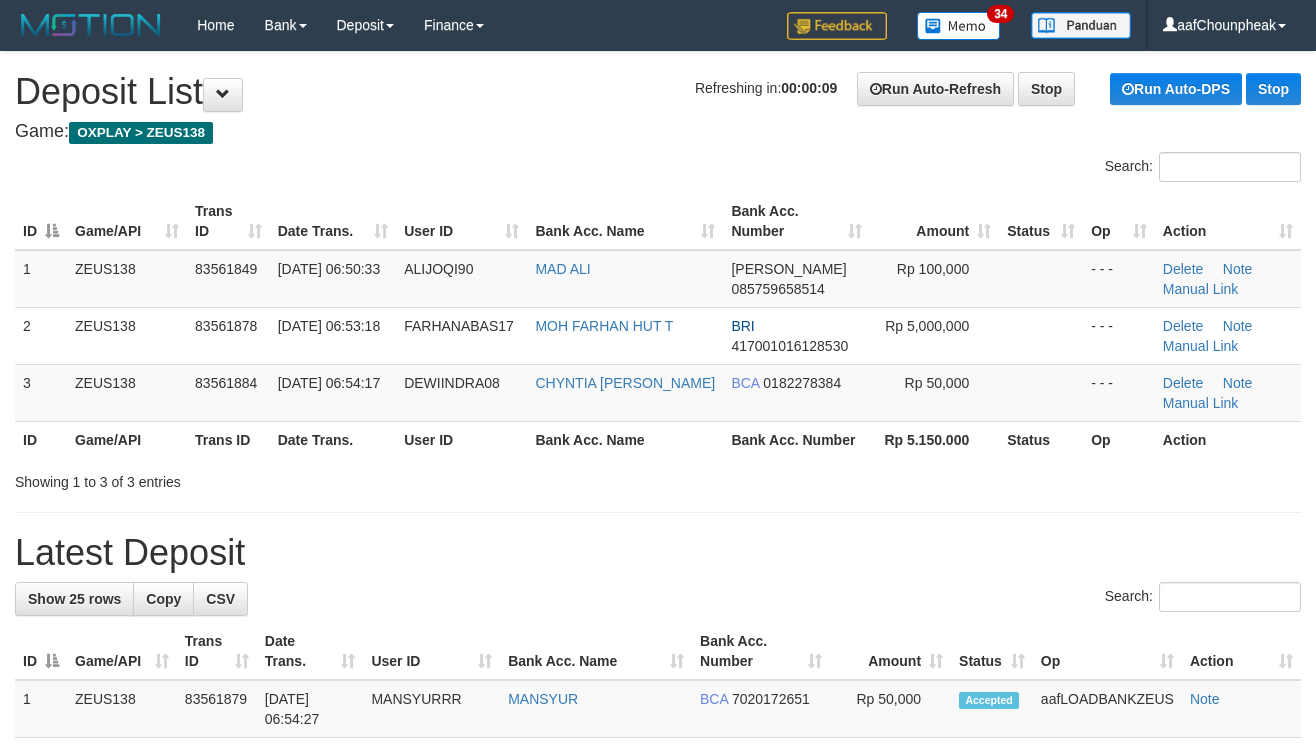 click on "Latest Deposit" at bounding box center (658, 553) 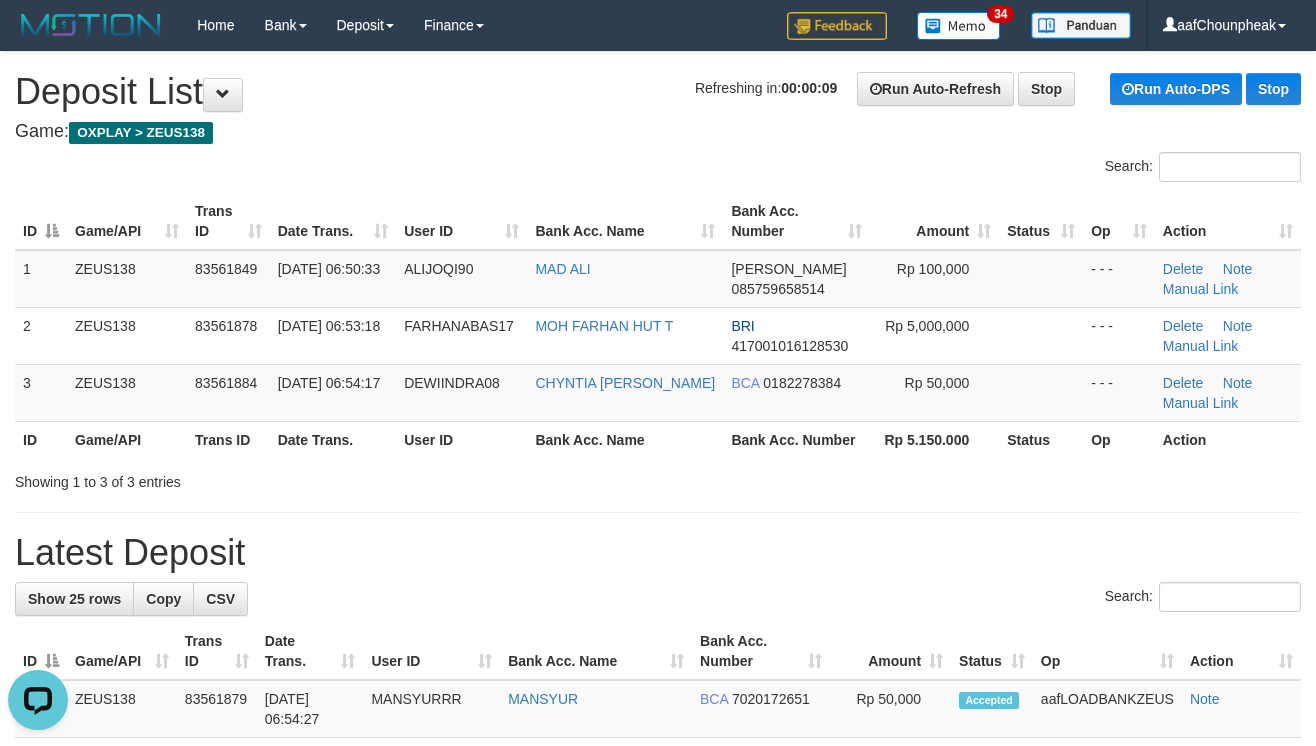 scroll, scrollTop: 0, scrollLeft: 0, axis: both 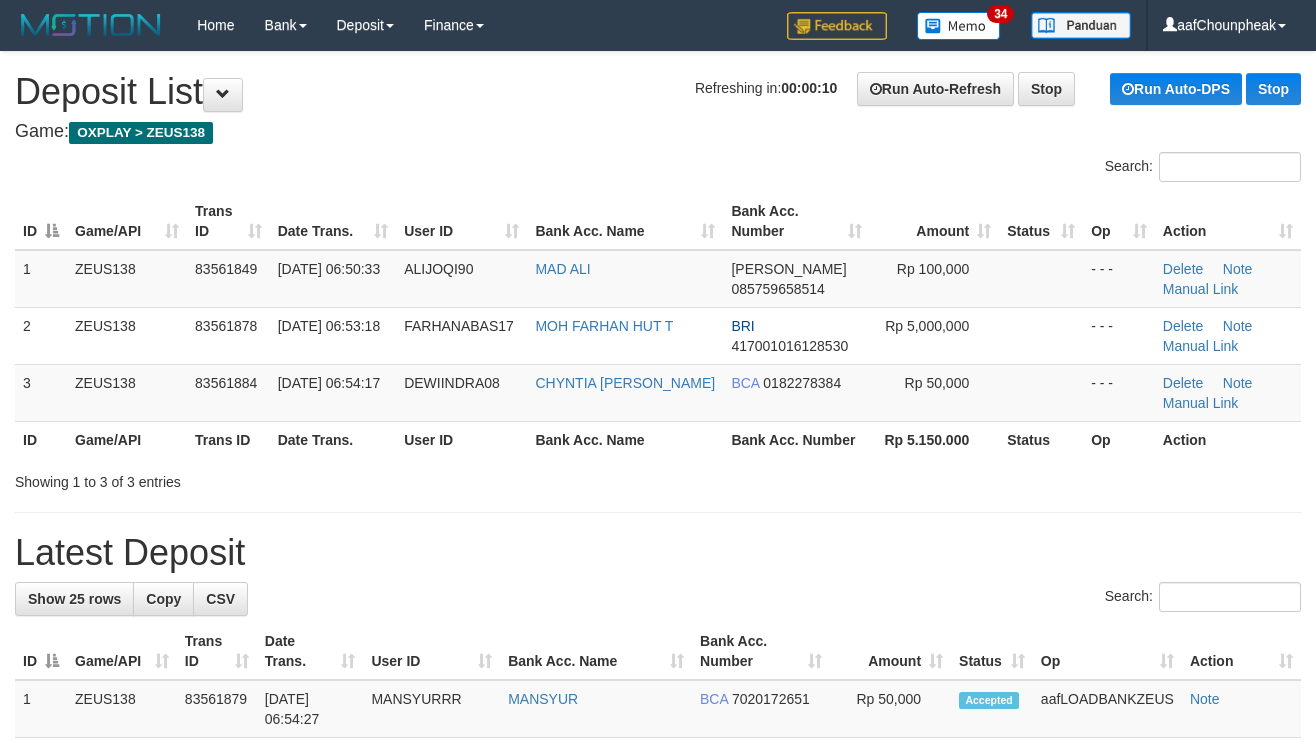 click on "**********" at bounding box center (658, 1145) 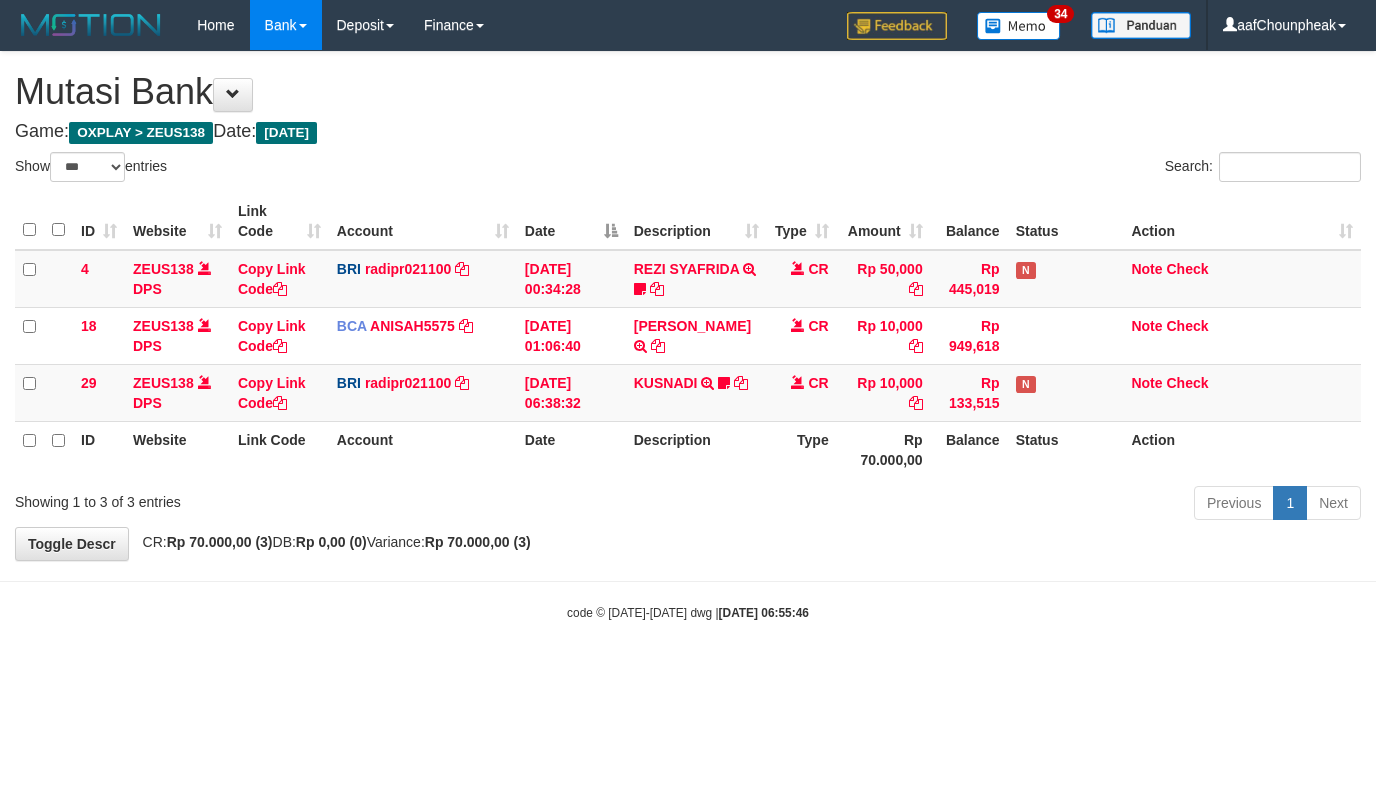 select on "***" 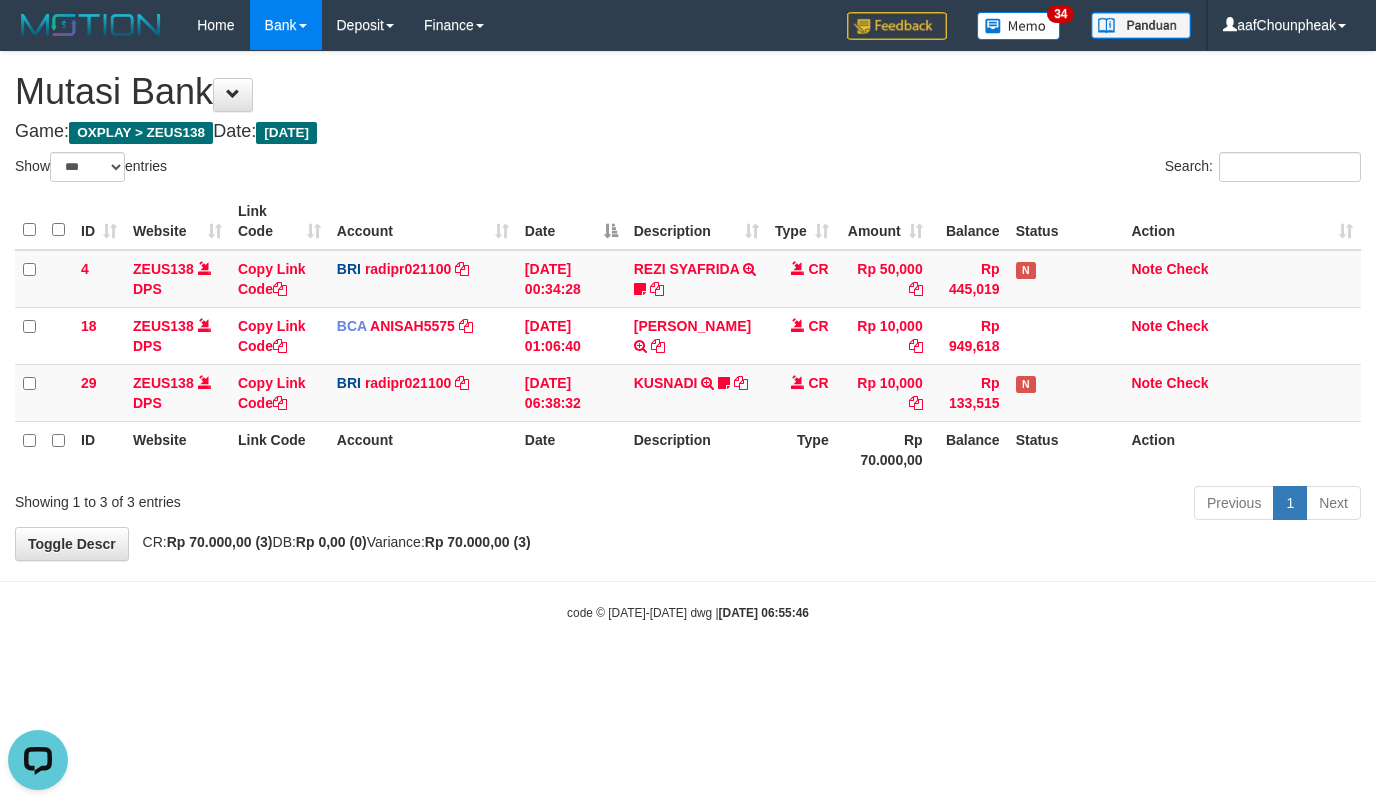 scroll, scrollTop: 0, scrollLeft: 0, axis: both 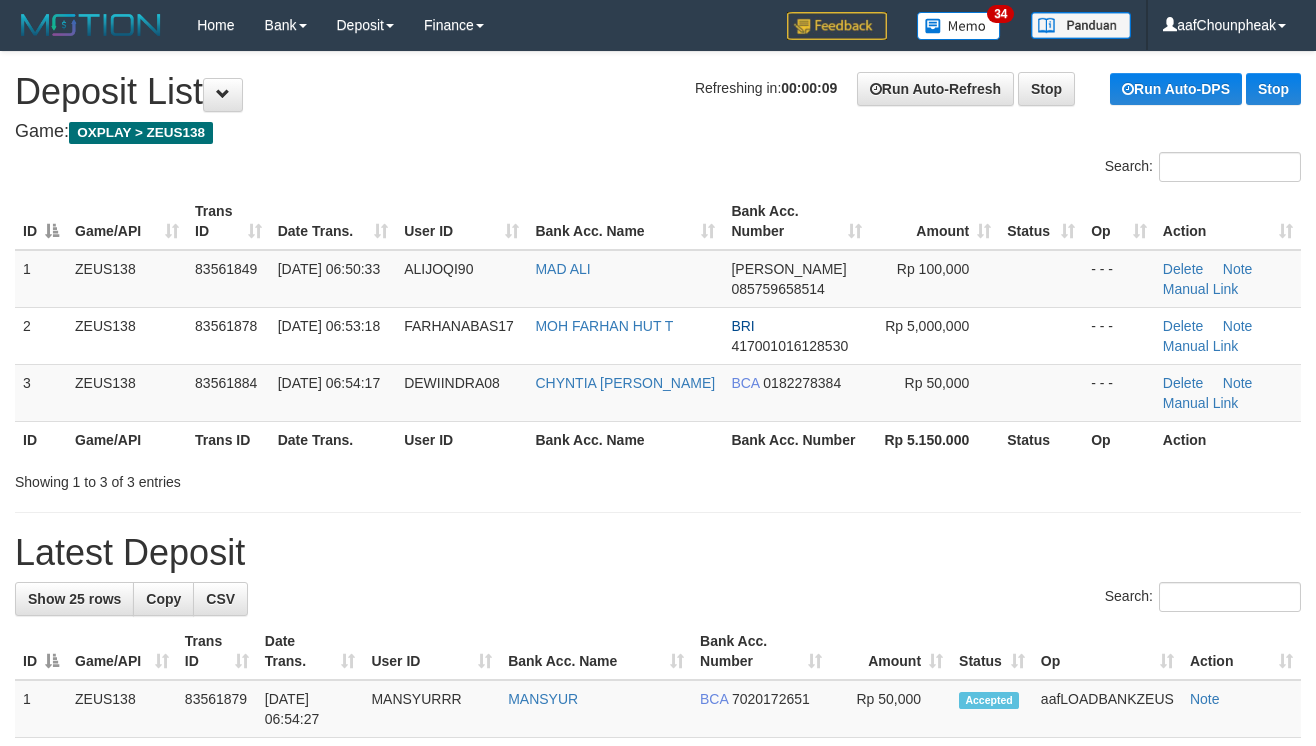 click on "**********" at bounding box center (658, 1145) 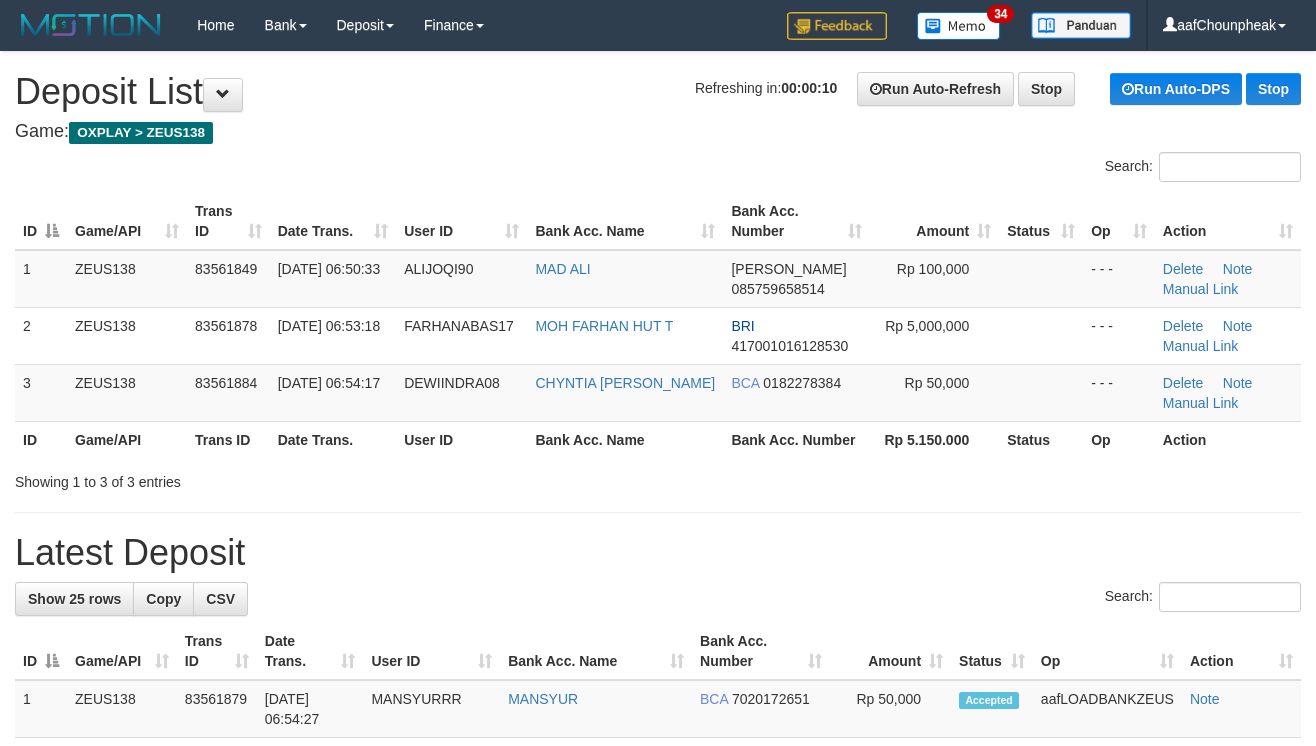 scroll, scrollTop: 0, scrollLeft: 0, axis: both 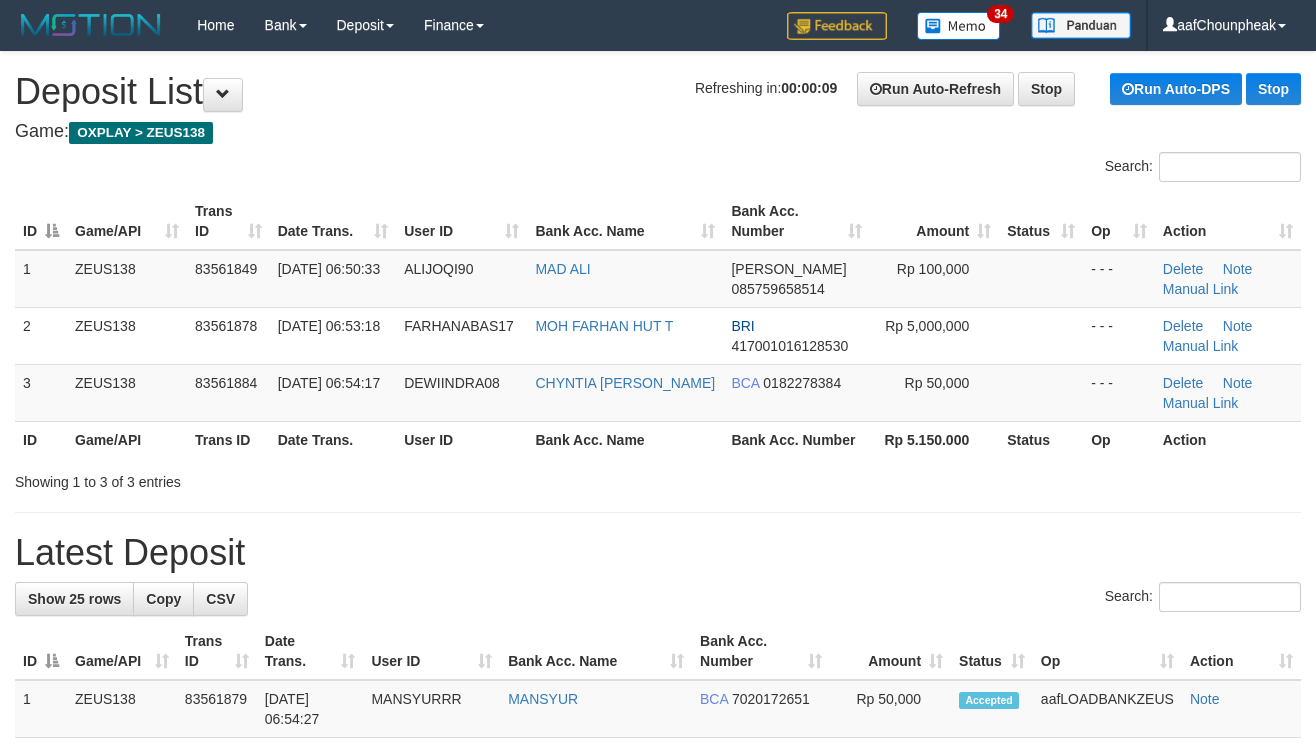 click on "**********" at bounding box center [658, 1145] 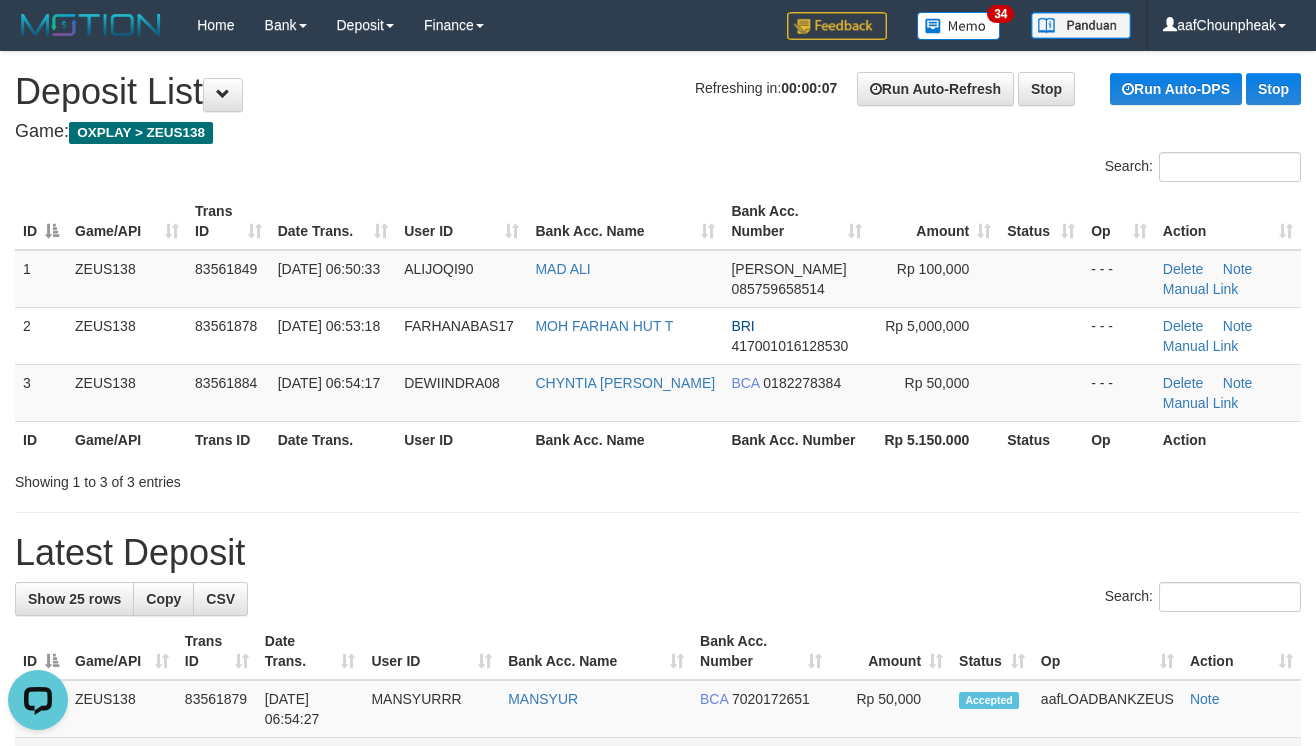 scroll, scrollTop: 0, scrollLeft: 0, axis: both 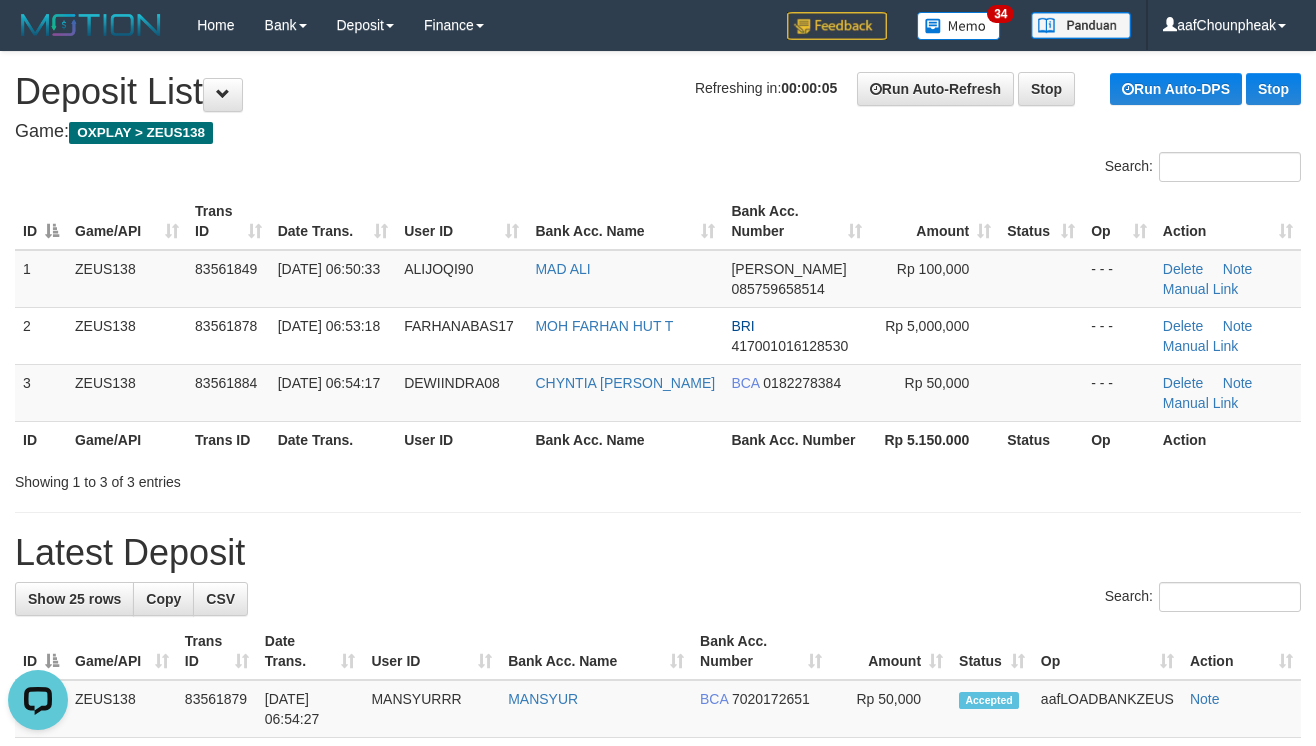 drag, startPoint x: 956, startPoint y: 574, endPoint x: 1268, endPoint y: 485, distance: 324.44568 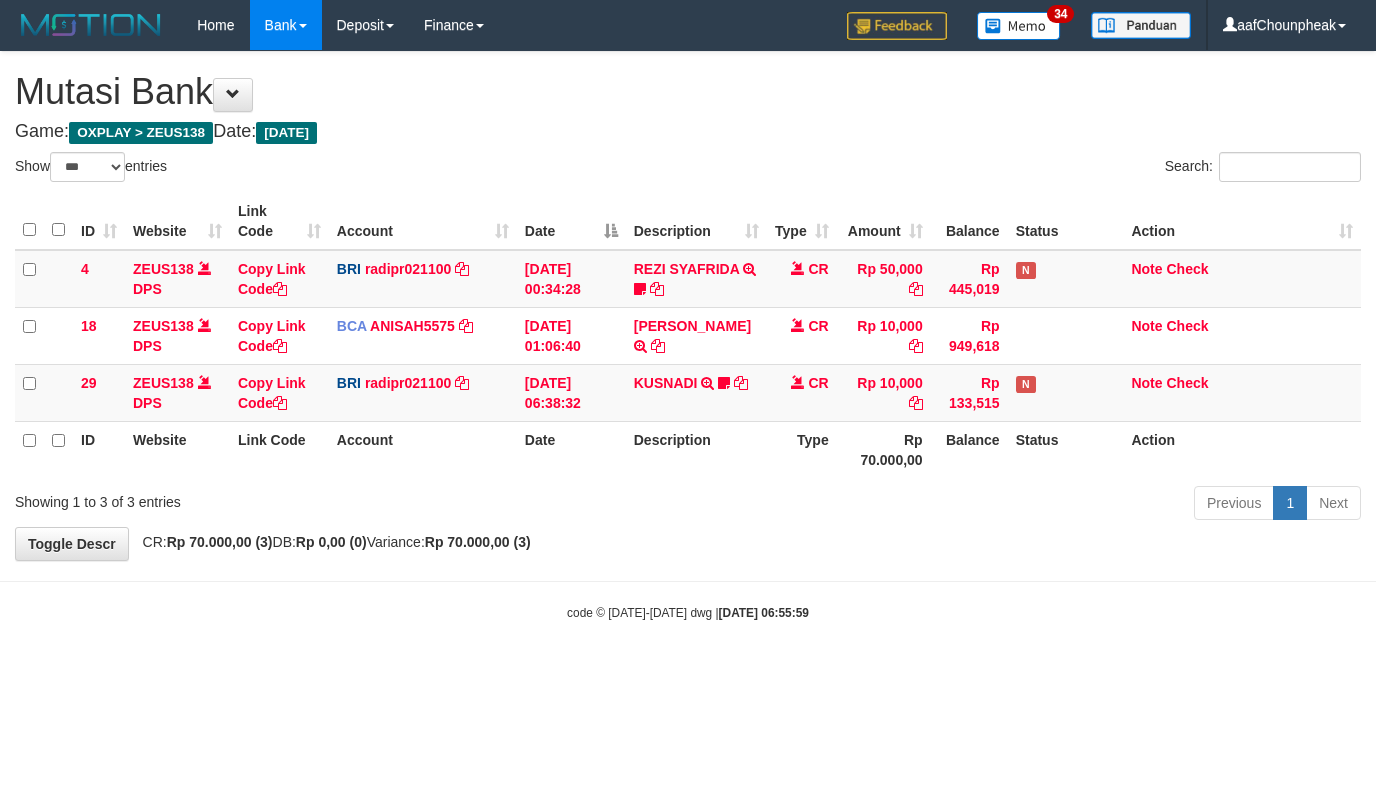 select on "***" 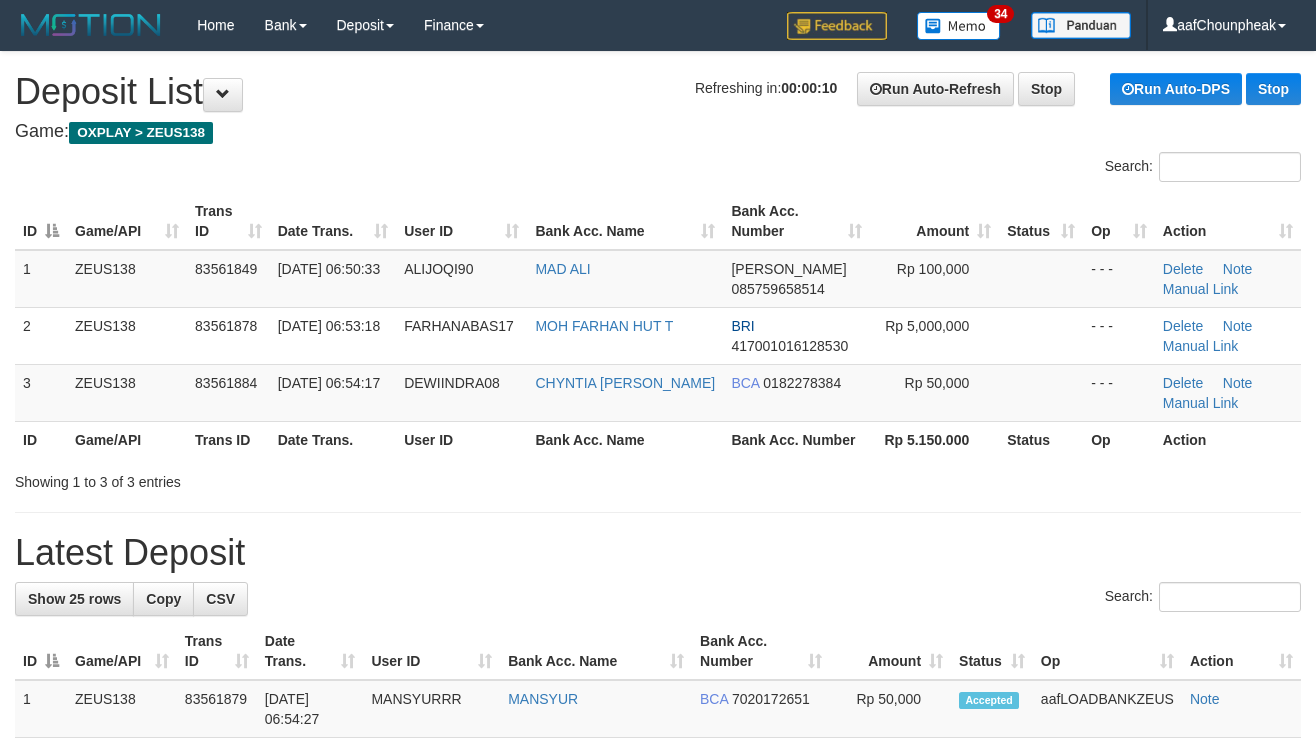scroll, scrollTop: 0, scrollLeft: 0, axis: both 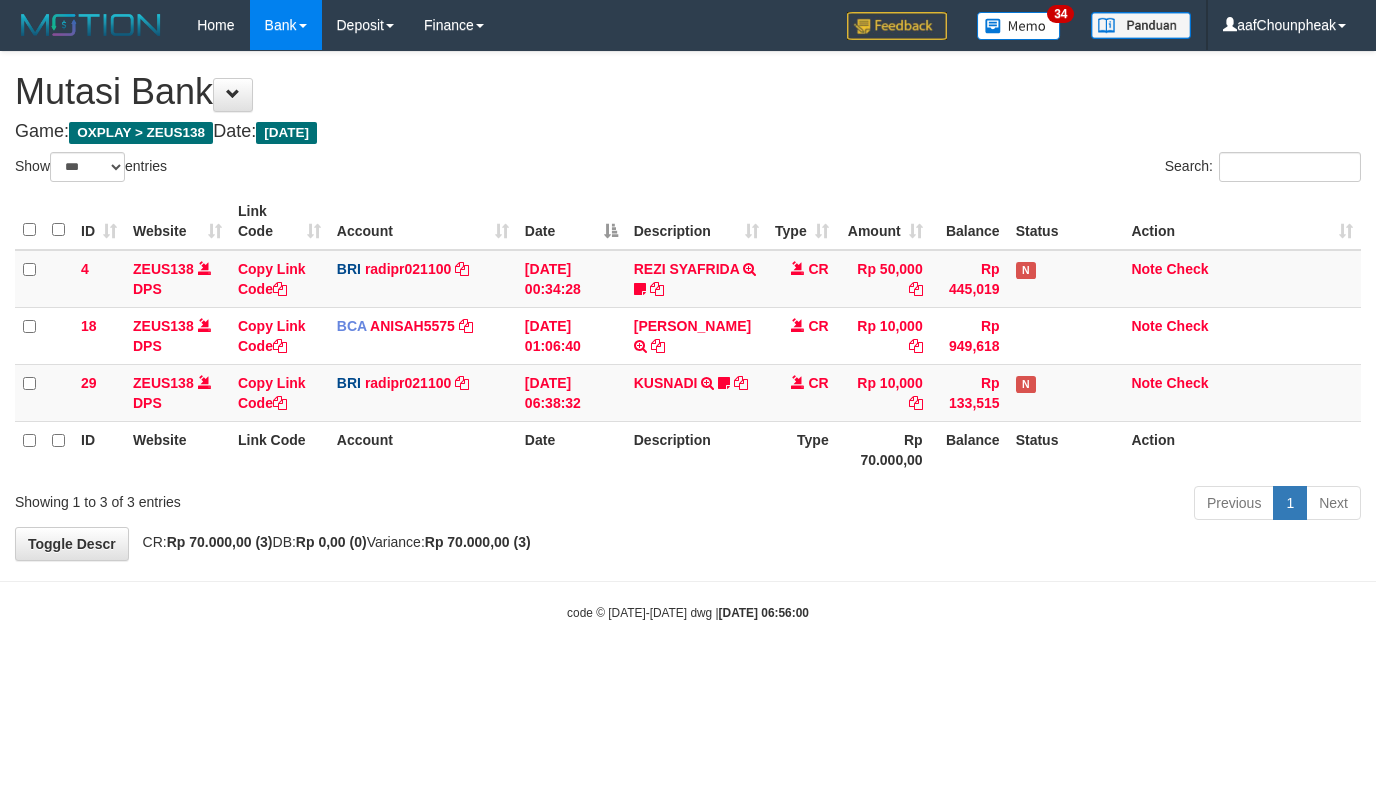 select on "***" 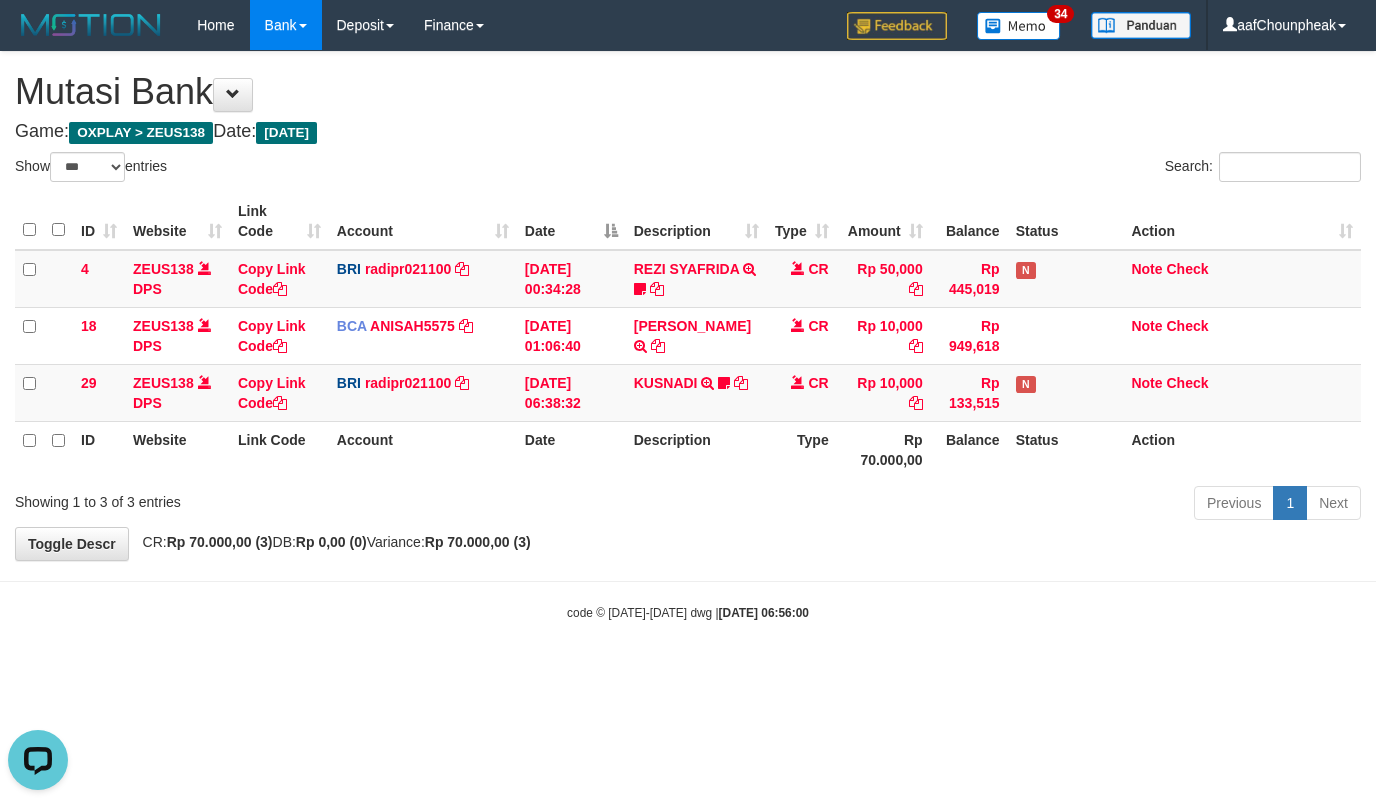 scroll, scrollTop: 0, scrollLeft: 0, axis: both 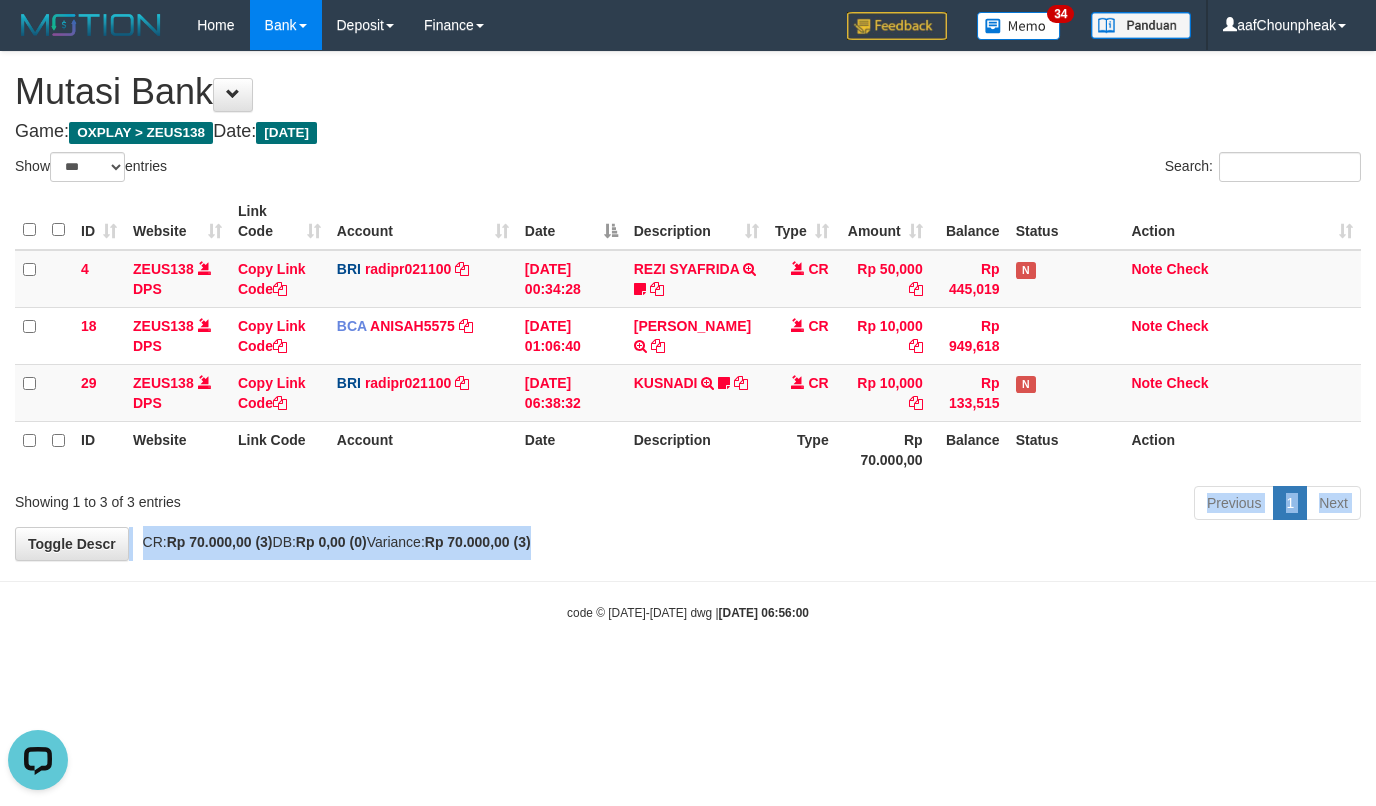 drag, startPoint x: 1018, startPoint y: 522, endPoint x: 868, endPoint y: 534, distance: 150.47923 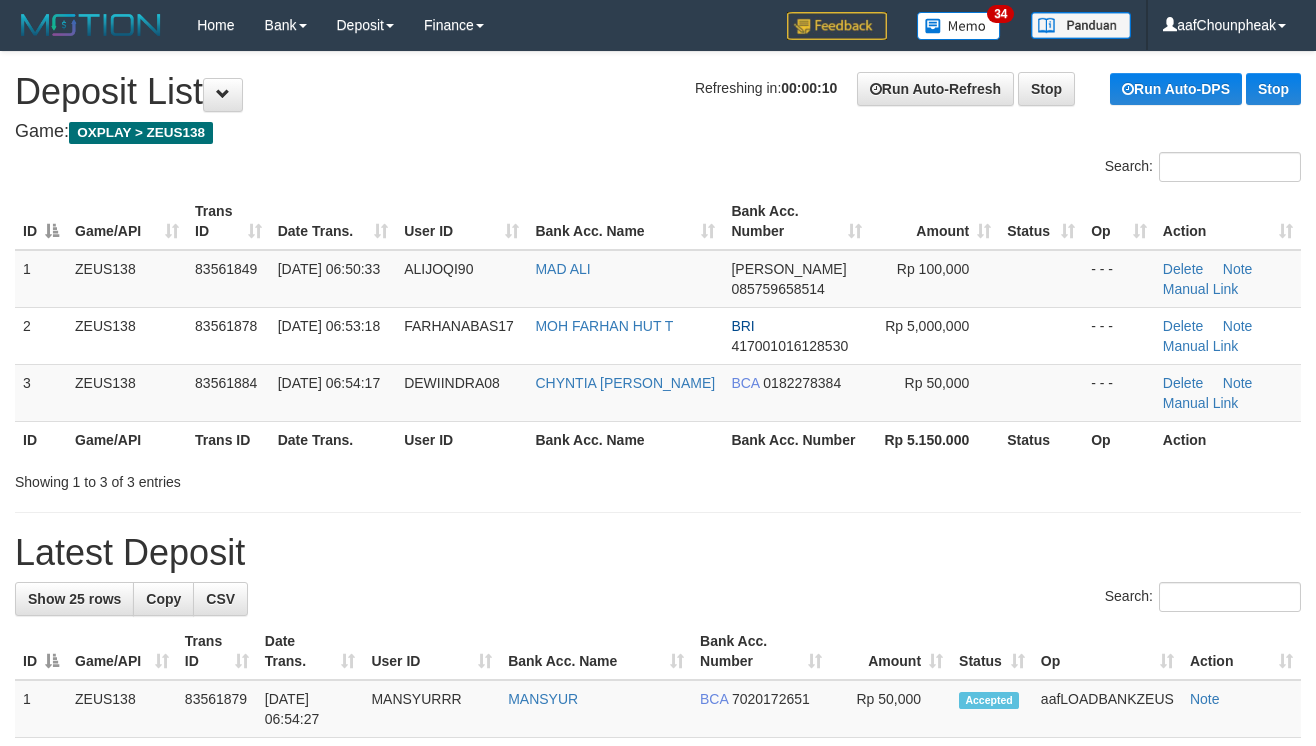 scroll, scrollTop: 0, scrollLeft: 0, axis: both 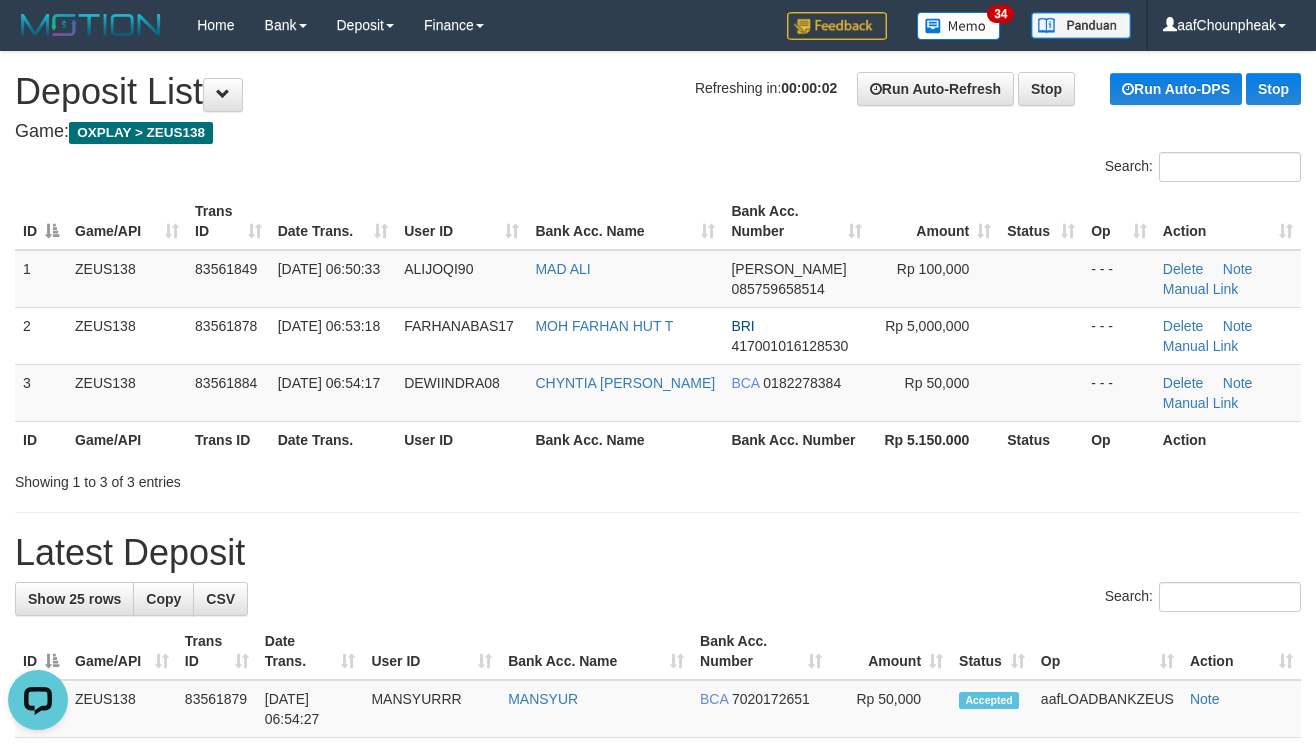 click on "**********" at bounding box center (658, 1145) 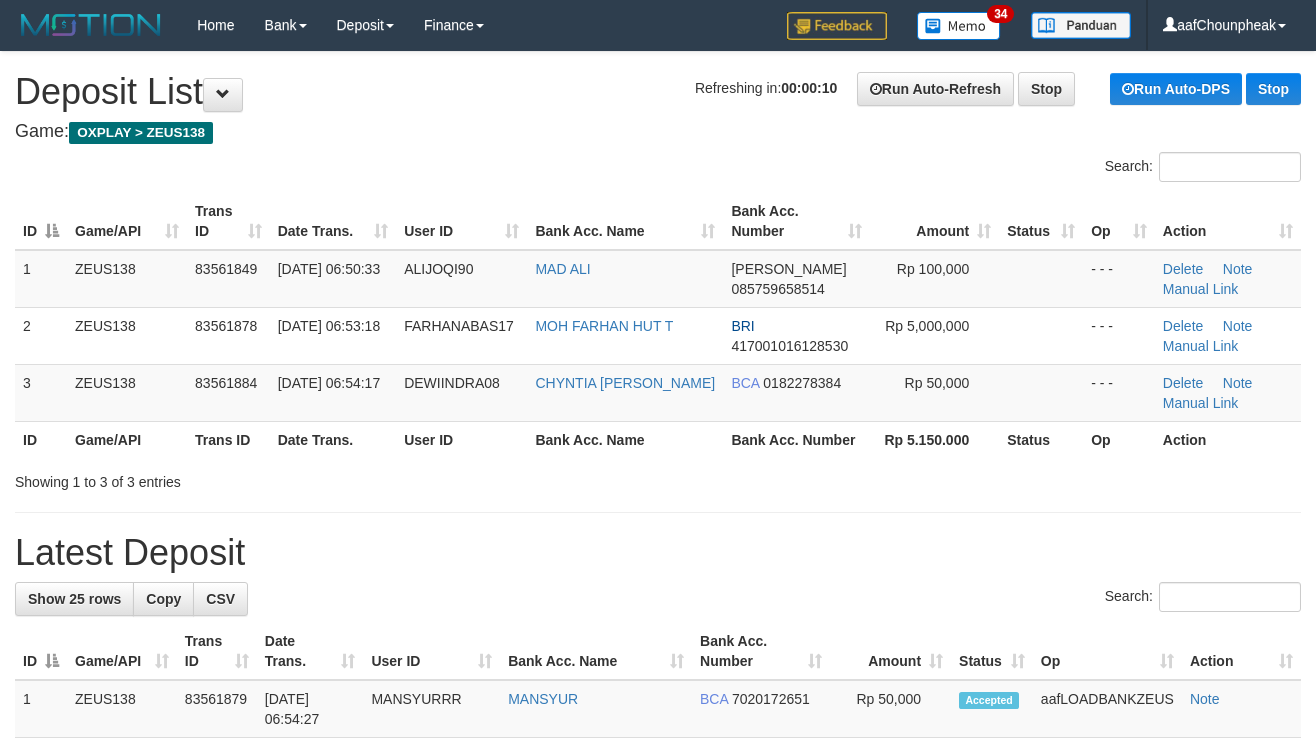 scroll, scrollTop: 0, scrollLeft: 0, axis: both 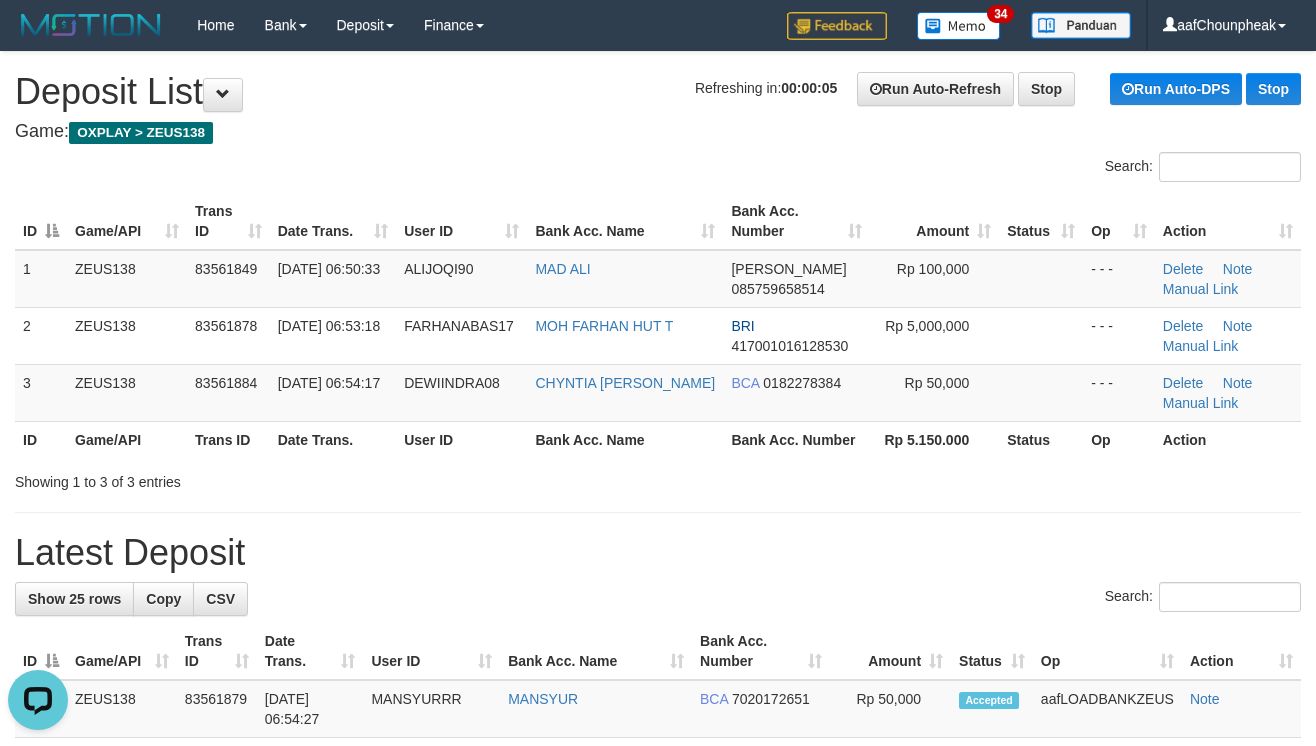 click on "**********" at bounding box center [658, 1145] 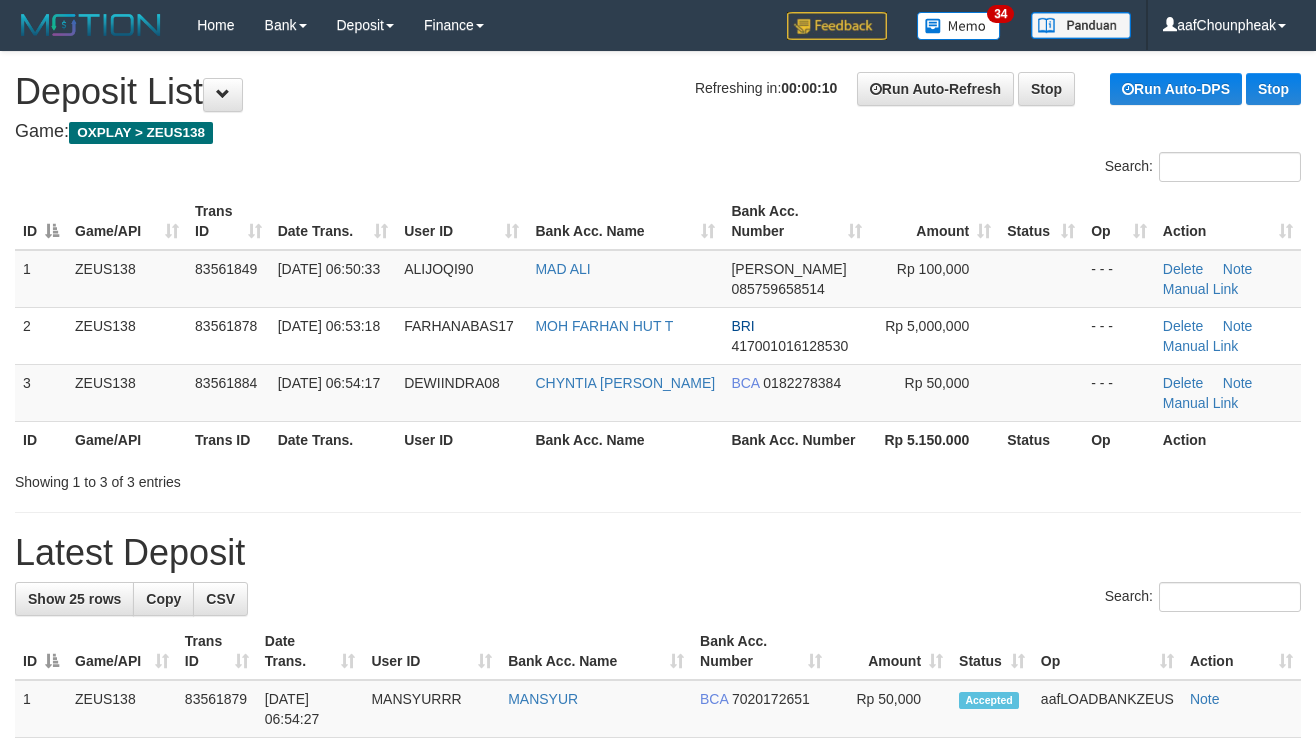 scroll, scrollTop: 0, scrollLeft: 0, axis: both 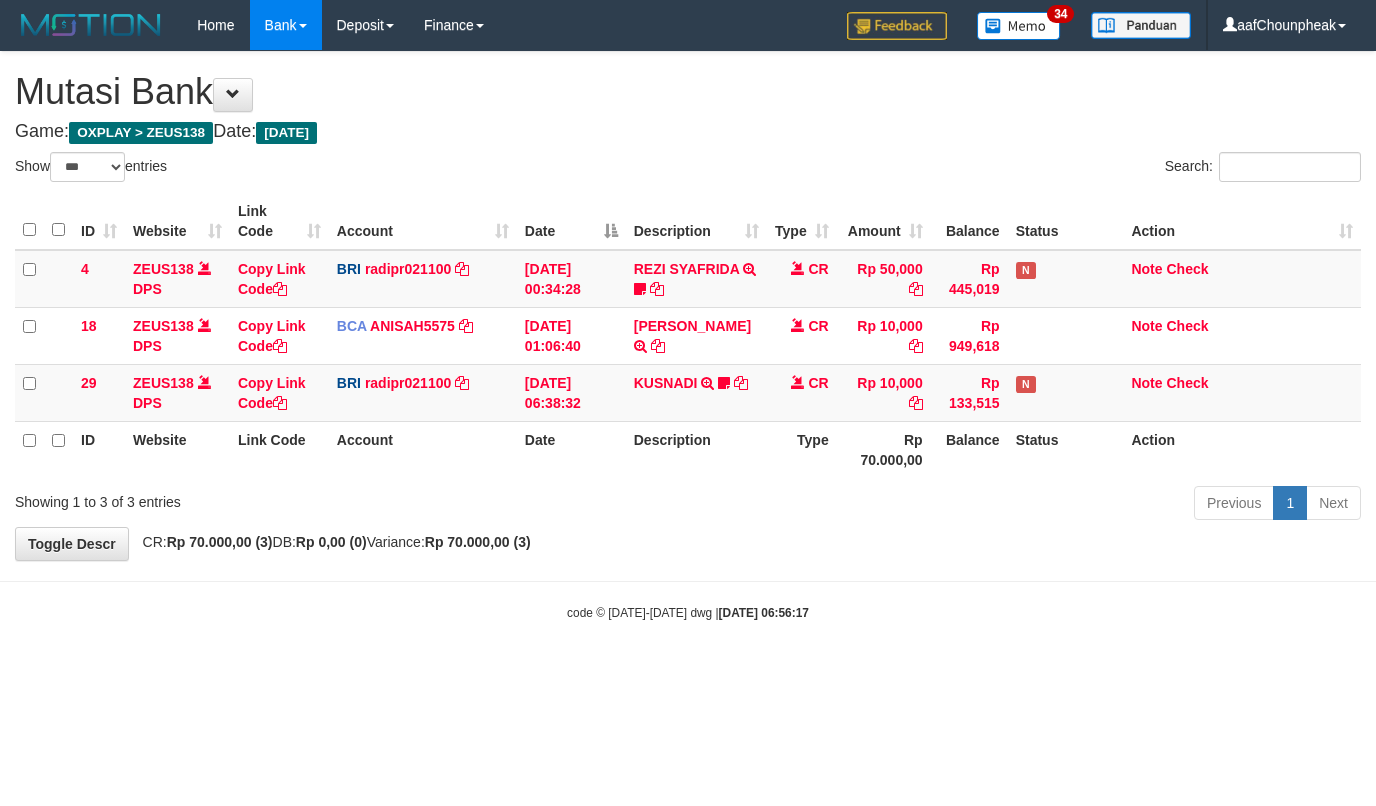 select on "***" 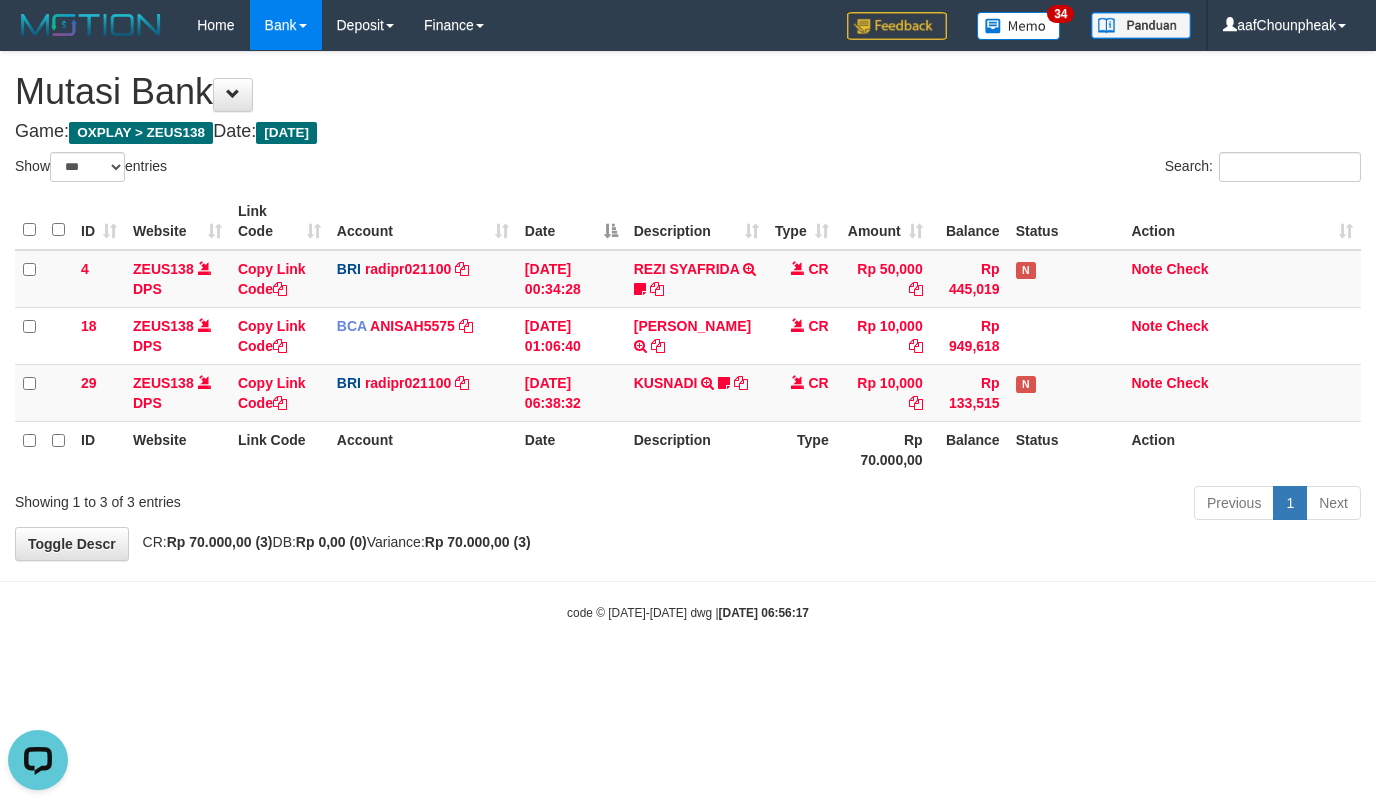 scroll, scrollTop: 0, scrollLeft: 0, axis: both 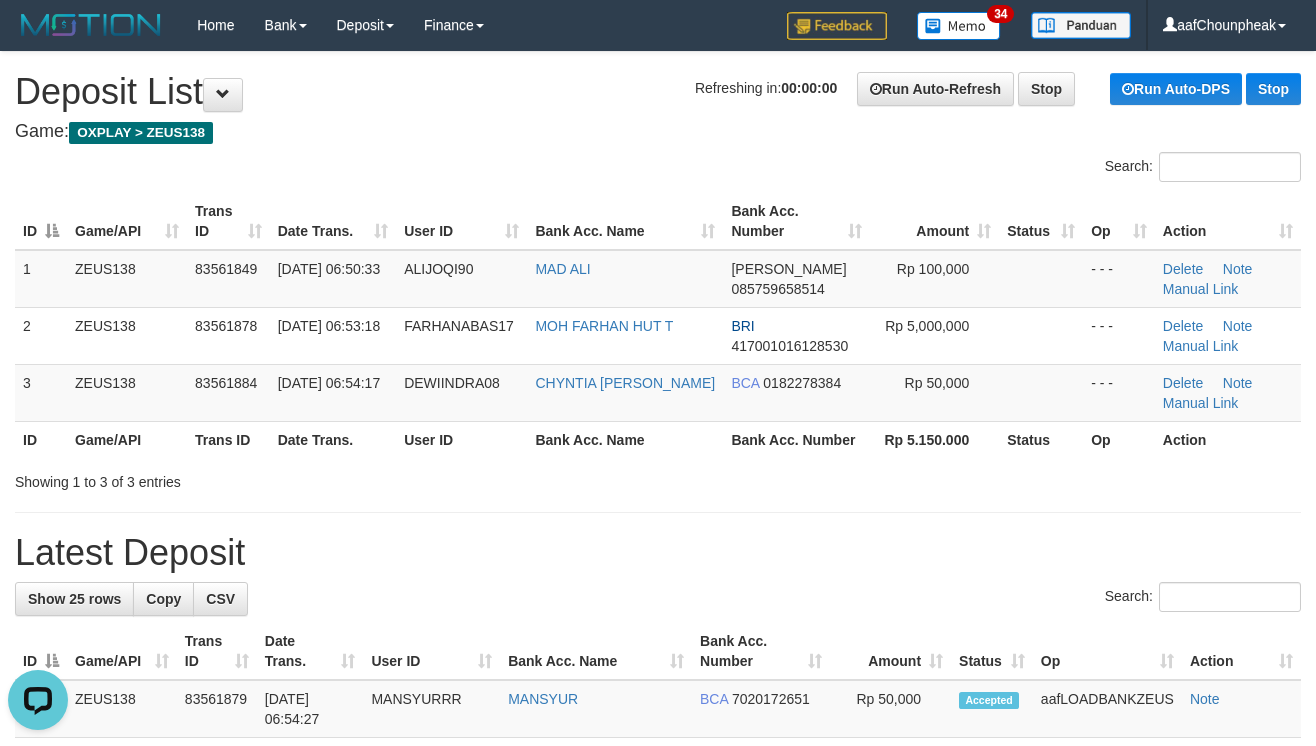 click on "Latest Deposit" at bounding box center (658, 553) 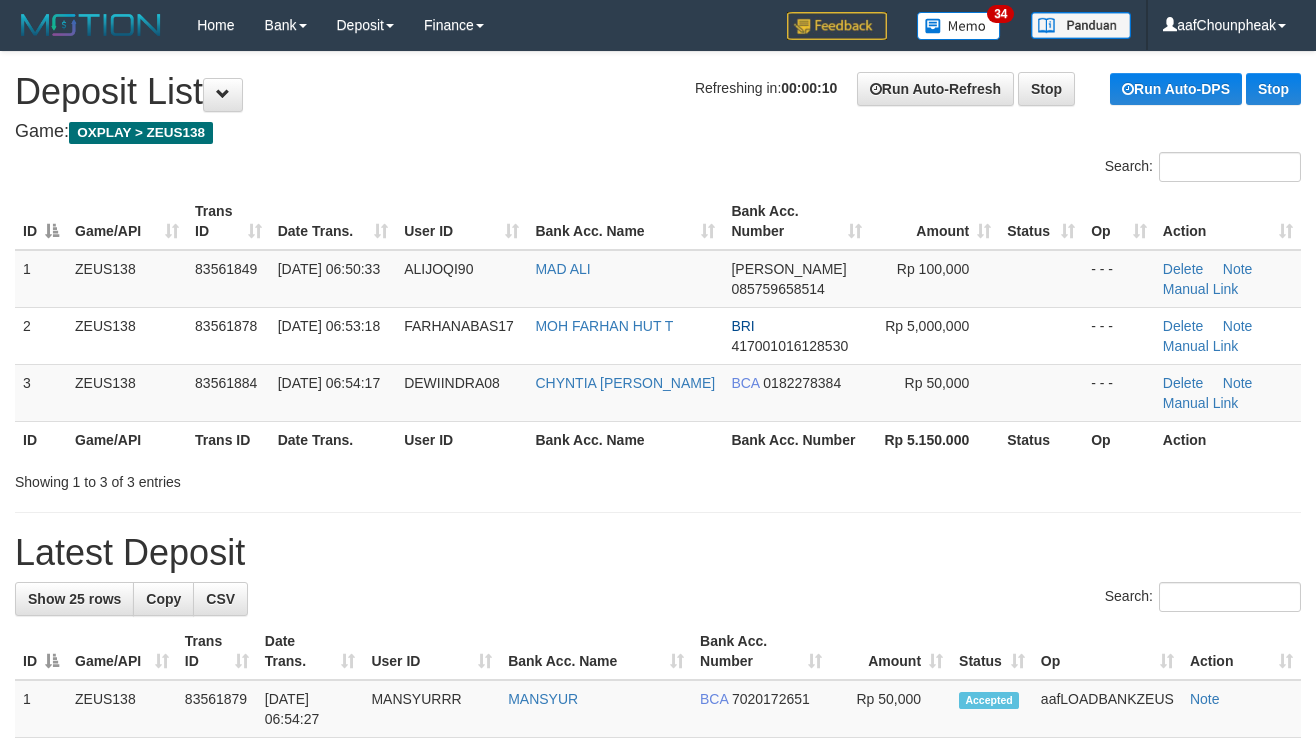 scroll, scrollTop: 0, scrollLeft: 0, axis: both 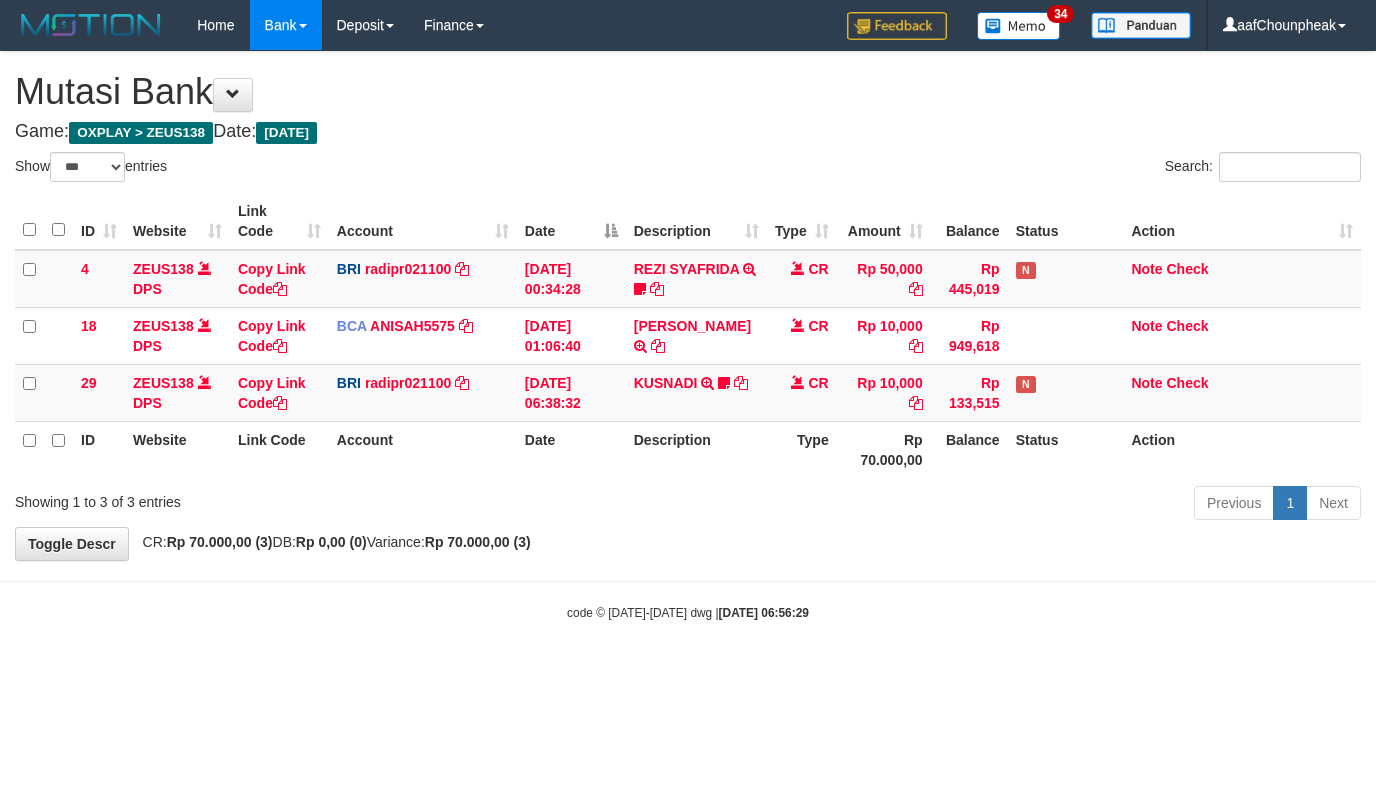 select on "***" 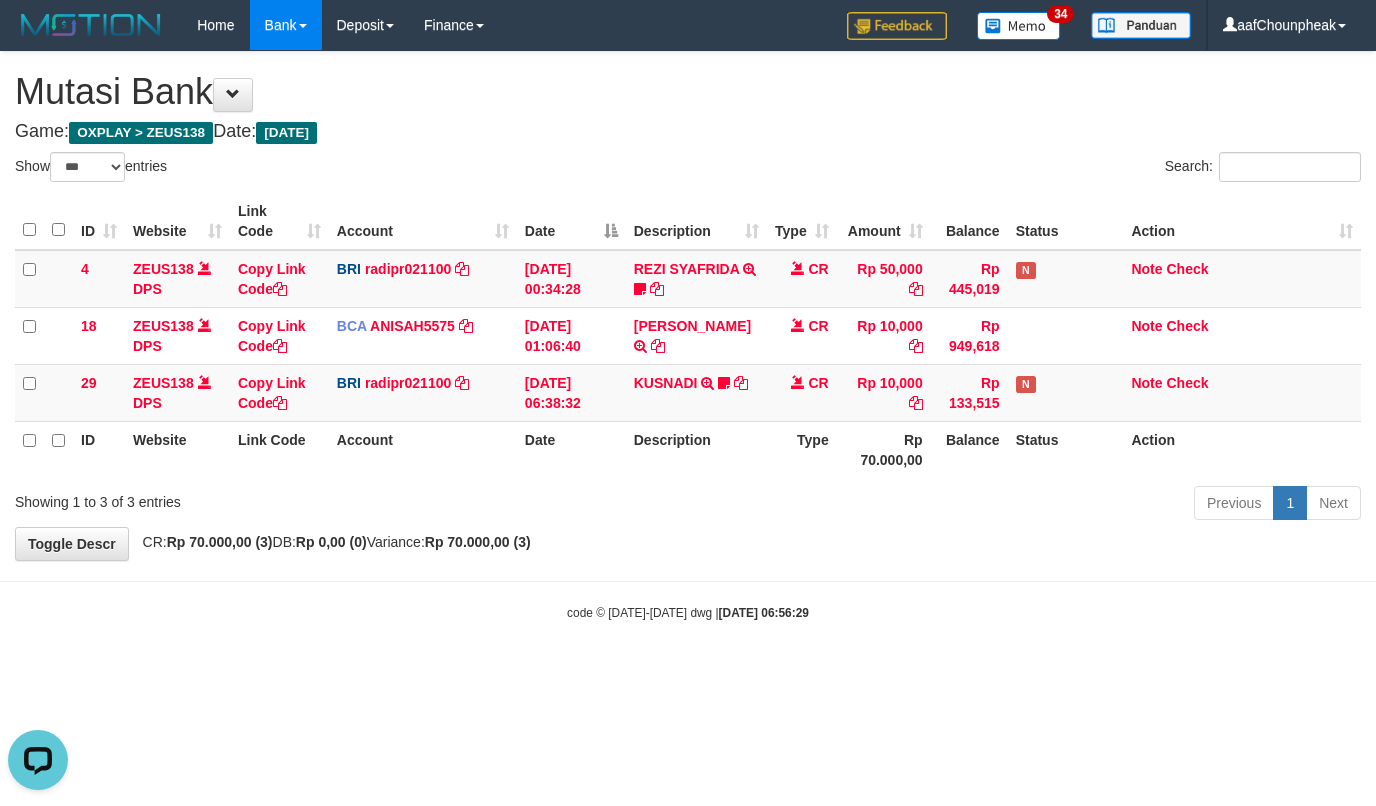 scroll, scrollTop: 0, scrollLeft: 0, axis: both 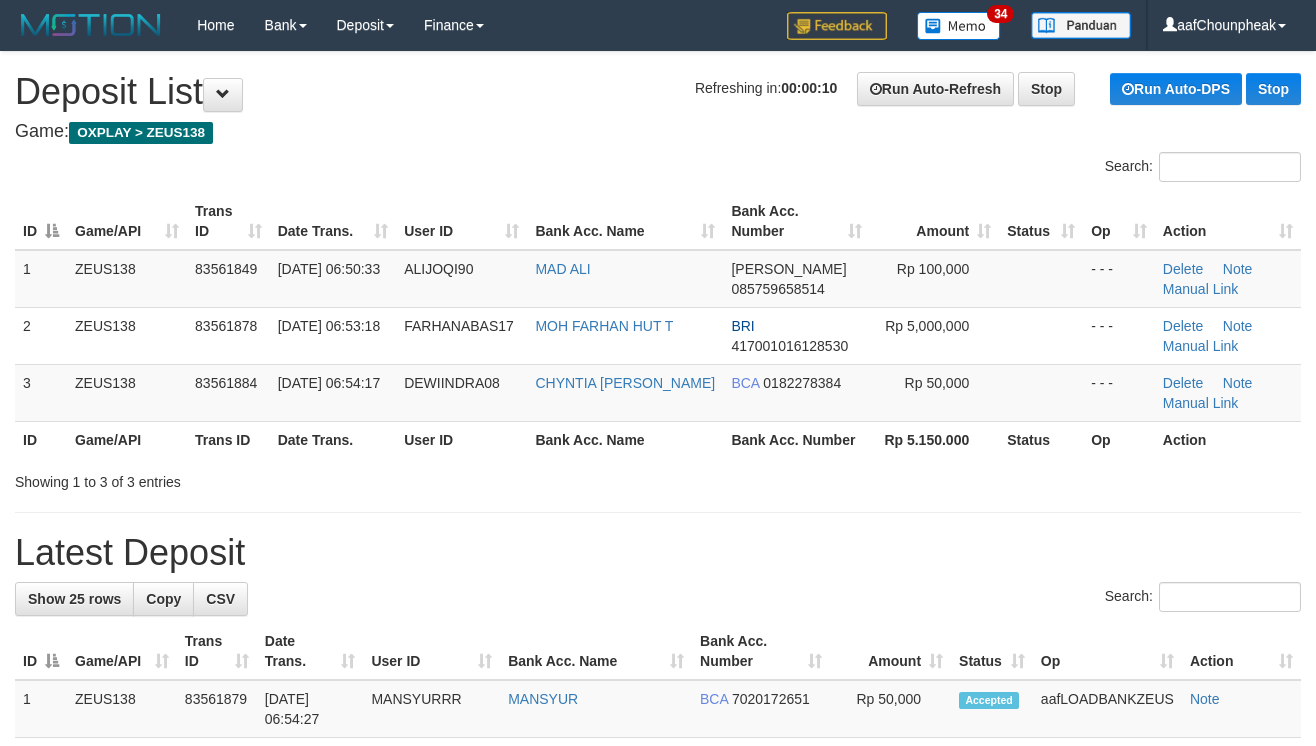 click on "**********" at bounding box center (658, 1145) 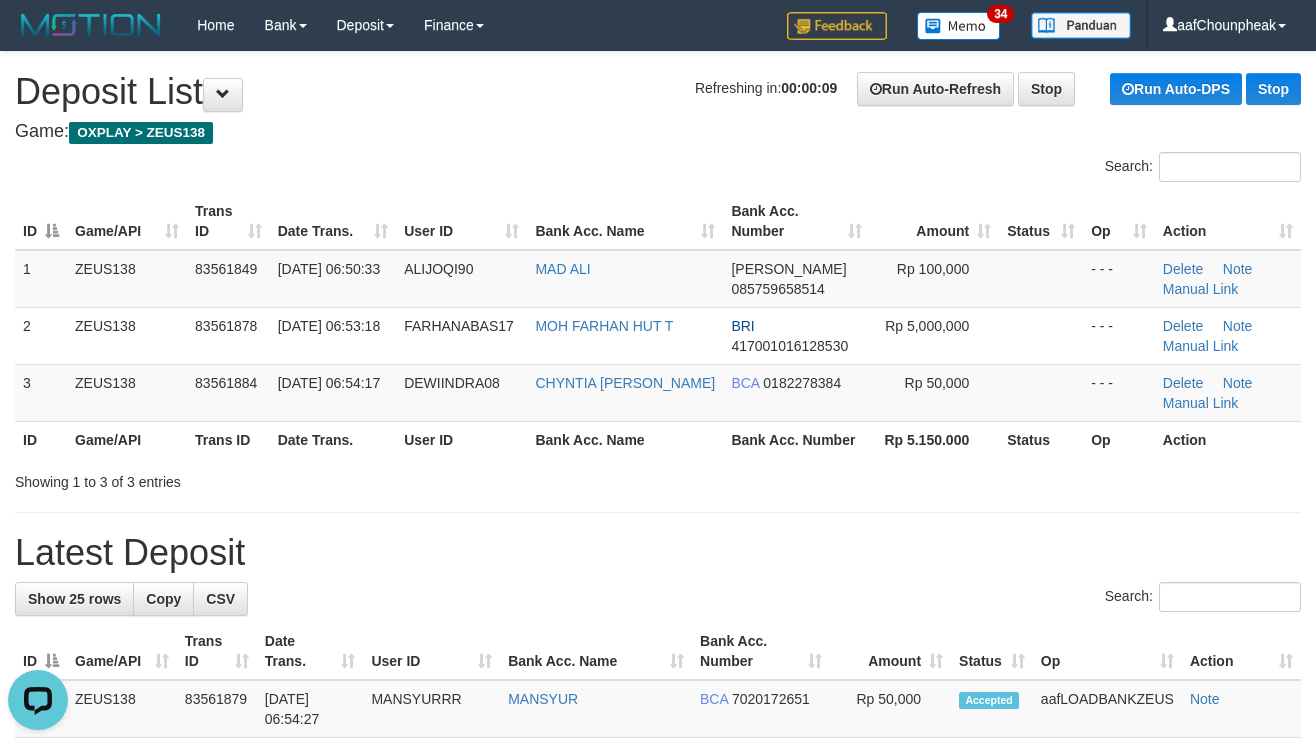 scroll, scrollTop: 0, scrollLeft: 0, axis: both 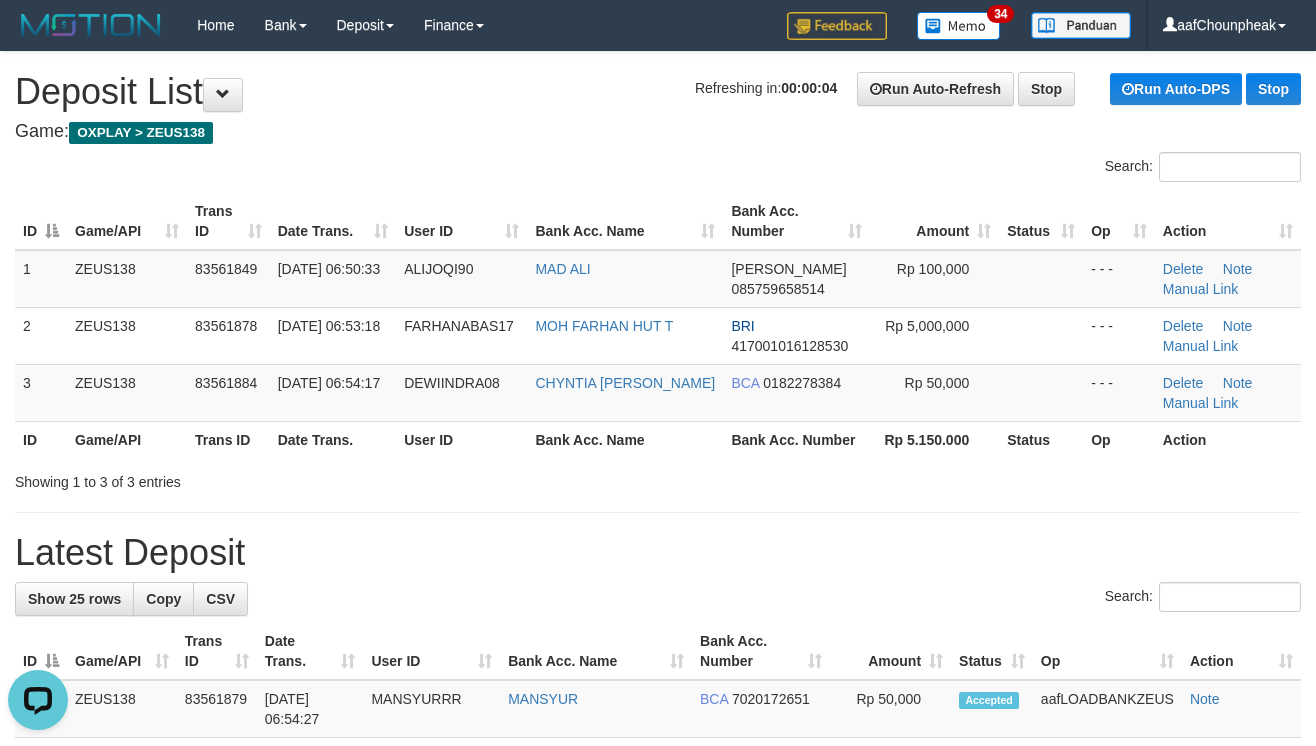 click on "Latest Deposit" at bounding box center (658, 553) 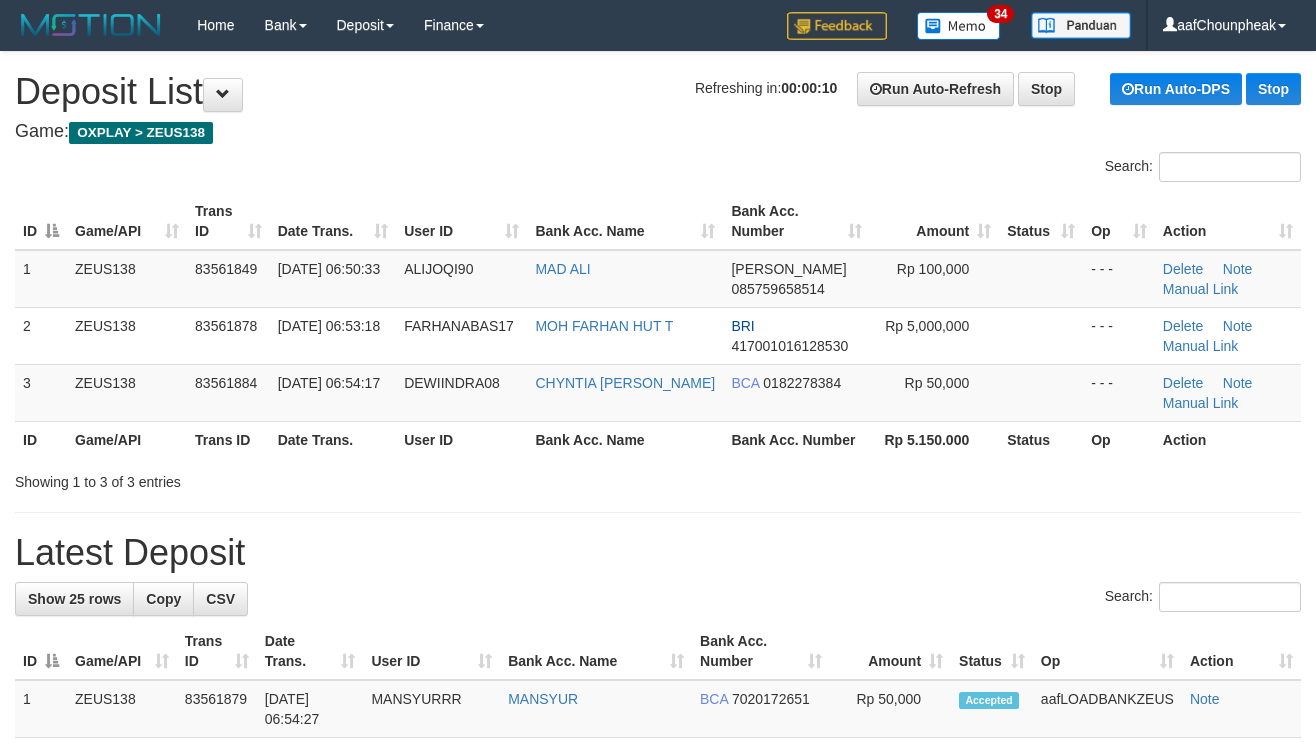 scroll, scrollTop: 0, scrollLeft: 0, axis: both 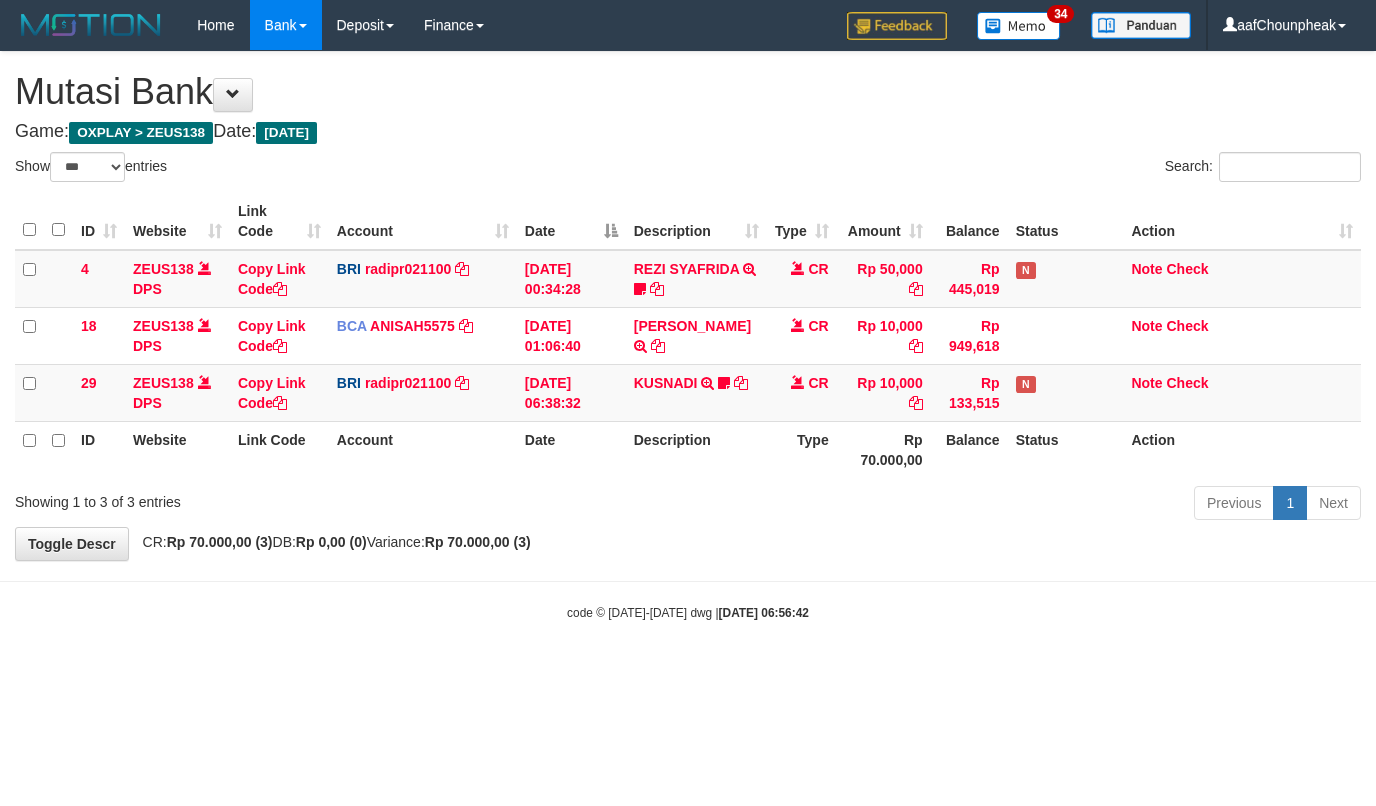 select on "***" 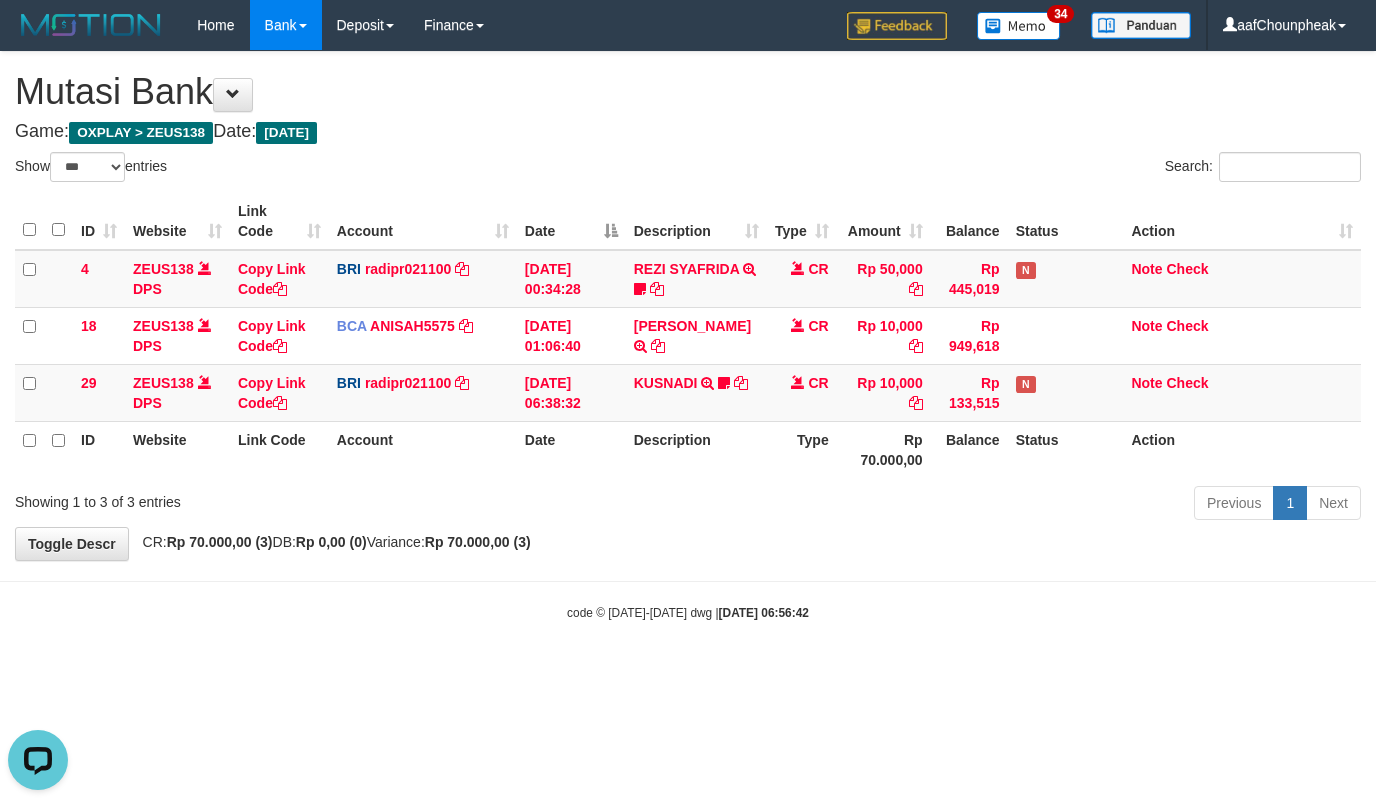 scroll, scrollTop: 0, scrollLeft: 0, axis: both 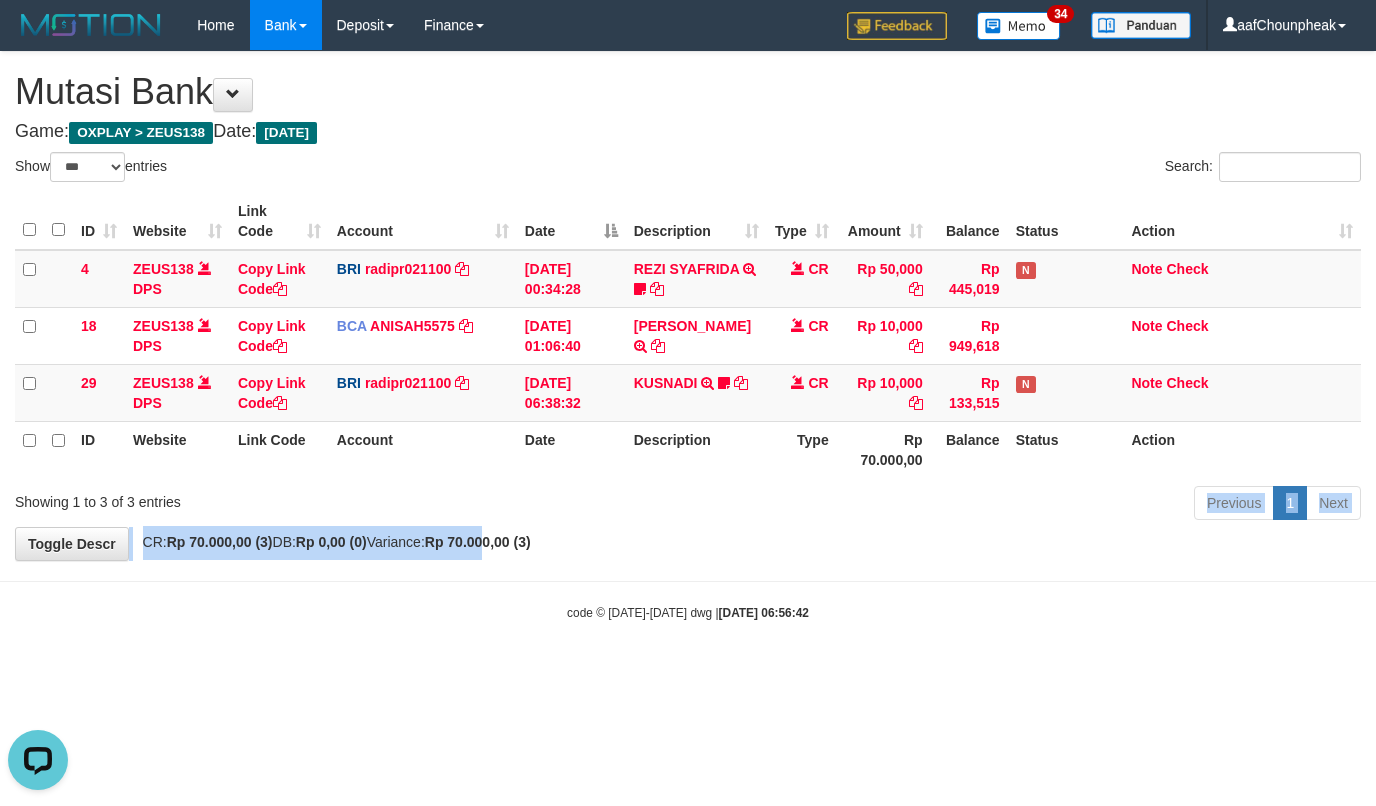 drag, startPoint x: 525, startPoint y: 528, endPoint x: 536, endPoint y: 544, distance: 19.416489 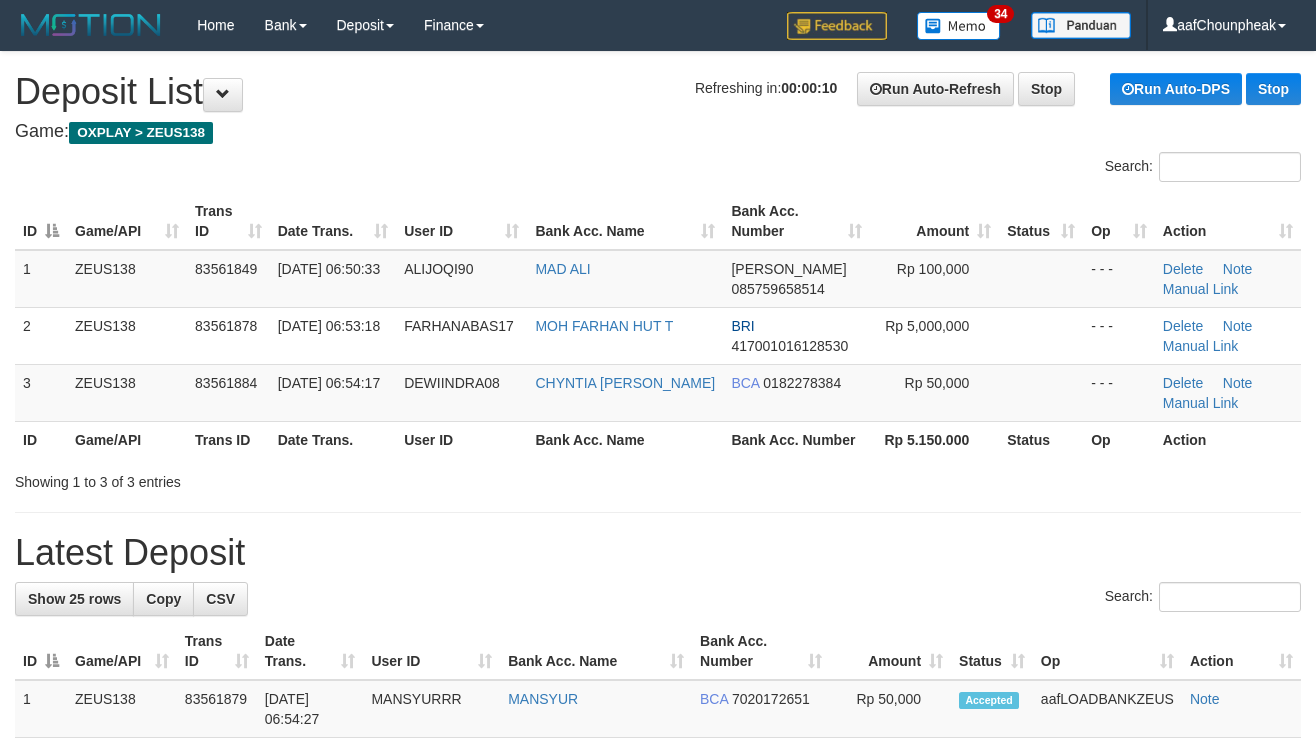 scroll, scrollTop: 0, scrollLeft: 0, axis: both 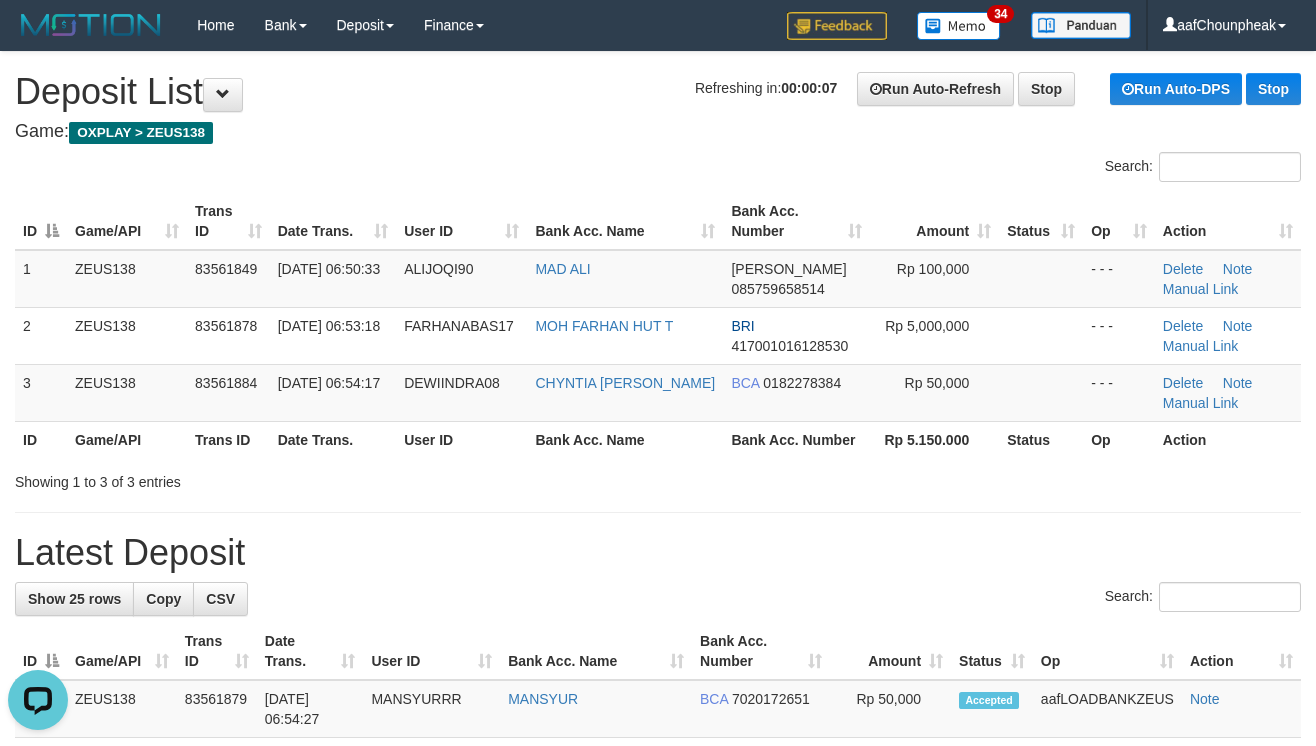 click on "**********" at bounding box center [658, 1145] 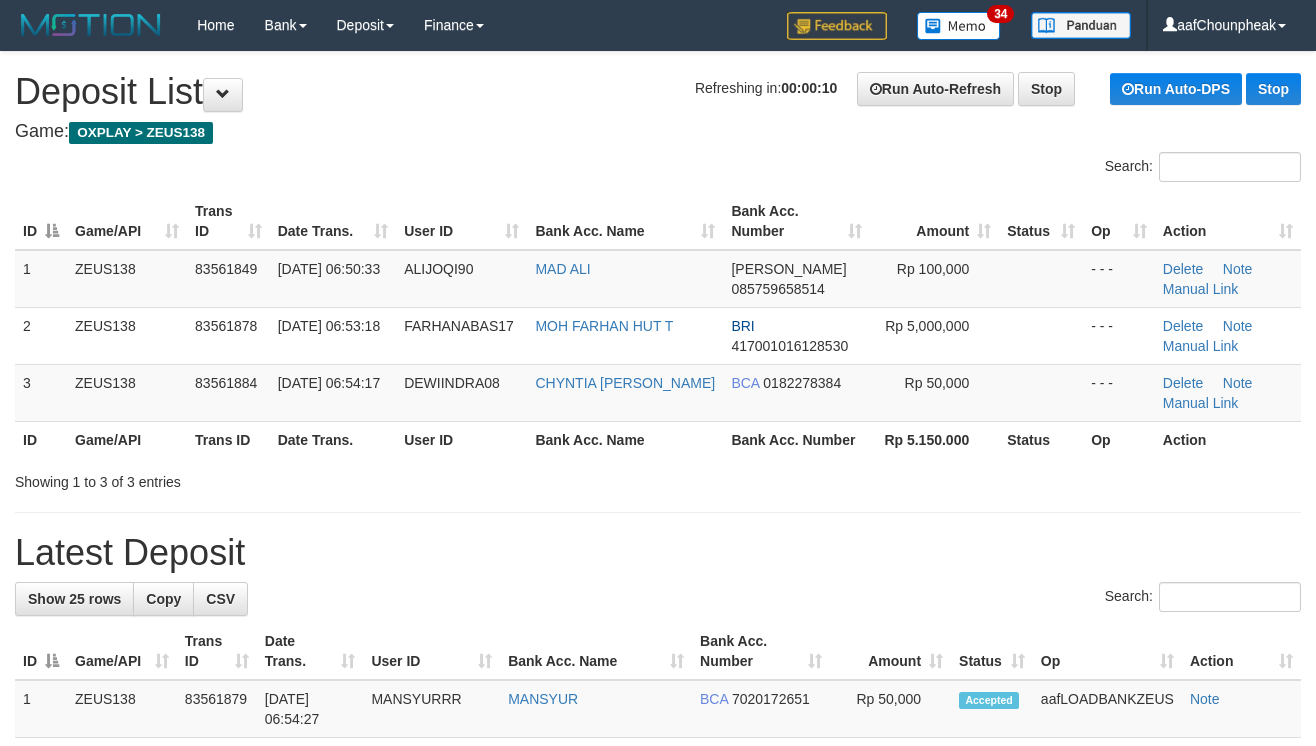 scroll, scrollTop: 0, scrollLeft: 0, axis: both 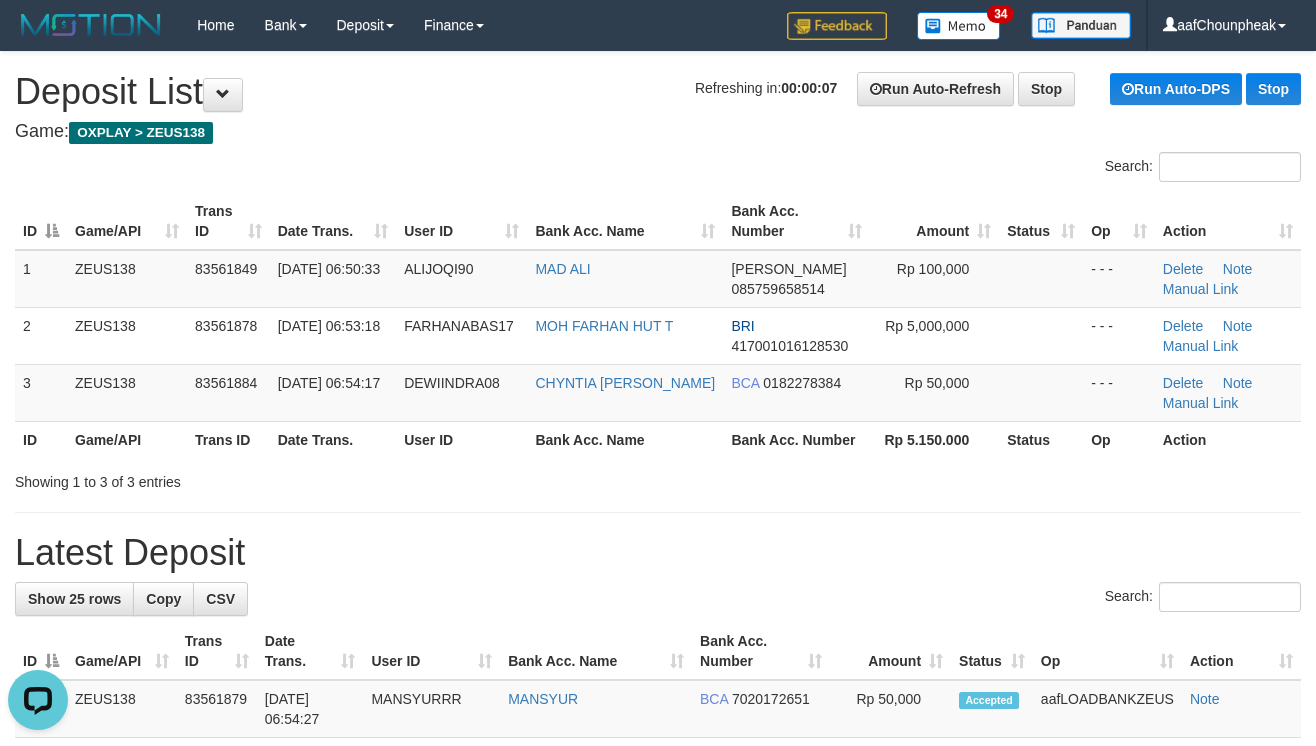 click on "Latest Deposit" at bounding box center (658, 553) 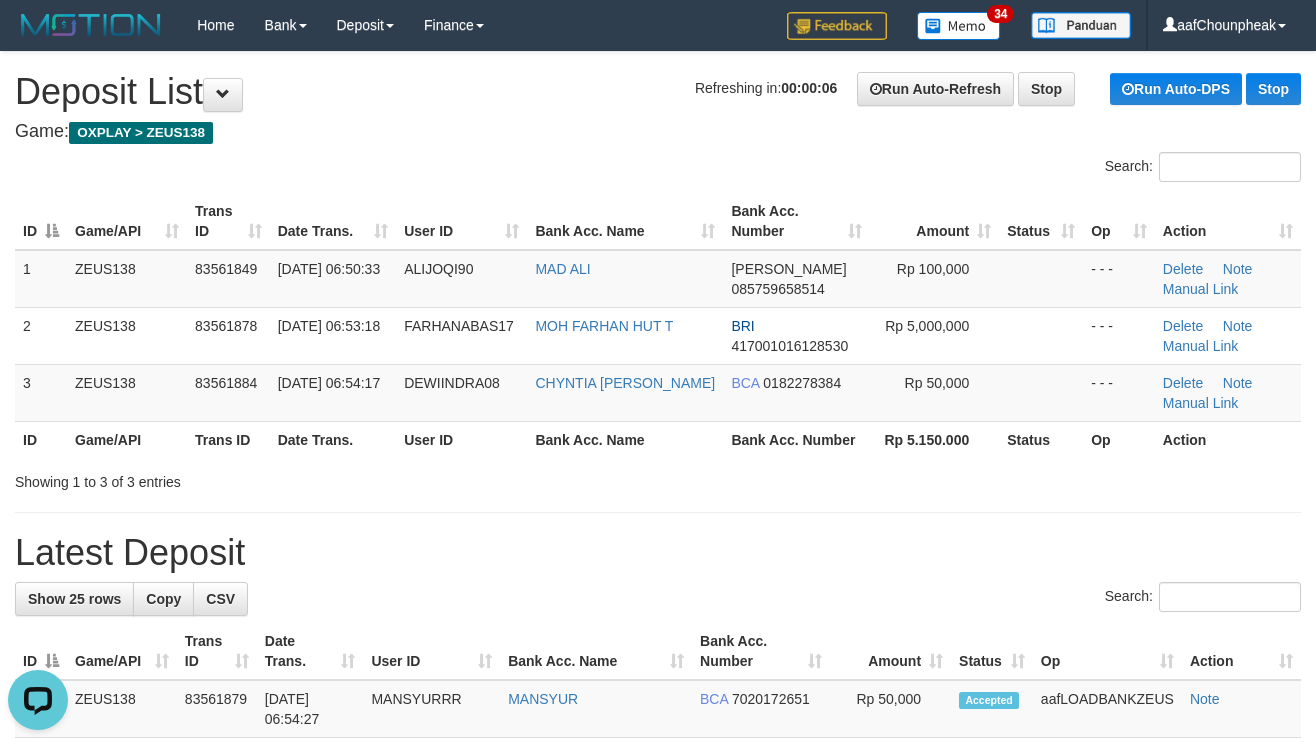 click on "Latest Deposit" at bounding box center [658, 553] 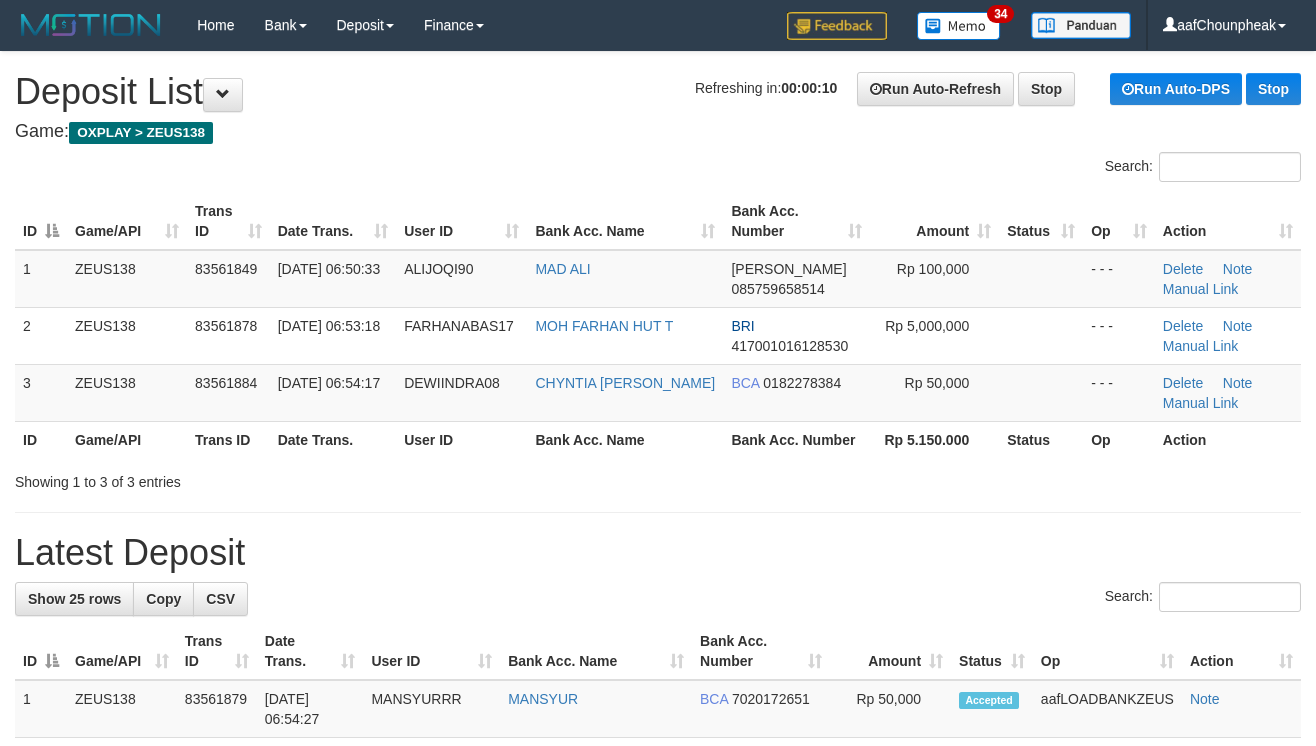 scroll, scrollTop: 0, scrollLeft: 0, axis: both 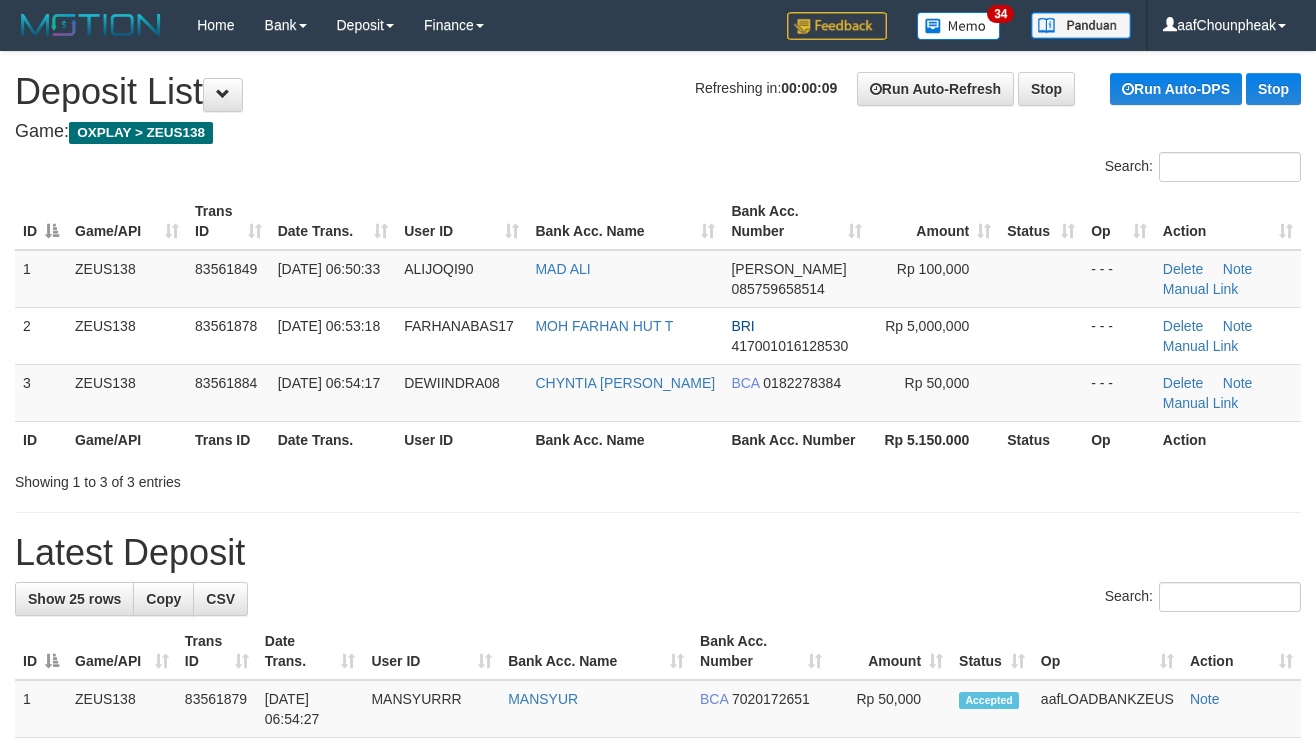 click on "Latest Deposit" at bounding box center [658, 553] 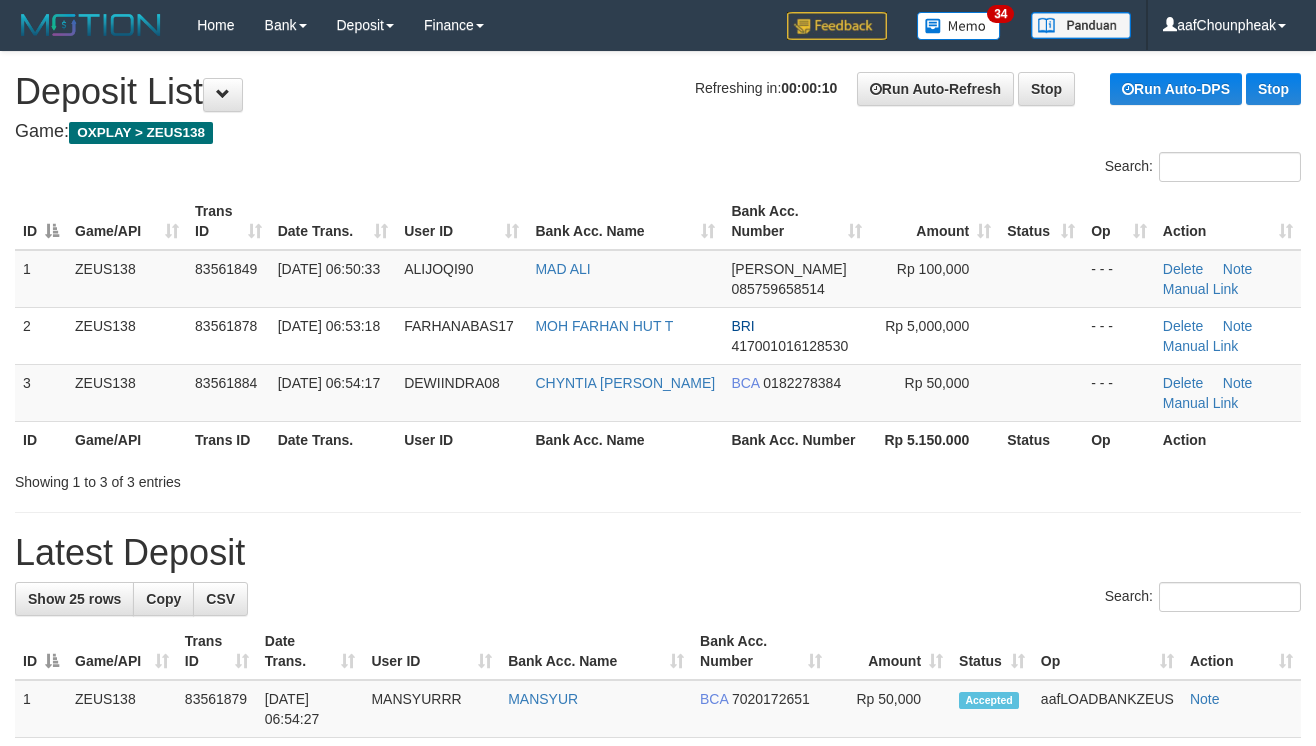 scroll, scrollTop: 0, scrollLeft: 0, axis: both 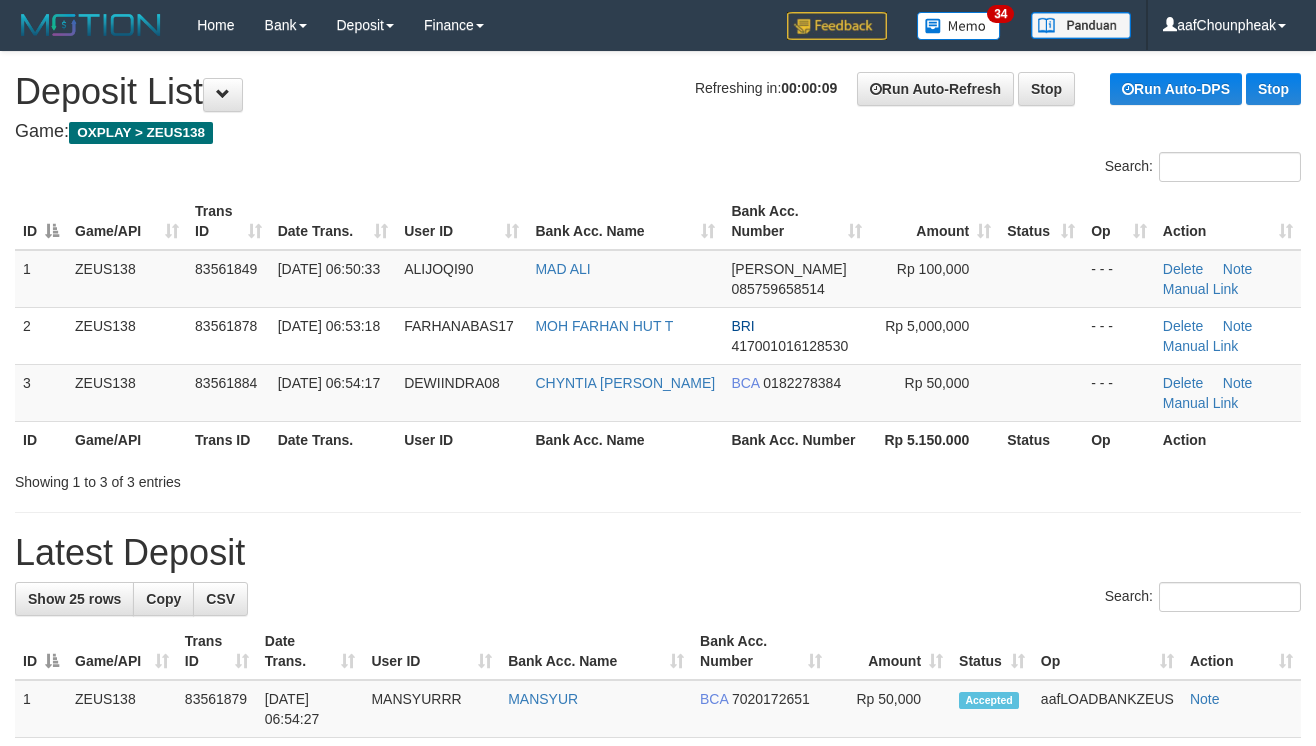 click on "Latest Deposit" at bounding box center [658, 553] 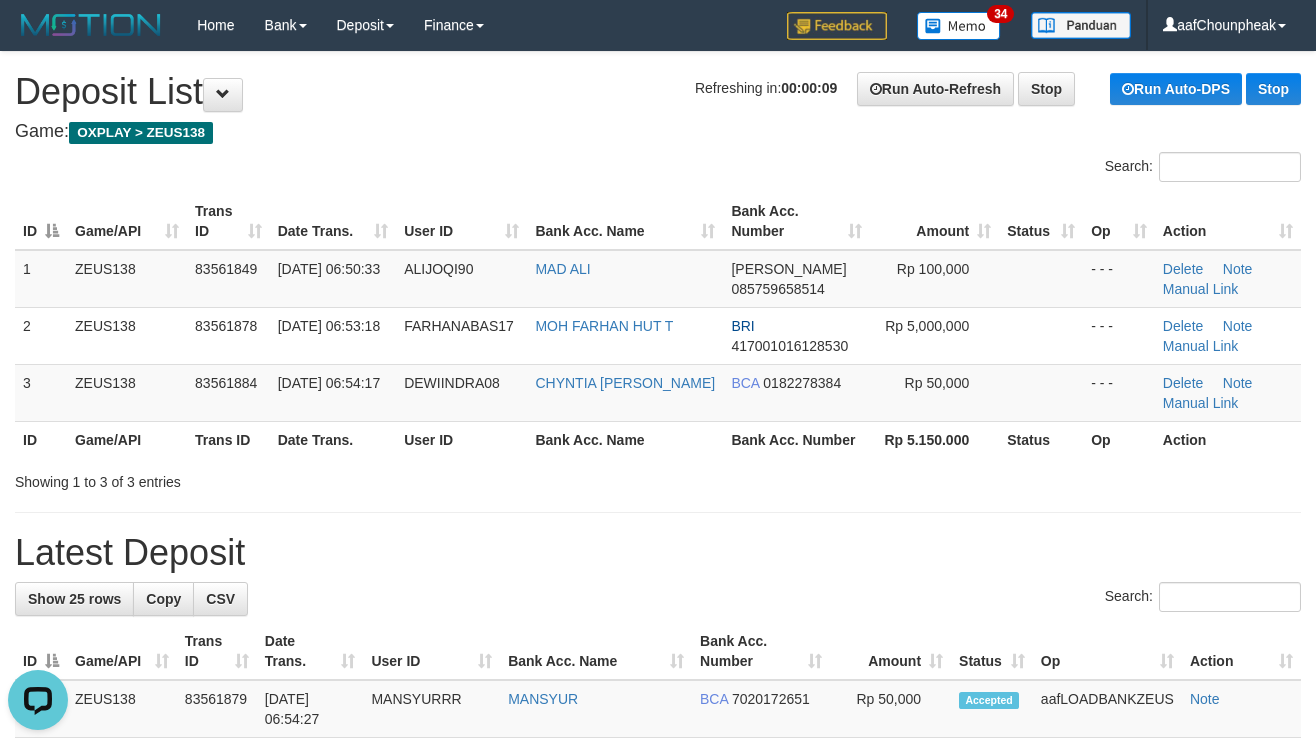 scroll, scrollTop: 0, scrollLeft: 0, axis: both 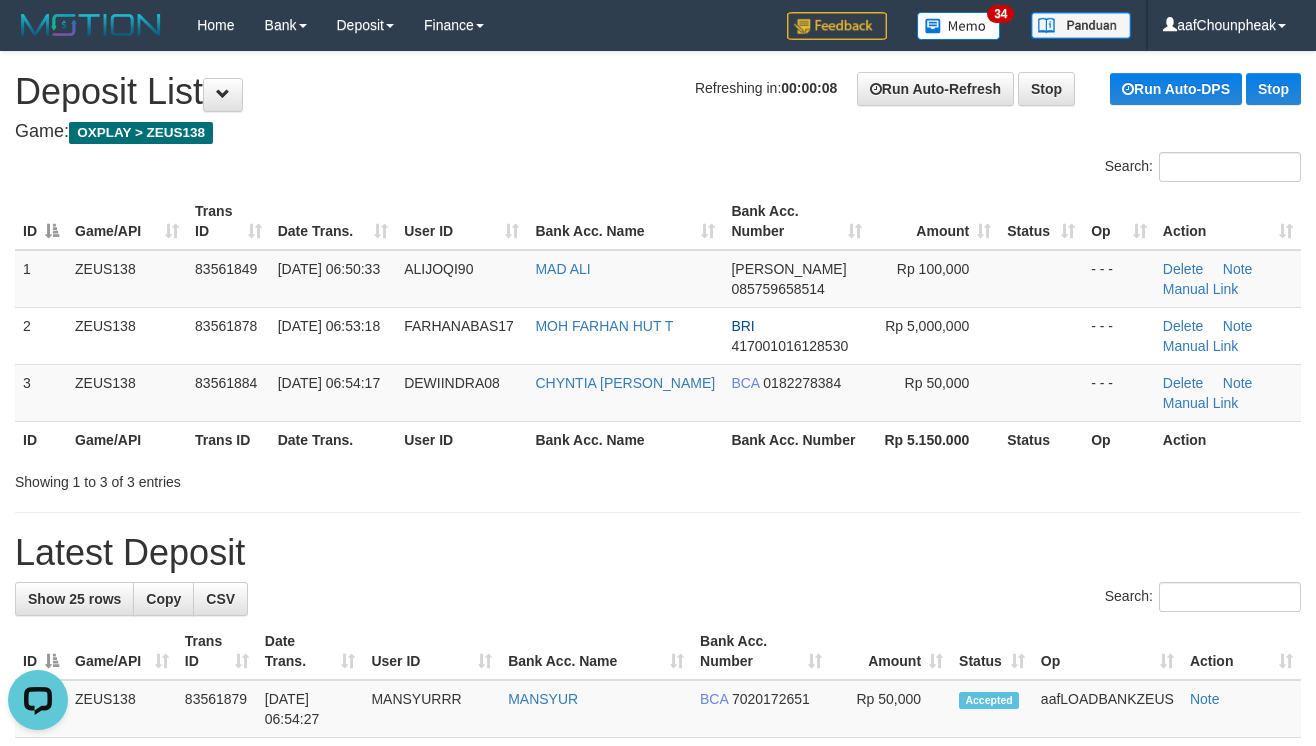 drag, startPoint x: 0, startPoint y: 0, endPoint x: 712, endPoint y: 541, distance: 894.2175 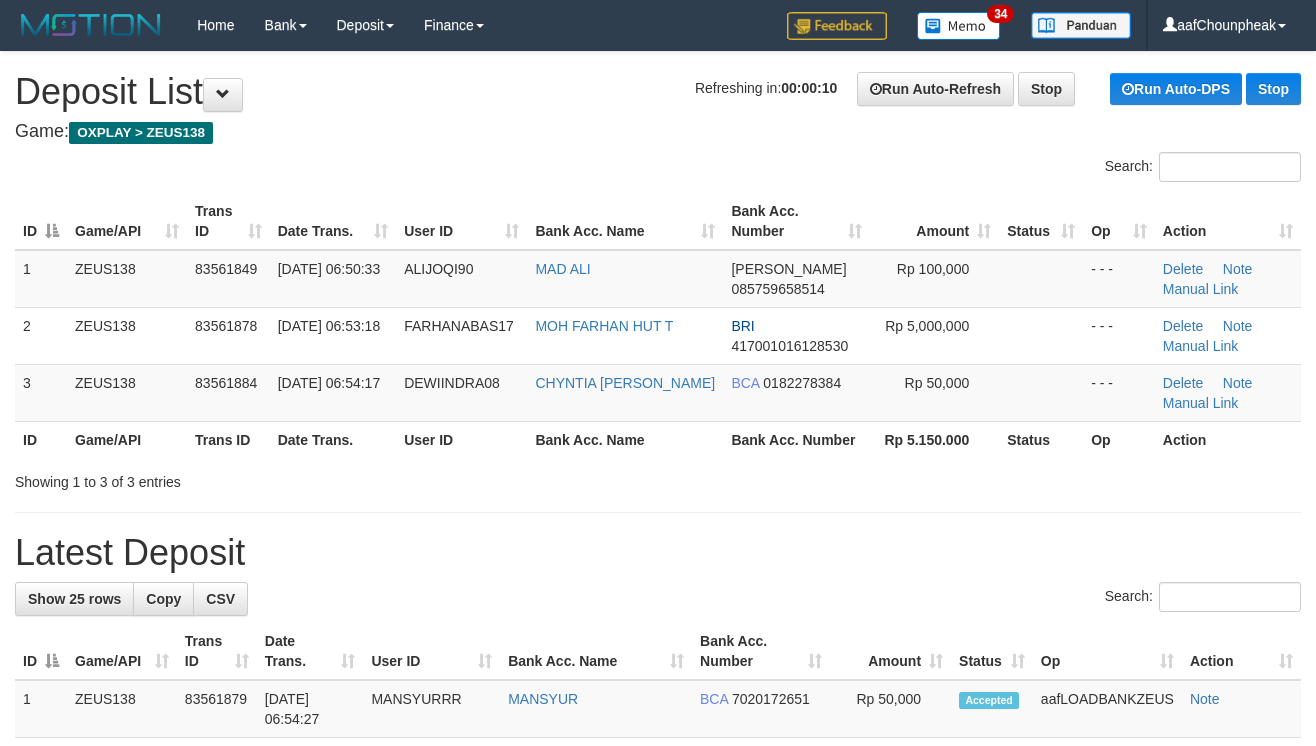 scroll, scrollTop: 0, scrollLeft: 0, axis: both 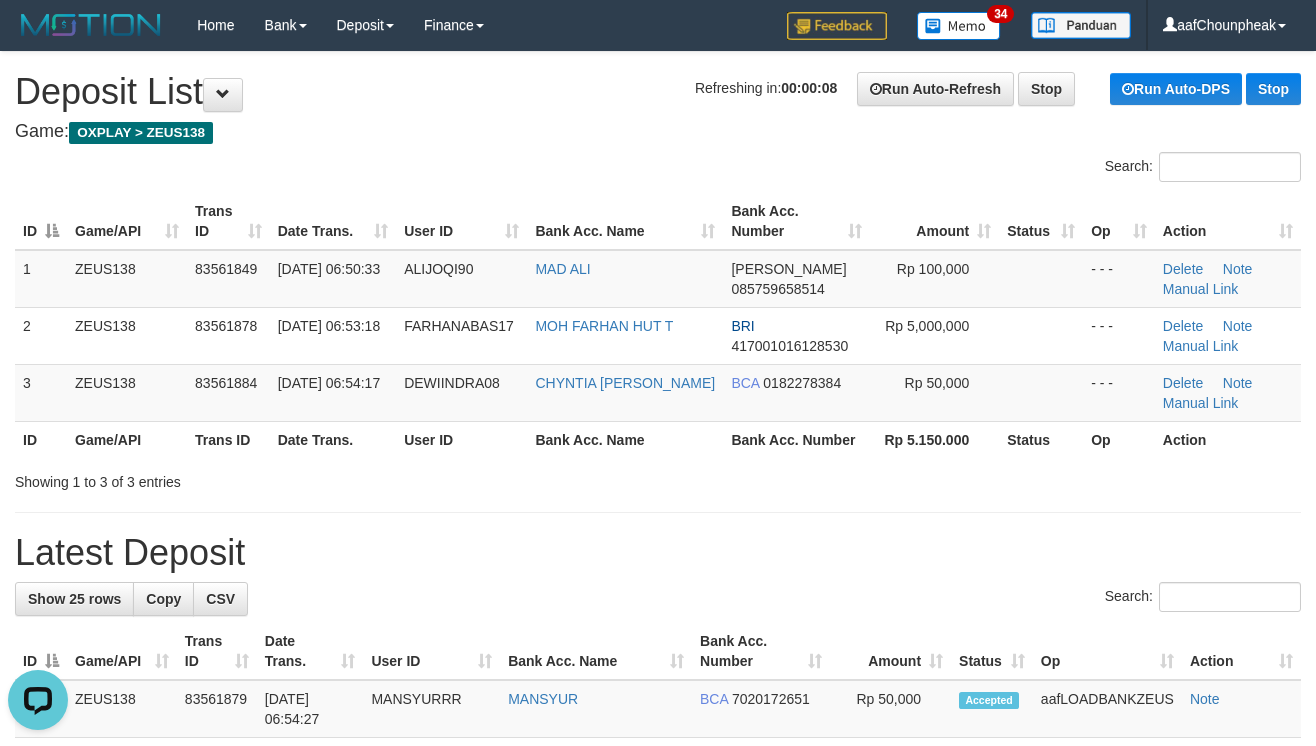 click on "Latest Deposit" at bounding box center [658, 553] 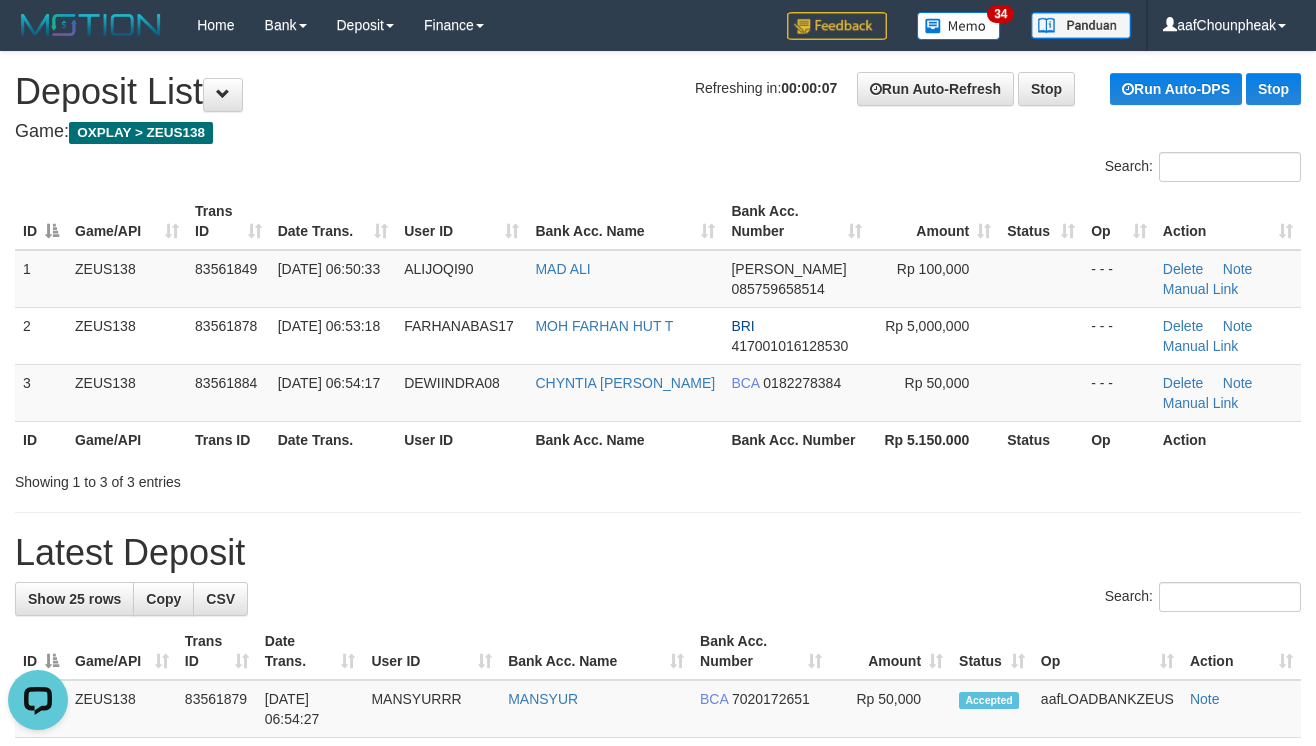 drag, startPoint x: 712, startPoint y: 542, endPoint x: 720, endPoint y: 556, distance: 16.124516 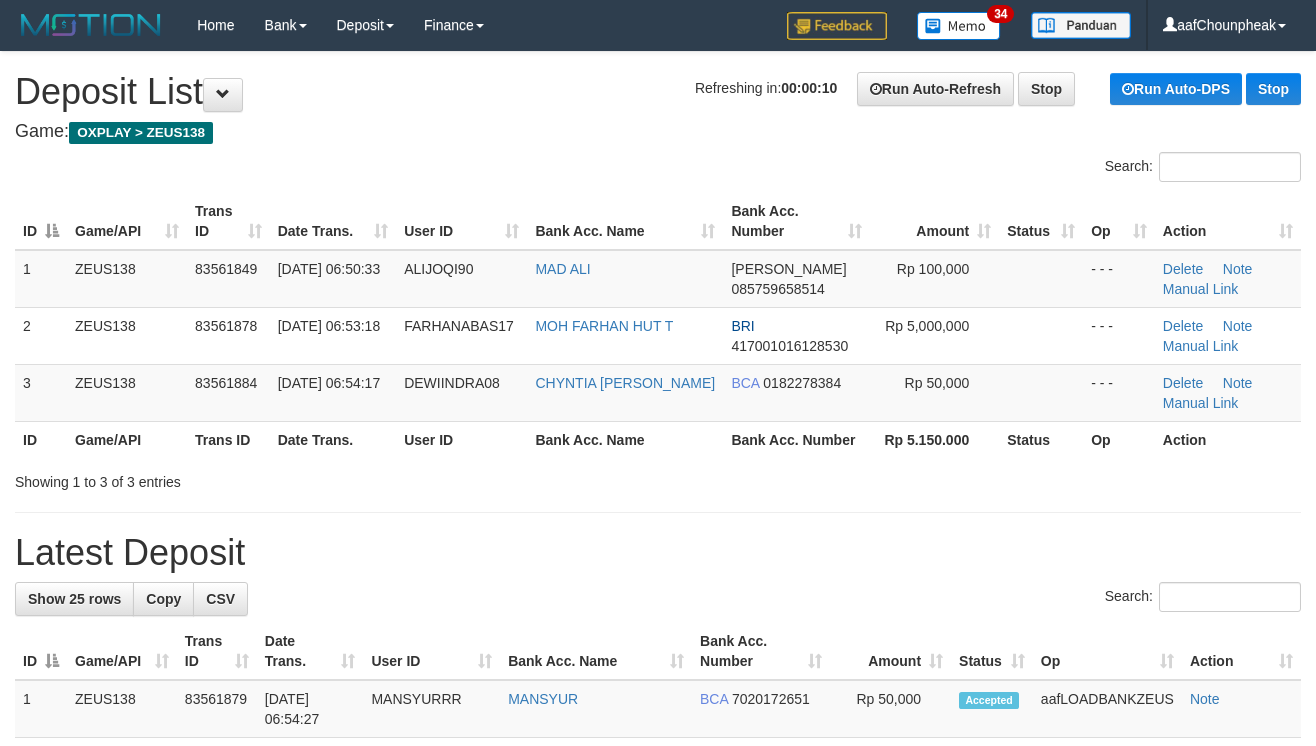 scroll, scrollTop: 0, scrollLeft: 0, axis: both 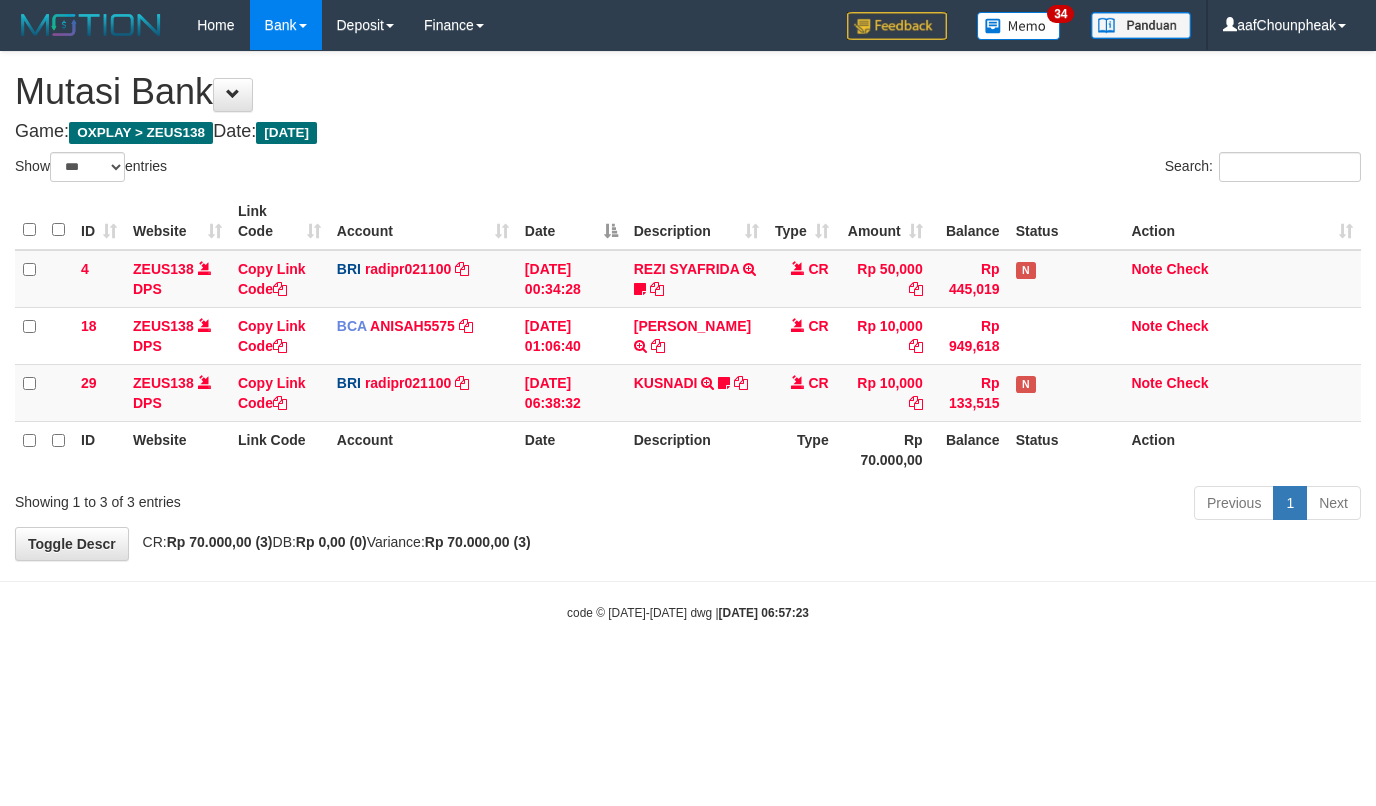 select on "***" 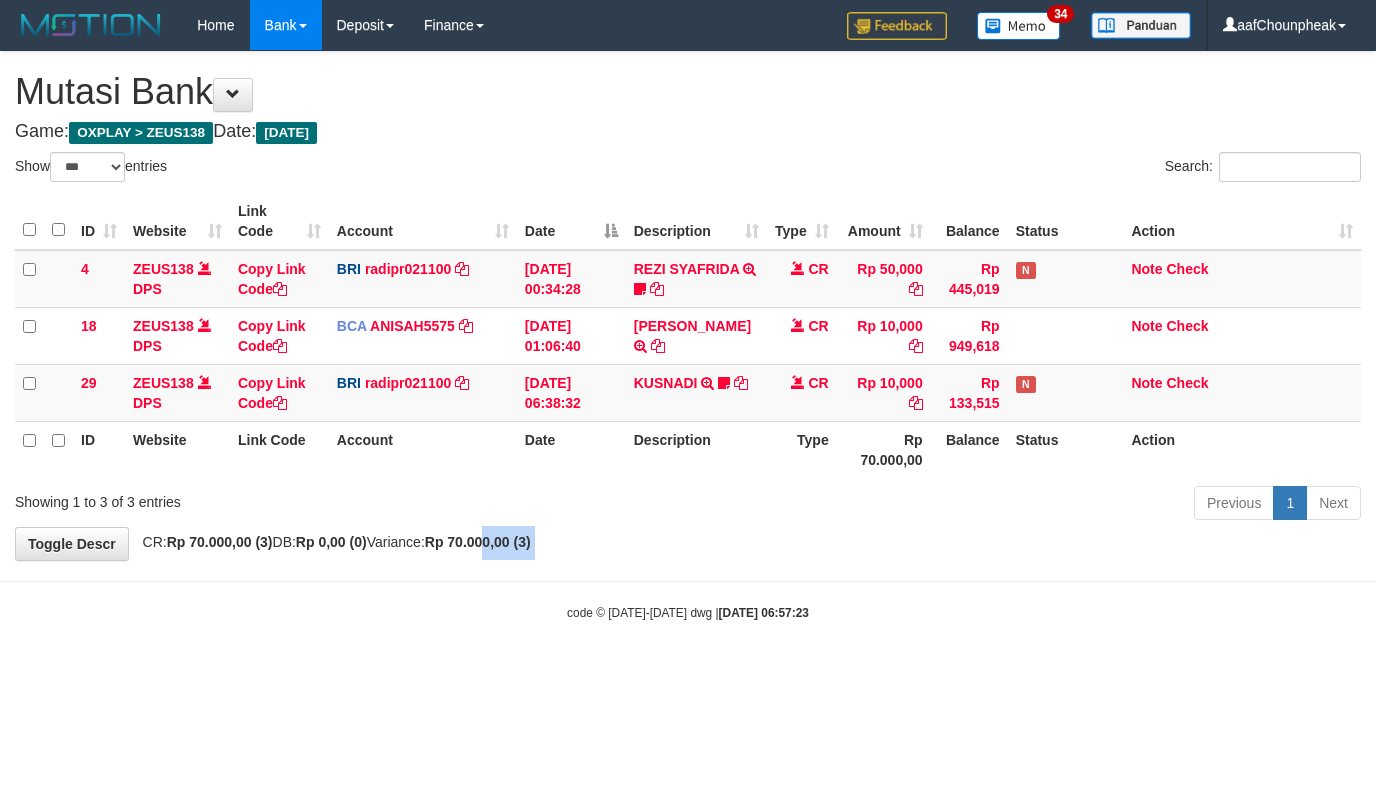 drag, startPoint x: 533, startPoint y: 546, endPoint x: 532, endPoint y: 564, distance: 18.027756 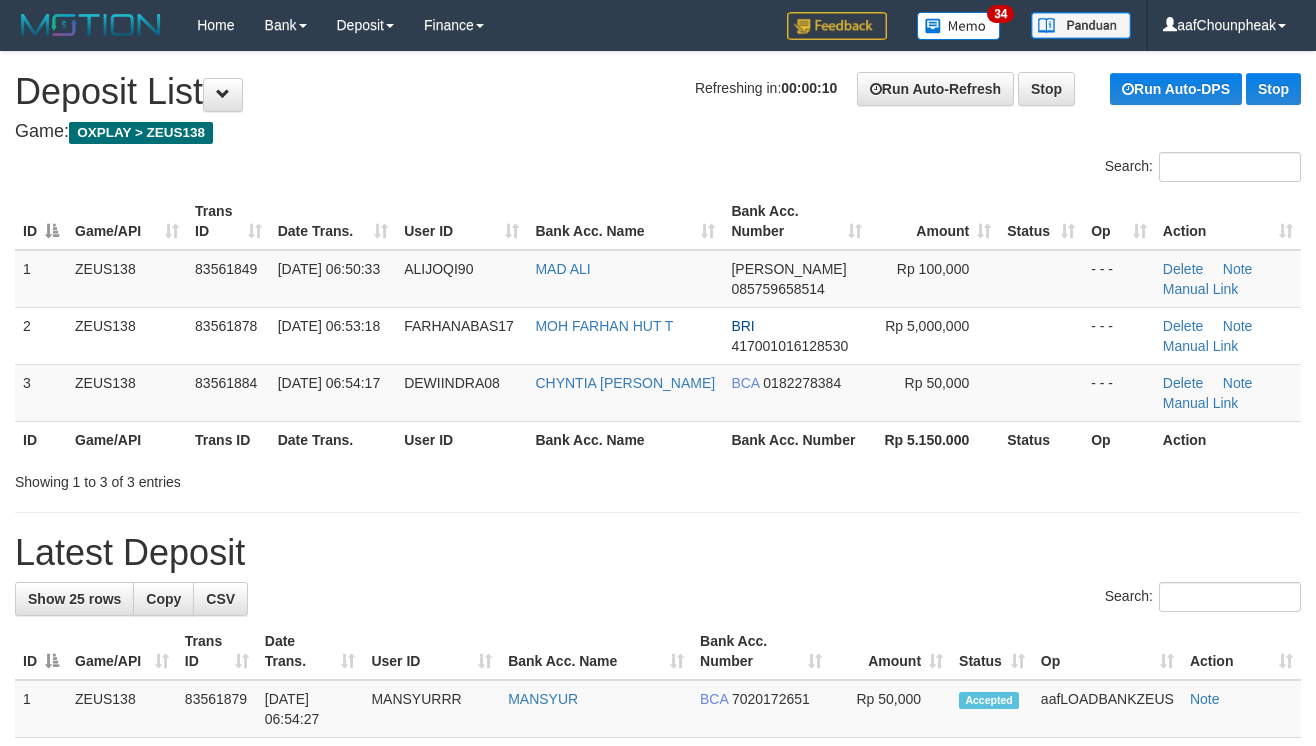 scroll, scrollTop: 0, scrollLeft: 0, axis: both 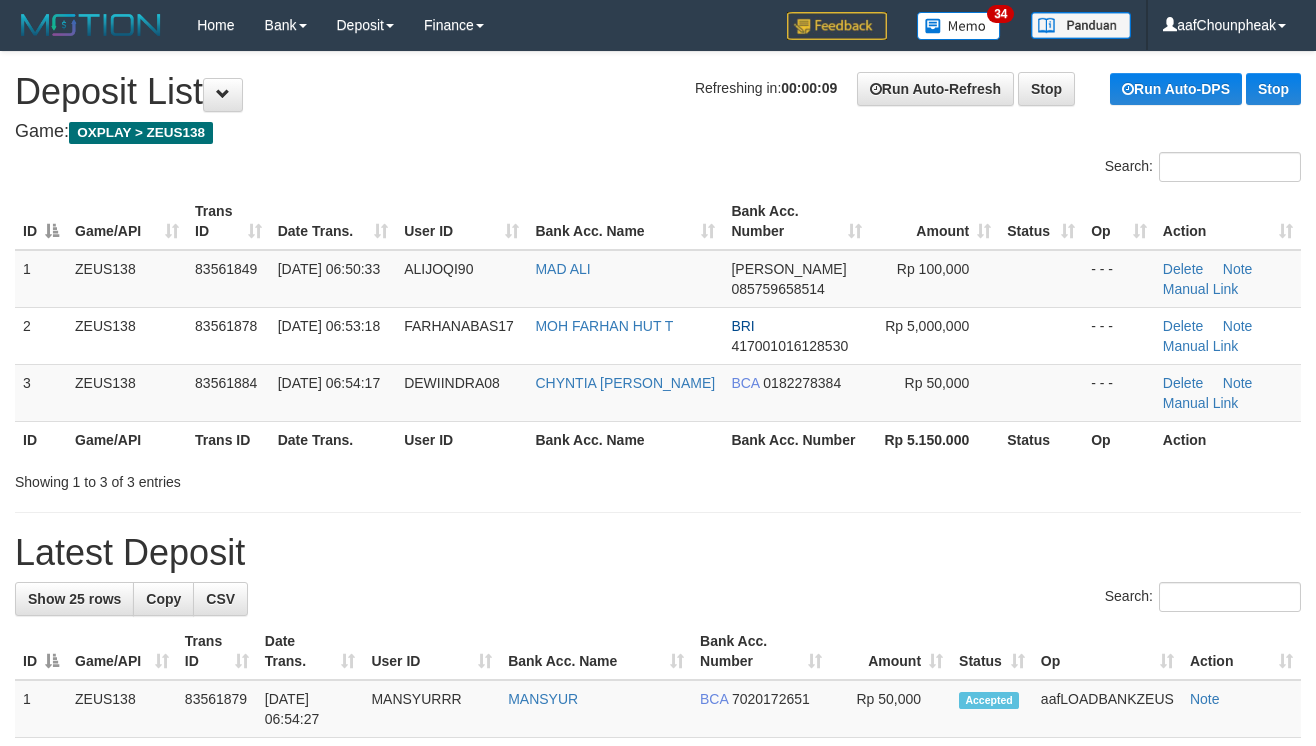 drag, startPoint x: 860, startPoint y: 530, endPoint x: 972, endPoint y: 498, distance: 116.48176 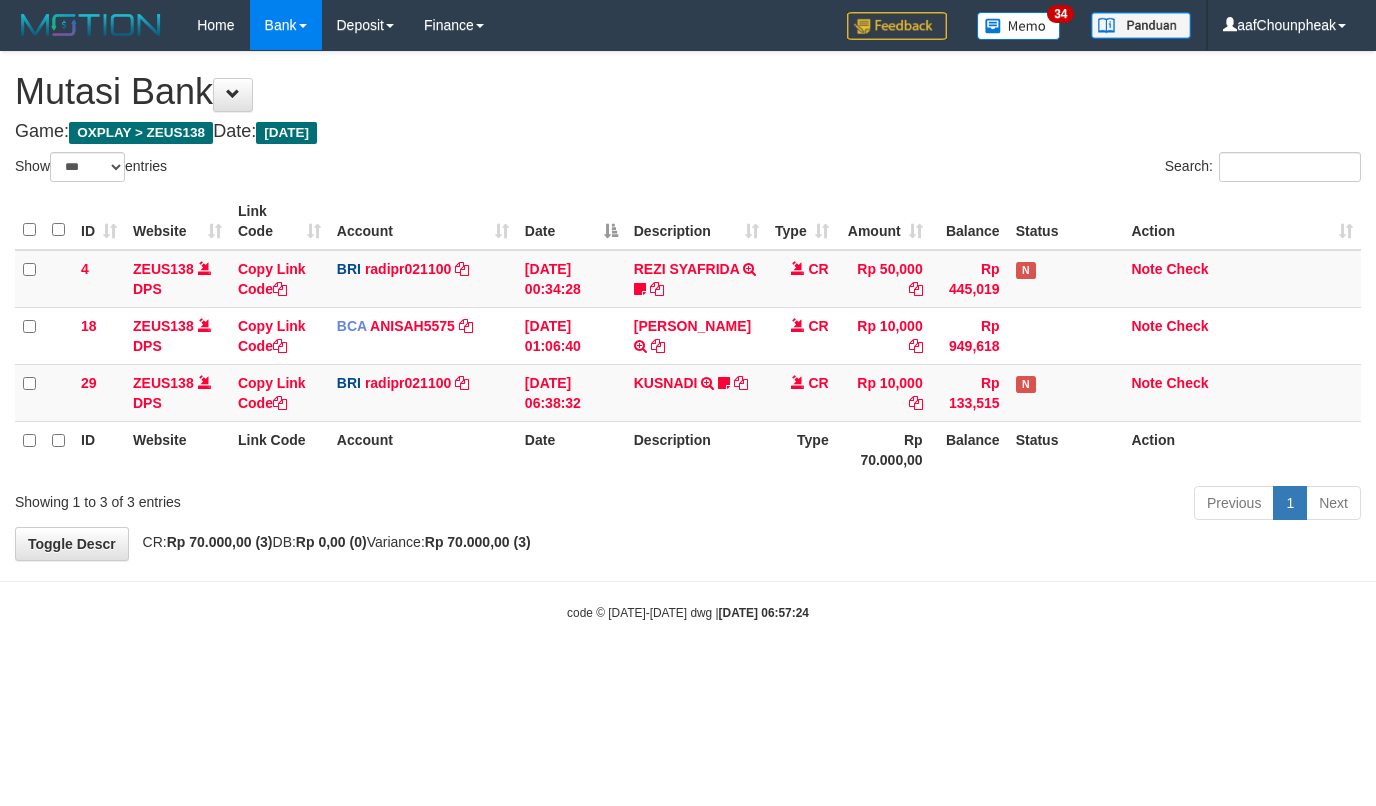 select on "***" 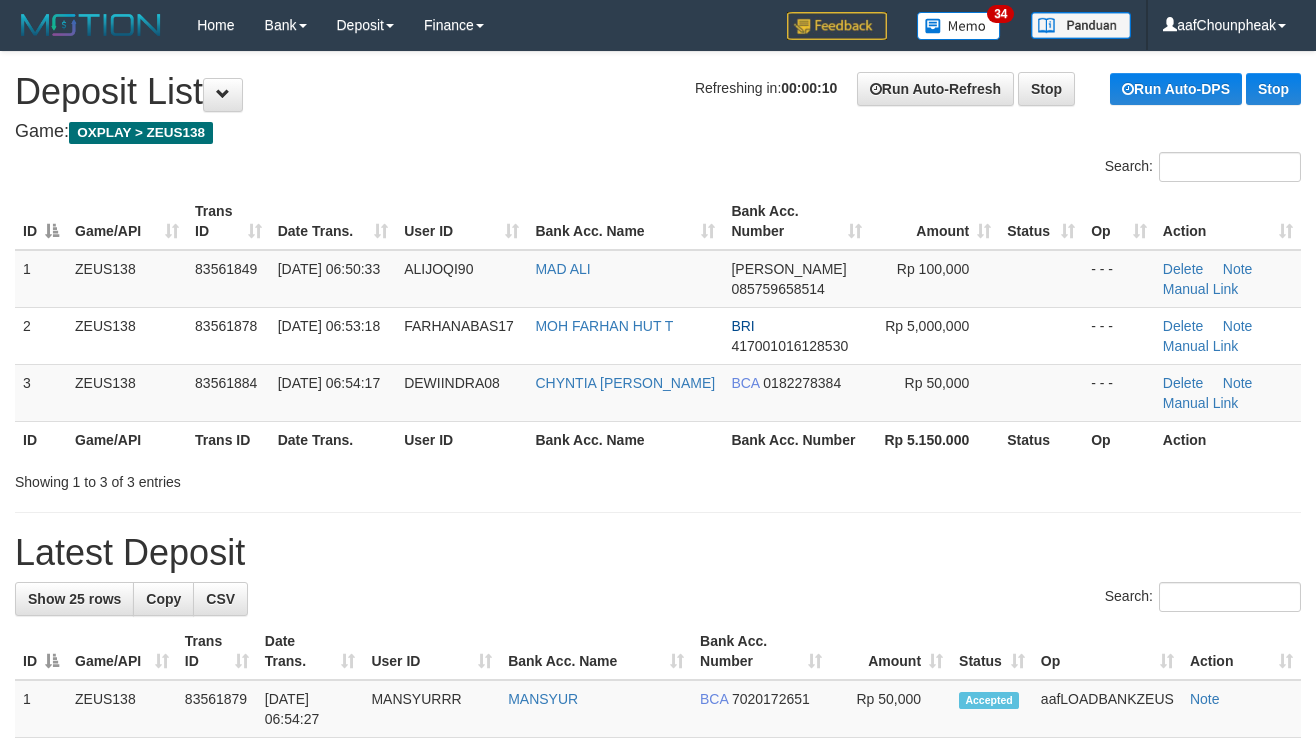 scroll, scrollTop: 0, scrollLeft: 0, axis: both 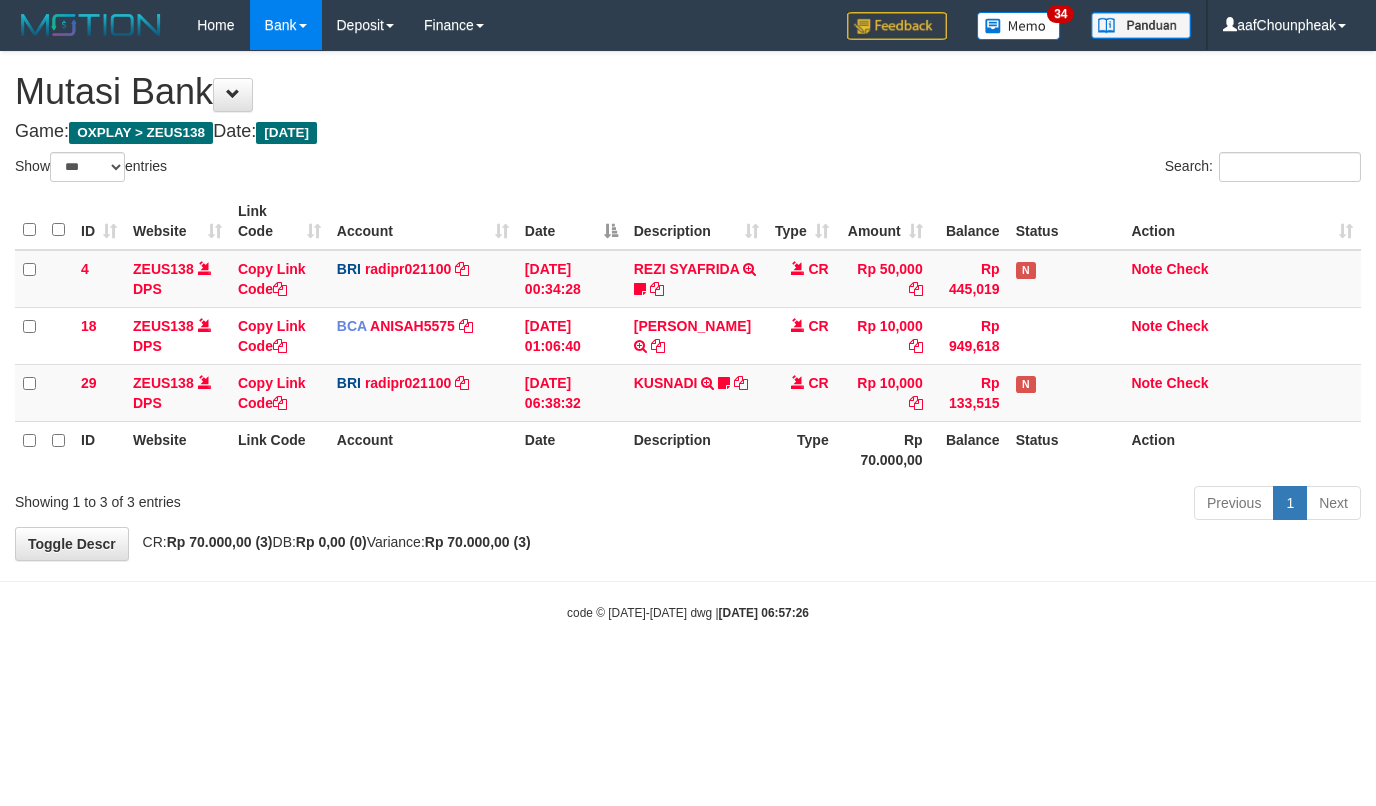 select on "***" 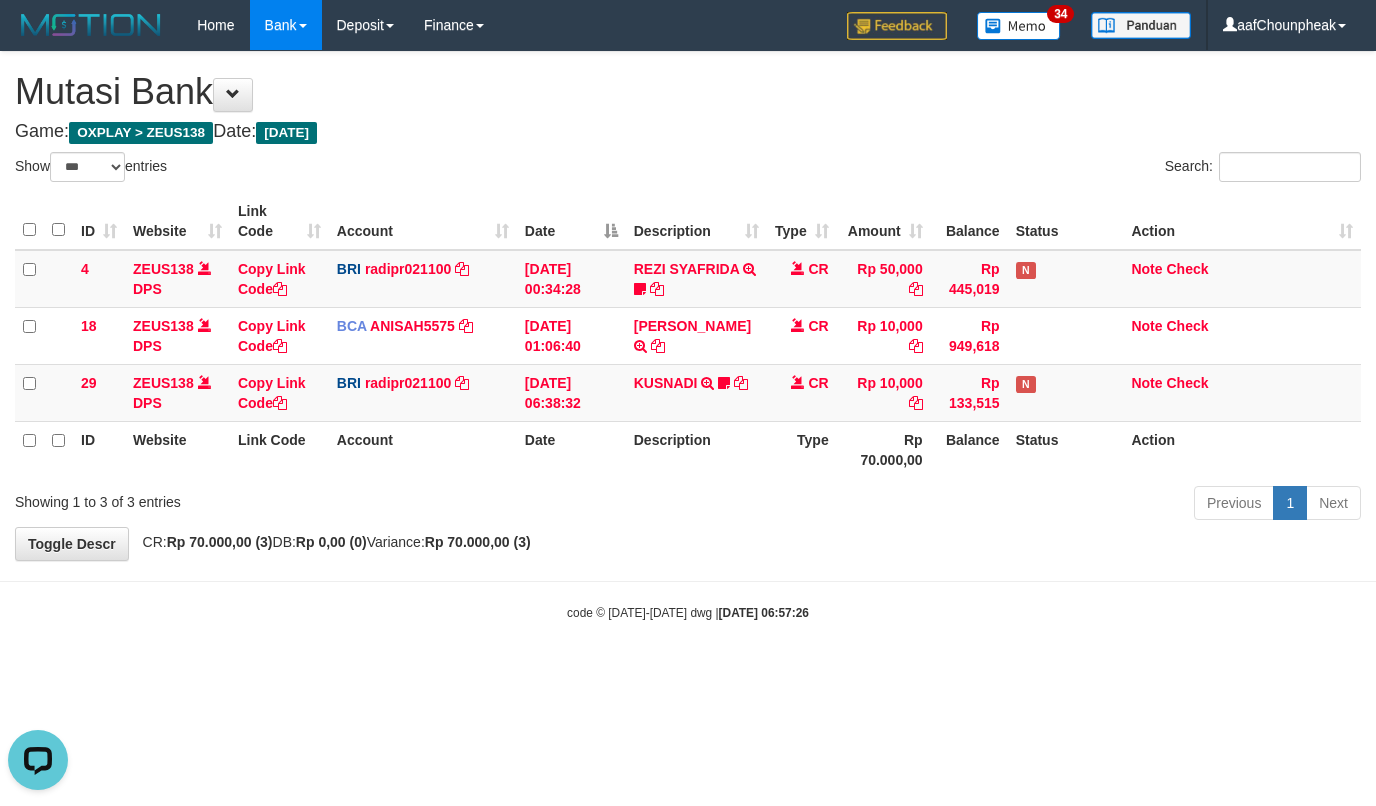 scroll, scrollTop: 0, scrollLeft: 0, axis: both 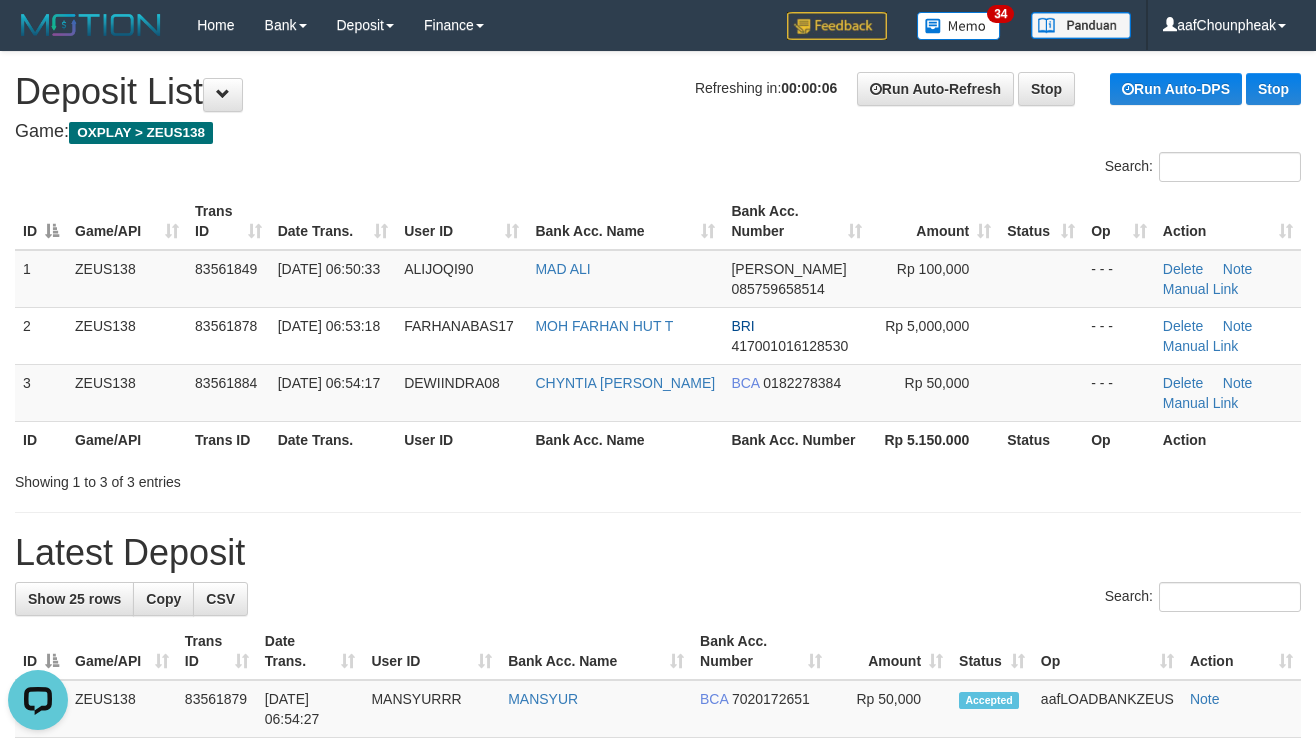 click on "**********" at bounding box center [658, 1145] 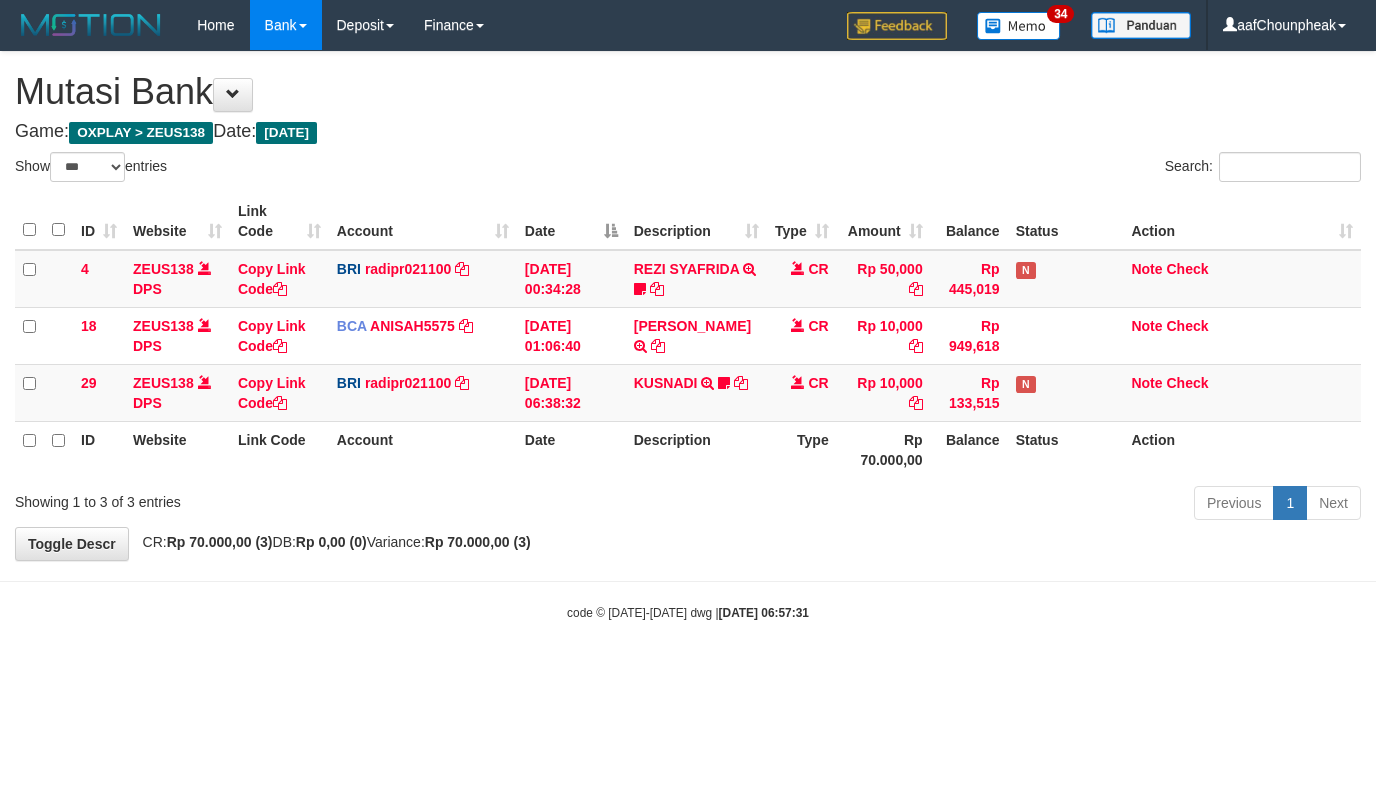 select on "***" 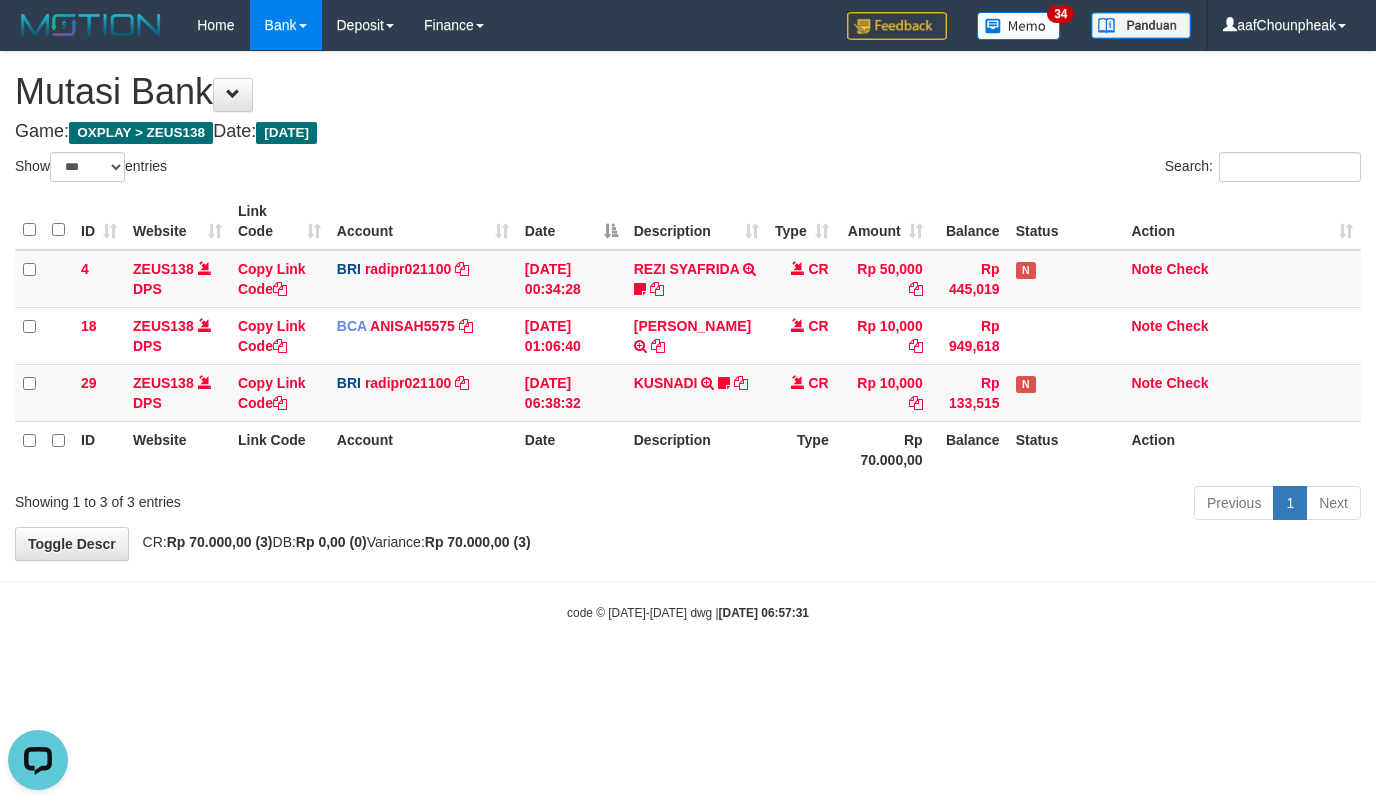 scroll, scrollTop: 0, scrollLeft: 0, axis: both 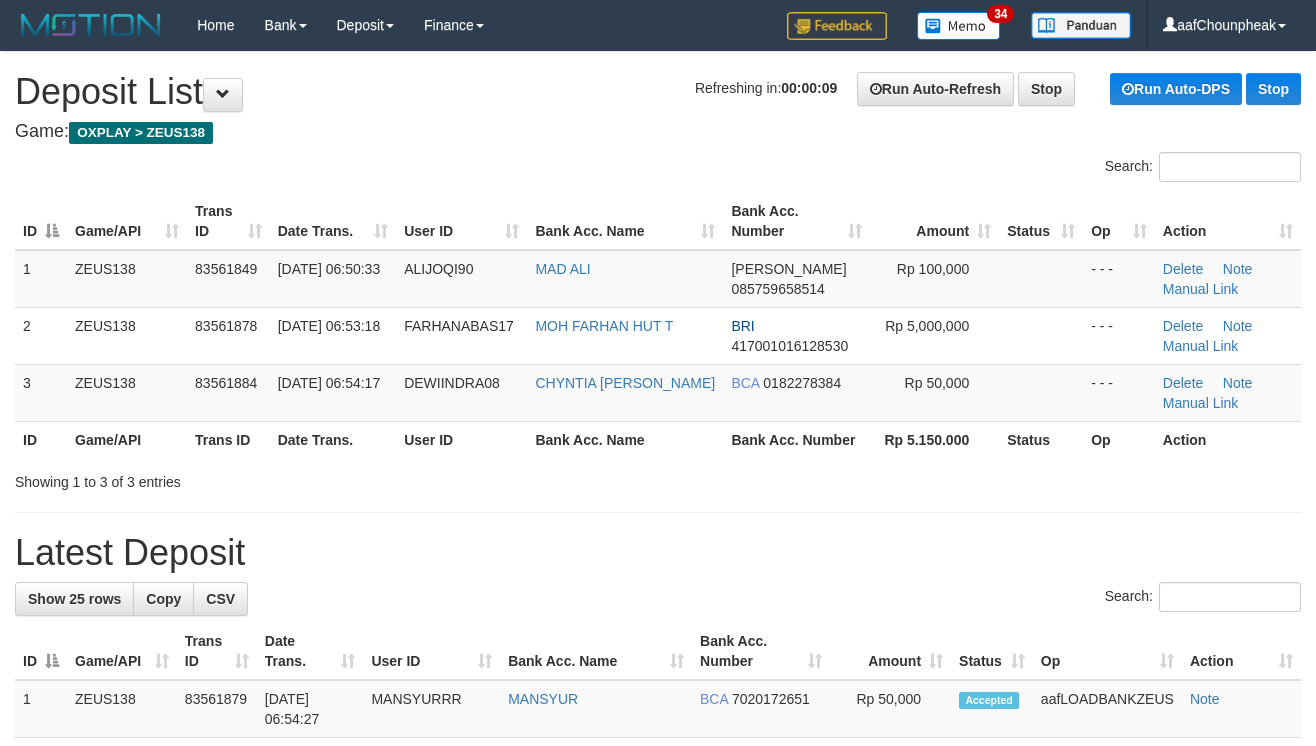 click on "**********" at bounding box center (658, 1145) 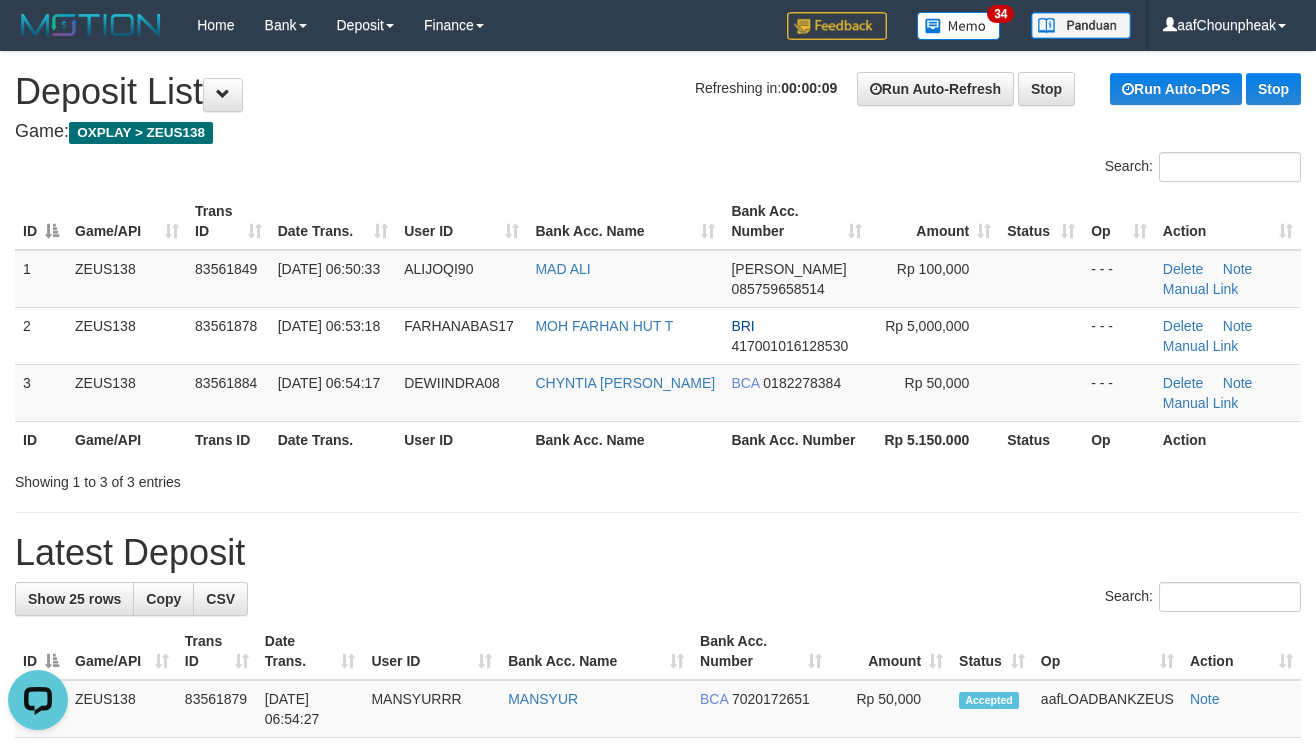scroll, scrollTop: 0, scrollLeft: 0, axis: both 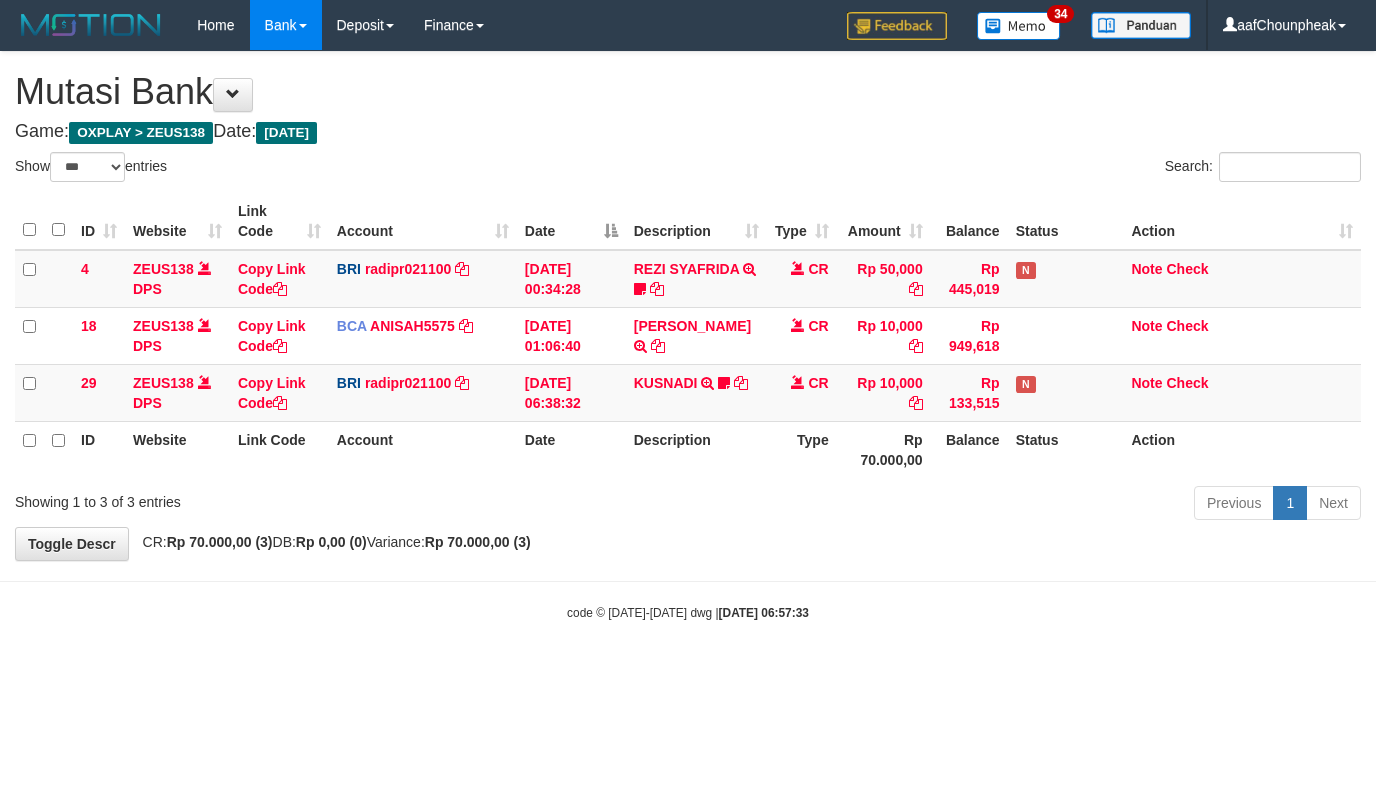 select on "***" 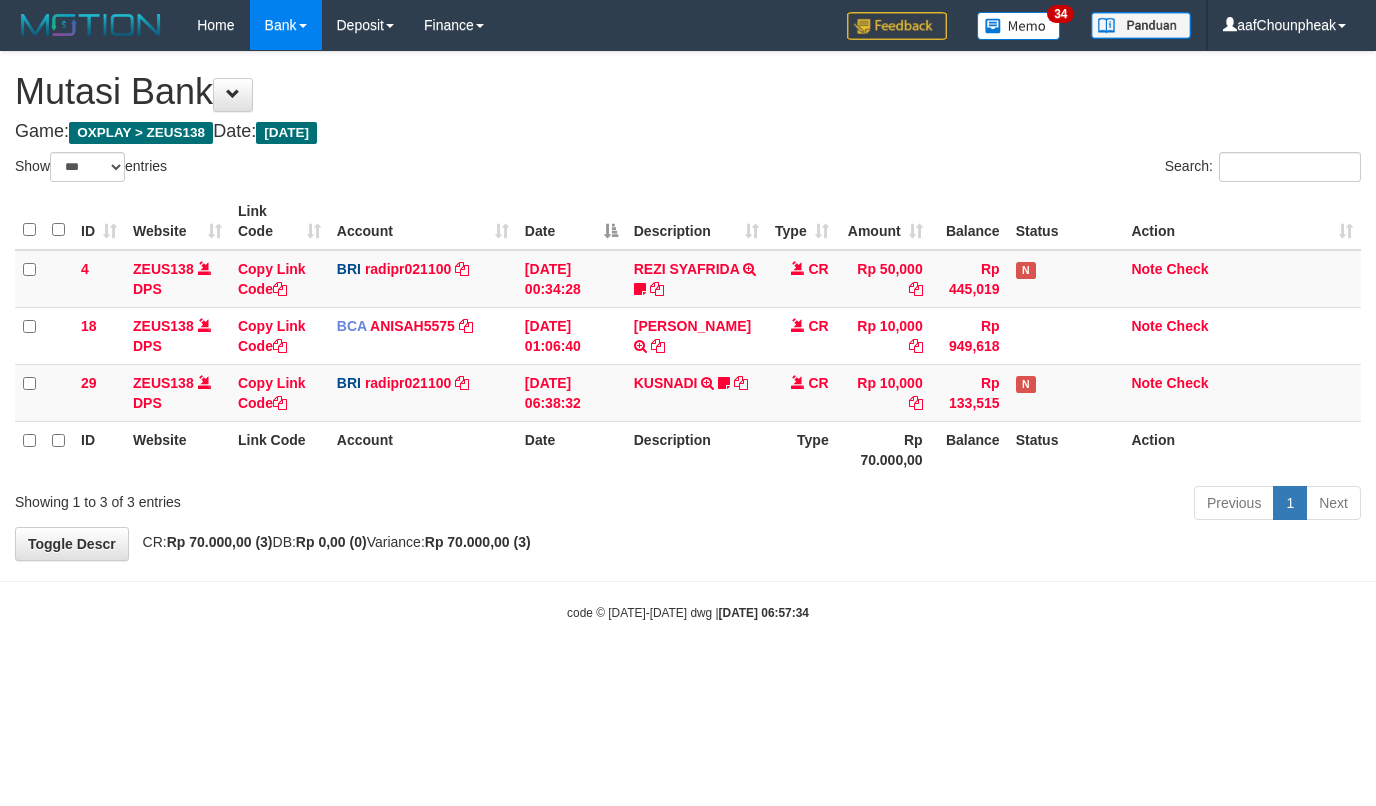 select on "***" 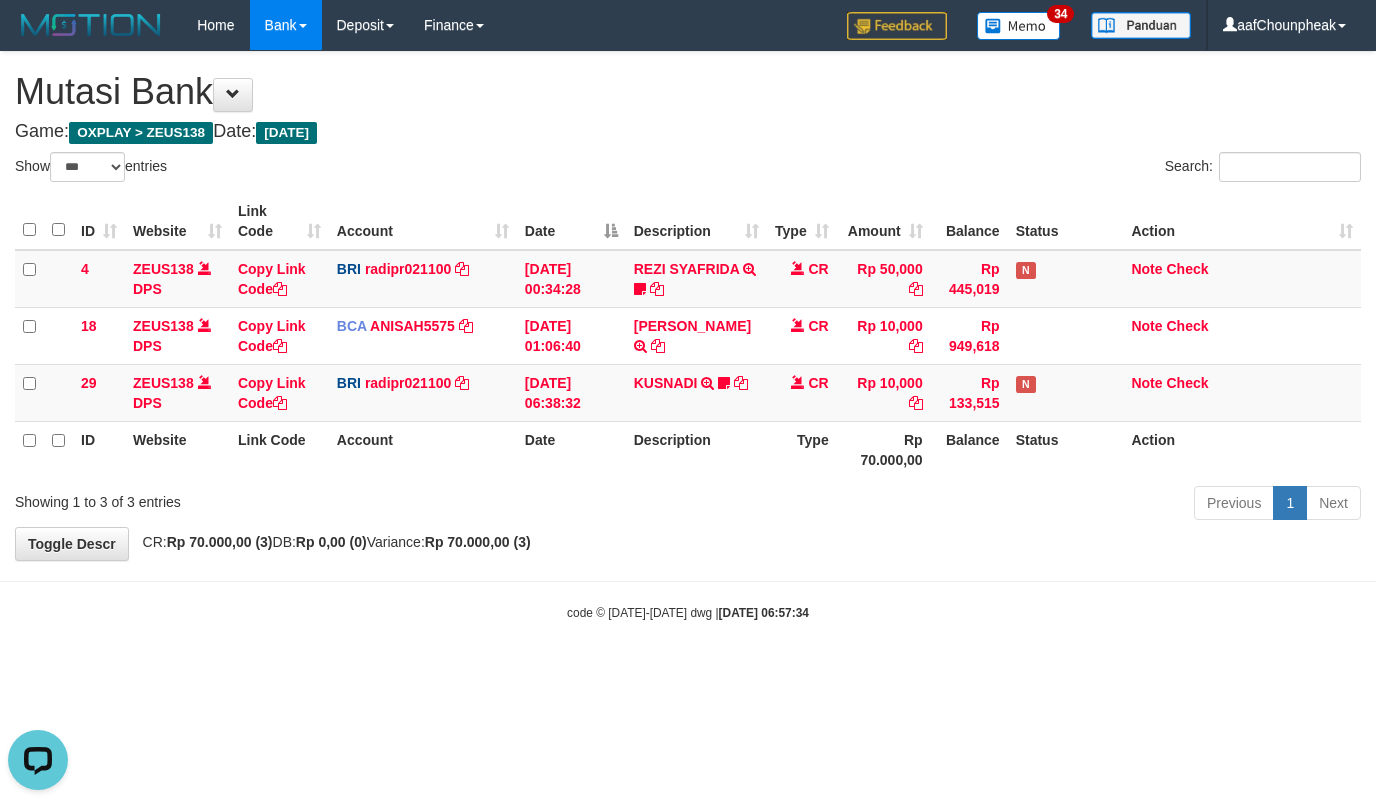 scroll, scrollTop: 0, scrollLeft: 0, axis: both 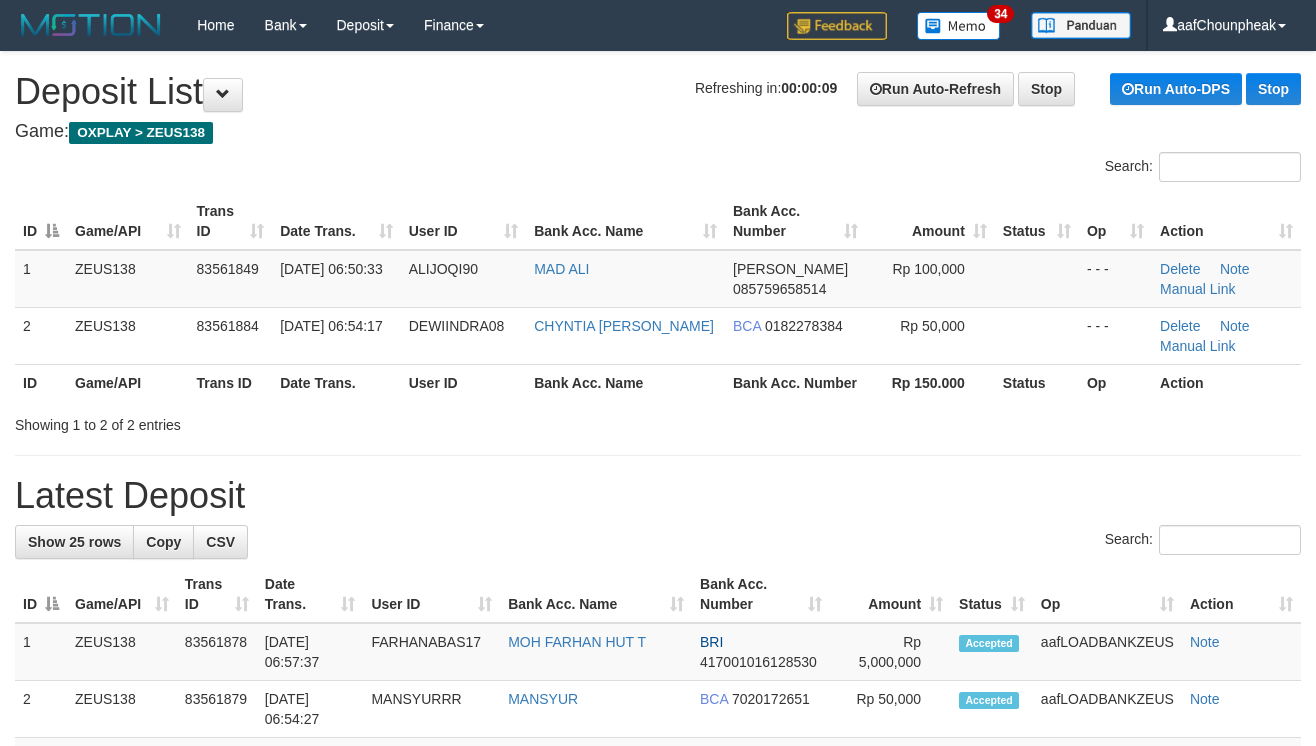 click on "Search:" at bounding box center [658, 542] 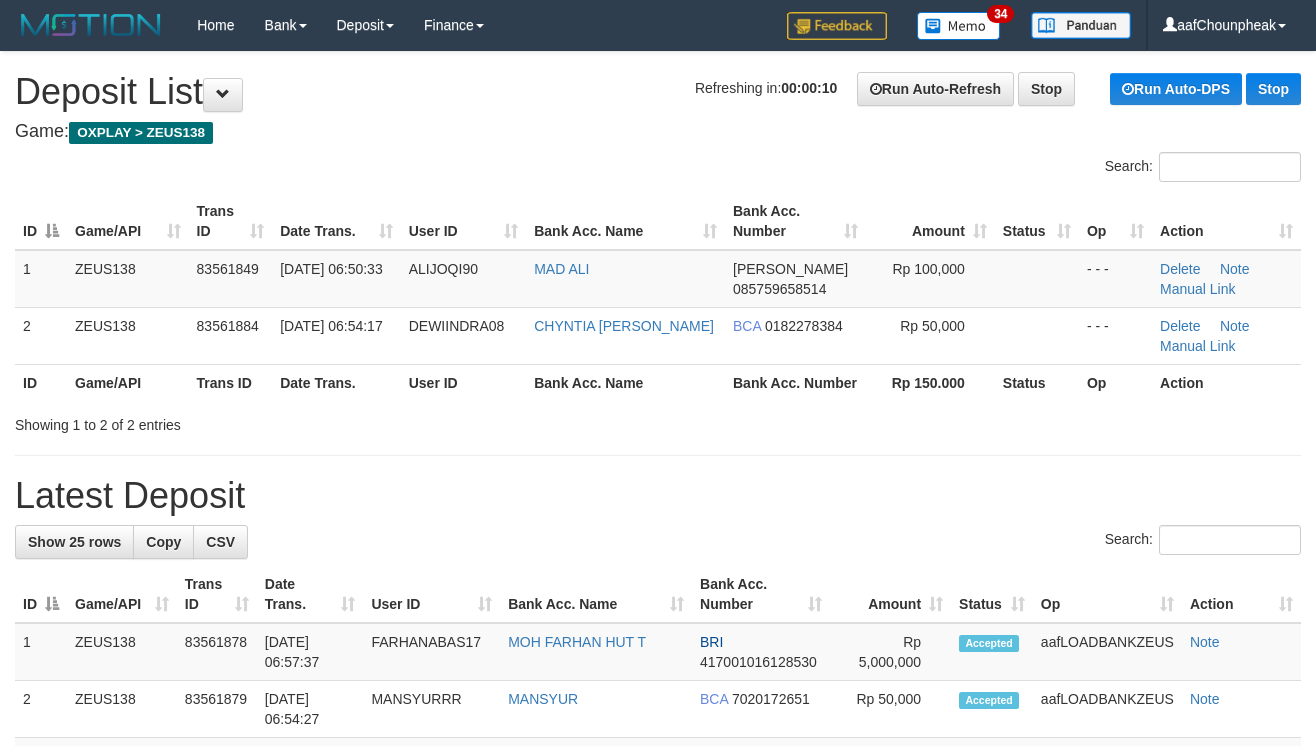 click on "Search:" at bounding box center [658, 542] 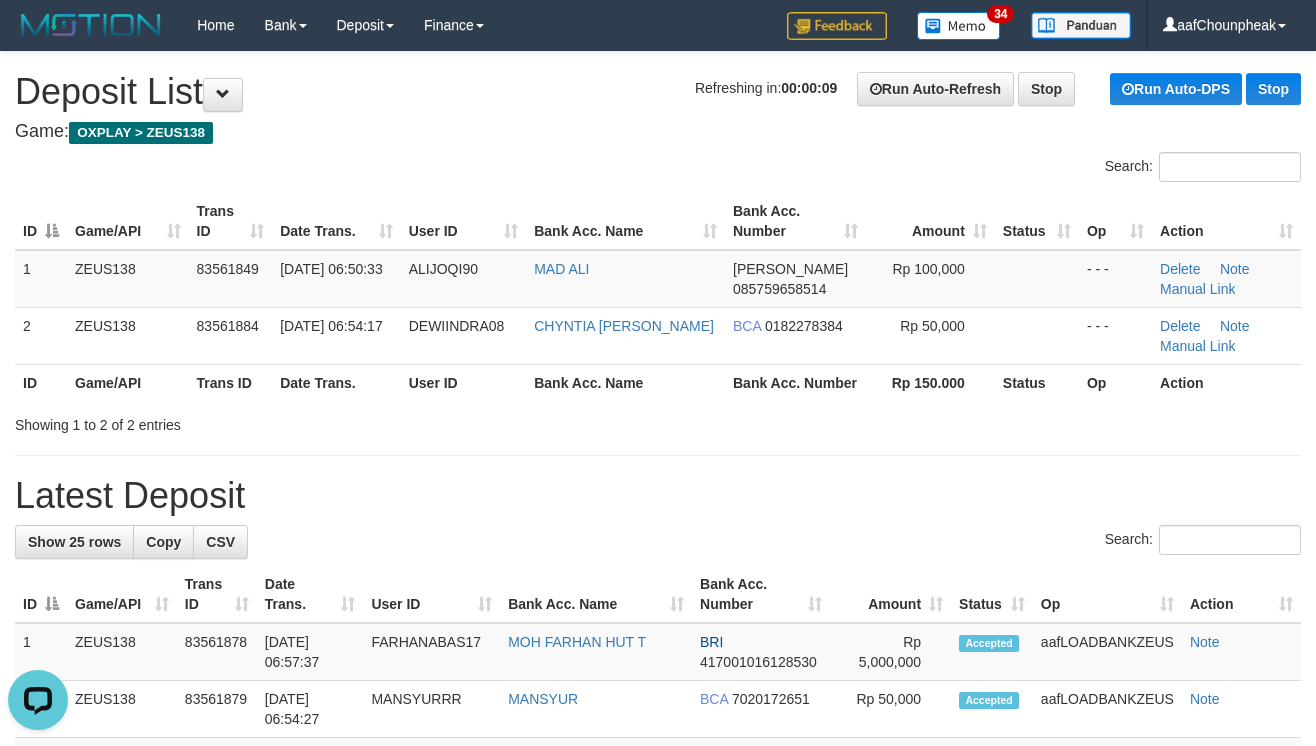 scroll, scrollTop: 0, scrollLeft: 0, axis: both 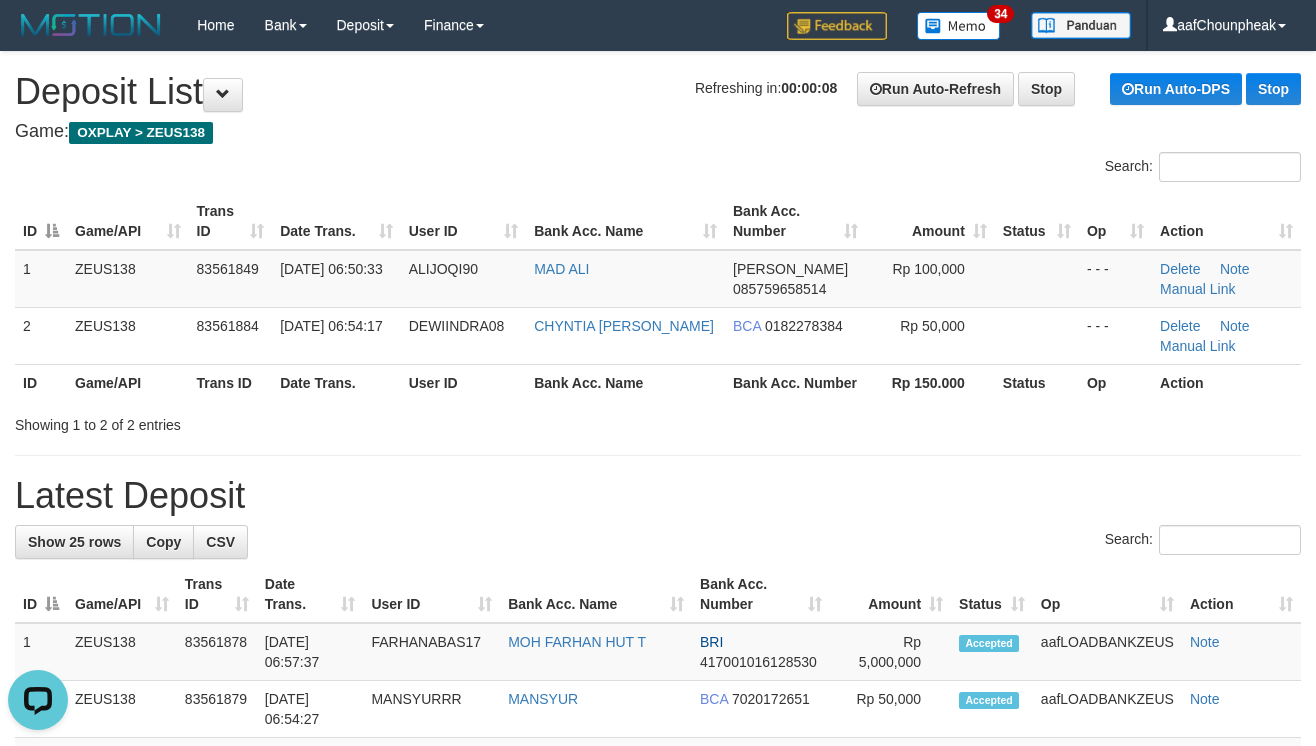 click on "Latest Deposit" at bounding box center [658, 496] 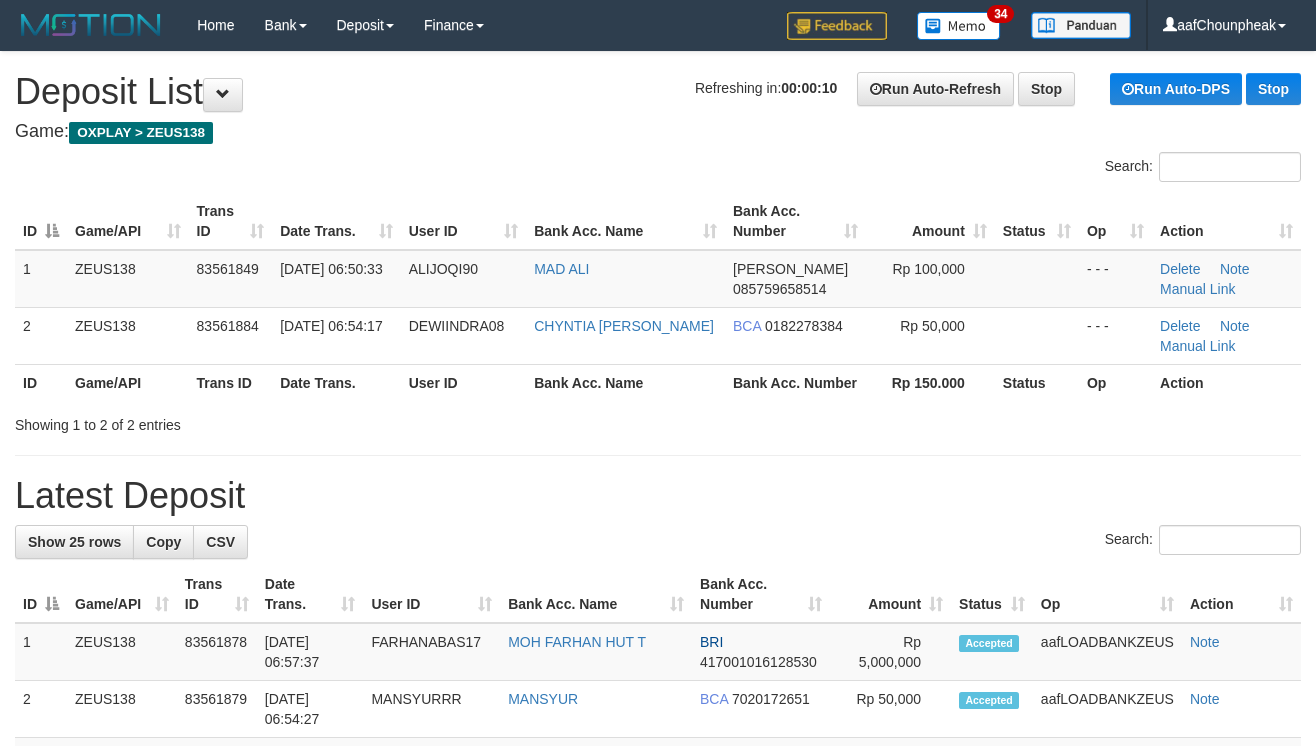 scroll, scrollTop: 0, scrollLeft: 0, axis: both 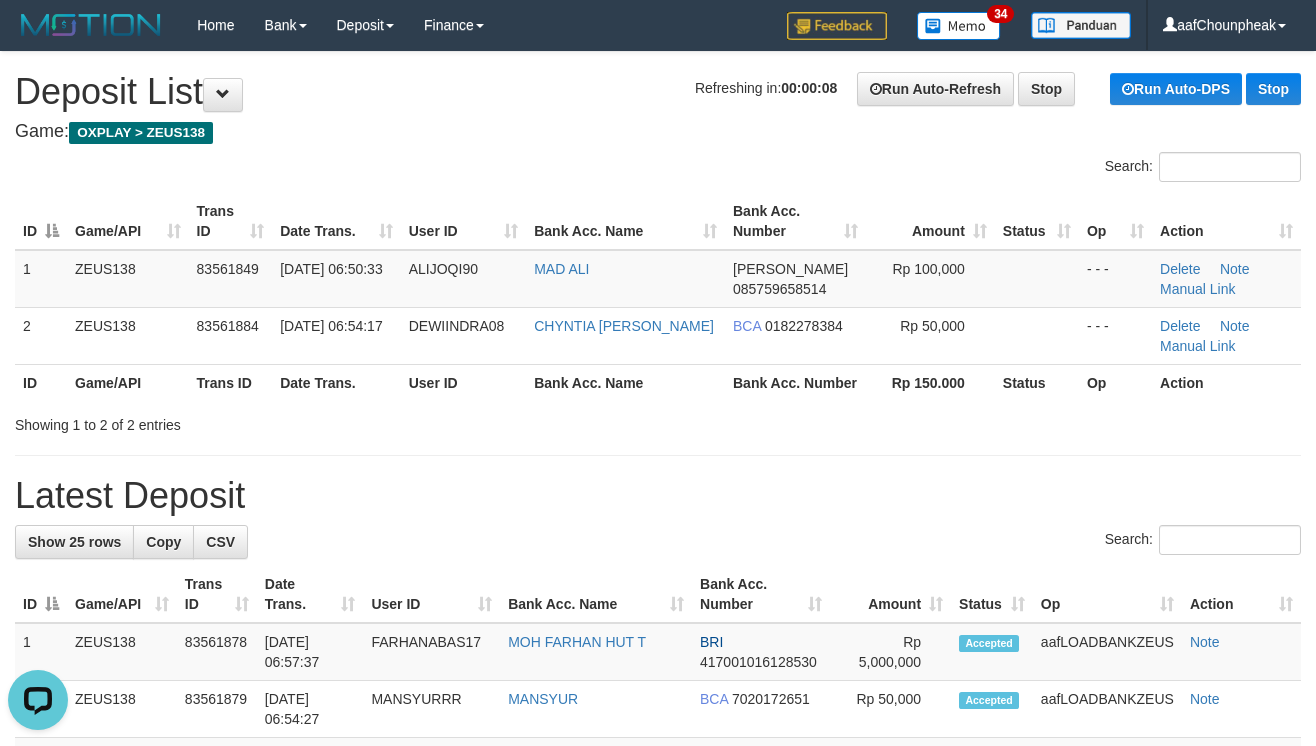drag, startPoint x: 0, startPoint y: 0, endPoint x: 634, endPoint y: 514, distance: 816.18134 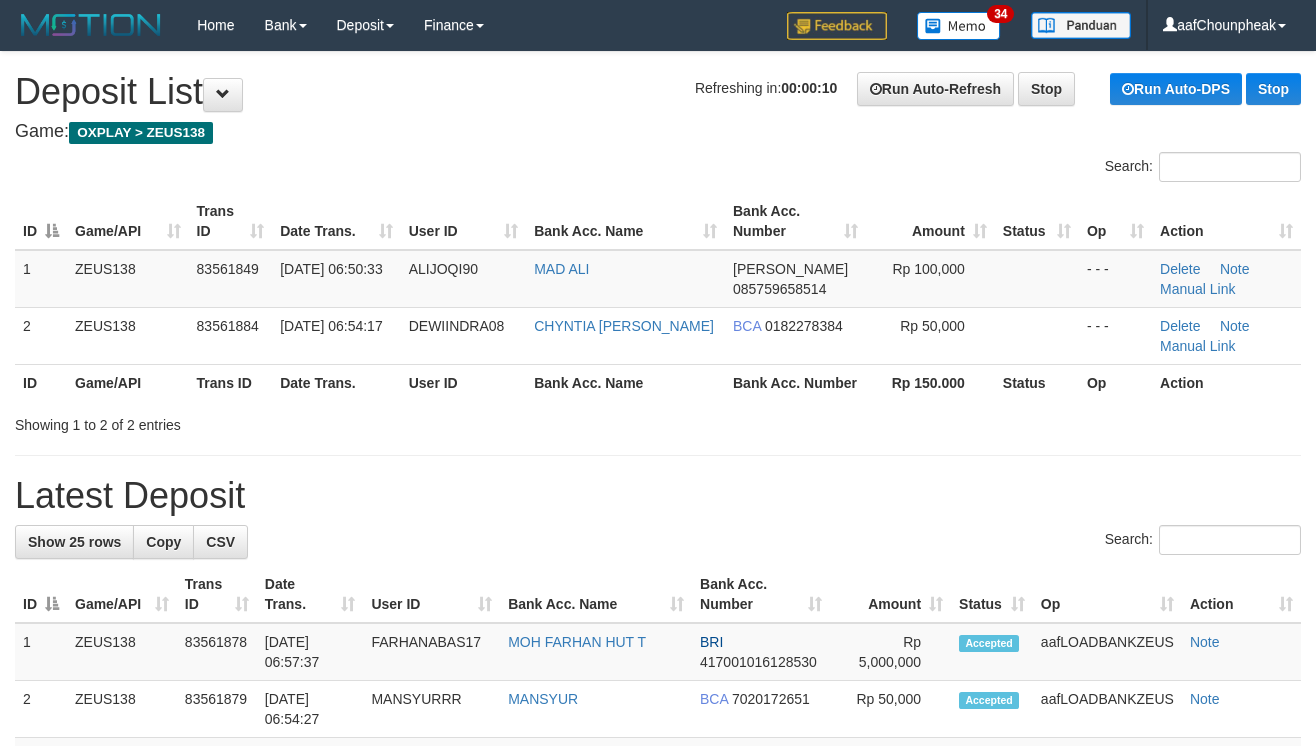 scroll, scrollTop: 0, scrollLeft: 0, axis: both 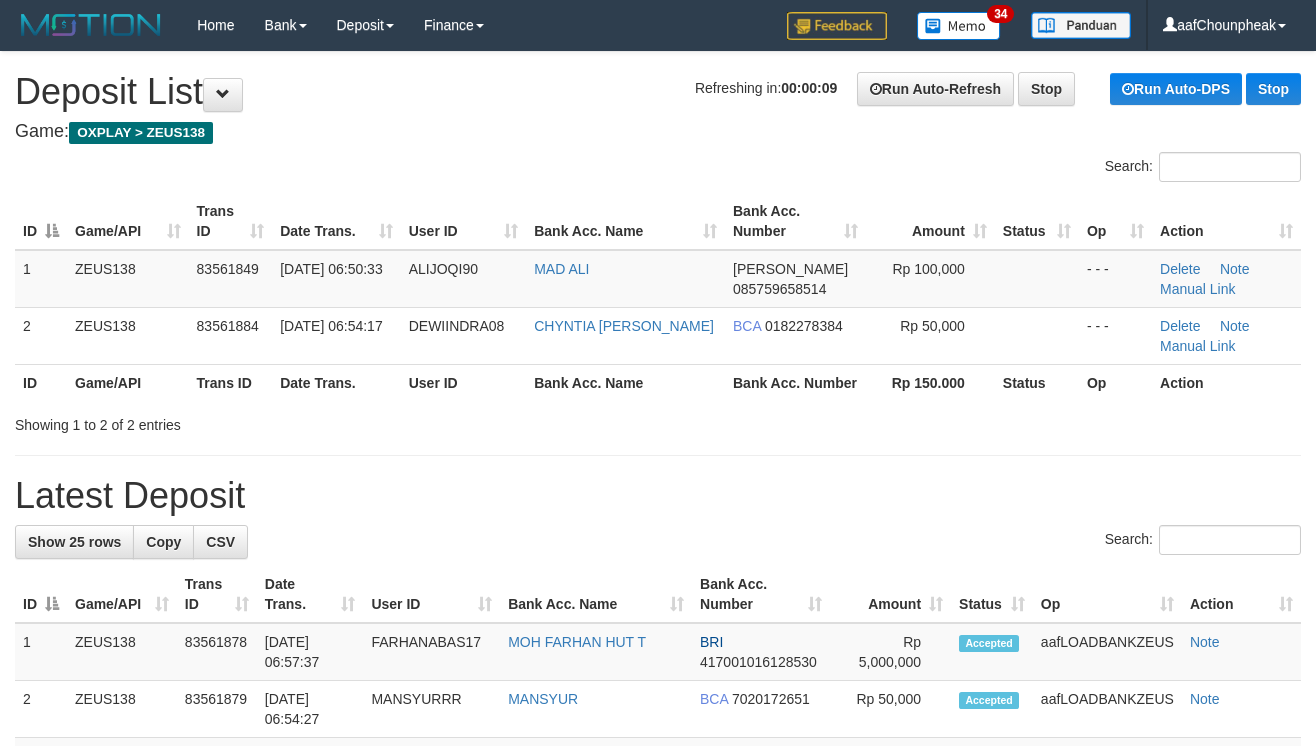click on "Latest Deposit" at bounding box center [658, 496] 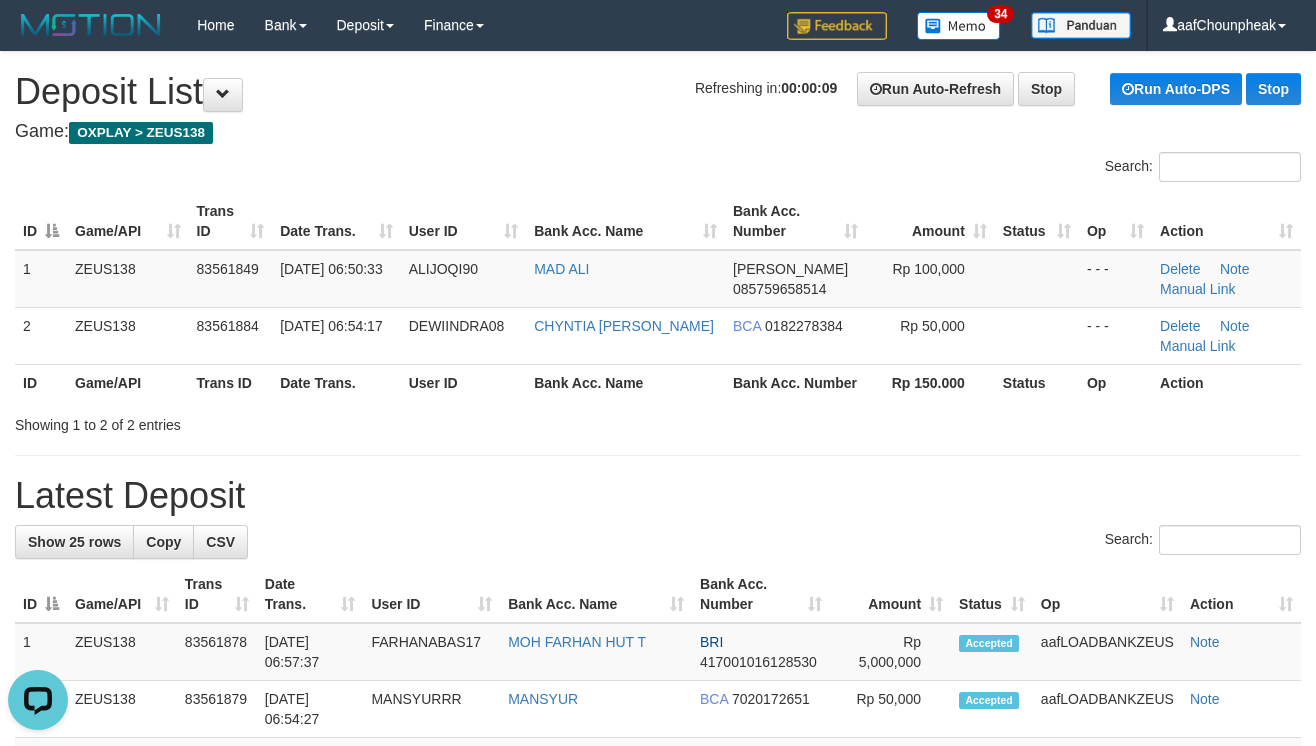 scroll, scrollTop: 0, scrollLeft: 0, axis: both 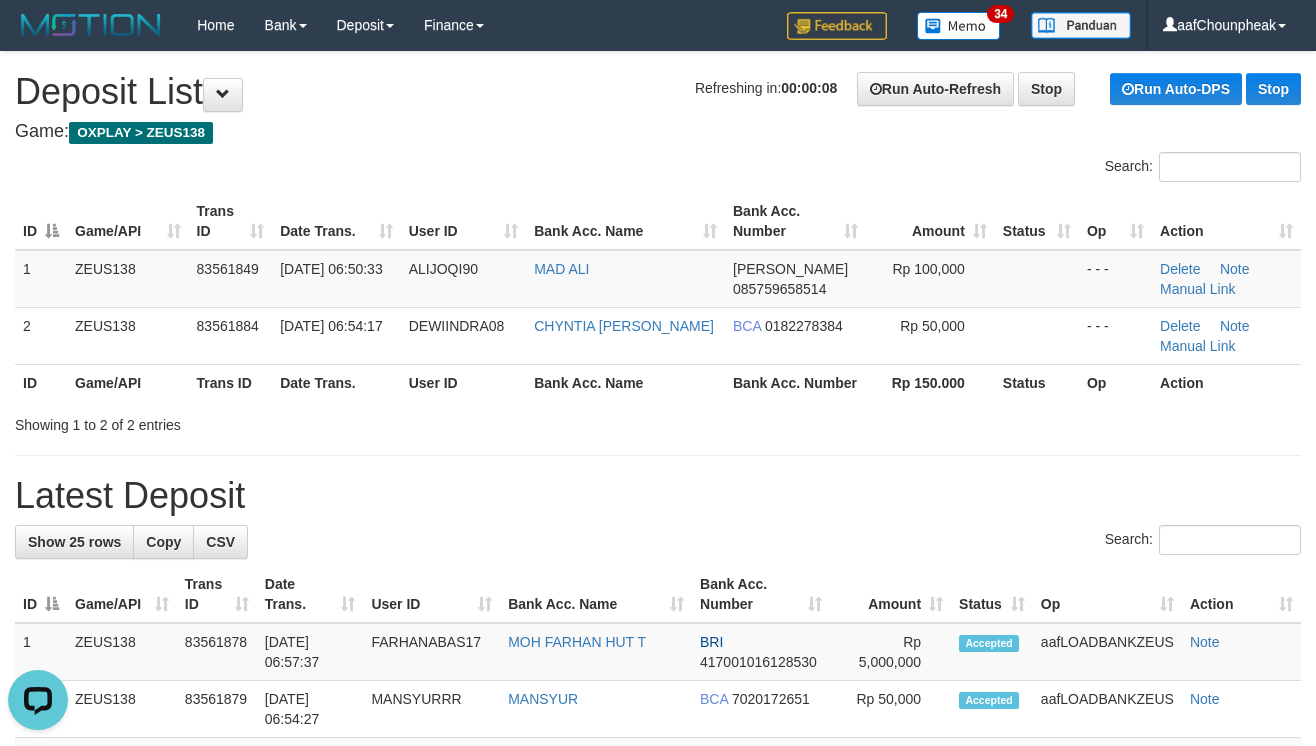 click on "Latest Deposit" at bounding box center [658, 496] 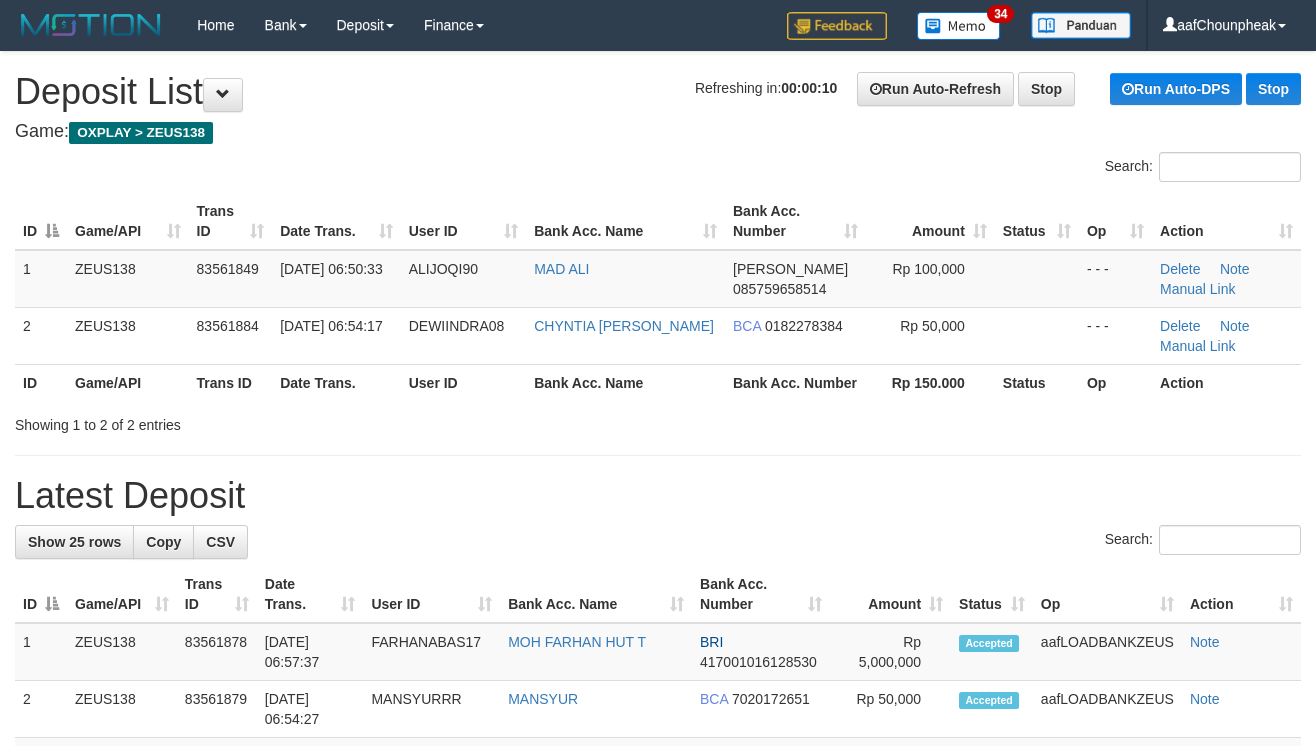 scroll, scrollTop: 0, scrollLeft: 0, axis: both 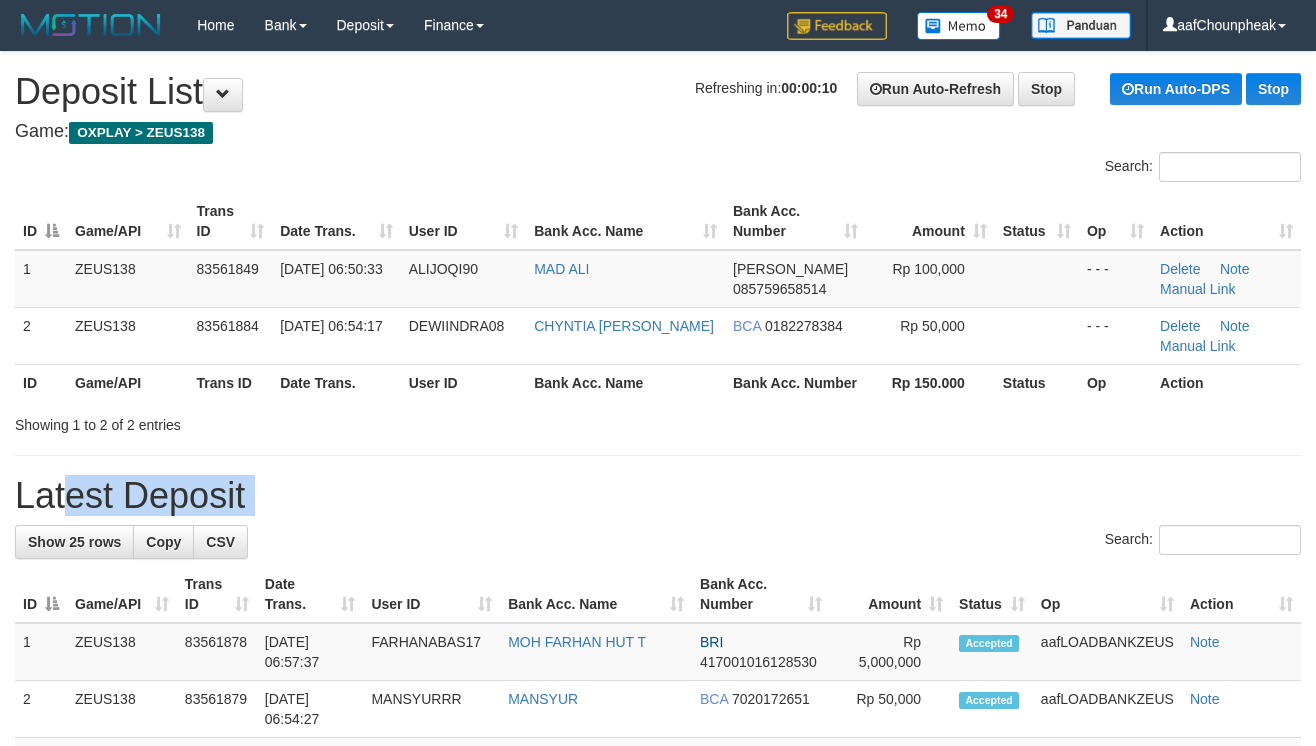 click on "Latest Deposit" at bounding box center [658, 496] 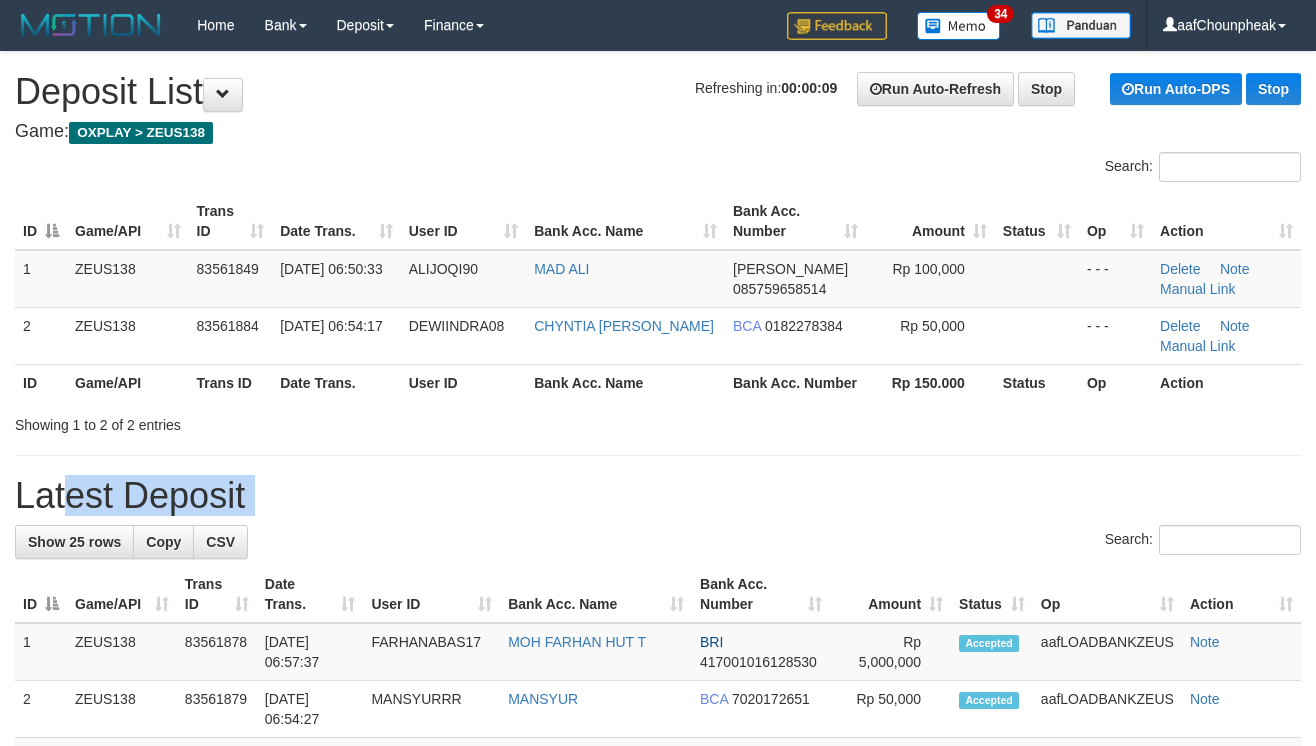 click on "Latest Deposit" at bounding box center [658, 496] 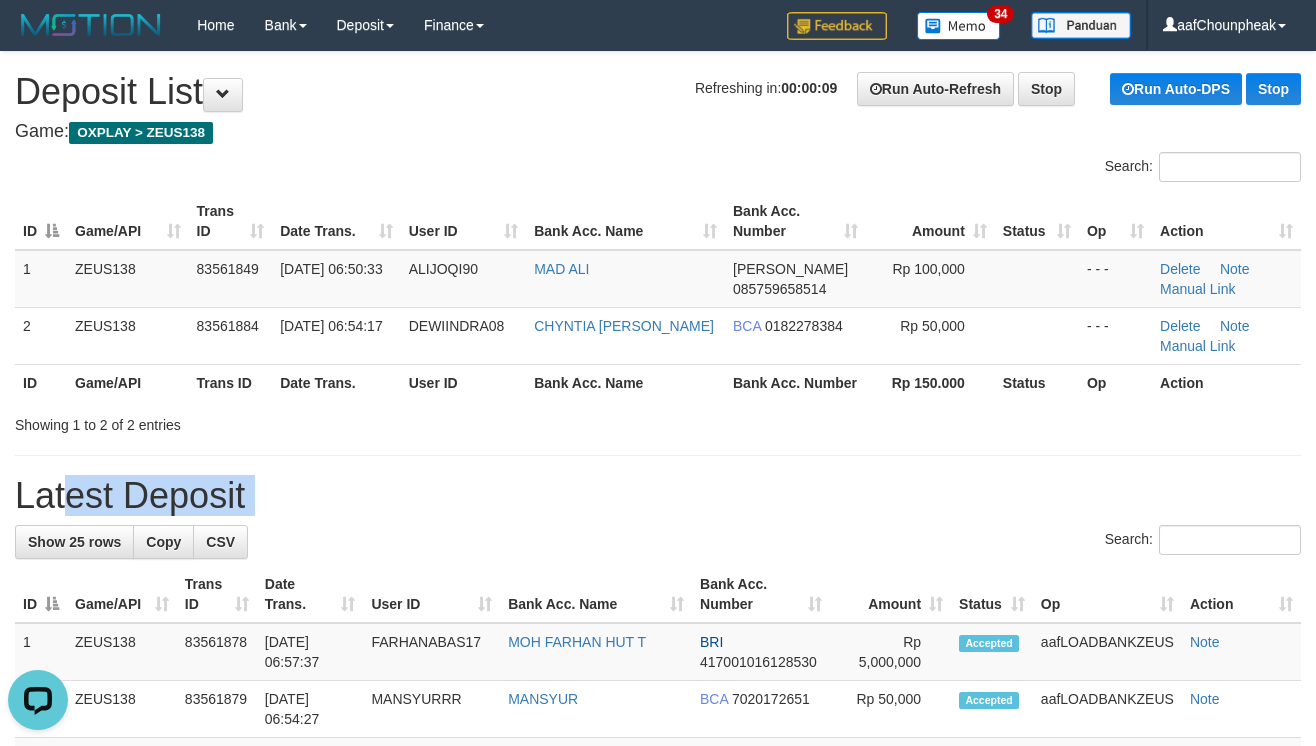 scroll, scrollTop: 0, scrollLeft: 0, axis: both 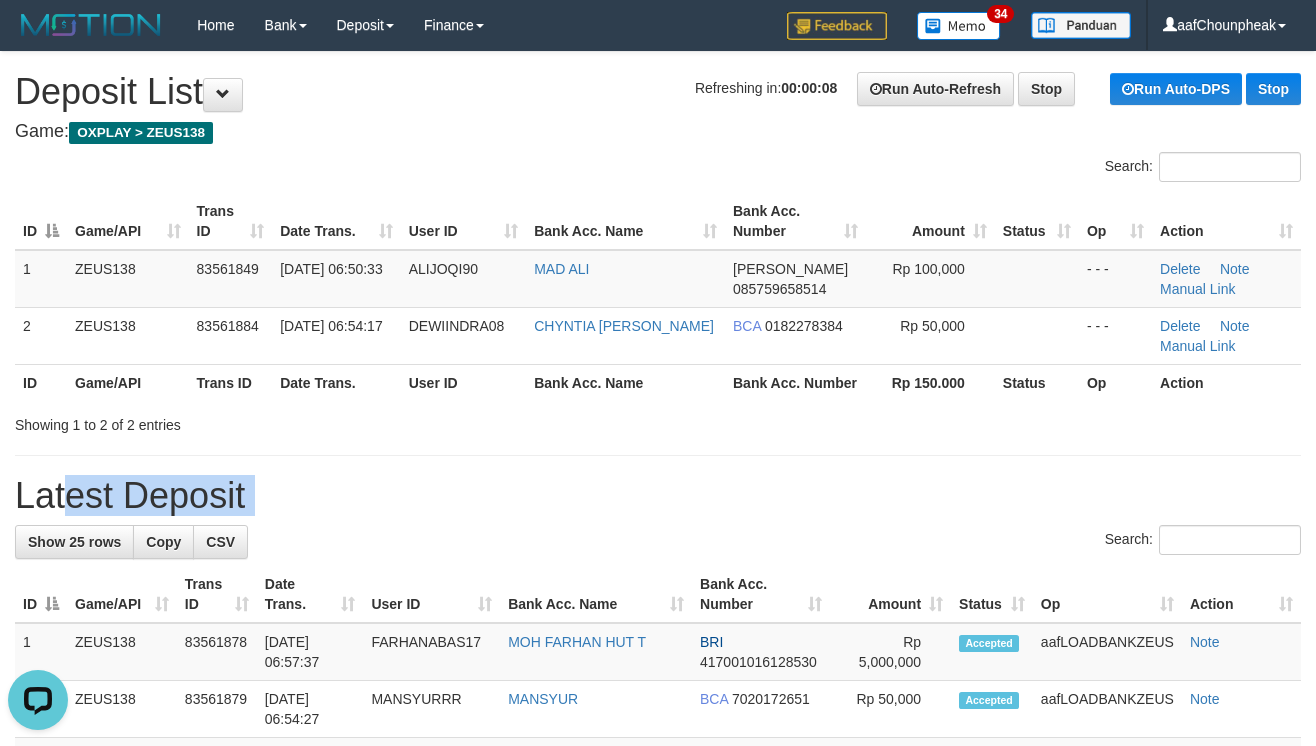 click on "Latest Deposit" at bounding box center (658, 496) 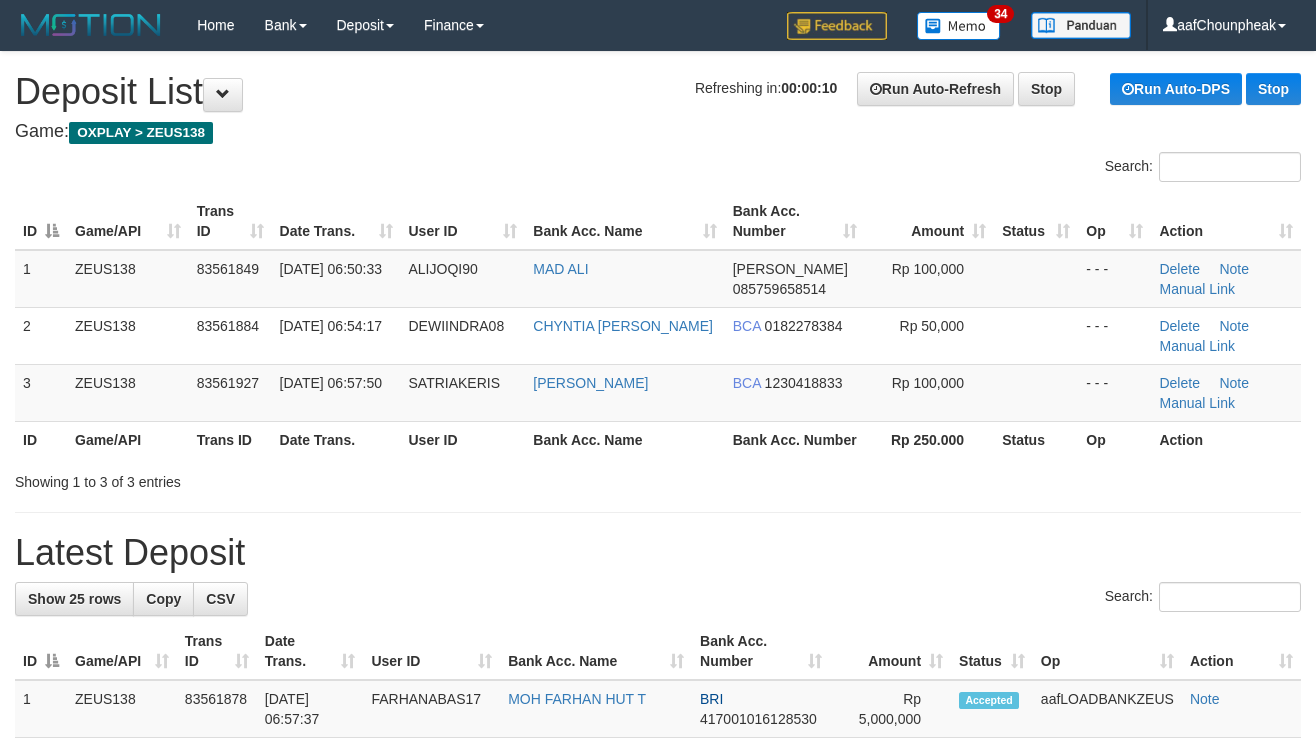 scroll, scrollTop: 0, scrollLeft: 0, axis: both 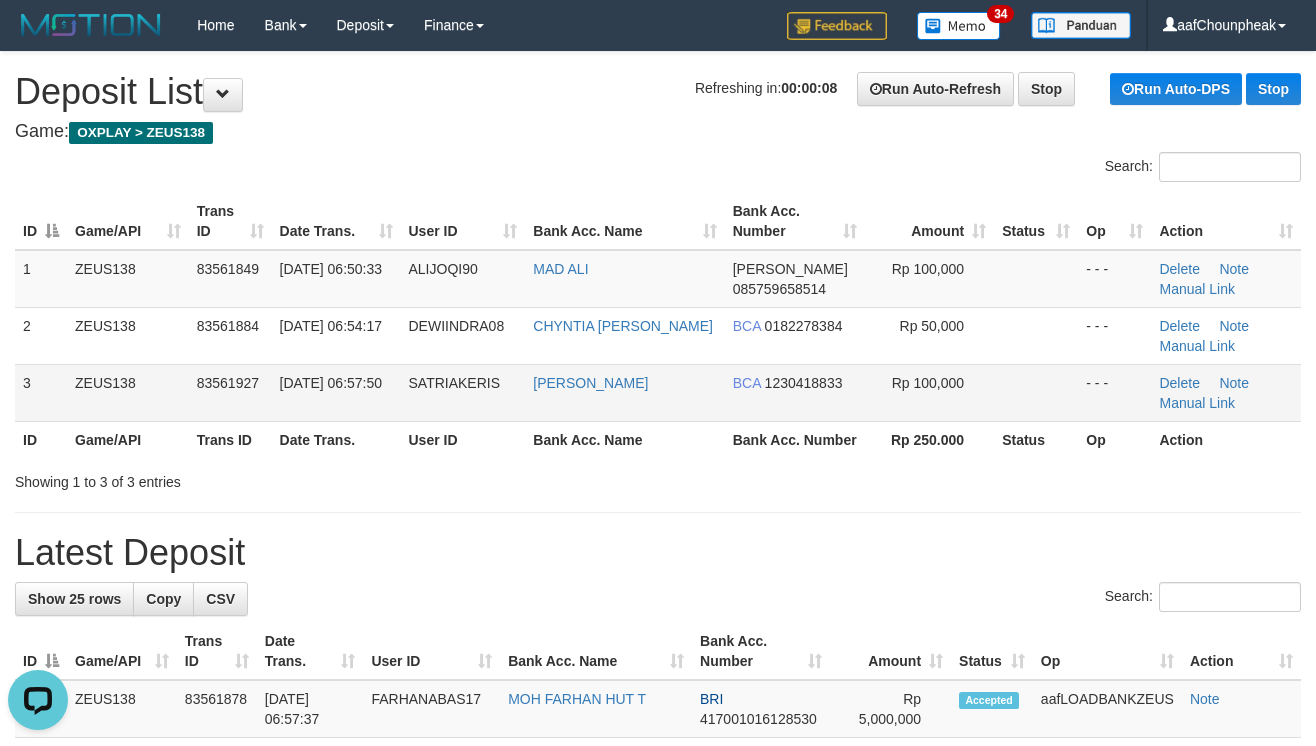 click on "BCA
1230418833" at bounding box center (795, 392) 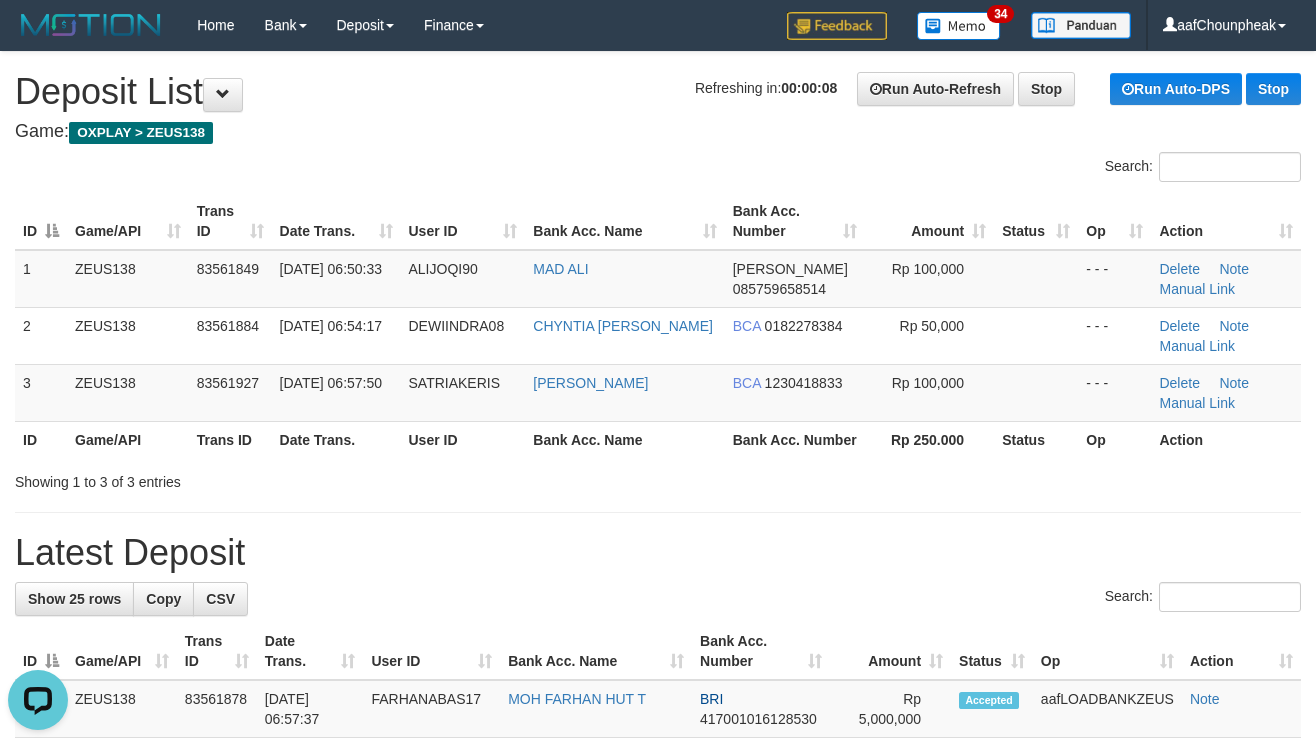 drag, startPoint x: 801, startPoint y: 565, endPoint x: 1032, endPoint y: 573, distance: 231.13849 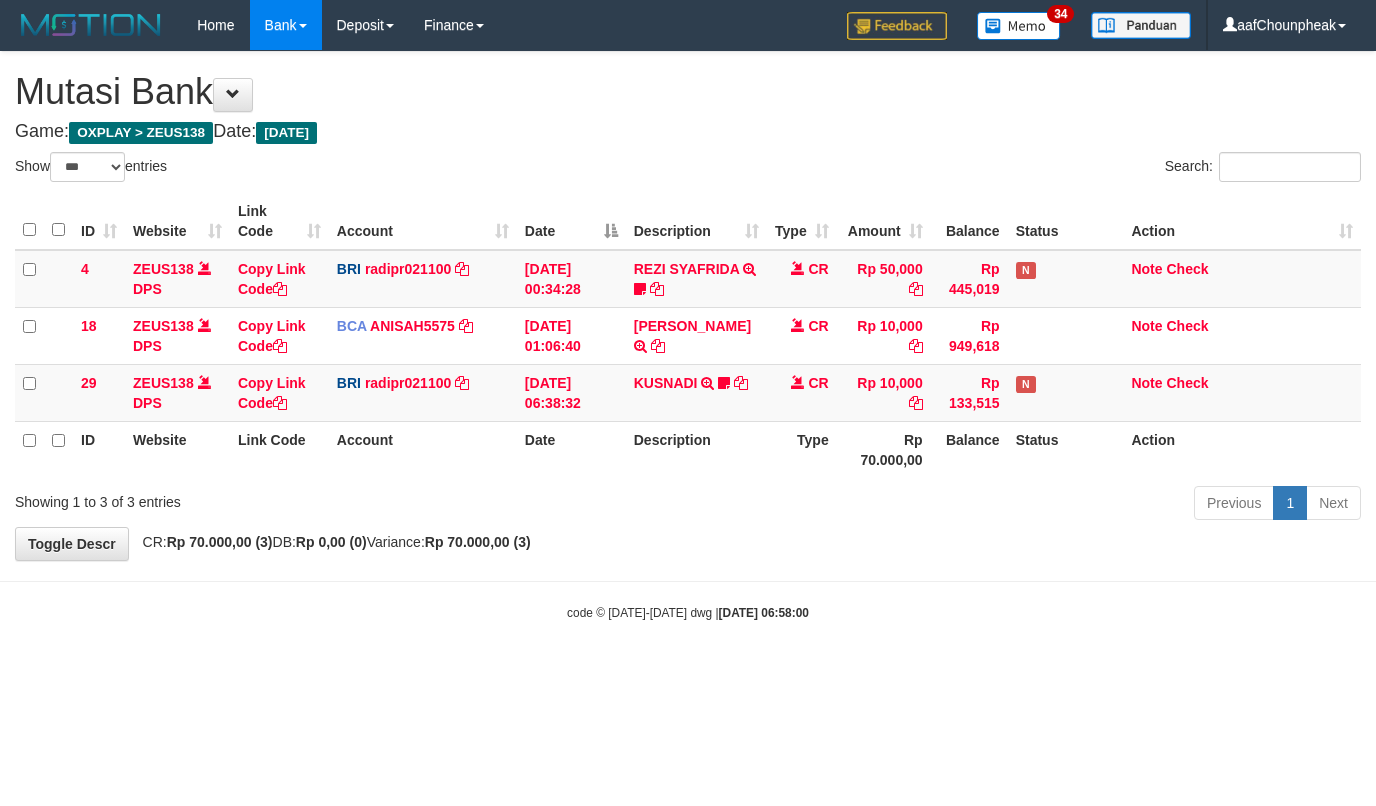 select on "***" 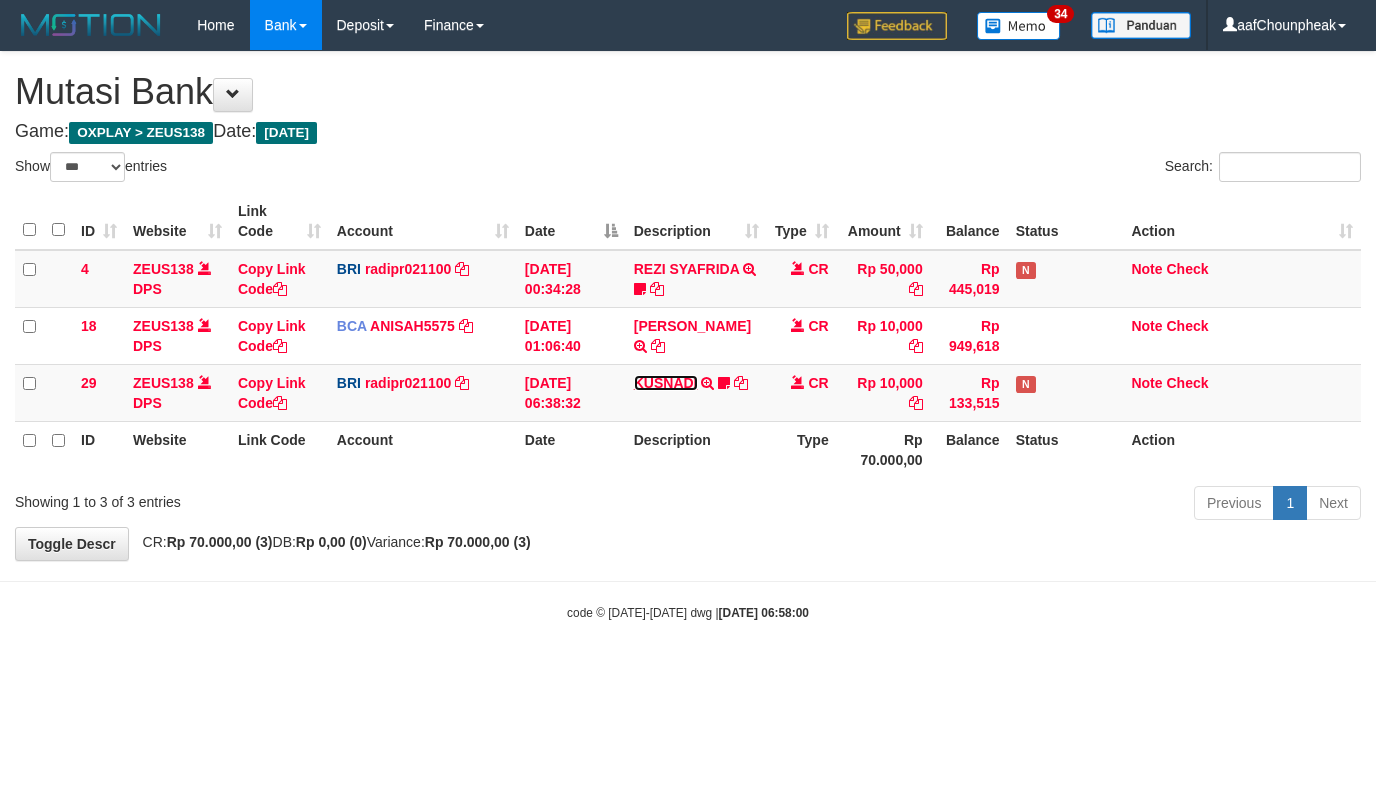 click on "KUSNADI" at bounding box center (666, 383) 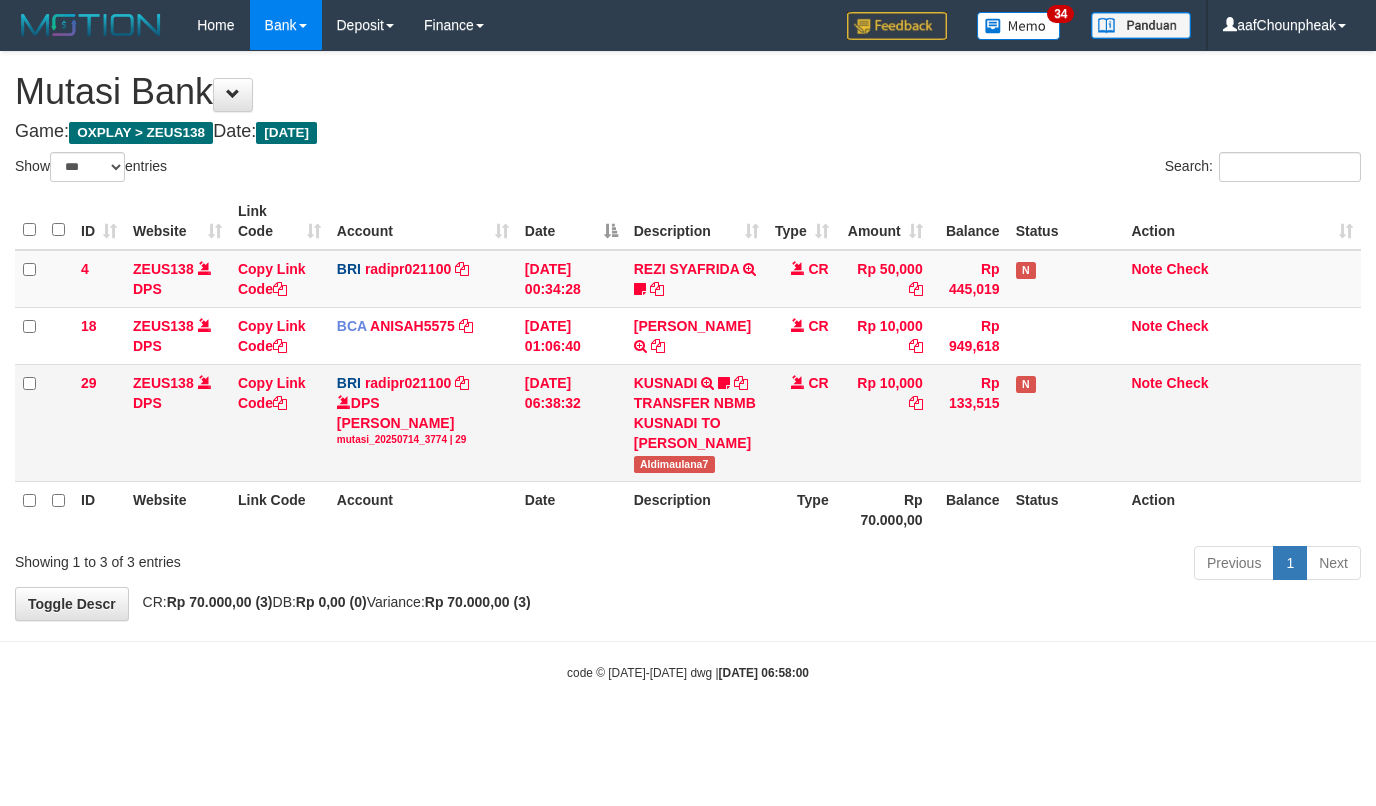 click on "Aldimaulana7" at bounding box center (674, 464) 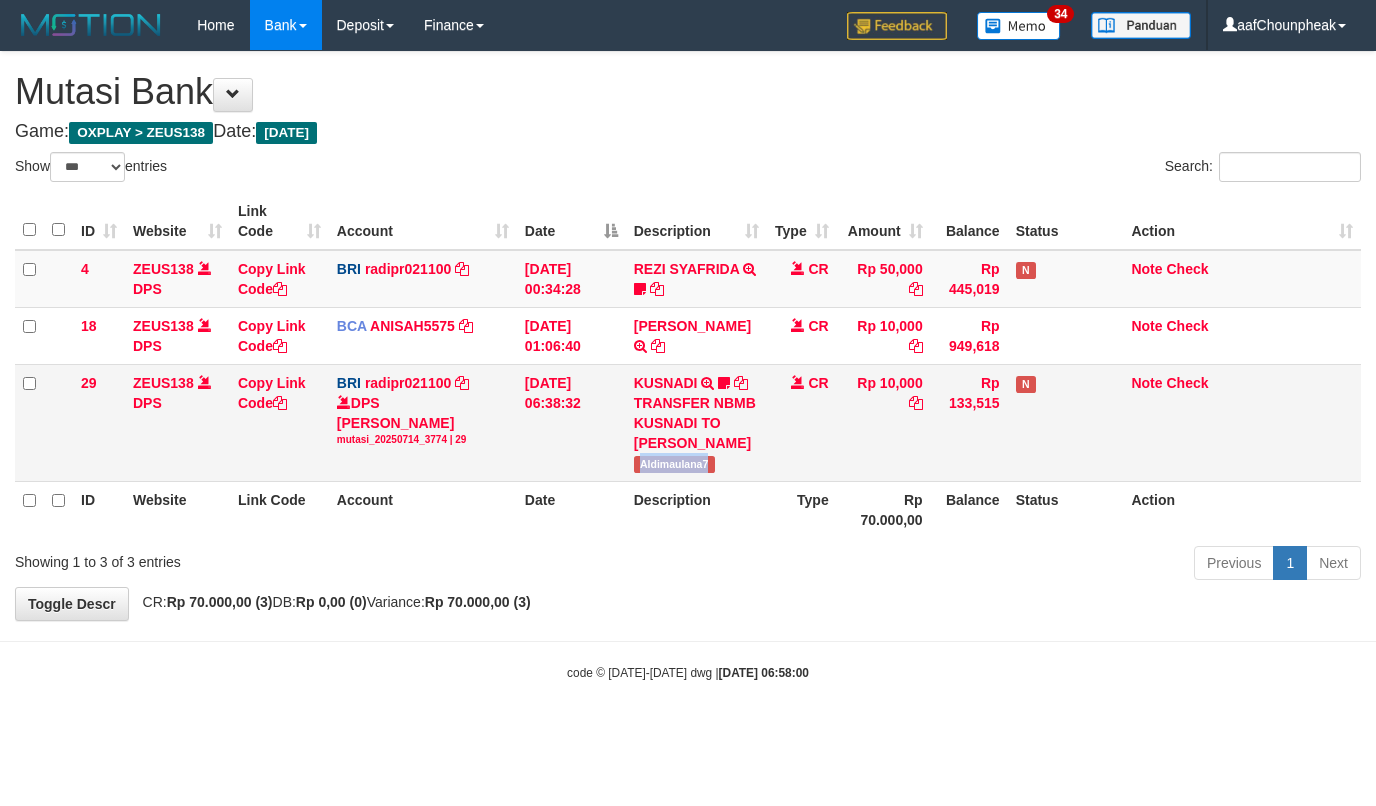 click on "Aldimaulana7" at bounding box center (674, 464) 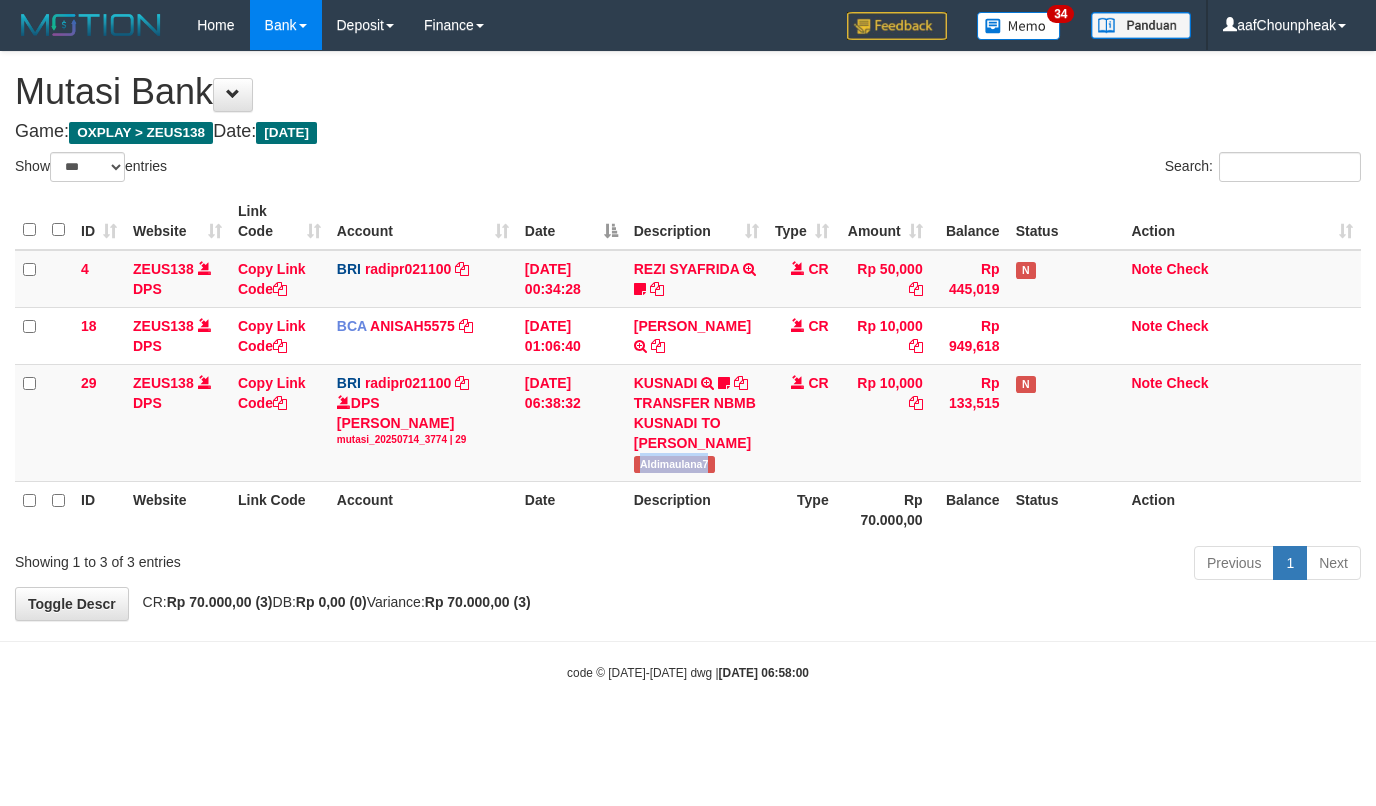 copy on "Aldimaulana7" 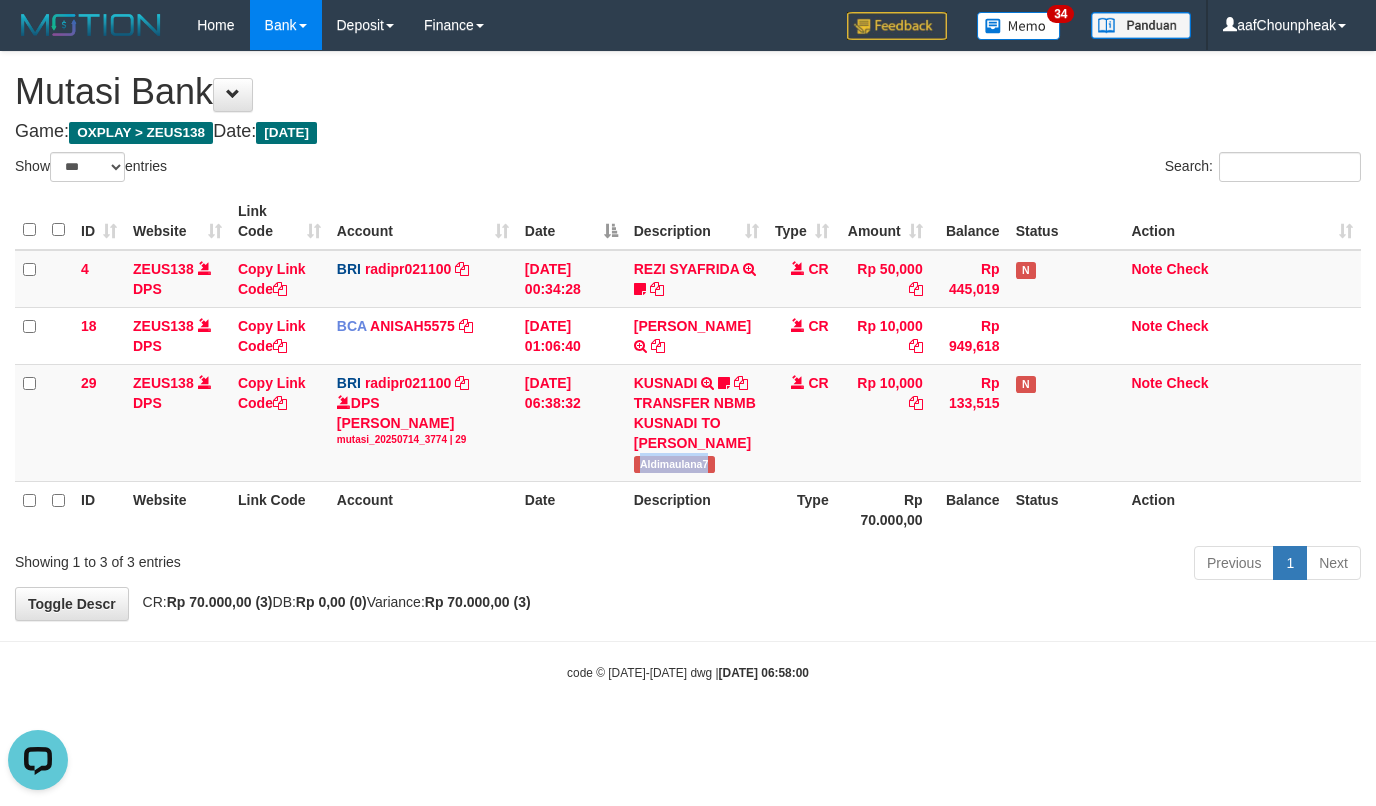scroll, scrollTop: 0, scrollLeft: 0, axis: both 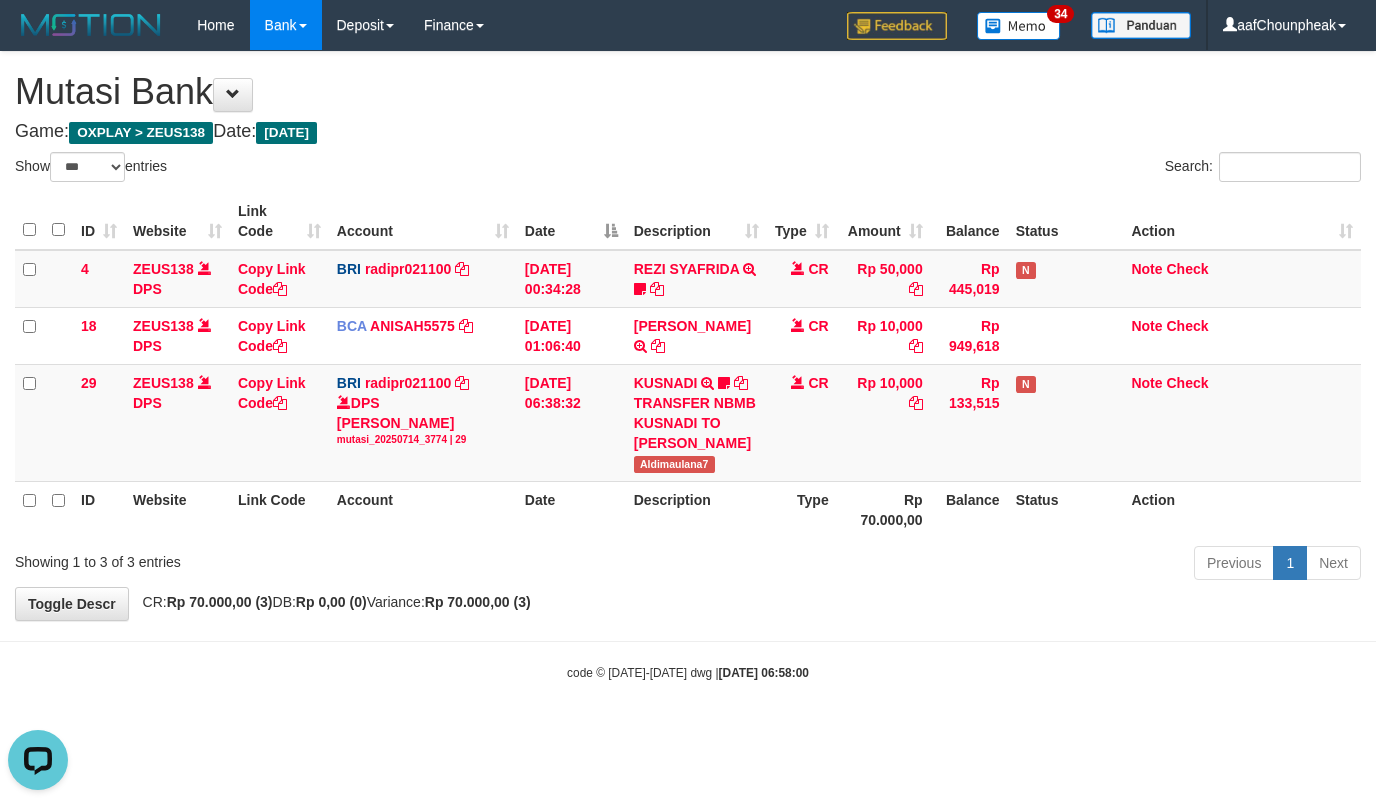 click on "Toggle navigation
Home
Bank
Account List
Mutasi Bank
Search
Note Mutasi
Deposit
DPS List
History
Finance
Financial Data
aafChounpheak
My Profile
Log Out
34" at bounding box center (688, 366) 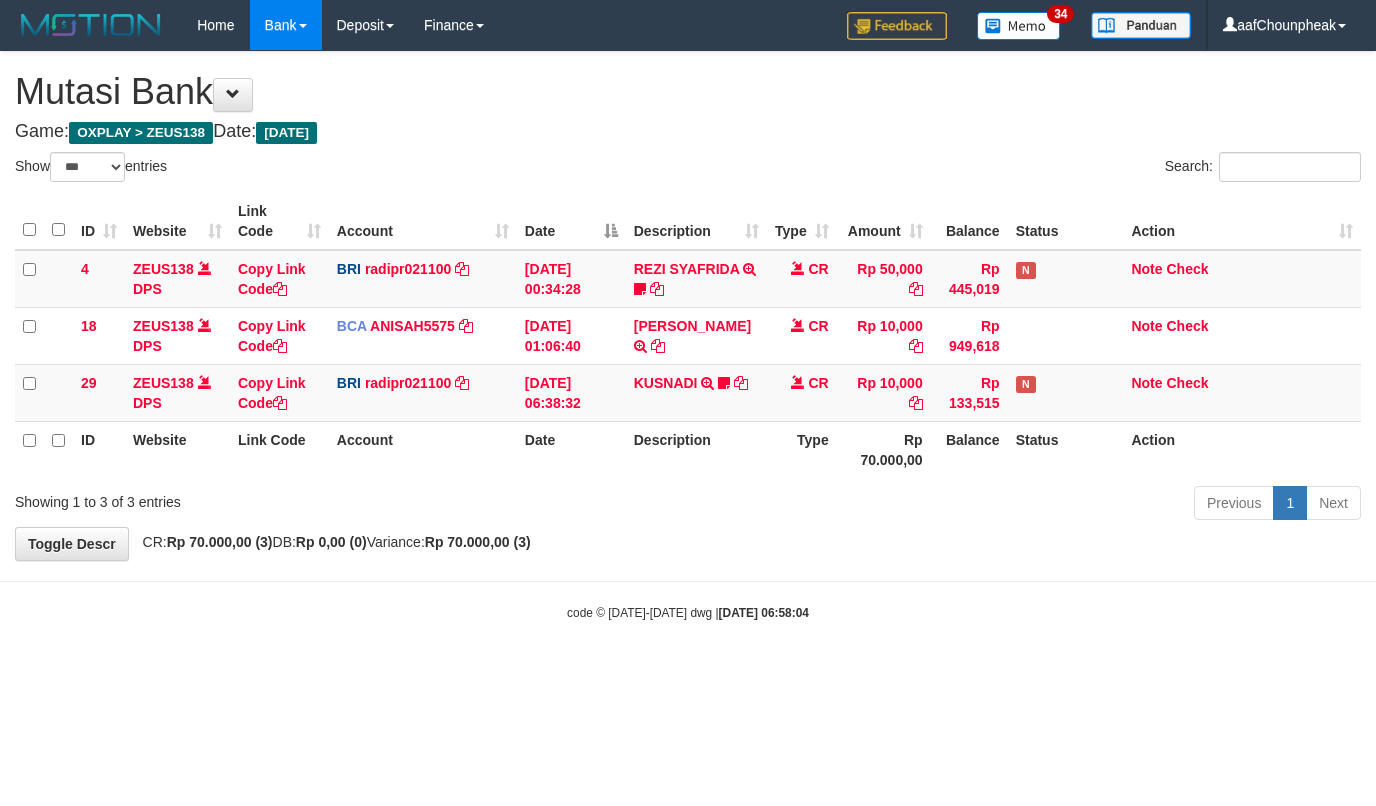 select on "***" 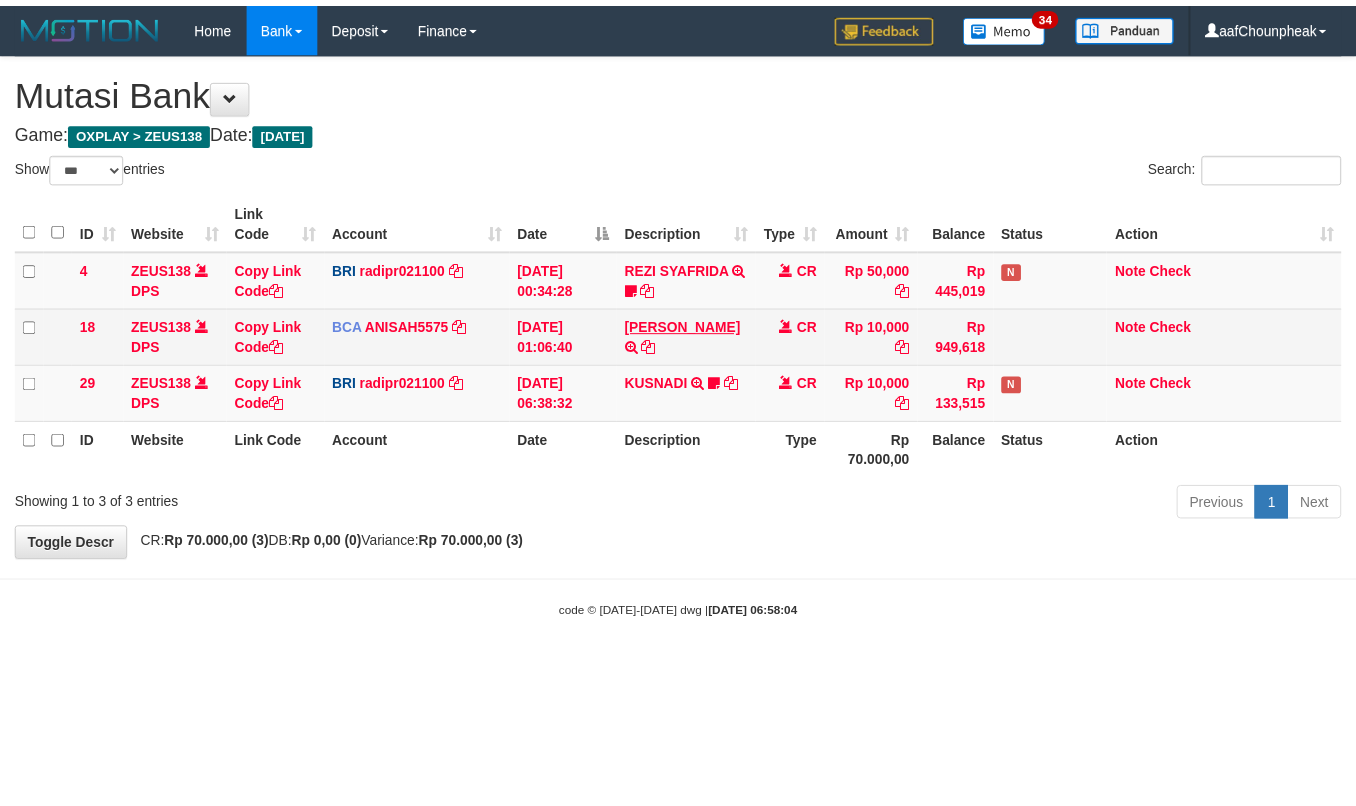 scroll, scrollTop: 0, scrollLeft: 0, axis: both 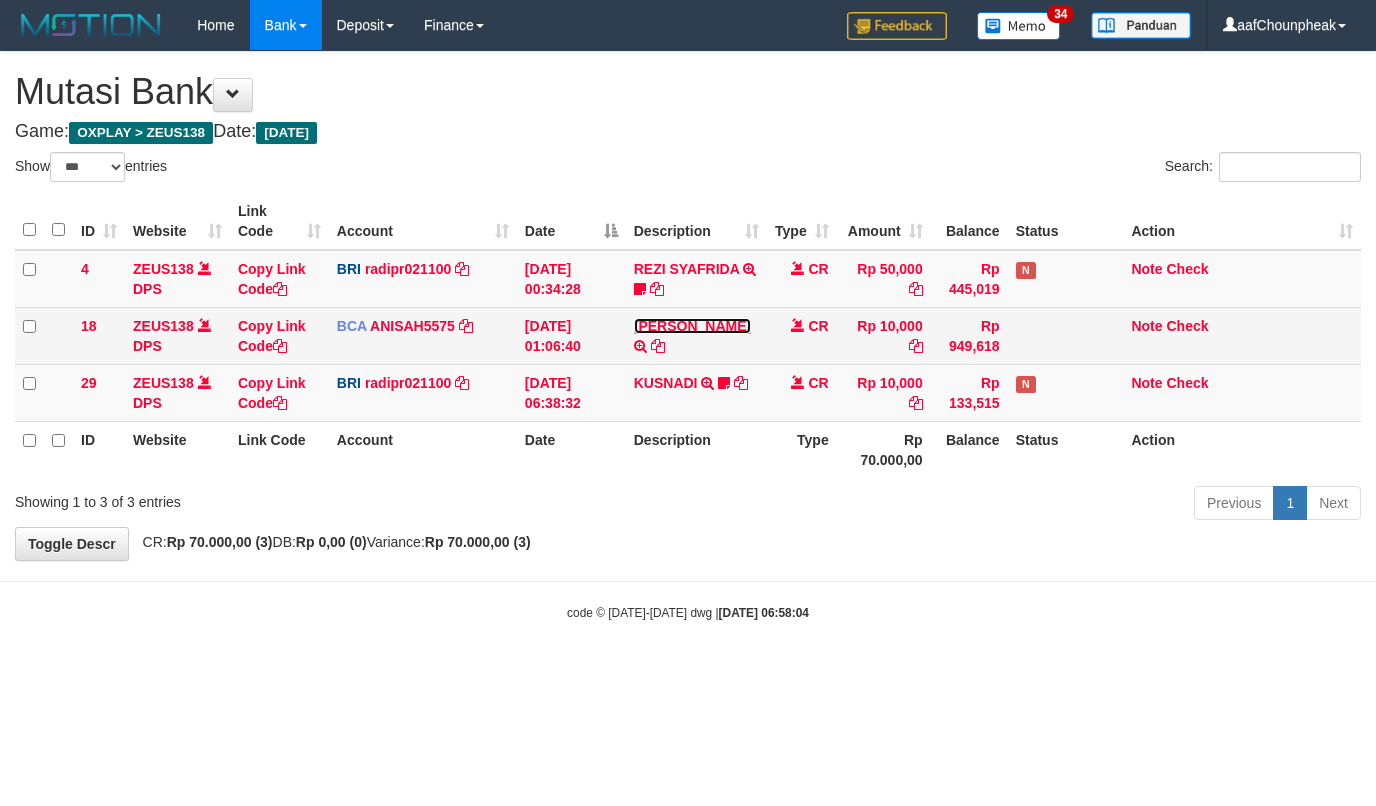 click on "[PERSON_NAME]" at bounding box center (692, 326) 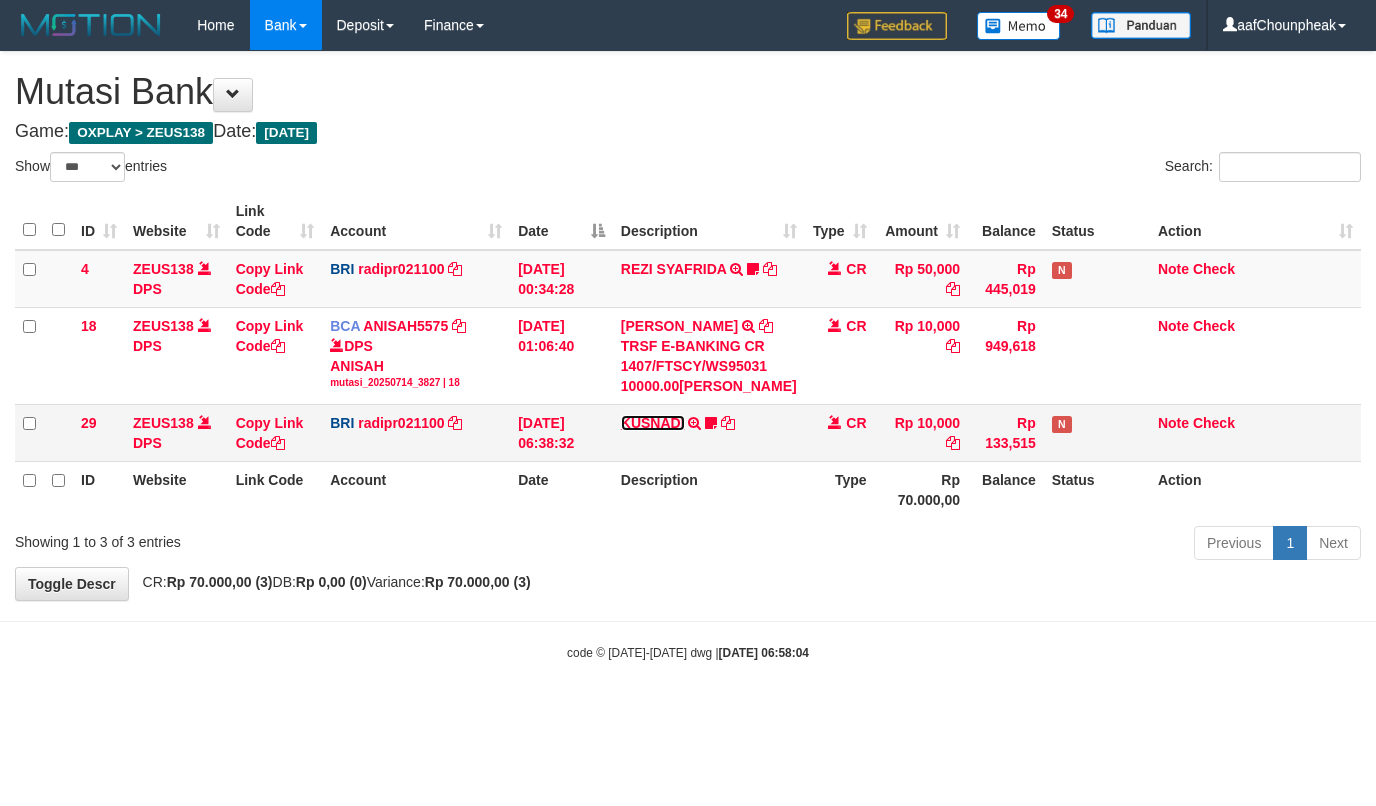 click on "KUSNADI" at bounding box center (653, 423) 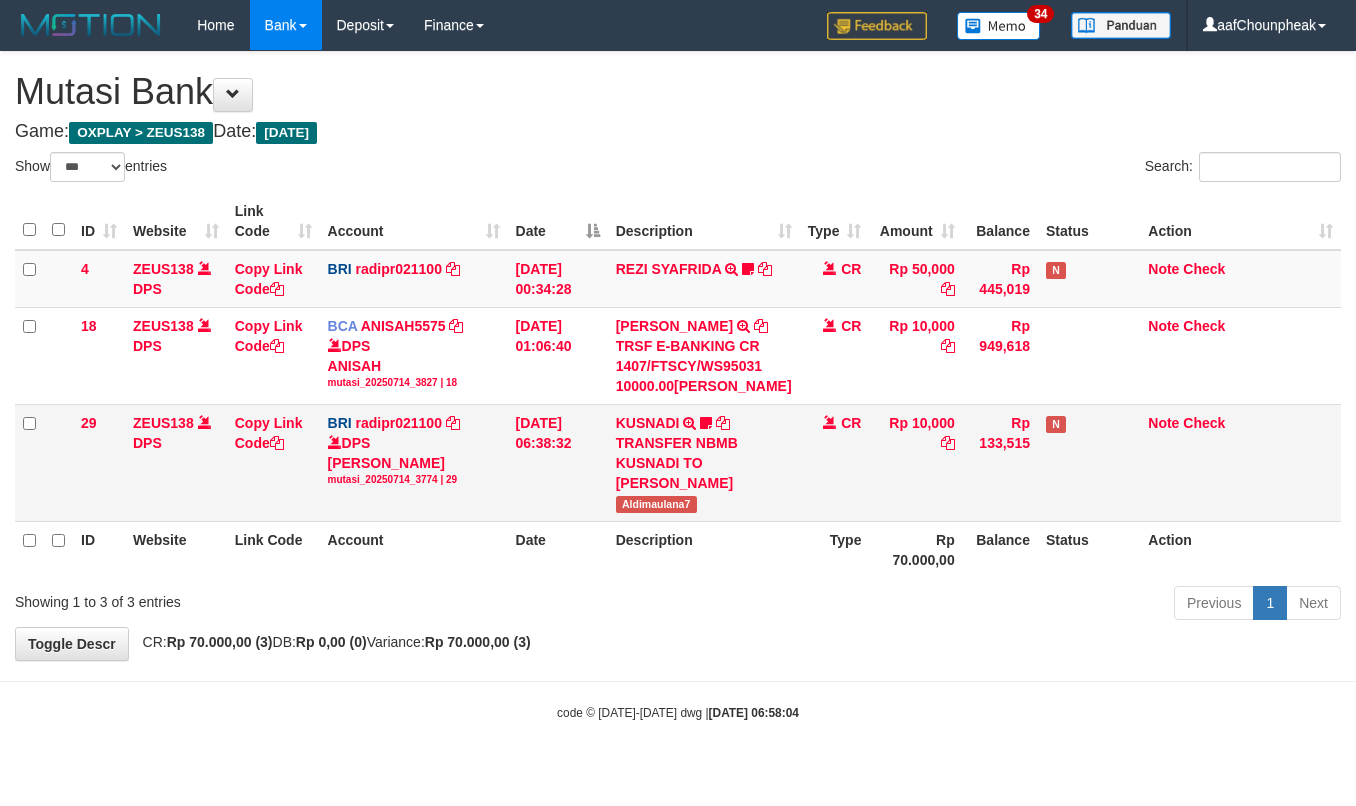 click on "Aldimaulana7" at bounding box center (656, 504) 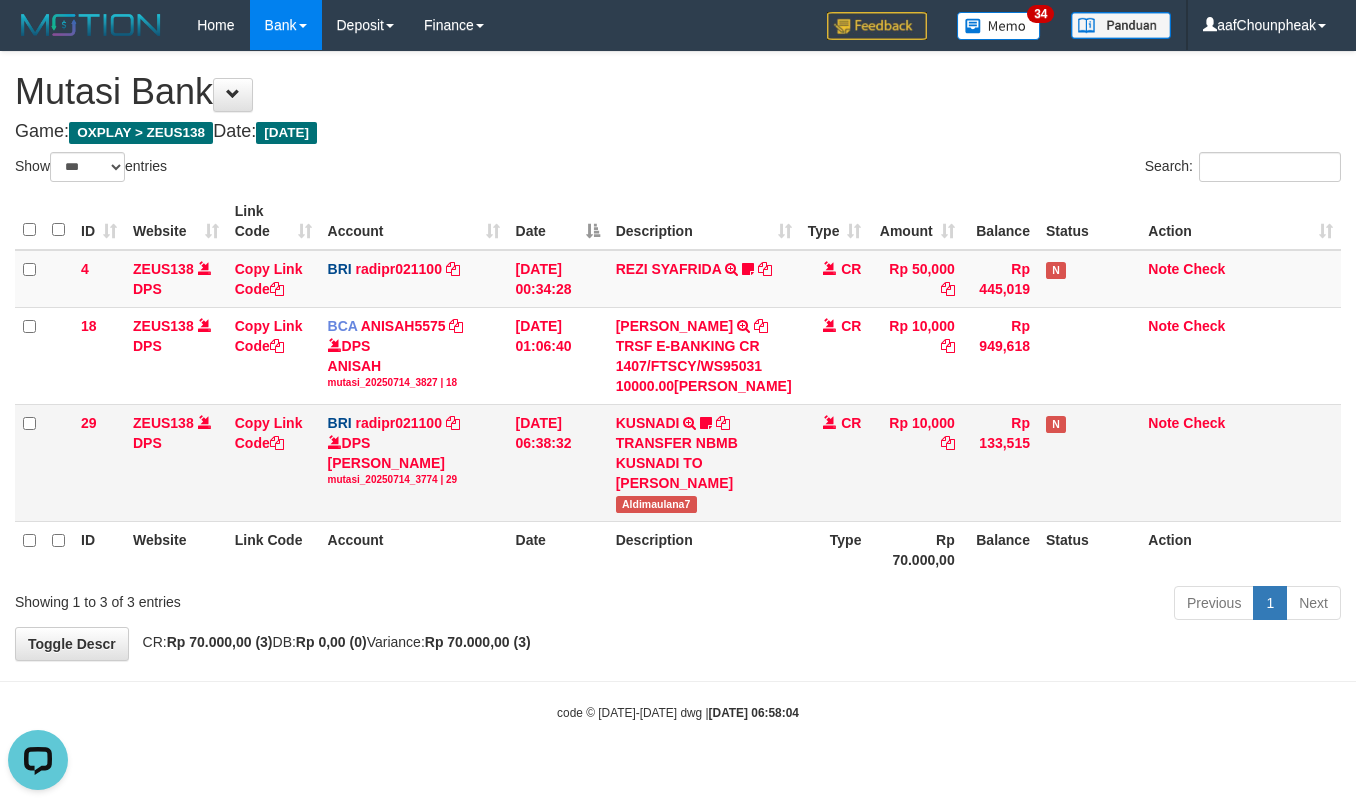 scroll, scrollTop: 0, scrollLeft: 0, axis: both 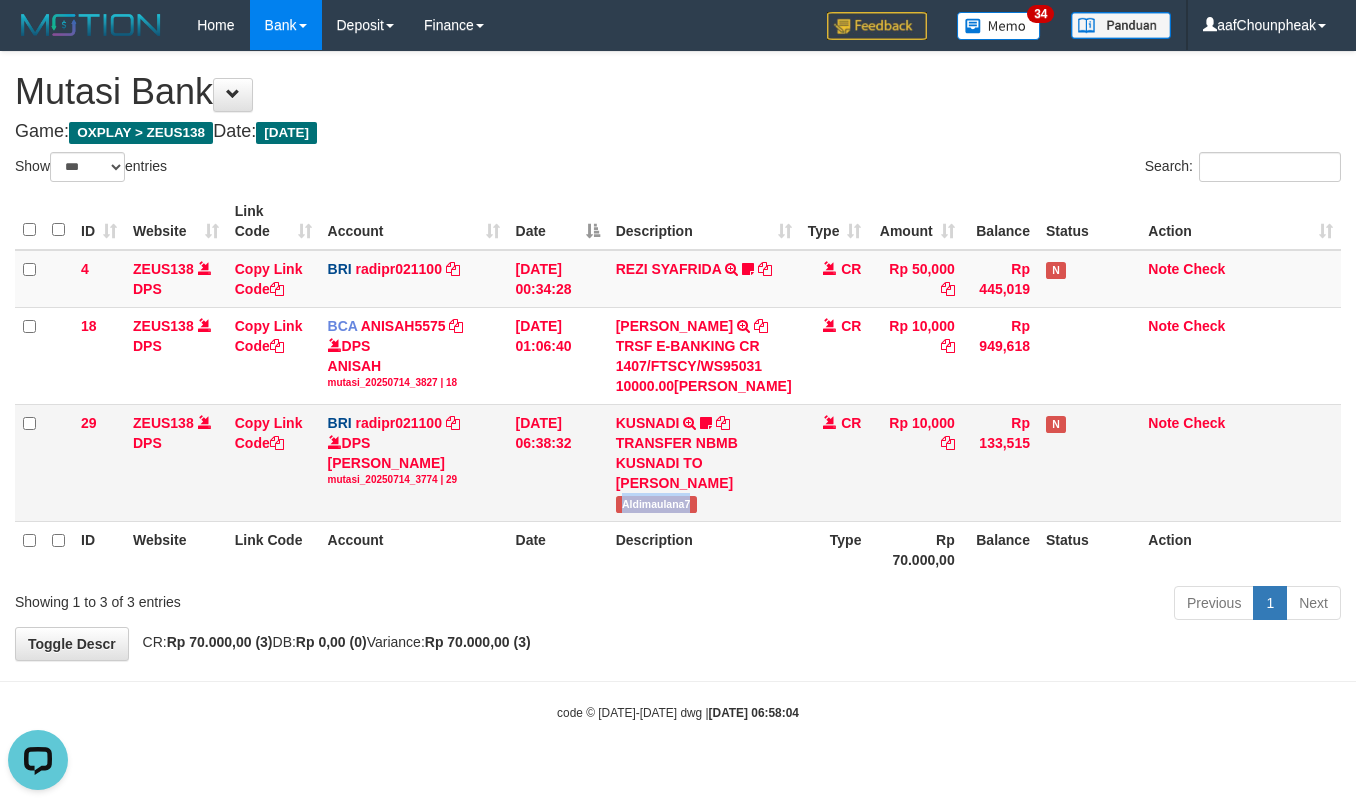 click on "Aldimaulana7" at bounding box center (656, 504) 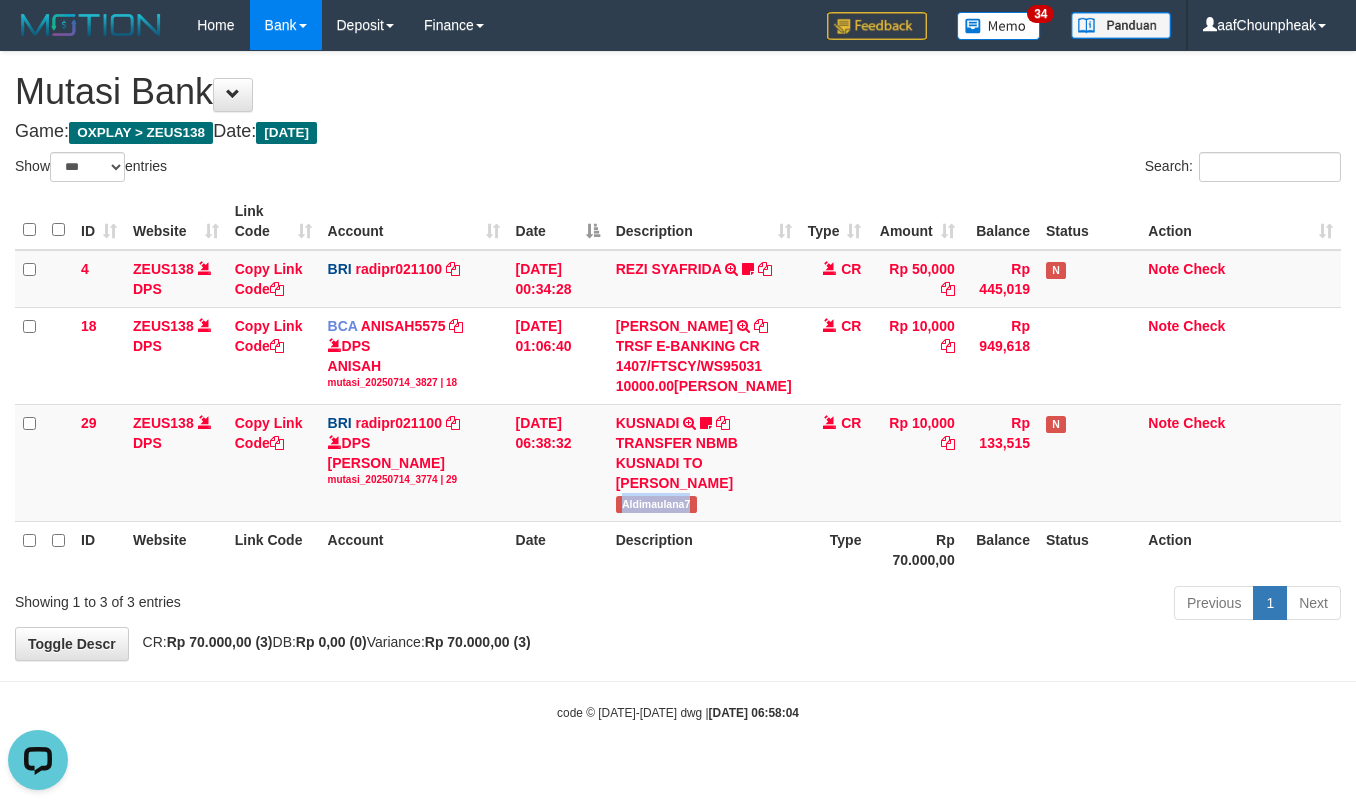 copy on "Aldimaulana7" 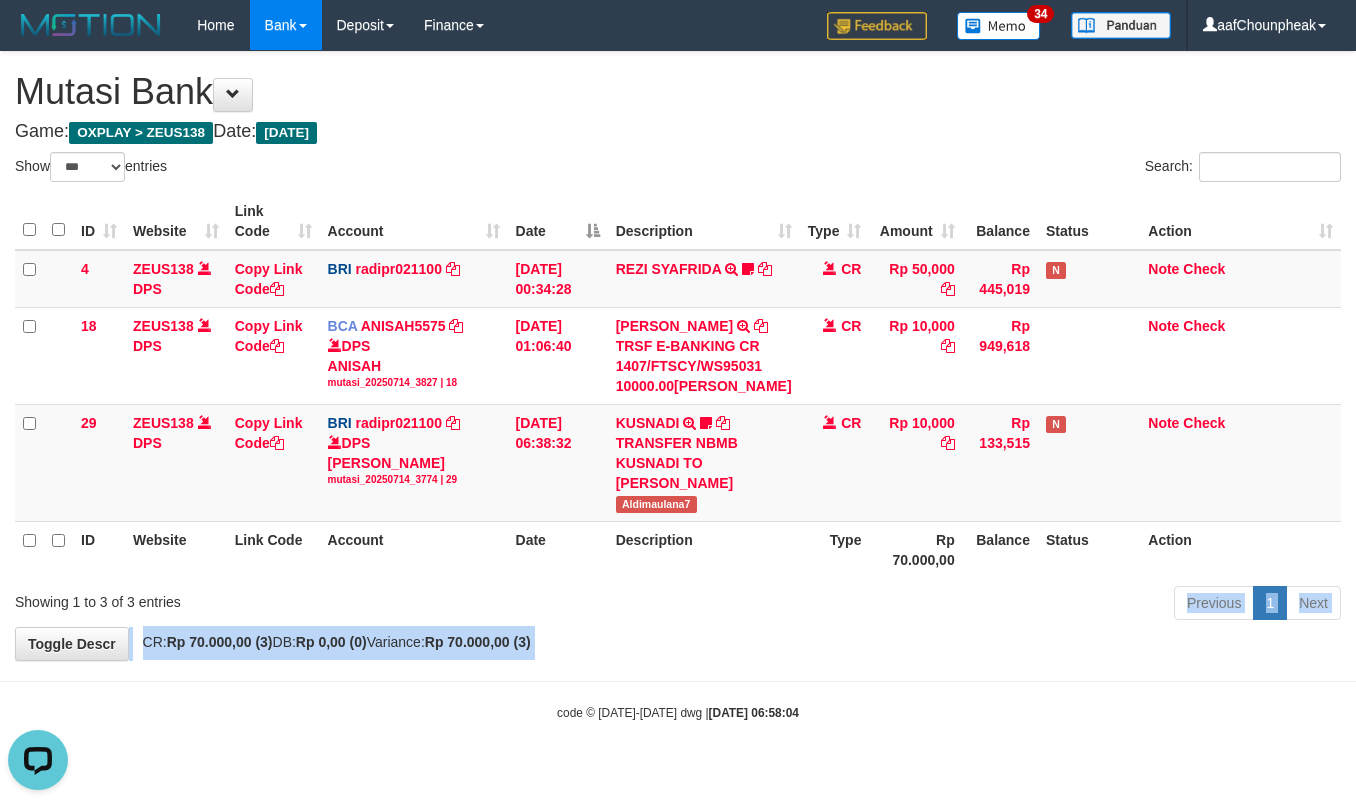 drag, startPoint x: 966, startPoint y: 728, endPoint x: 972, endPoint y: 741, distance: 14.3178215 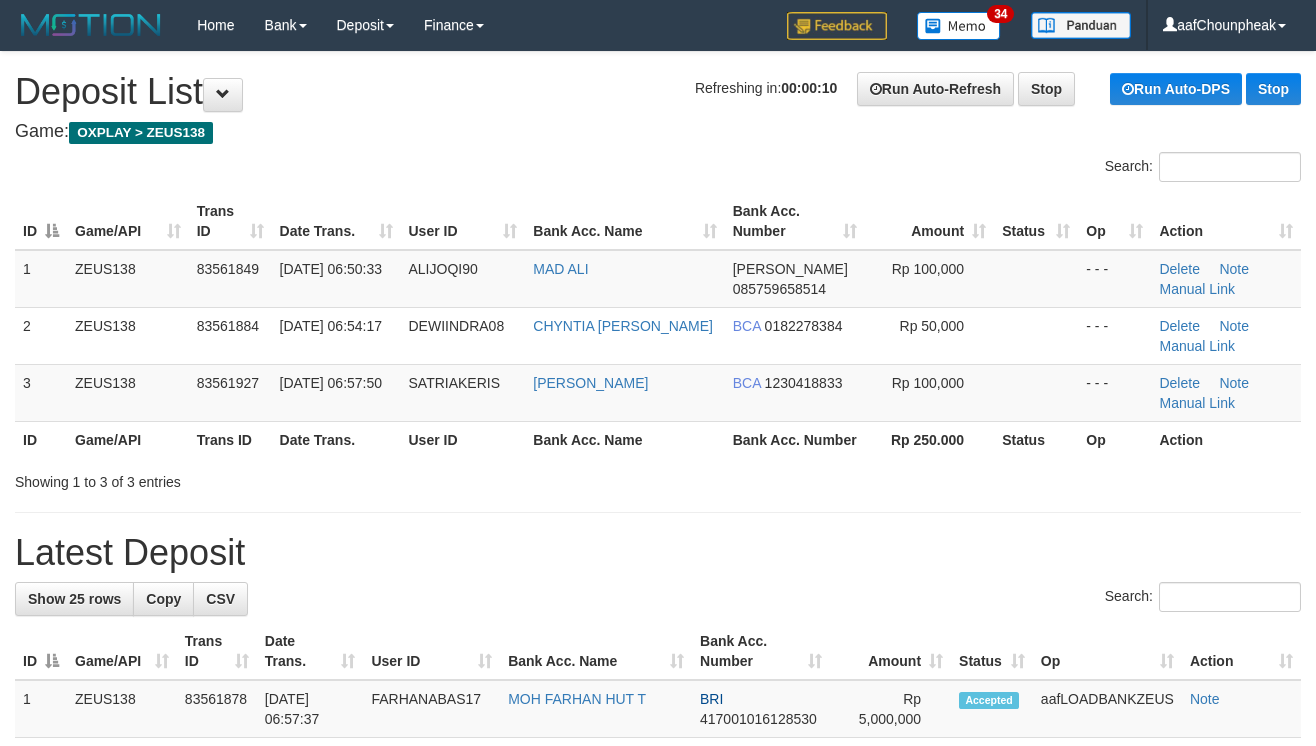 scroll, scrollTop: 0, scrollLeft: 0, axis: both 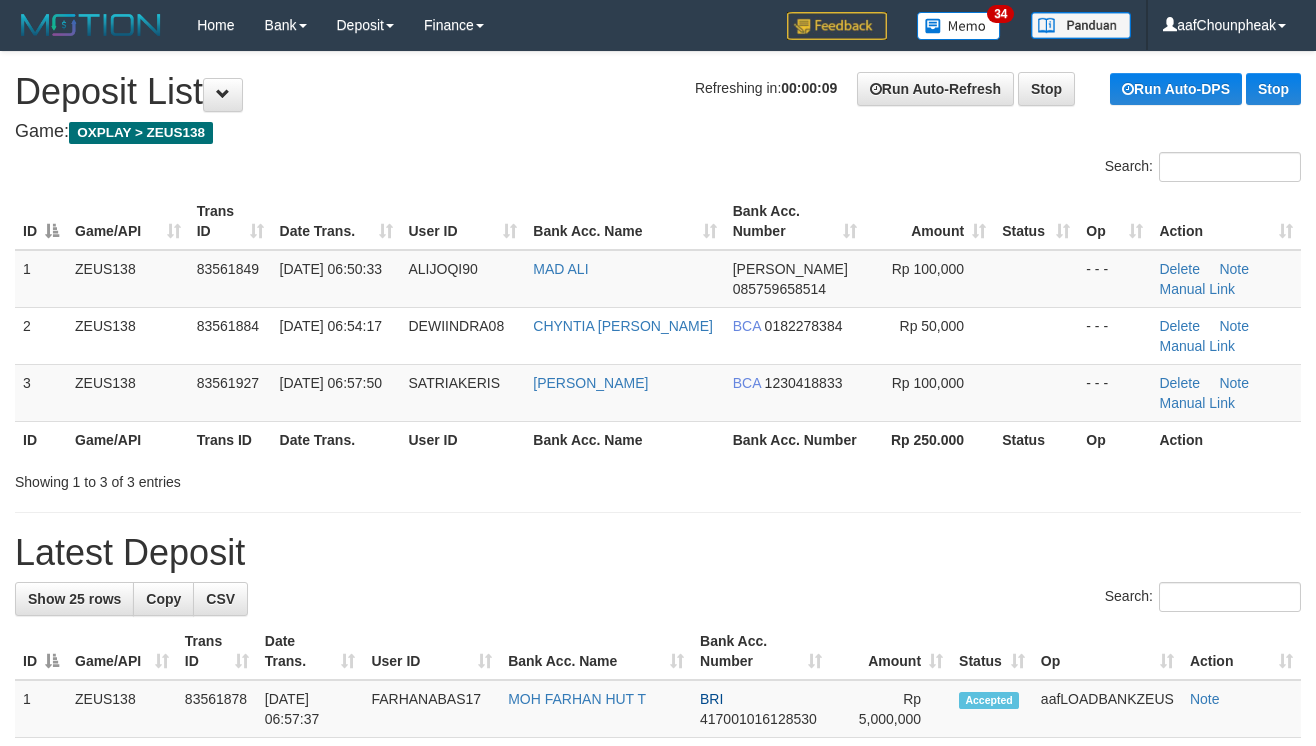 click on "**********" at bounding box center [658, 1145] 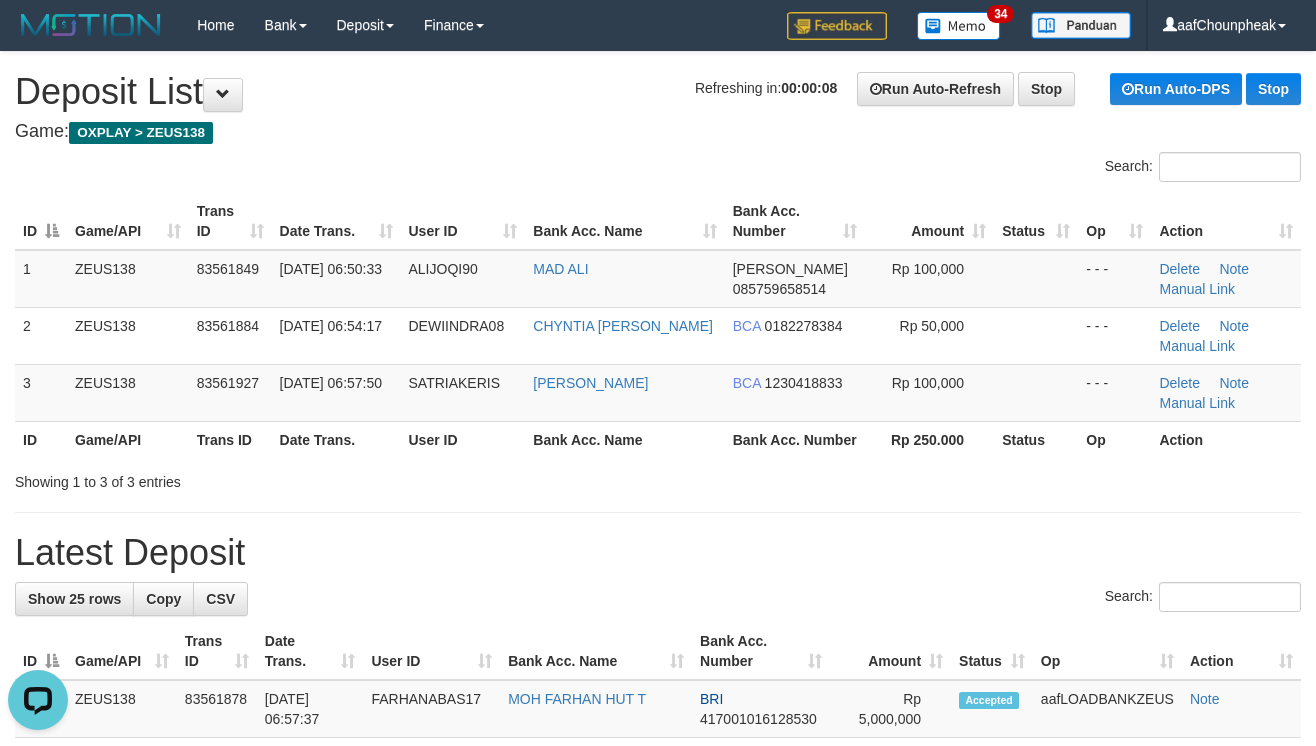 scroll, scrollTop: 0, scrollLeft: 0, axis: both 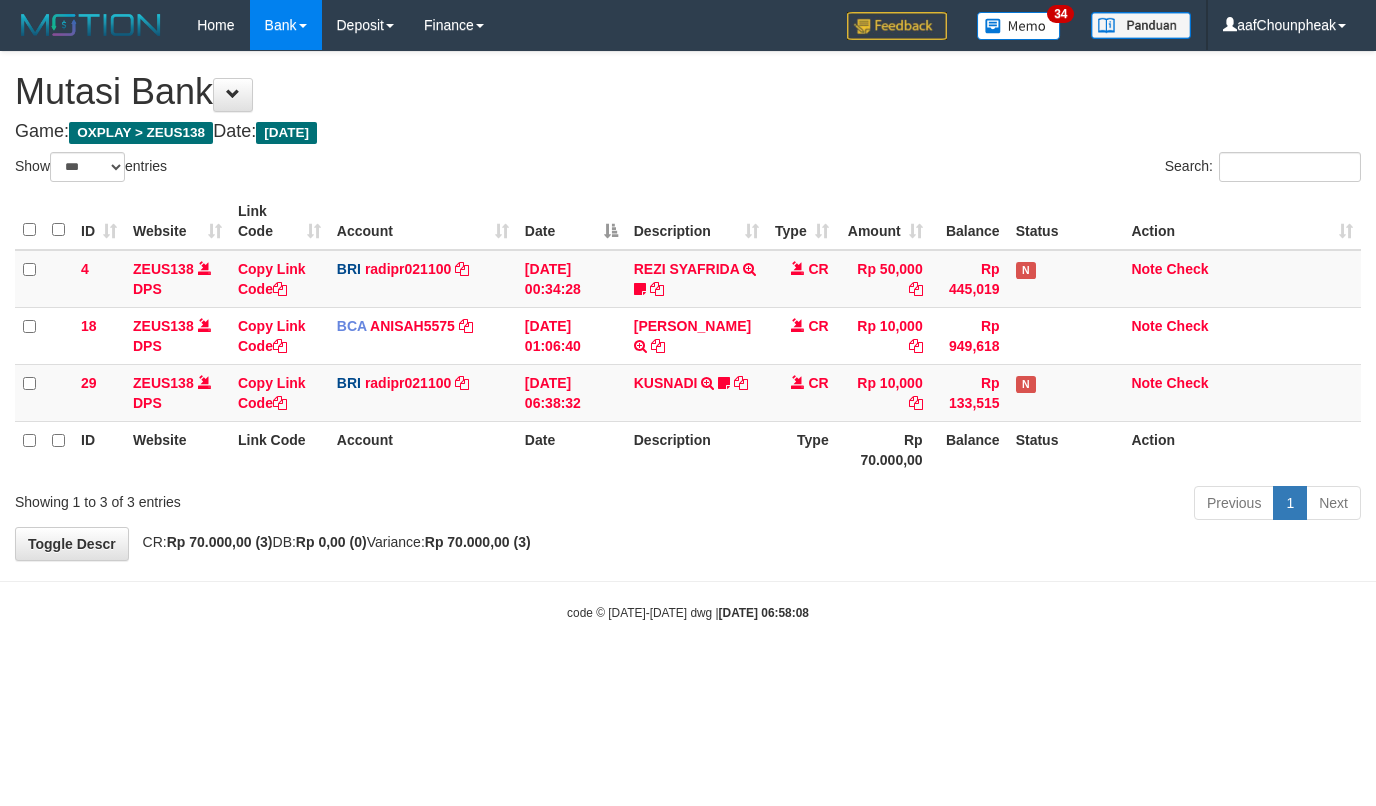 select on "***" 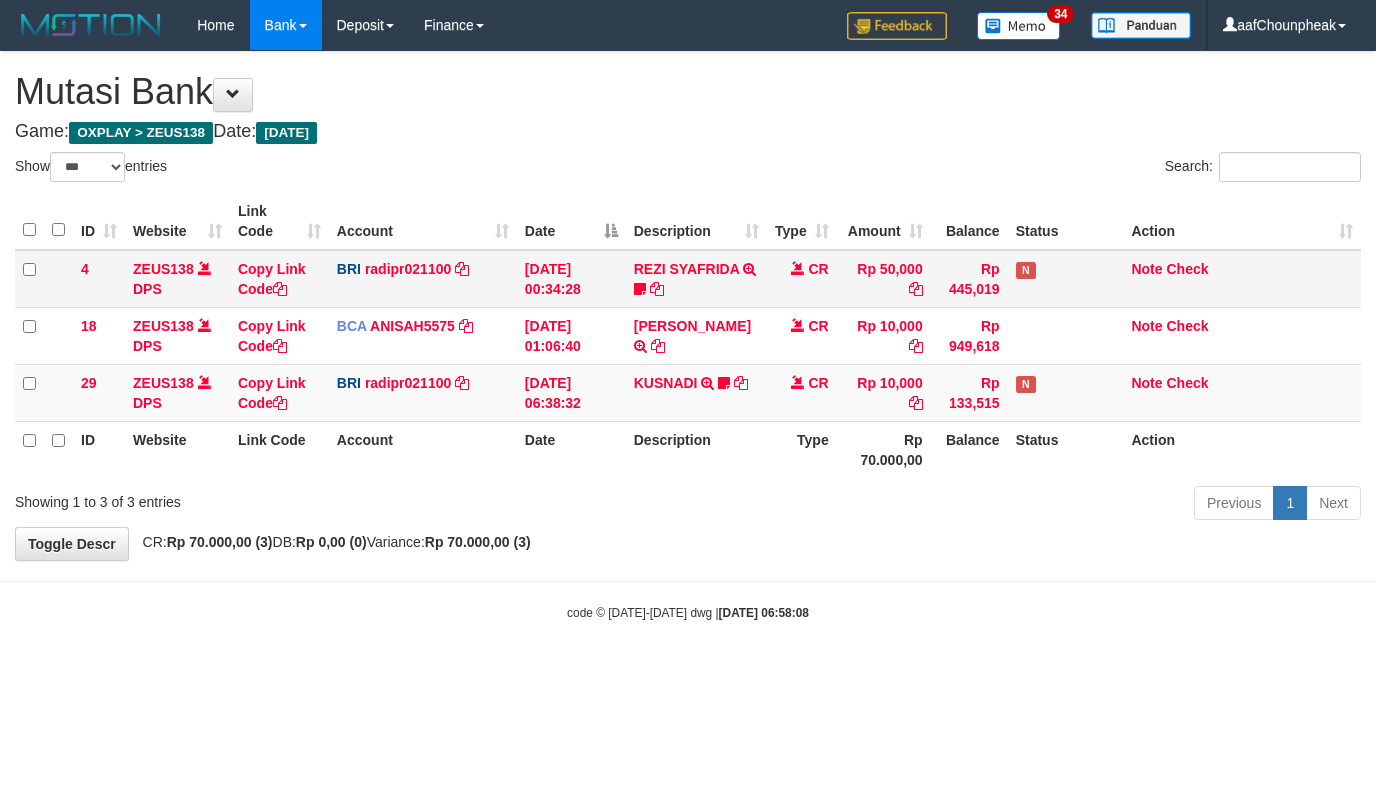 scroll, scrollTop: 0, scrollLeft: 0, axis: both 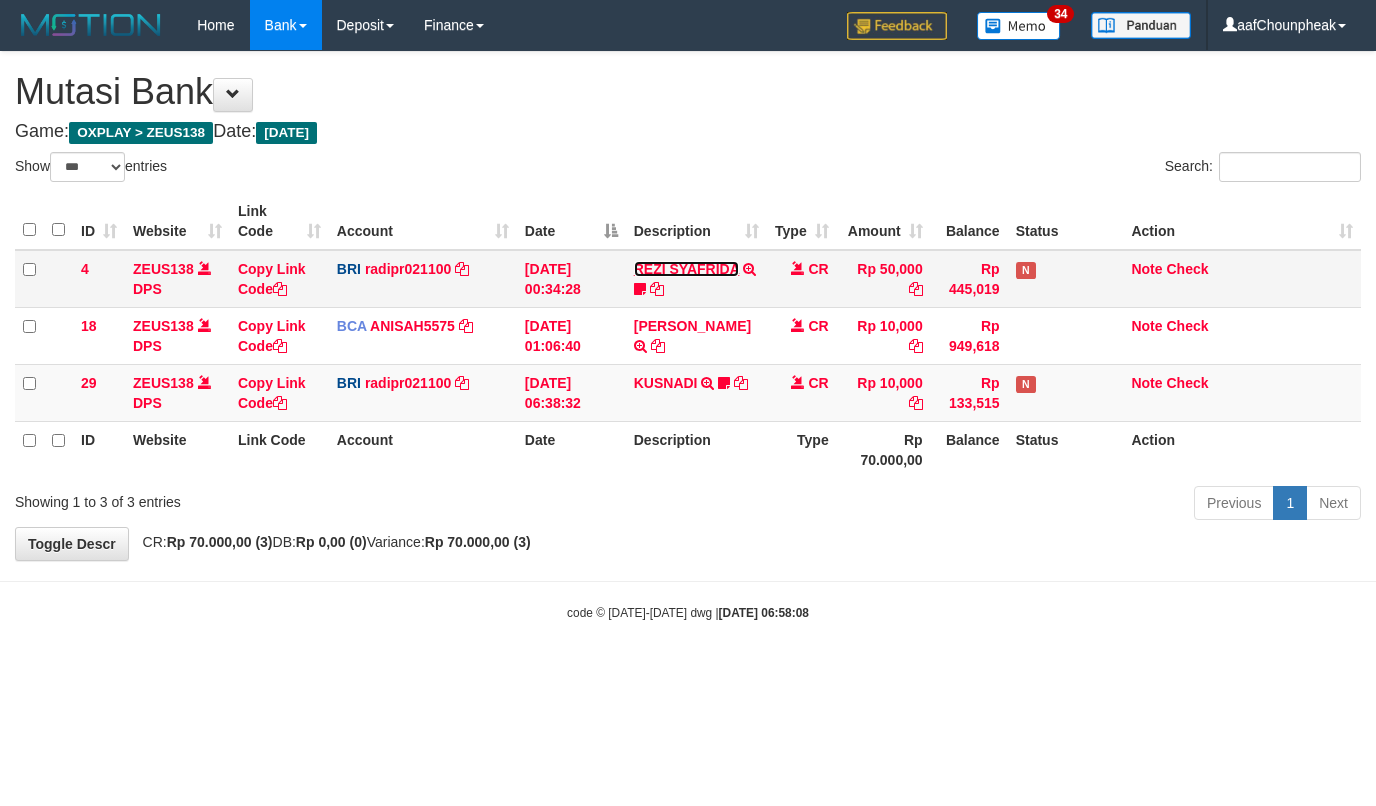 click on "REZI SYAFRIDA" at bounding box center (687, 269) 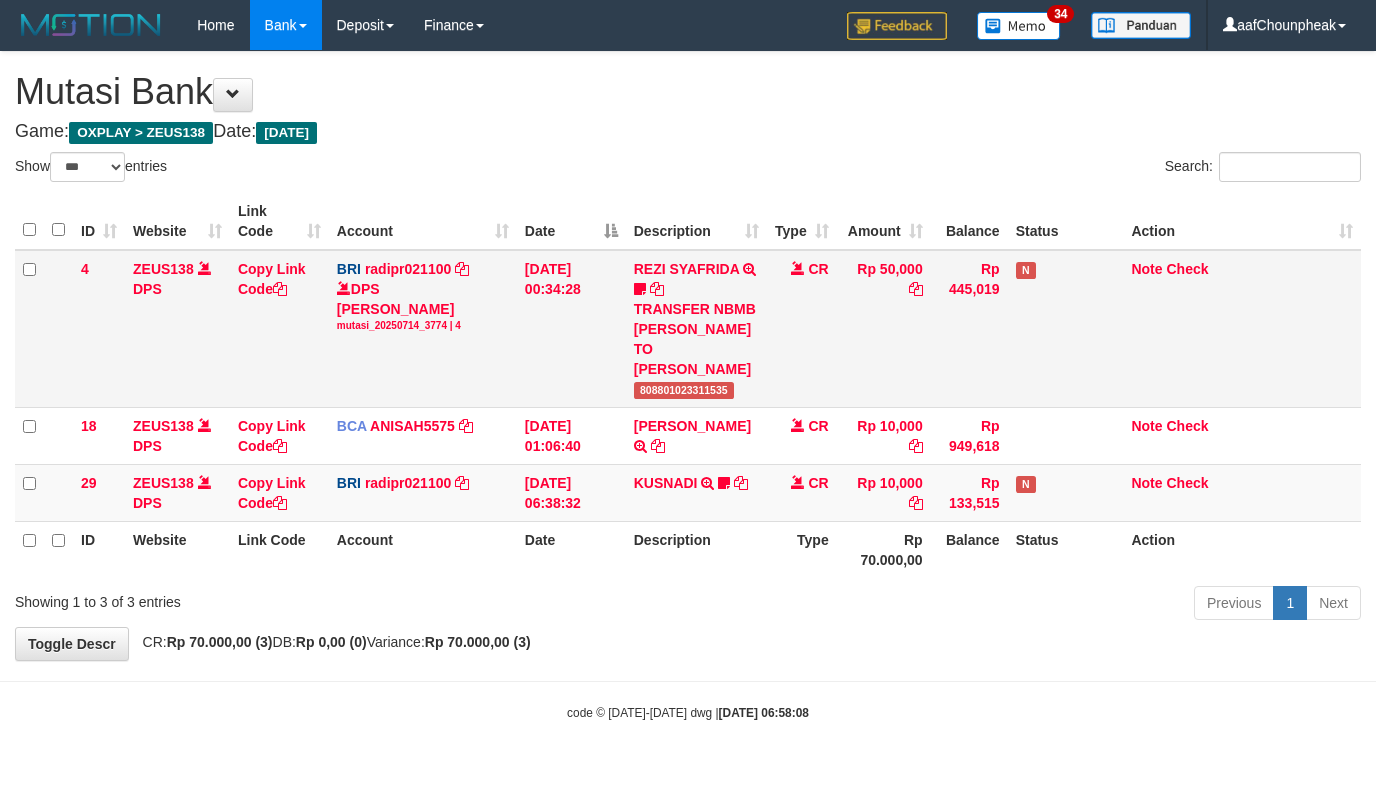 click on "808801023311535" at bounding box center [684, 390] 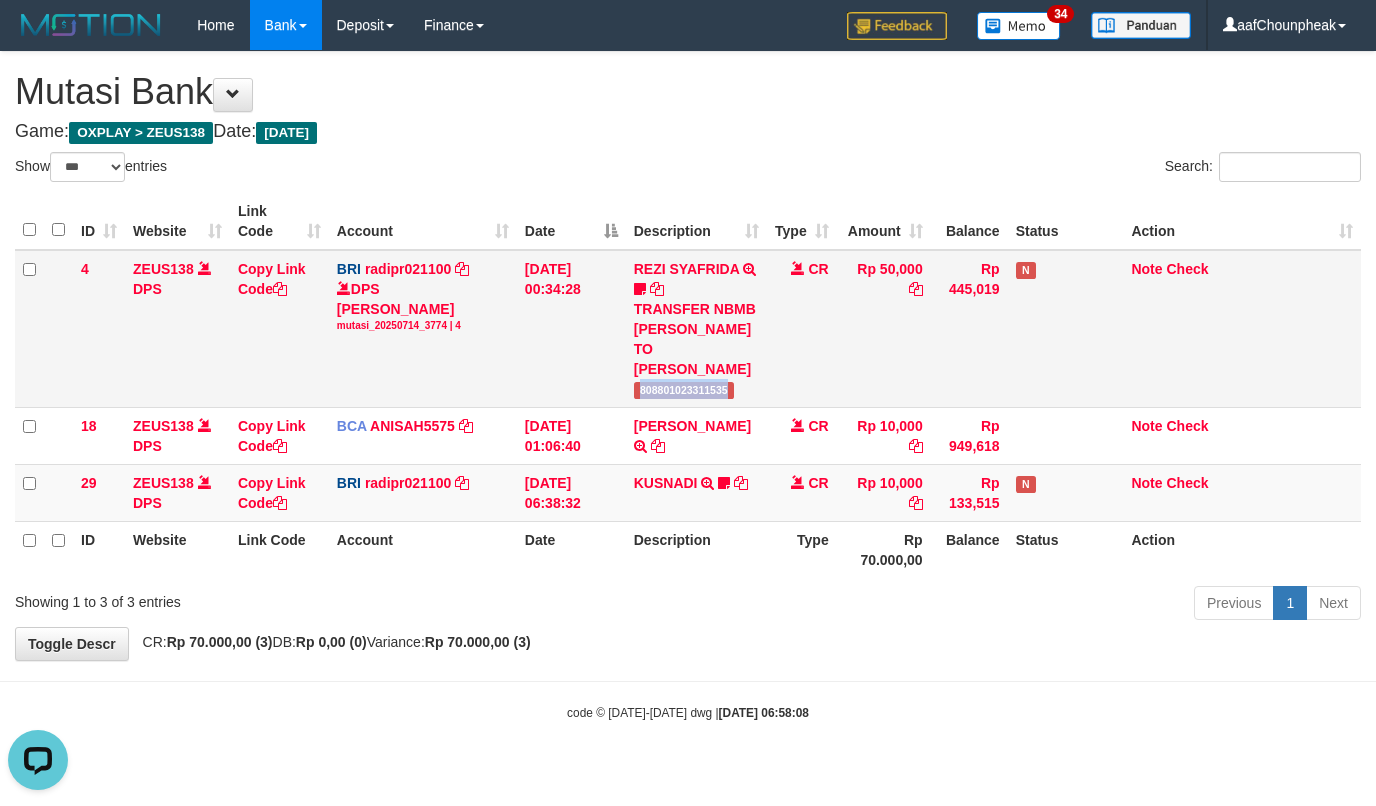 scroll, scrollTop: 0, scrollLeft: 0, axis: both 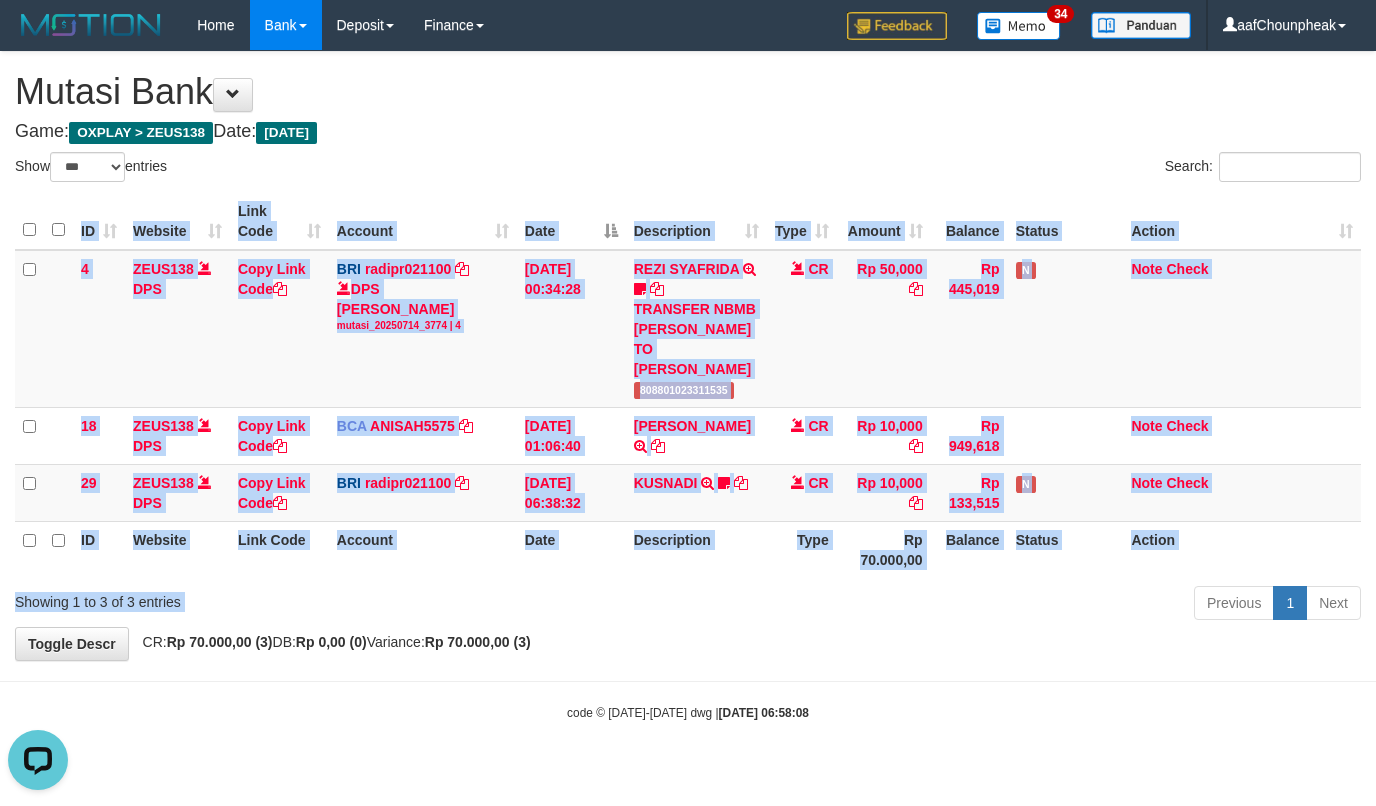 click on "Show  ** ** ** ***  entries Search:
ID Website Link Code Account Date Description Type Amount Balance Status Action
4
ZEUS138    DPS
Copy Link Code
BRI
radipr021100
DPS
REYNALDI ADI PRATAMA
mutasi_20250714_3774 | 4
mutasi_20250714_3774 | 4
14/07/2025 00:34:28
REZI SYAFRIDA            TRANSFER NBMB REZI SYAFRIDA TO REYNALDI ADI PRATAMA    808801023311535
CR
Rp 50,000
Rp 445,019
N
Note
Check
18
ZEUS138    DPS
Copy Link Code
BCA
ANISAH5575" at bounding box center [688, 389] 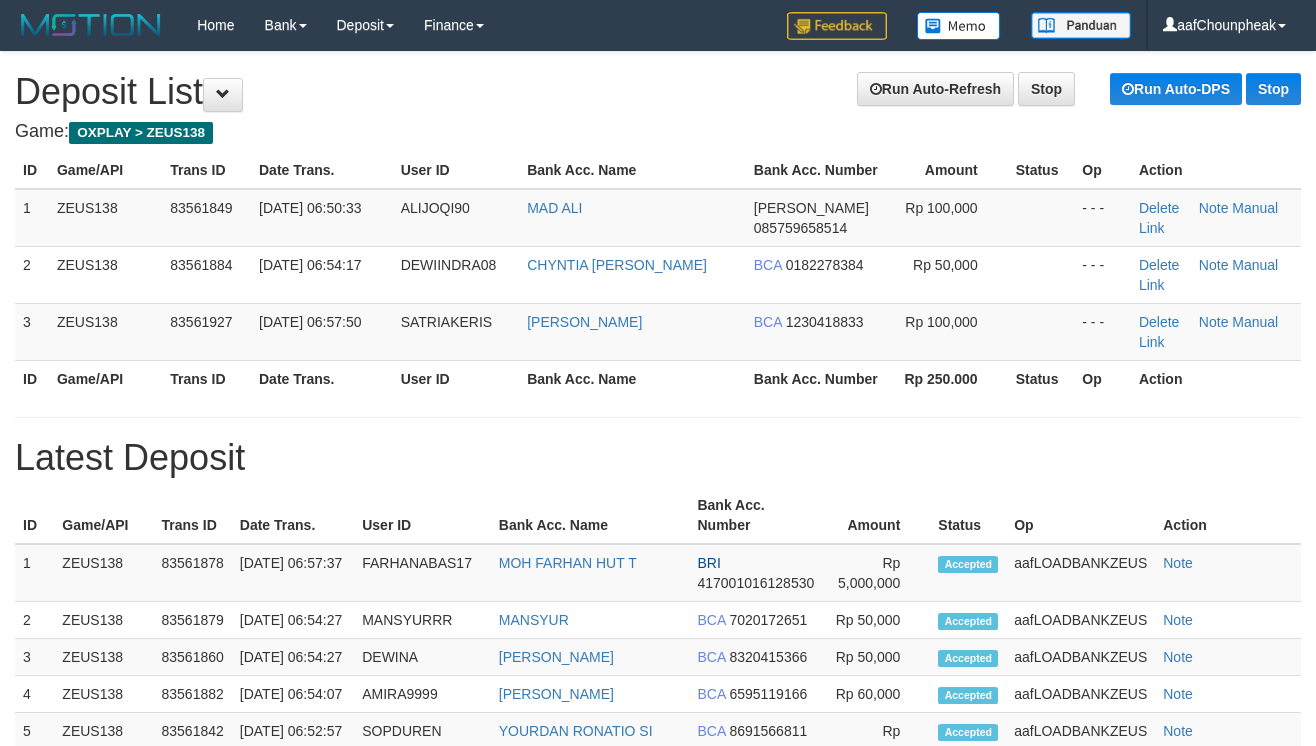 scroll, scrollTop: 0, scrollLeft: 0, axis: both 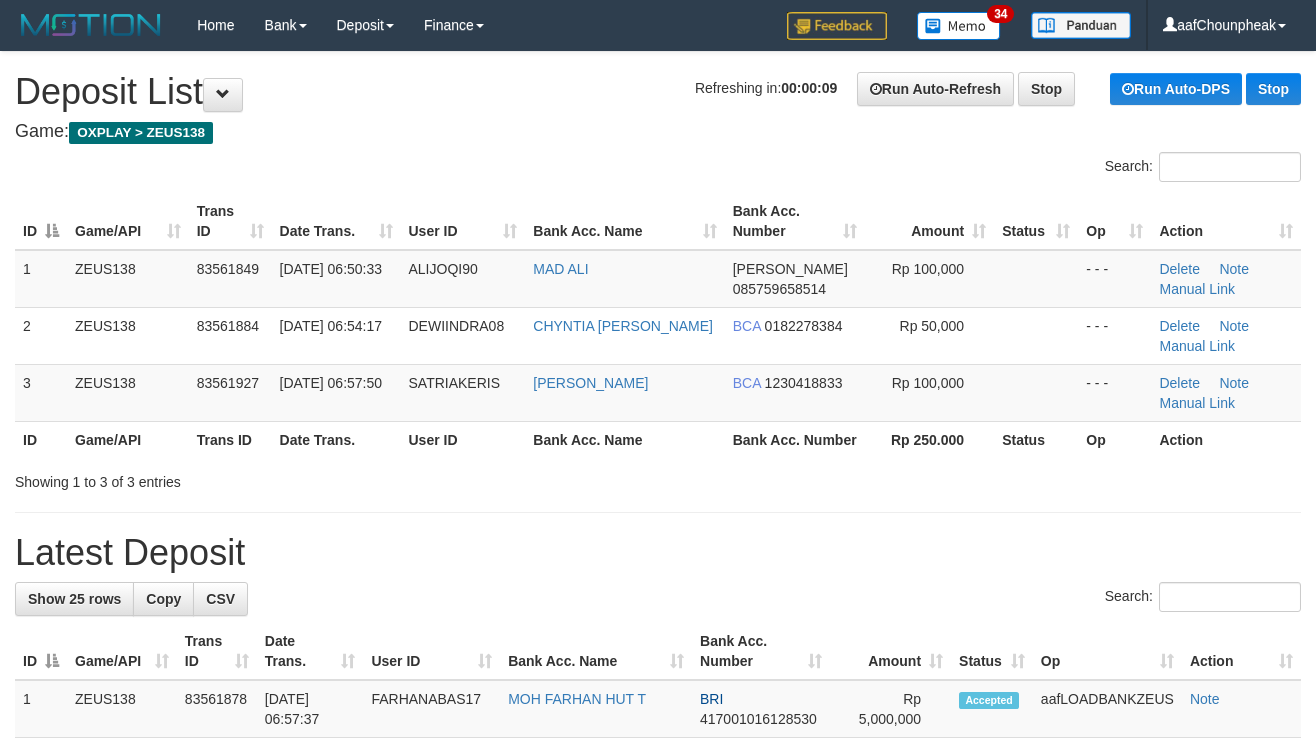 click on "Showing 1 to 3 of 3 entries" at bounding box center [658, 478] 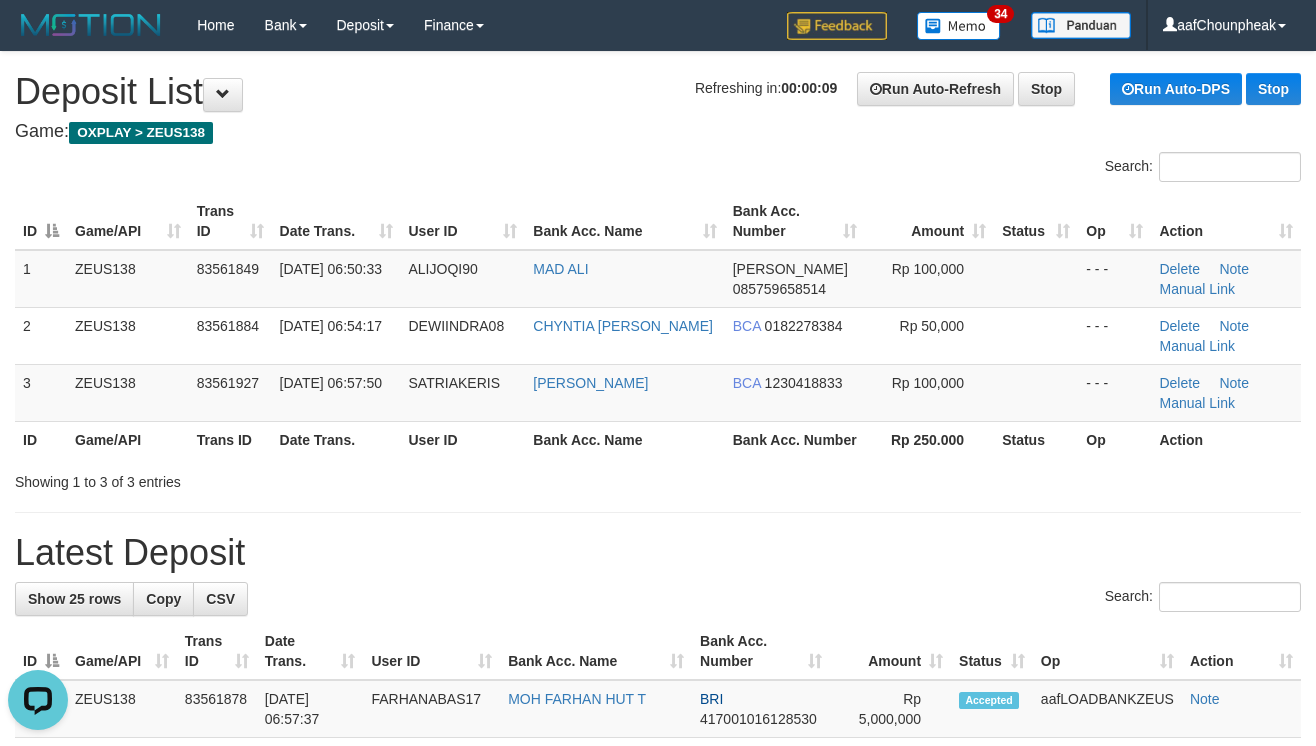 scroll, scrollTop: 0, scrollLeft: 0, axis: both 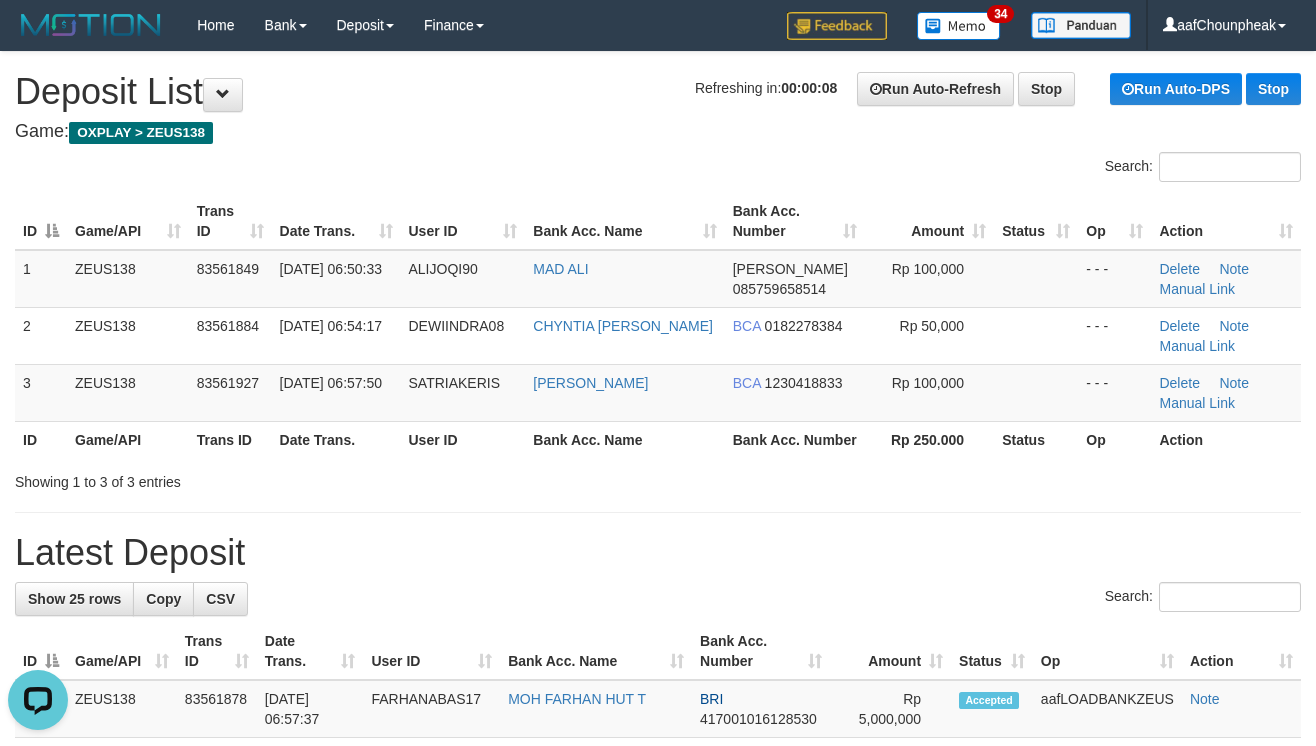 drag, startPoint x: 701, startPoint y: 552, endPoint x: 720, endPoint y: 553, distance: 19.026299 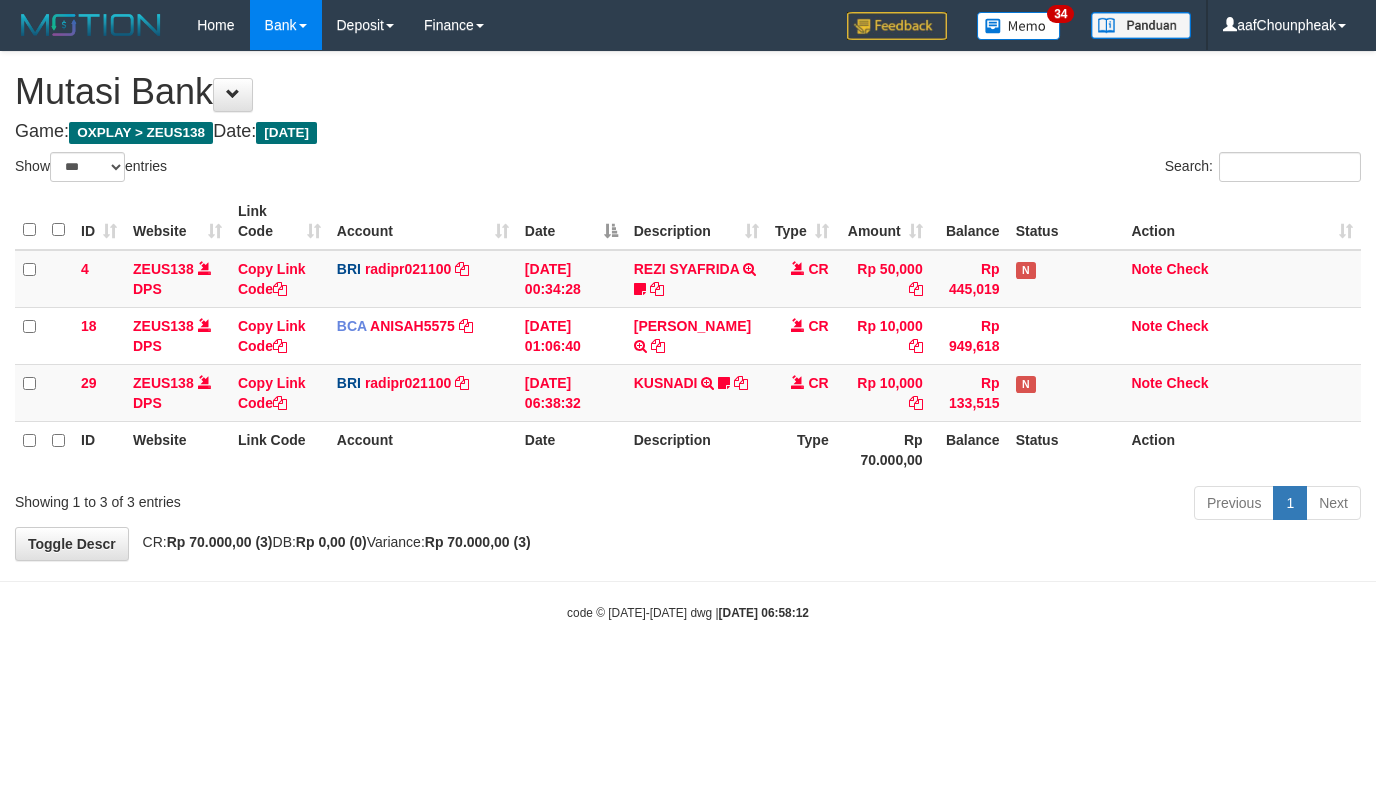 select on "***" 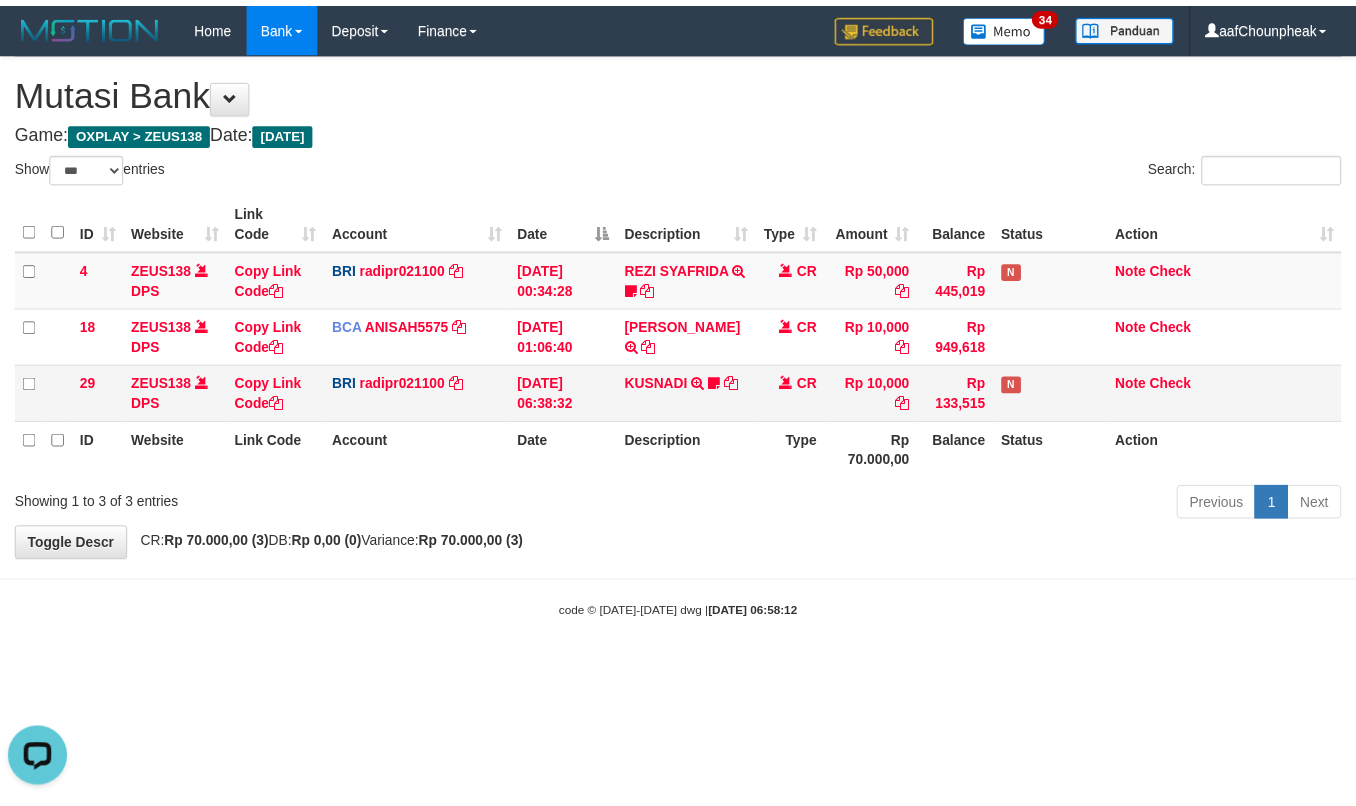scroll, scrollTop: 0, scrollLeft: 0, axis: both 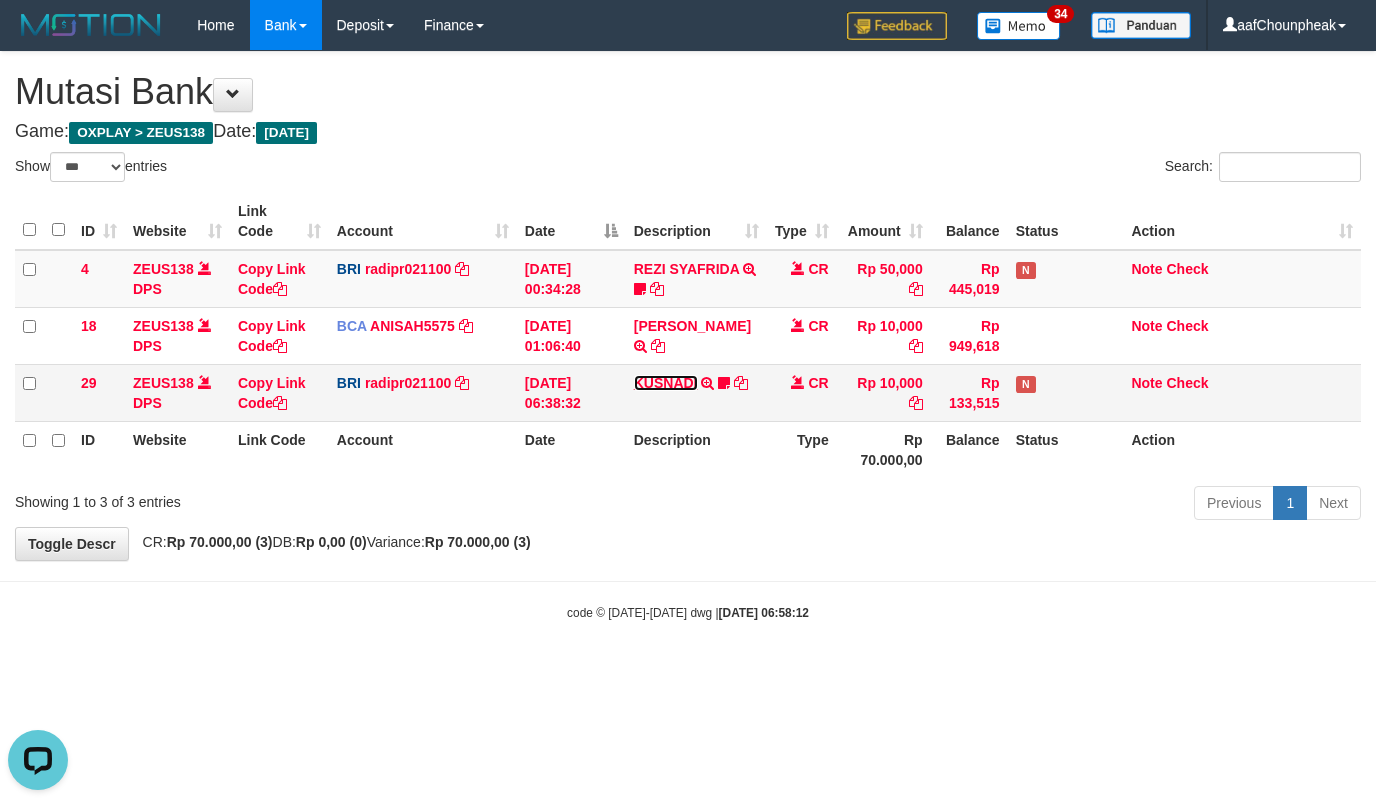 click on "KUSNADI" at bounding box center [666, 383] 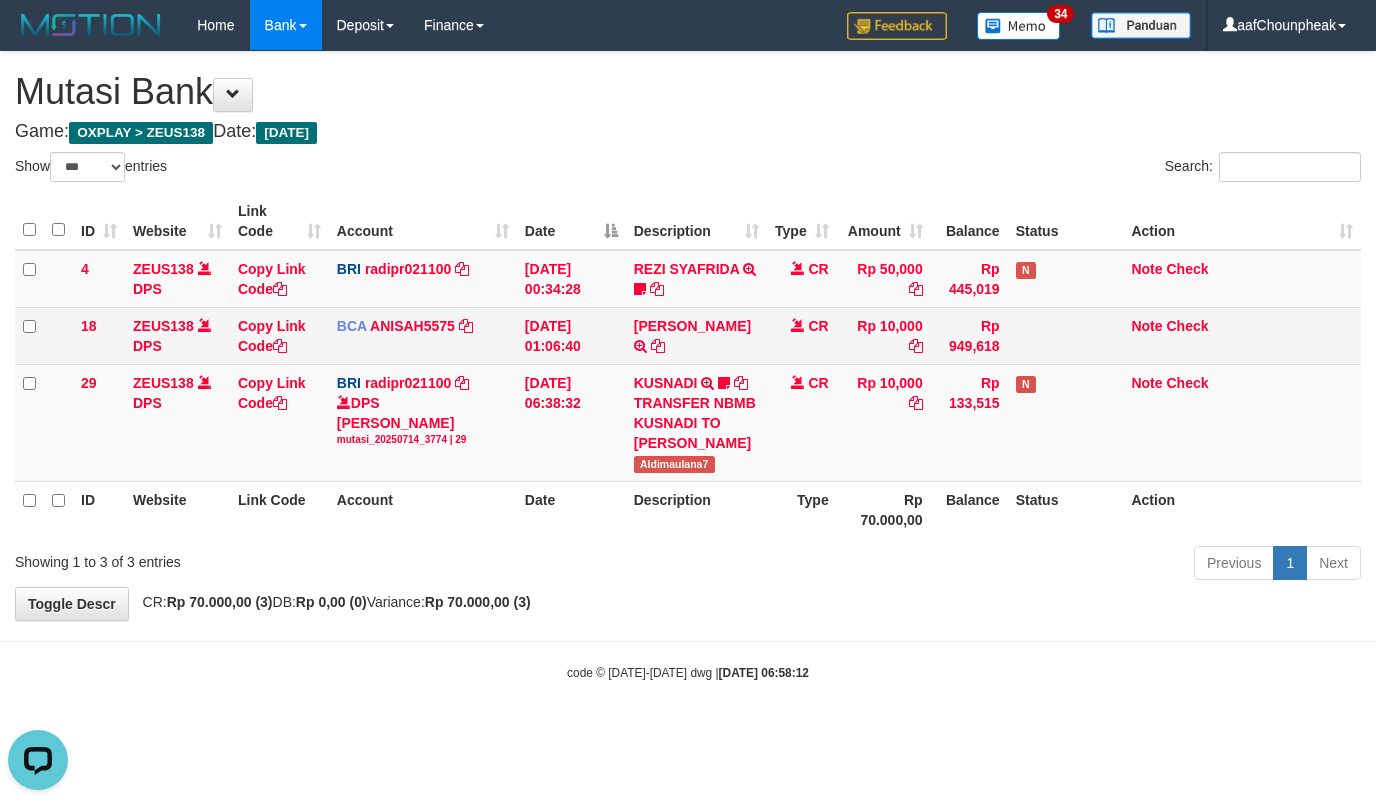 click on "ACHMAD JAINUDIN         TRSF E-BANKING CR 1407/FTSCY/WS95031
10000.00ACHMAD JAINUDIN" at bounding box center (696, 335) 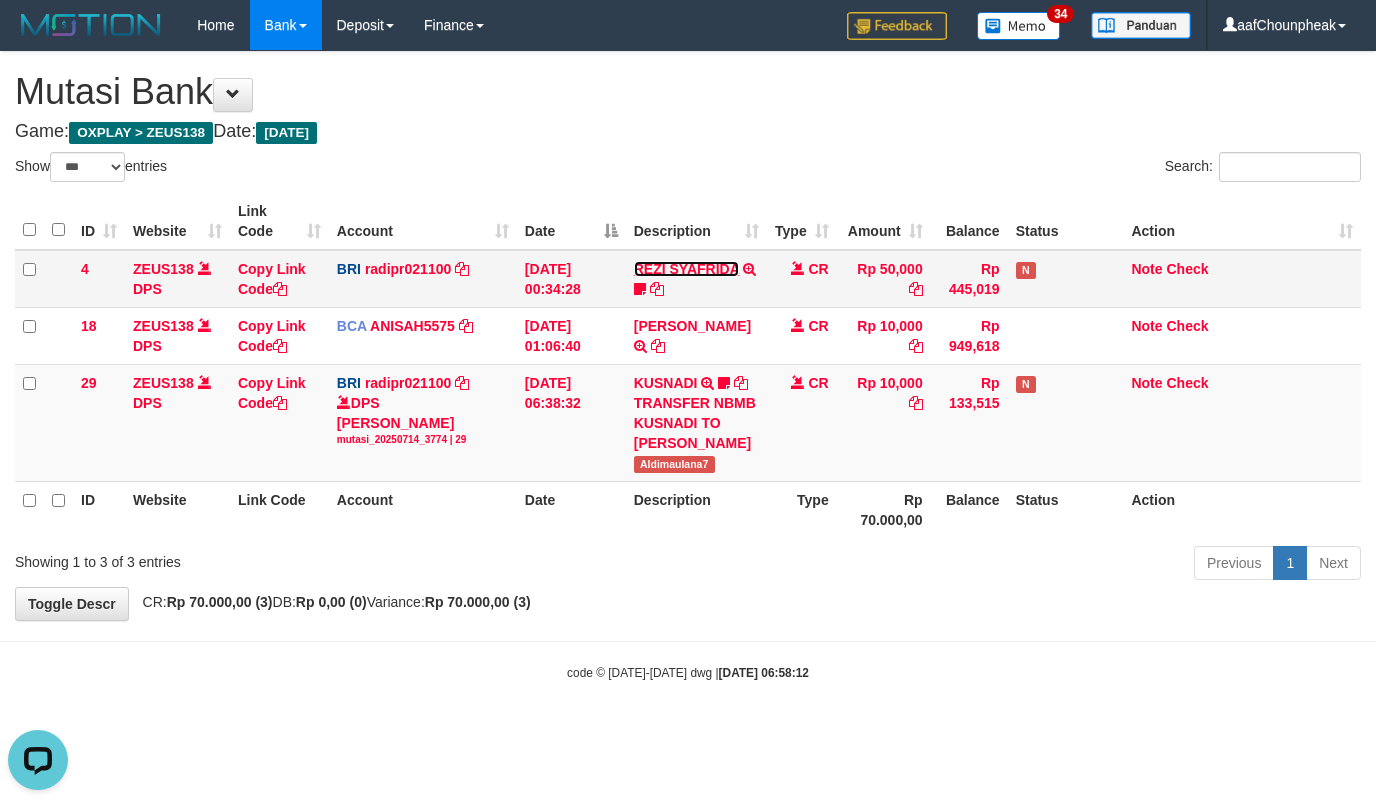 click on "REZI SYAFRIDA" at bounding box center [687, 269] 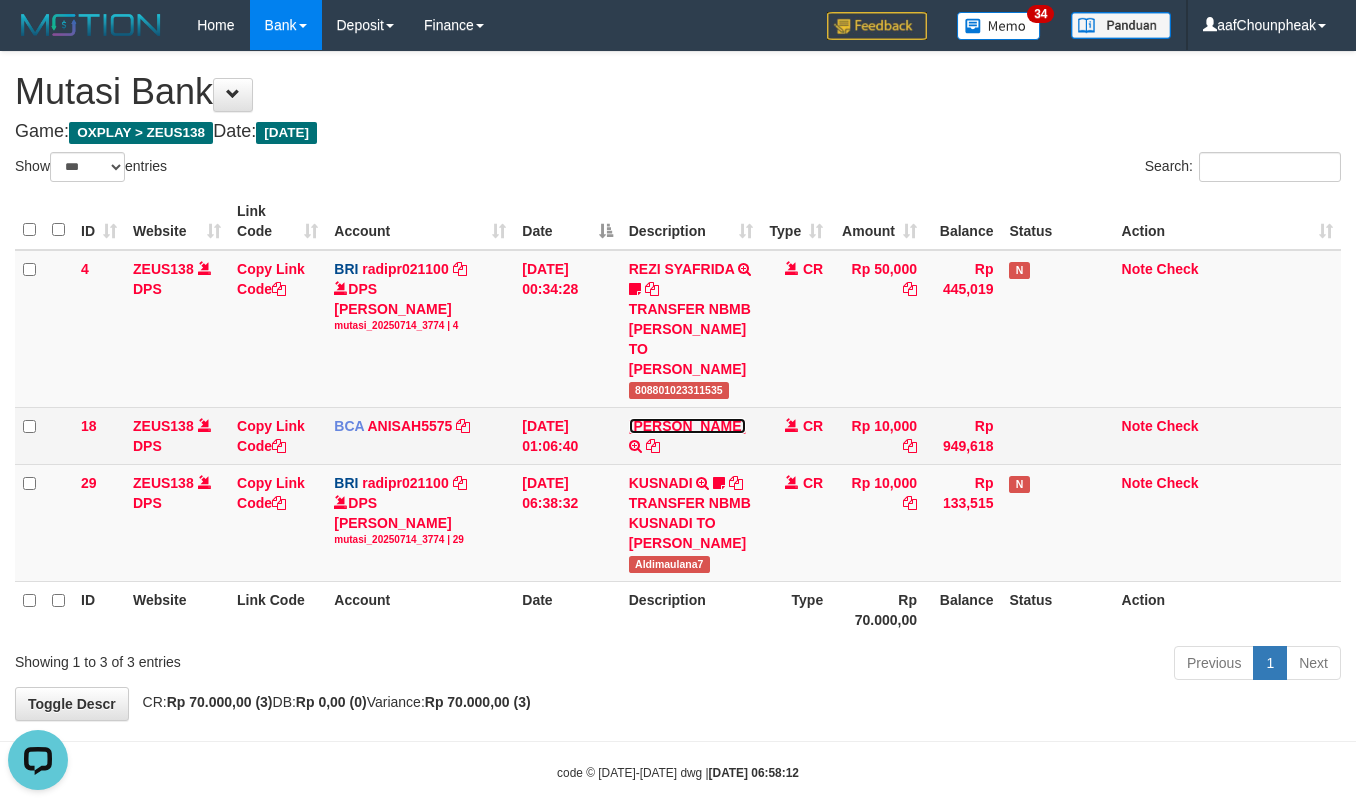 click on "ACHMAD JAINUDIN" at bounding box center (687, 426) 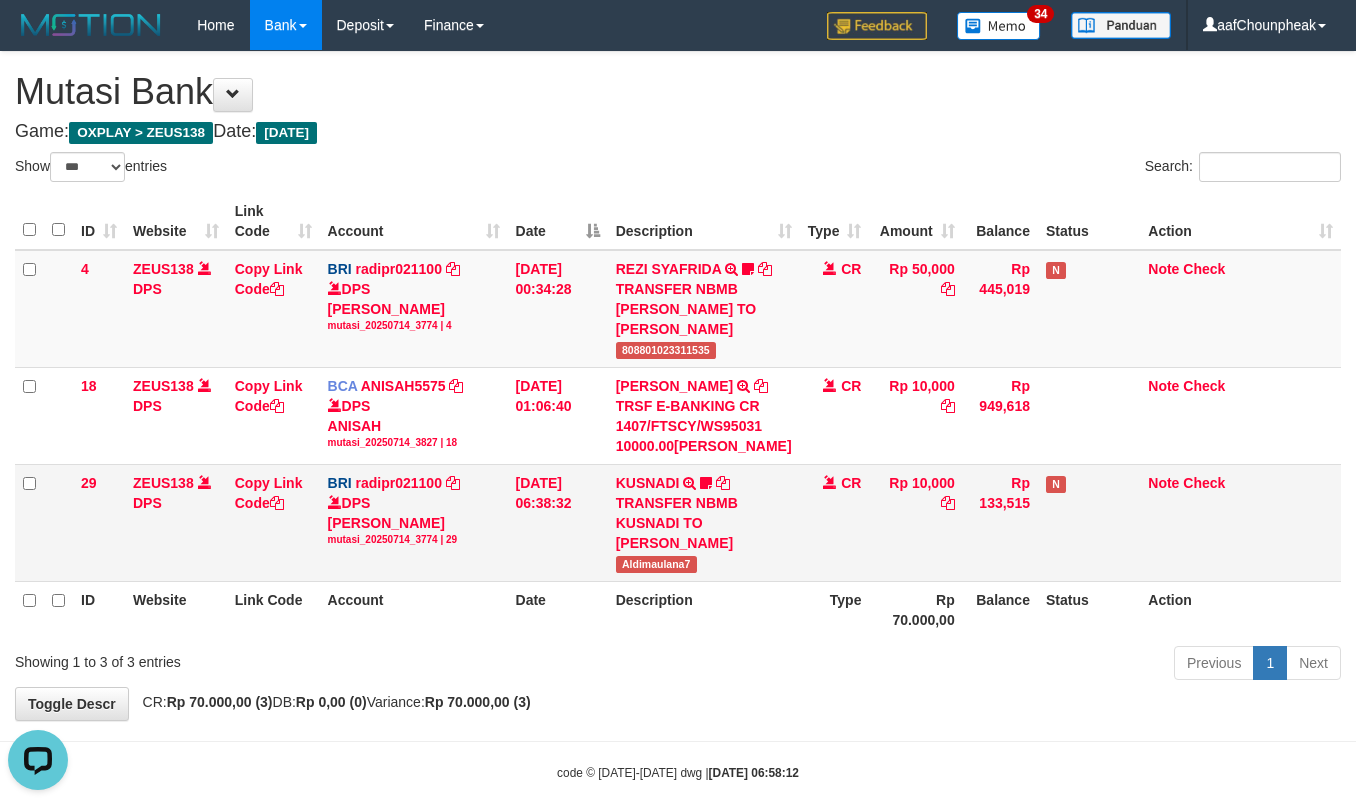 click on "Aldimaulana7" at bounding box center (656, 564) 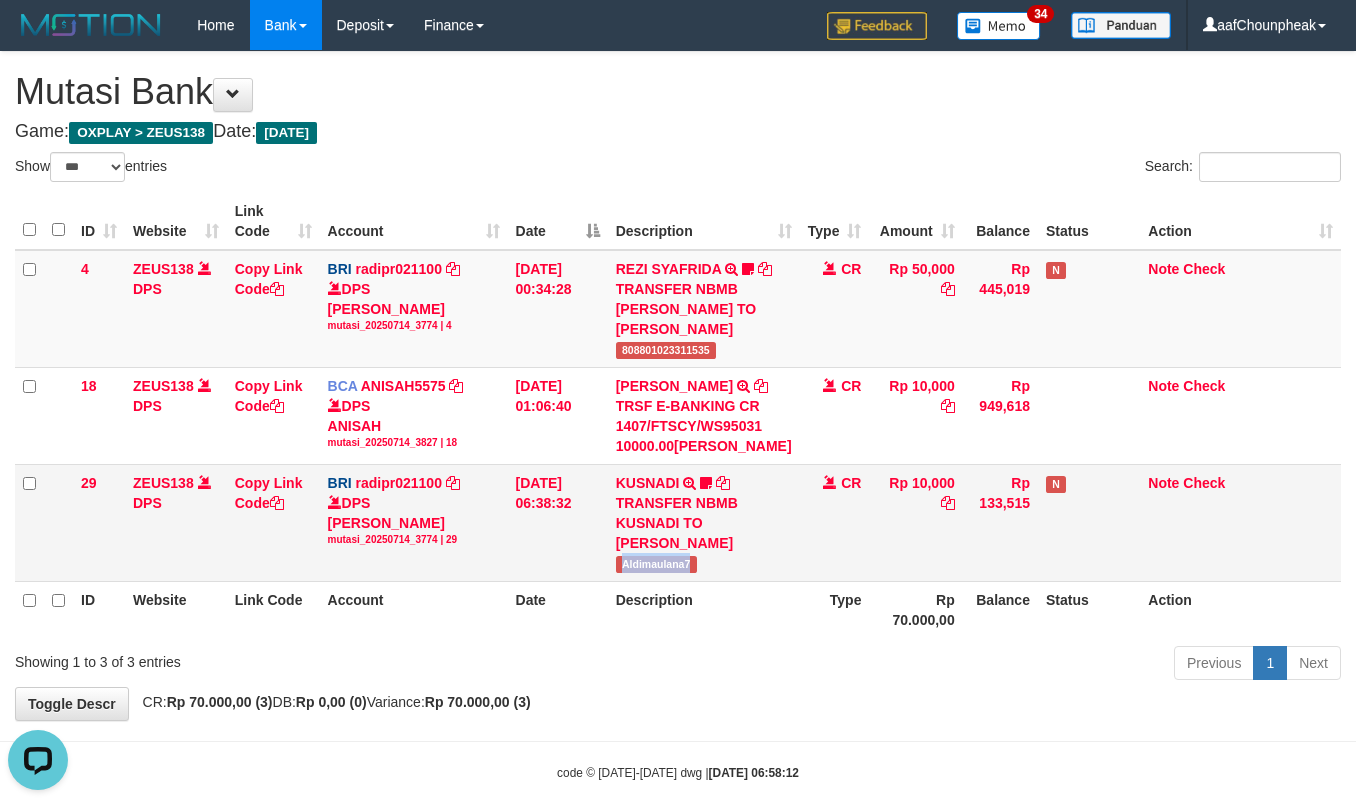 click on "Aldimaulana7" at bounding box center [656, 564] 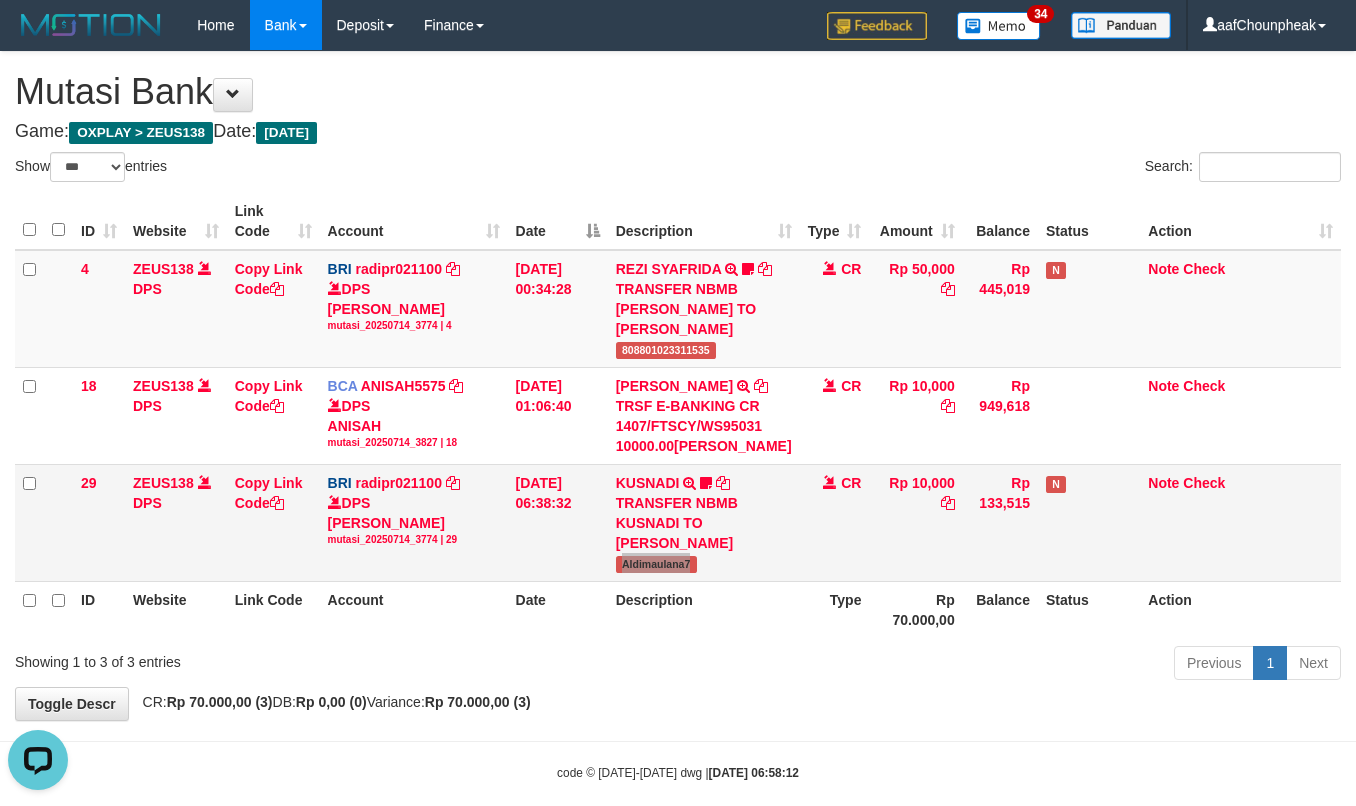 click on "29
ZEUS138    DPS
Copy Link Code
BRI
radipr021100
DPS
REYNALDI ADI PRATAMA
mutasi_20250714_3774 | 29
mutasi_20250714_3774 | 29
14/07/2025 06:38:32
KUSNADI            TRANSFER NBMB KUSNADI TO REYNALDI ADI PRATAMA    Aldimaulana7
CR
Rp 10,000
Rp 133,515
N
Note
Check" at bounding box center [678, 522] 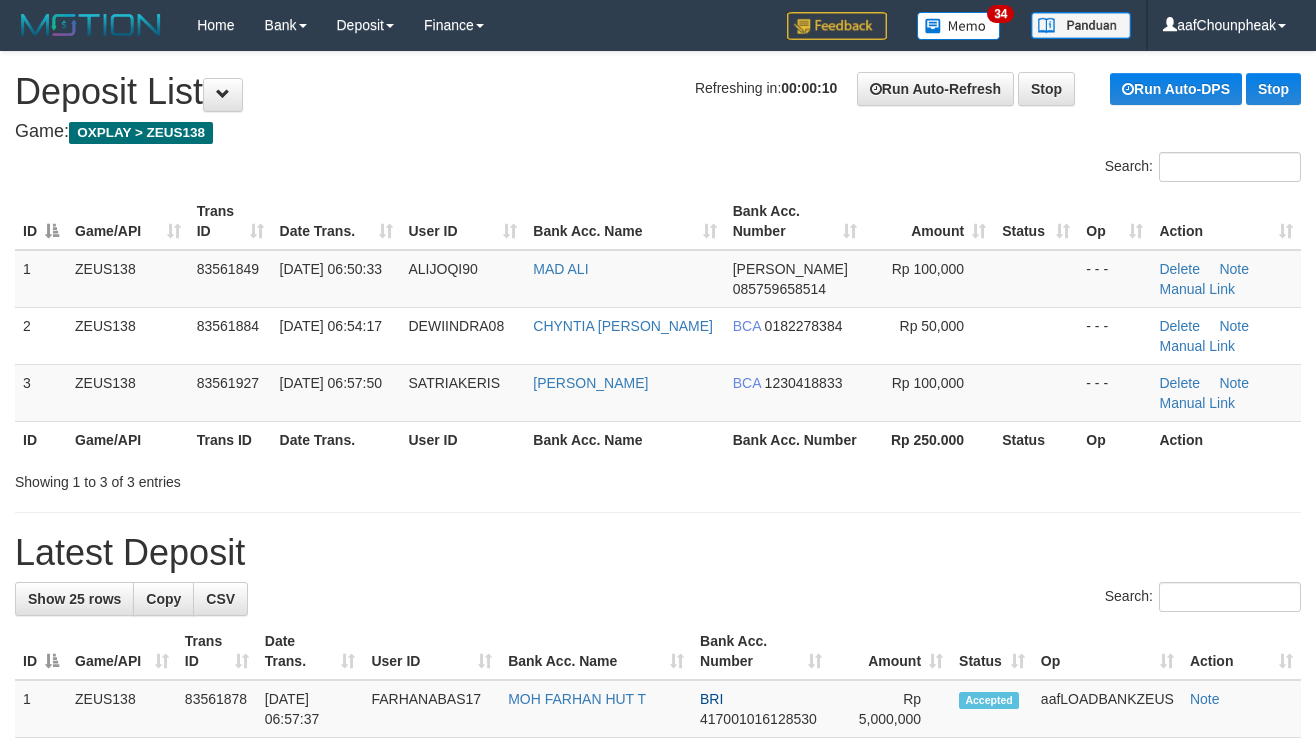 scroll, scrollTop: 0, scrollLeft: 0, axis: both 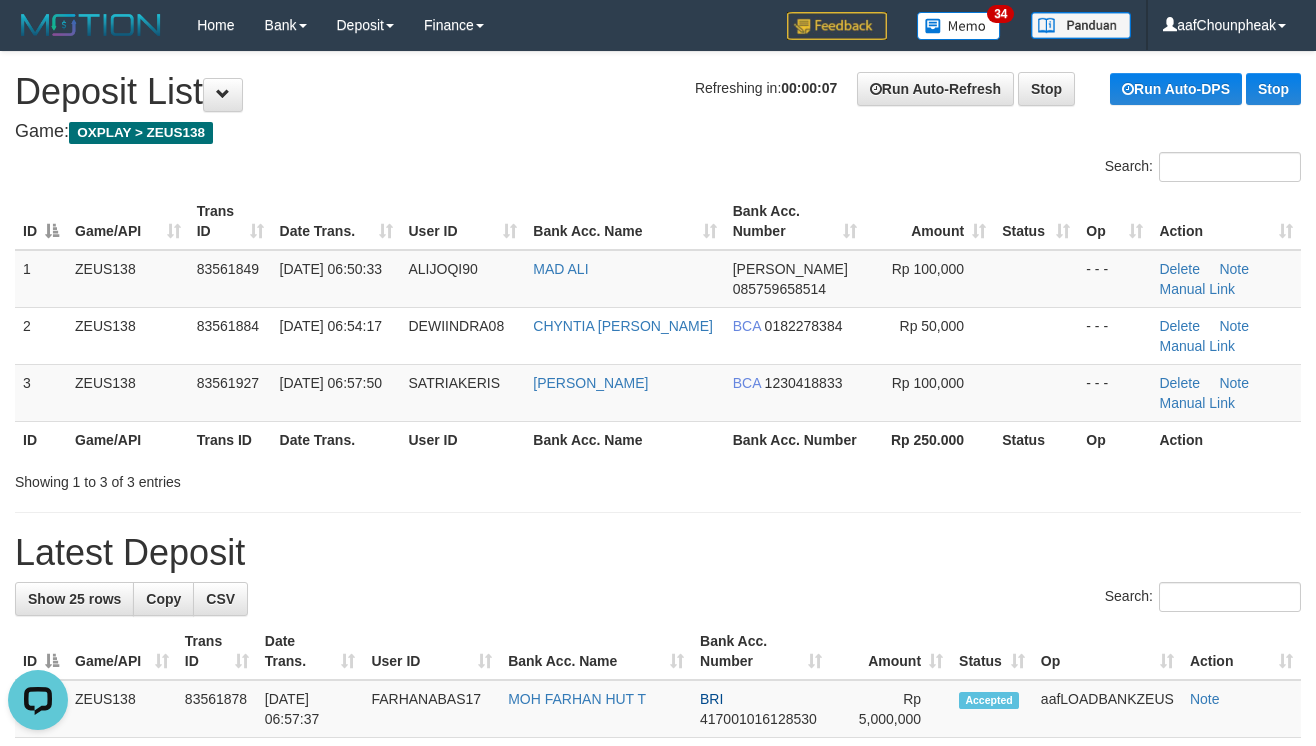 click on "Latest Deposit" at bounding box center [658, 553] 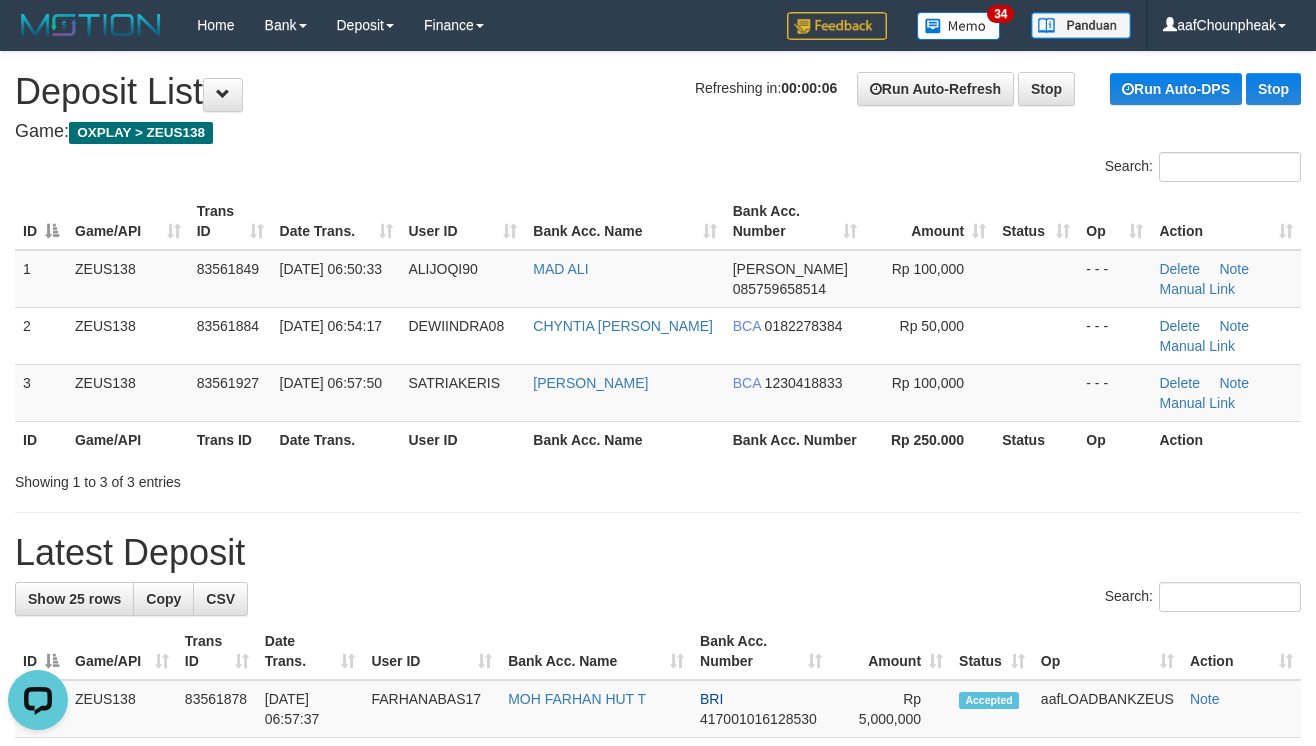 click on "Latest Deposit" at bounding box center [658, 553] 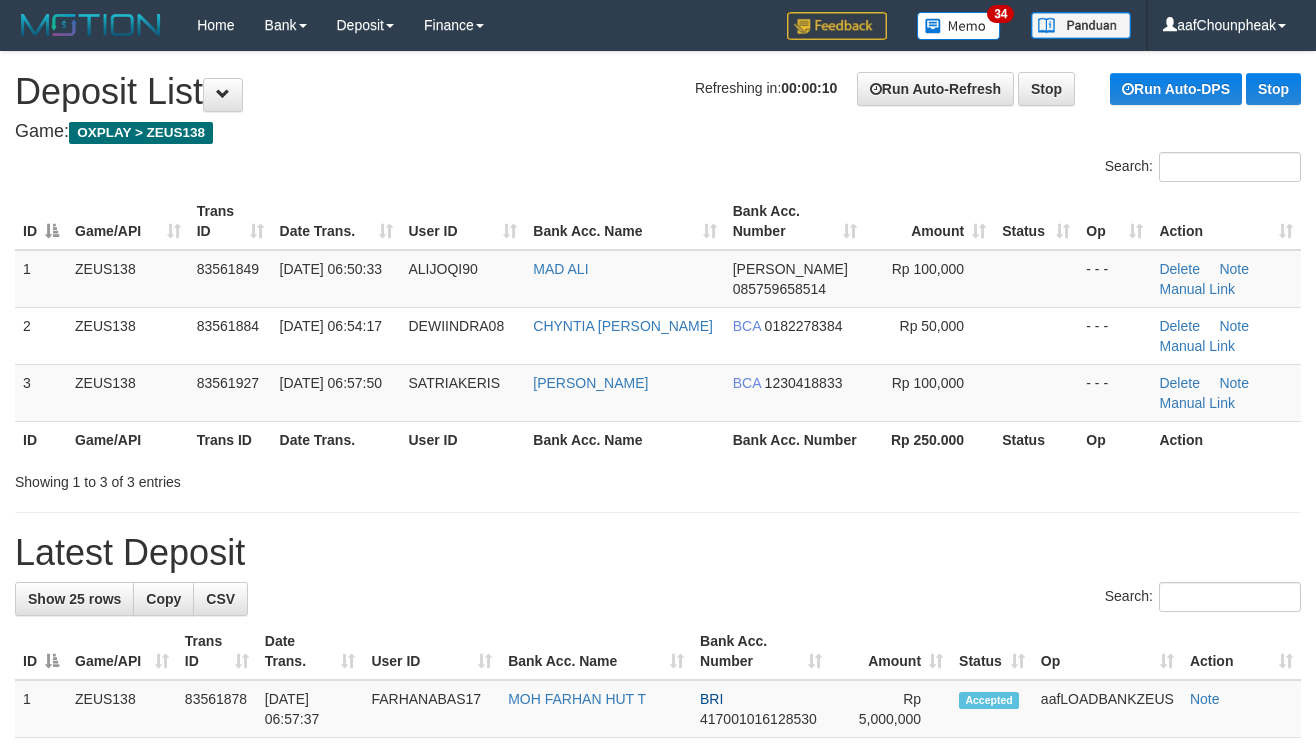scroll, scrollTop: 0, scrollLeft: 0, axis: both 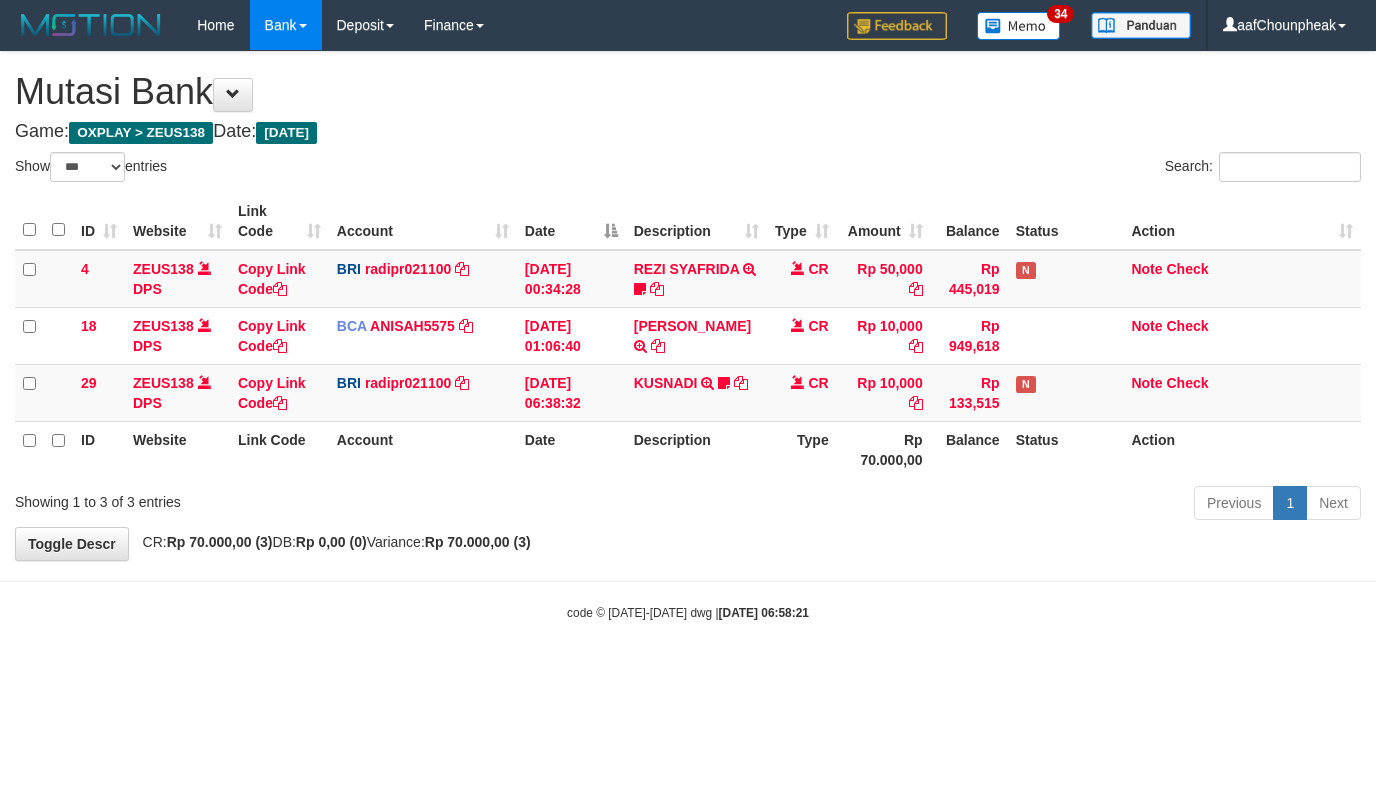 select on "***" 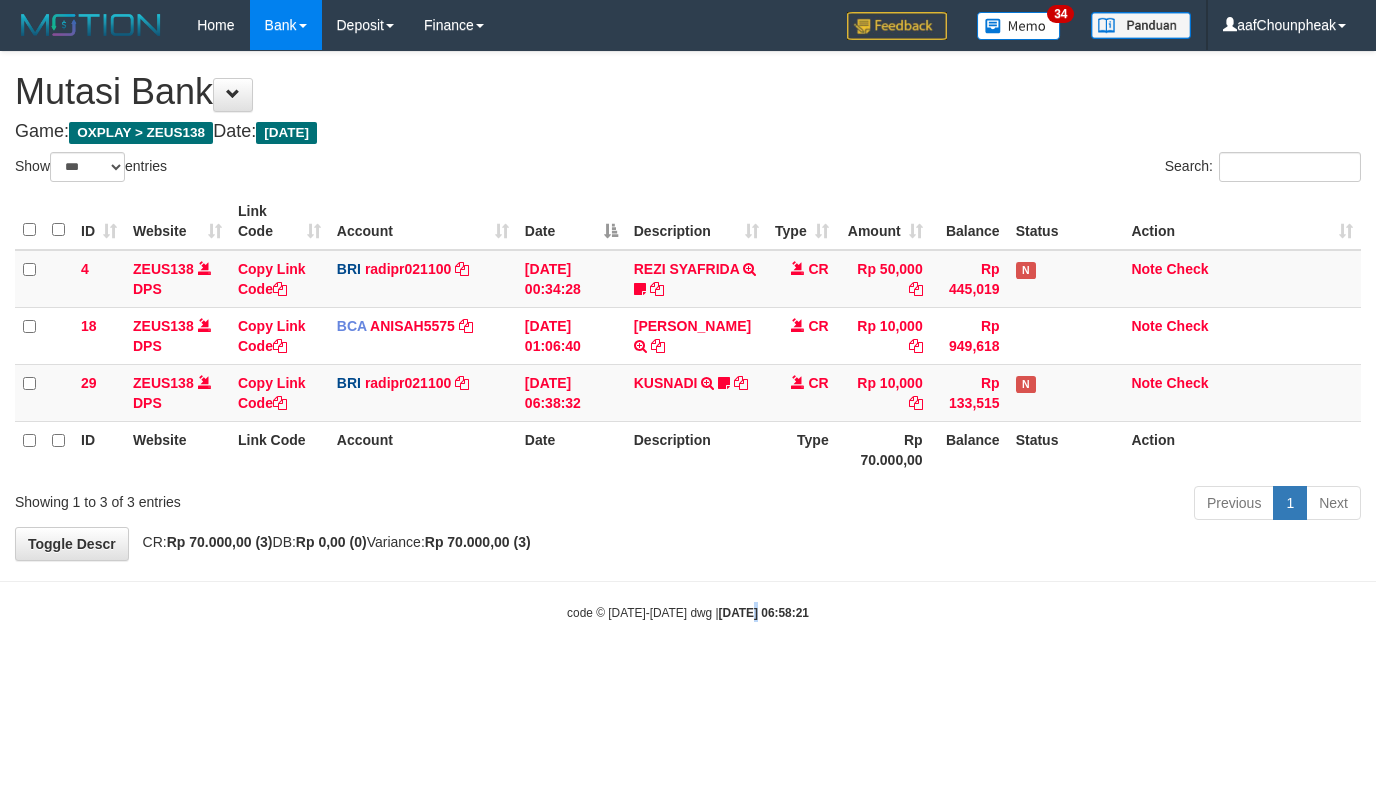 click on "Toggle navigation
Home
Bank
Account List
Mutasi Bank
Search
Note Mutasi
Deposit
DPS List
History
Finance
Financial Data
aafChounpheak
My Profile
Log Out
34" at bounding box center [688, 336] 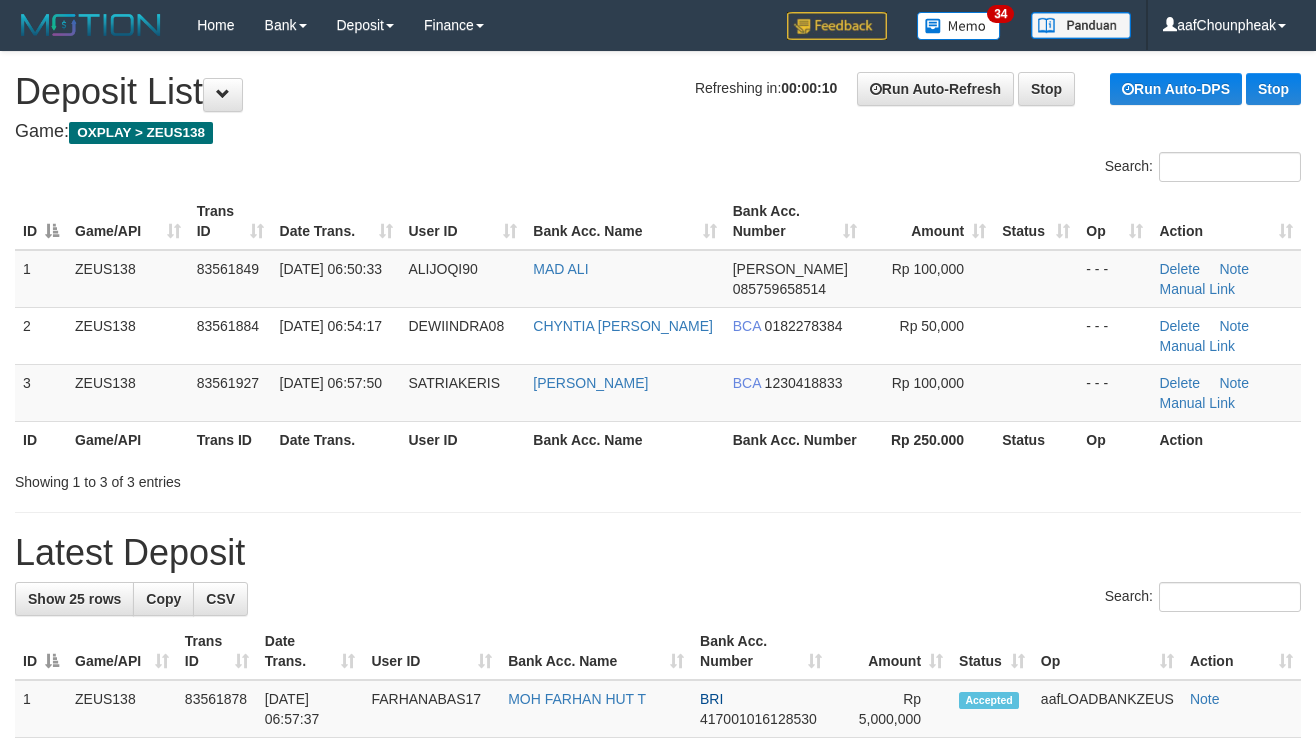 scroll, scrollTop: 0, scrollLeft: 0, axis: both 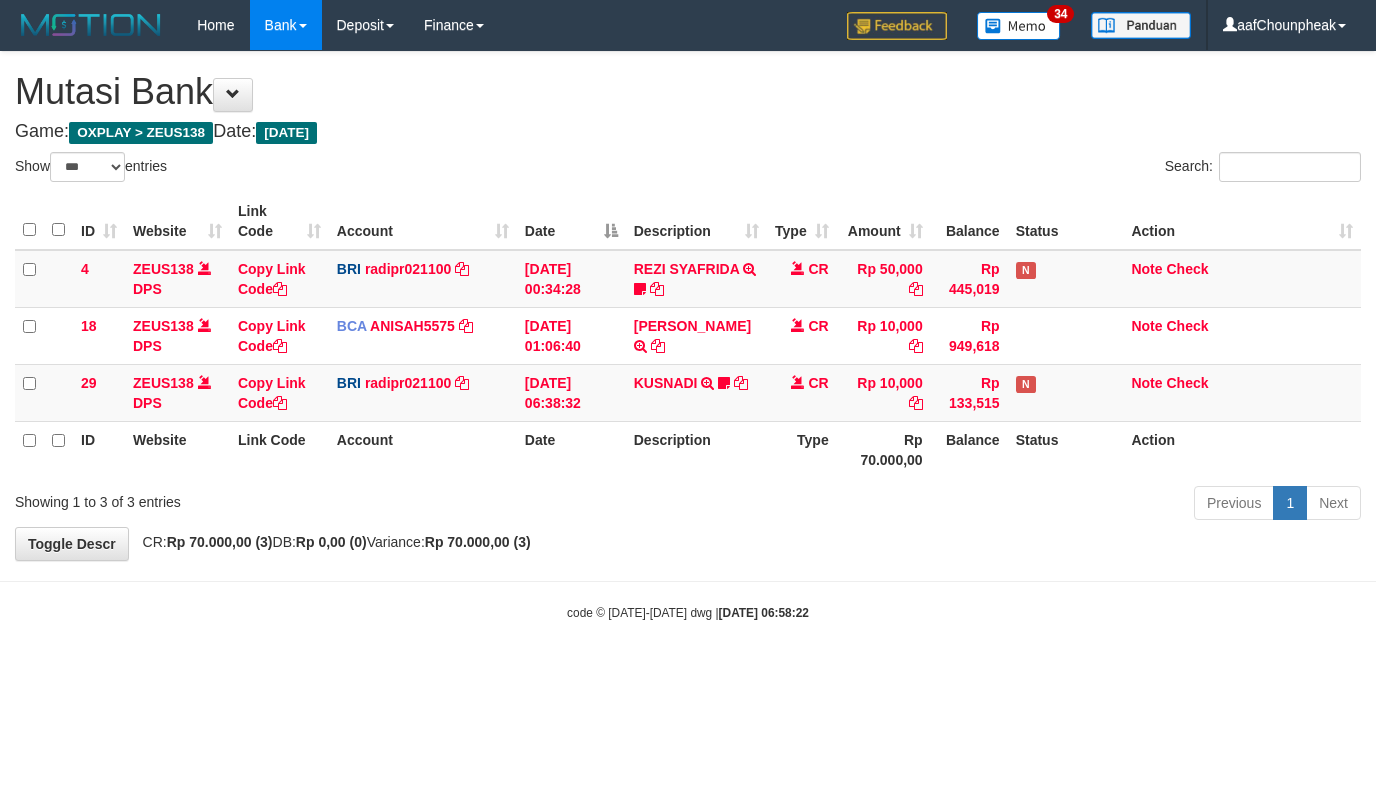 select on "***" 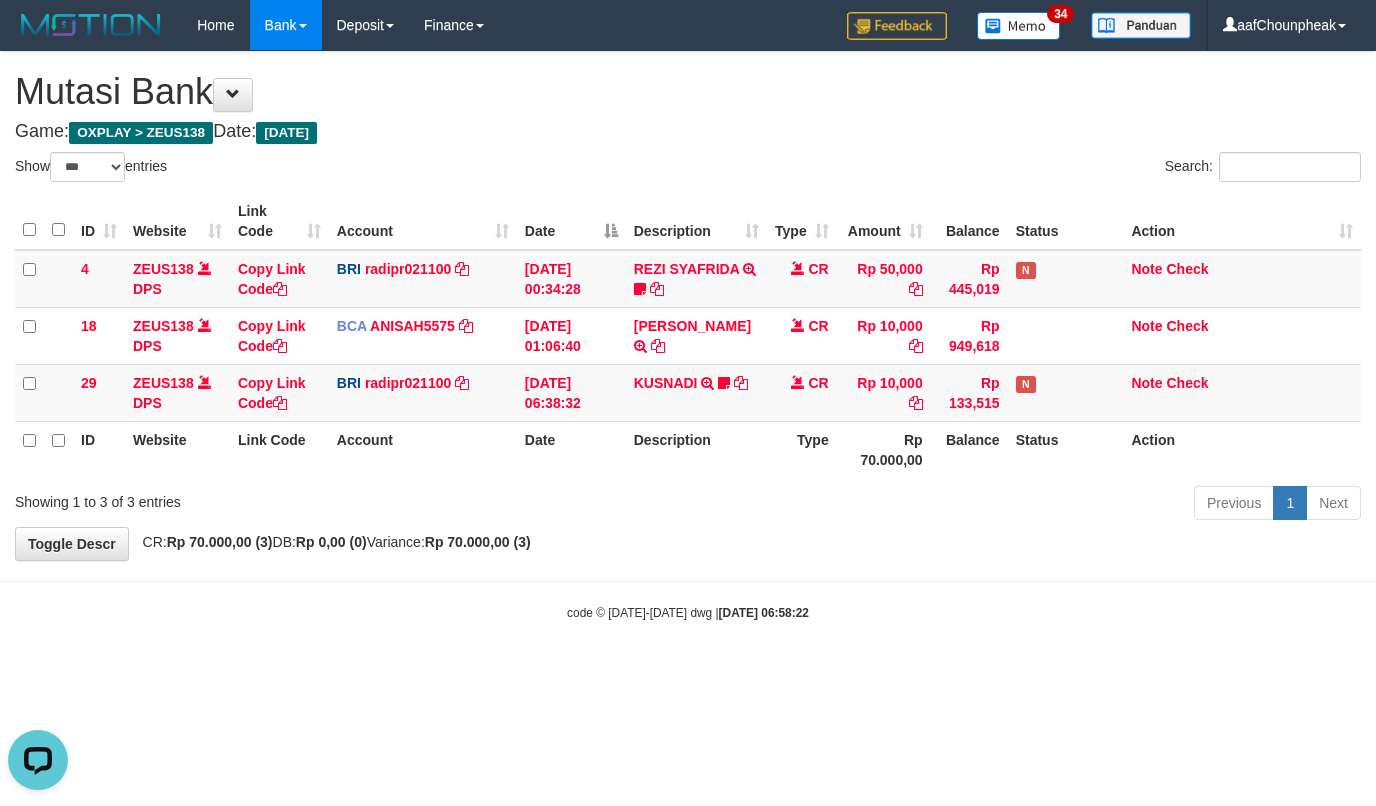 scroll, scrollTop: 0, scrollLeft: 0, axis: both 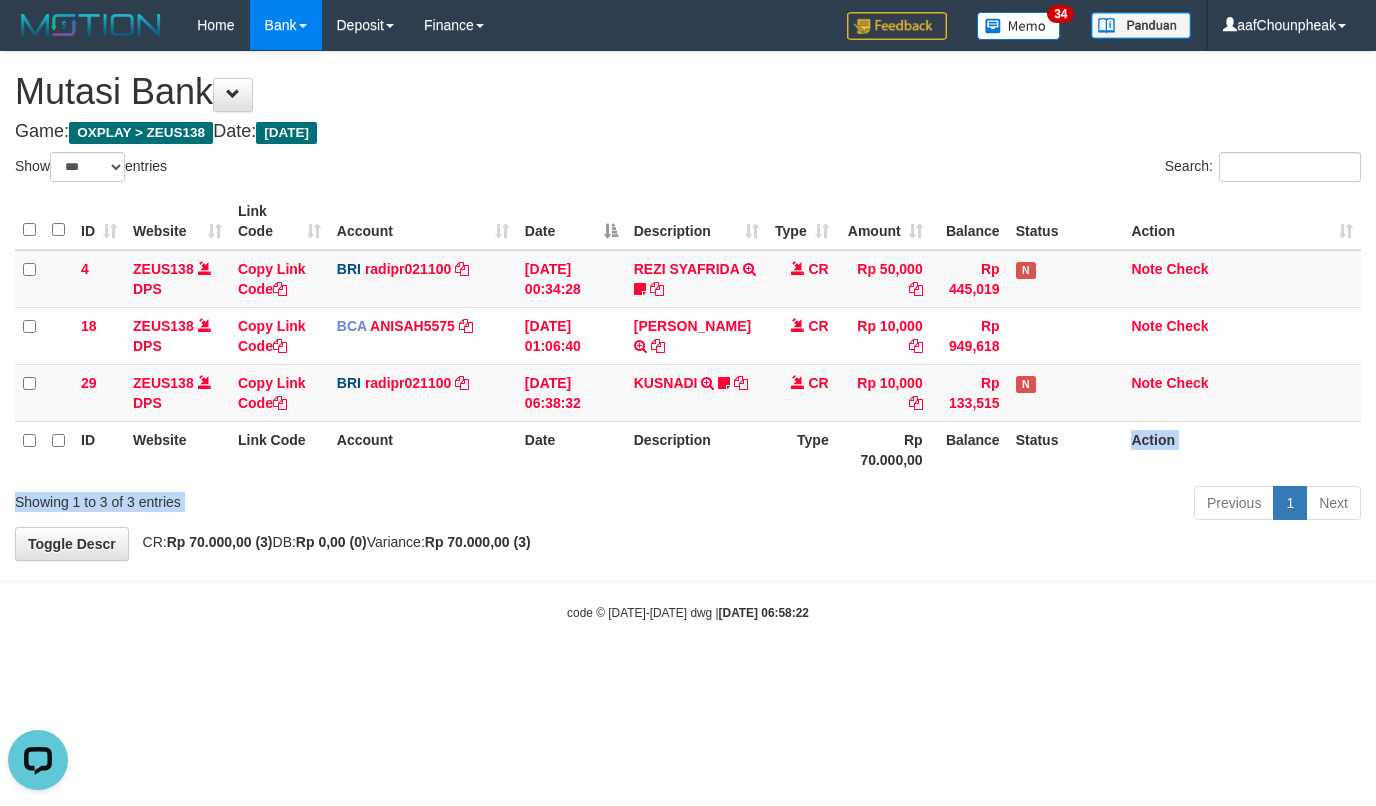 click on "Show  ** ** ** ***  entries Search:
ID Website Link Code Account Date Description Type Amount Balance Status Action
4
ZEUS138    DPS
Copy Link Code
BRI
radipr021100
DPS
REYNALDI ADI PRATAMA
mutasi_20250714_3774 | 4
mutasi_20250714_3774 | 4
14/07/2025 00:34:28
REZI SYAFRIDA            TRANSFER NBMB REZI SYAFRIDA TO REYNALDI ADI PRATAMA    808801023311535
CR
Rp 50,000
Rp 445,019
N
Note
Check
18
ZEUS138    DPS
Copy Link Code
BCA
ANISAH5575" at bounding box center (688, 339) 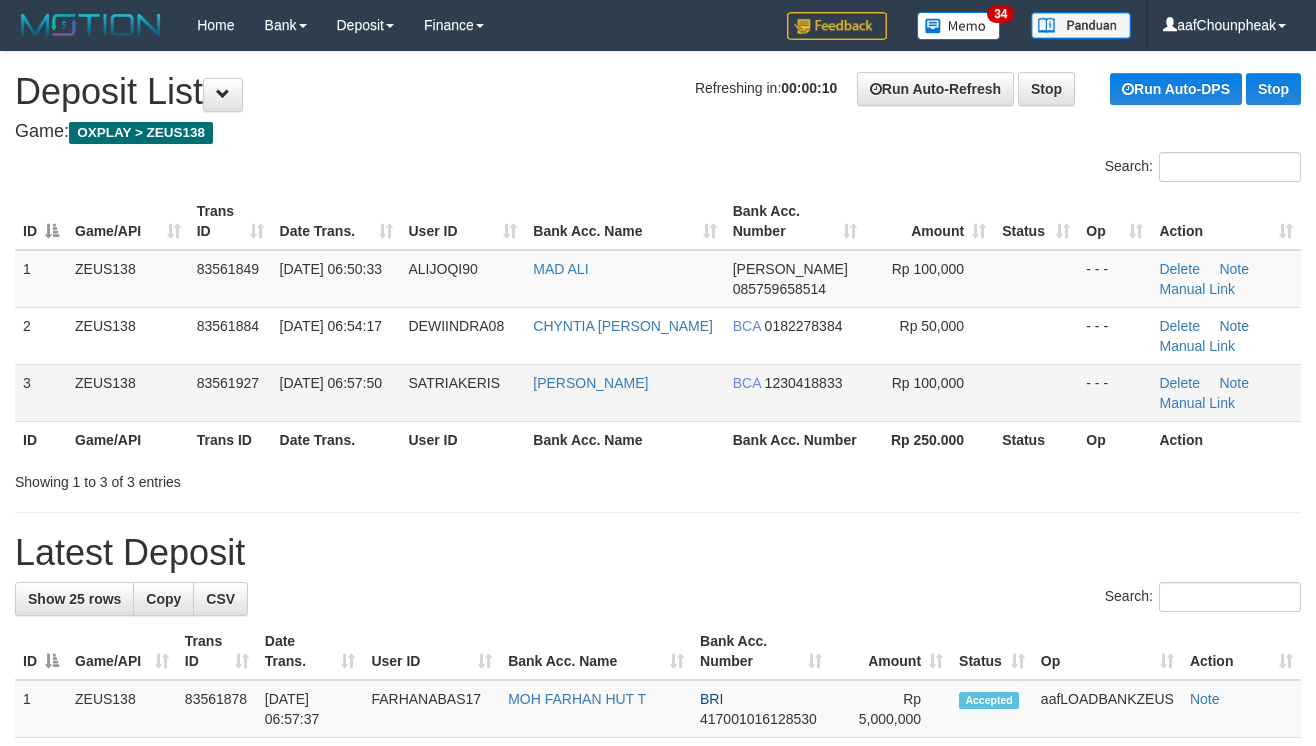 scroll, scrollTop: 0, scrollLeft: 0, axis: both 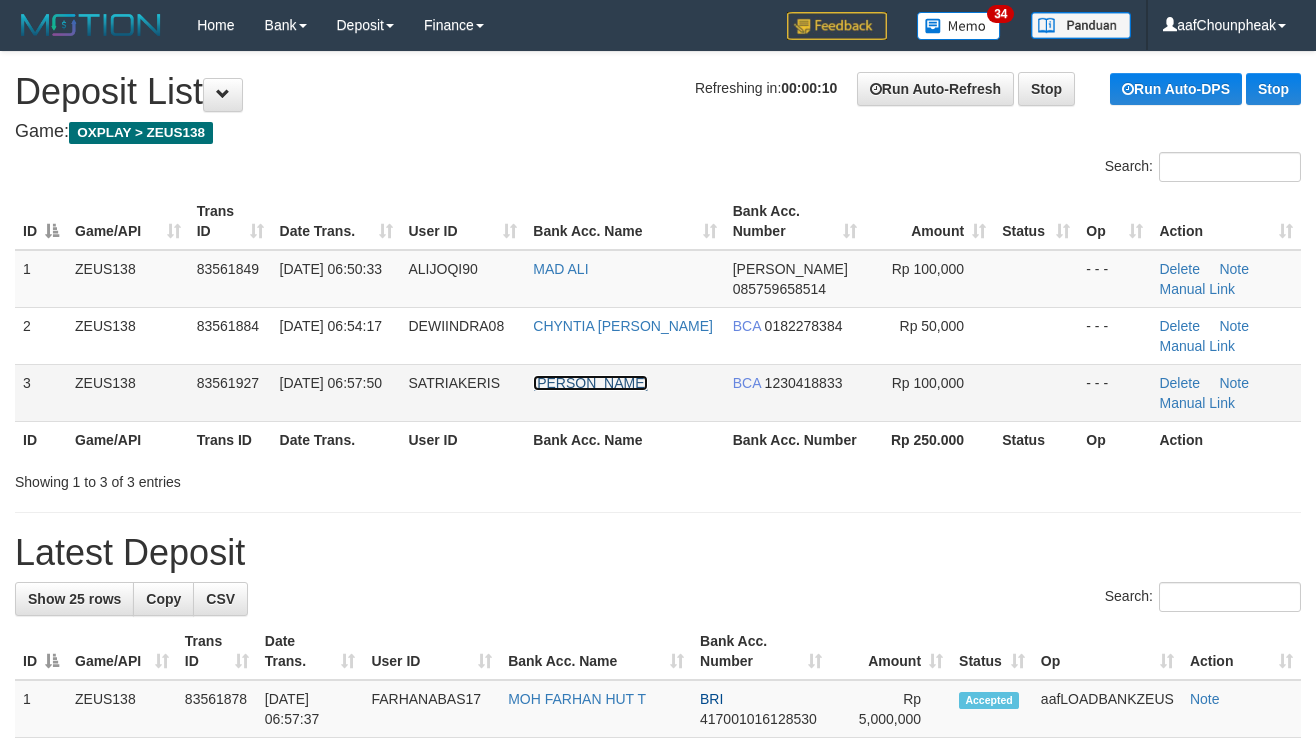 click on "DEDI KRISTANTO" at bounding box center (590, 383) 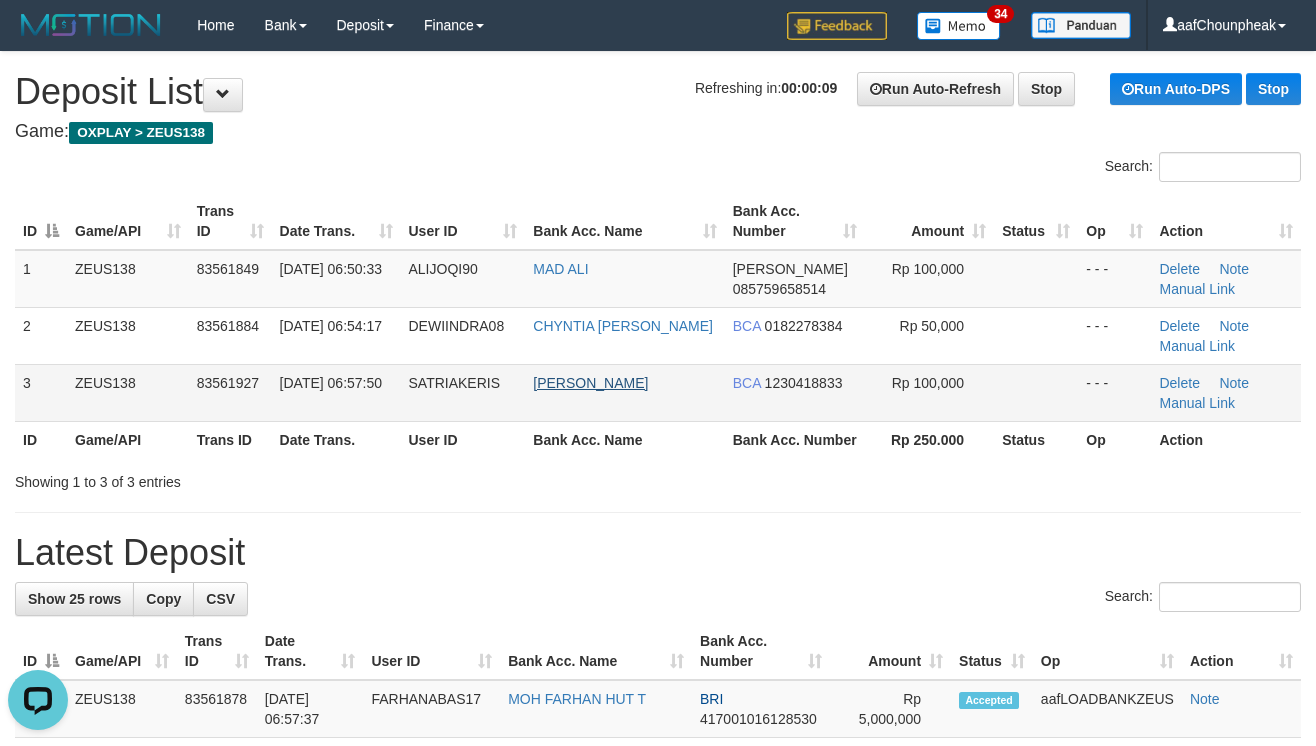 scroll, scrollTop: 0, scrollLeft: 0, axis: both 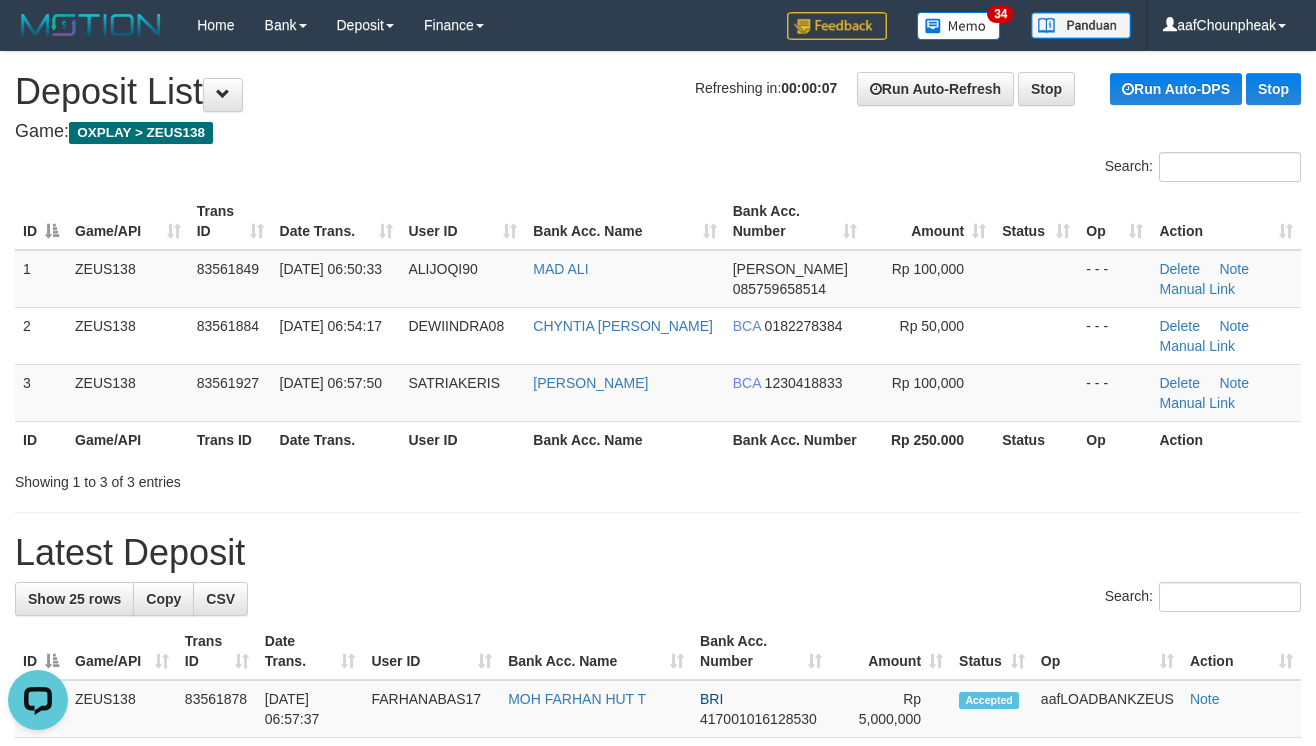 drag, startPoint x: 945, startPoint y: 580, endPoint x: 926, endPoint y: 681, distance: 102.77159 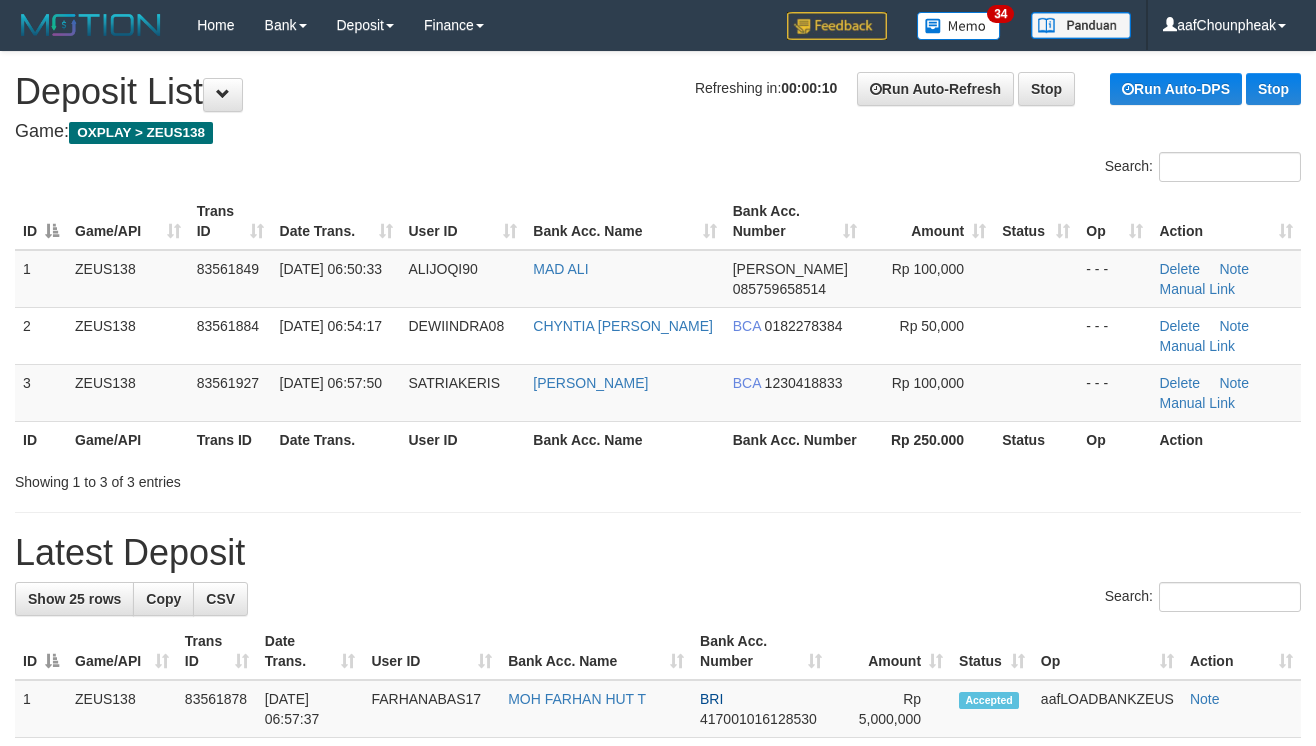 scroll, scrollTop: 0, scrollLeft: 0, axis: both 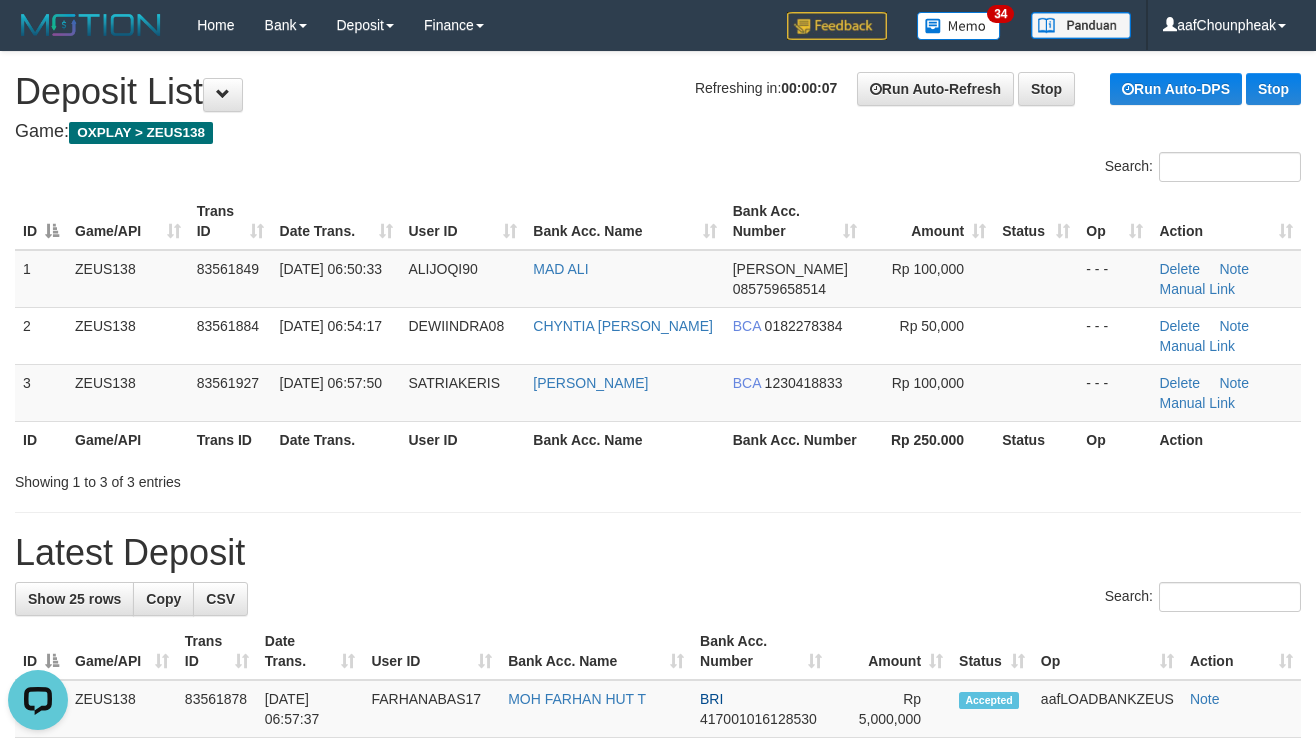 click on "**********" at bounding box center [658, 1145] 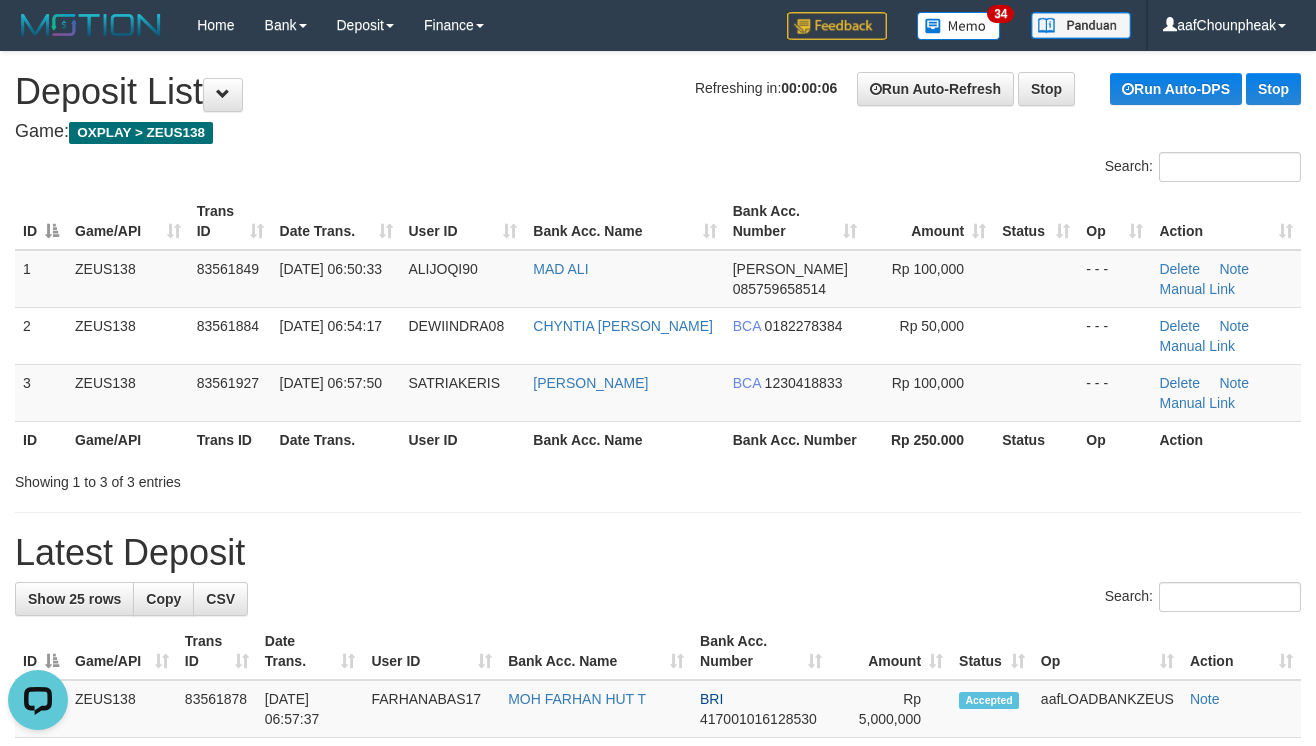 drag, startPoint x: 644, startPoint y: 544, endPoint x: 1334, endPoint y: 477, distance: 693.24524 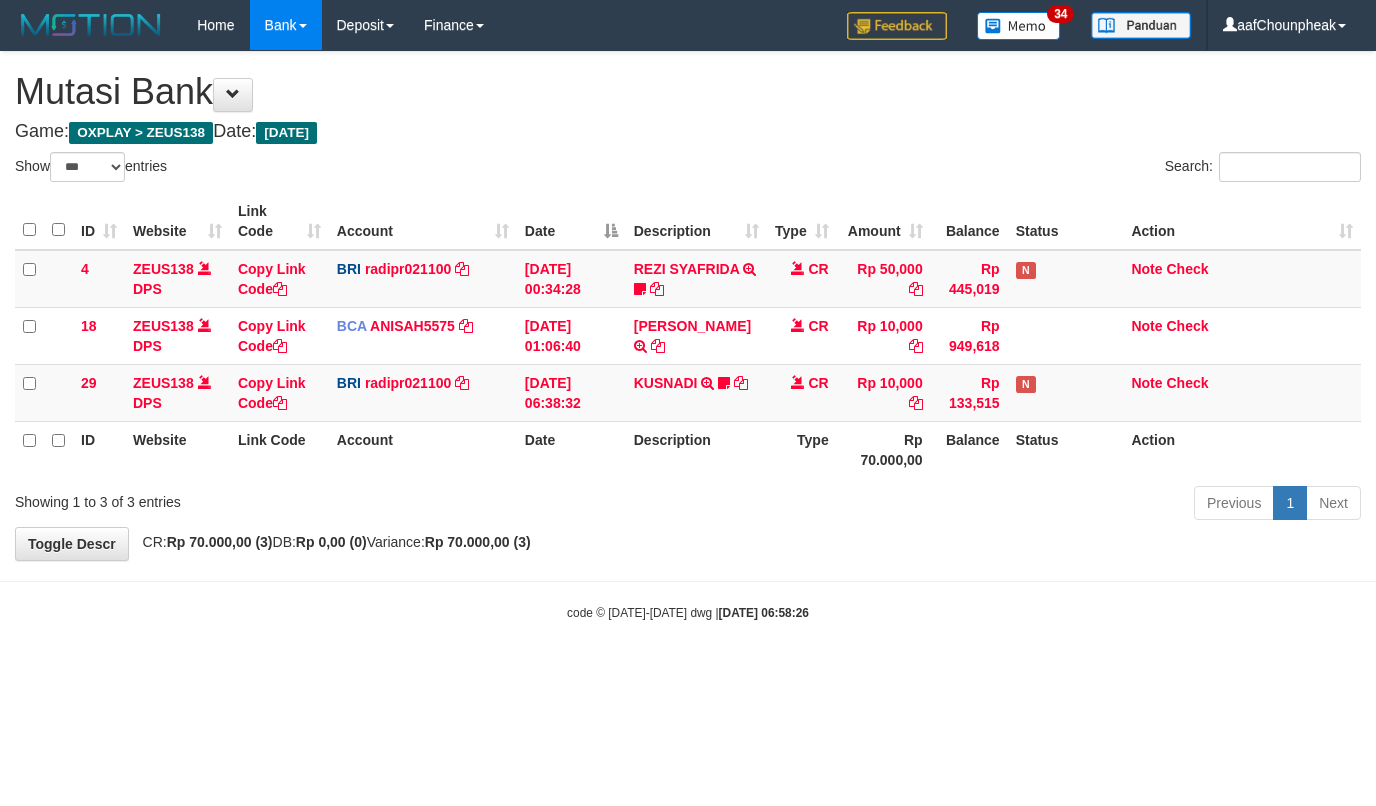 select on "***" 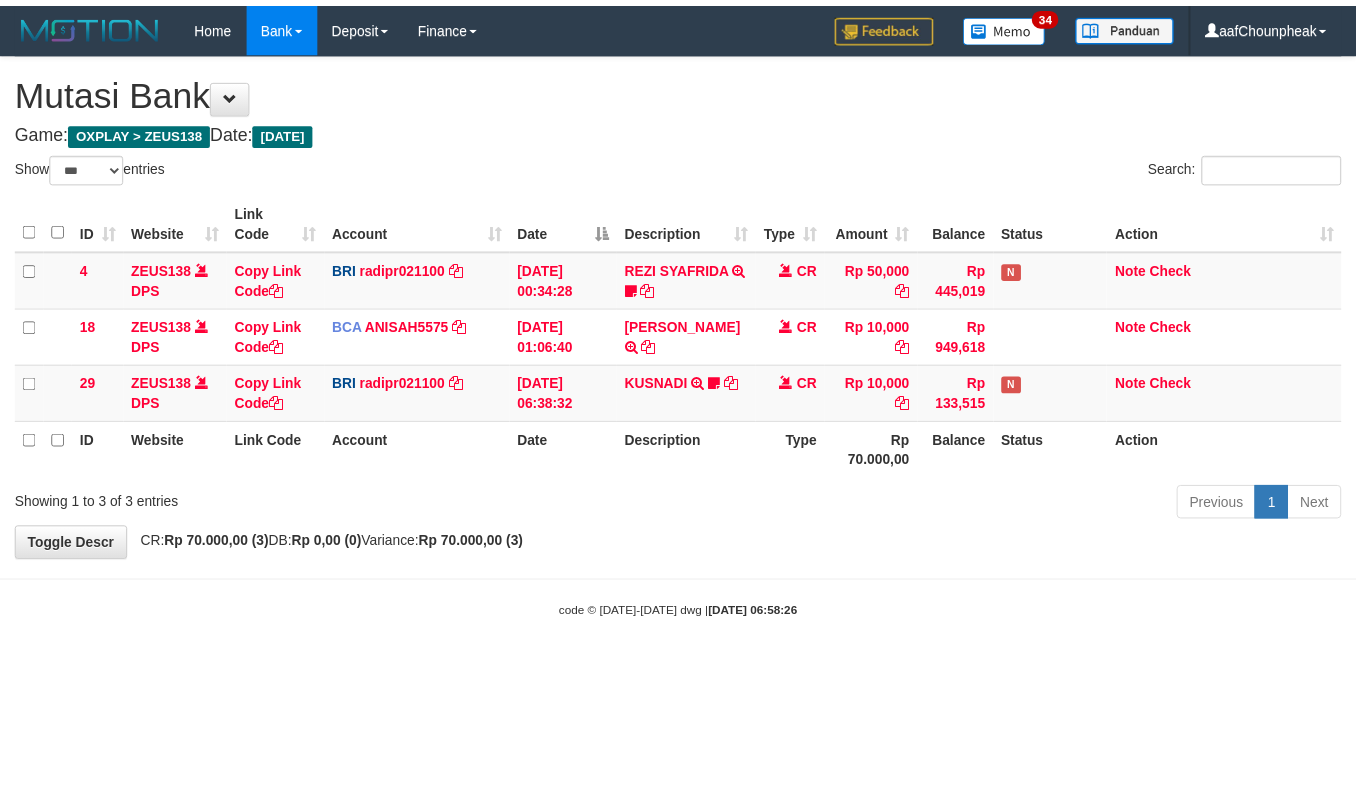 scroll, scrollTop: 0, scrollLeft: 0, axis: both 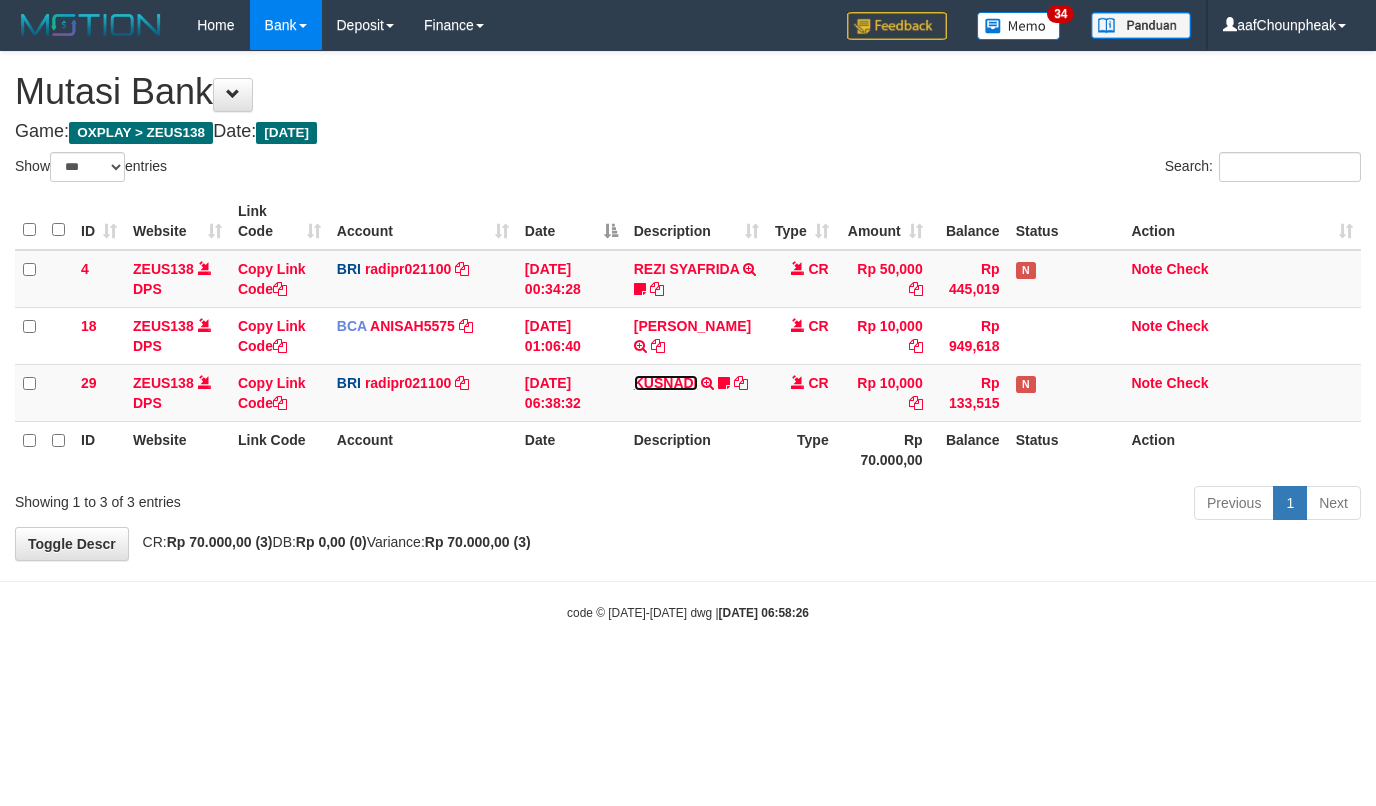 click on "KUSNADI" at bounding box center (666, 383) 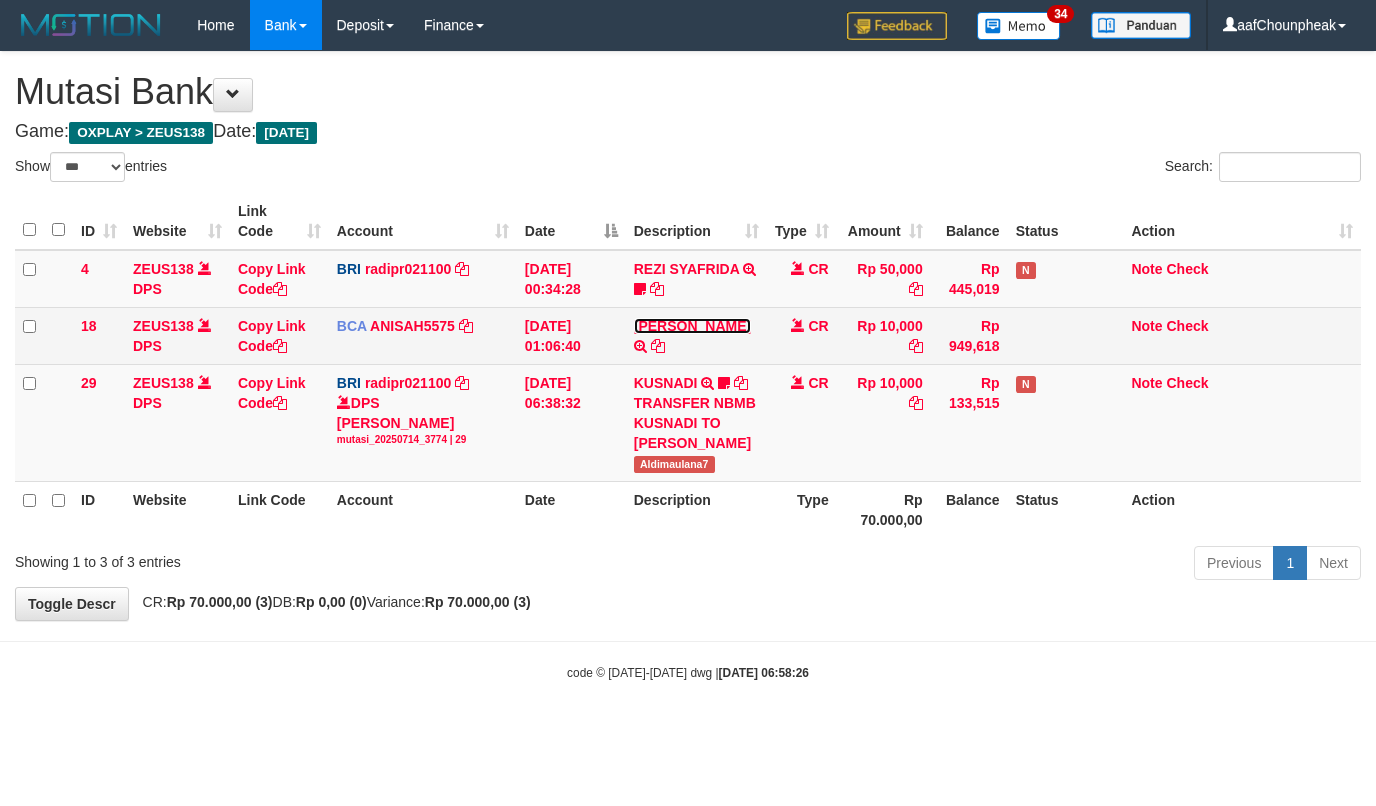 click on "[PERSON_NAME]" at bounding box center [692, 326] 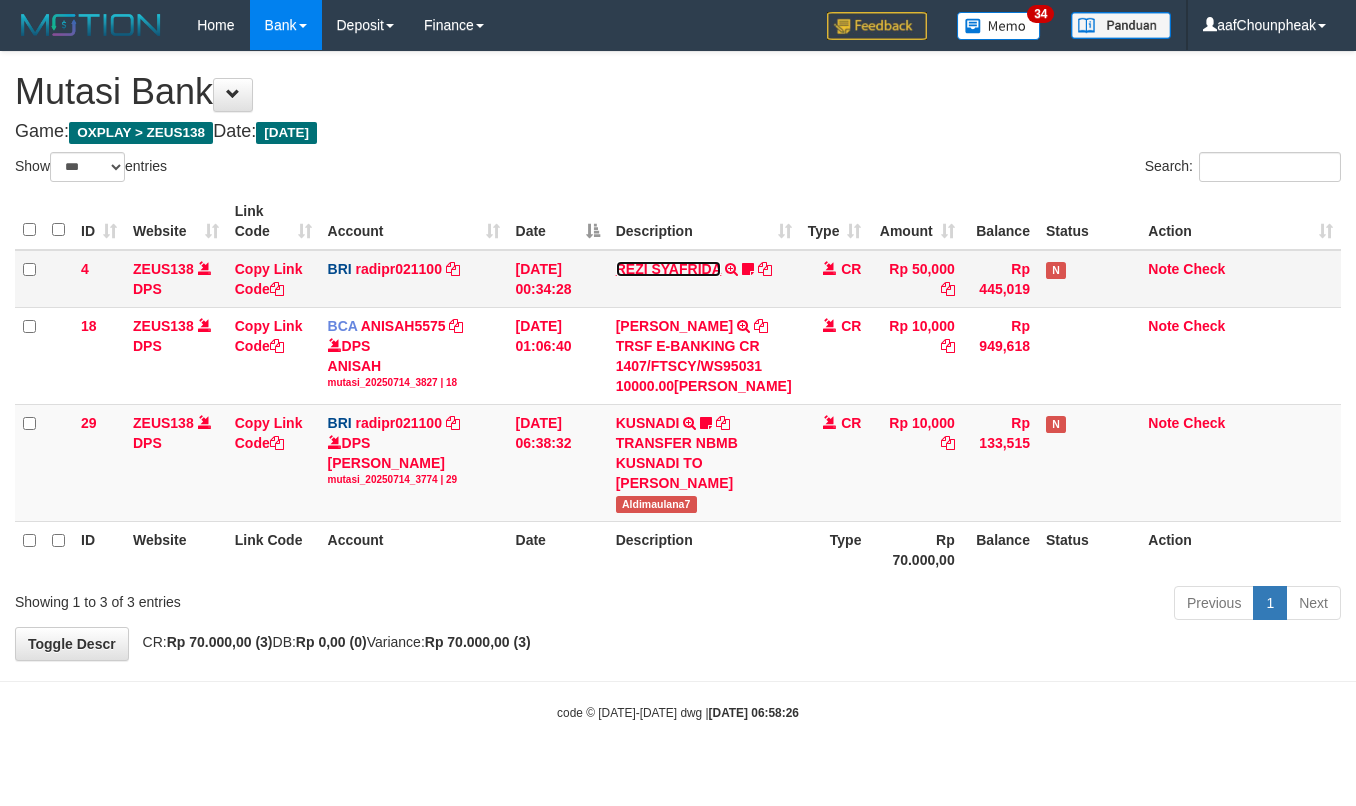 click on "REZI SYAFRIDA" at bounding box center (669, 269) 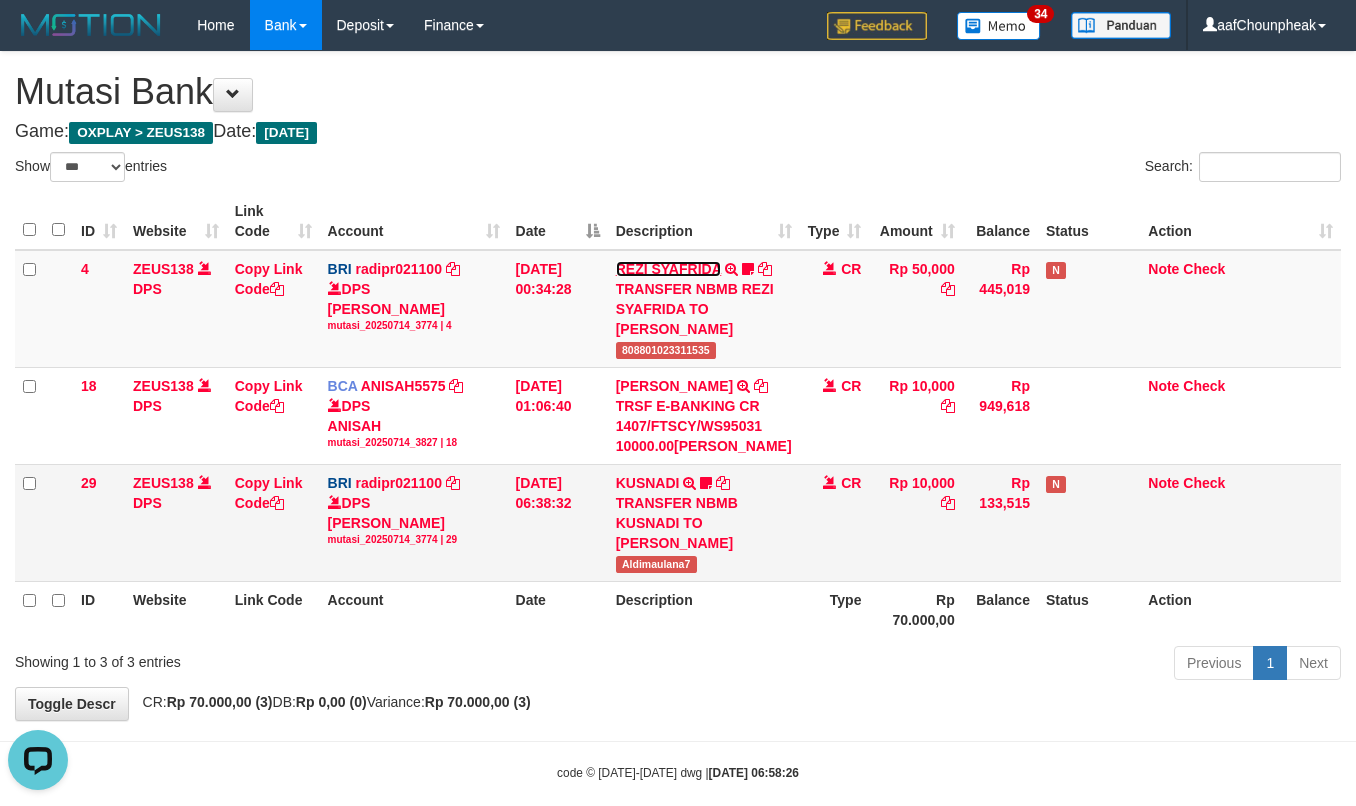 scroll, scrollTop: 0, scrollLeft: 0, axis: both 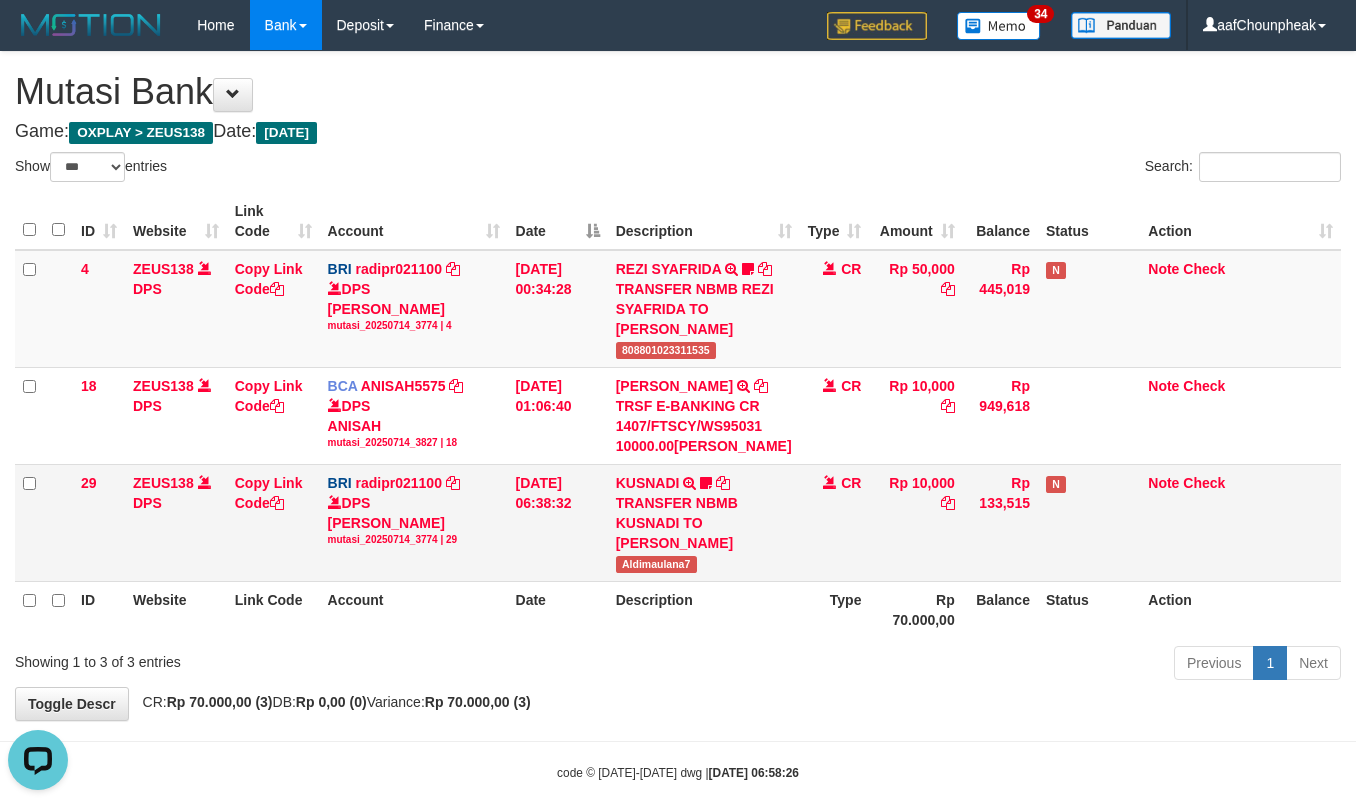 click on "Aldimaulana7" at bounding box center [656, 564] 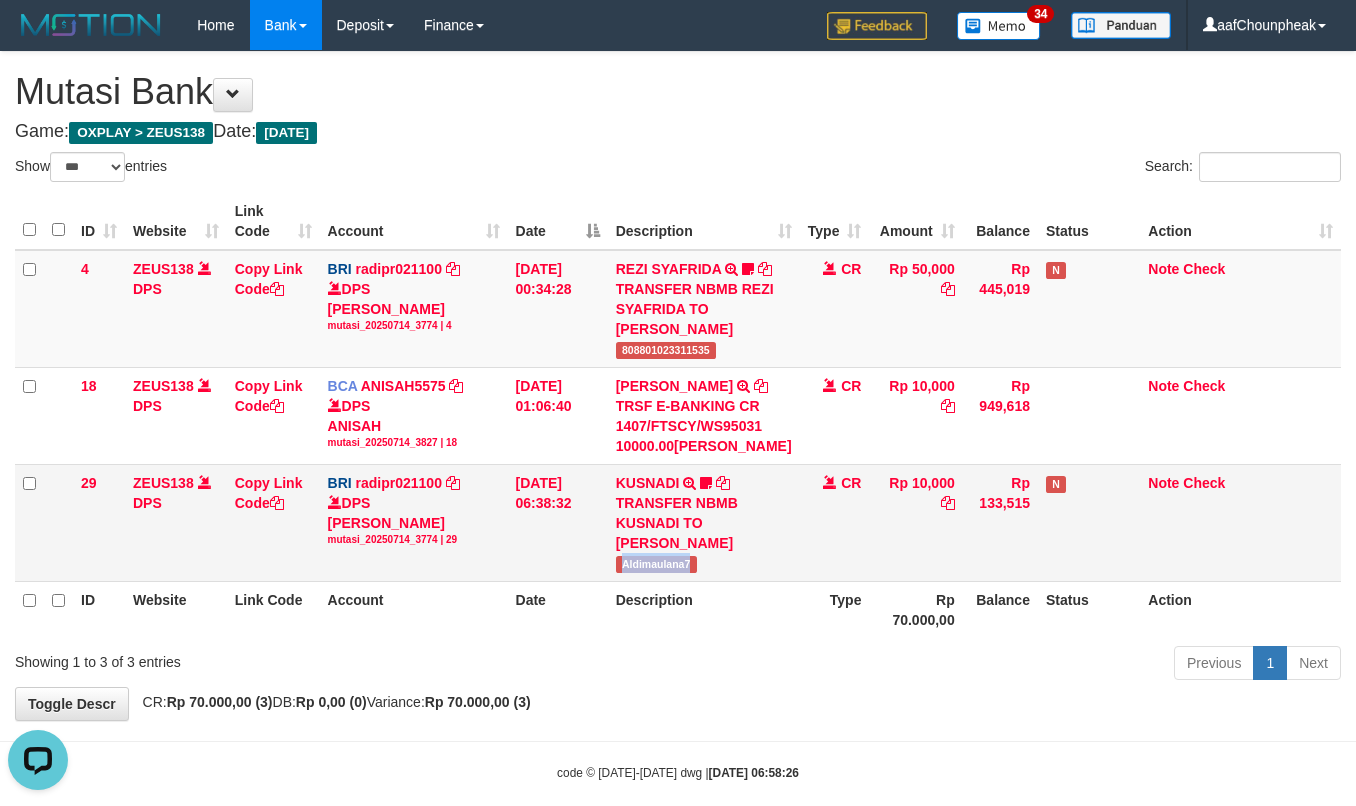 click on "Aldimaulana7" at bounding box center (656, 564) 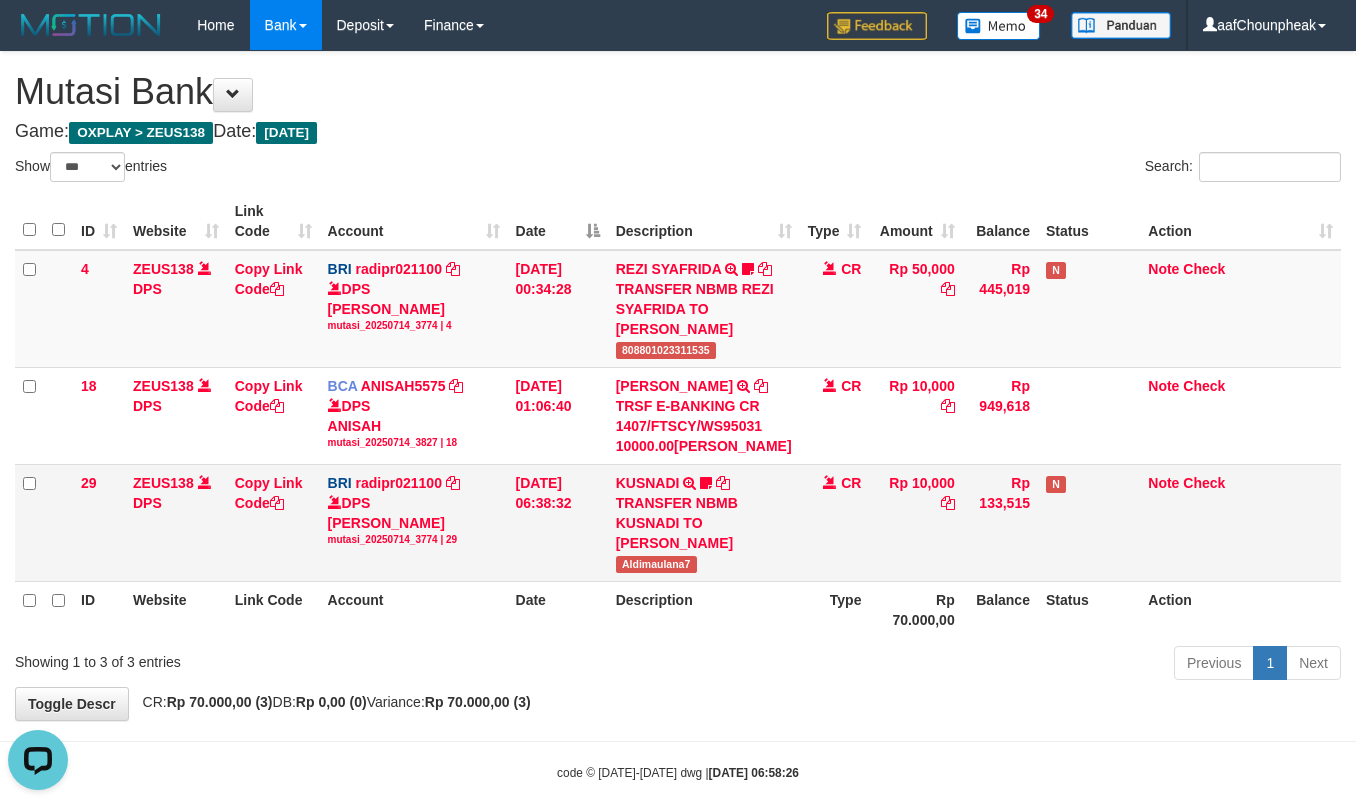 click on "N" at bounding box center (1089, 522) 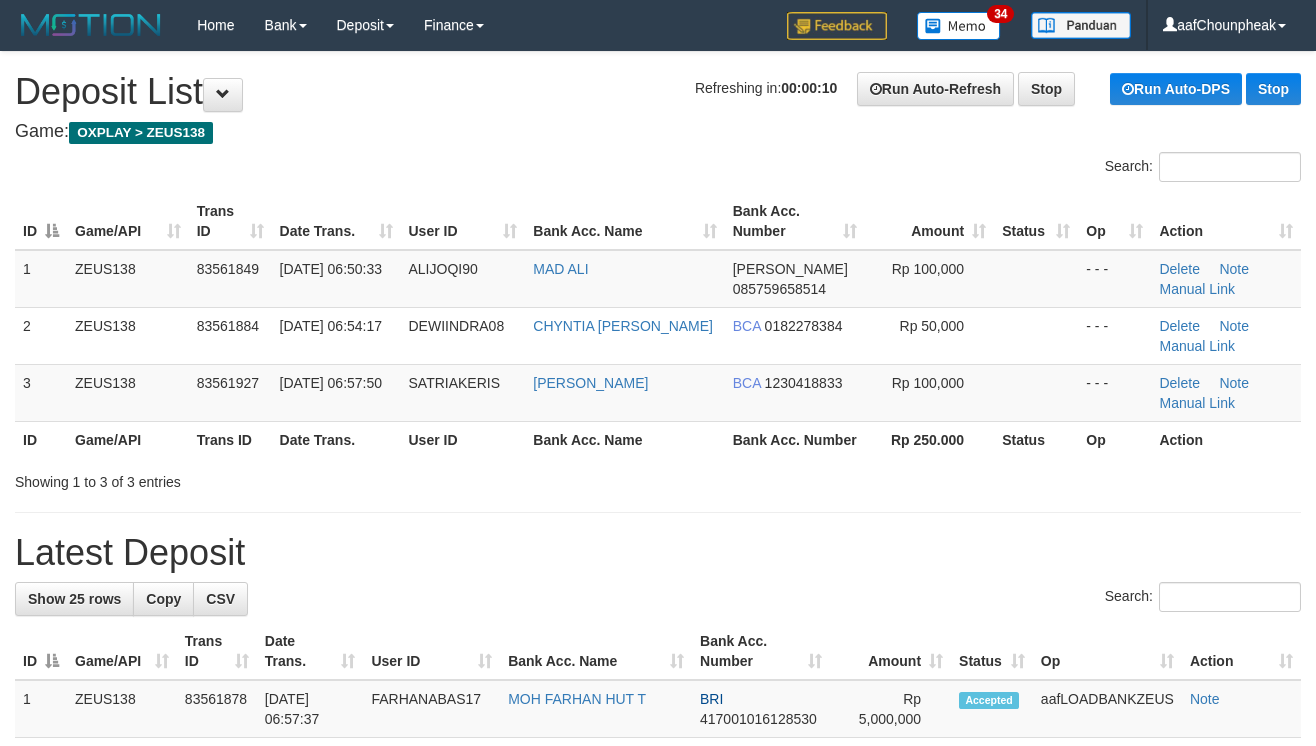 scroll, scrollTop: 0, scrollLeft: 0, axis: both 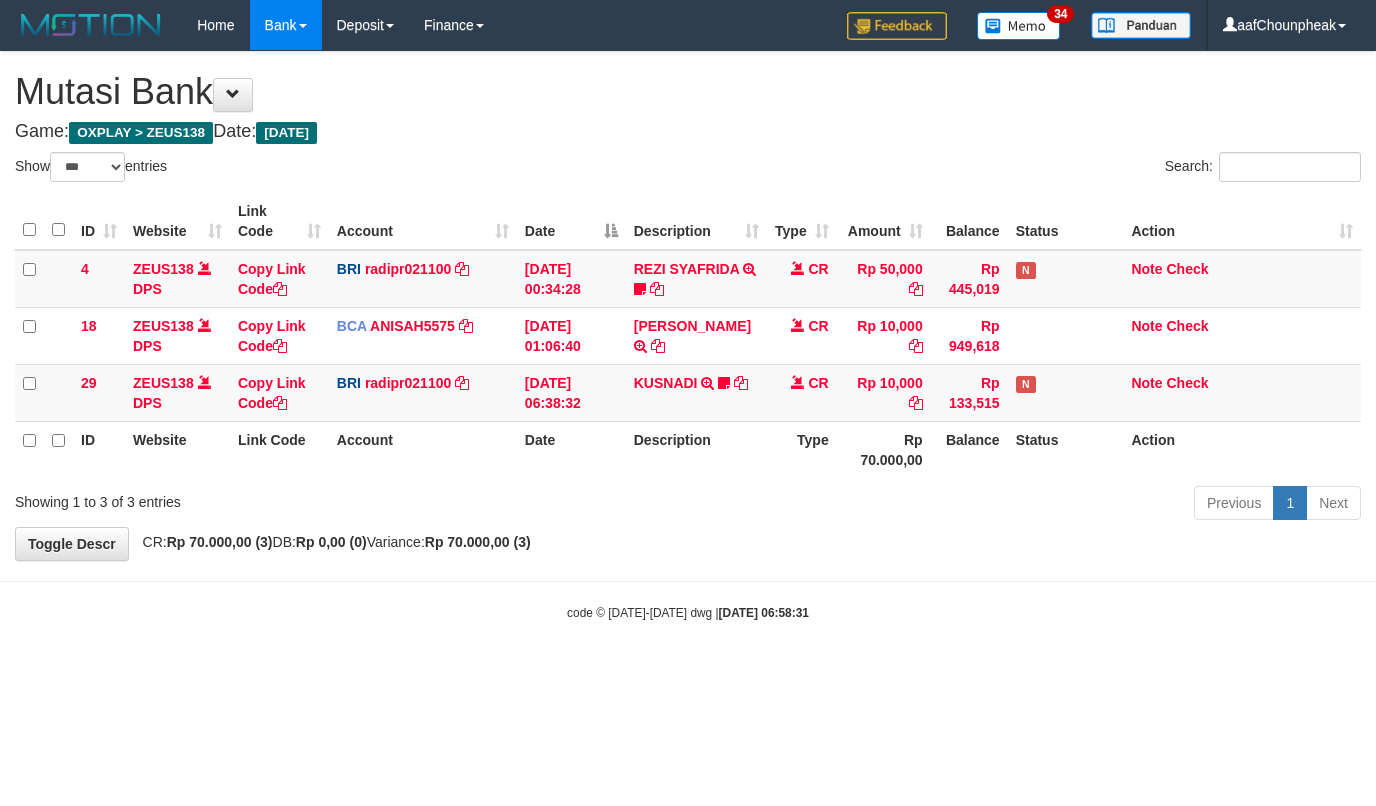 select on "***" 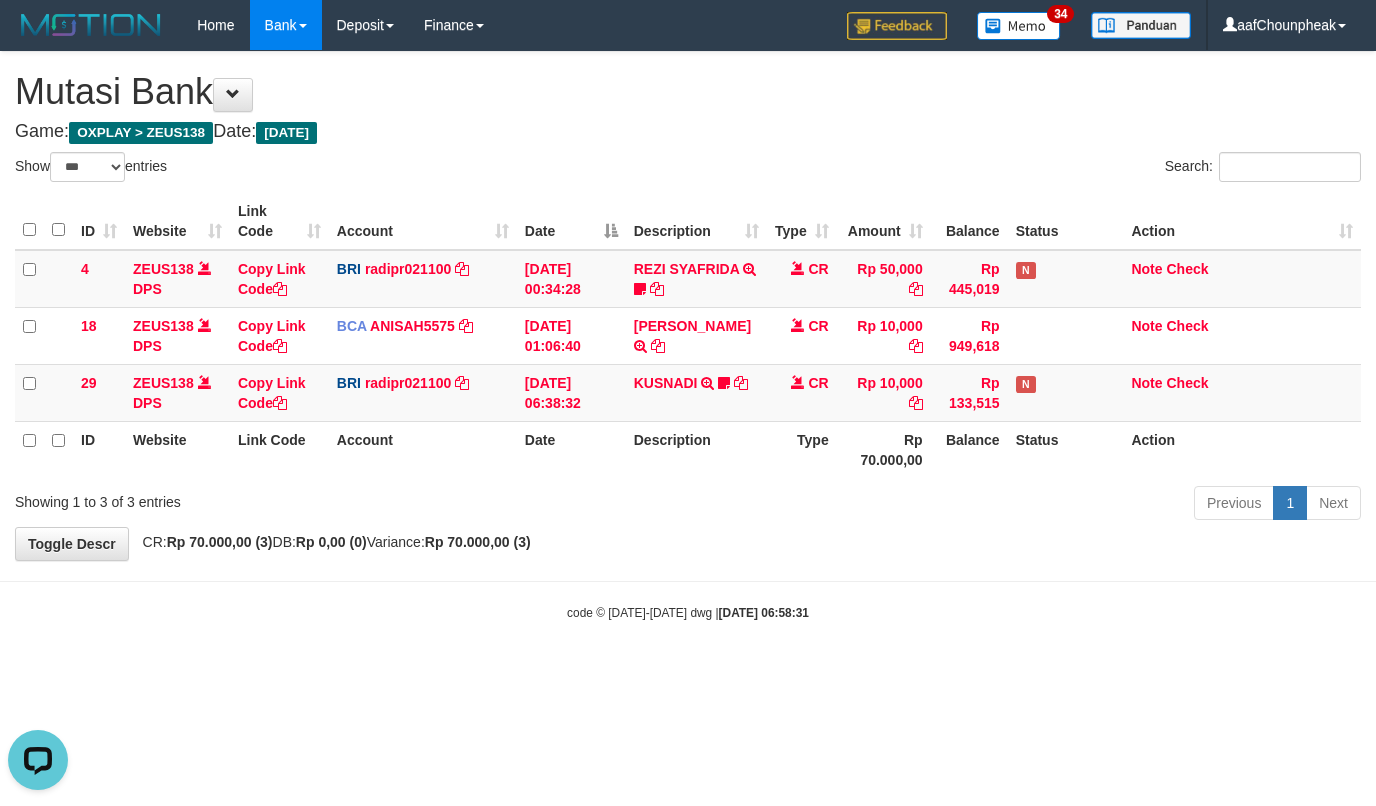 scroll, scrollTop: 0, scrollLeft: 0, axis: both 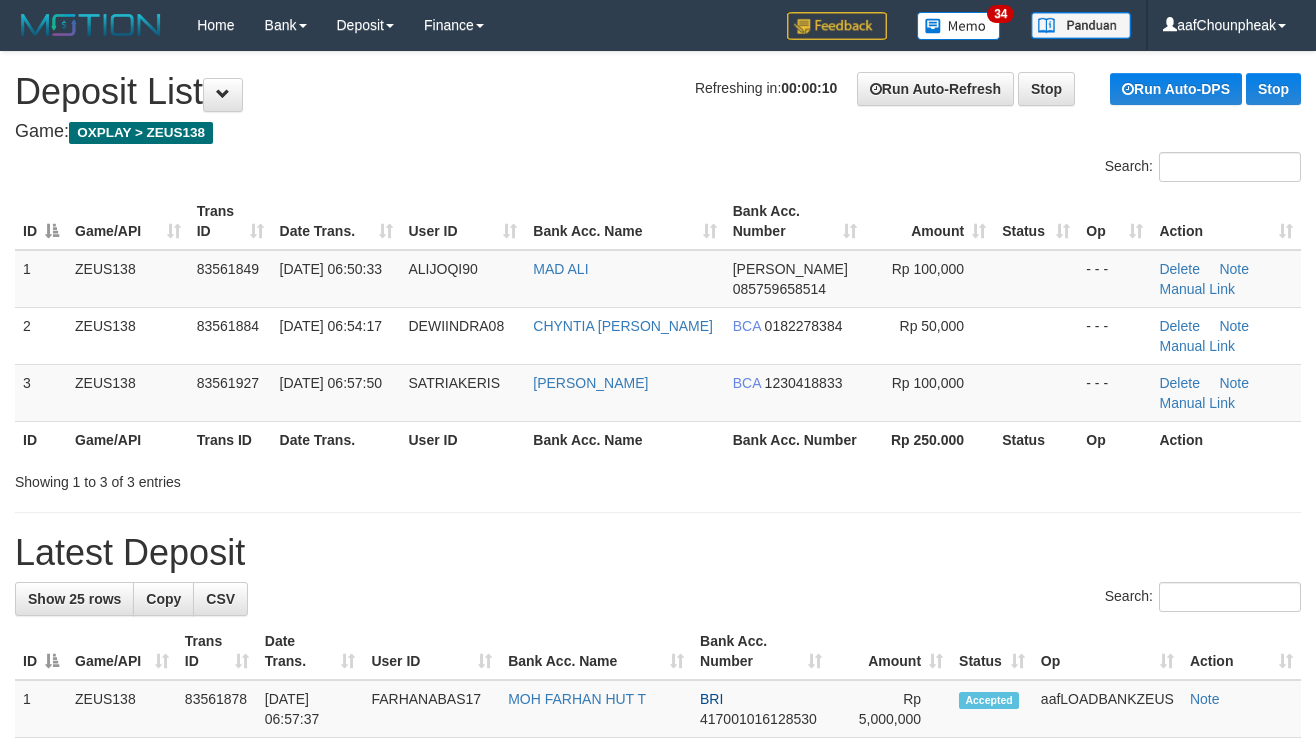 click on "**********" at bounding box center [658, 1145] 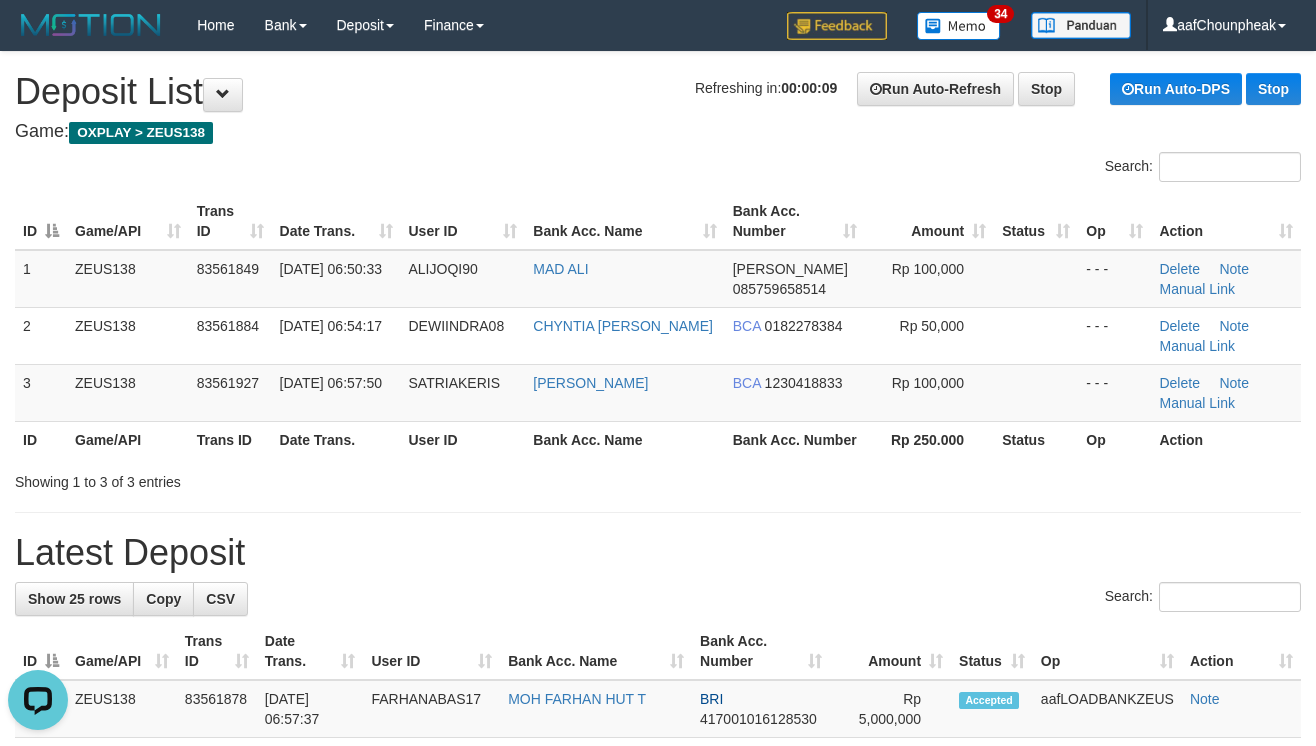 scroll, scrollTop: 0, scrollLeft: 0, axis: both 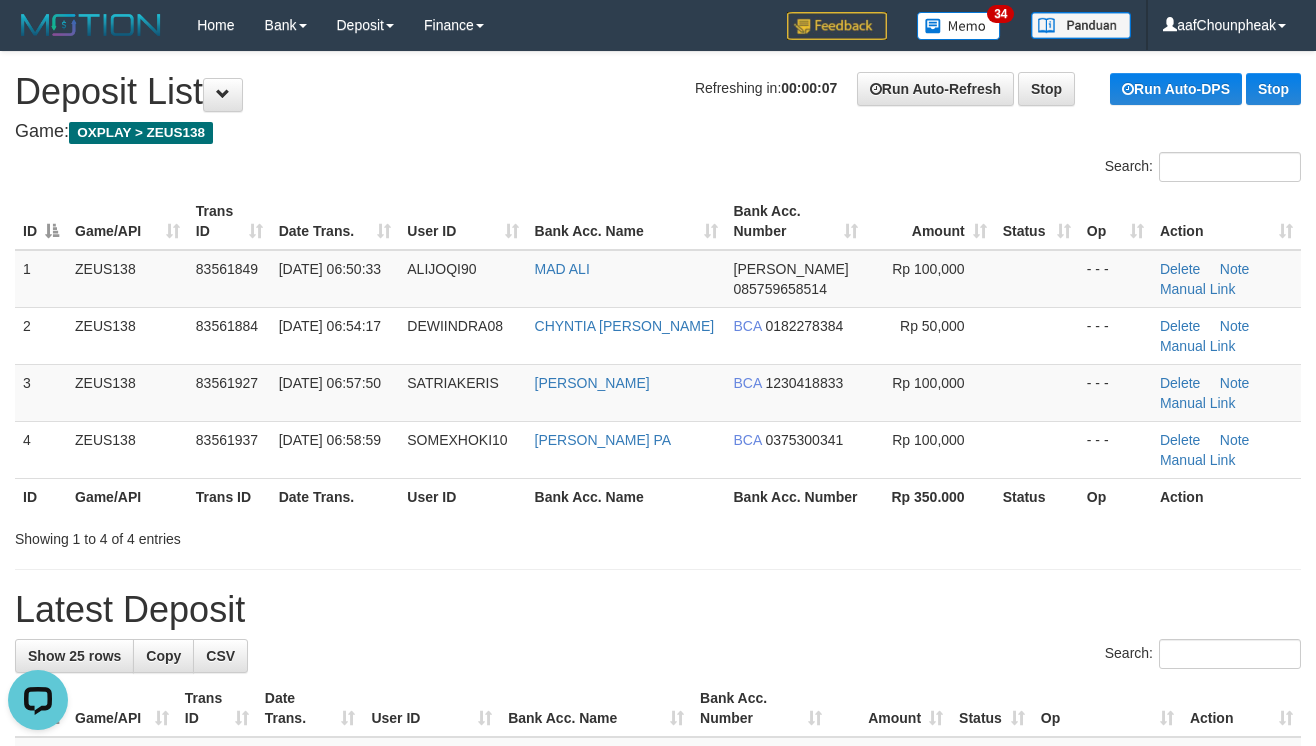 click at bounding box center [658, 569] 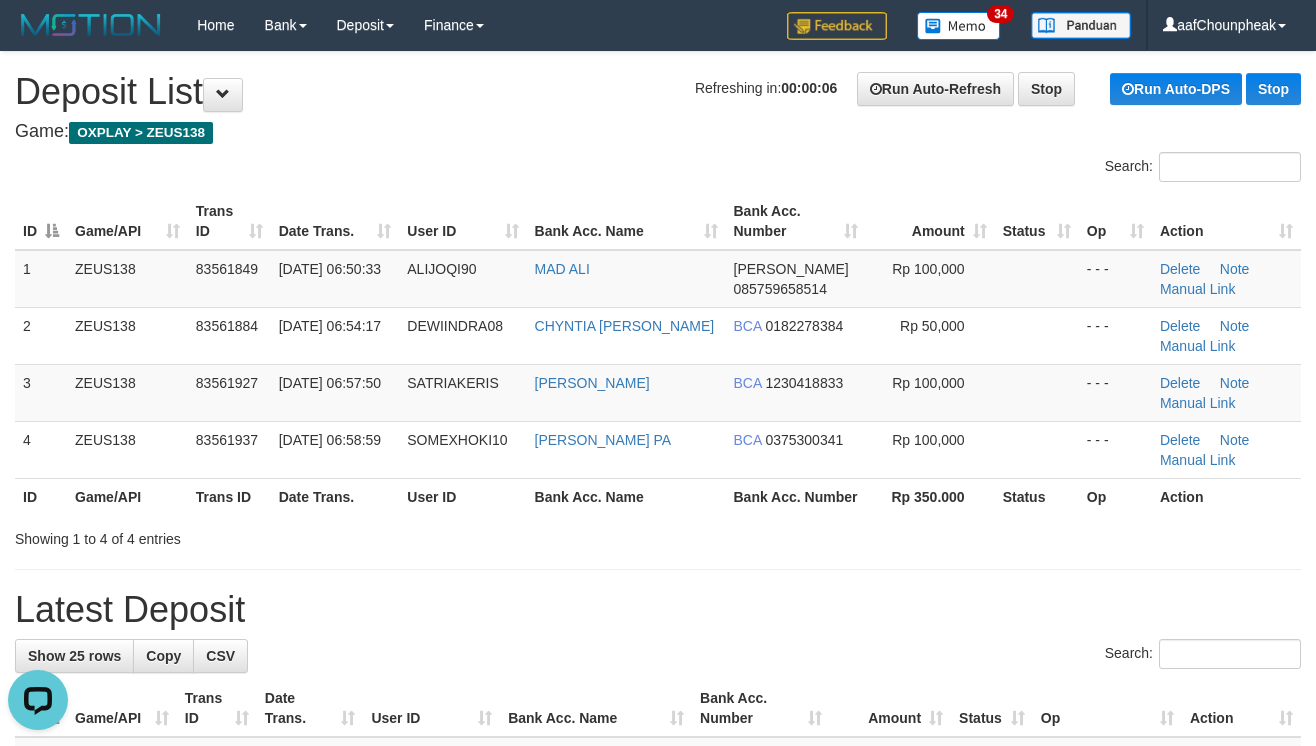 click at bounding box center (658, 569) 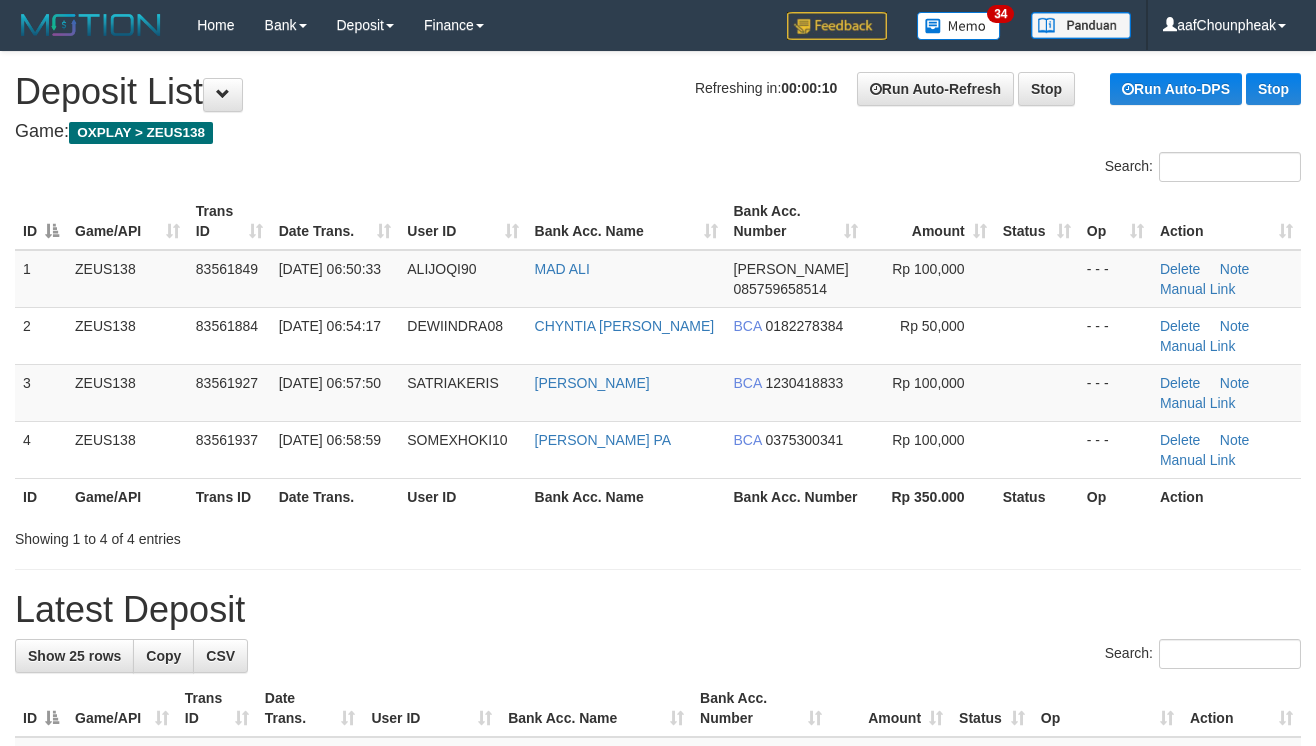 scroll, scrollTop: 0, scrollLeft: 0, axis: both 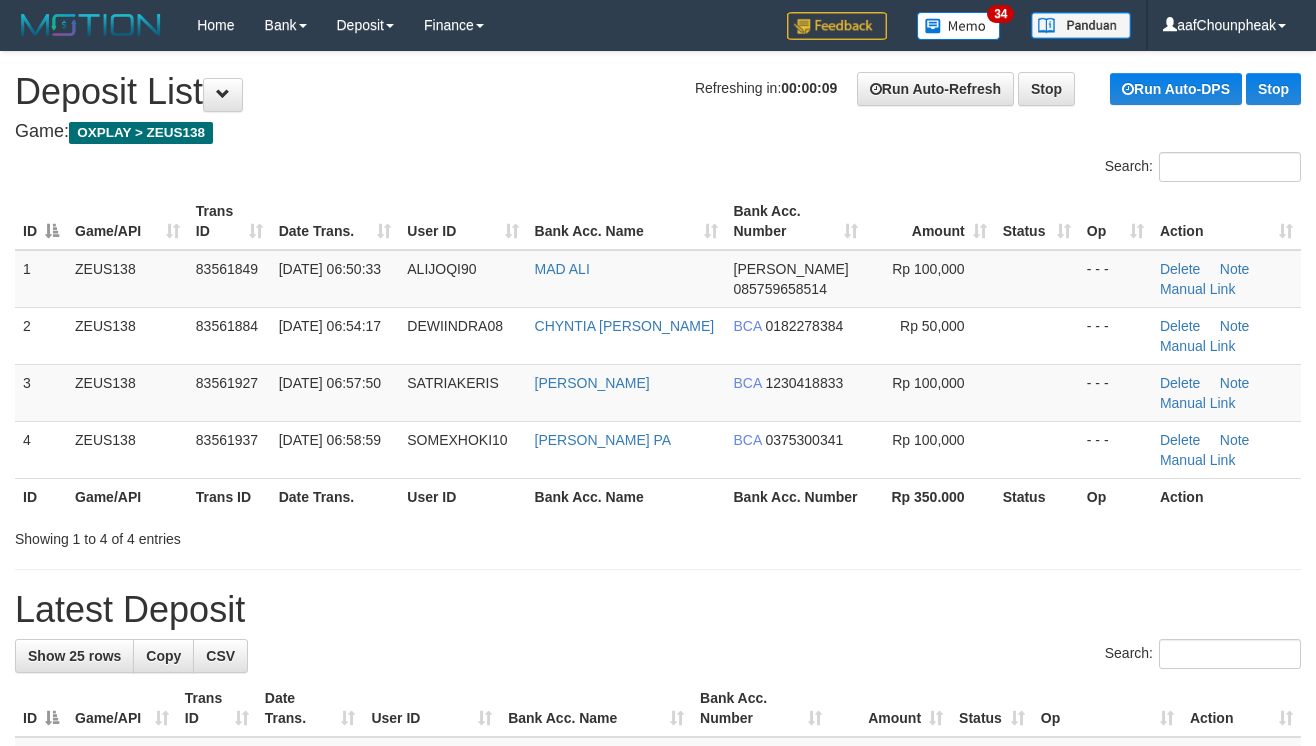 click on "**********" at bounding box center (658, 1174) 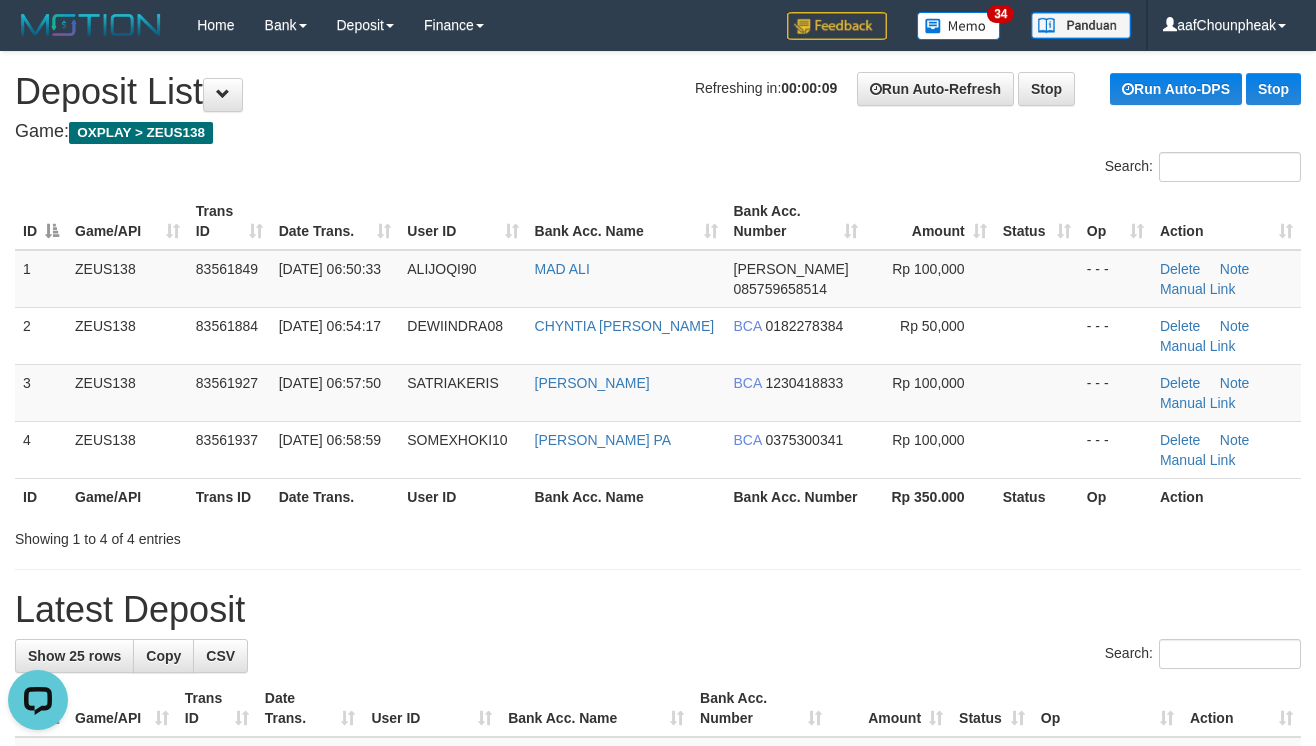scroll, scrollTop: 0, scrollLeft: 0, axis: both 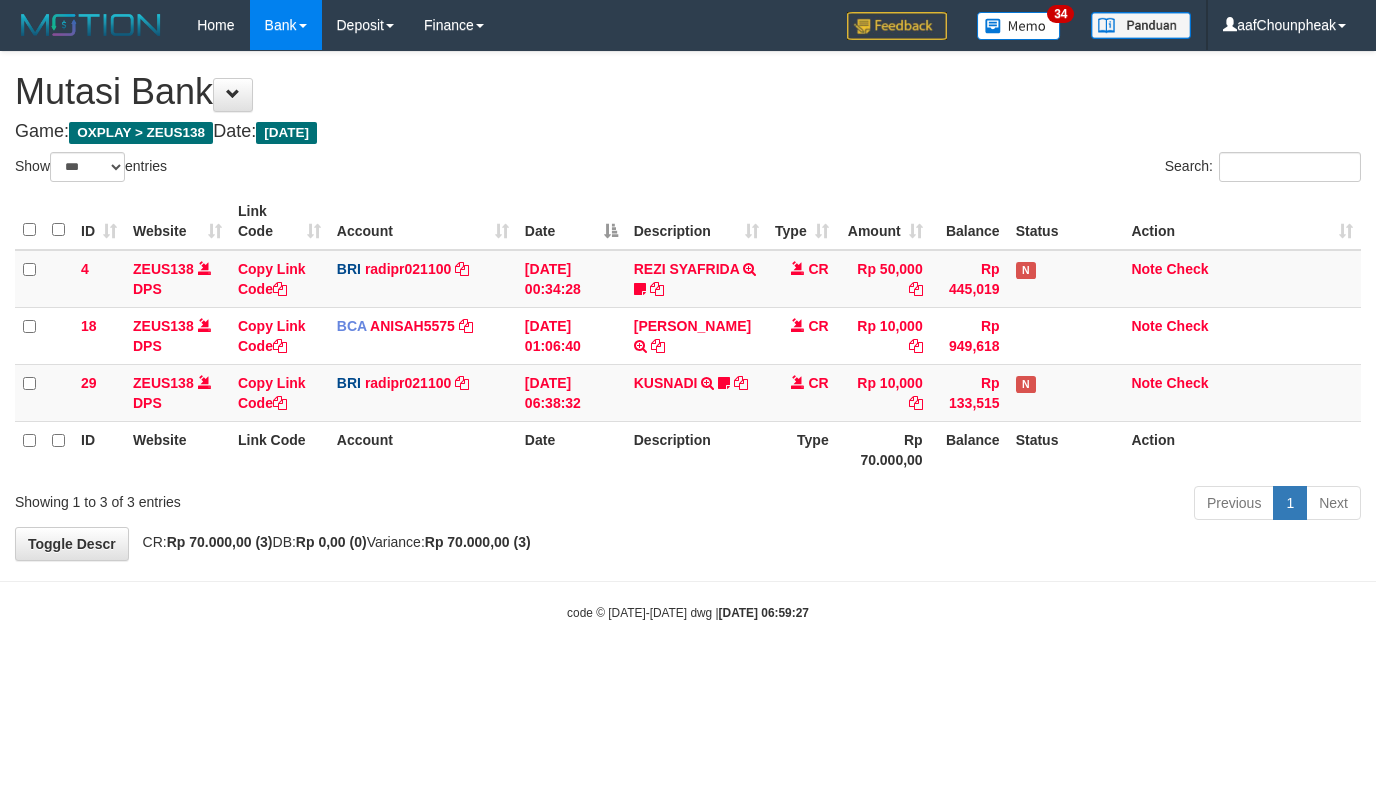 select on "***" 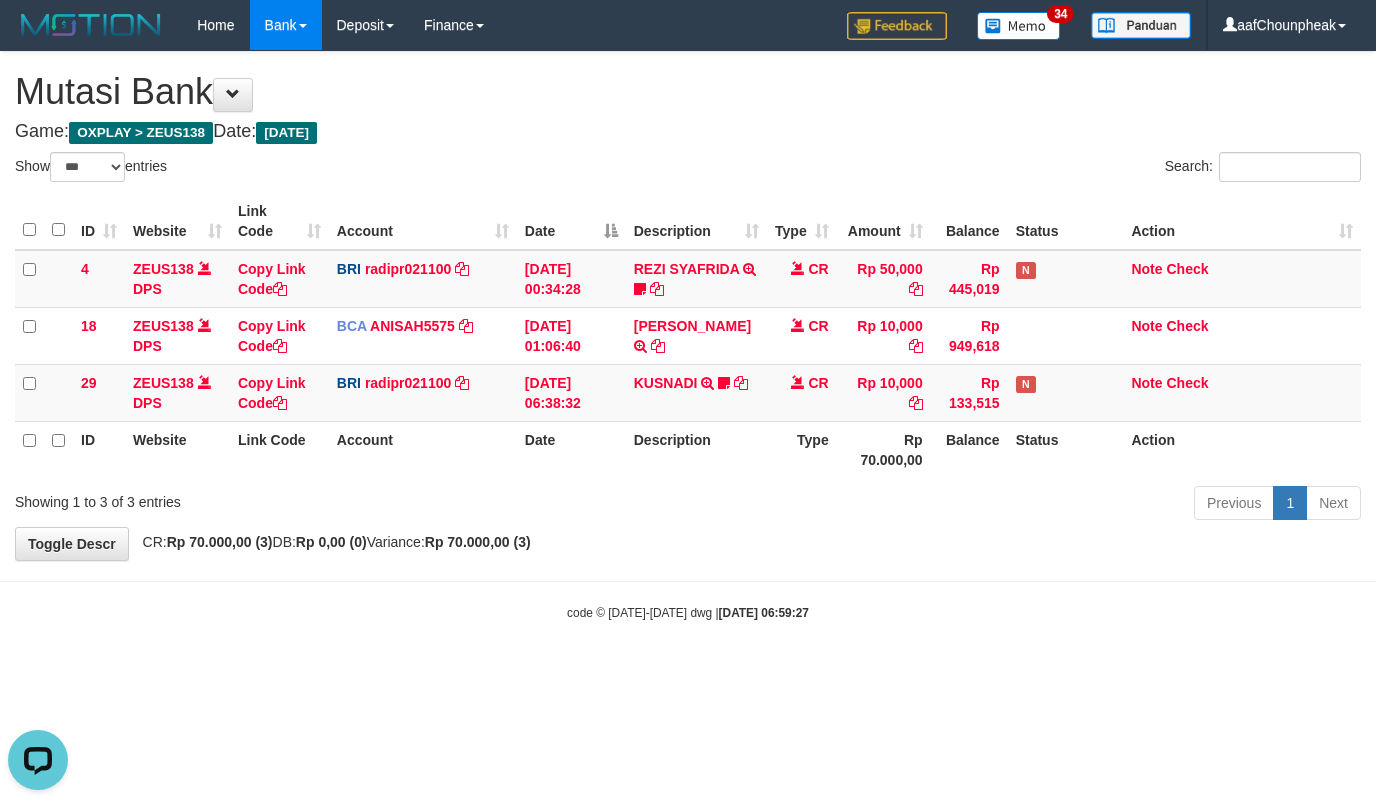scroll, scrollTop: 0, scrollLeft: 0, axis: both 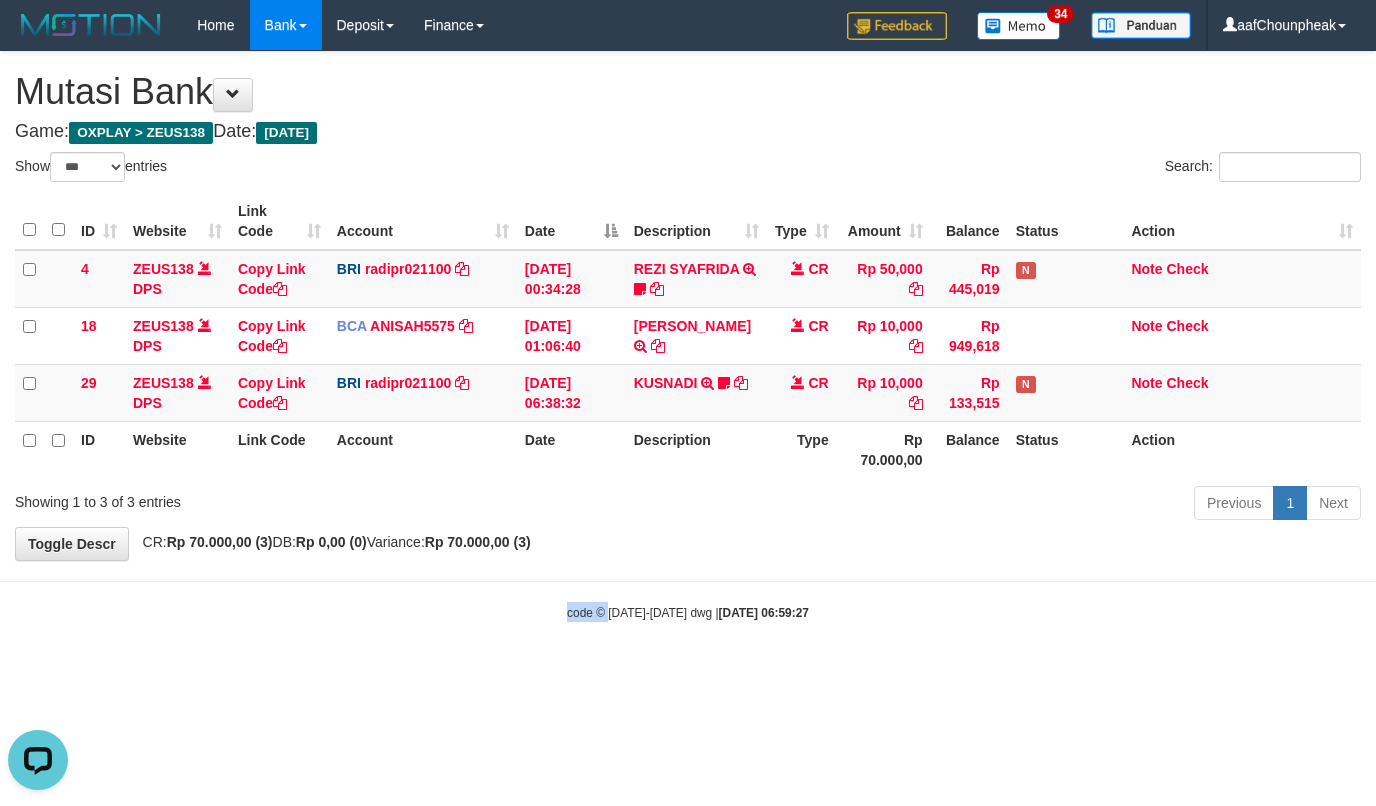 drag, startPoint x: 606, startPoint y: 578, endPoint x: 606, endPoint y: 589, distance: 11 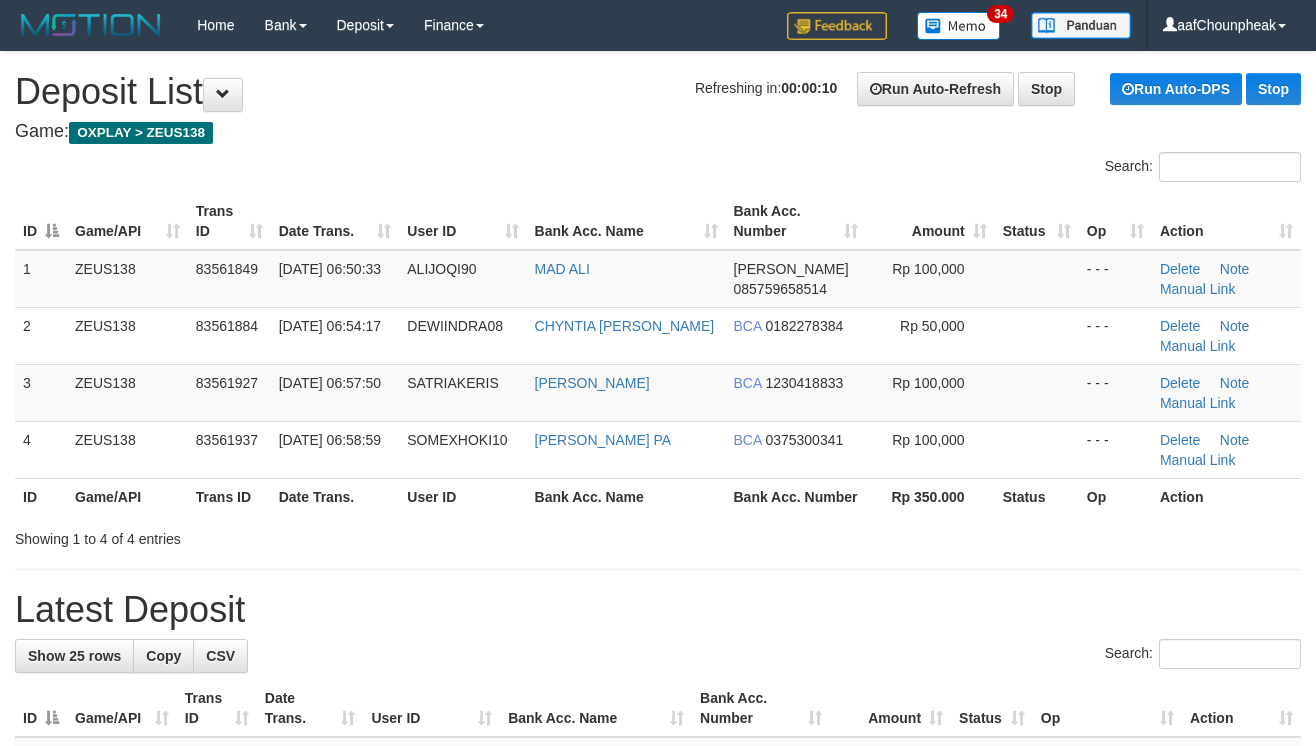 scroll, scrollTop: 0, scrollLeft: 0, axis: both 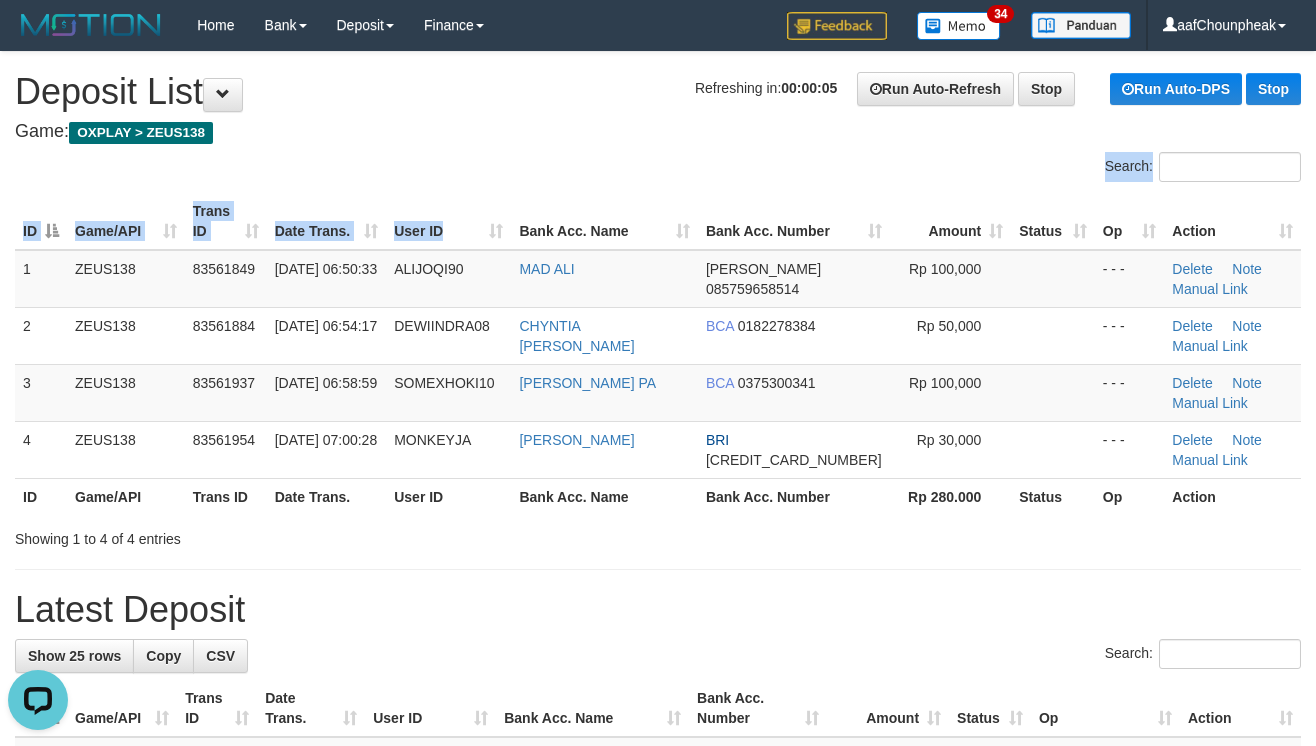 drag, startPoint x: 510, startPoint y: 168, endPoint x: 502, endPoint y: 214, distance: 46.69047 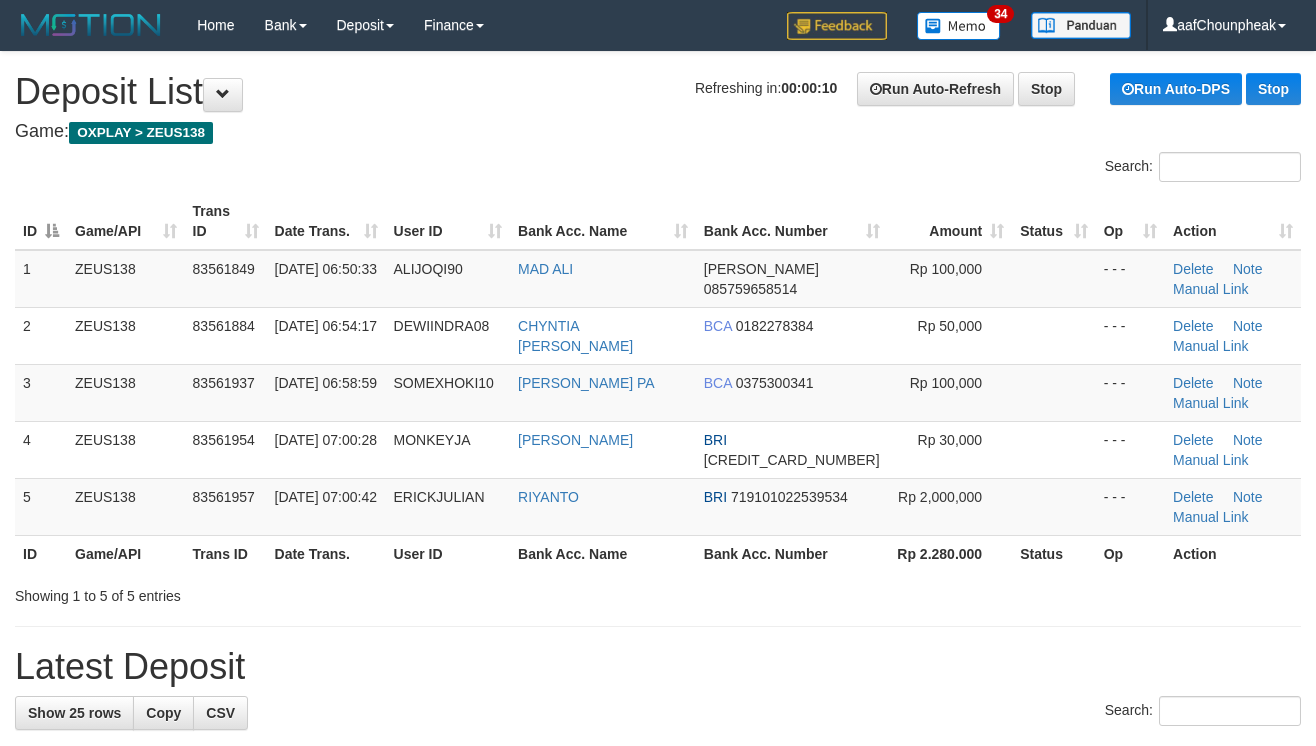 scroll, scrollTop: 0, scrollLeft: 0, axis: both 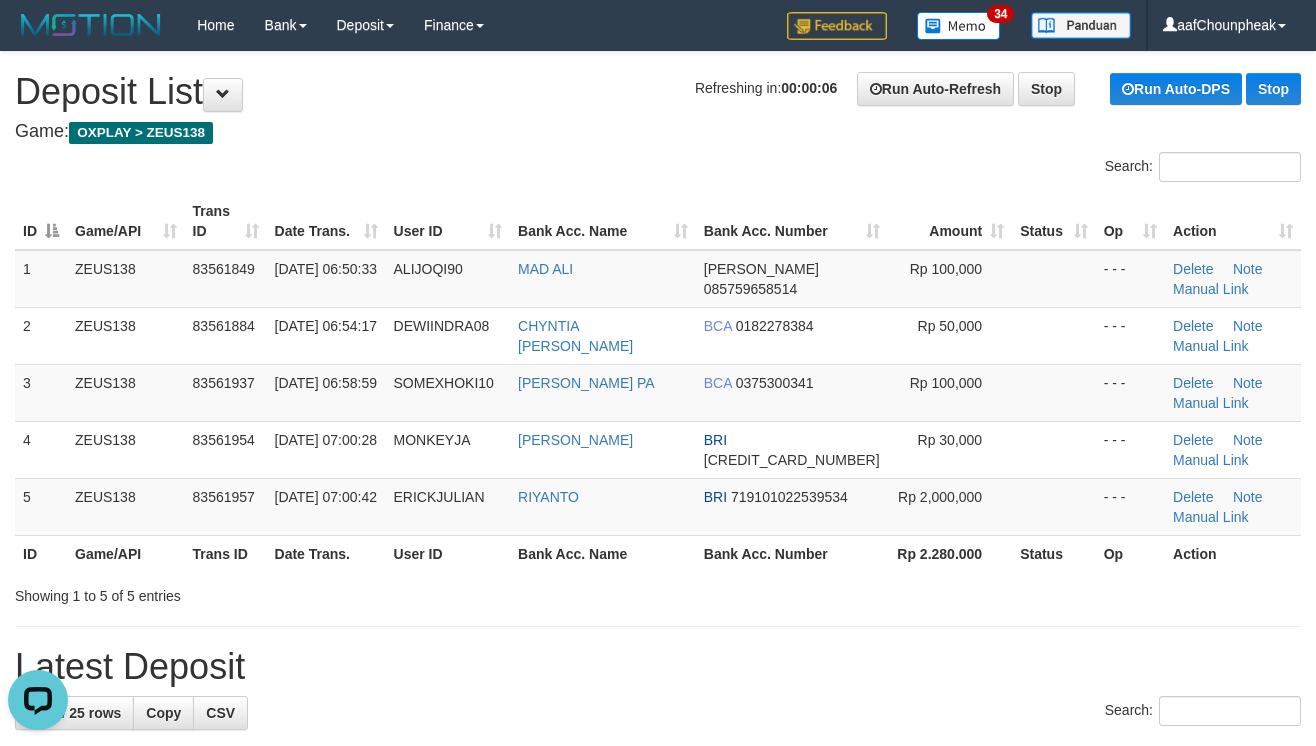 click on "Latest Deposit" at bounding box center (658, 667) 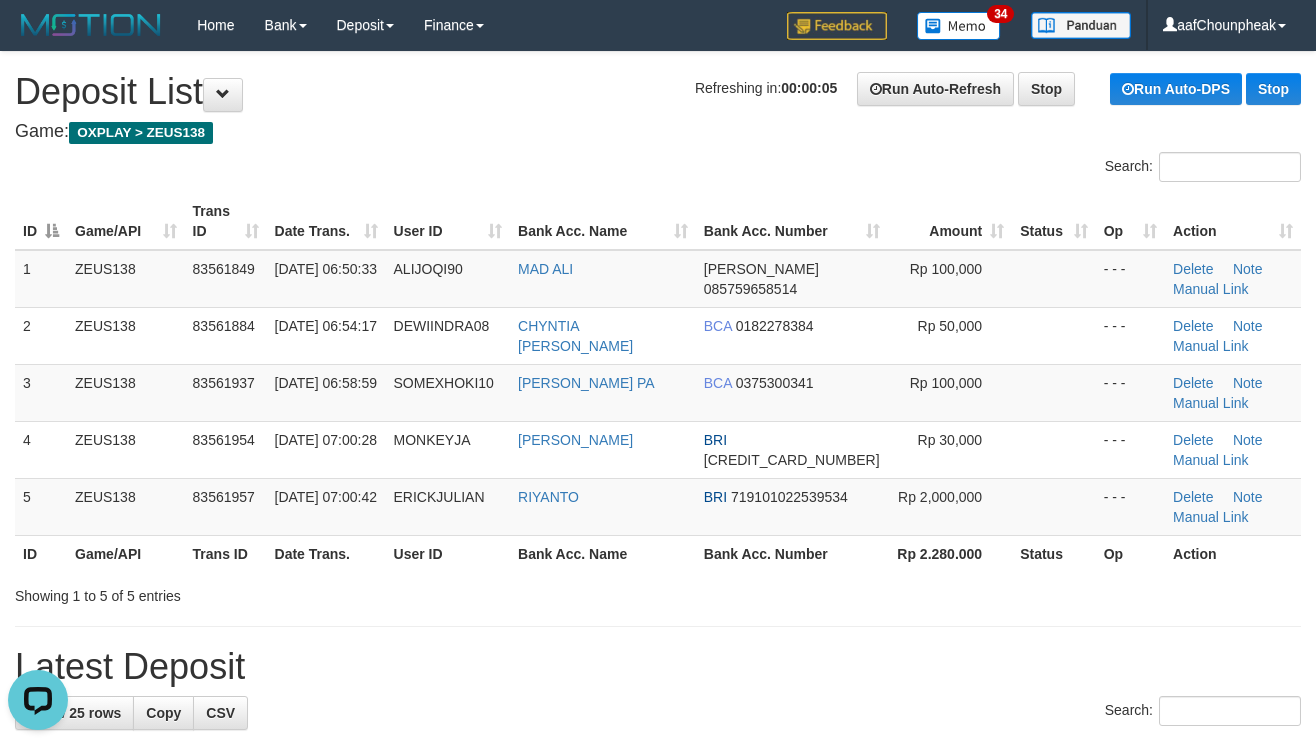drag, startPoint x: 732, startPoint y: 598, endPoint x: 736, endPoint y: 621, distance: 23.345236 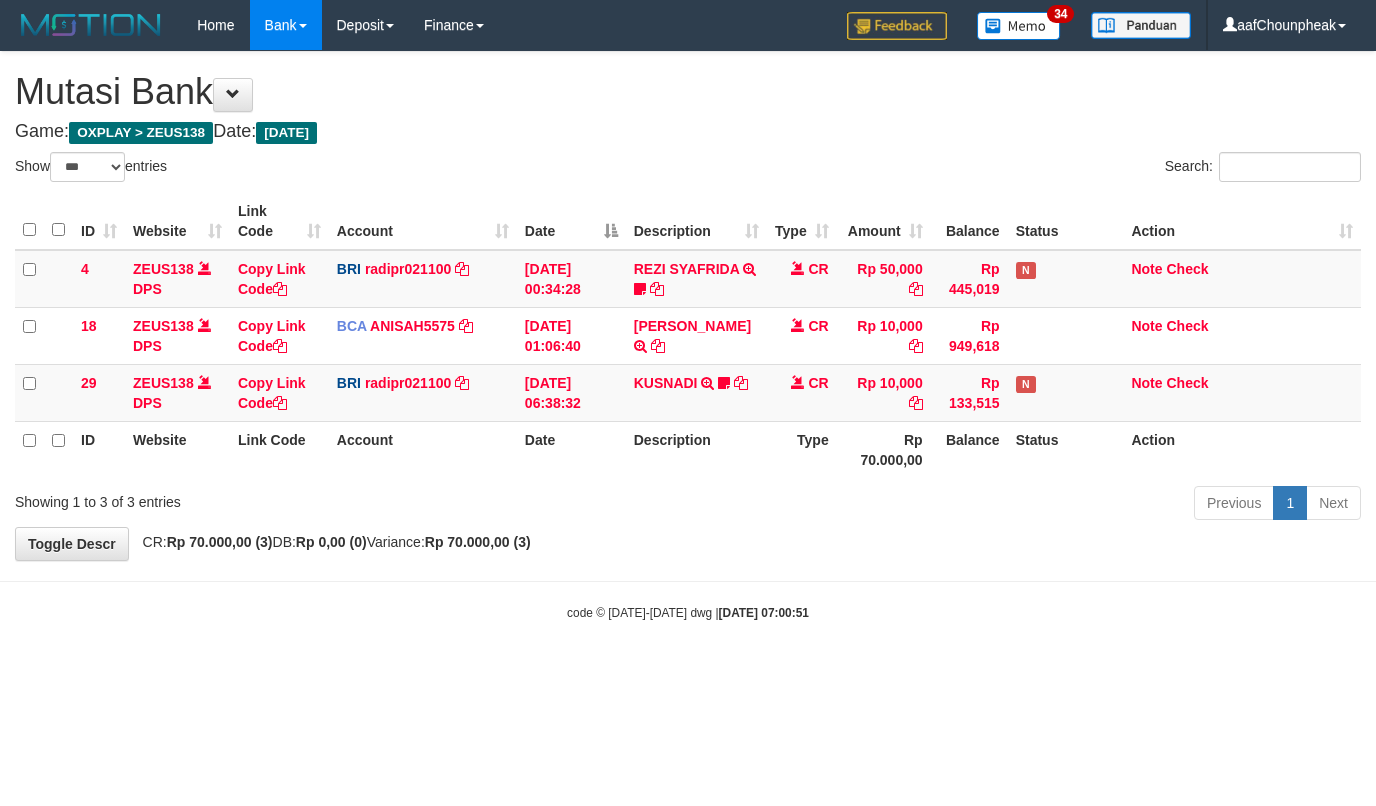 select on "***" 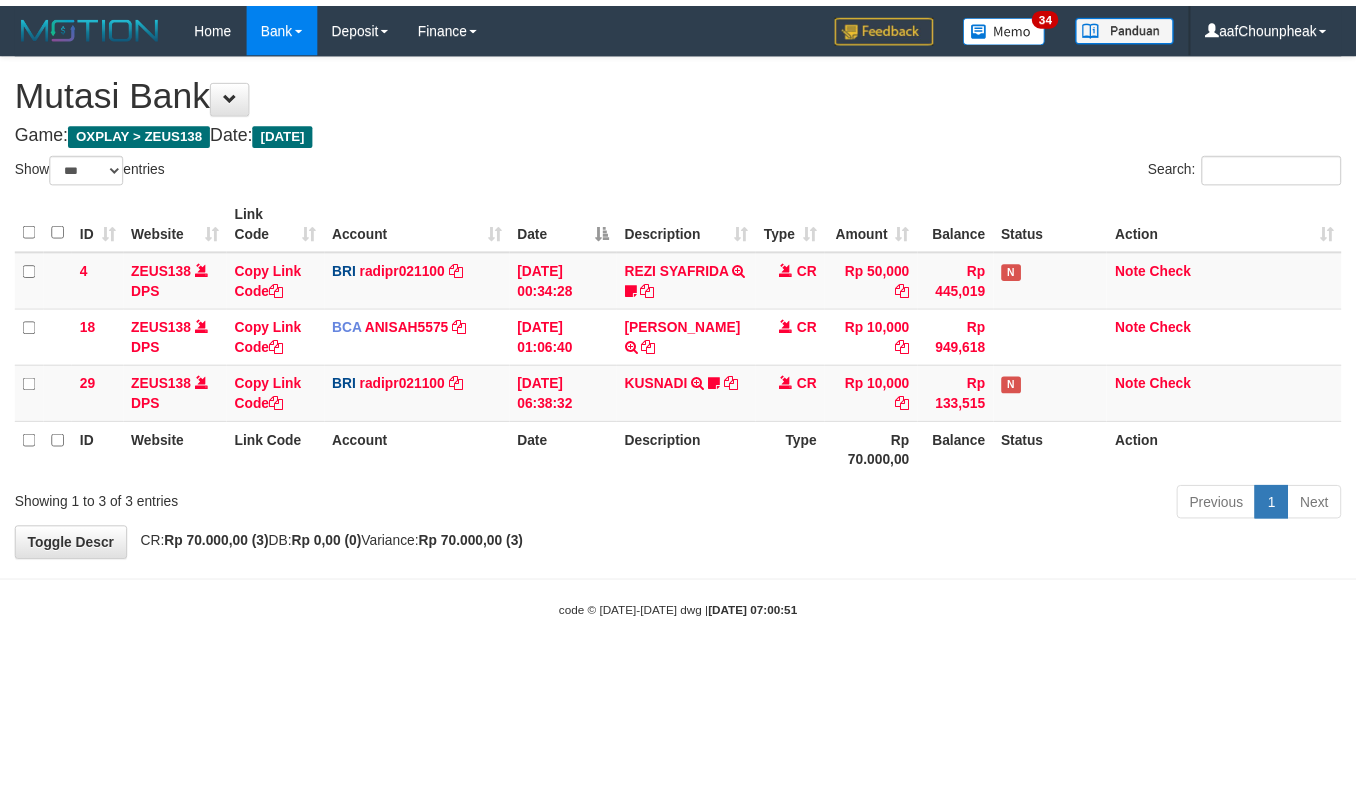 scroll, scrollTop: 0, scrollLeft: 0, axis: both 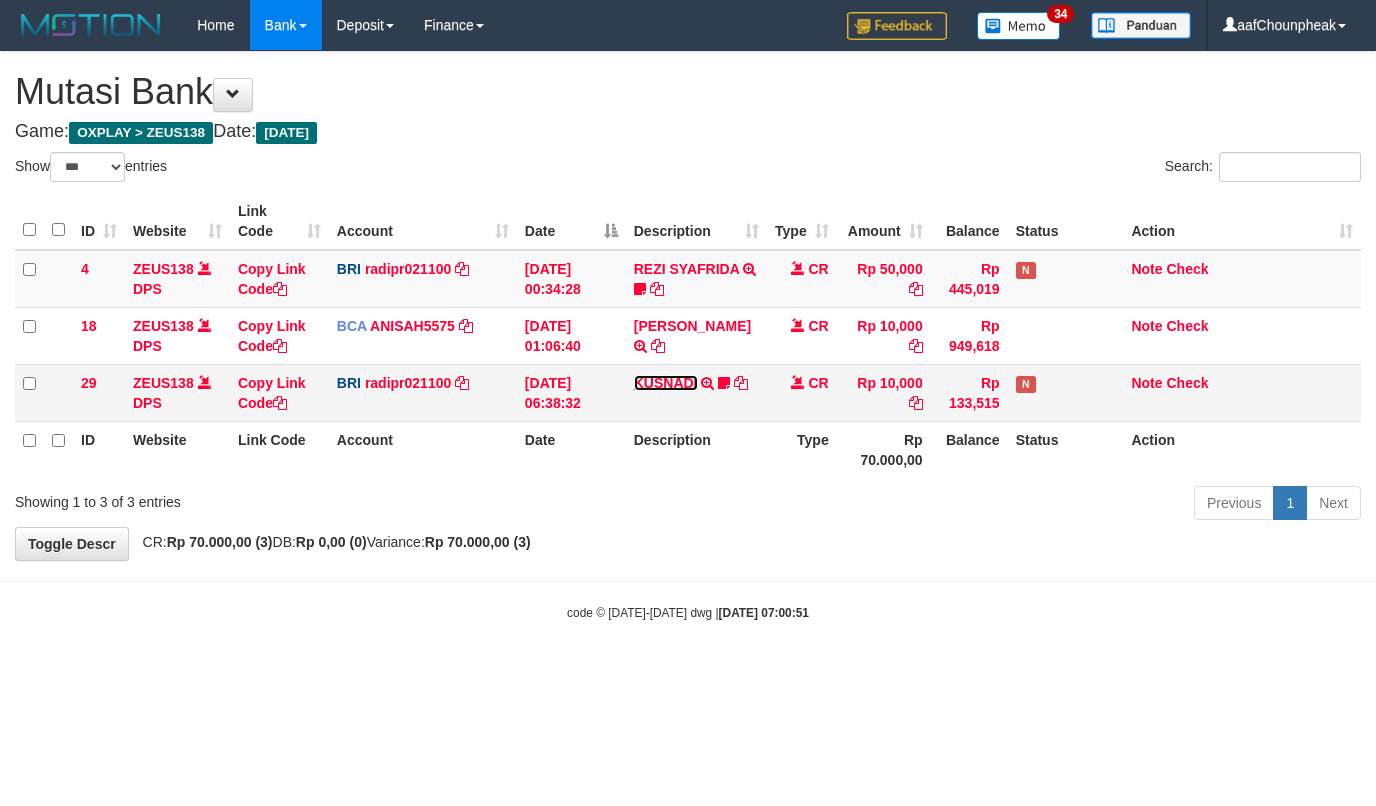 click on "KUSNADI" at bounding box center (666, 383) 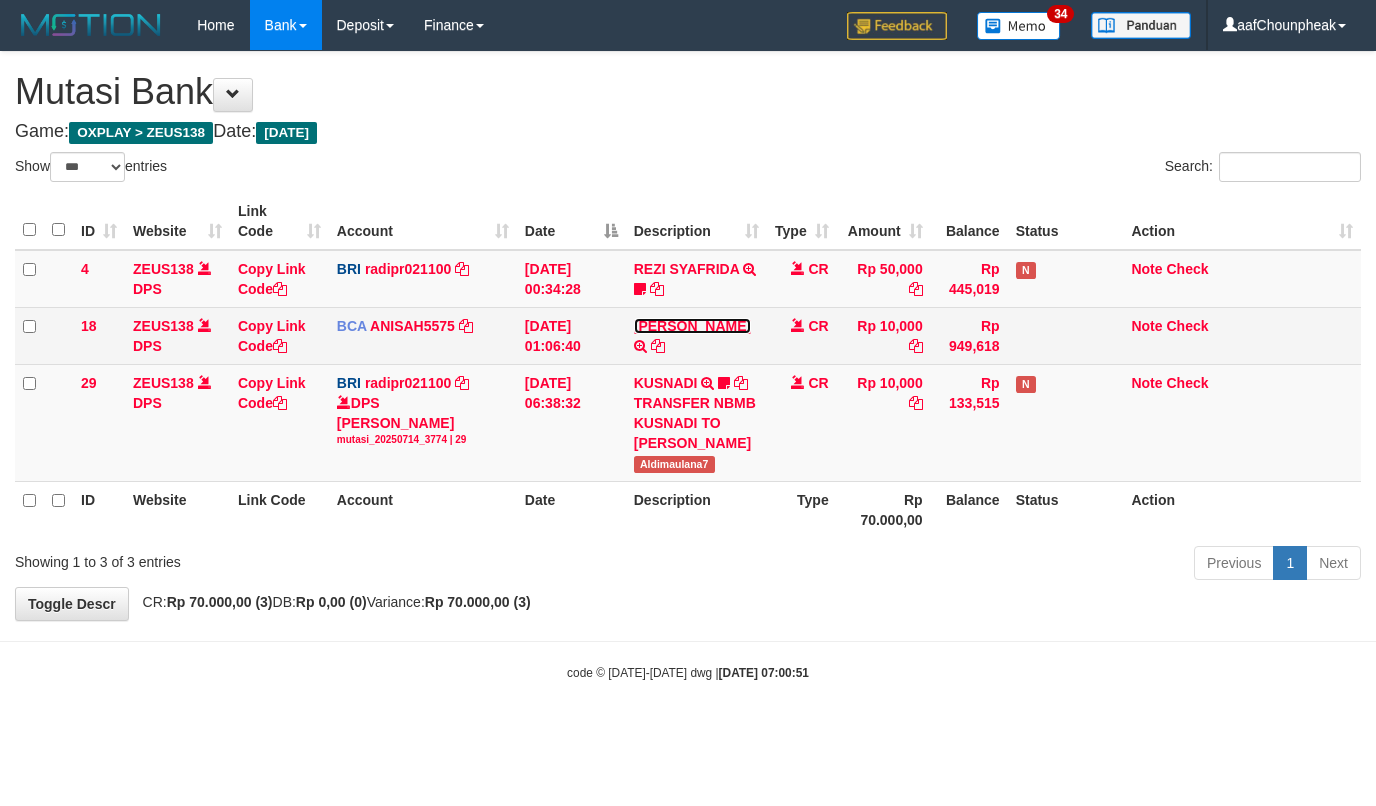 click on "[PERSON_NAME]" at bounding box center [692, 326] 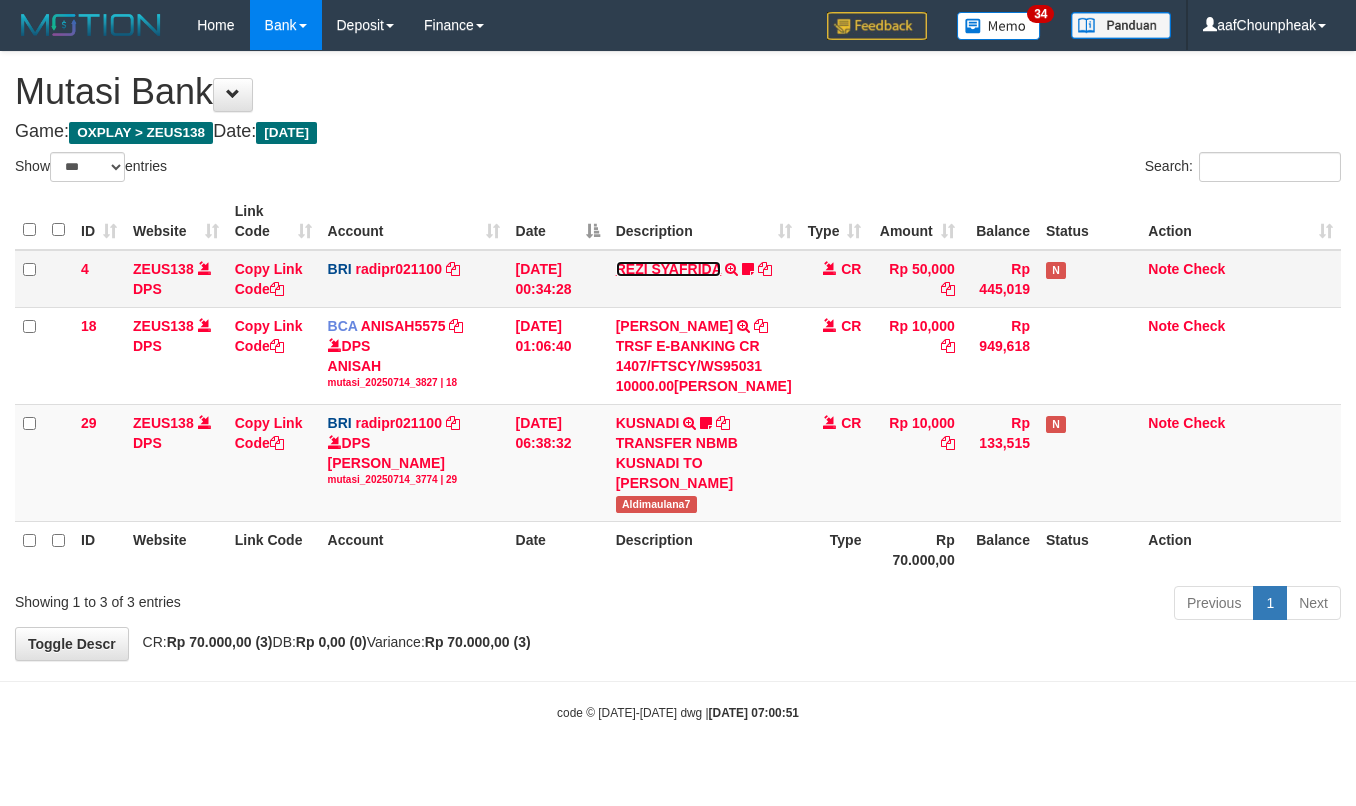 click on "REZI SYAFRIDA" at bounding box center (669, 269) 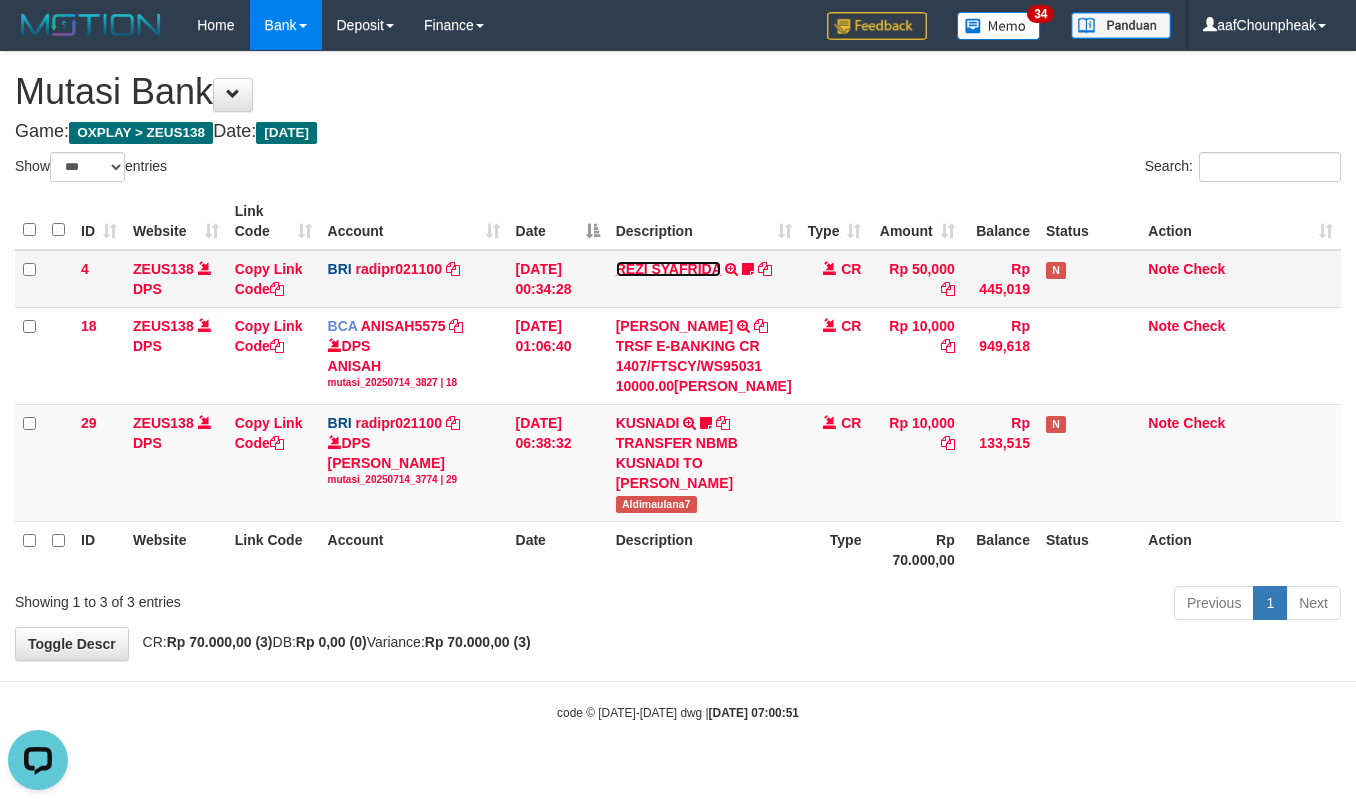 scroll, scrollTop: 0, scrollLeft: 0, axis: both 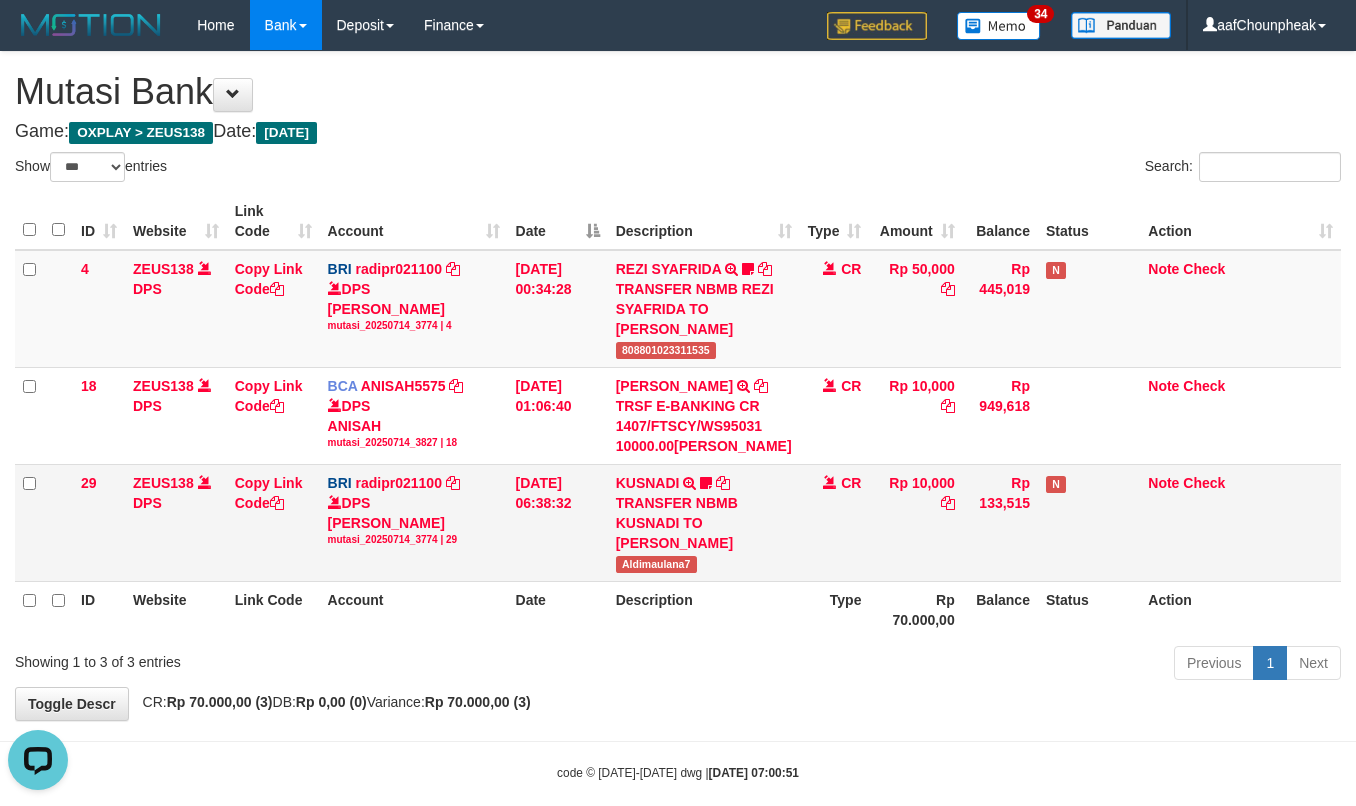 click on "TRANSFER NBMB KUSNADI TO [PERSON_NAME]" at bounding box center [704, 523] 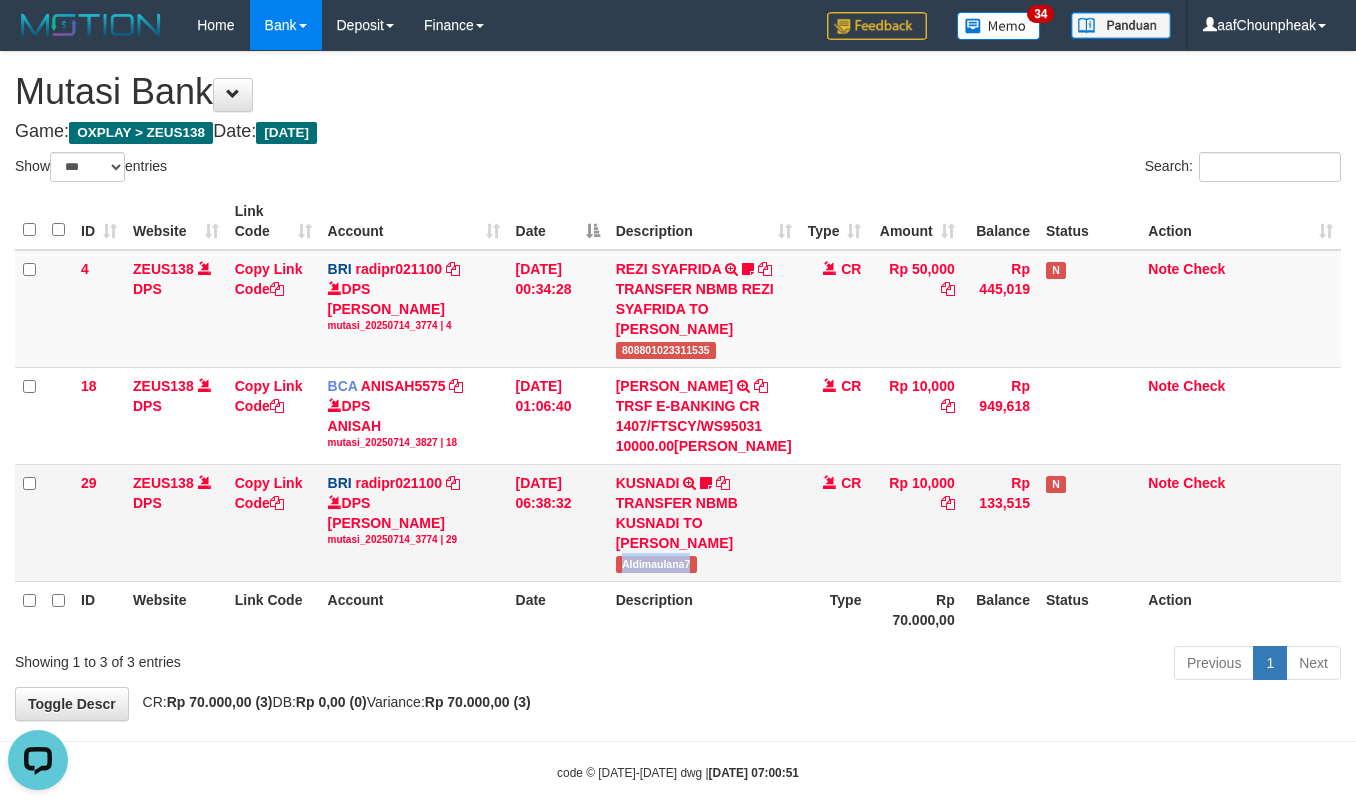click on "Aldimaulana7" at bounding box center (656, 564) 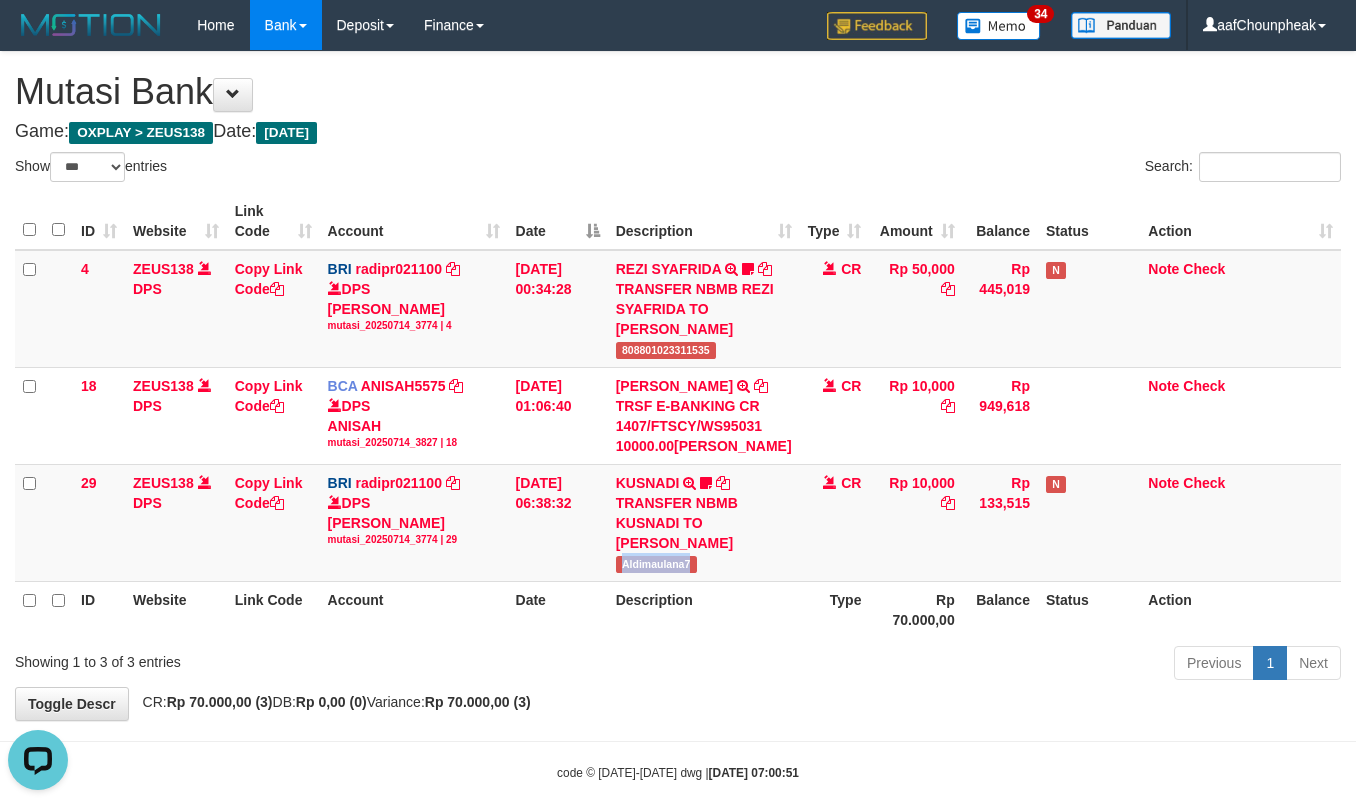 copy on "Aldimaulana7" 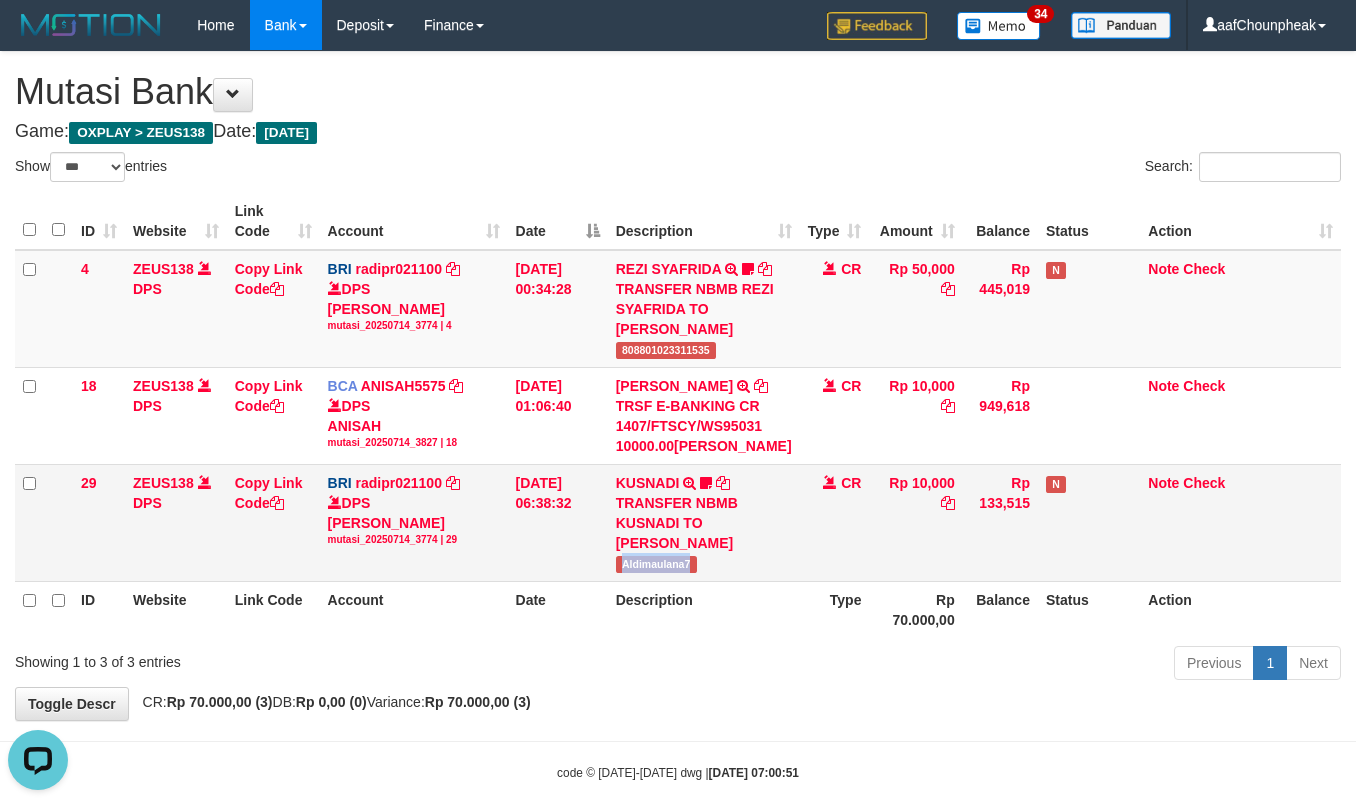 drag, startPoint x: 681, startPoint y: 642, endPoint x: 708, endPoint y: 680, distance: 46.615448 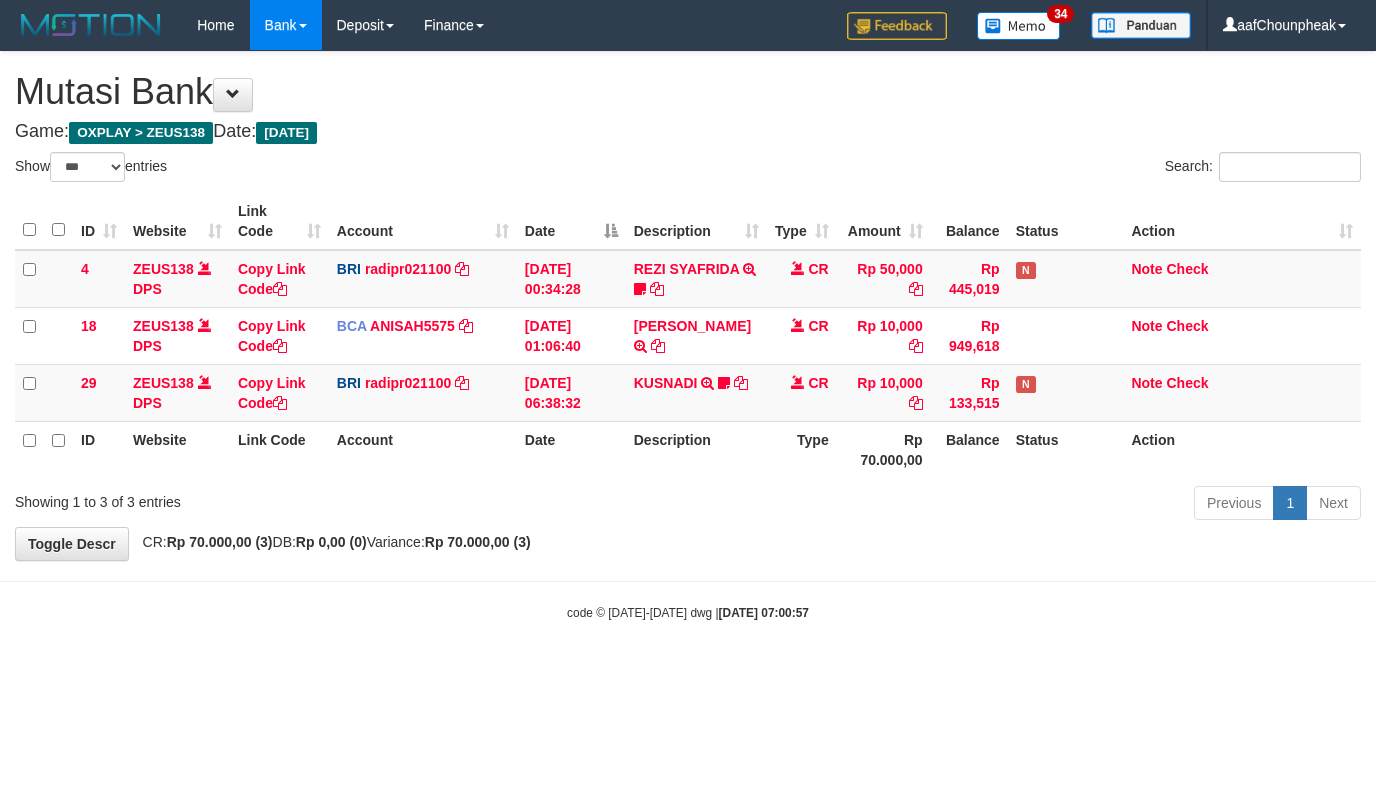 select on "***" 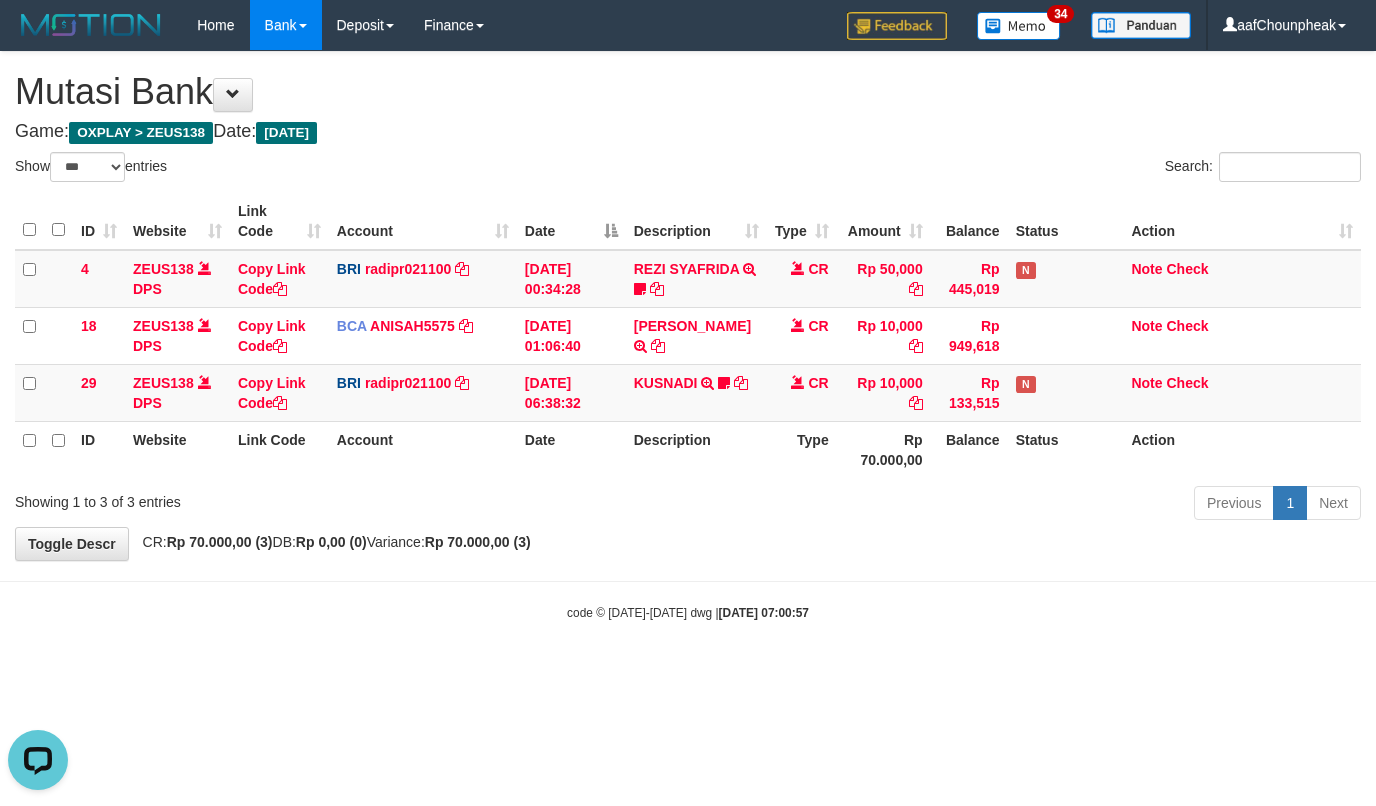 scroll, scrollTop: 0, scrollLeft: 0, axis: both 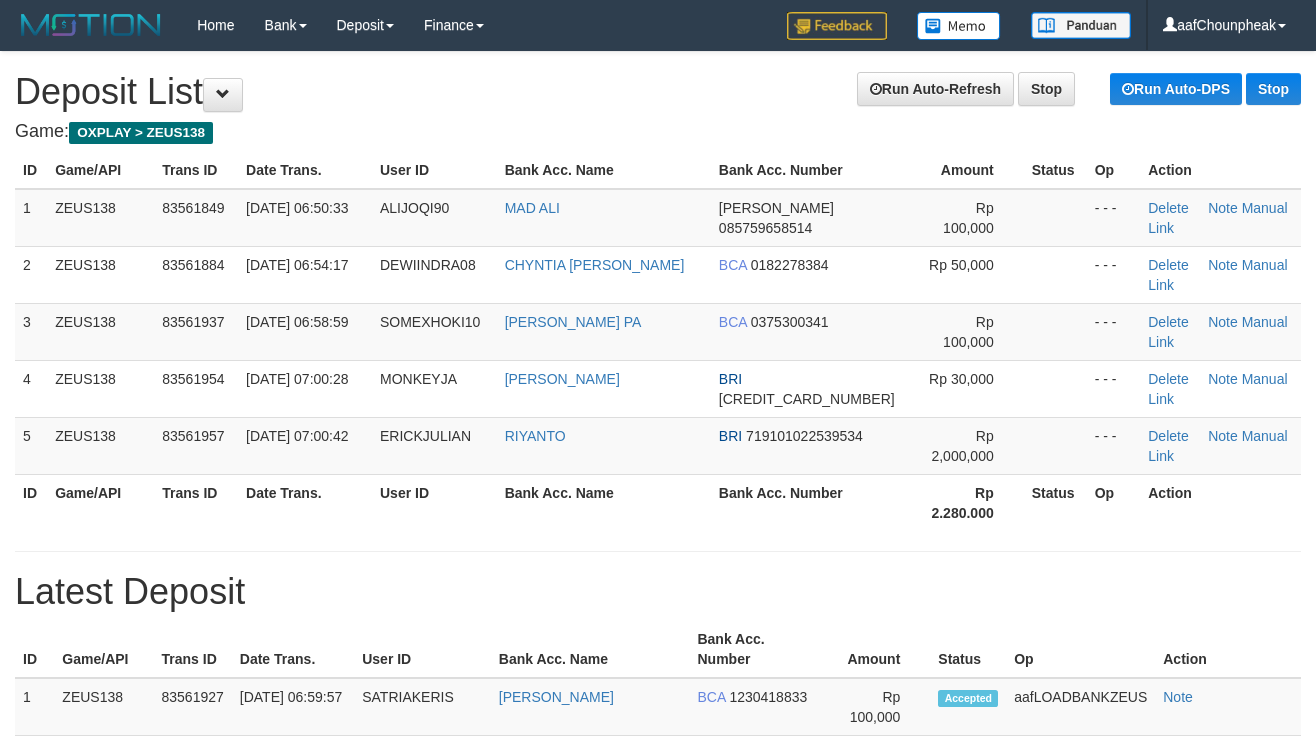click on "**********" at bounding box center (658, 2943) 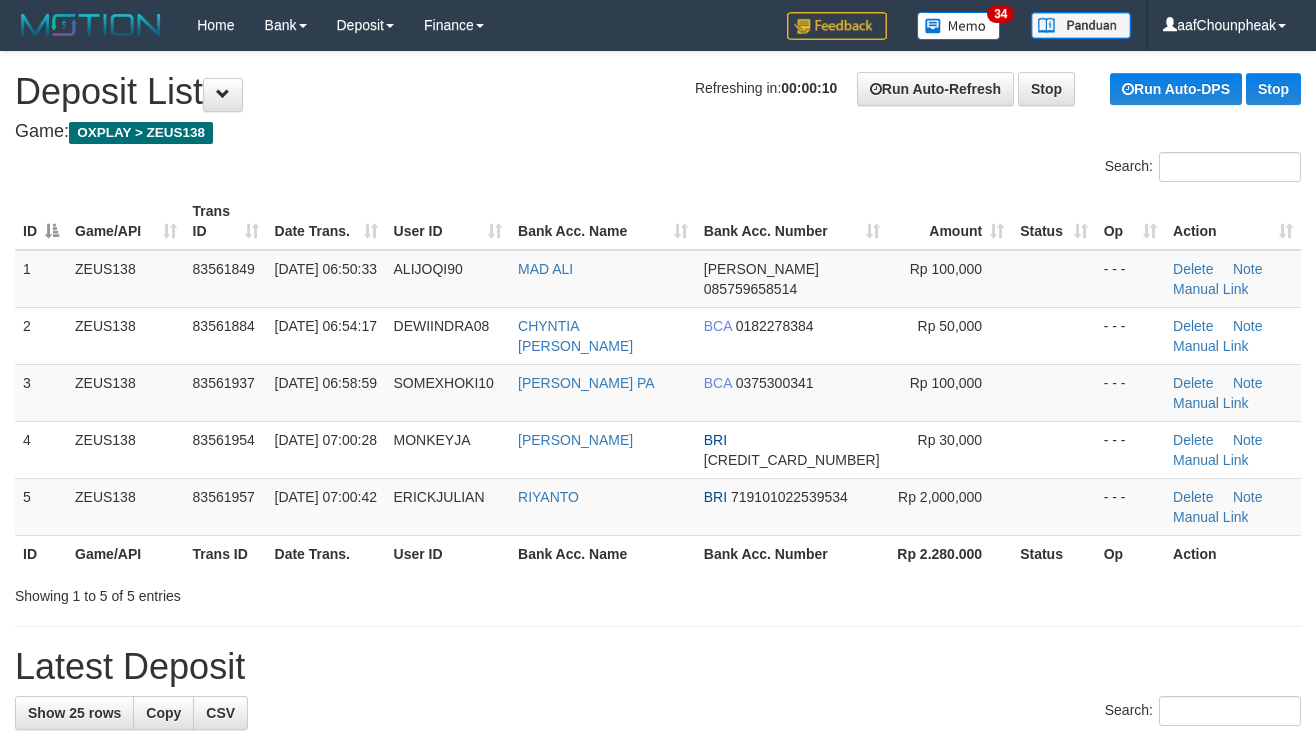 scroll, scrollTop: 0, scrollLeft: 0, axis: both 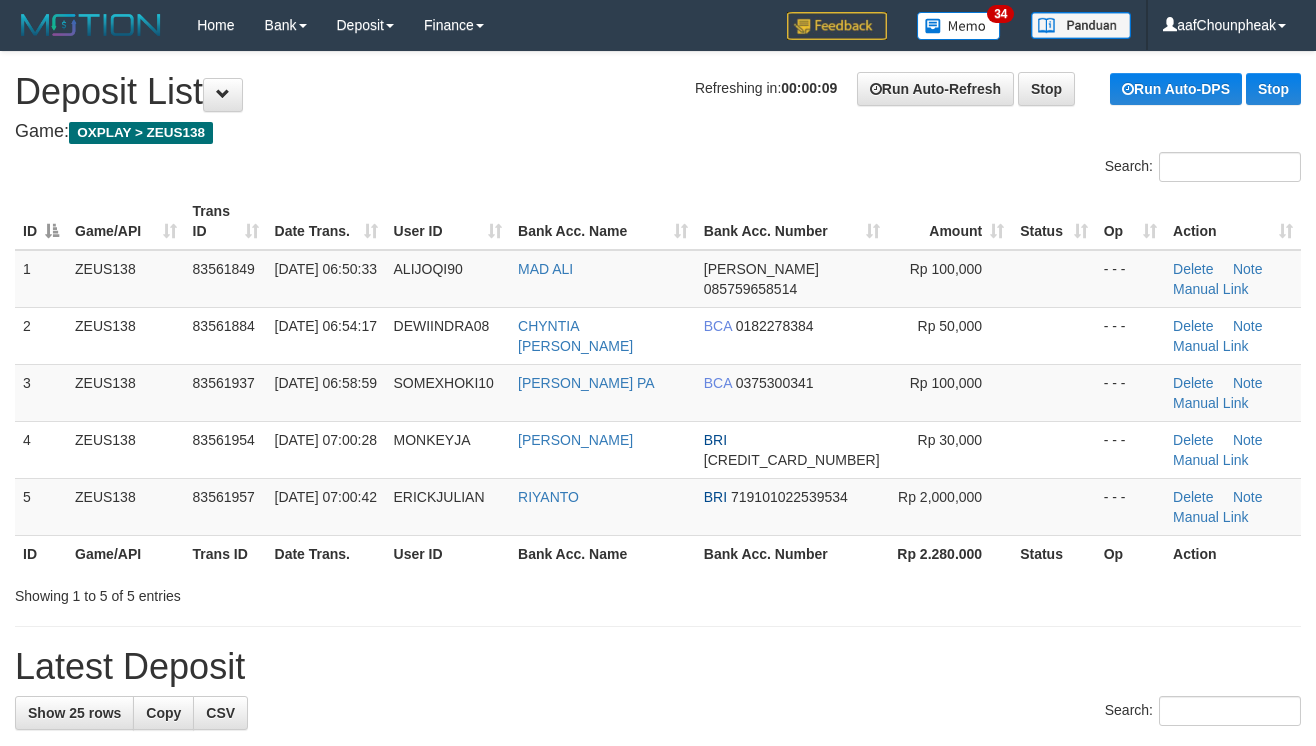 click on "Game:   OXPLAY > ZEUS138" at bounding box center [658, 132] 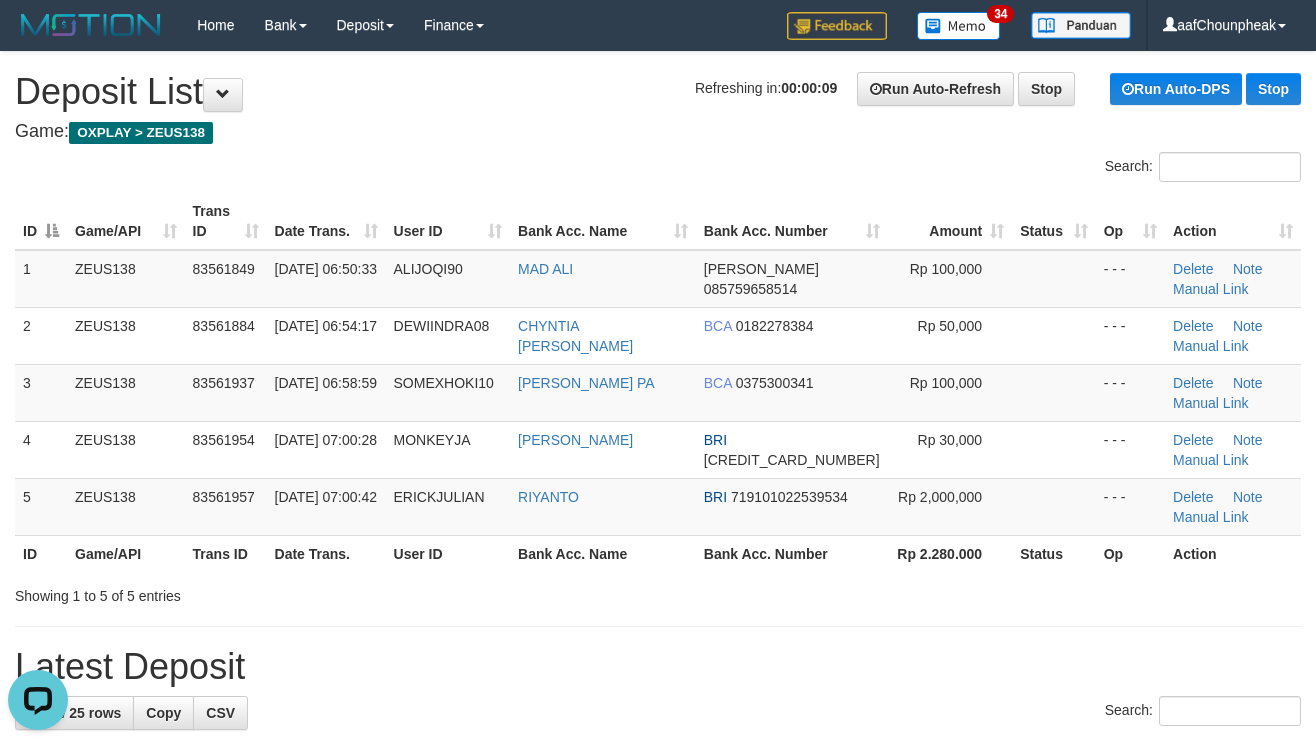 scroll, scrollTop: 0, scrollLeft: 0, axis: both 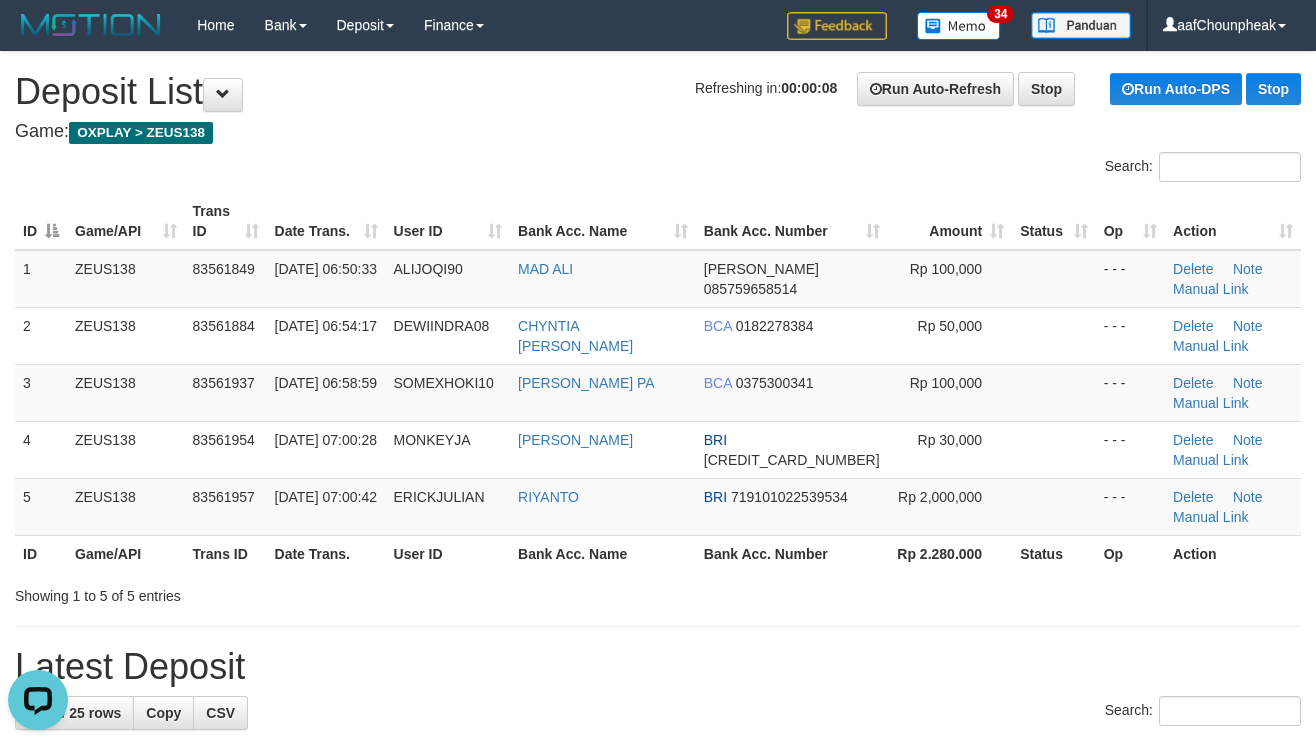 click on "Latest Deposit" at bounding box center [658, 667] 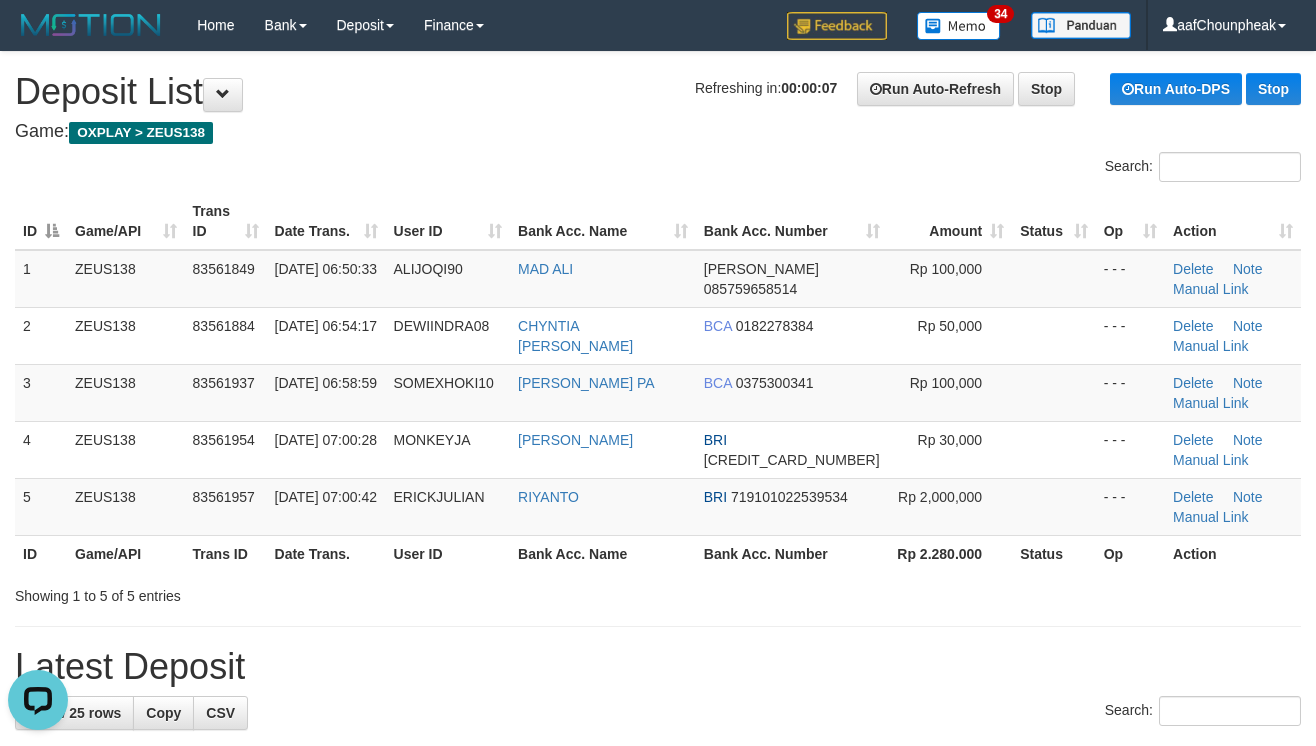 drag, startPoint x: 776, startPoint y: 637, endPoint x: 862, endPoint y: 616, distance: 88.52683 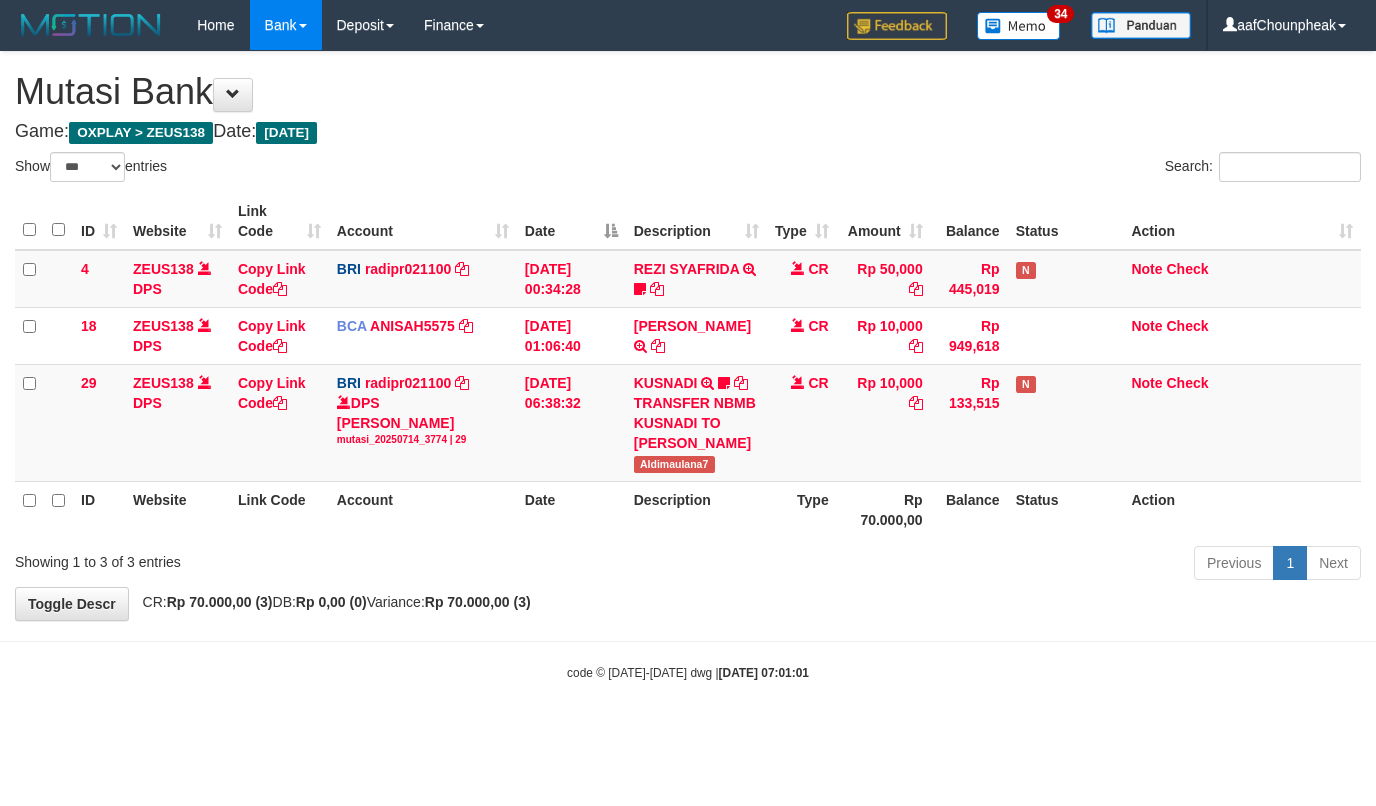 select on "***" 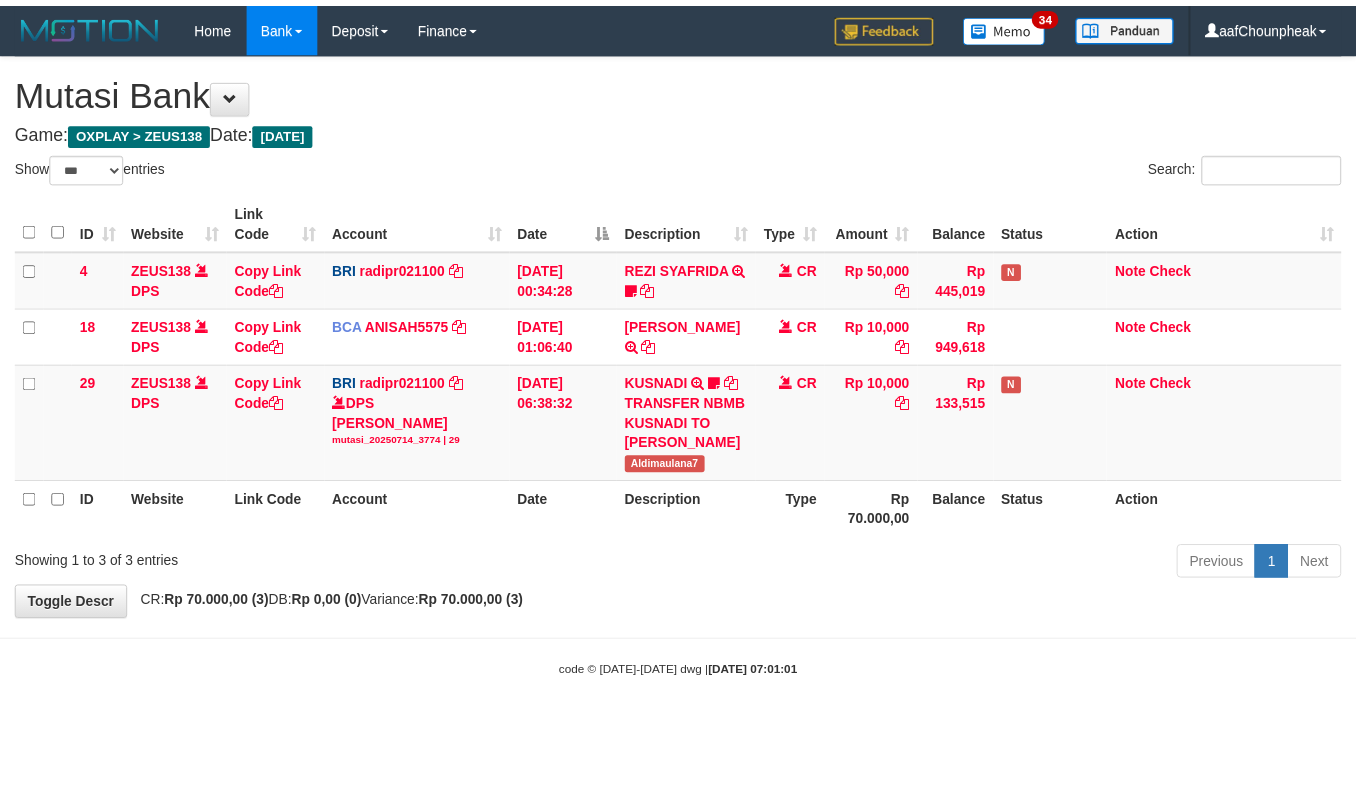 scroll, scrollTop: 0, scrollLeft: 0, axis: both 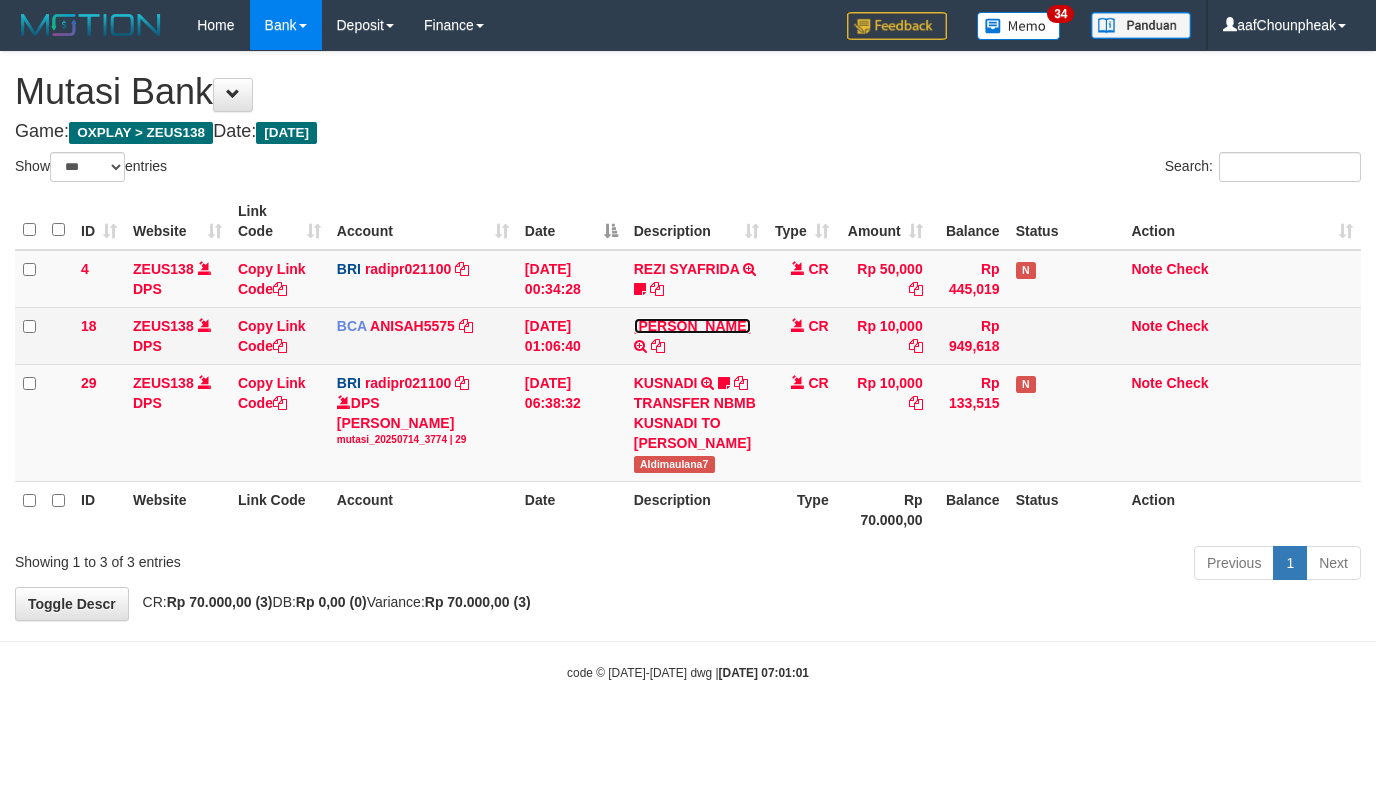 click on "ACHMAD JAINUDIN" at bounding box center (692, 326) 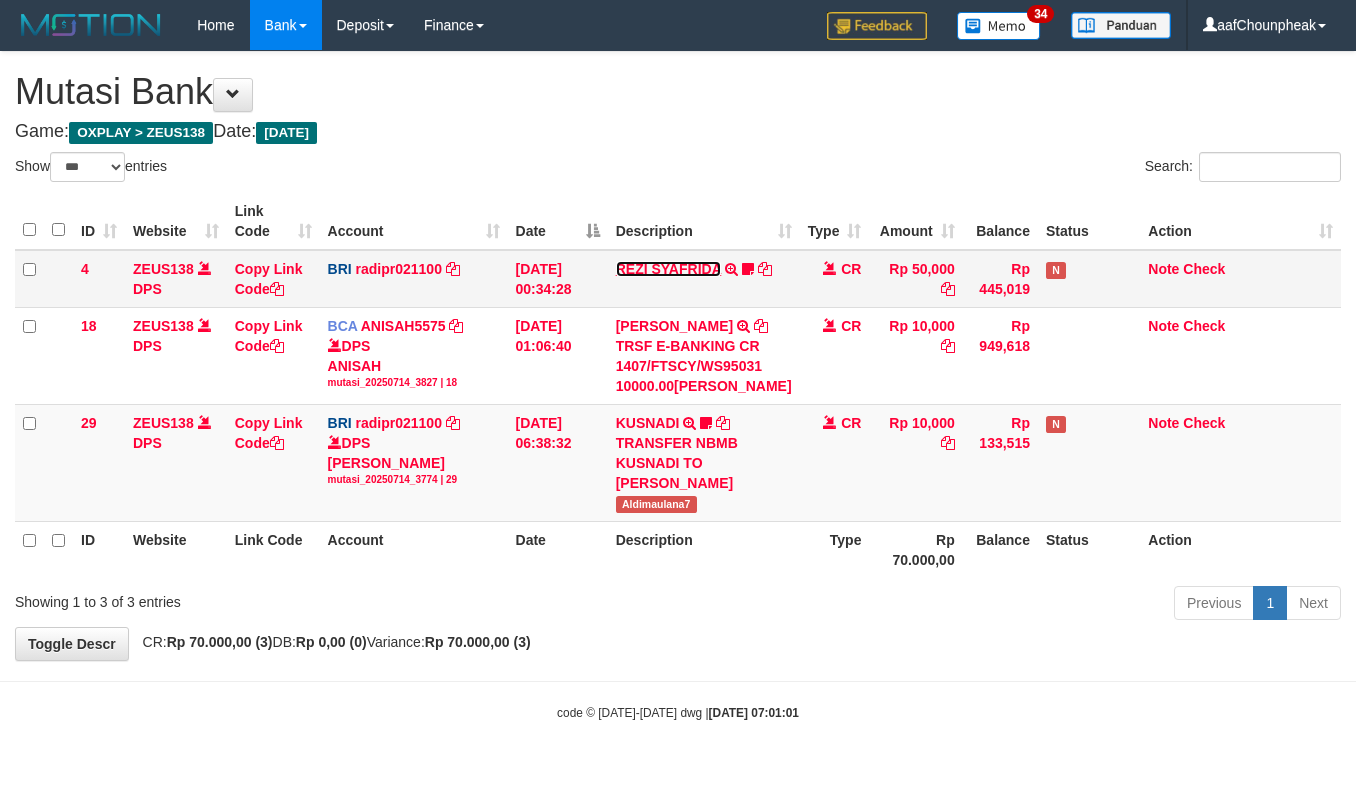click on "REZI SYAFRIDA" at bounding box center (669, 269) 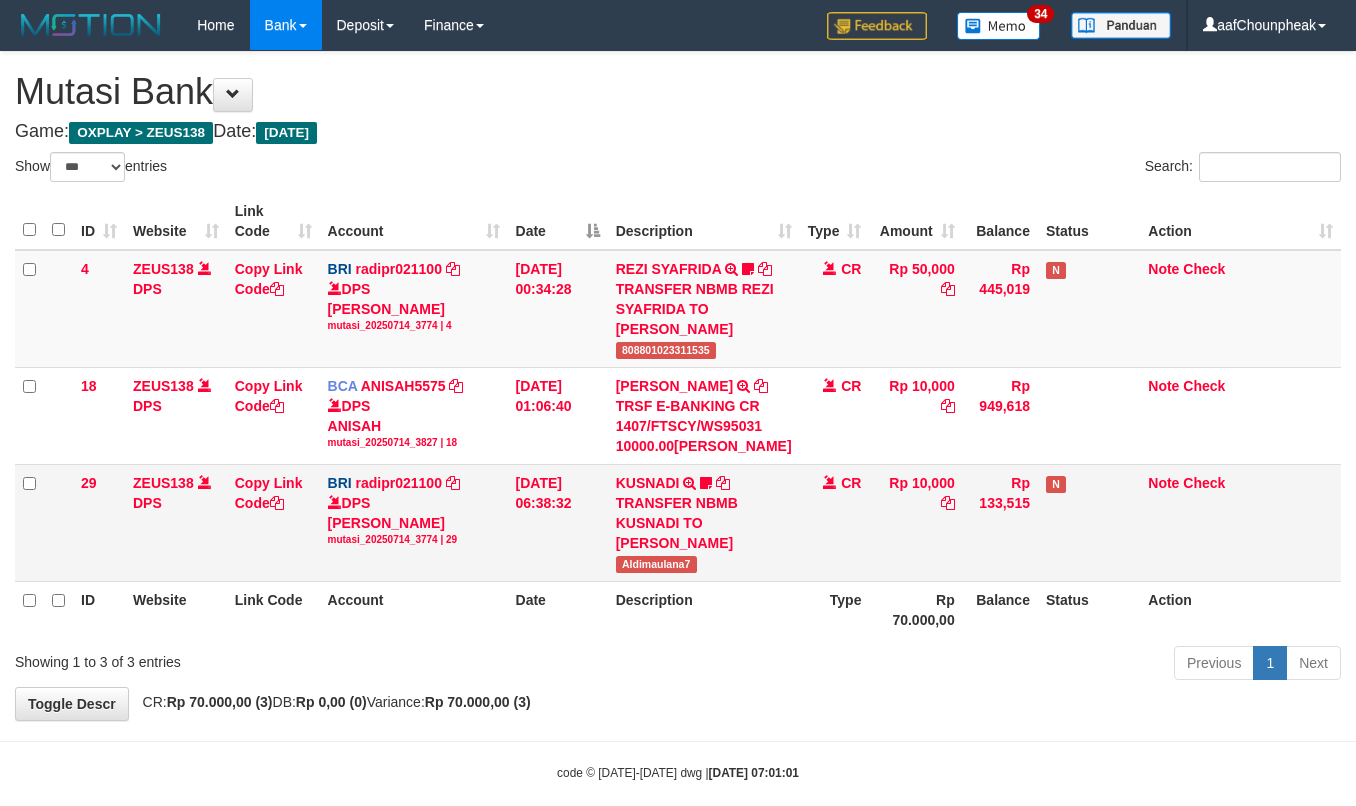 click on "KUSNADI            TRANSFER NBMB KUSNADI TO REYNALDI ADI PRATAMA    Aldimaulana7" at bounding box center [704, 522] 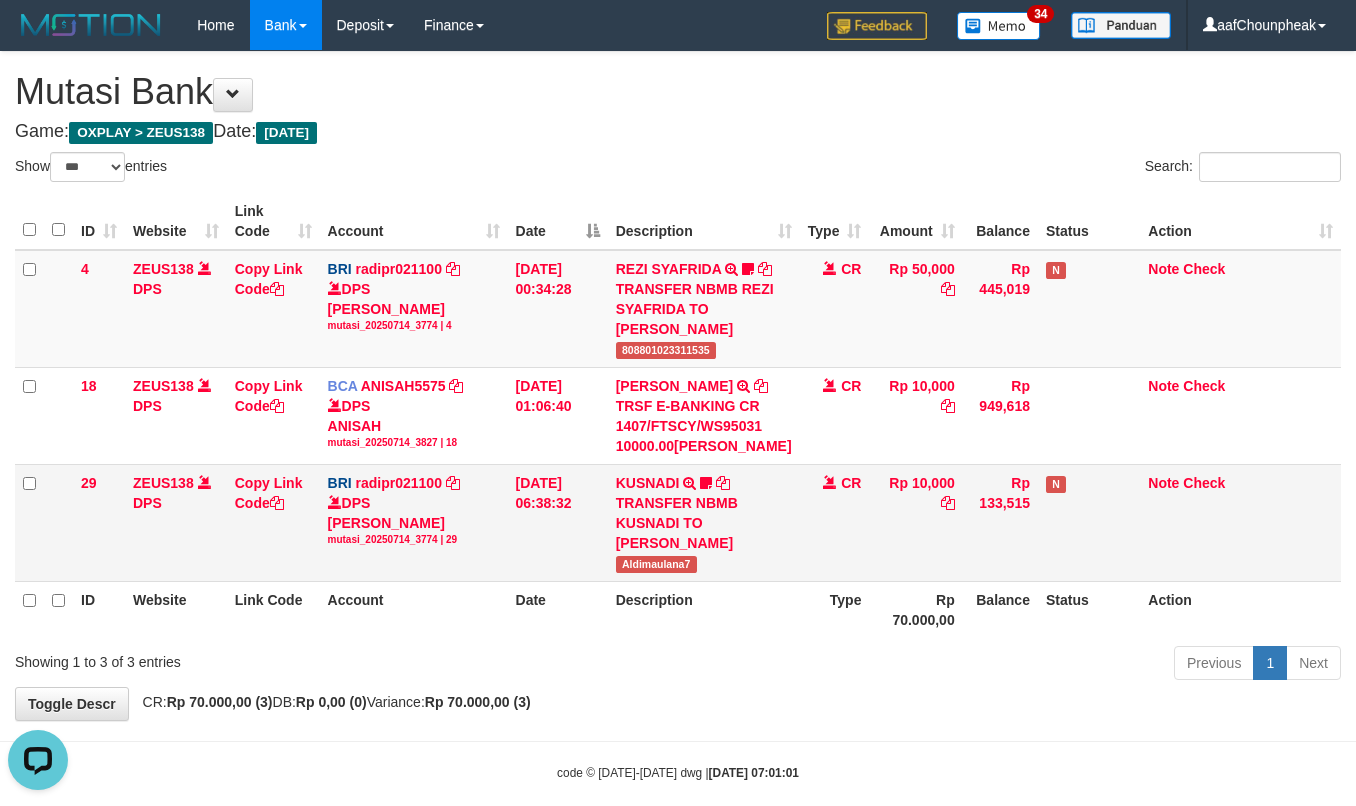 scroll, scrollTop: 0, scrollLeft: 0, axis: both 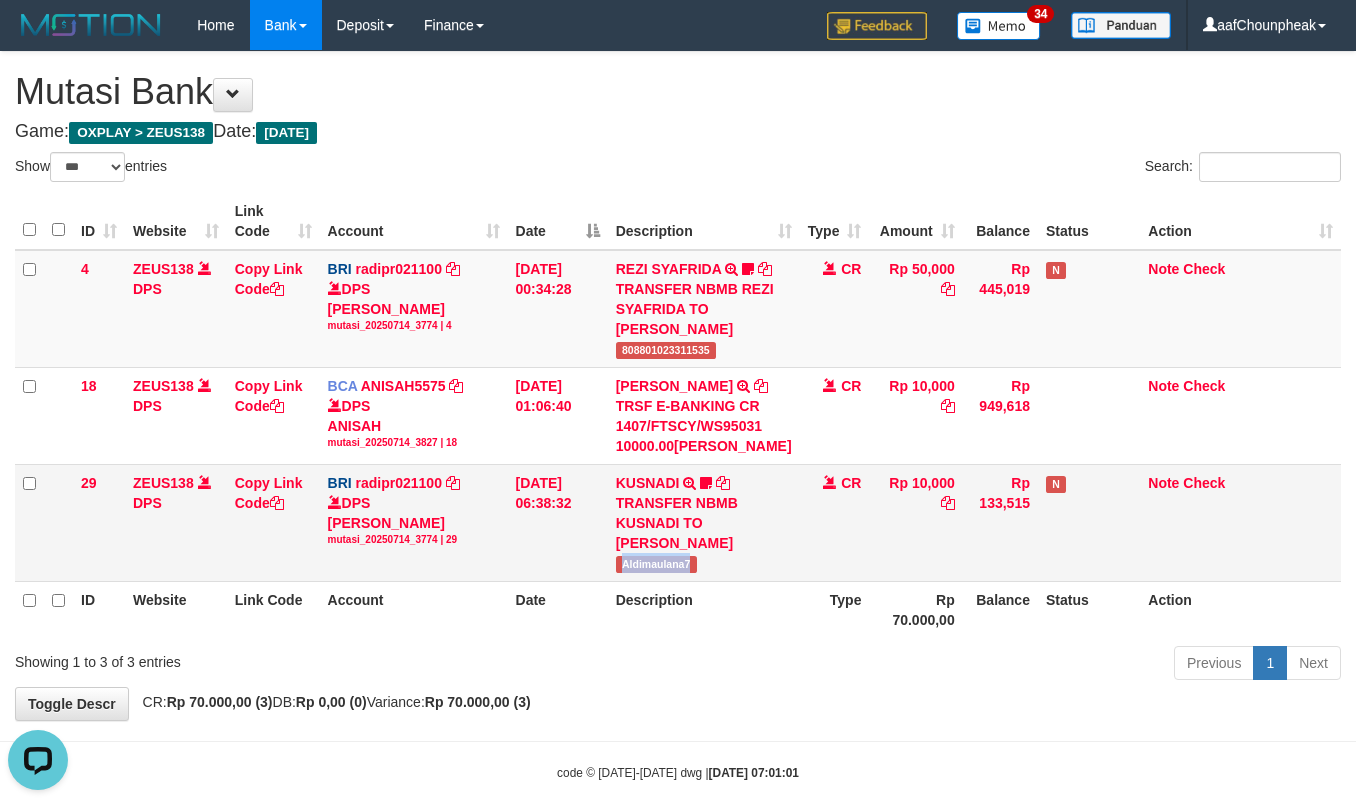 click on "KUSNADI            TRANSFER NBMB KUSNADI TO REYNALDI ADI PRATAMA    Aldimaulana7" at bounding box center [704, 522] 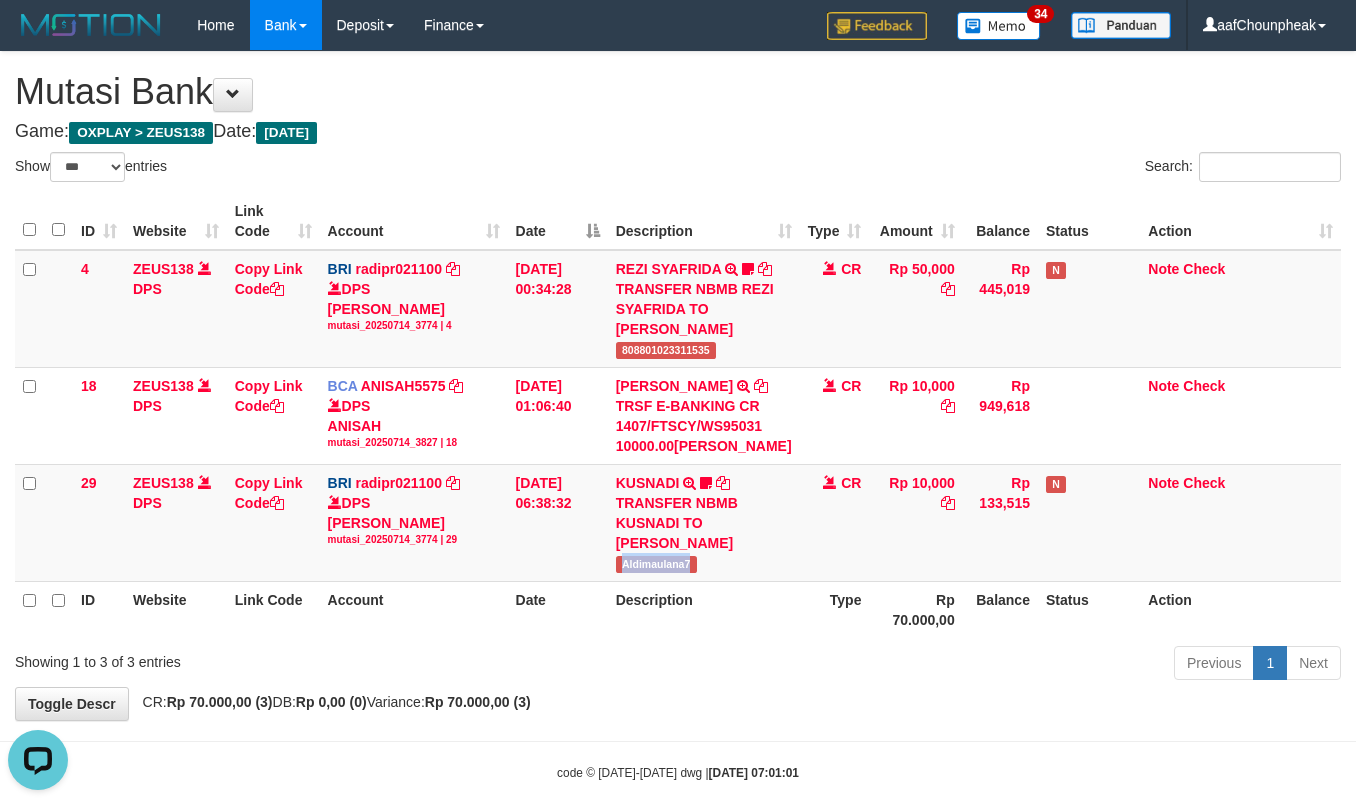 copy on "Aldimaulana7" 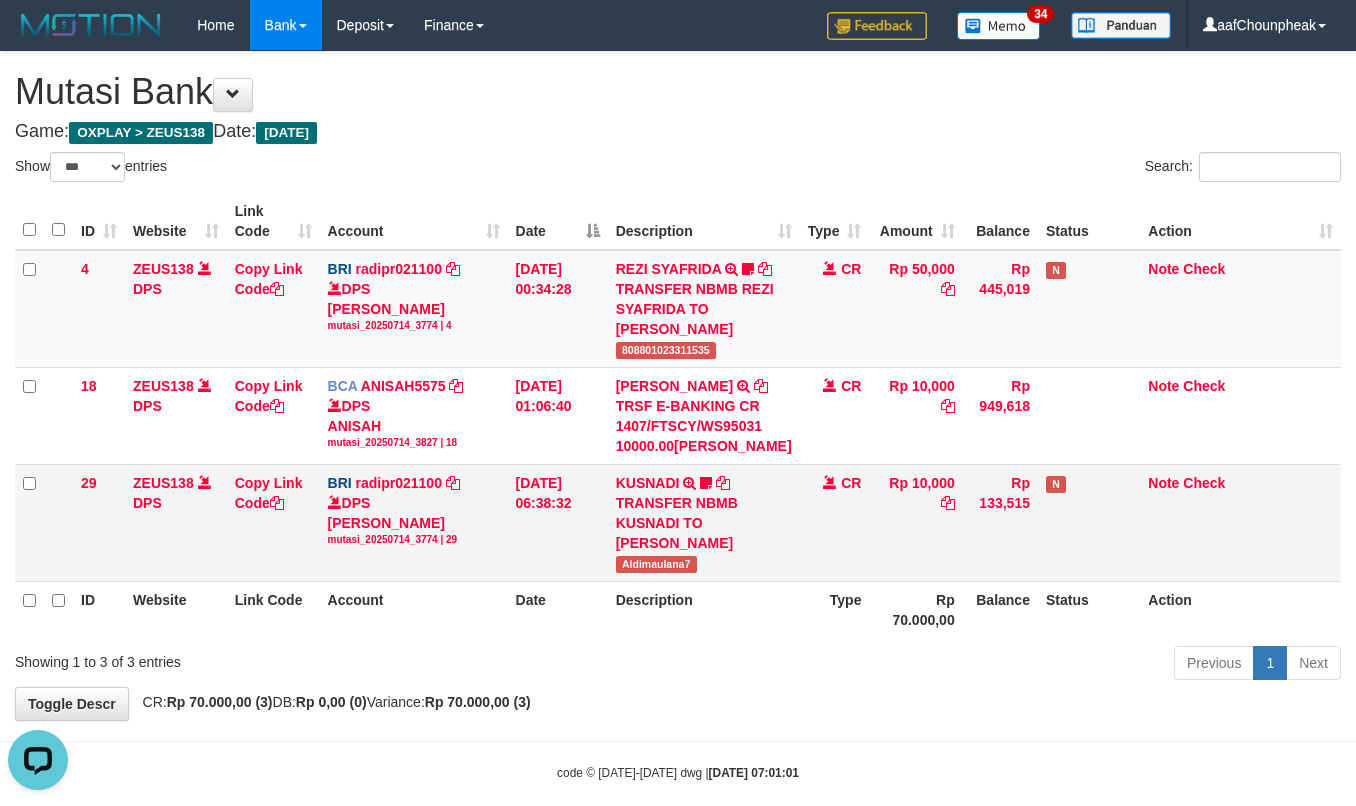 drag, startPoint x: 690, startPoint y: 598, endPoint x: 681, endPoint y: 608, distance: 13.453624 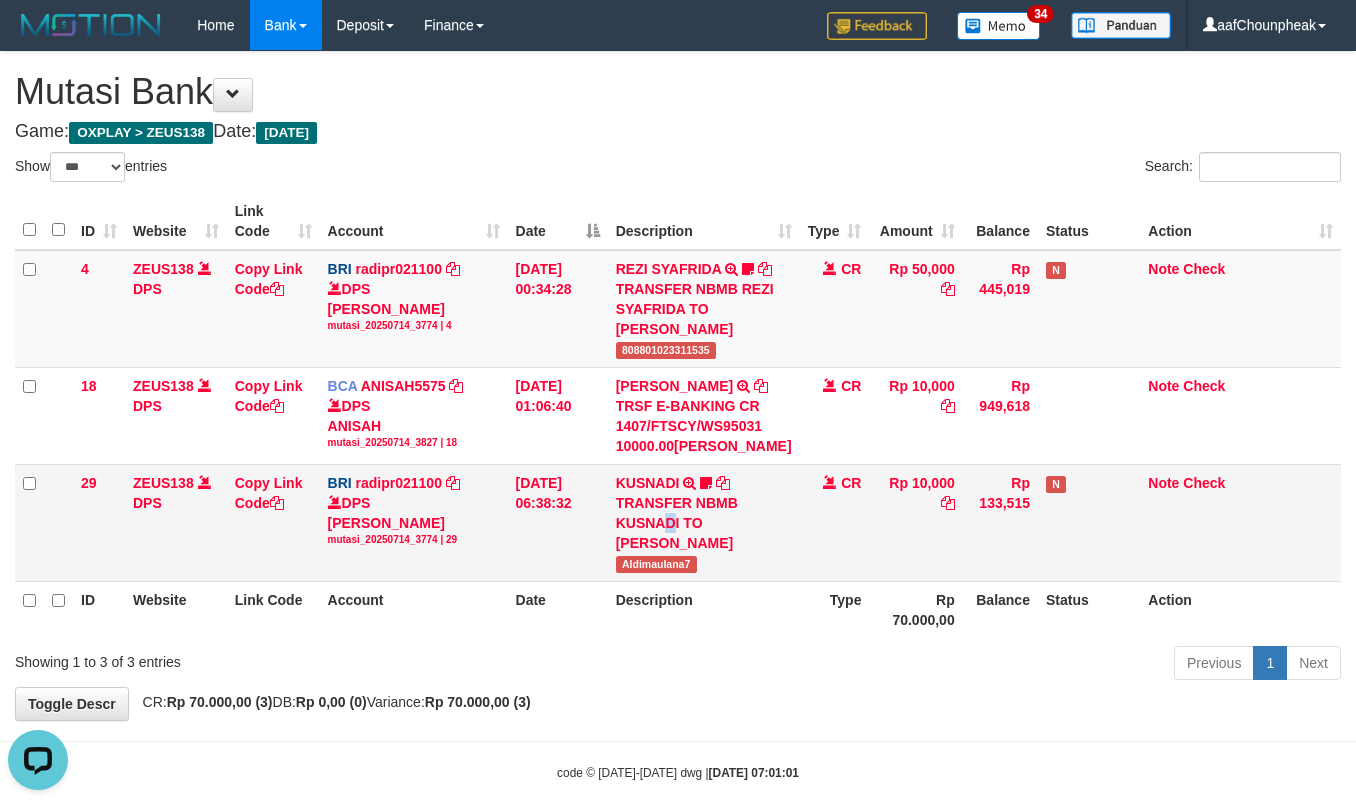 click on "TRANSFER NBMB KUSNADI TO REYNALDI ADI PRATAMA" at bounding box center (704, 523) 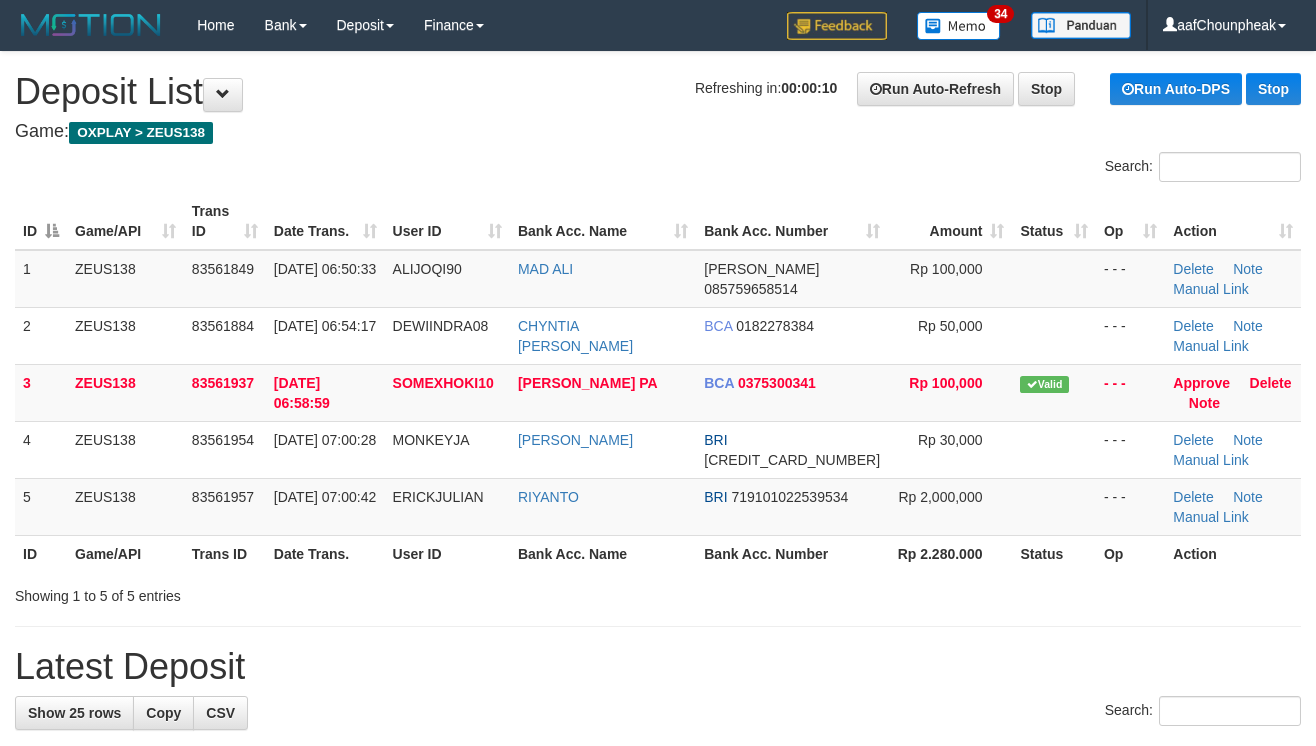 scroll, scrollTop: 0, scrollLeft: 0, axis: both 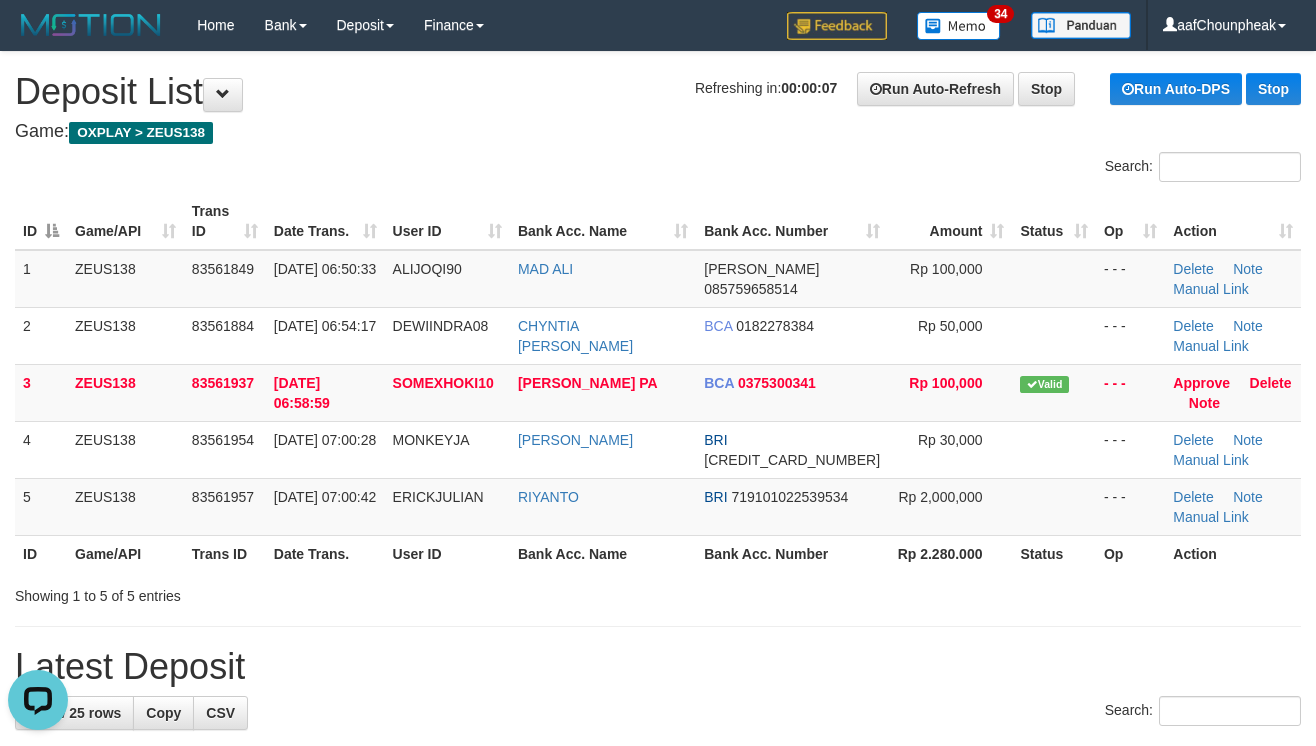 click on "**********" at bounding box center [658, 1202] 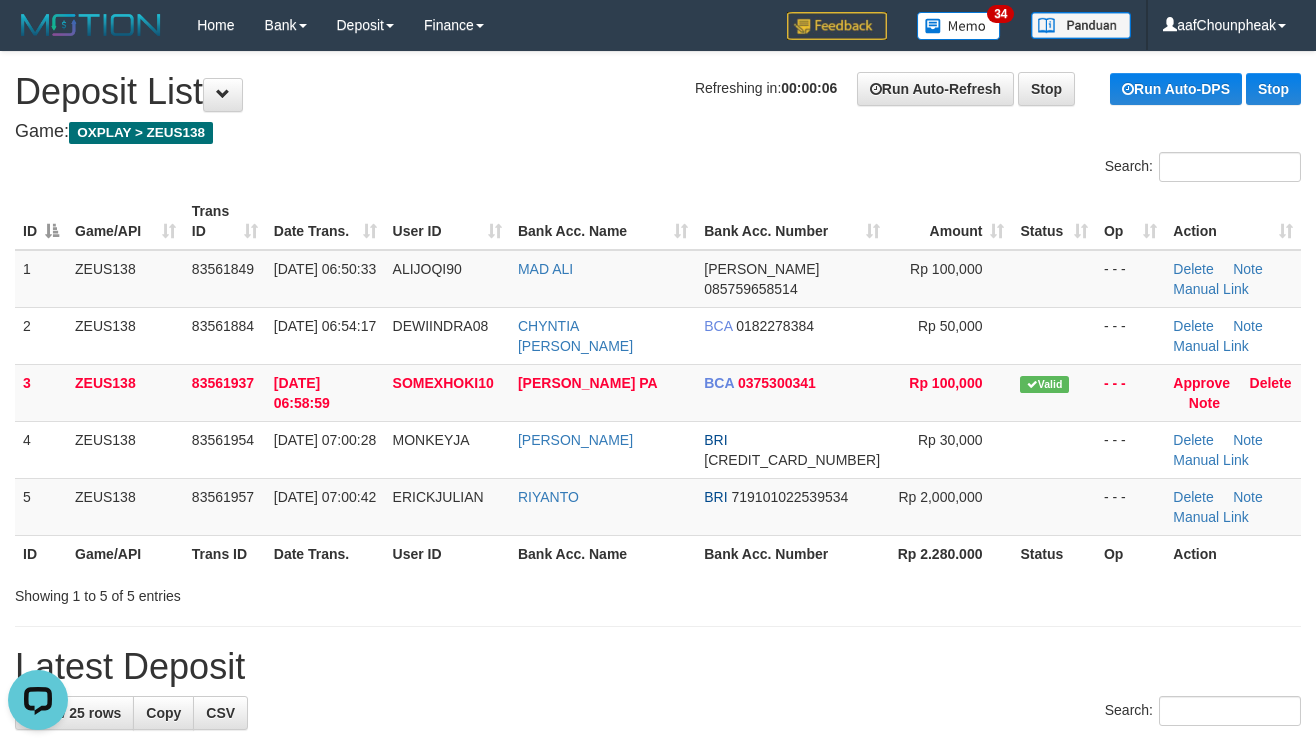 click on "**********" at bounding box center (658, 1202) 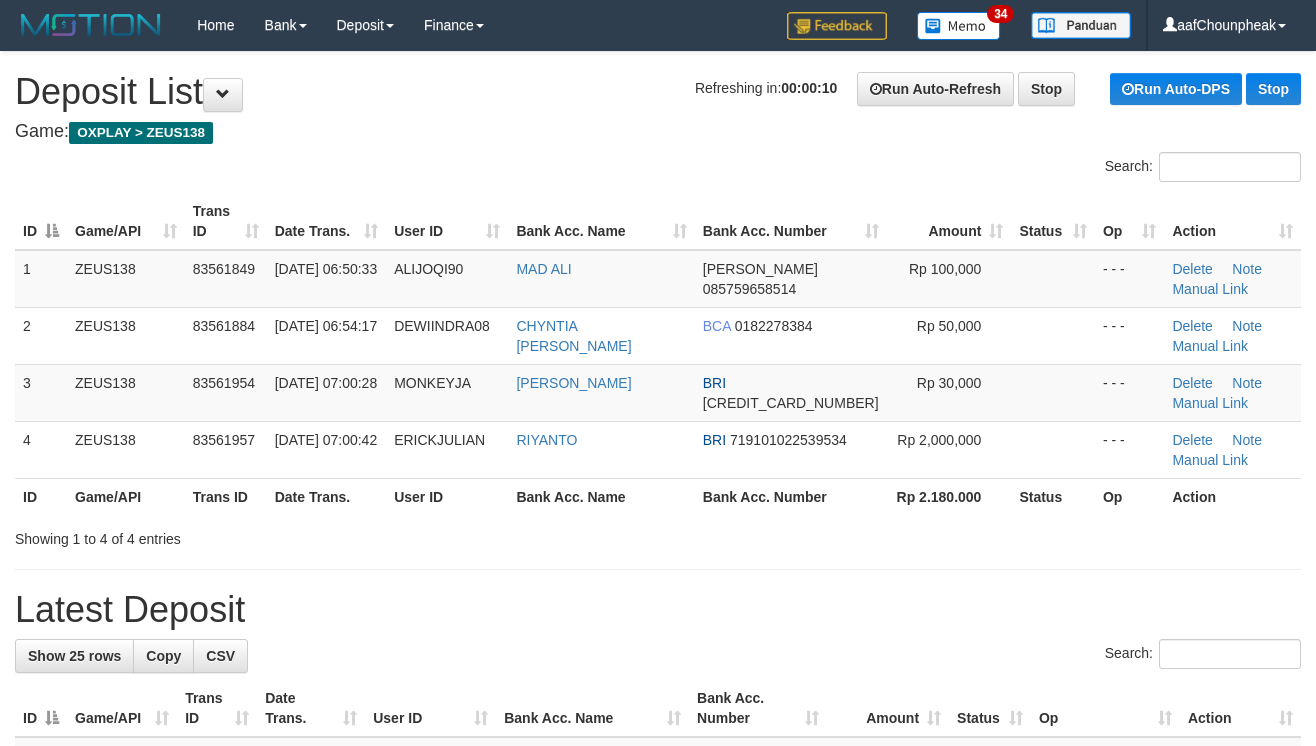 scroll, scrollTop: 0, scrollLeft: 0, axis: both 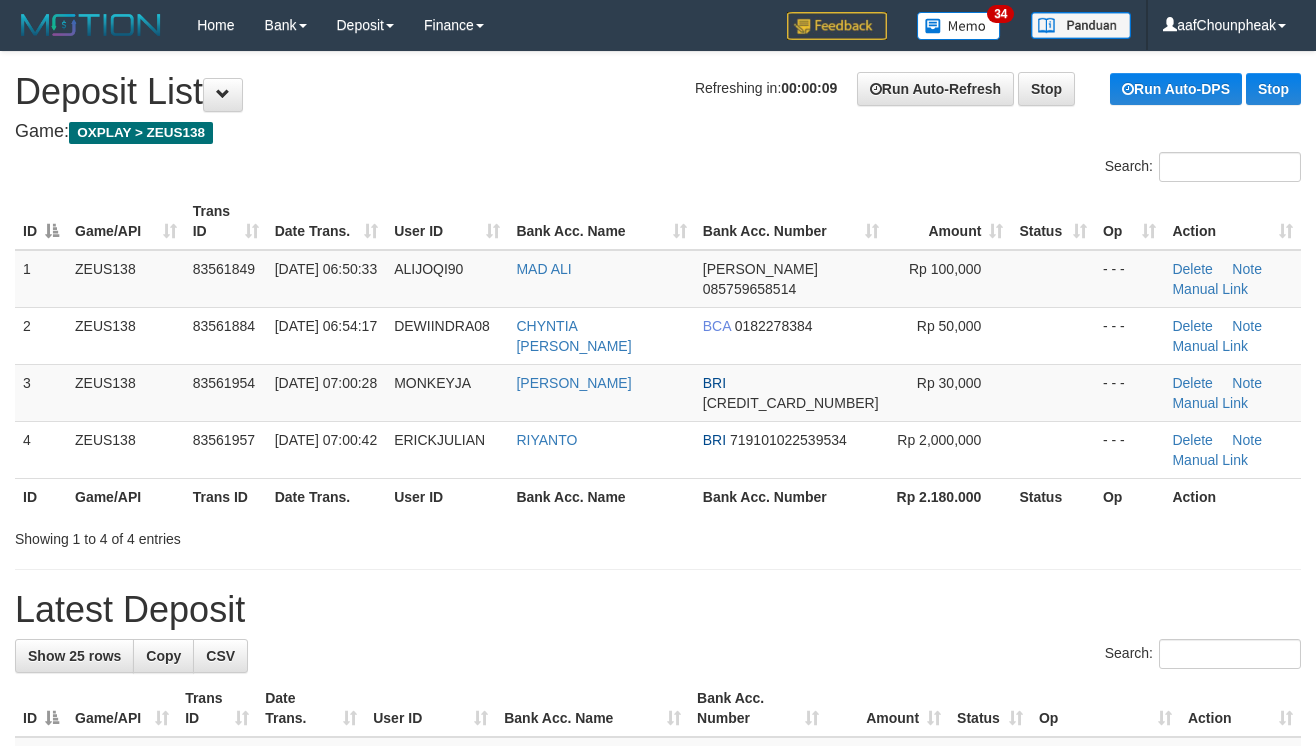 click at bounding box center (658, 569) 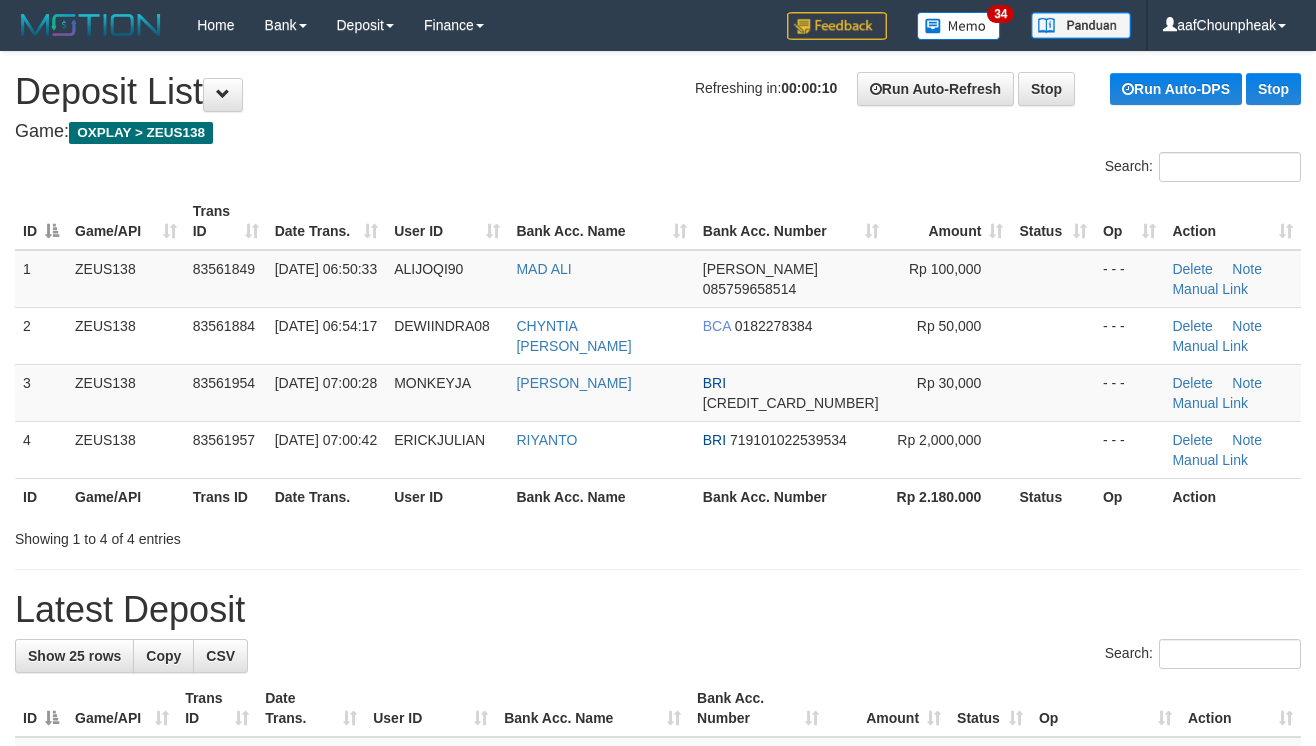scroll, scrollTop: 0, scrollLeft: 0, axis: both 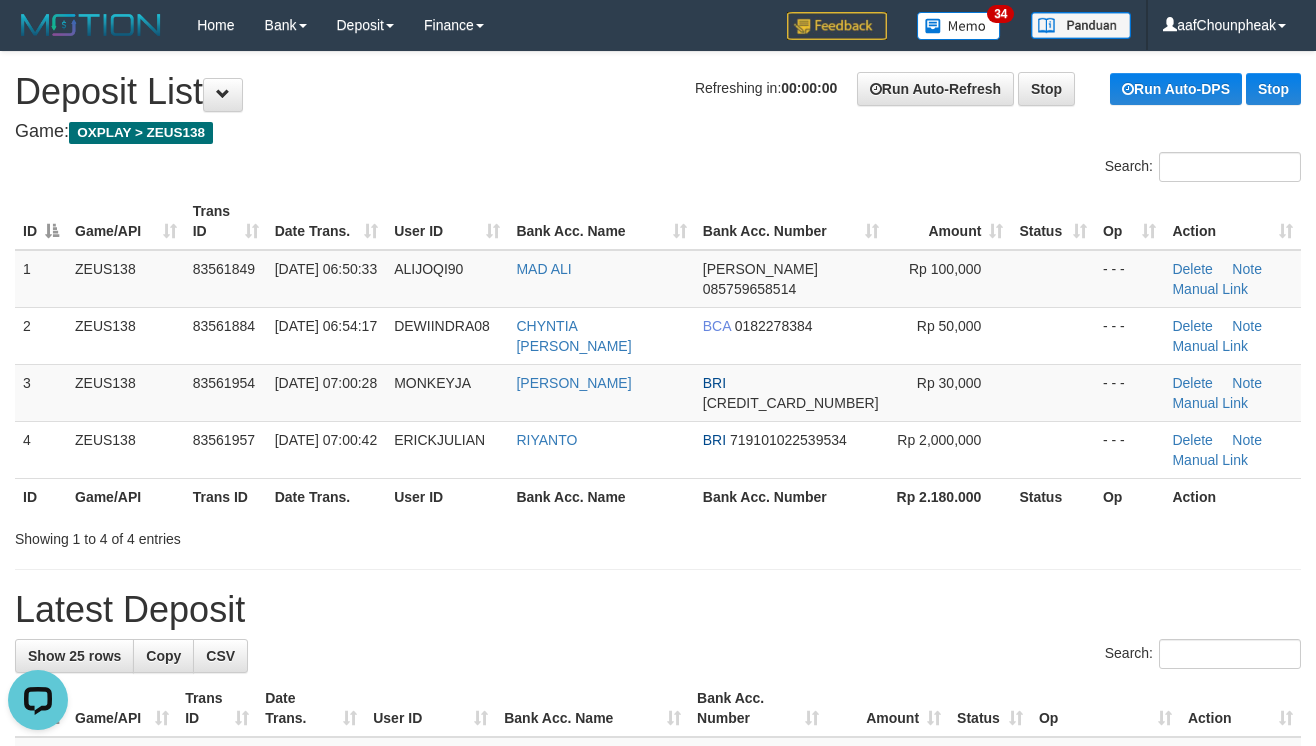 drag, startPoint x: 513, startPoint y: 146, endPoint x: 565, endPoint y: 168, distance: 56.462376 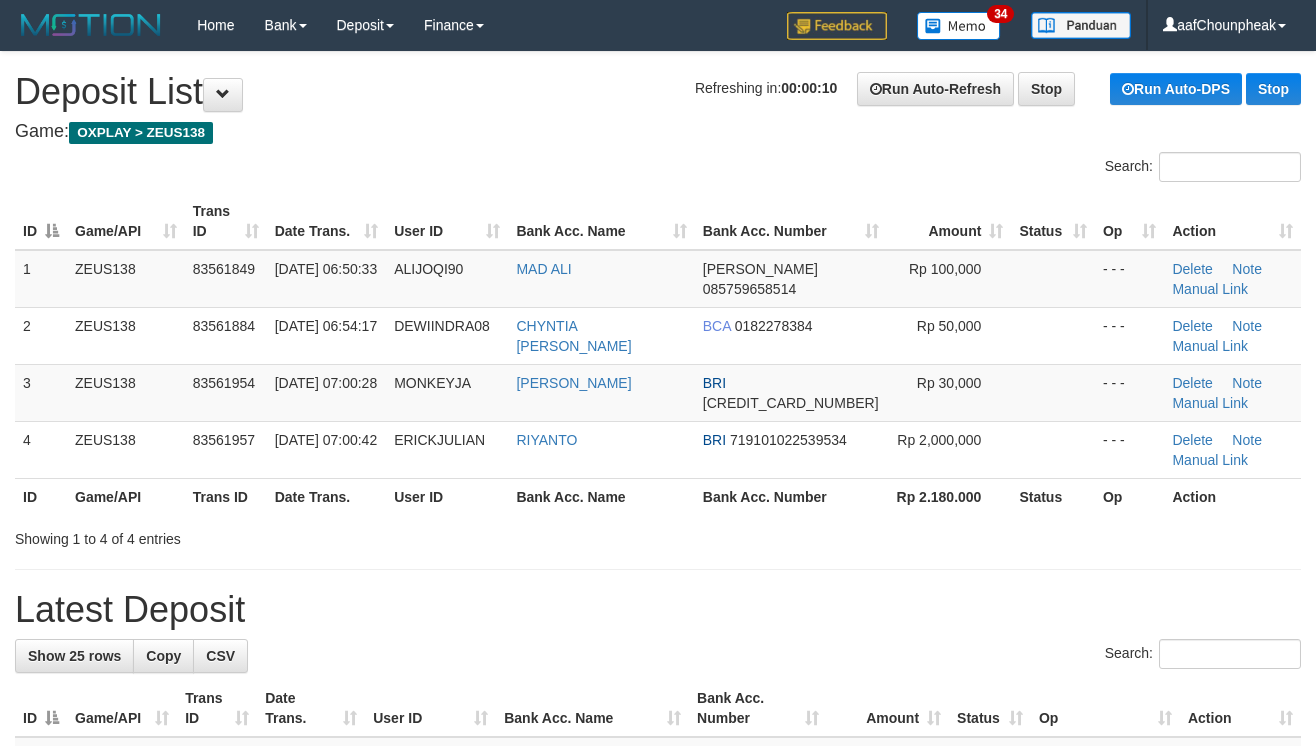 scroll, scrollTop: 0, scrollLeft: 0, axis: both 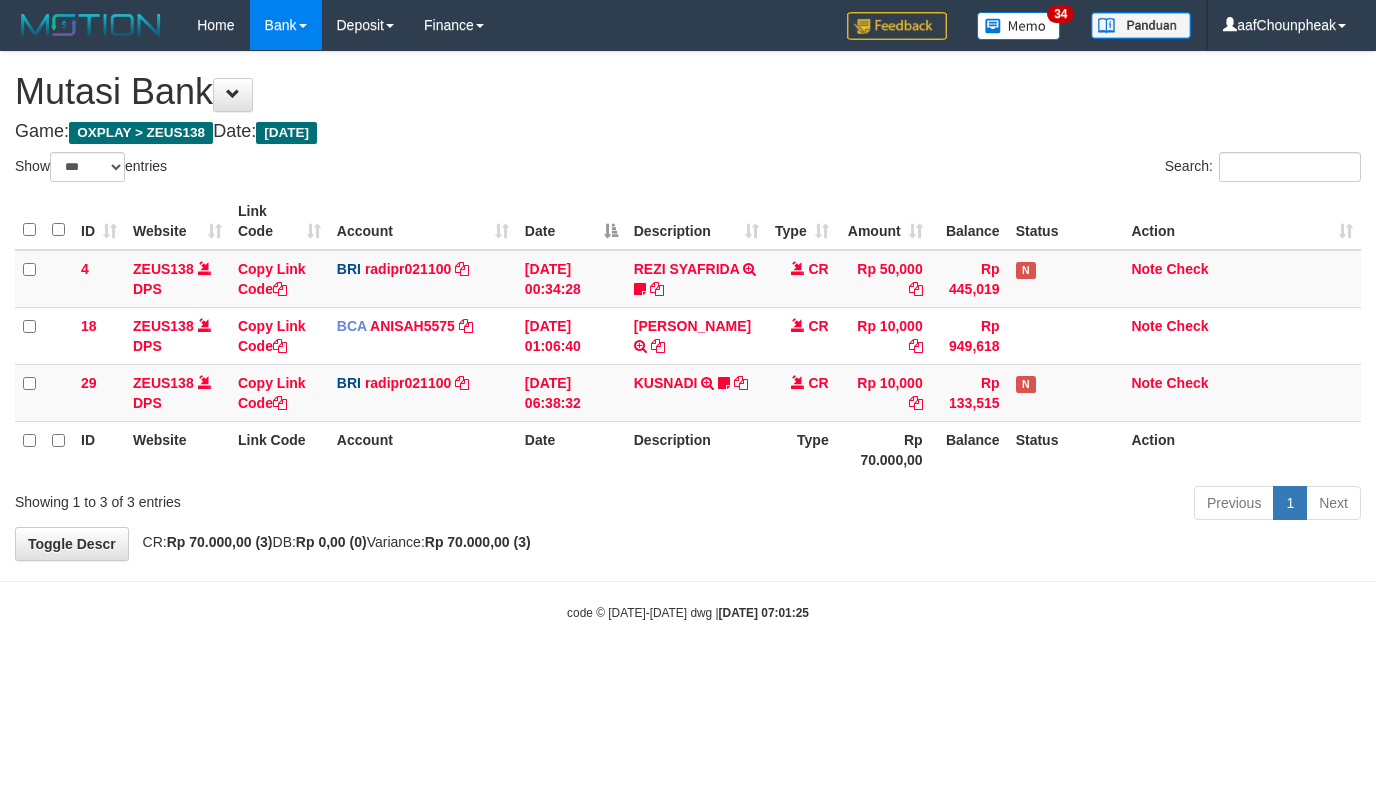 select on "***" 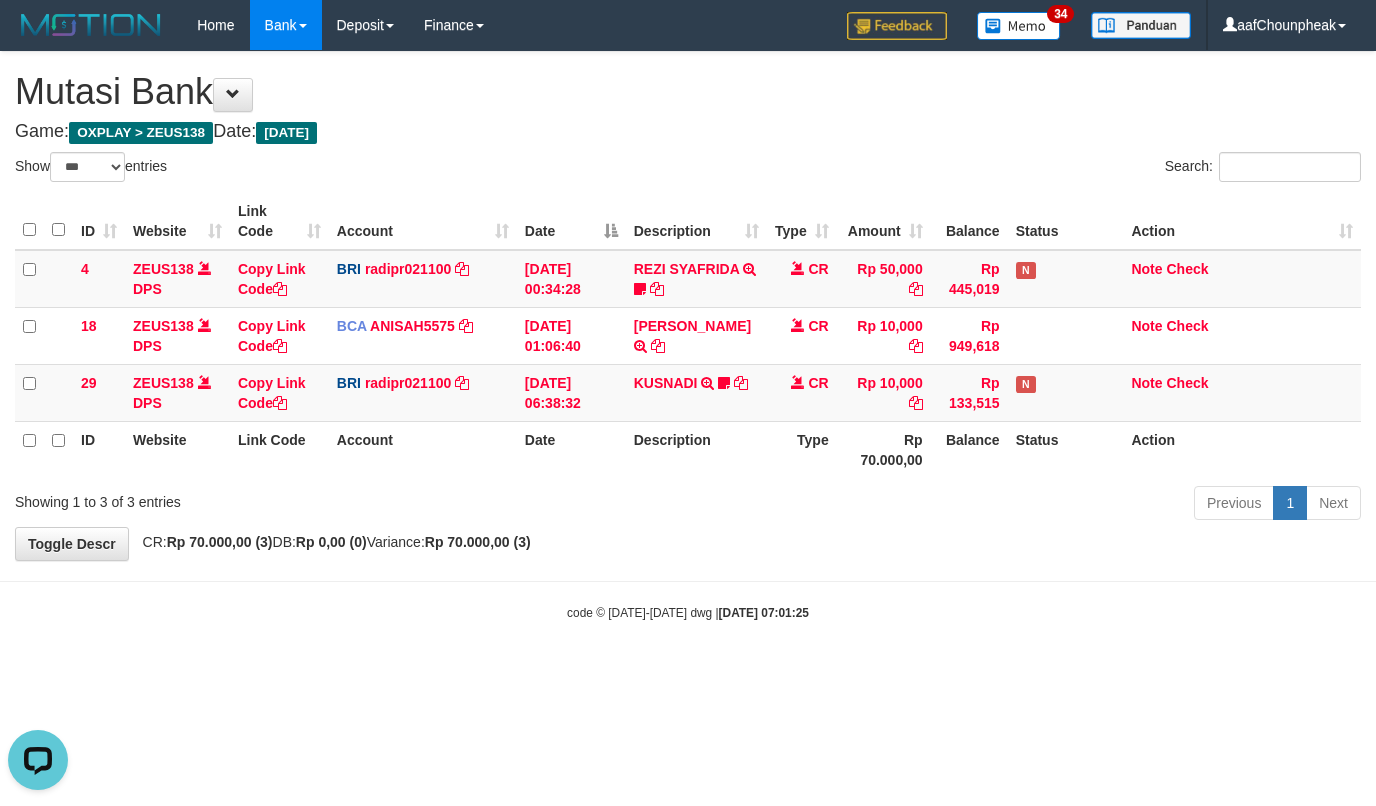 scroll, scrollTop: 0, scrollLeft: 0, axis: both 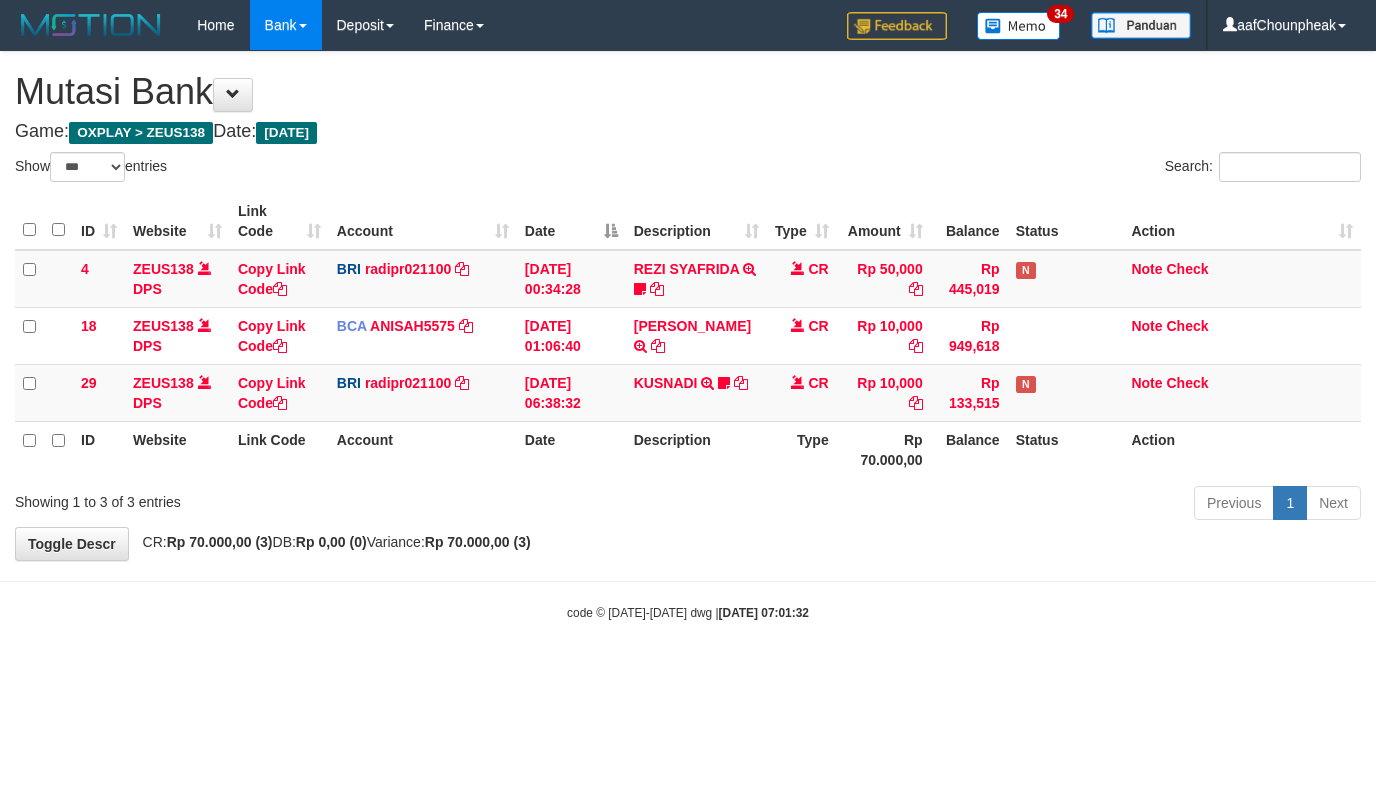 select on "***" 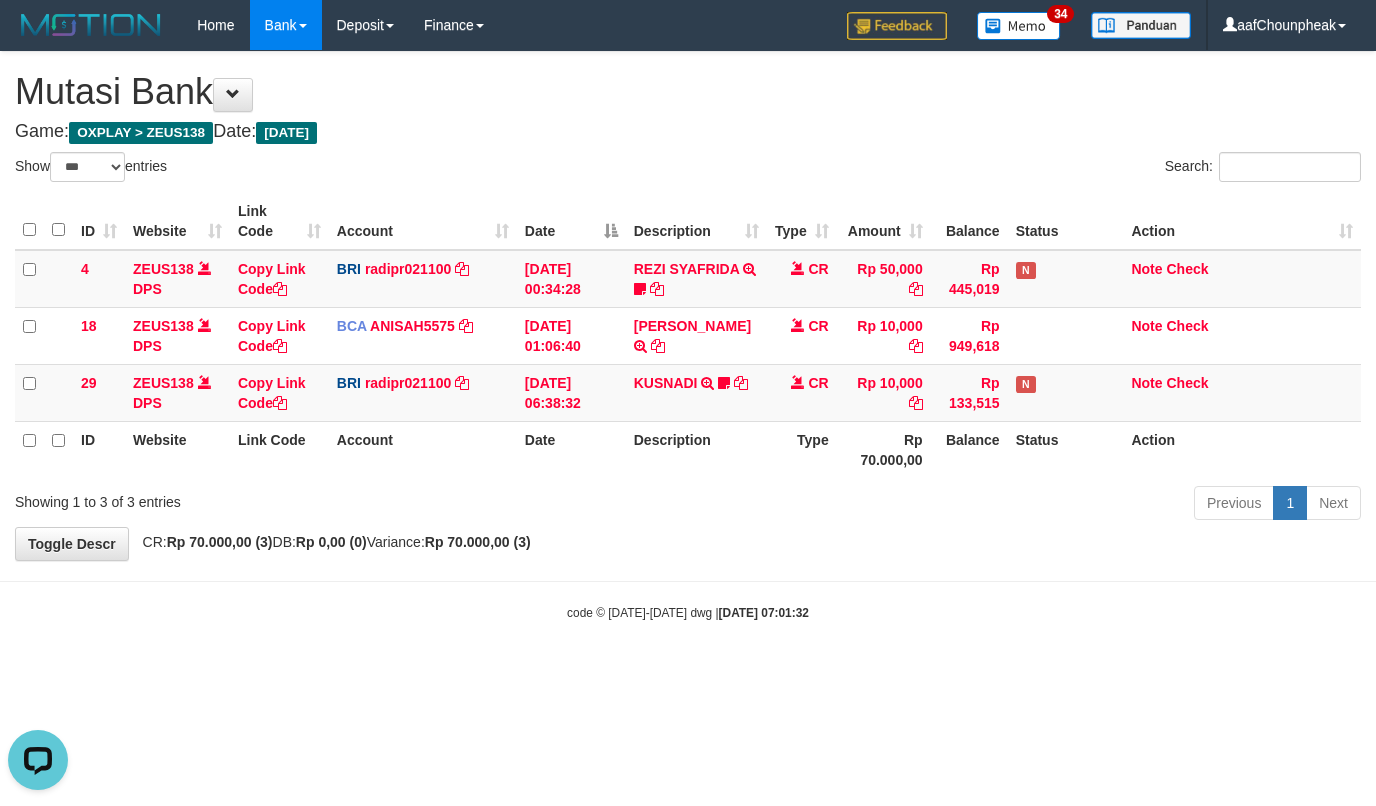 scroll, scrollTop: 0, scrollLeft: 0, axis: both 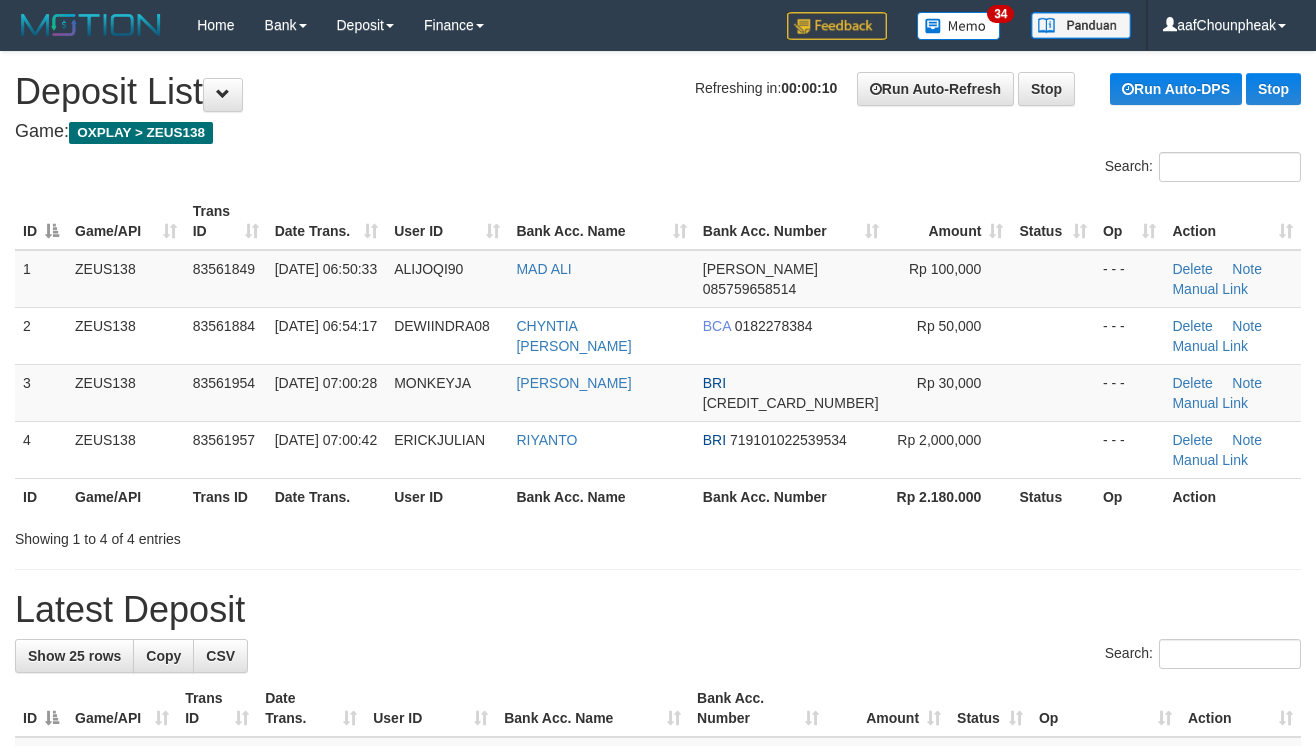 click on "**********" at bounding box center [658, 1174] 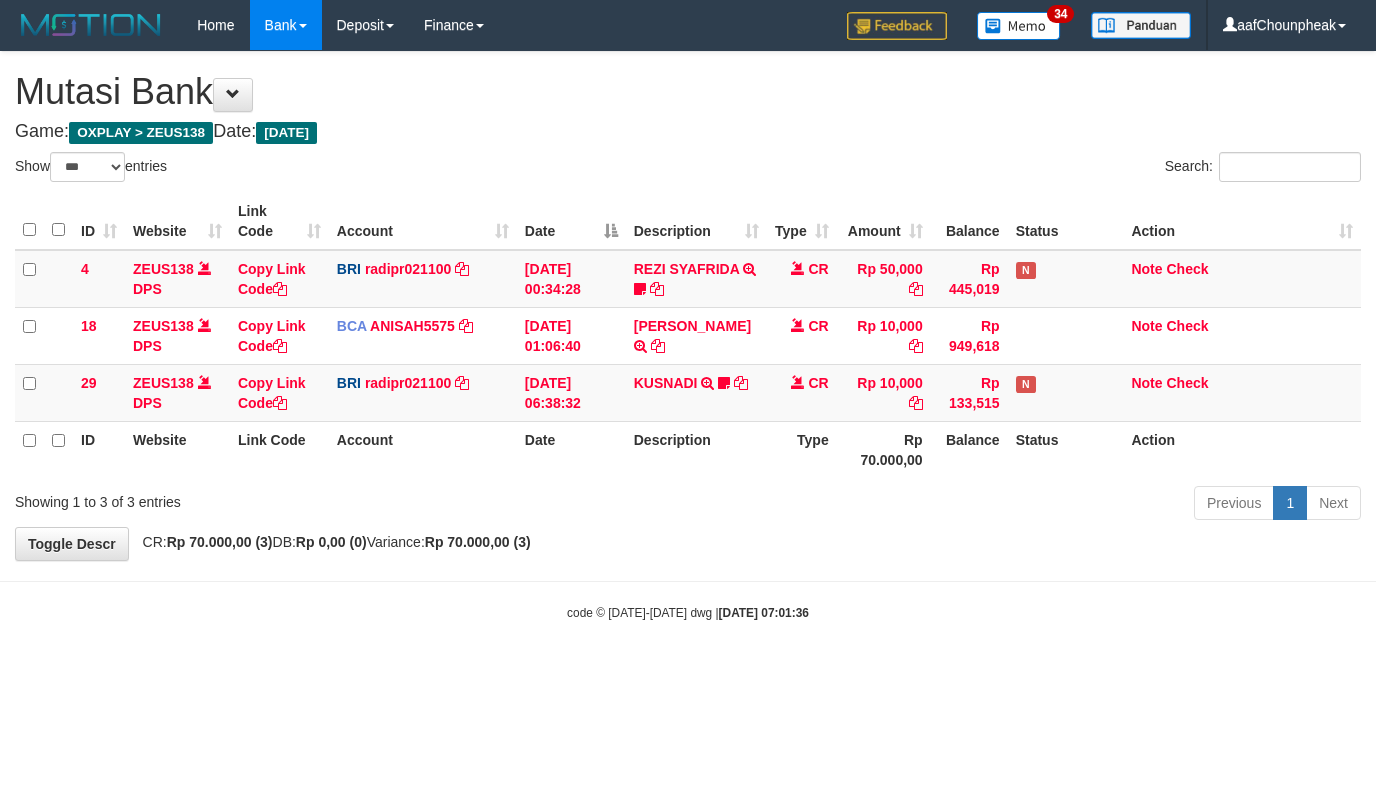 select on "***" 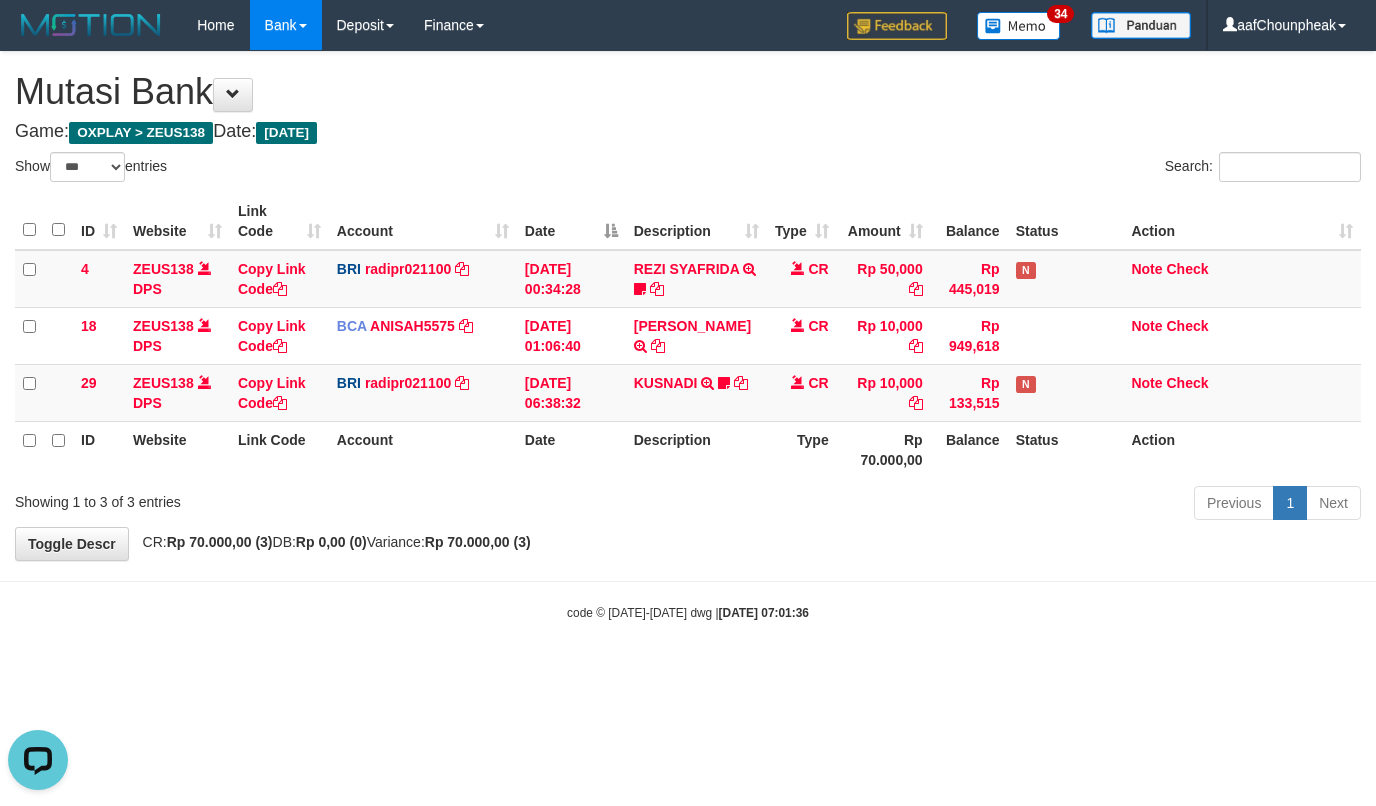 scroll, scrollTop: 0, scrollLeft: 0, axis: both 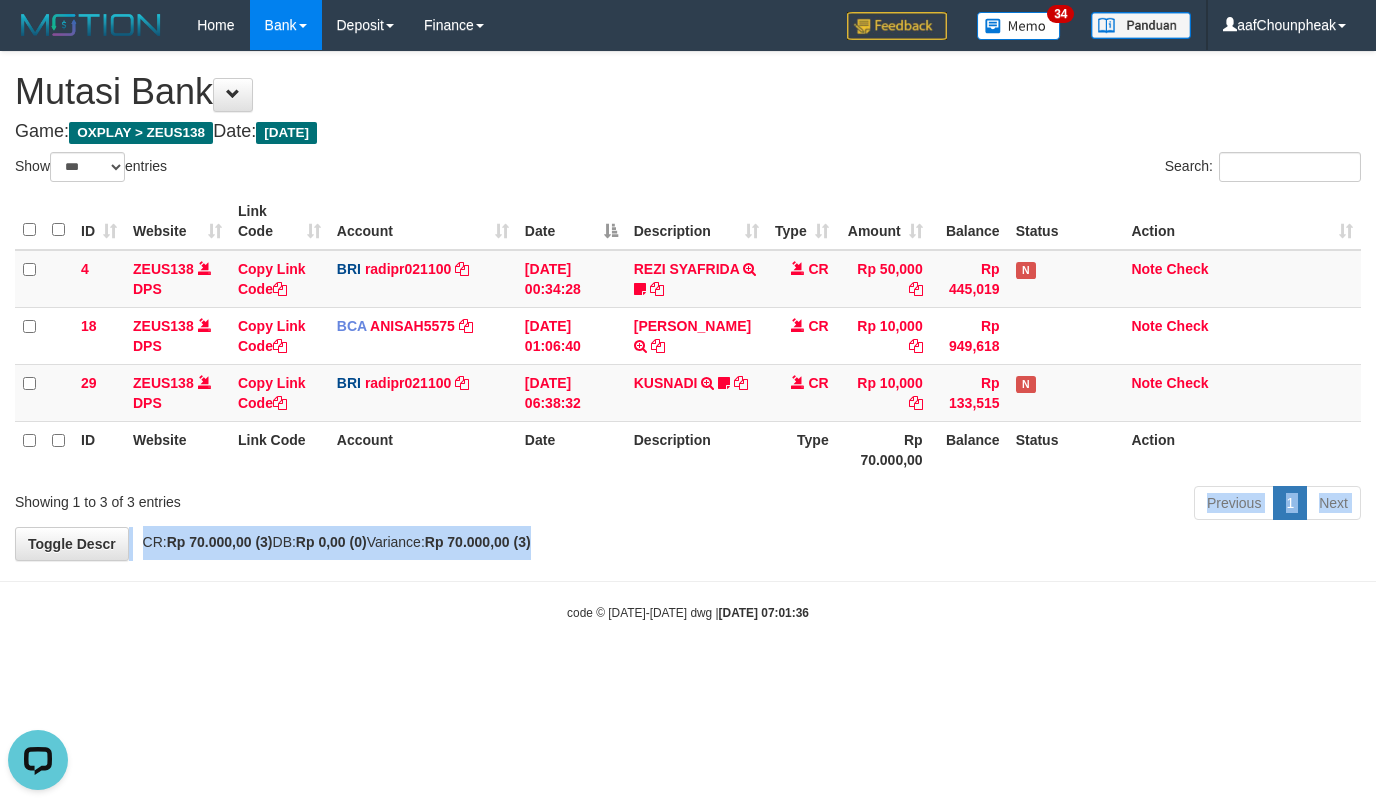 drag, startPoint x: 664, startPoint y: 526, endPoint x: 684, endPoint y: 532, distance: 20.880613 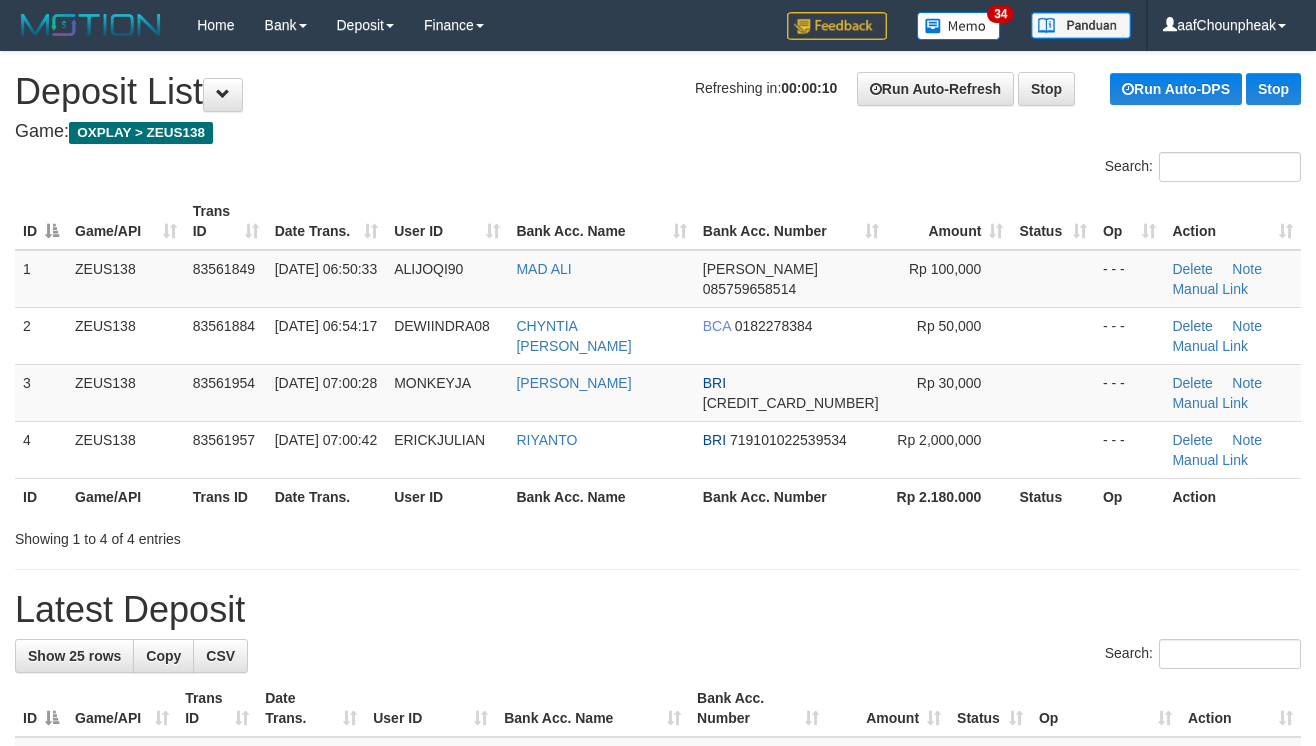 scroll, scrollTop: 0, scrollLeft: 0, axis: both 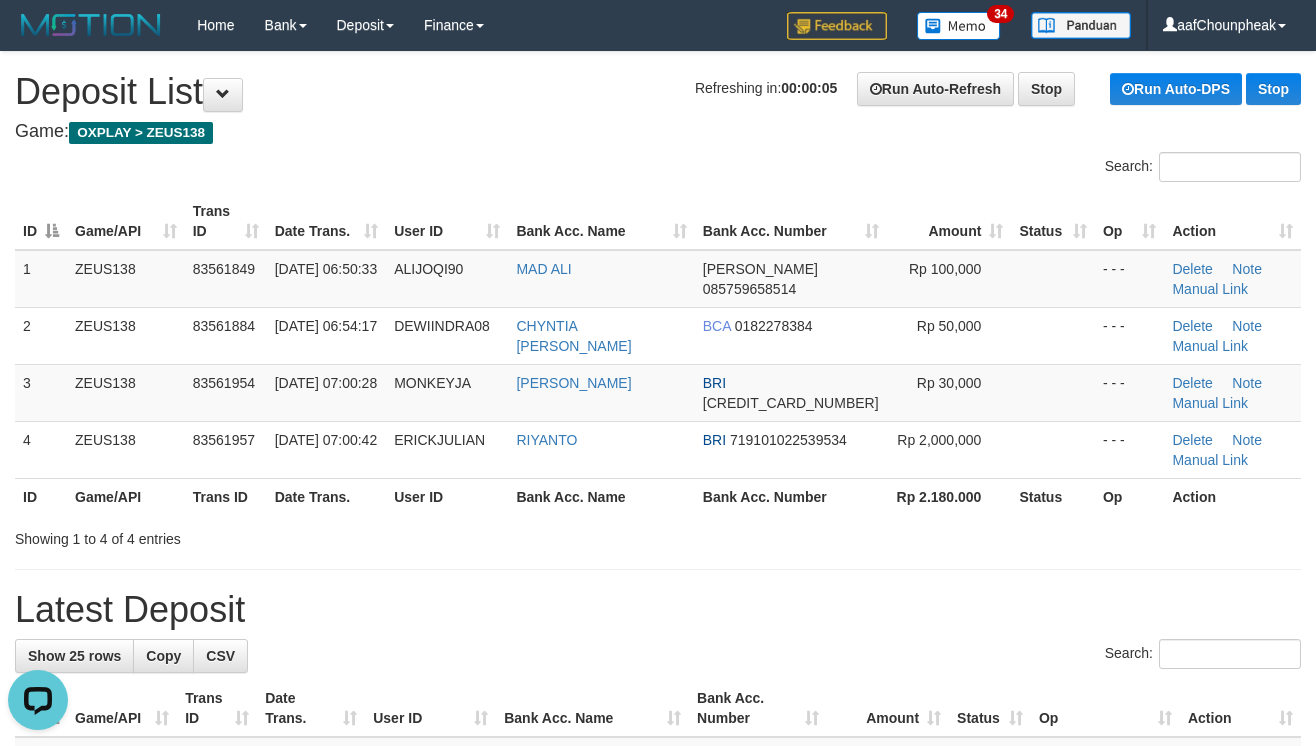 click on "**********" at bounding box center (658, 1174) 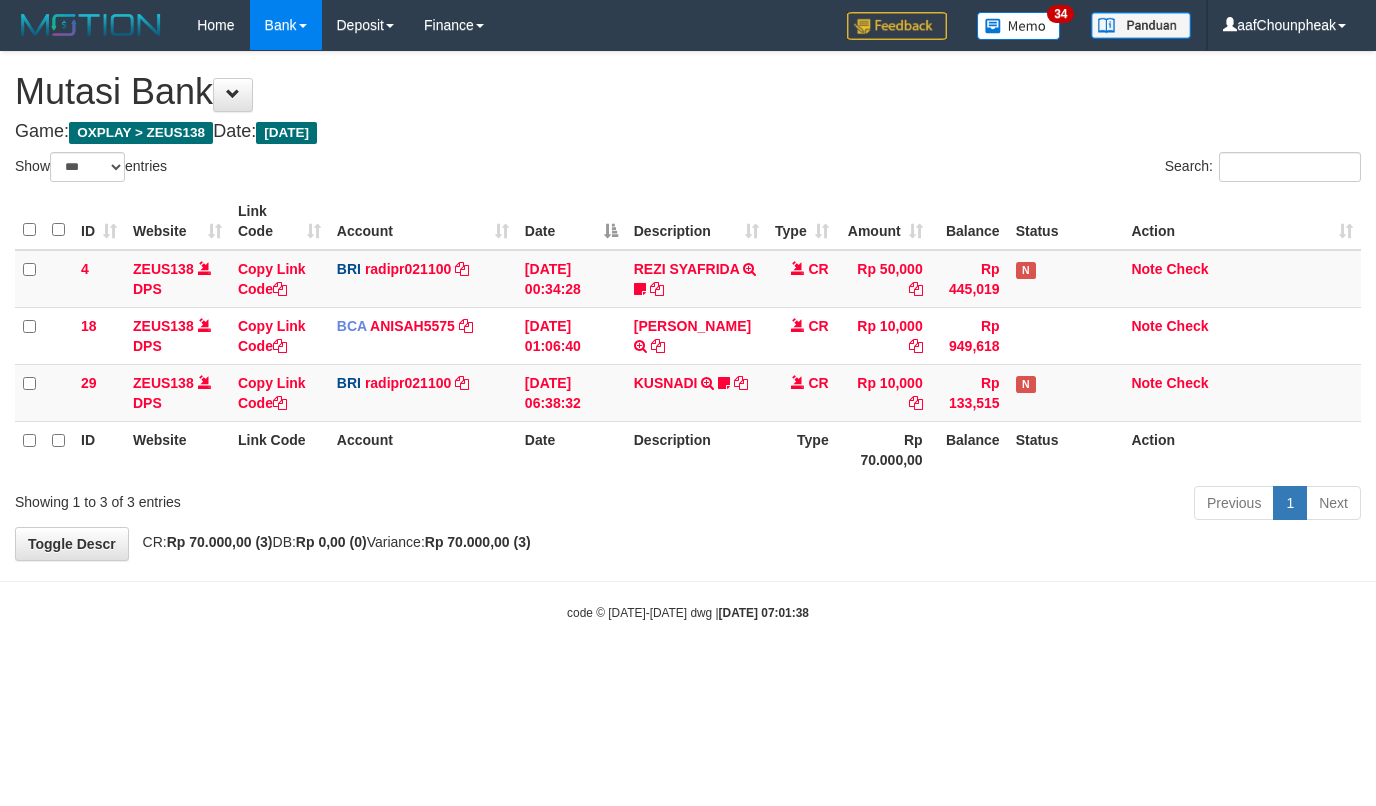 select on "***" 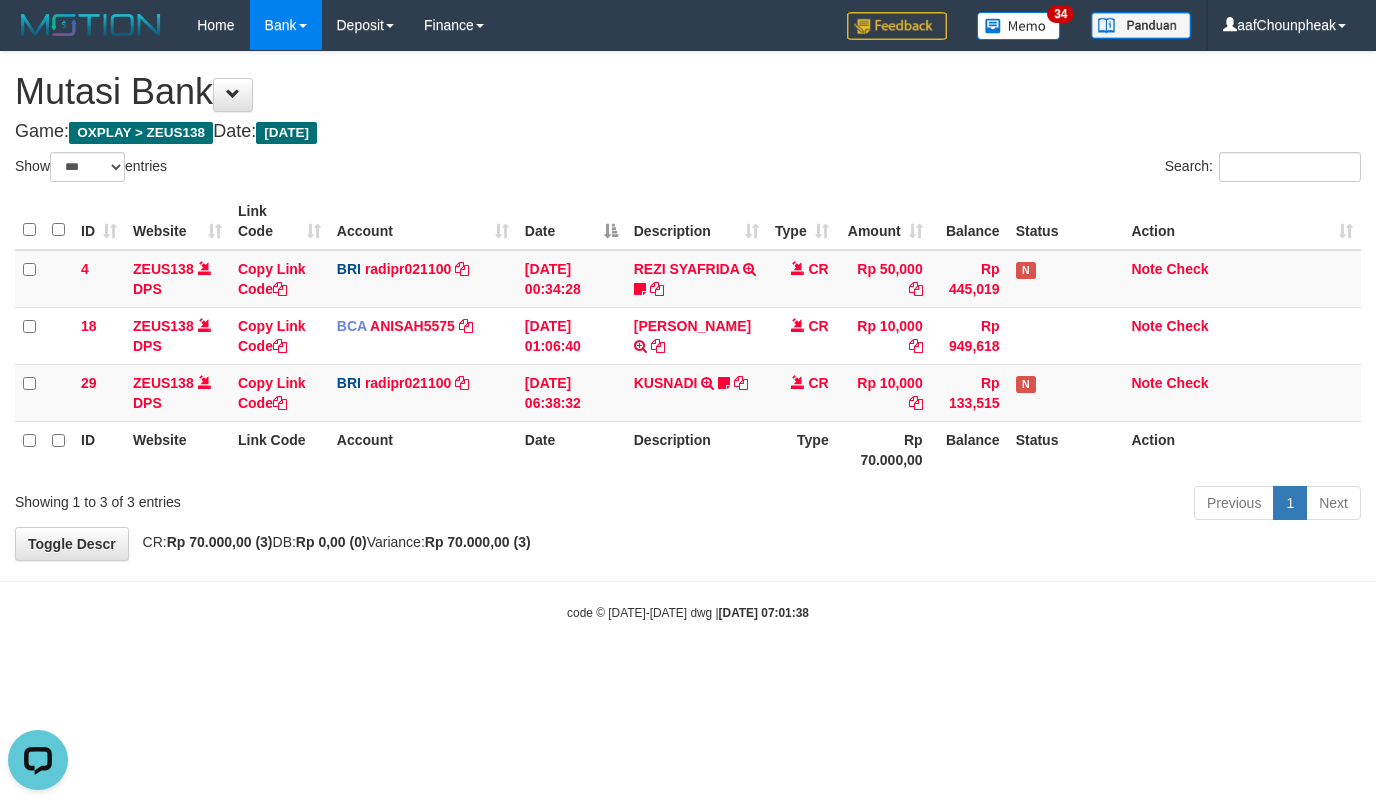 scroll, scrollTop: 0, scrollLeft: 0, axis: both 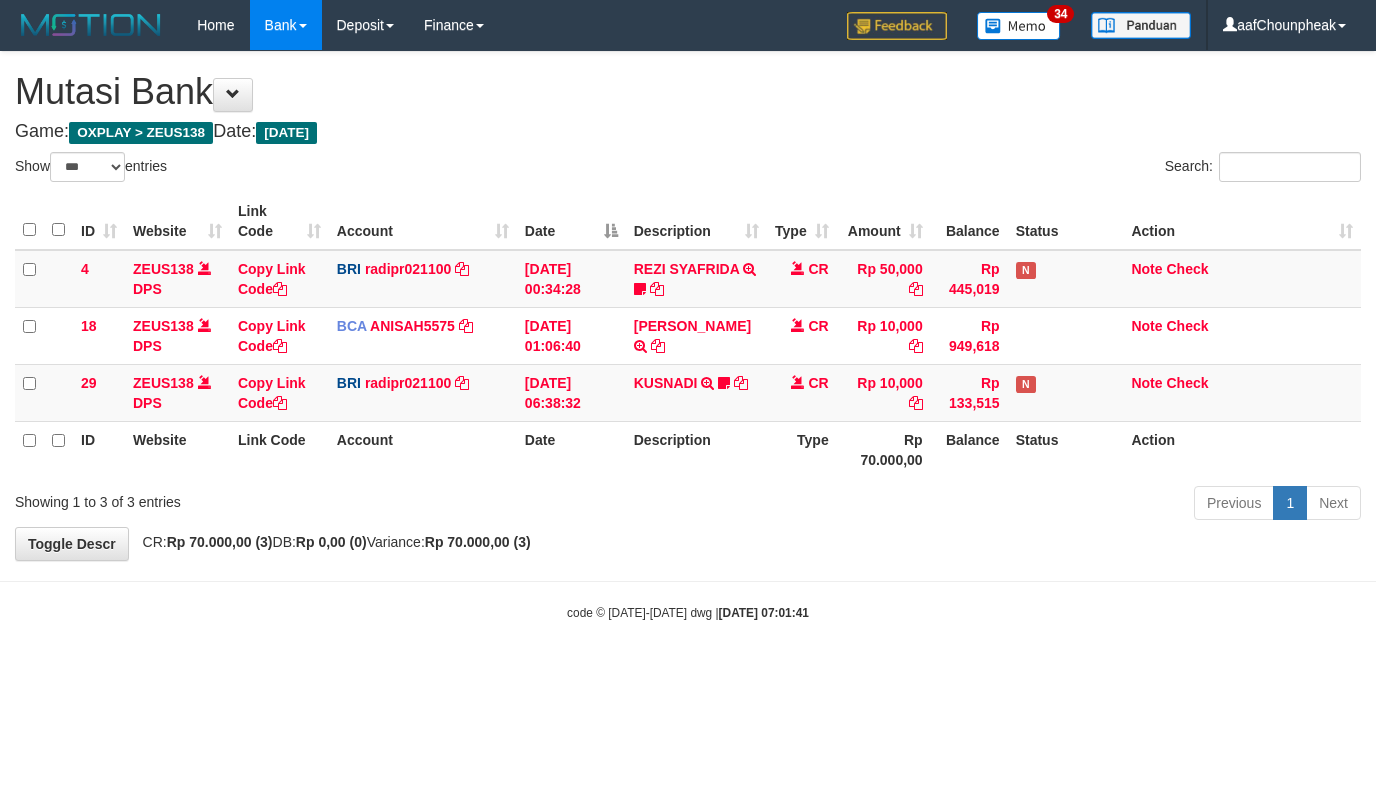 select on "***" 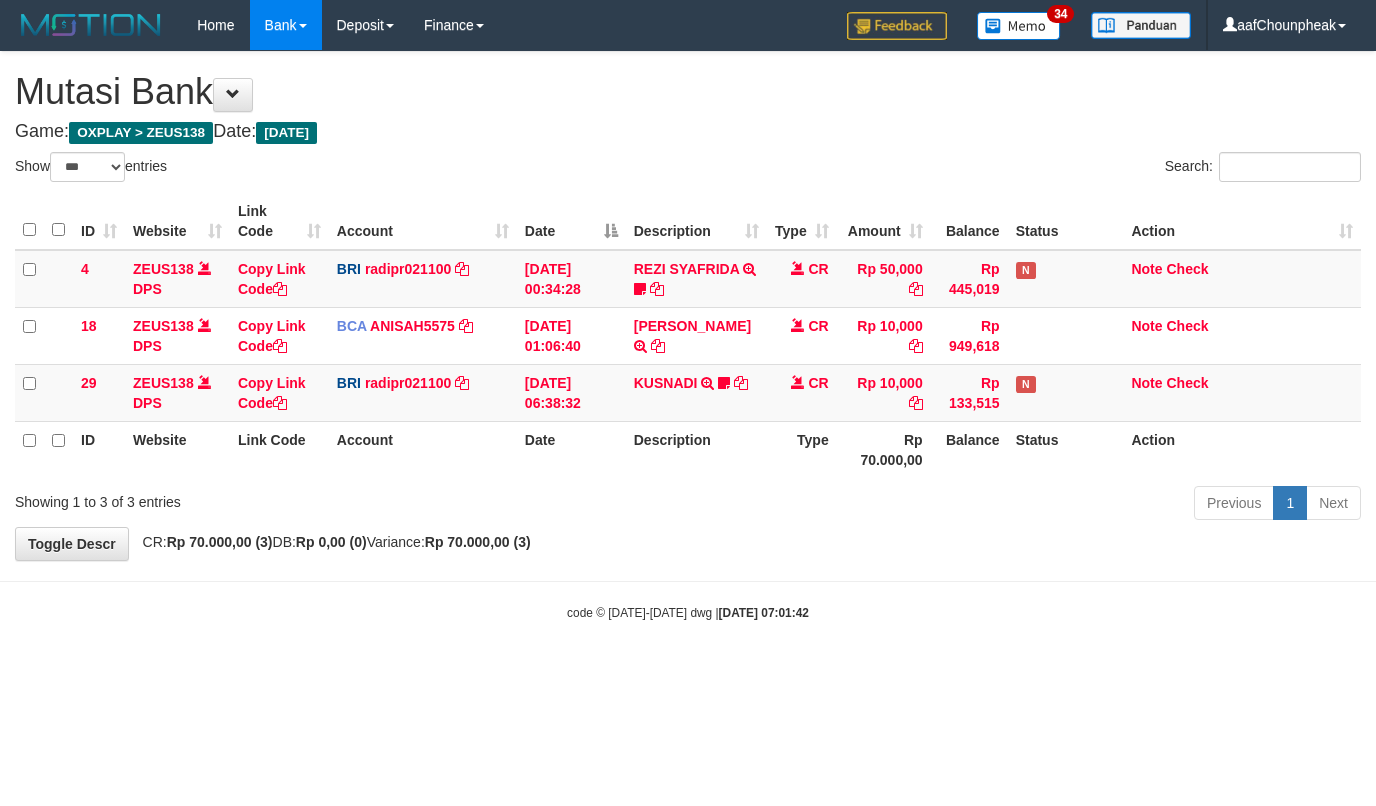 select on "***" 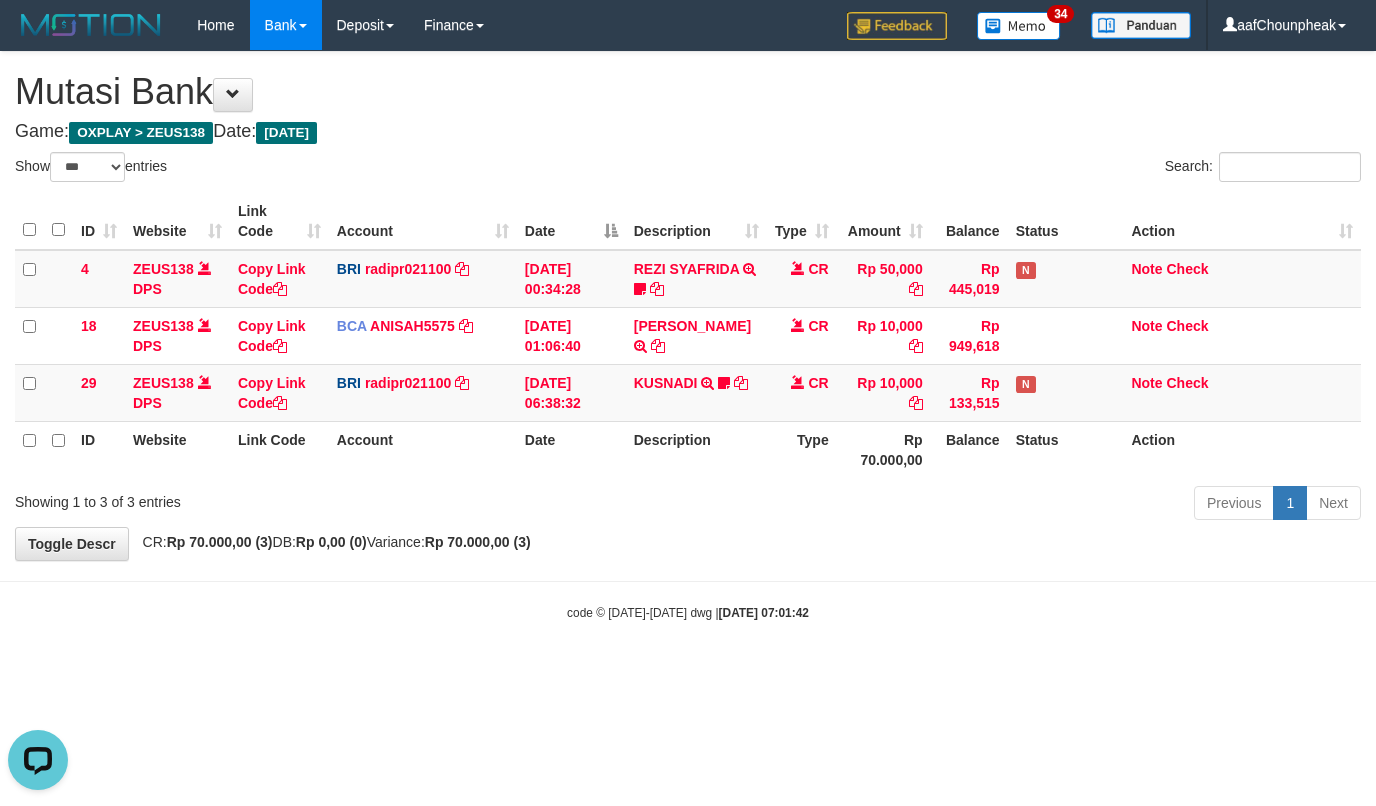 scroll, scrollTop: 0, scrollLeft: 0, axis: both 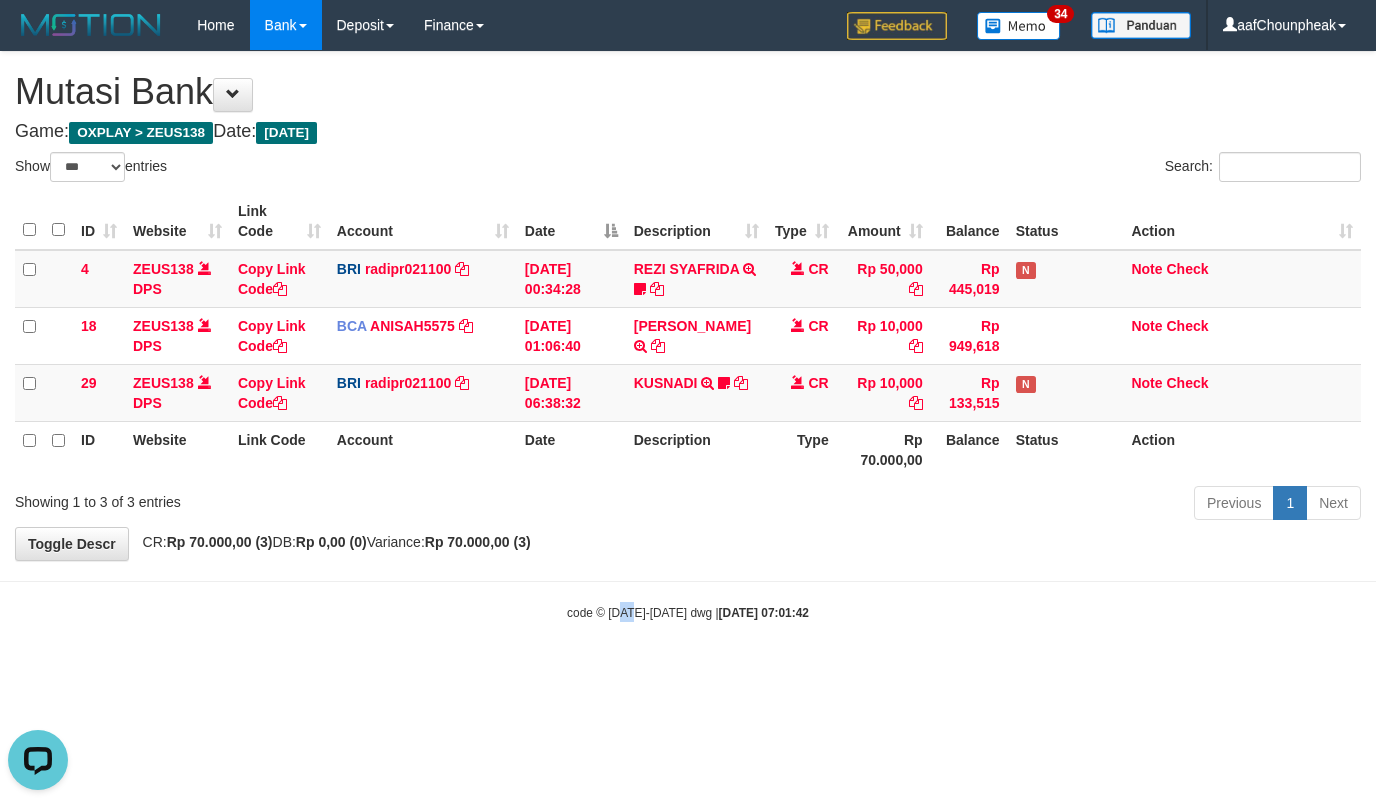 click on "Toggle navigation
Home
Bank
Account List
Mutasi Bank
Search
Note Mutasi
Deposit
DPS List
History
Finance
Financial Data
aafChounpheak
My Profile
Log Out
34" at bounding box center [688, 336] 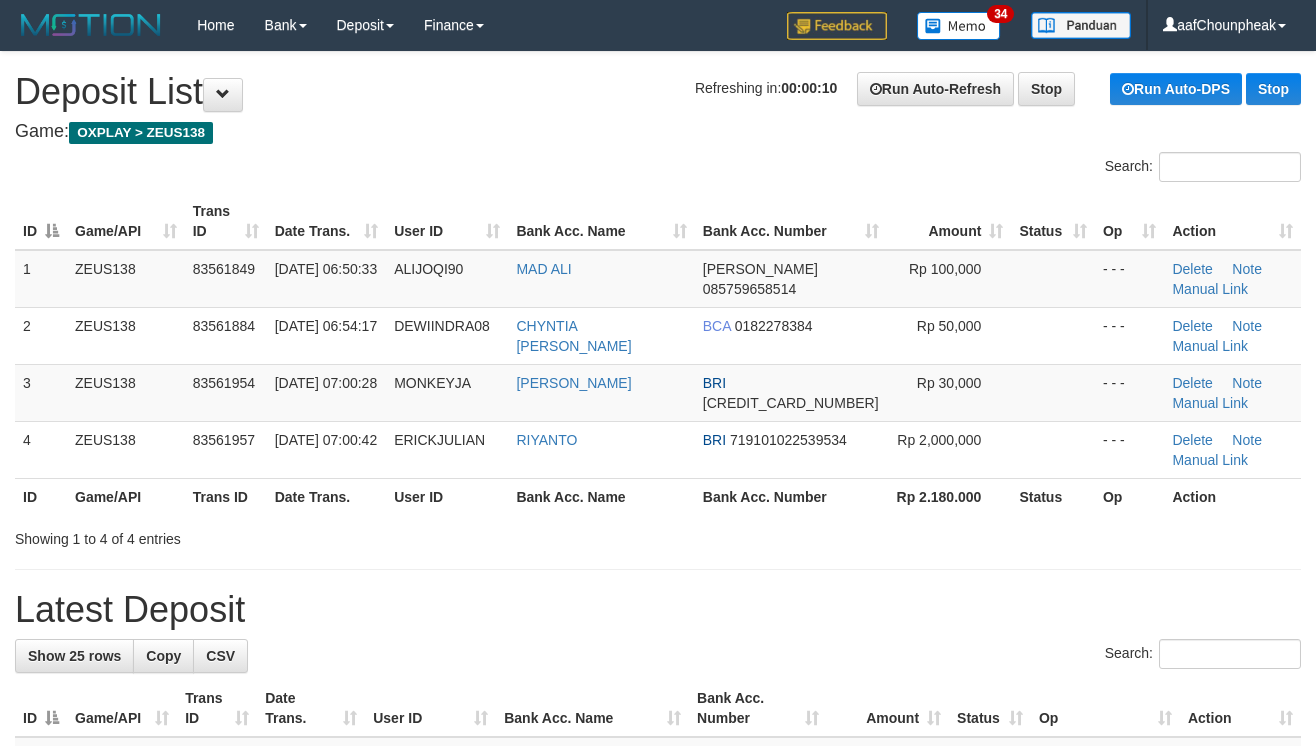scroll, scrollTop: 0, scrollLeft: 0, axis: both 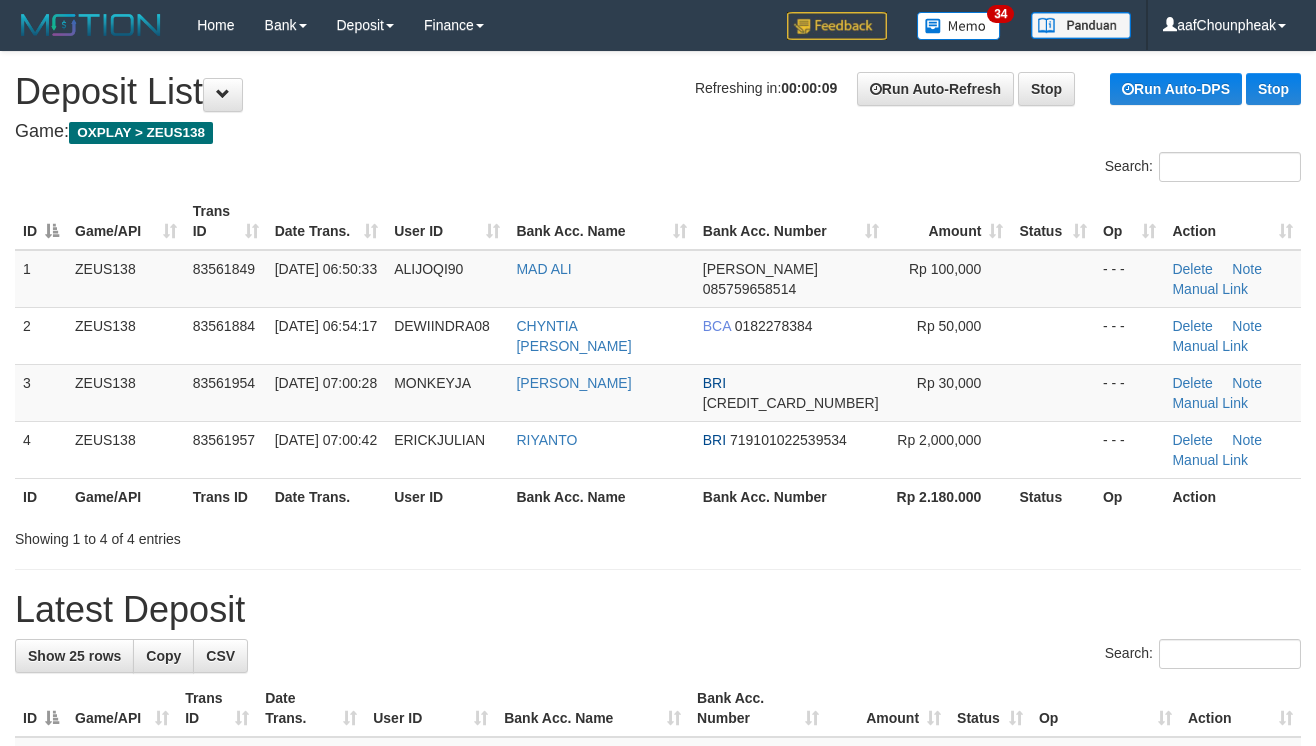 click on "**********" at bounding box center [658, 1174] 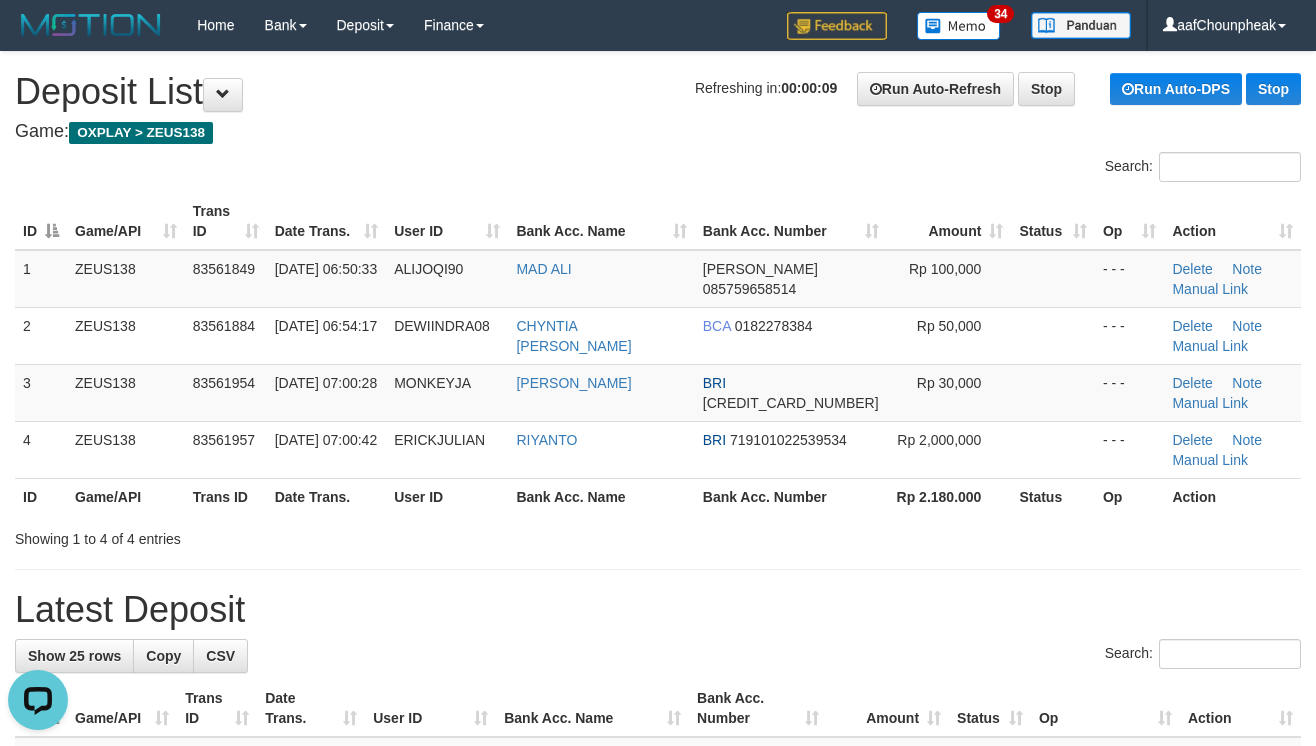 scroll, scrollTop: 0, scrollLeft: 0, axis: both 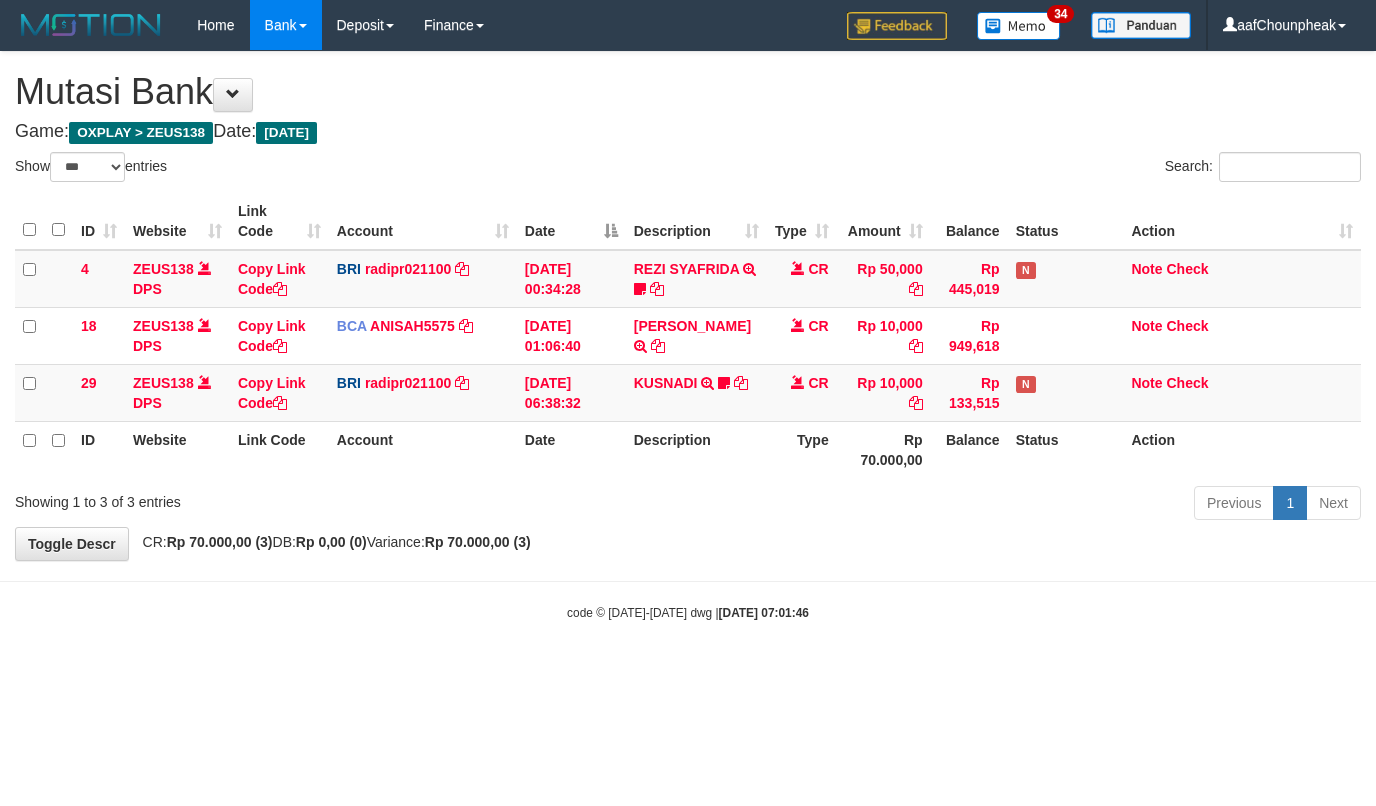 select on "***" 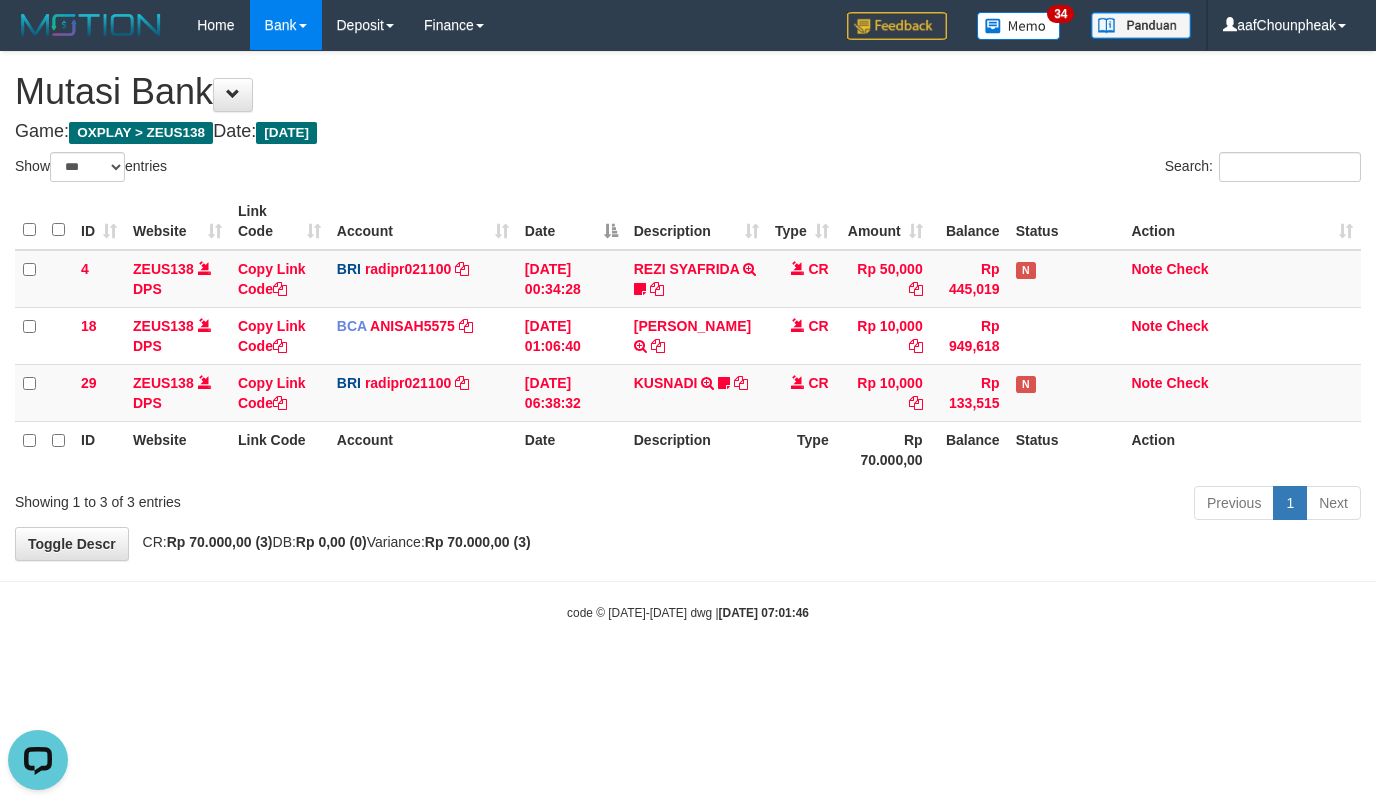 scroll, scrollTop: 0, scrollLeft: 0, axis: both 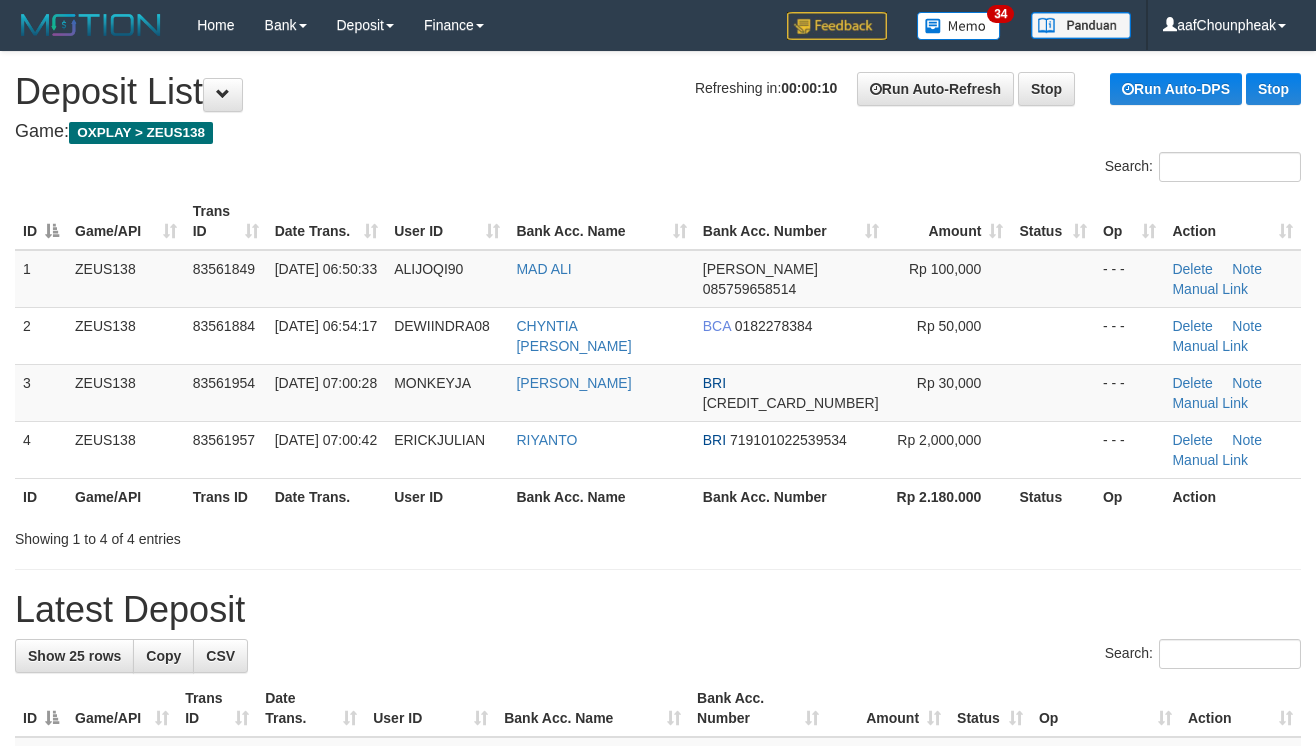 click on "**********" at bounding box center [658, 1174] 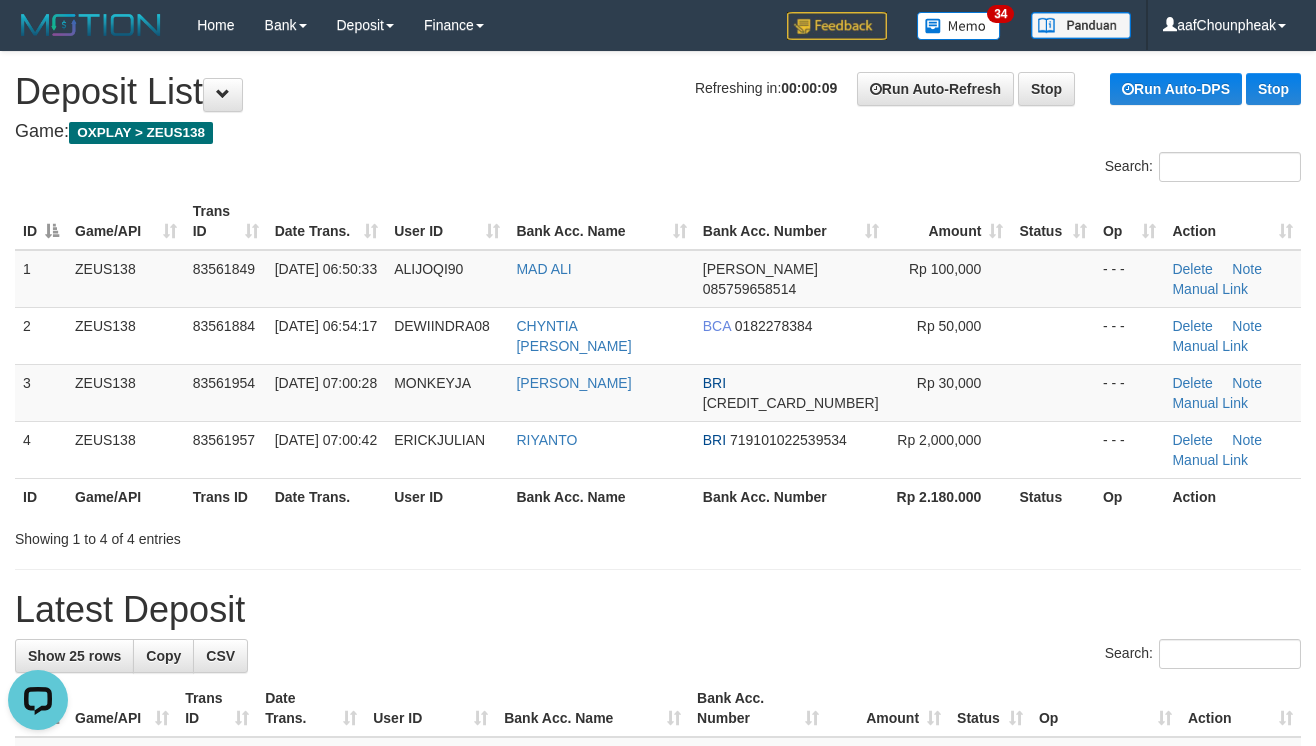scroll, scrollTop: 0, scrollLeft: 0, axis: both 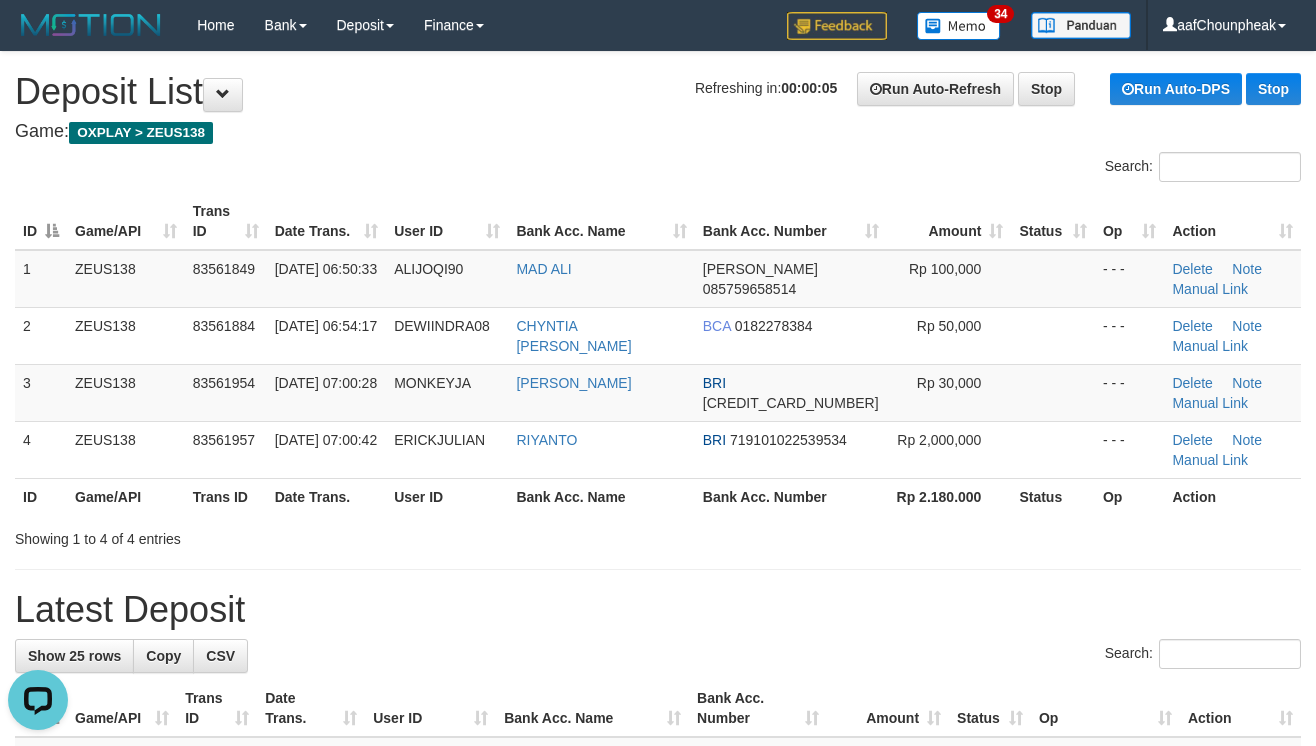 drag, startPoint x: 728, startPoint y: 572, endPoint x: 741, endPoint y: 573, distance: 13.038404 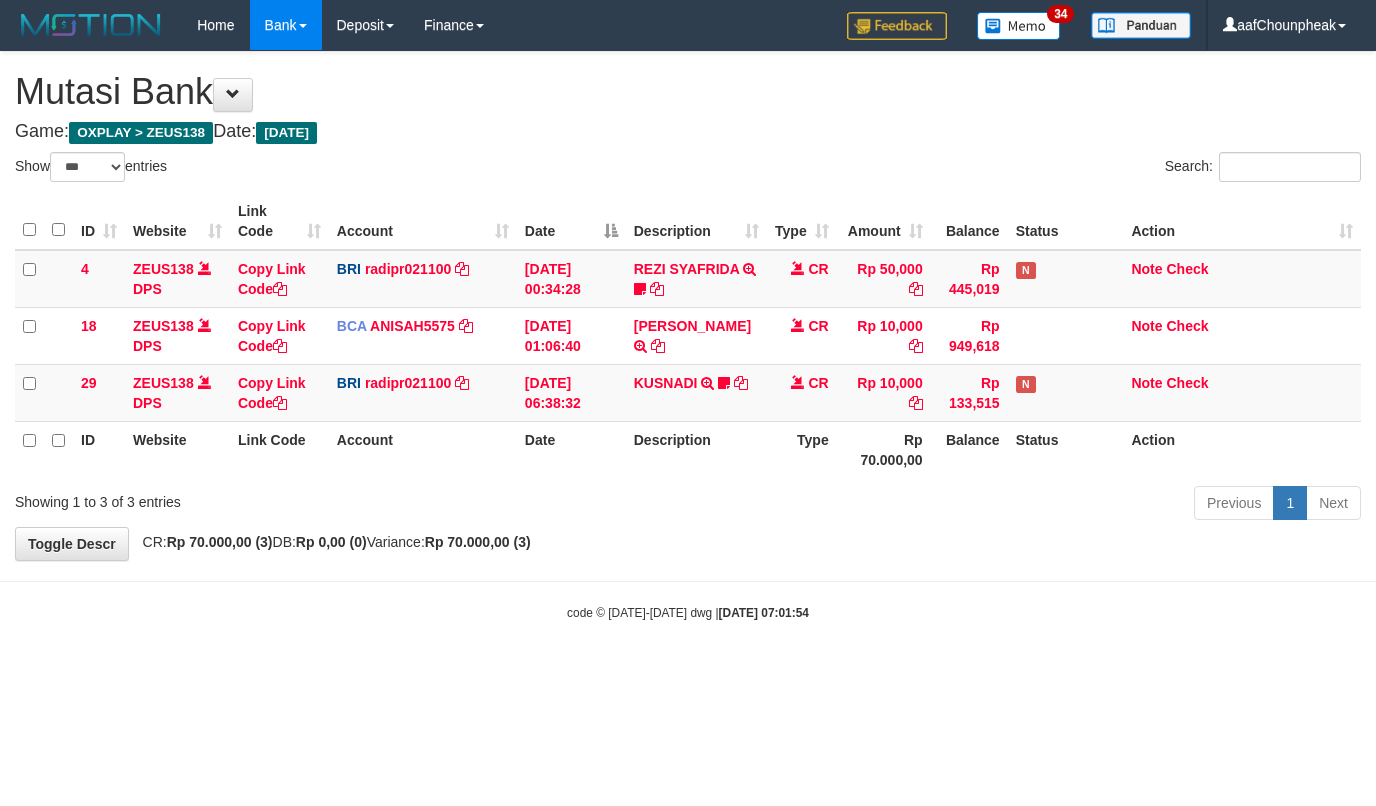 select on "***" 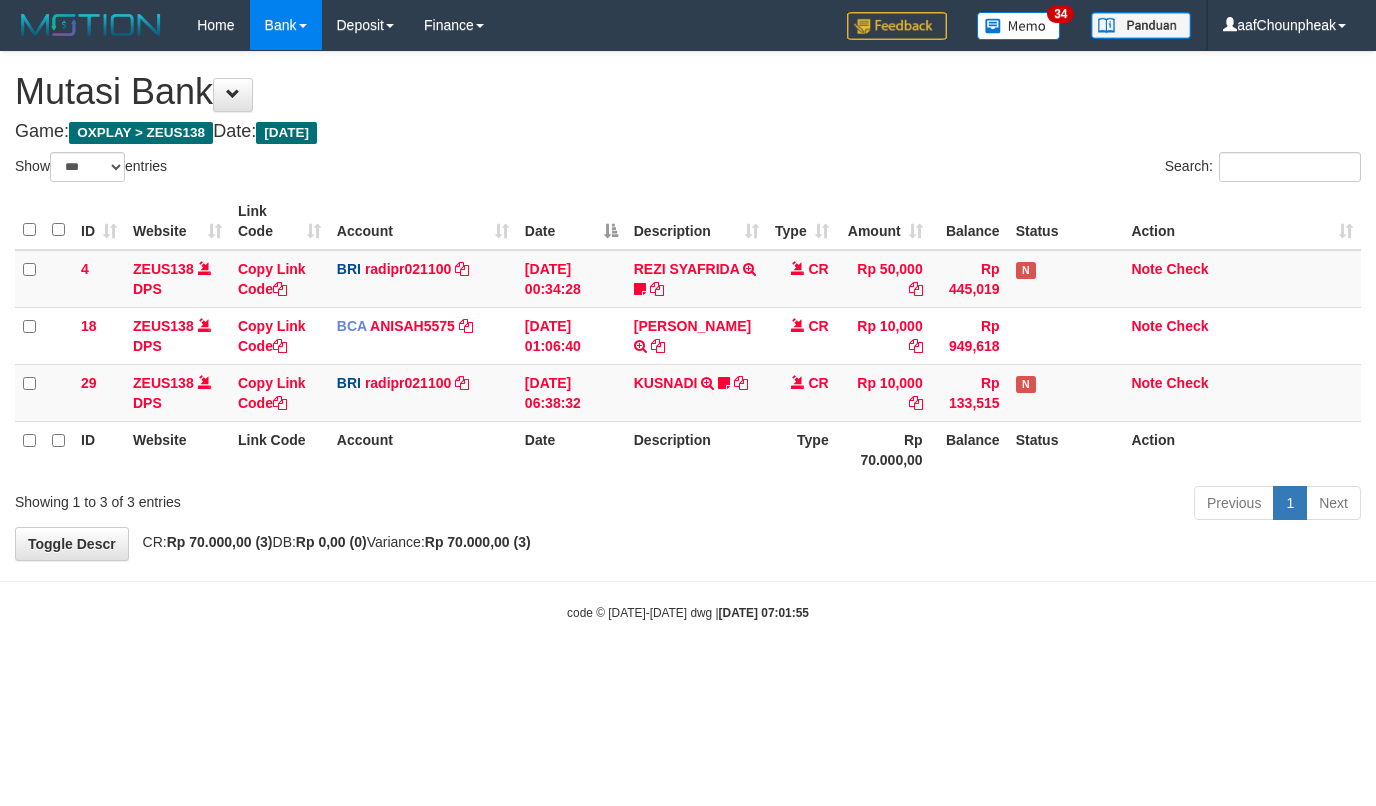 select on "***" 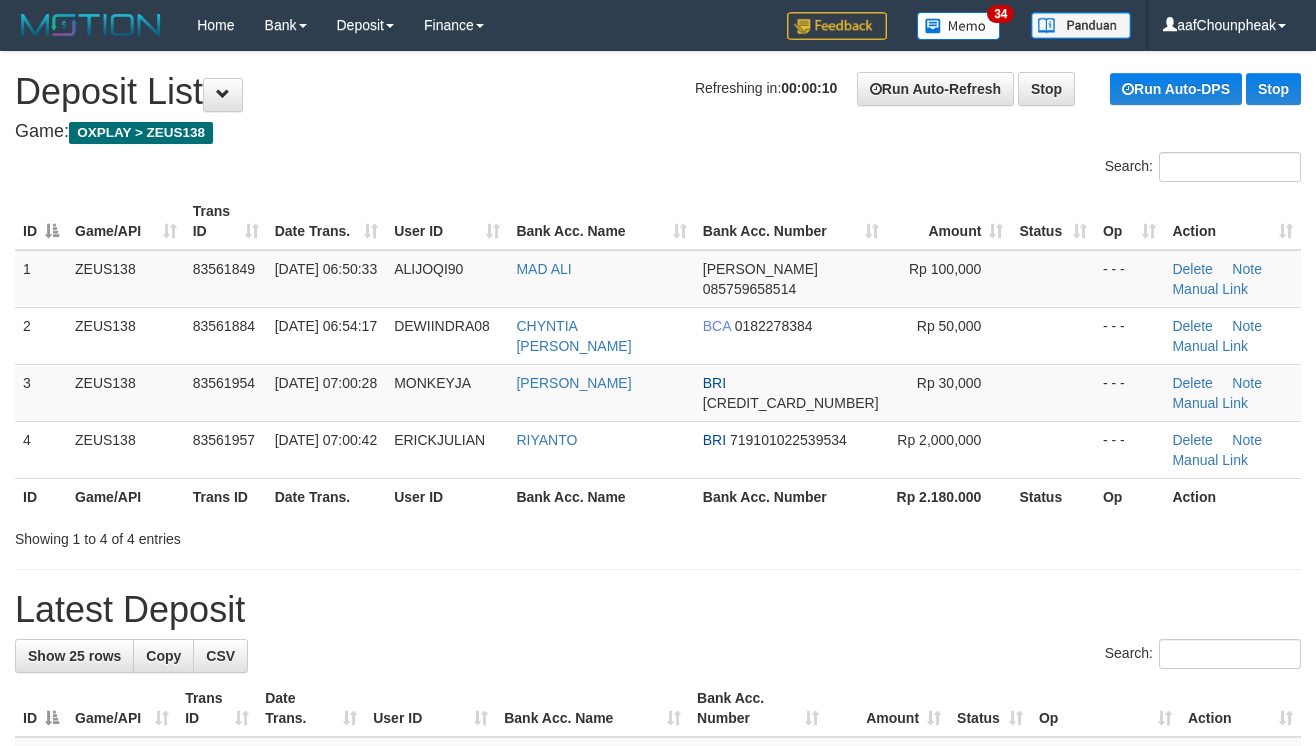 scroll, scrollTop: 0, scrollLeft: 0, axis: both 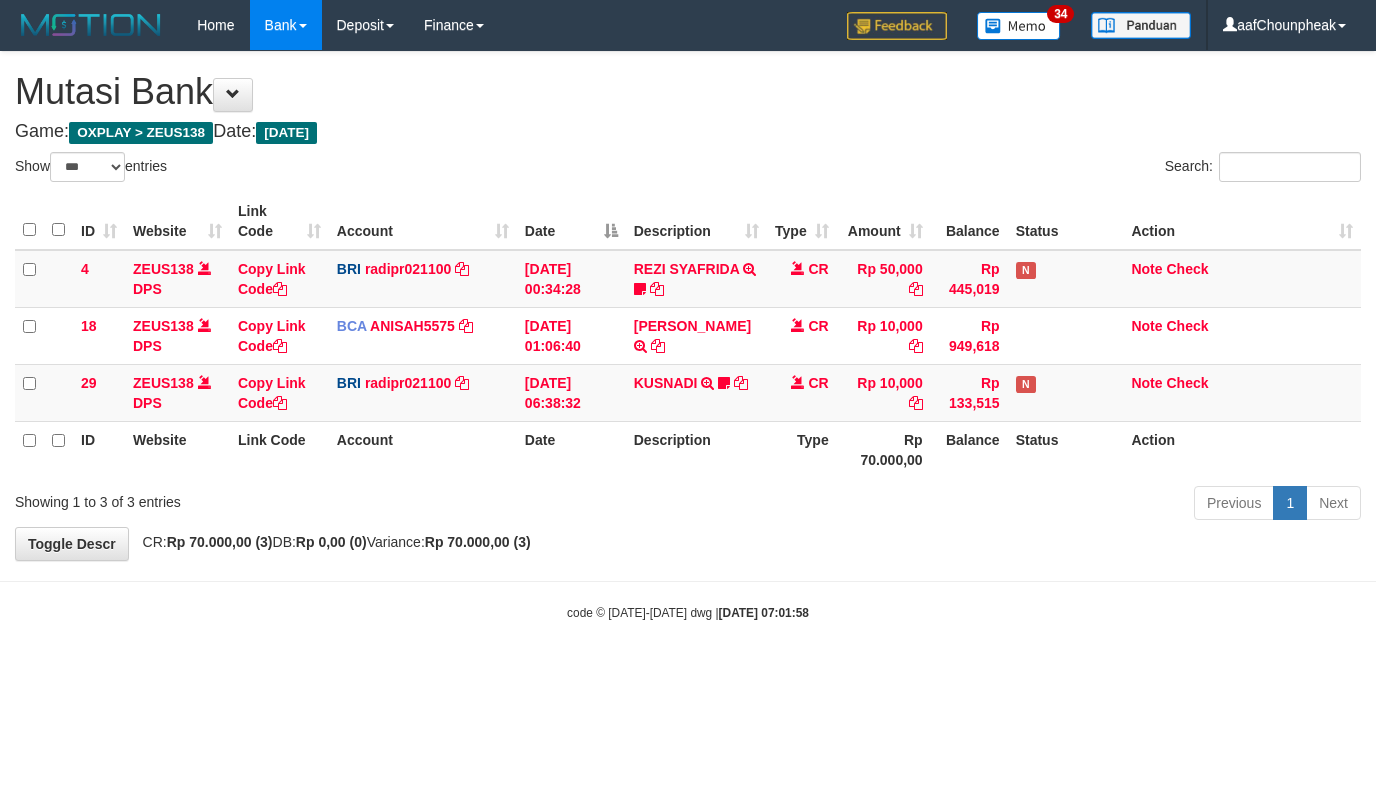 select on "***" 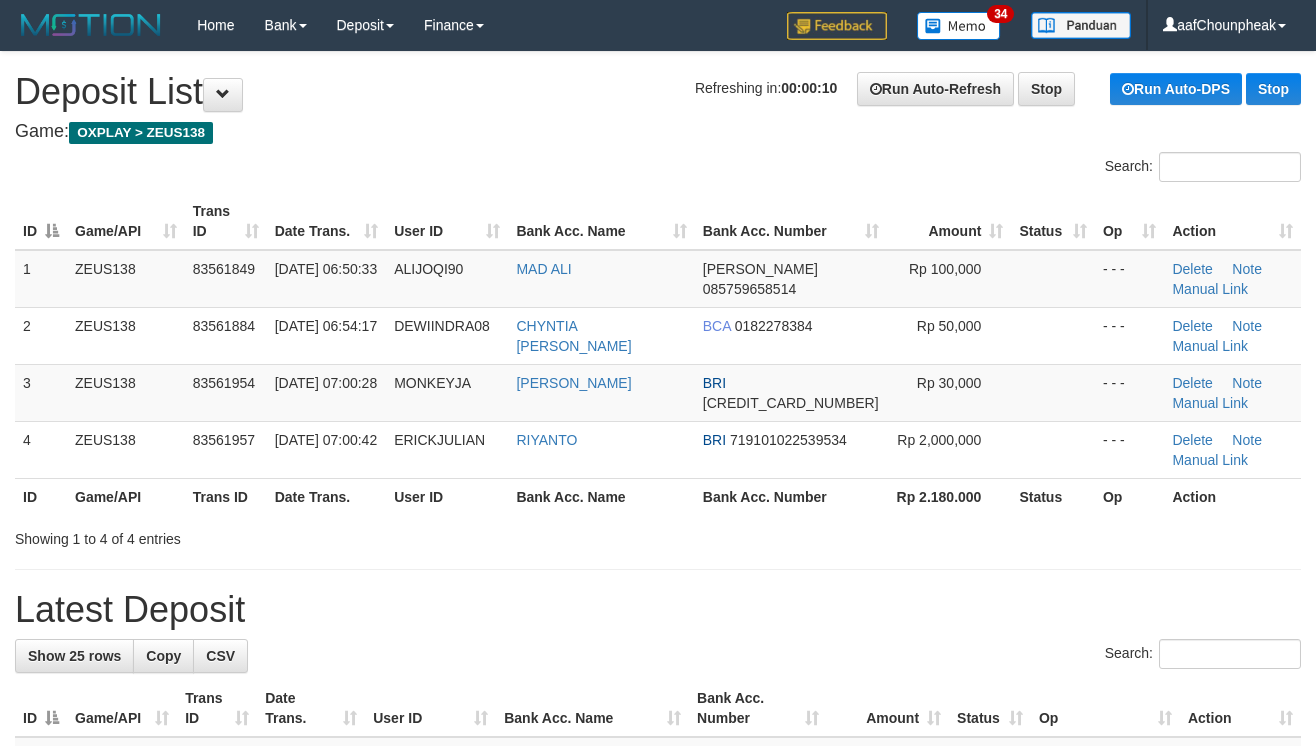 scroll, scrollTop: 0, scrollLeft: 0, axis: both 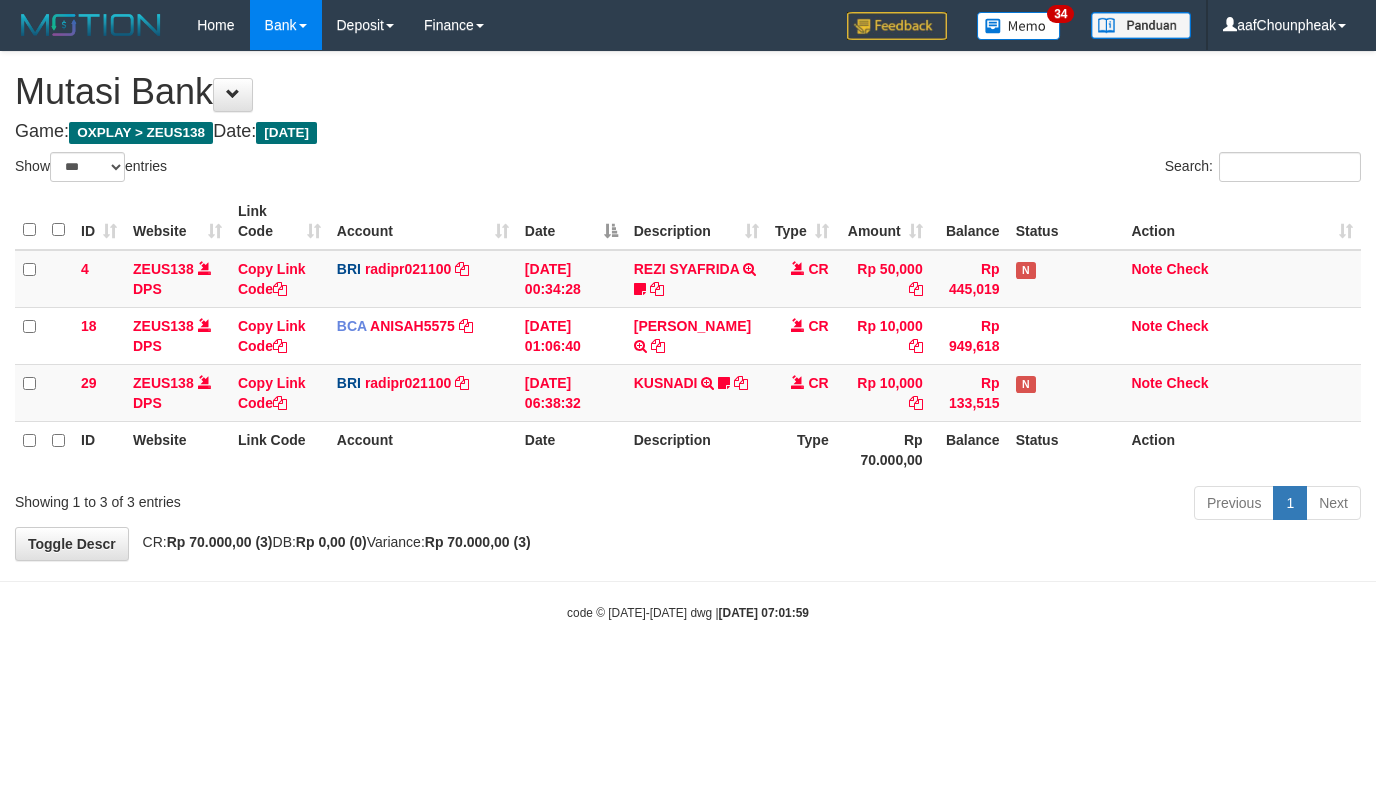 select on "***" 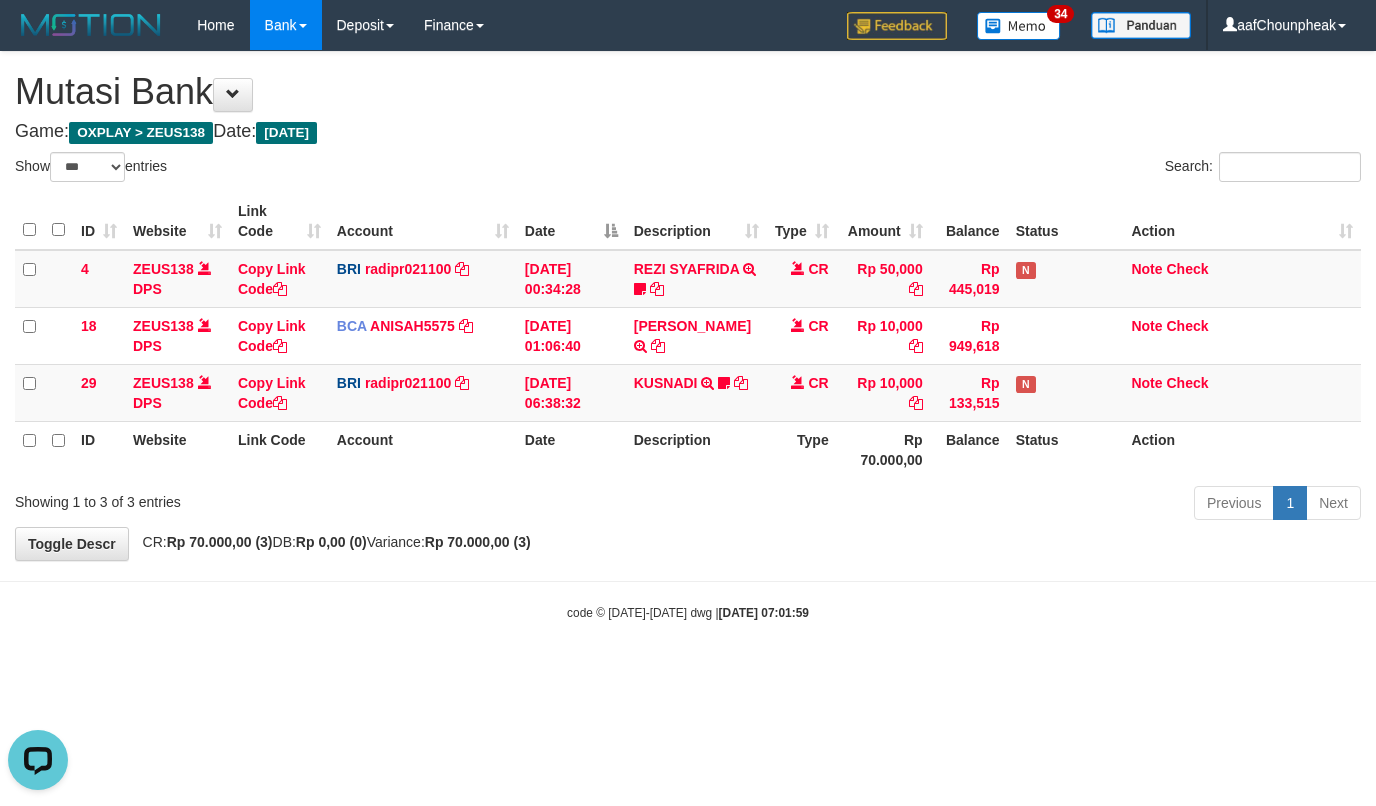 scroll, scrollTop: 0, scrollLeft: 0, axis: both 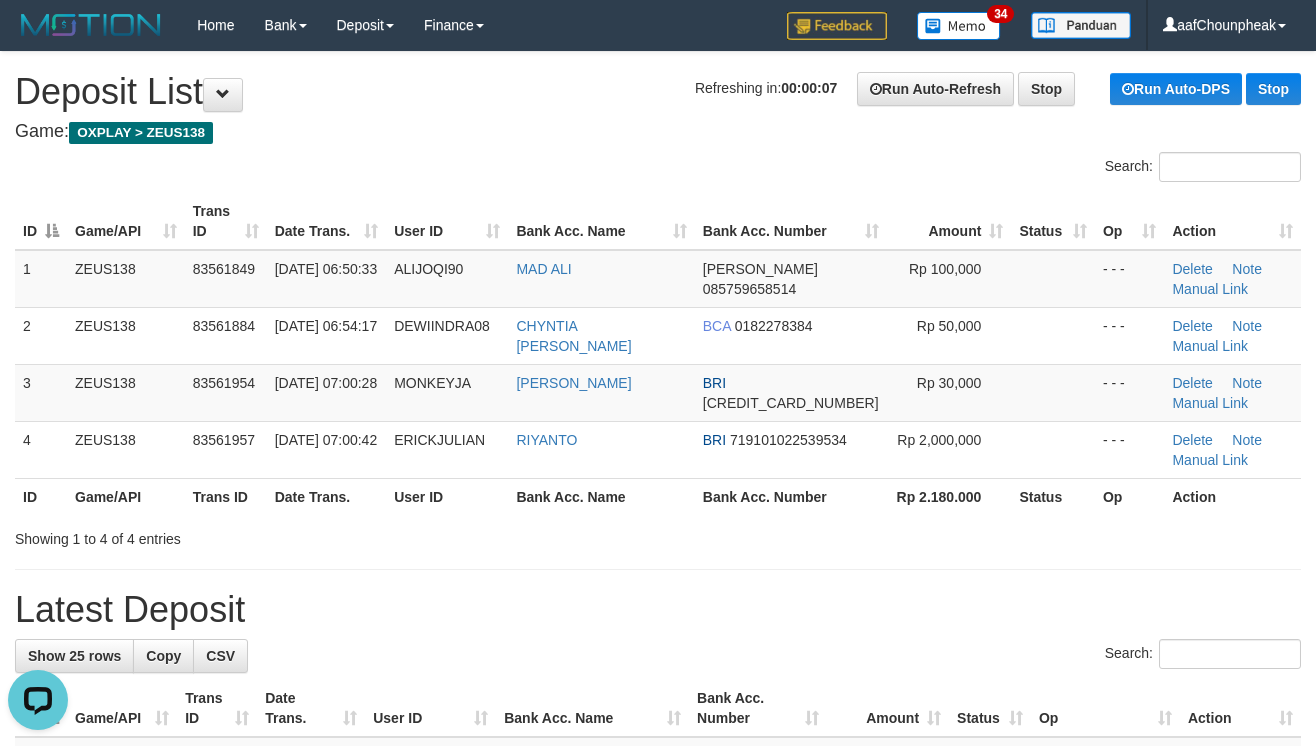 click on "**********" at bounding box center [658, 1174] 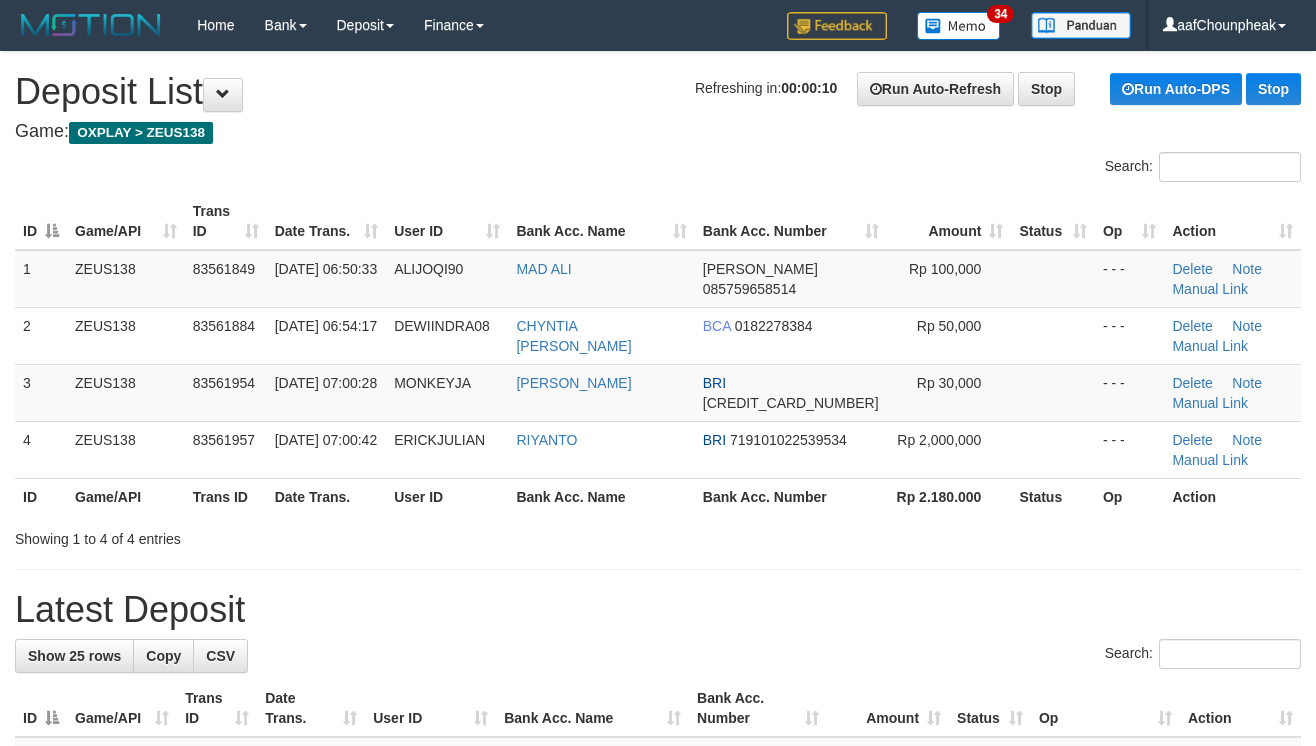 scroll, scrollTop: 0, scrollLeft: 0, axis: both 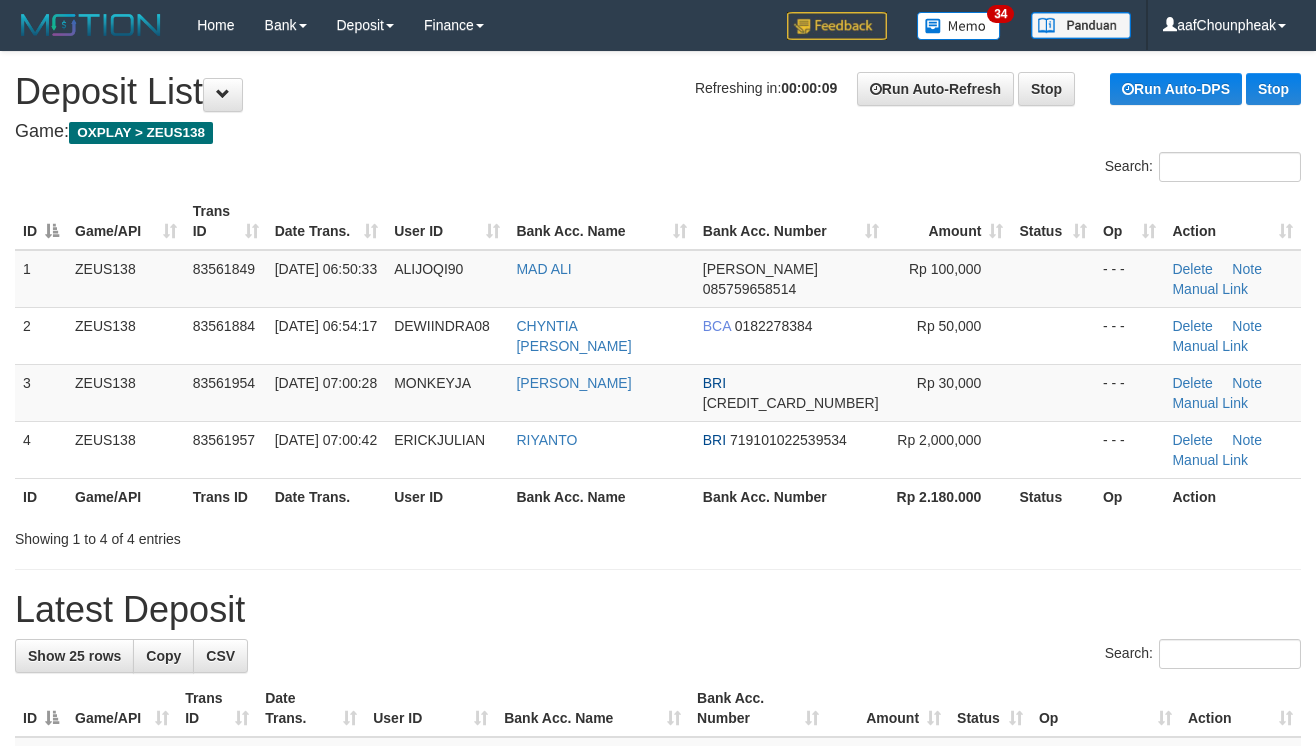 click on "Latest Deposit" at bounding box center [658, 610] 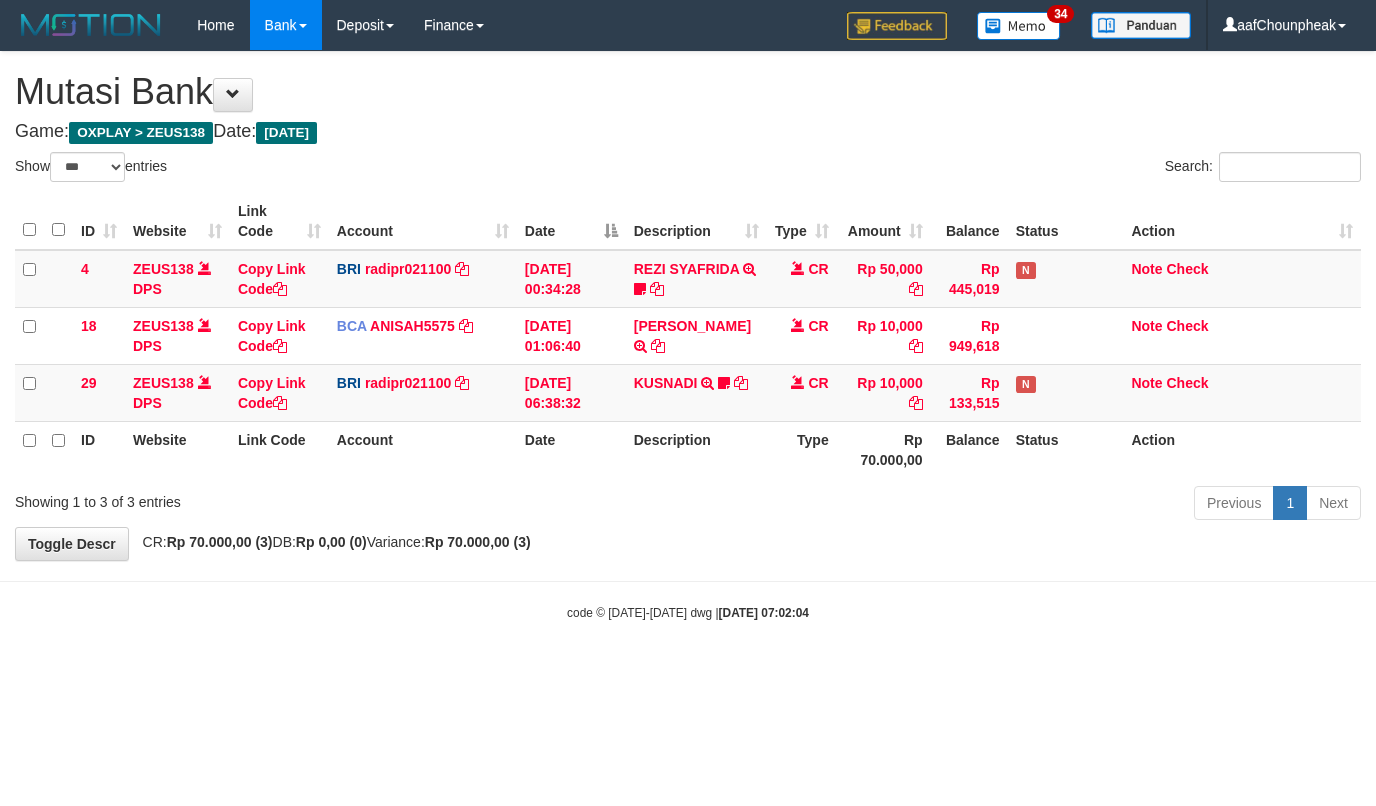 select on "***" 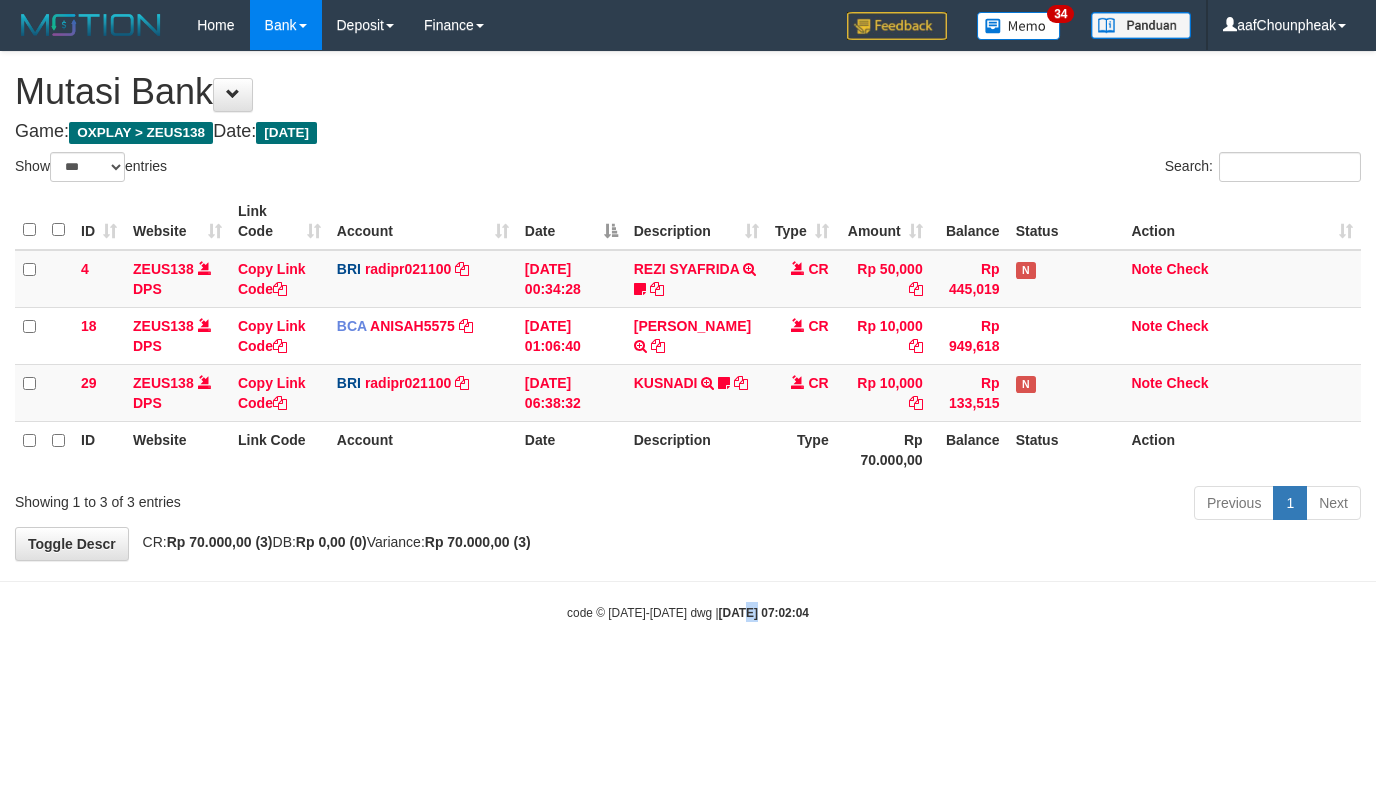 drag, startPoint x: 722, startPoint y: 586, endPoint x: 734, endPoint y: 592, distance: 13.416408 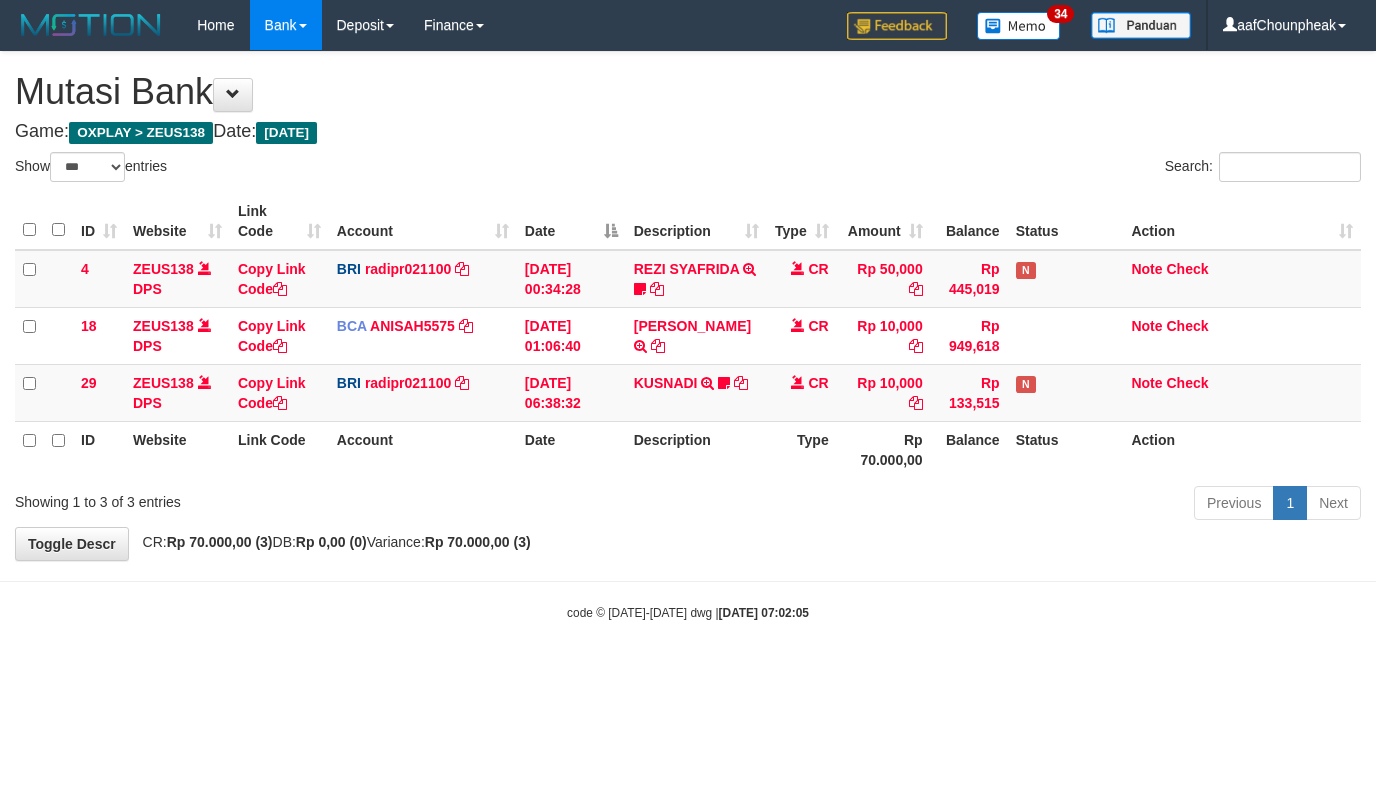 select on "***" 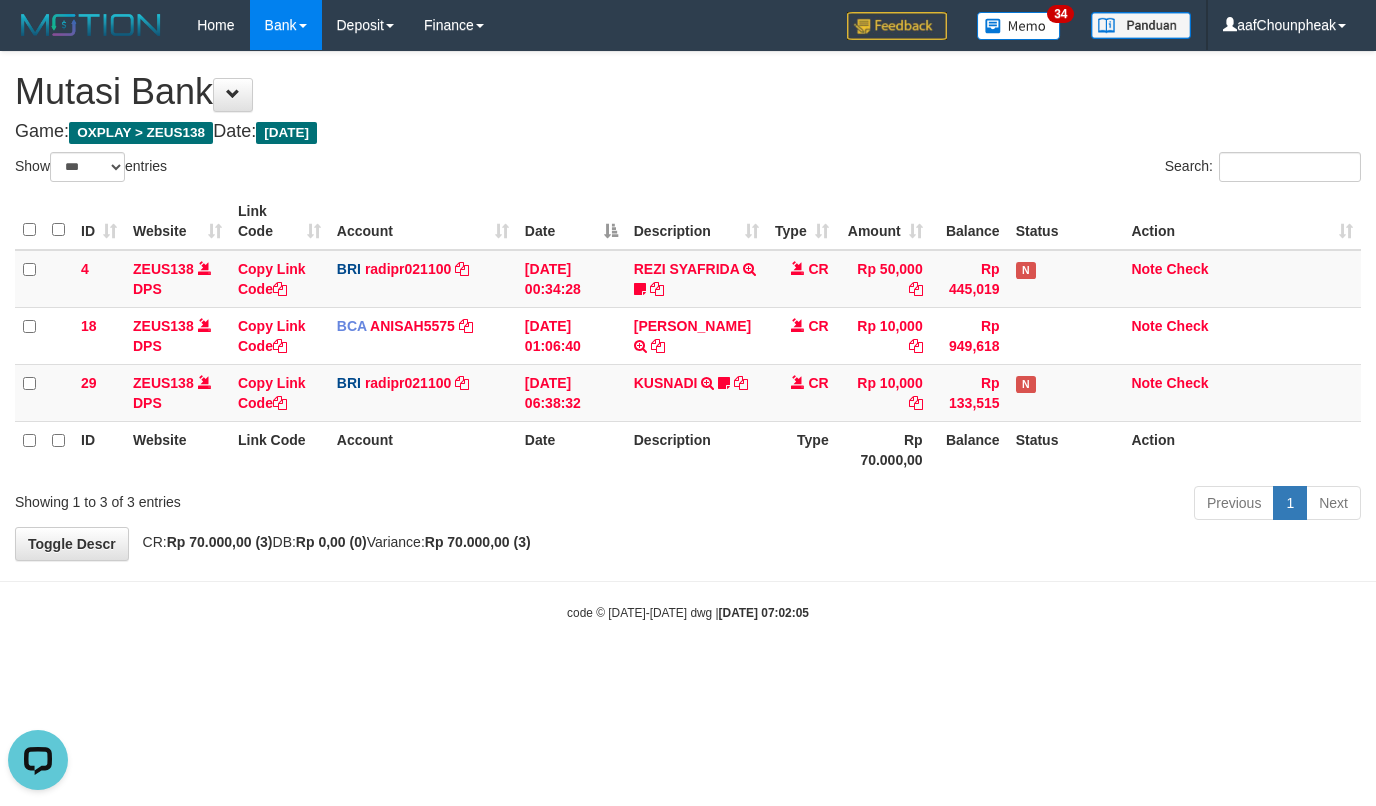 scroll, scrollTop: 0, scrollLeft: 0, axis: both 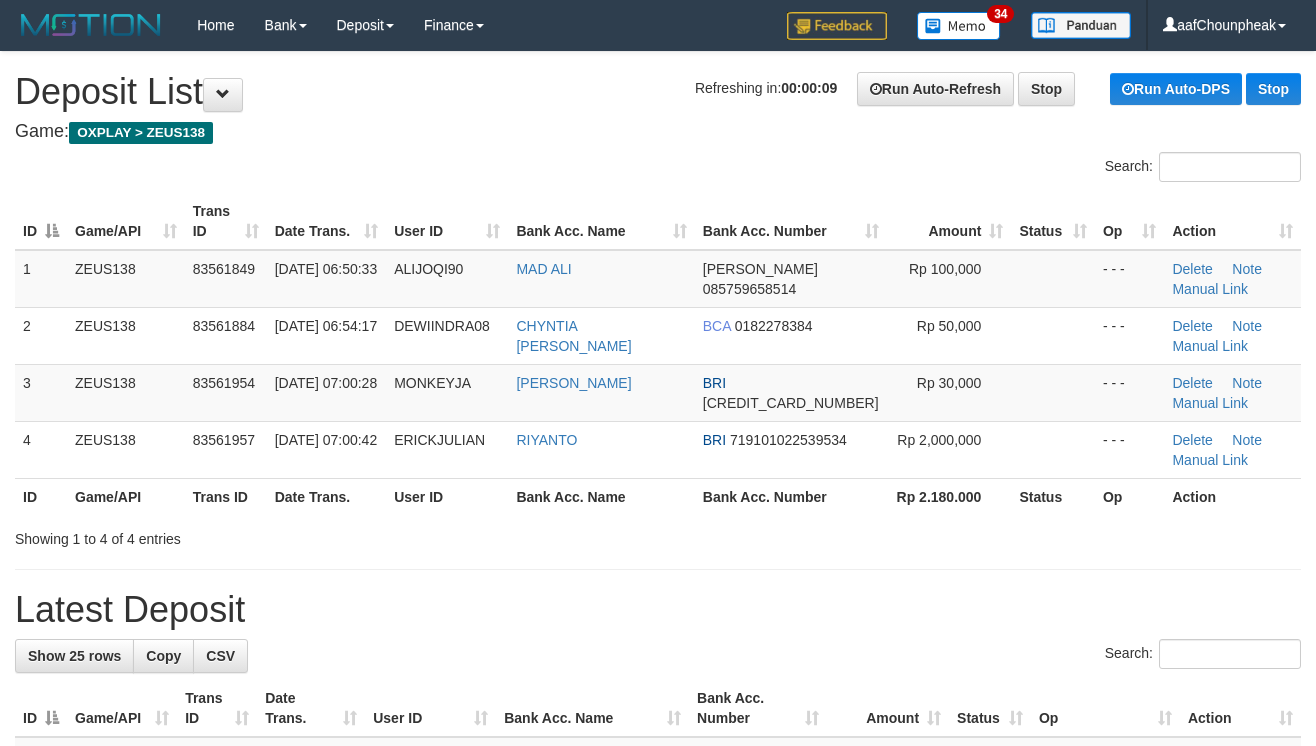 click on "Latest Deposit" at bounding box center [658, 610] 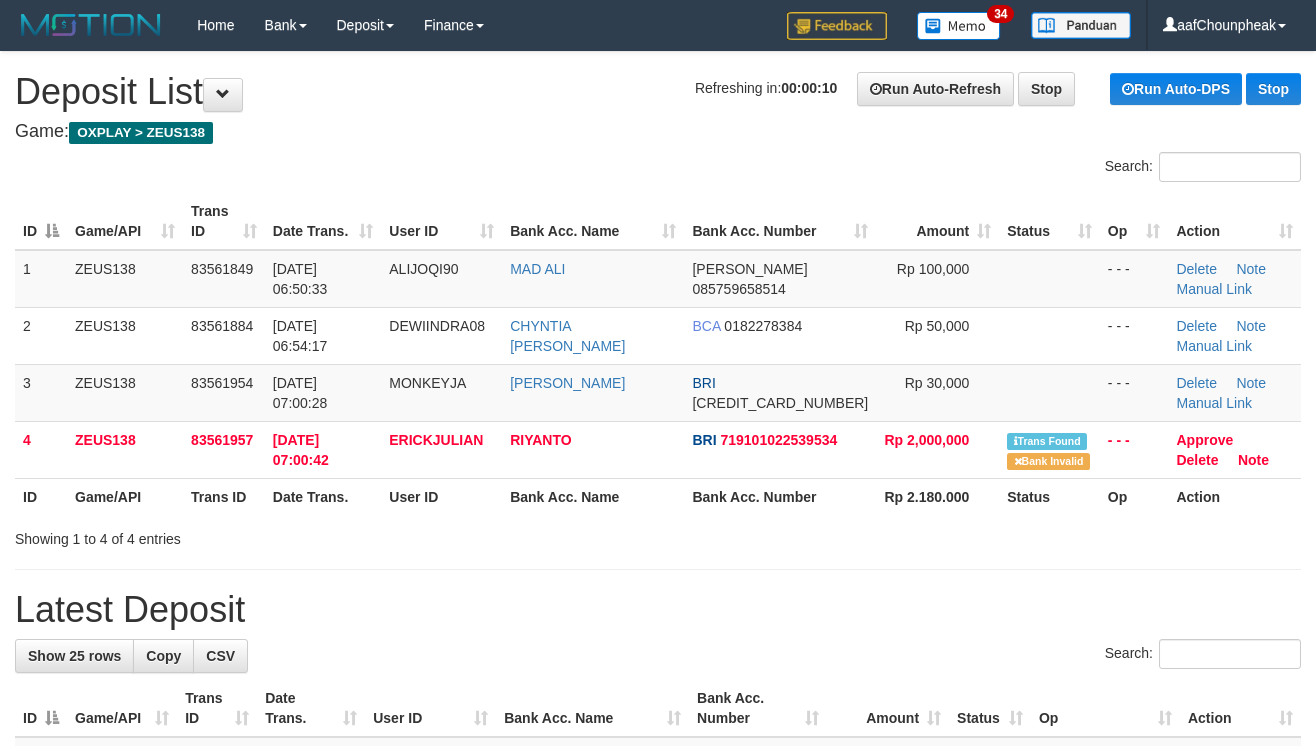 scroll, scrollTop: 0, scrollLeft: 0, axis: both 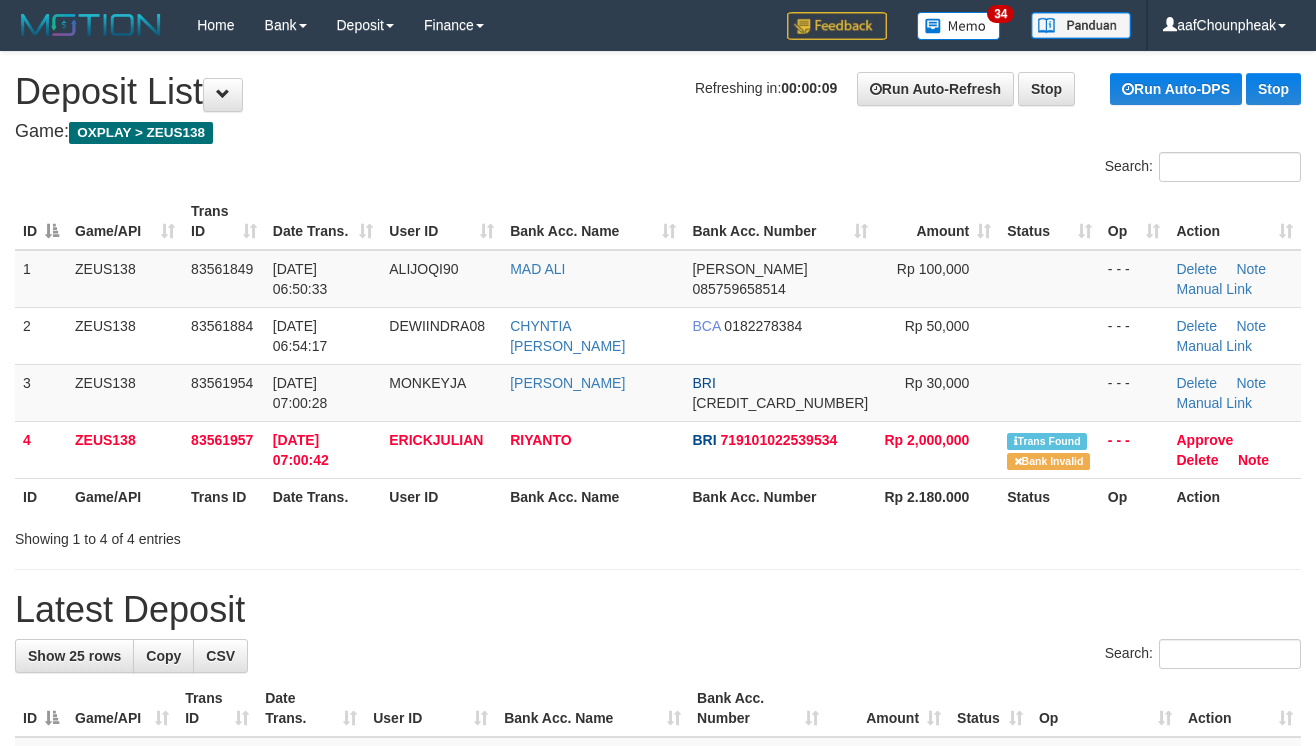 click on "**********" at bounding box center (658, 1174) 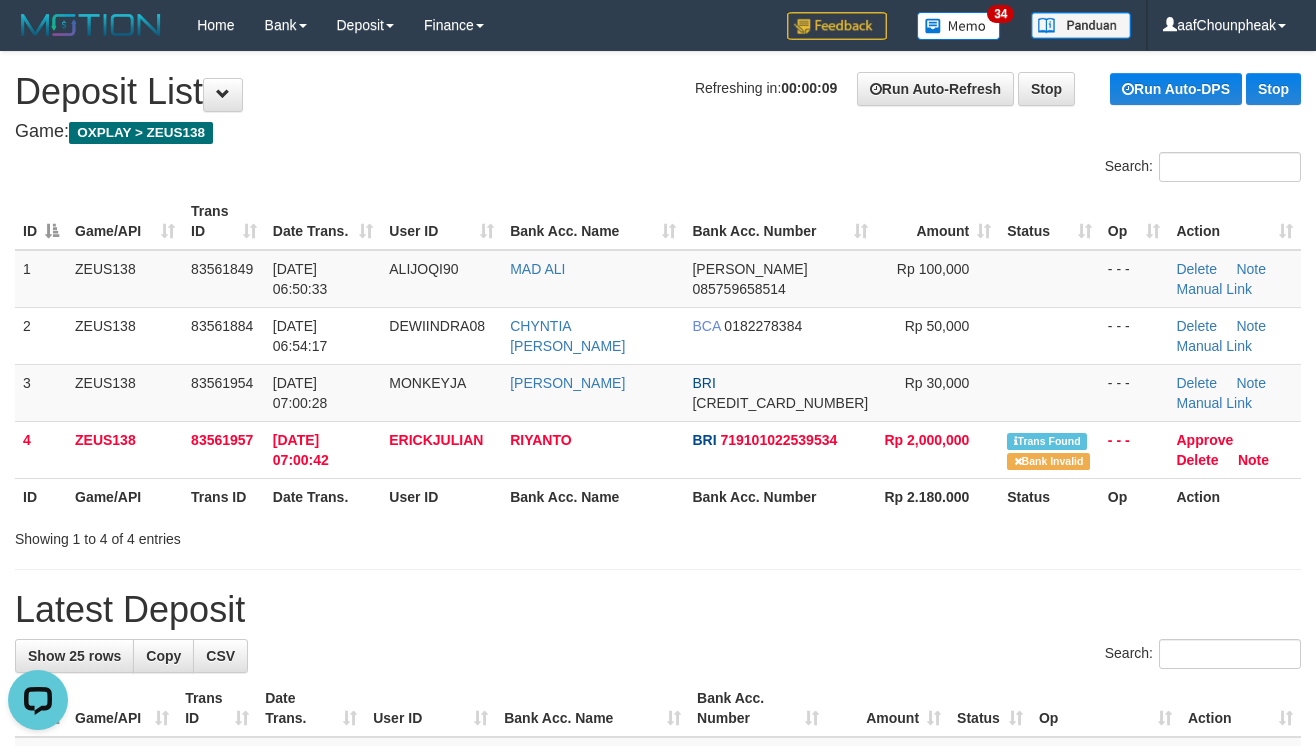 scroll, scrollTop: 0, scrollLeft: 0, axis: both 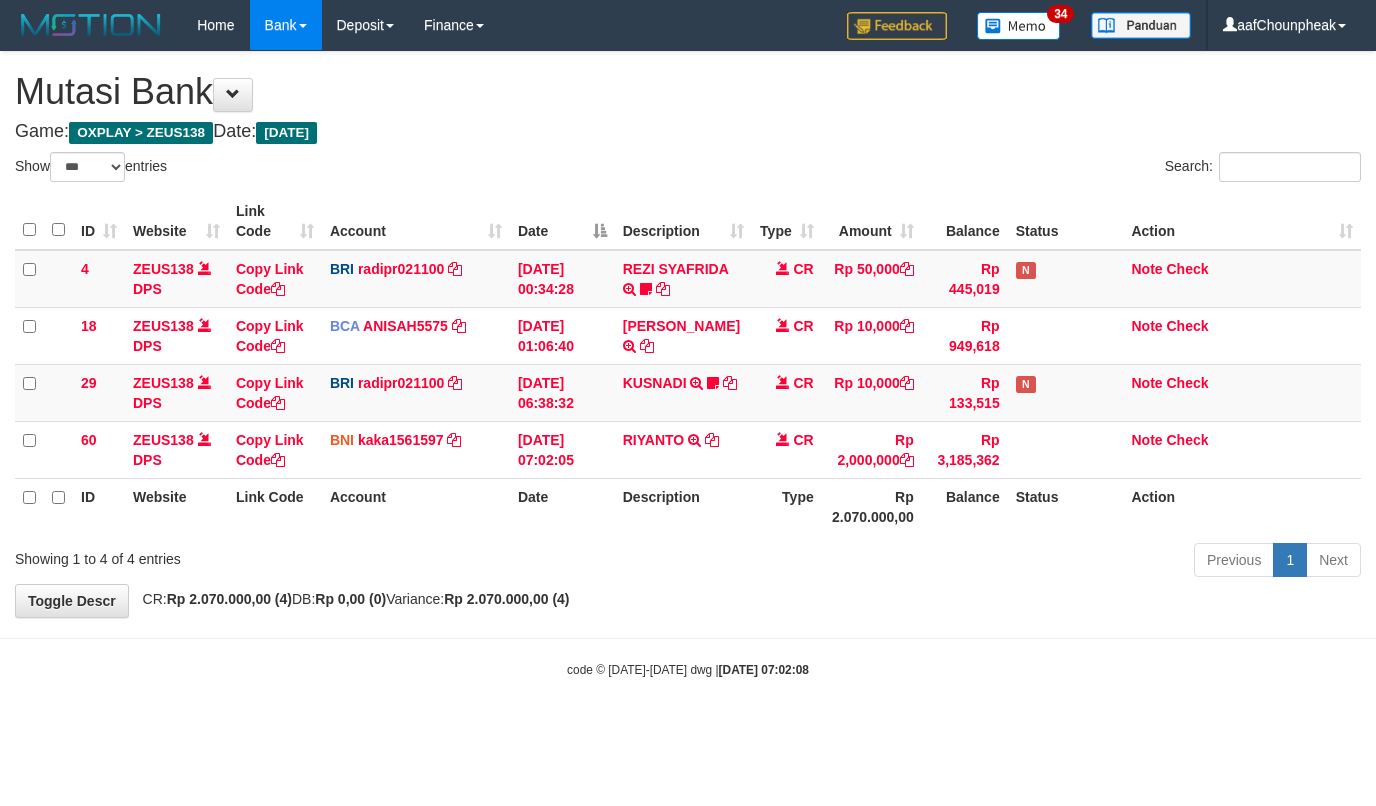 select on "***" 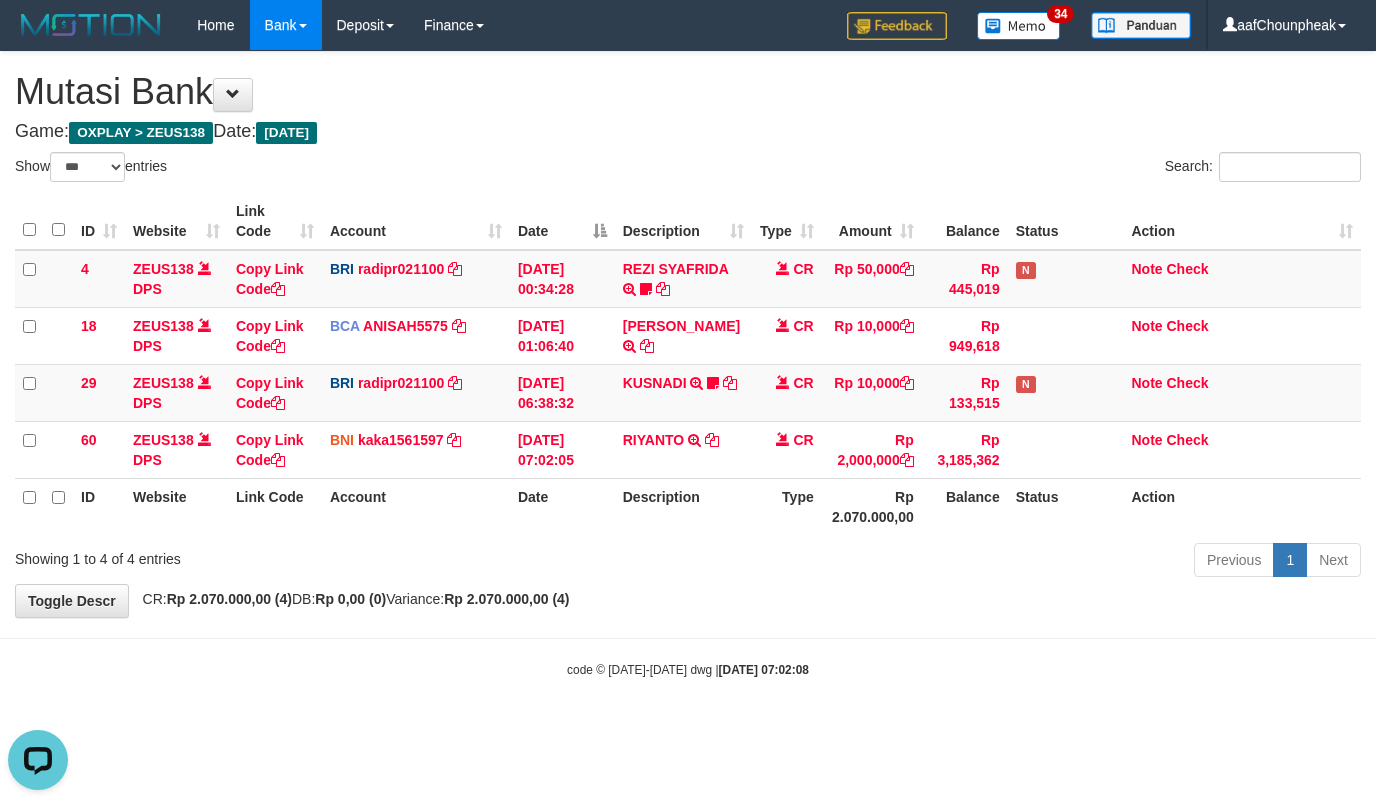 scroll, scrollTop: 0, scrollLeft: 0, axis: both 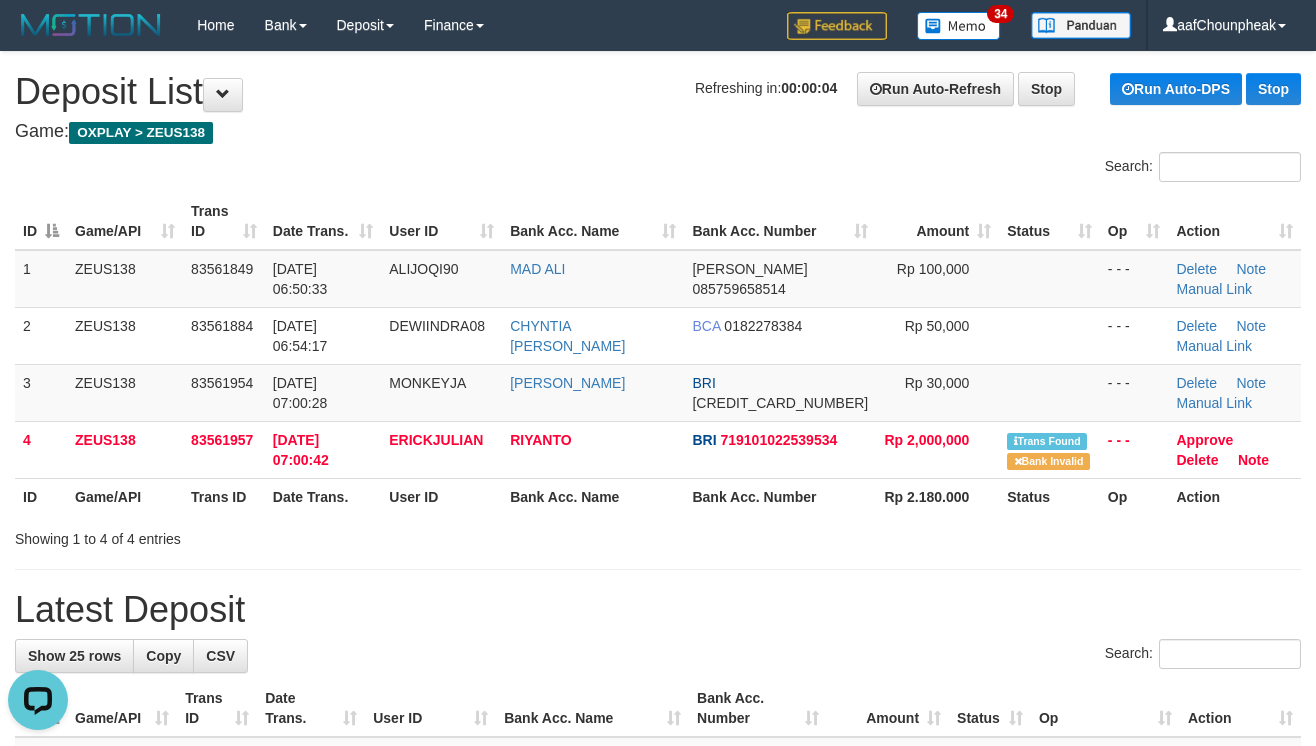 click on "Search:" at bounding box center [658, 656] 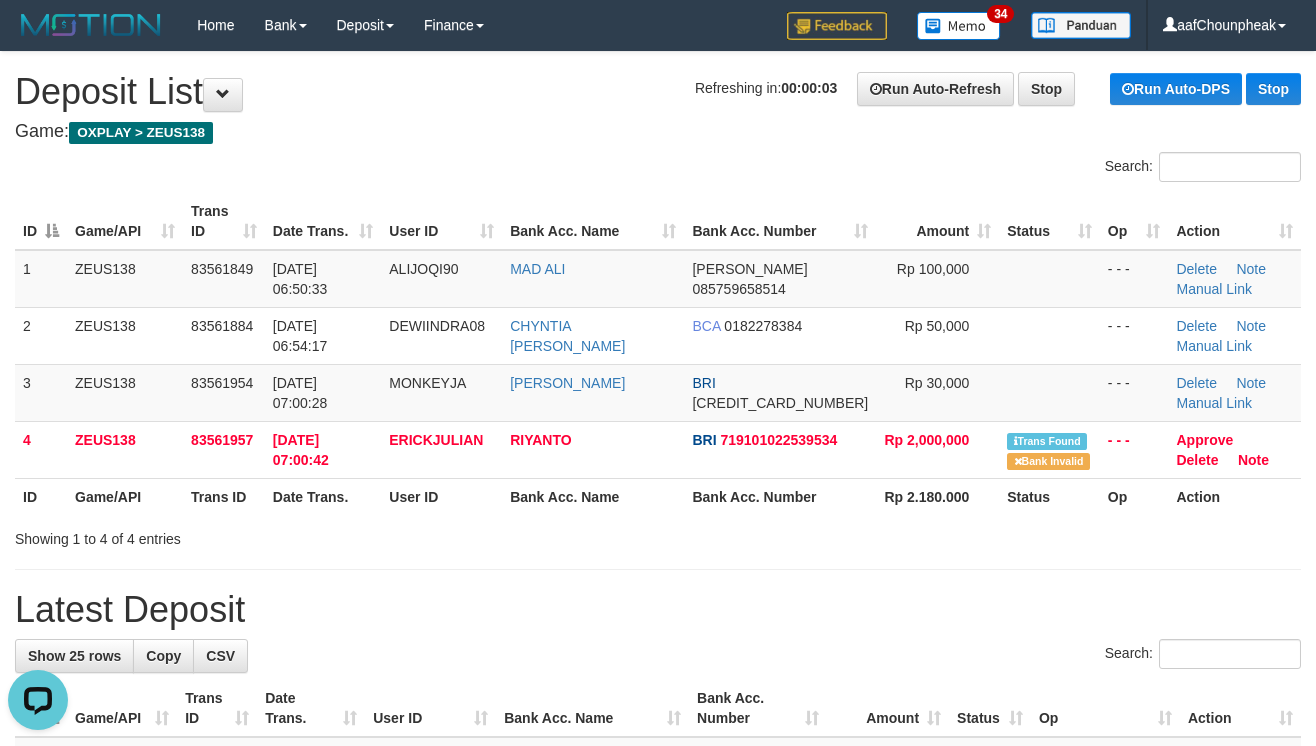 drag, startPoint x: 809, startPoint y: 656, endPoint x: 1329, endPoint y: 609, distance: 522.1197 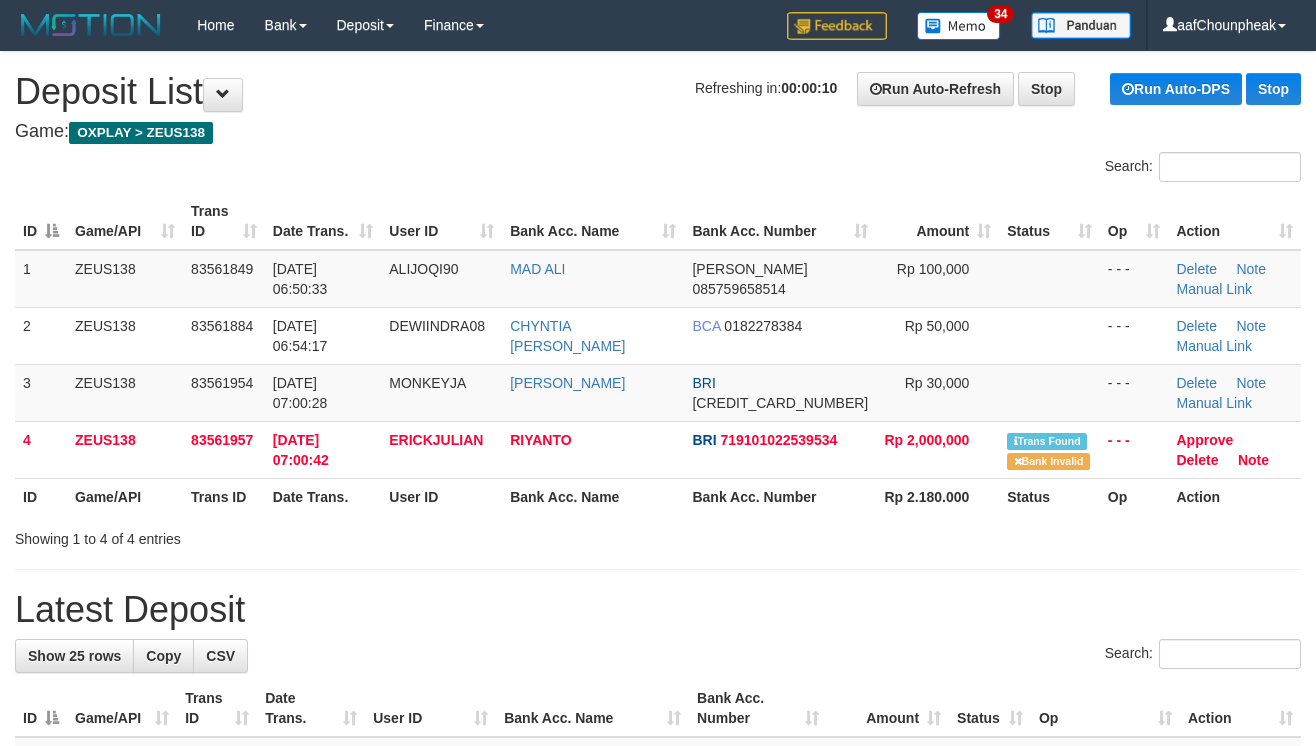 scroll, scrollTop: 0, scrollLeft: 0, axis: both 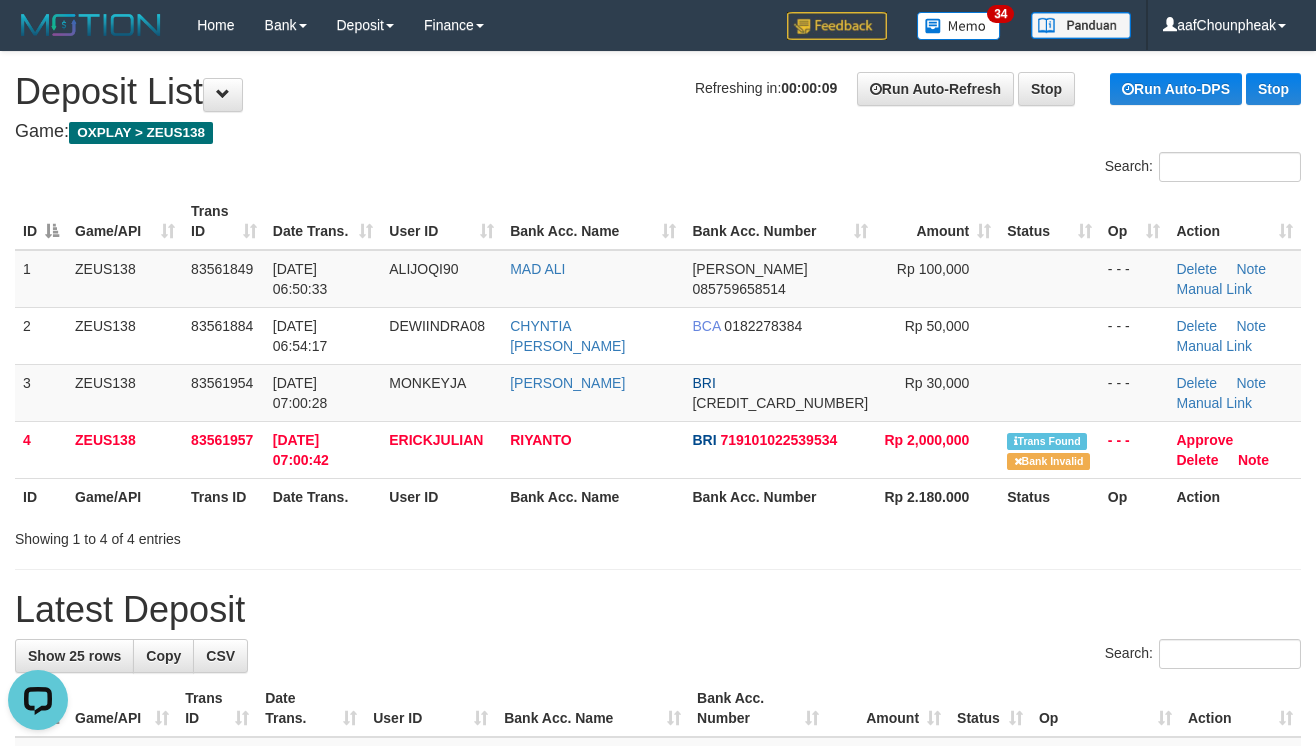 drag, startPoint x: 604, startPoint y: 597, endPoint x: 614, endPoint y: 594, distance: 10.440307 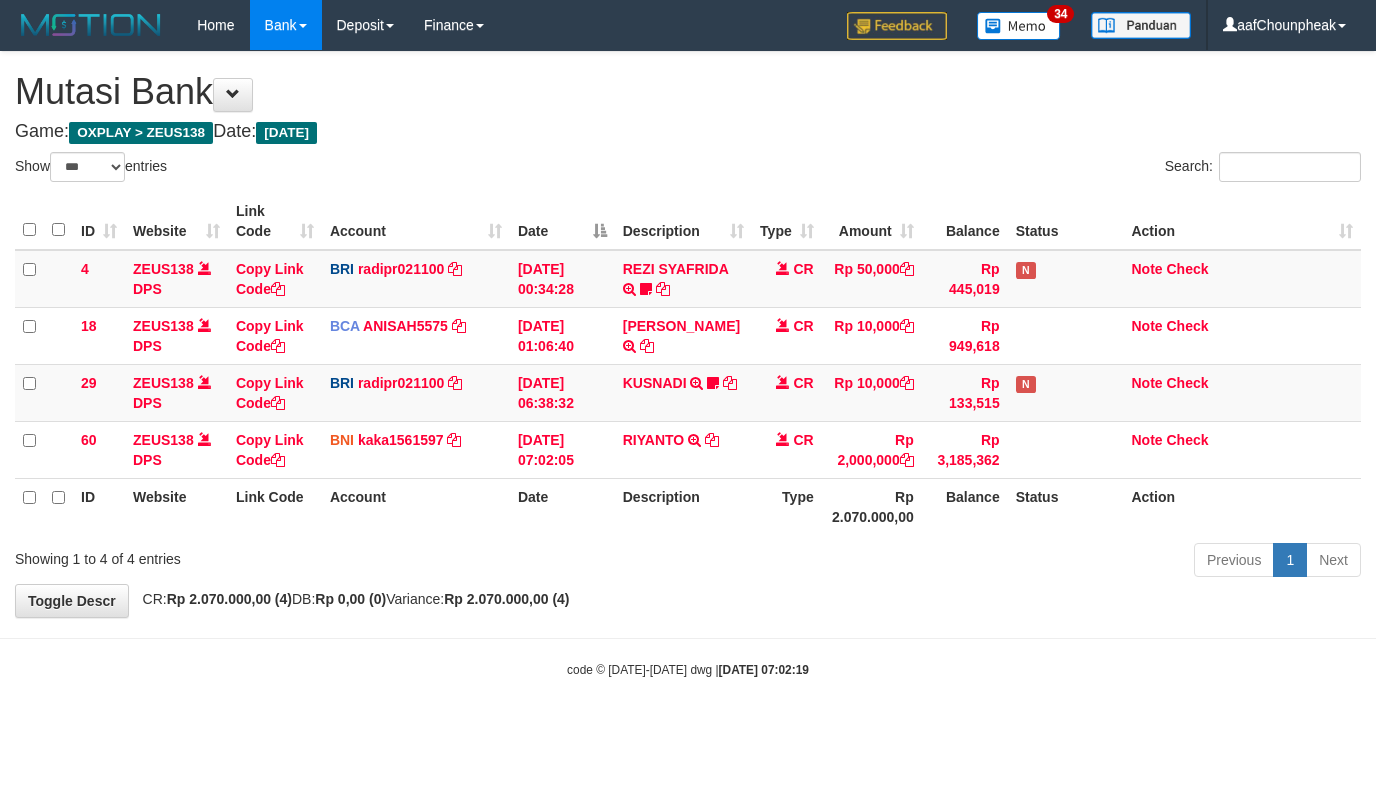 select on "***" 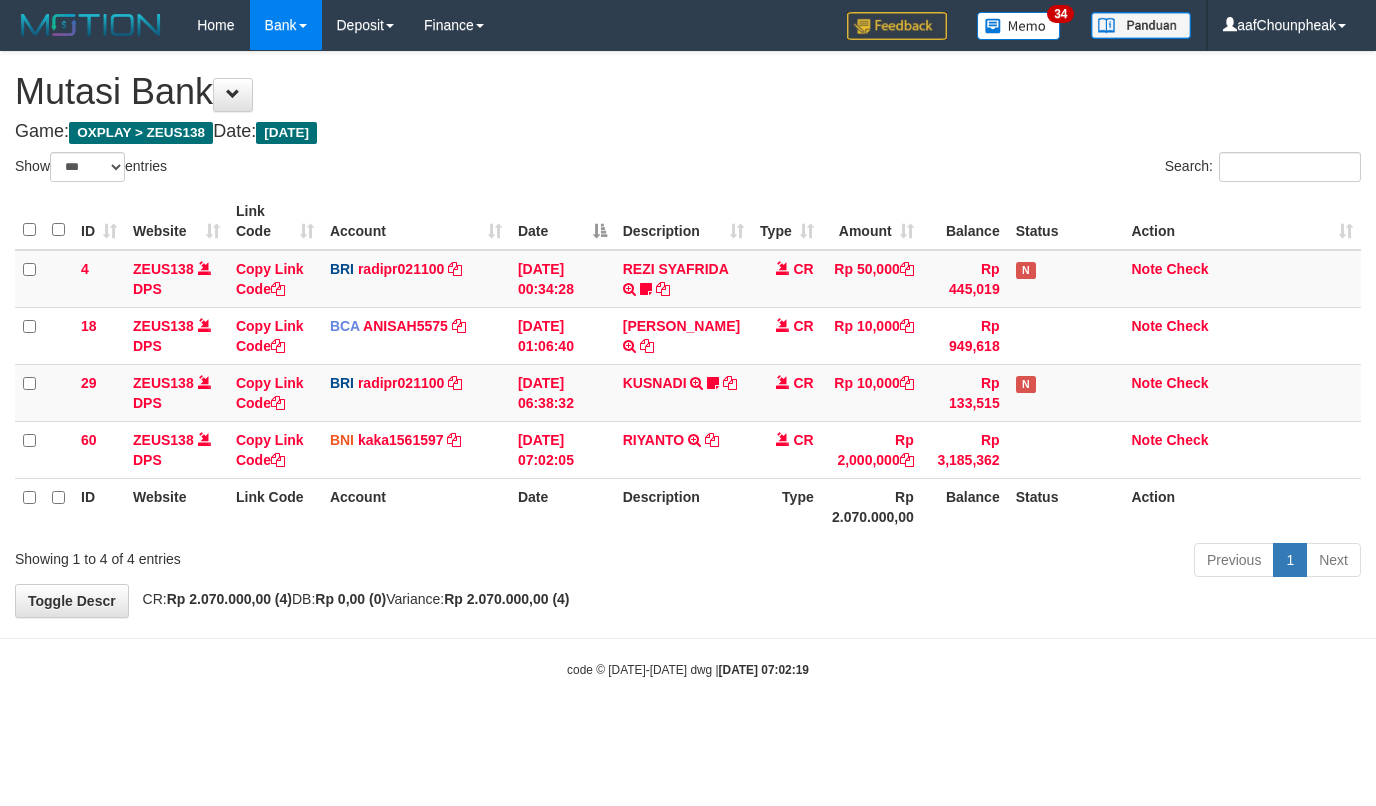 click on "Toggle navigation
Home
Bank
Account List
Mutasi Bank
Search
Note Mutasi
Deposit
DPS List
History
Finance
Financial Data
aafChounpheak
My Profile
Log Out
34" at bounding box center [688, 364] 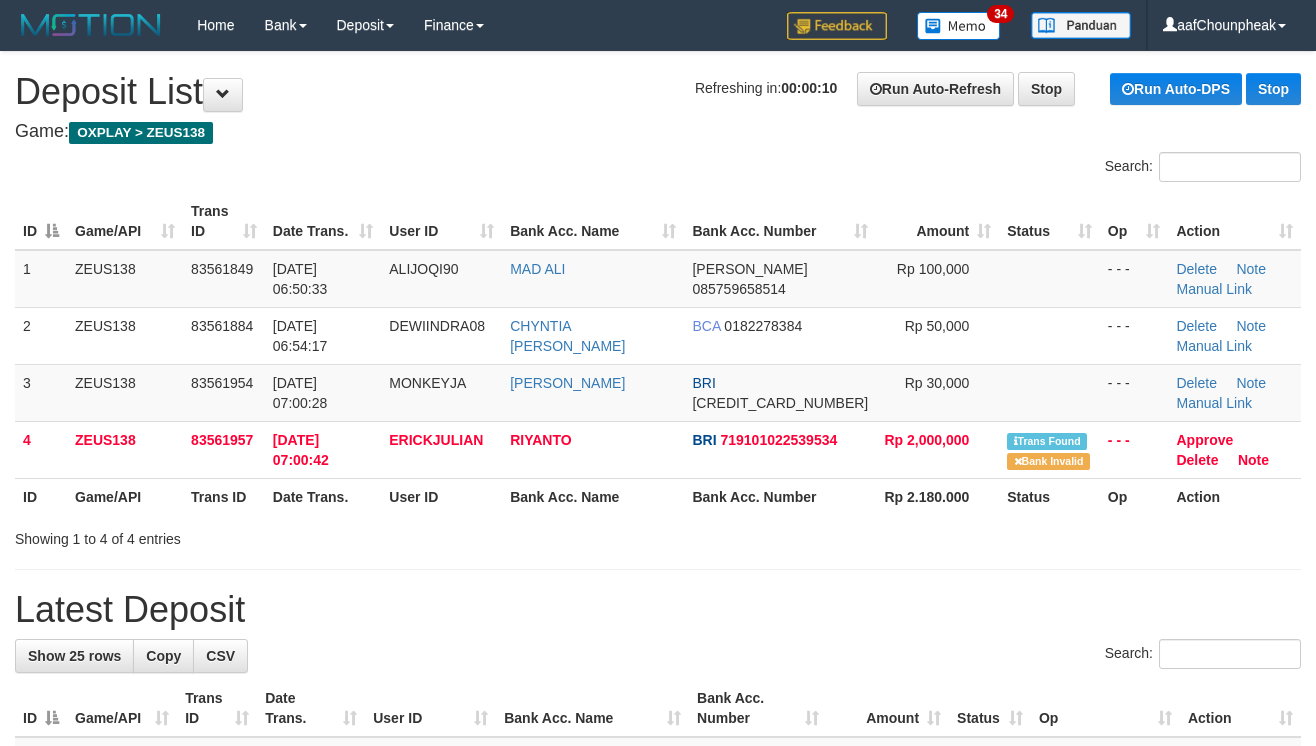 scroll, scrollTop: 0, scrollLeft: 0, axis: both 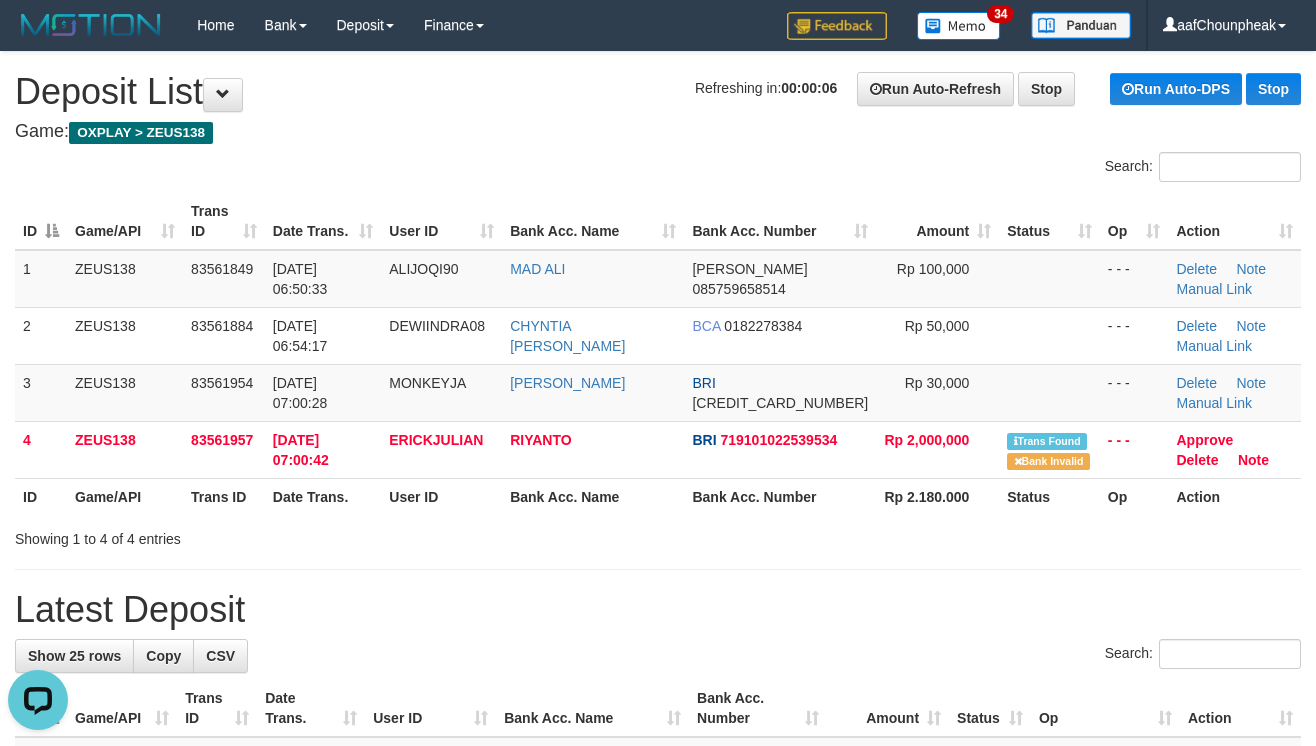 click on "Latest Deposit" at bounding box center [658, 610] 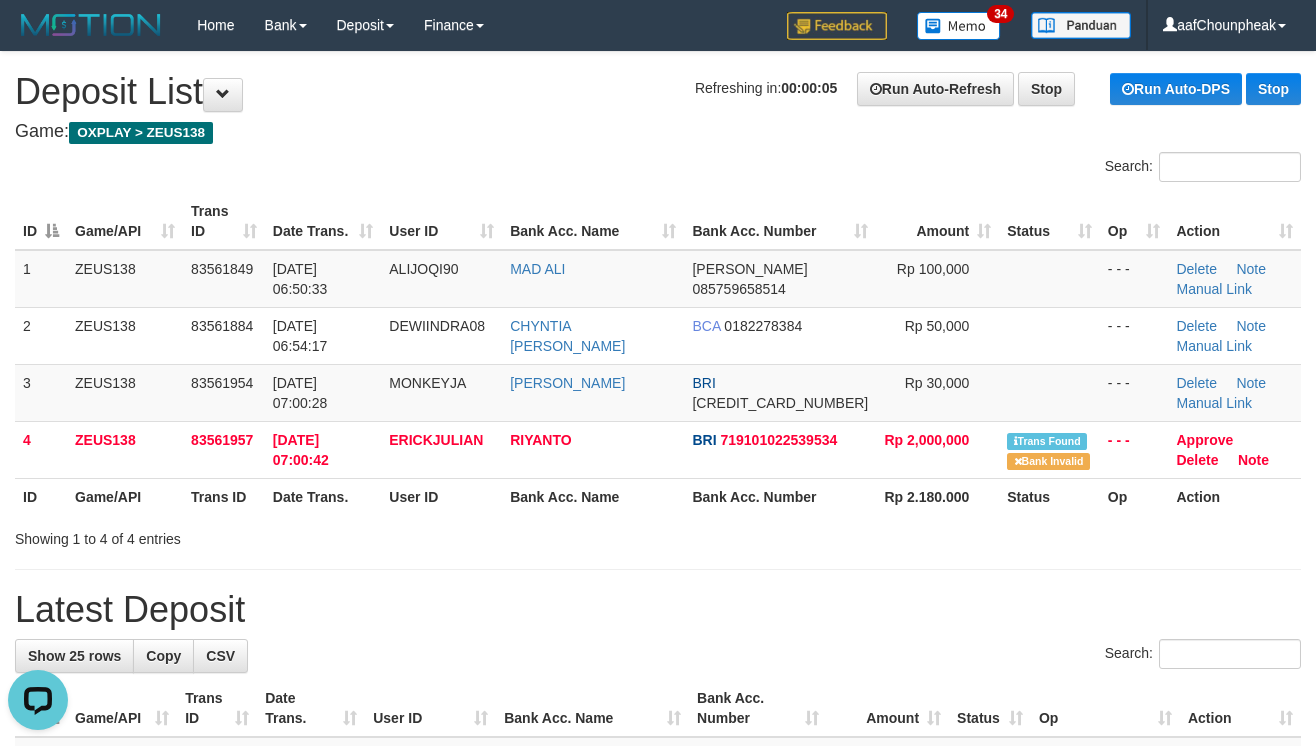 drag, startPoint x: 726, startPoint y: 621, endPoint x: 748, endPoint y: 618, distance: 22.203604 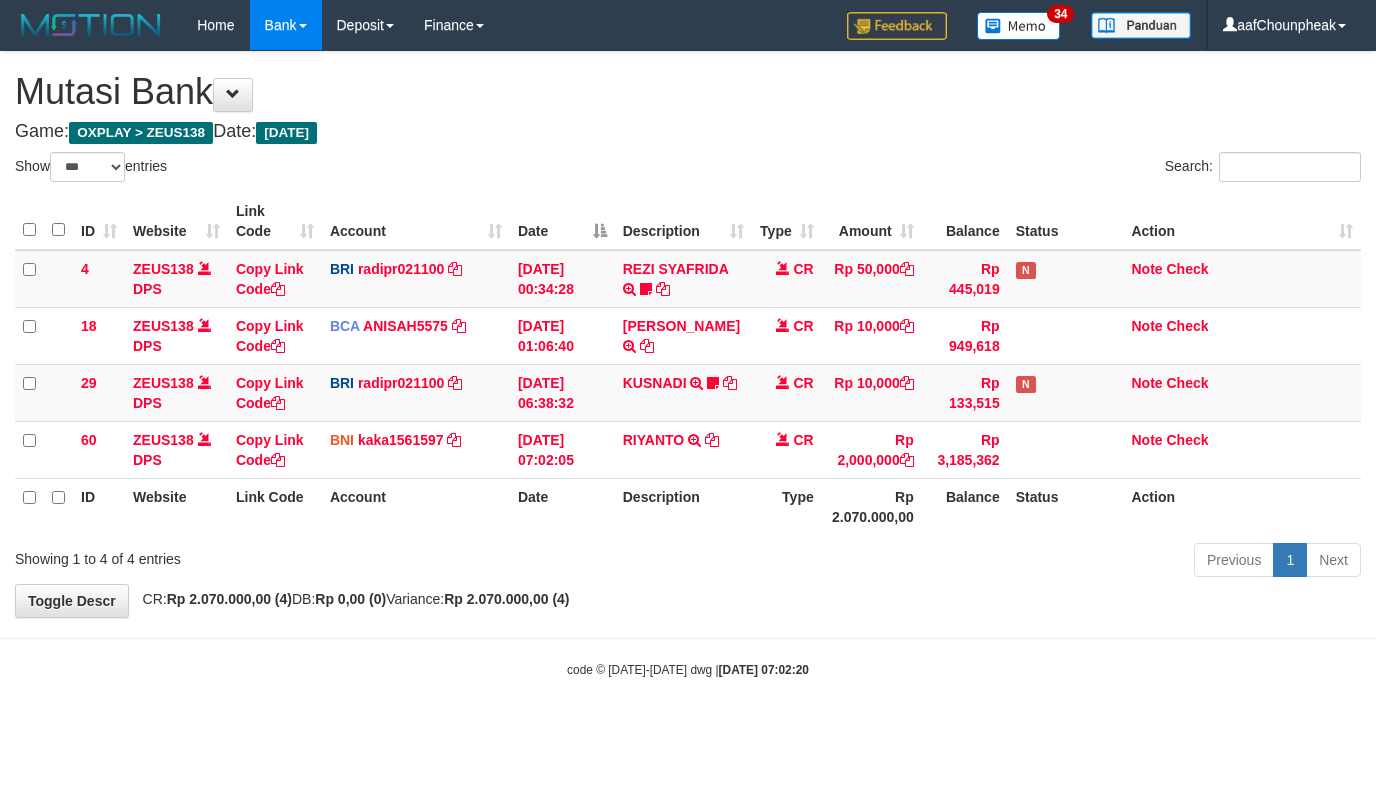 select on "***" 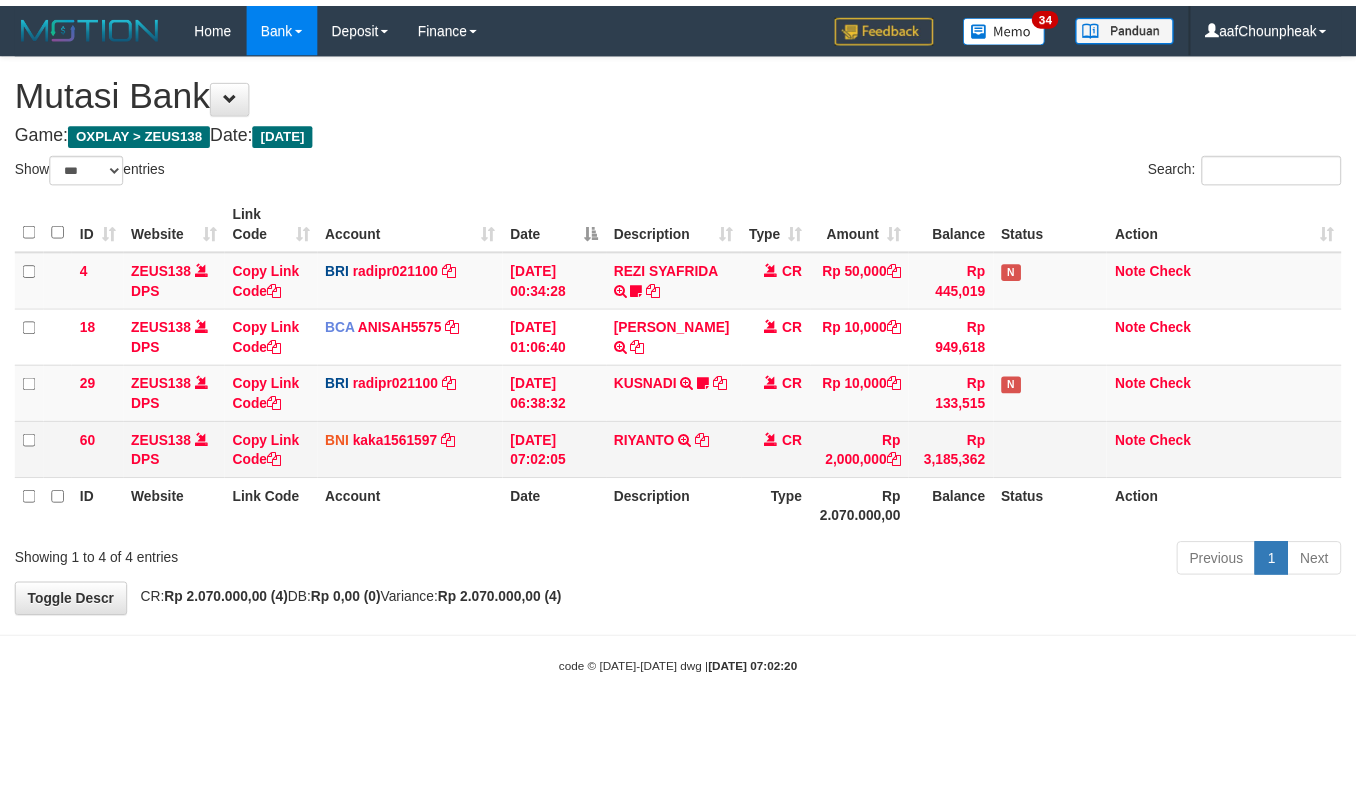 scroll, scrollTop: 0, scrollLeft: 0, axis: both 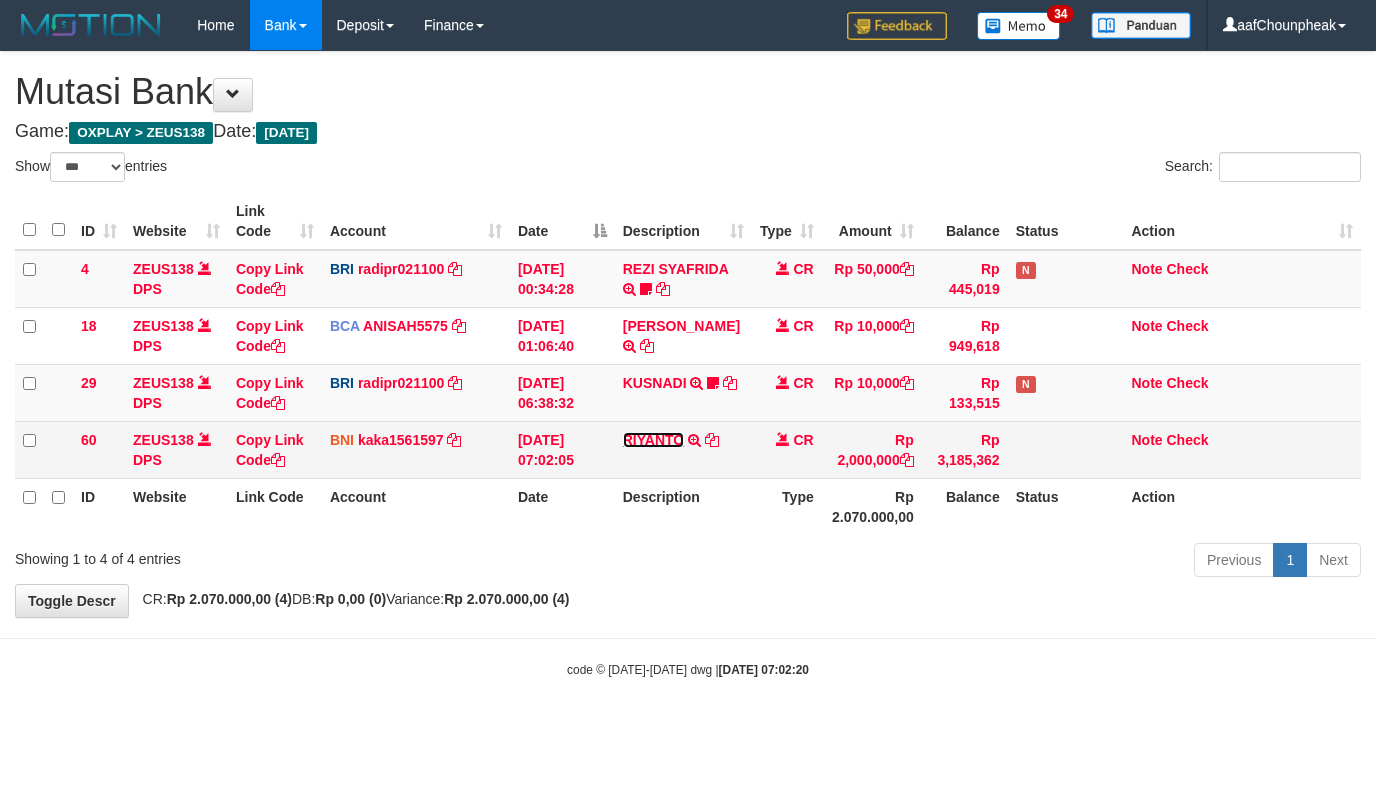 click on "RIYANTO" at bounding box center (653, 440) 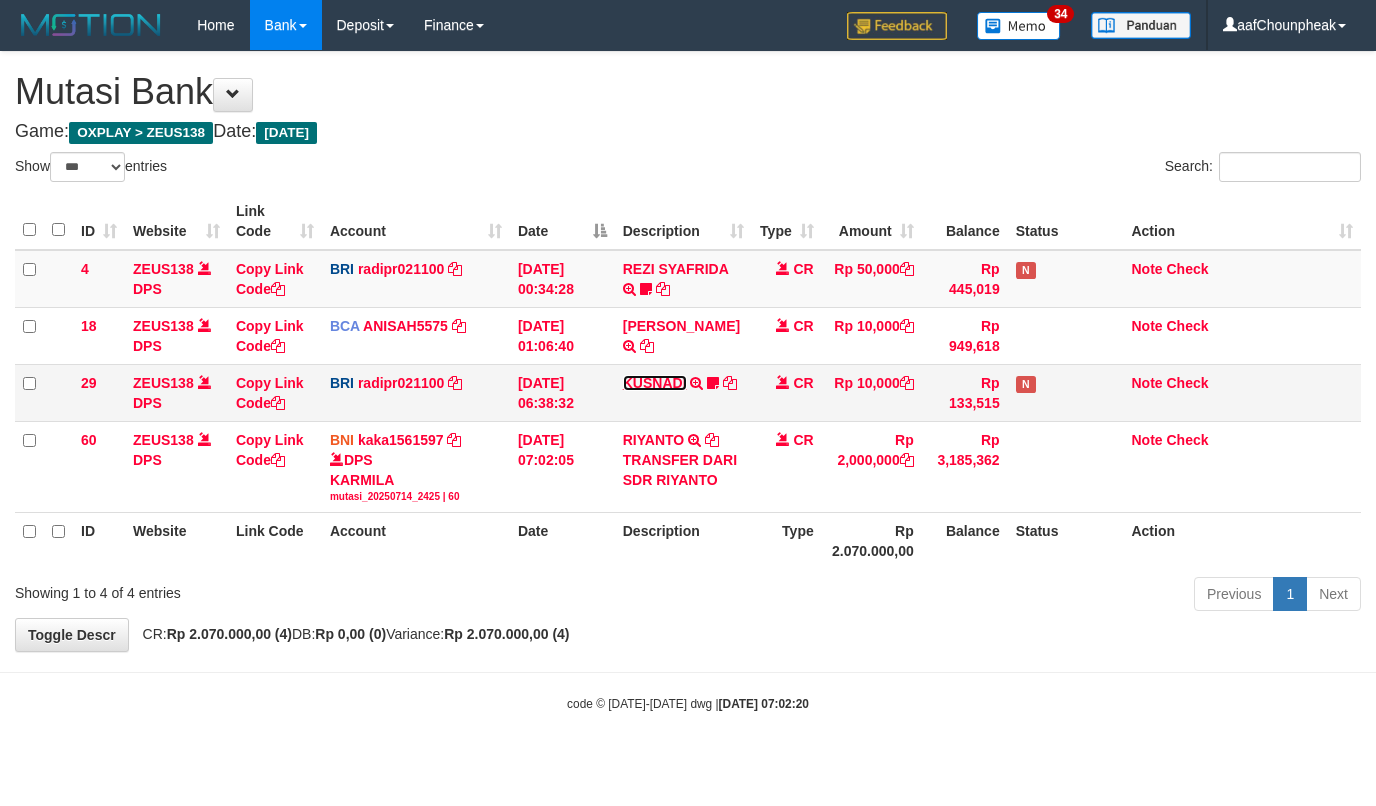 click on "KUSNADI" at bounding box center (655, 383) 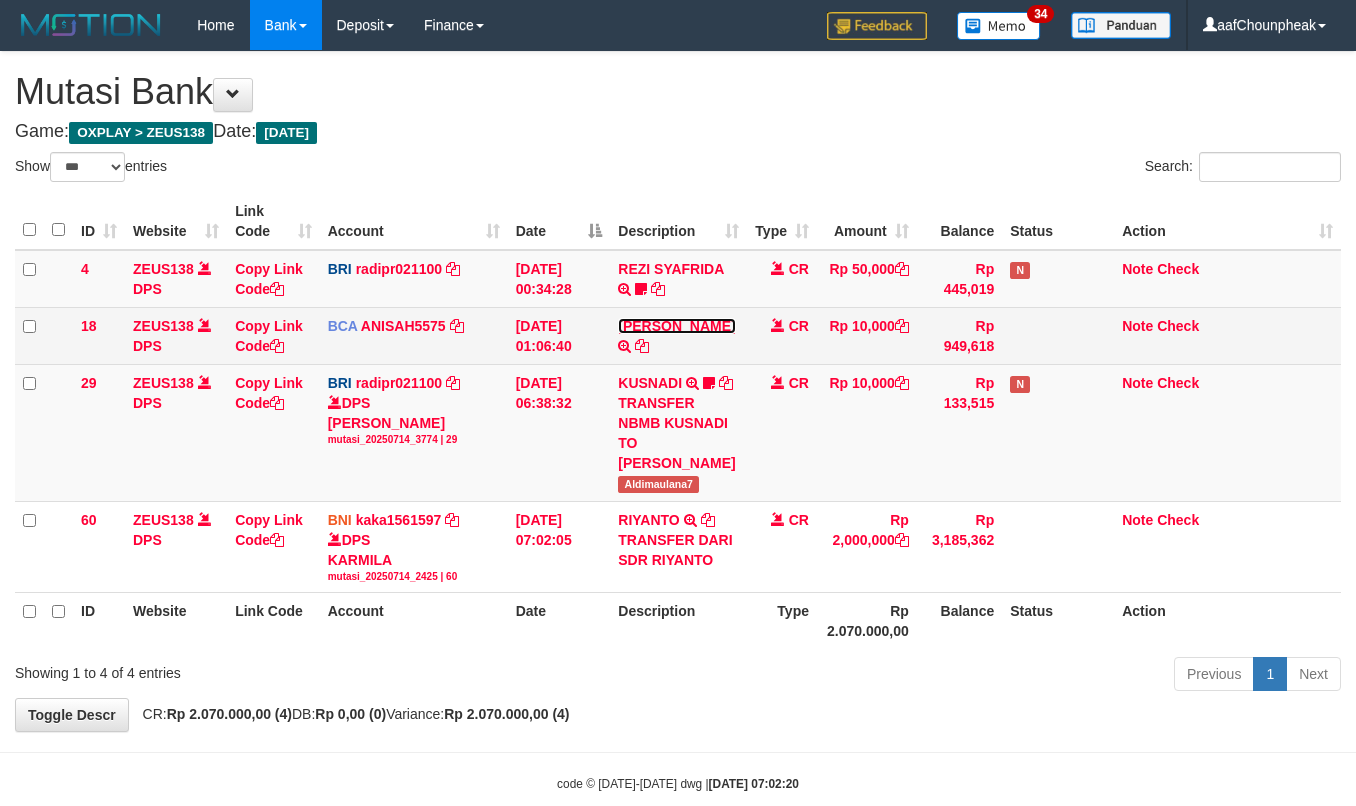 click on "[PERSON_NAME]" at bounding box center [676, 326] 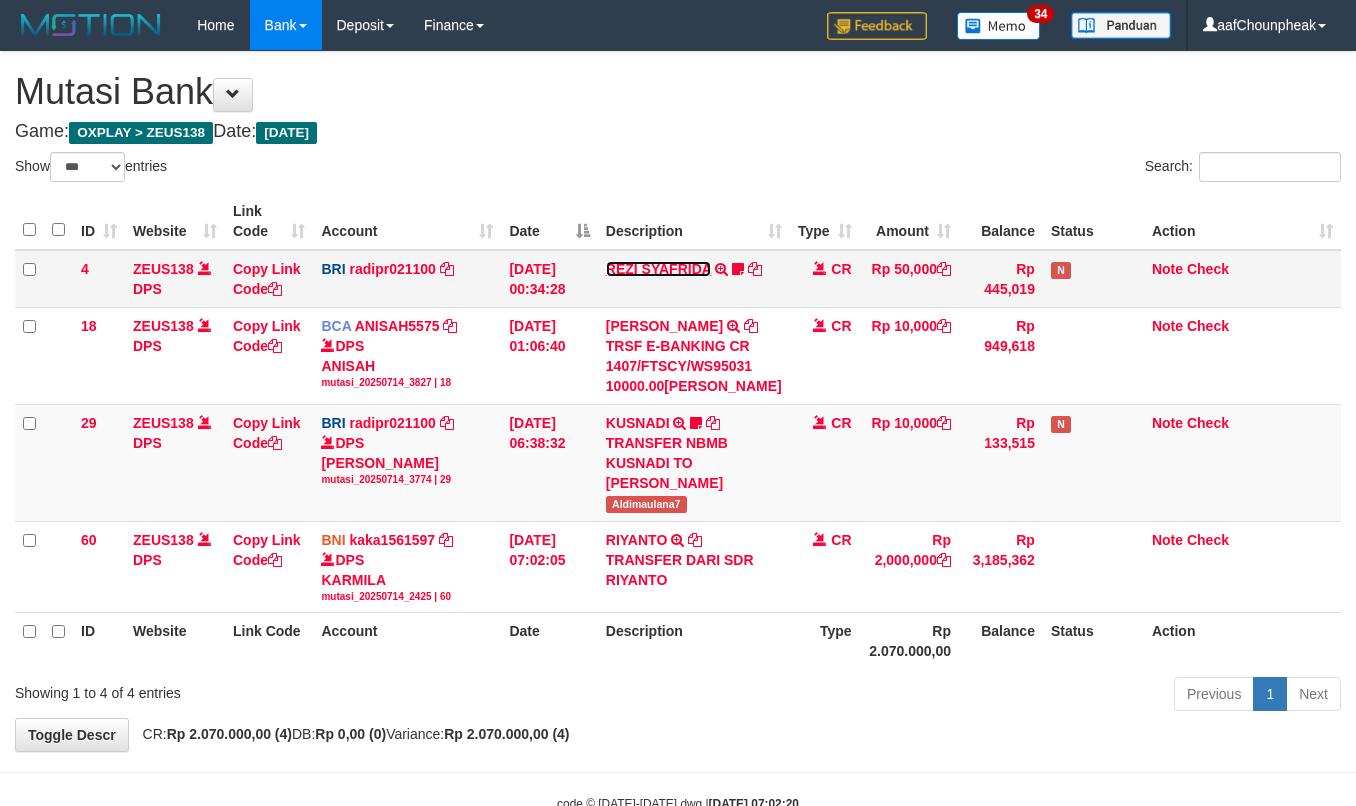click on "REZI SYAFRIDA" at bounding box center [659, 269] 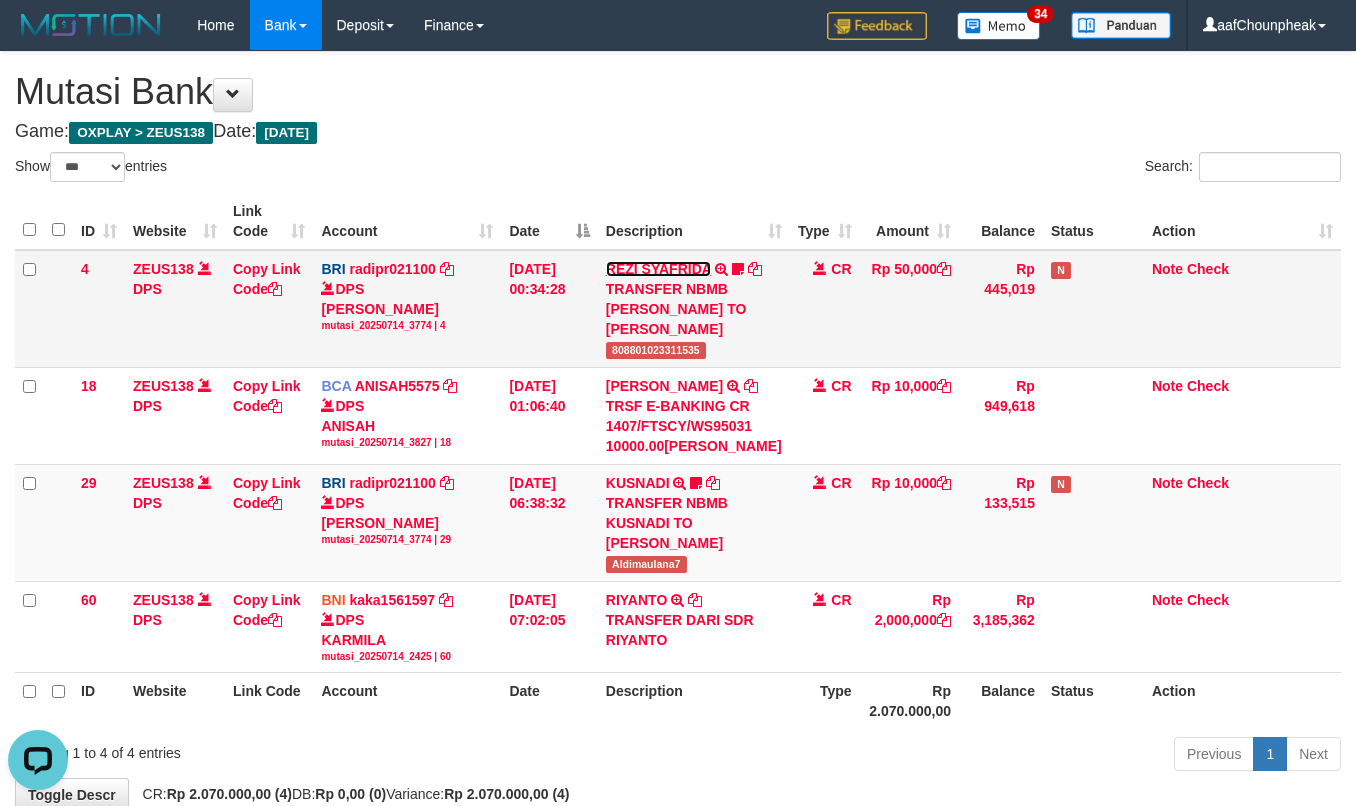 scroll, scrollTop: 0, scrollLeft: 0, axis: both 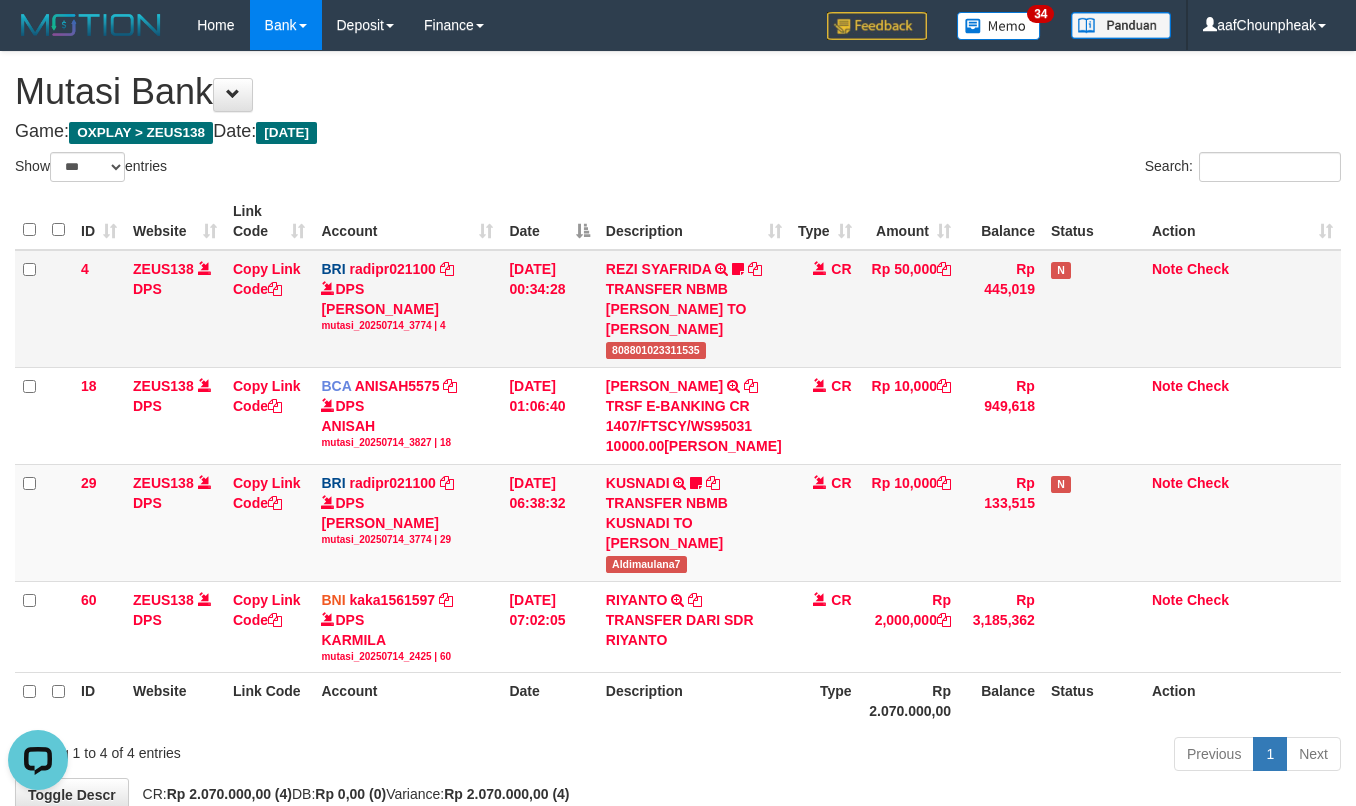click on "808801023311535" at bounding box center (656, 350) 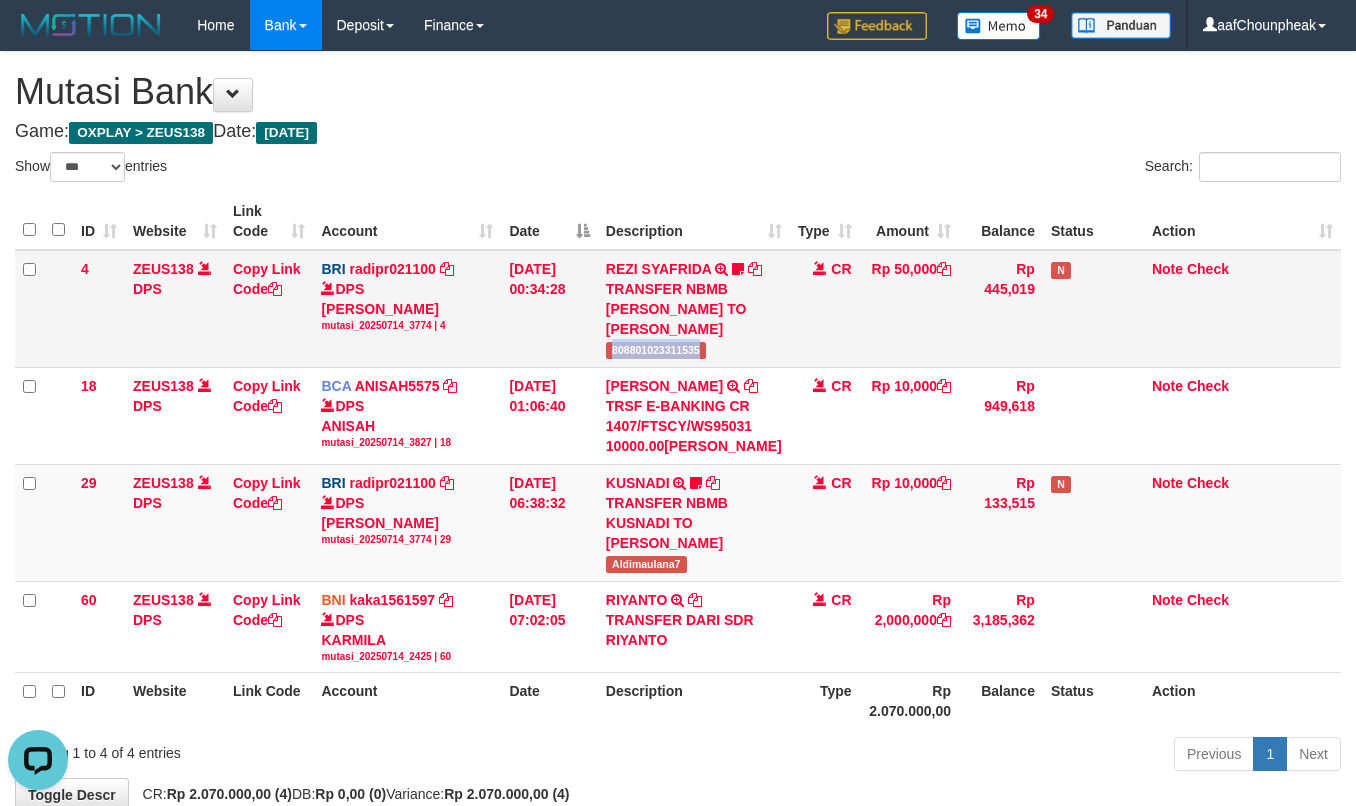click on "808801023311535" at bounding box center (656, 350) 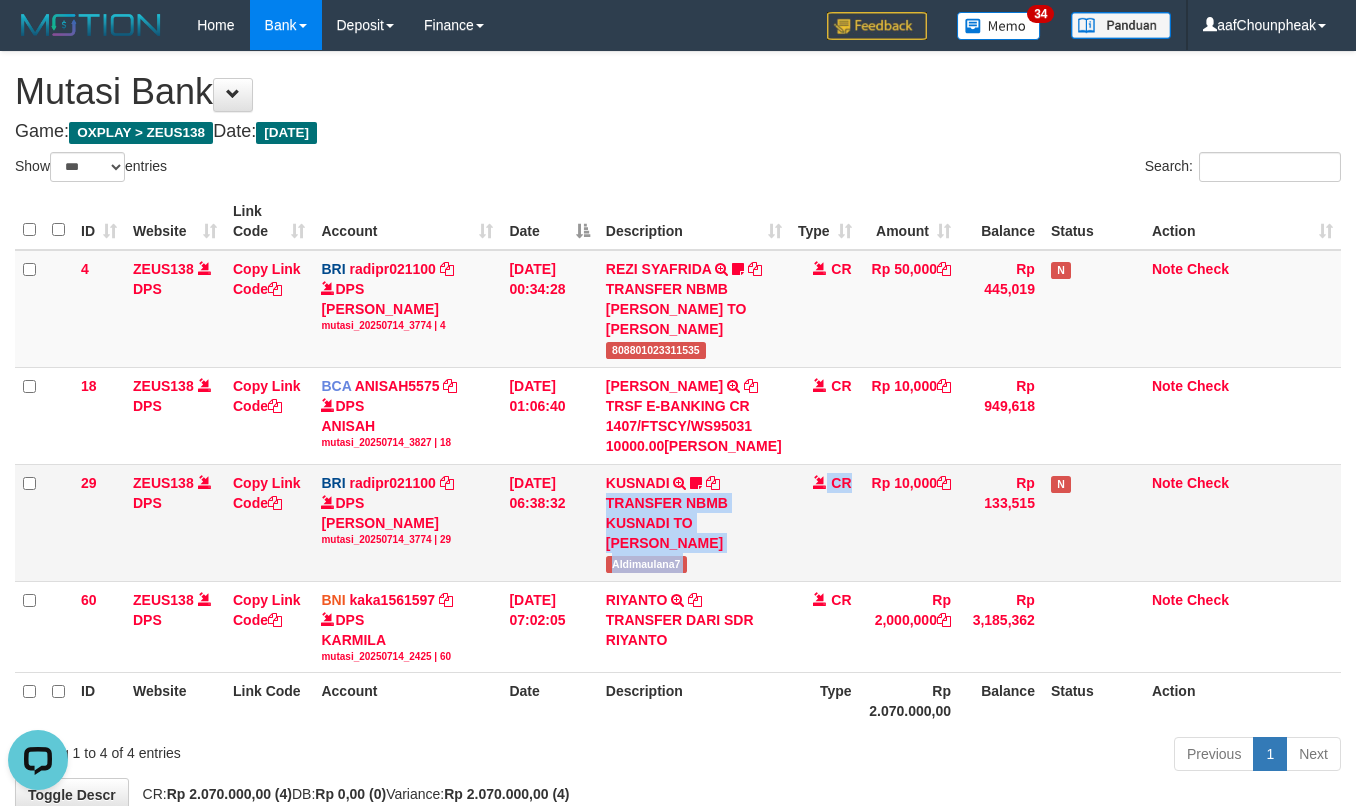click on "29
ZEUS138    DPS
Copy Link Code
BRI
radipr021100
DPS
REYNALDI ADI PRATAMA
mutasi_20250714_3774 | 29
mutasi_20250714_3774 | 29
14/07/2025 06:38:32
KUSNADI            TRANSFER NBMB KUSNADI TO REYNALDI ADI PRATAMA    Aldimaulana7
CR
Rp 10,000
Rp 133,515
N
Note
Check" at bounding box center (678, 522) 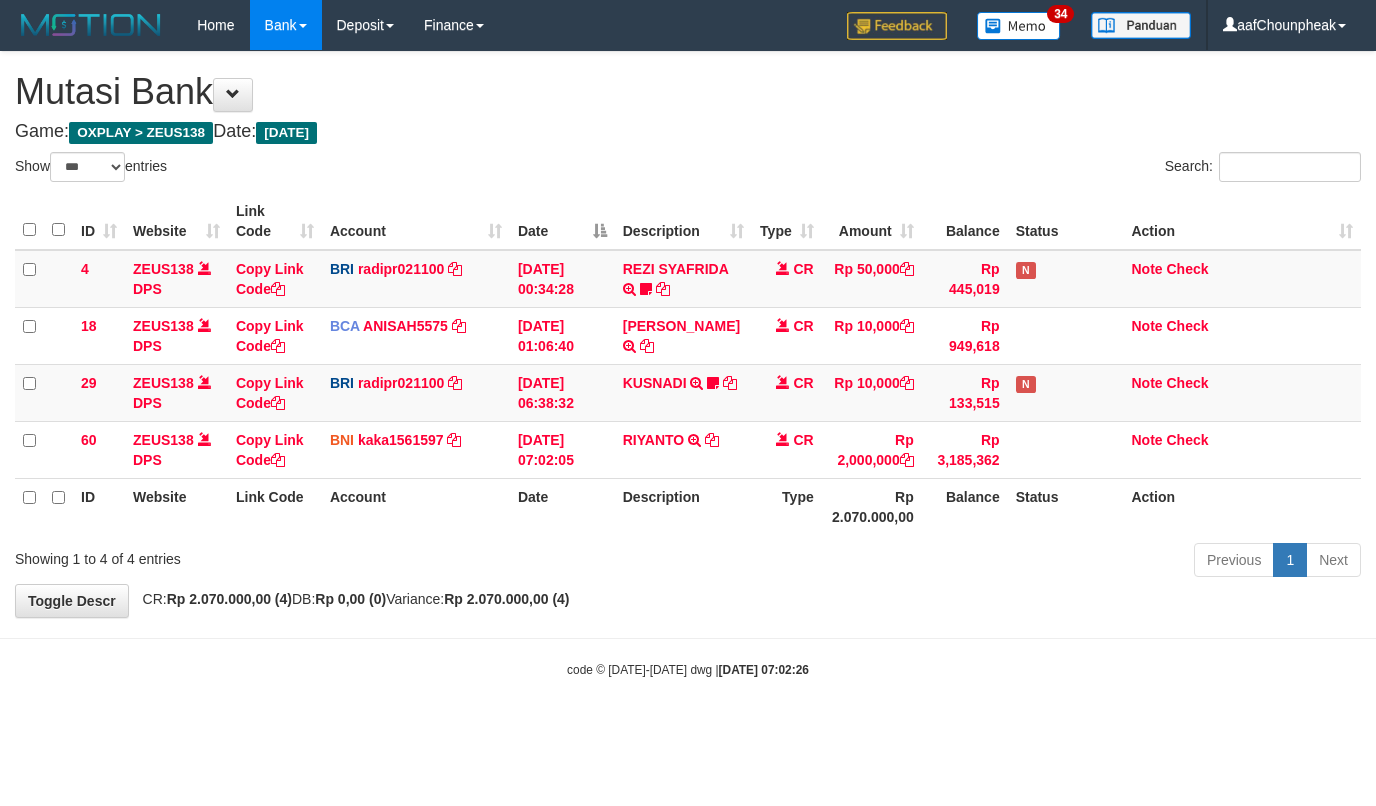 select on "***" 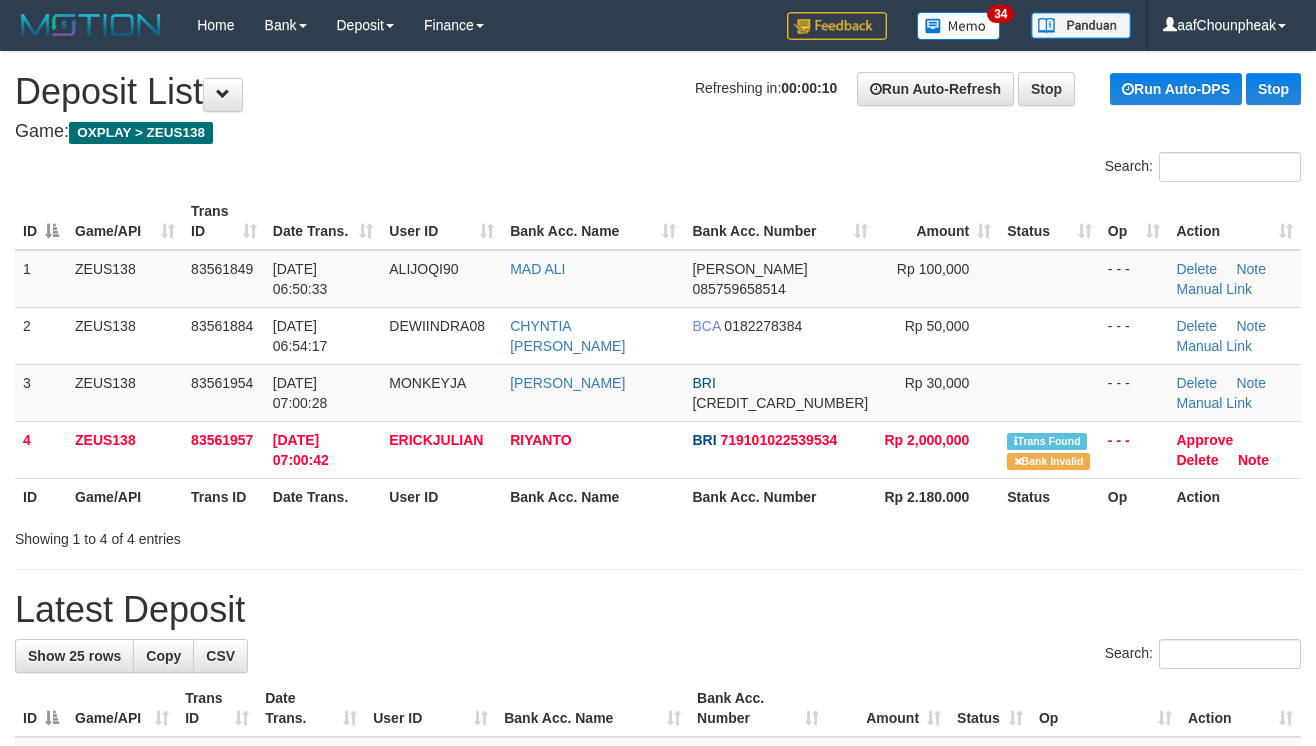 scroll, scrollTop: 0, scrollLeft: 0, axis: both 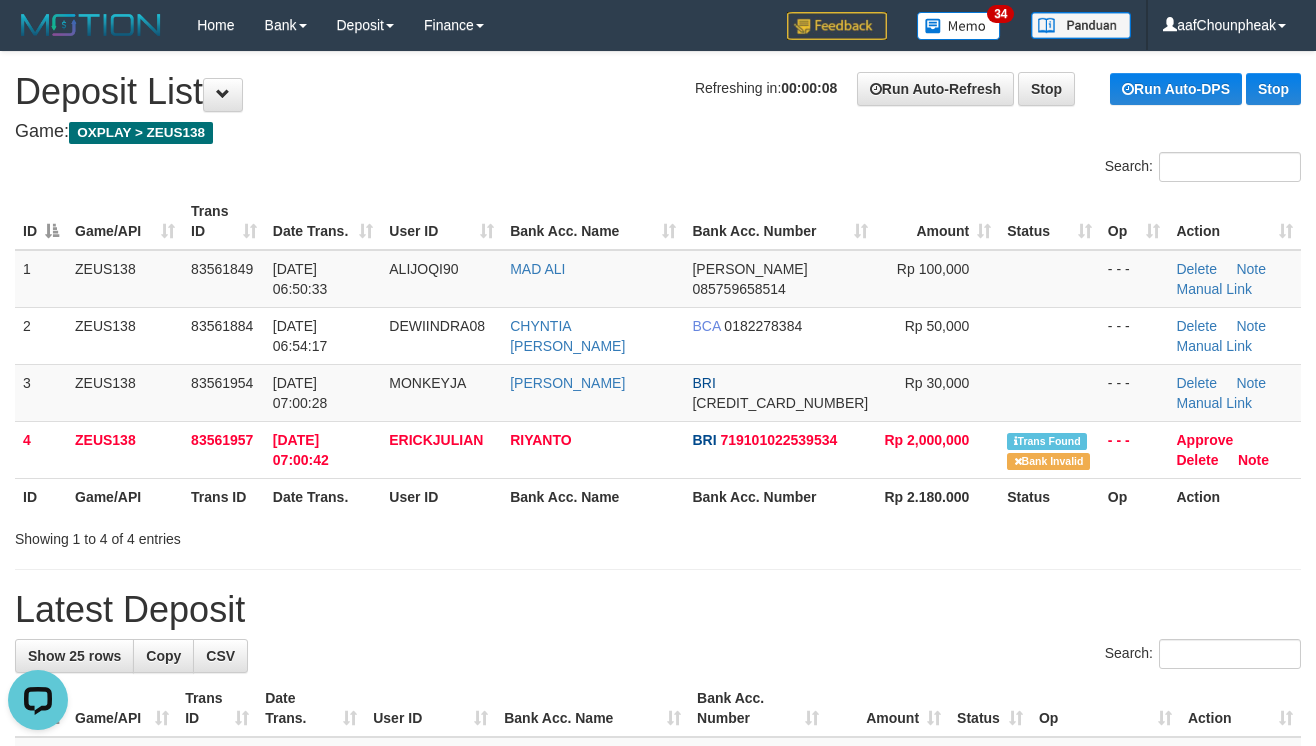 click on "Showing 1 to 4 of 4 entries" at bounding box center (658, 535) 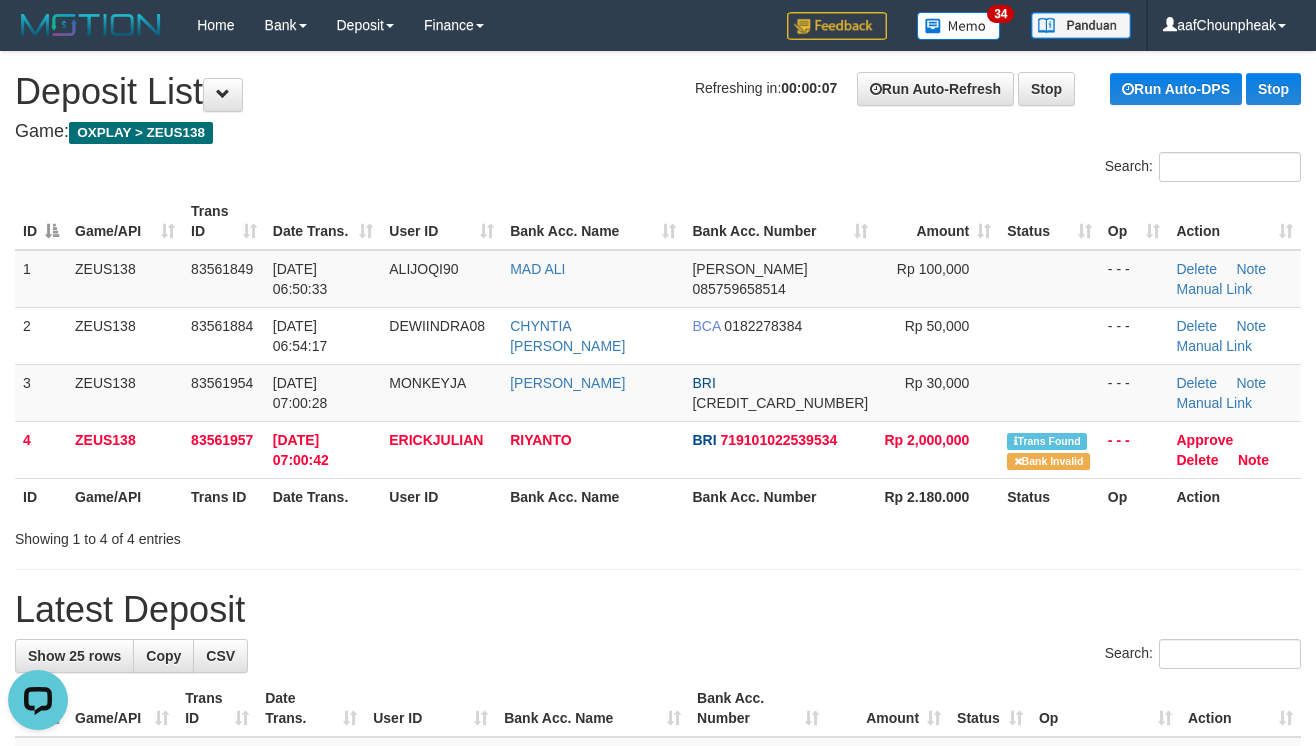 drag, startPoint x: 758, startPoint y: 594, endPoint x: 789, endPoint y: 588, distance: 31.575306 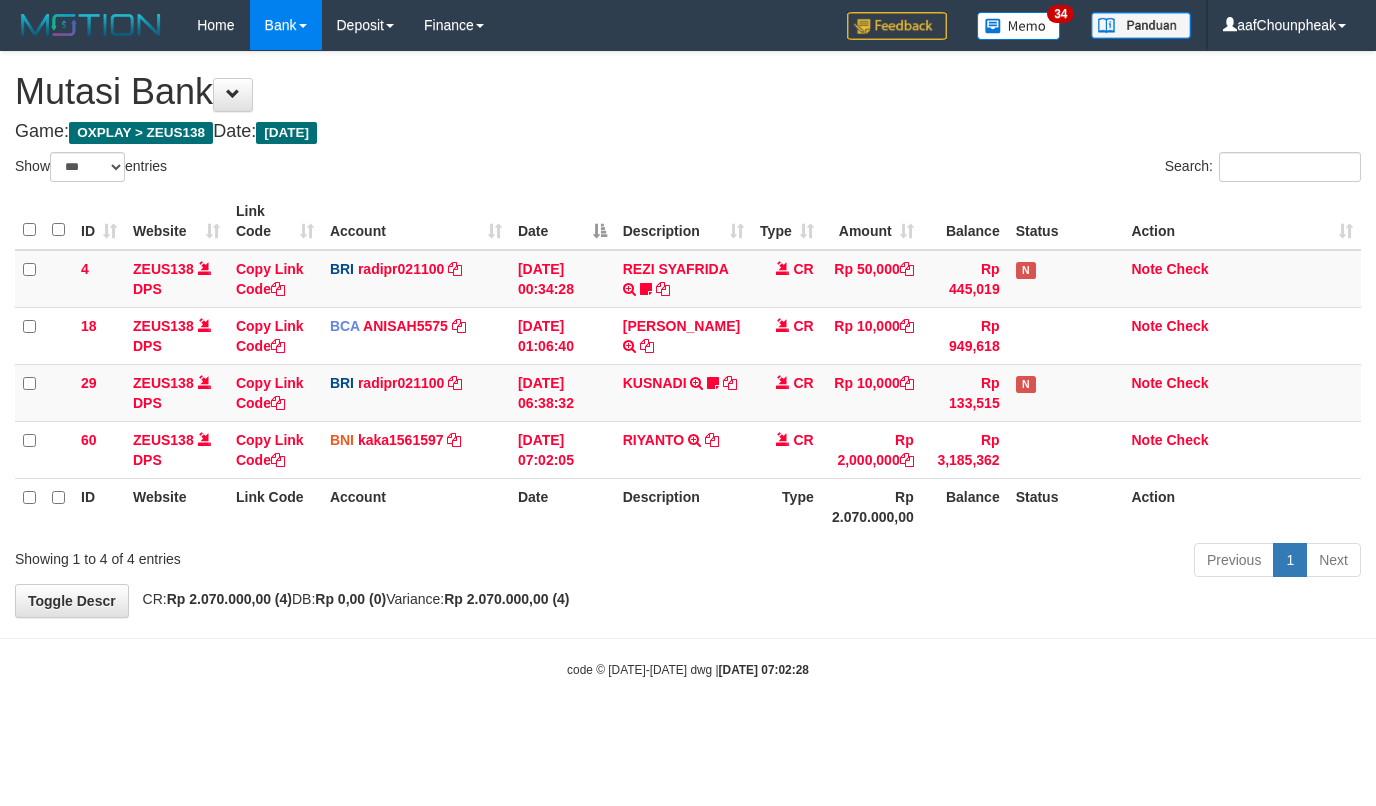 select on "***" 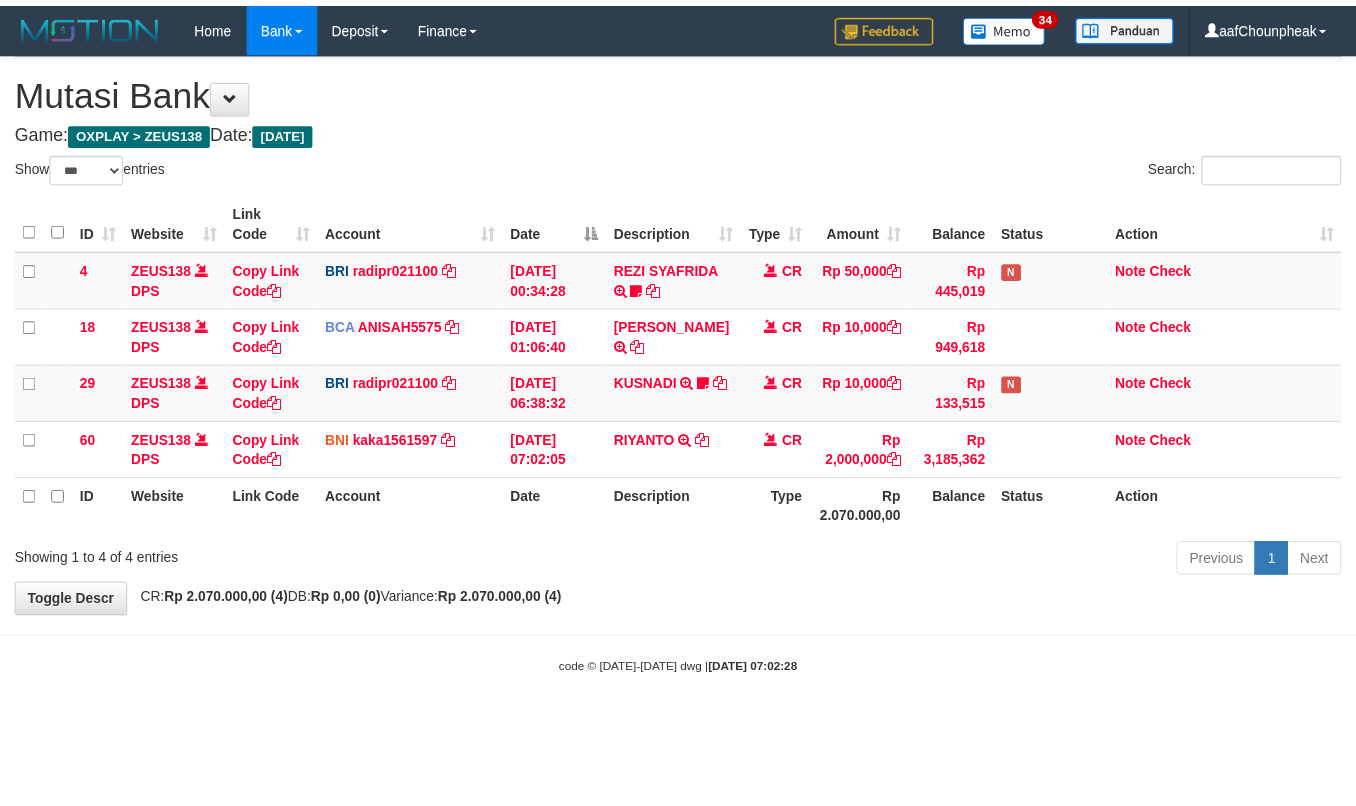 scroll, scrollTop: 0, scrollLeft: 0, axis: both 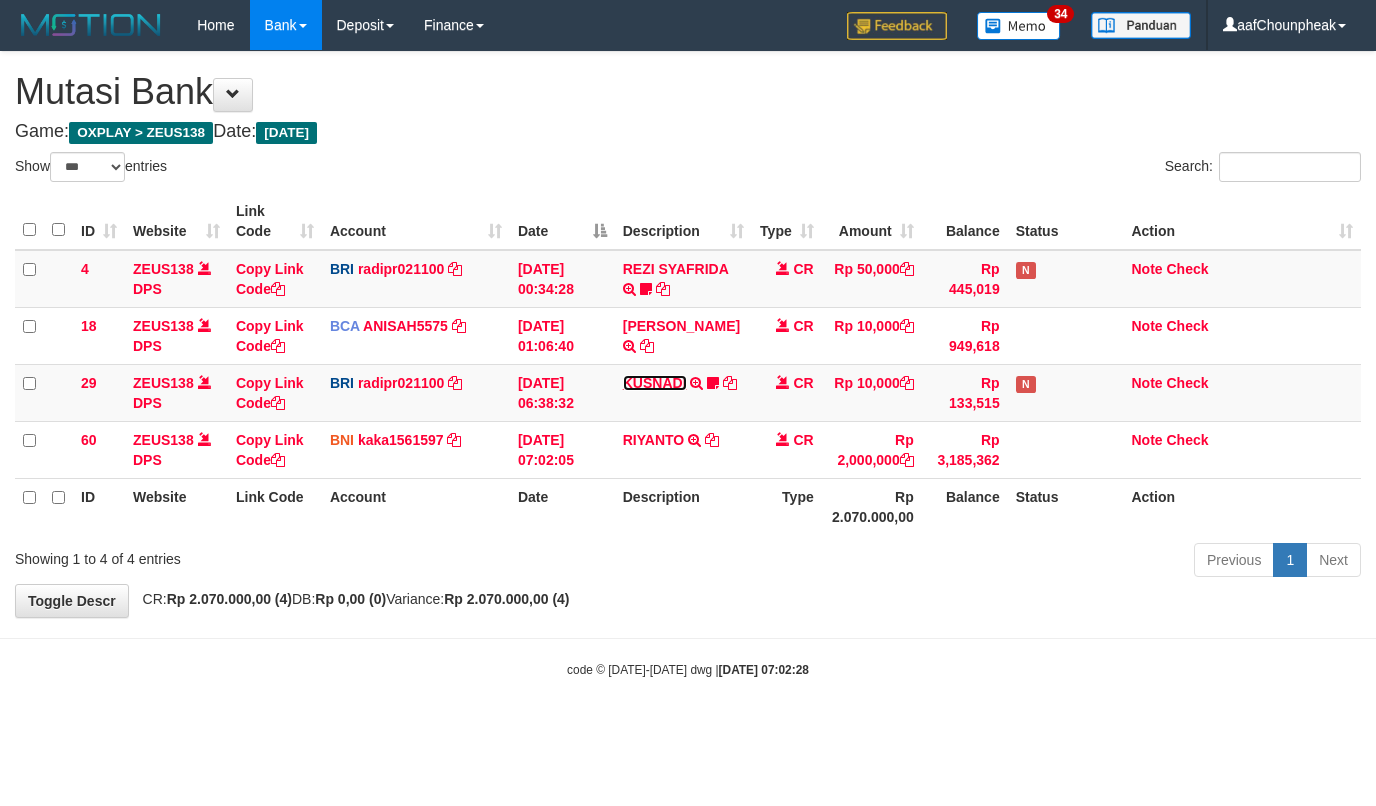 click on "KUSNADI" at bounding box center (655, 383) 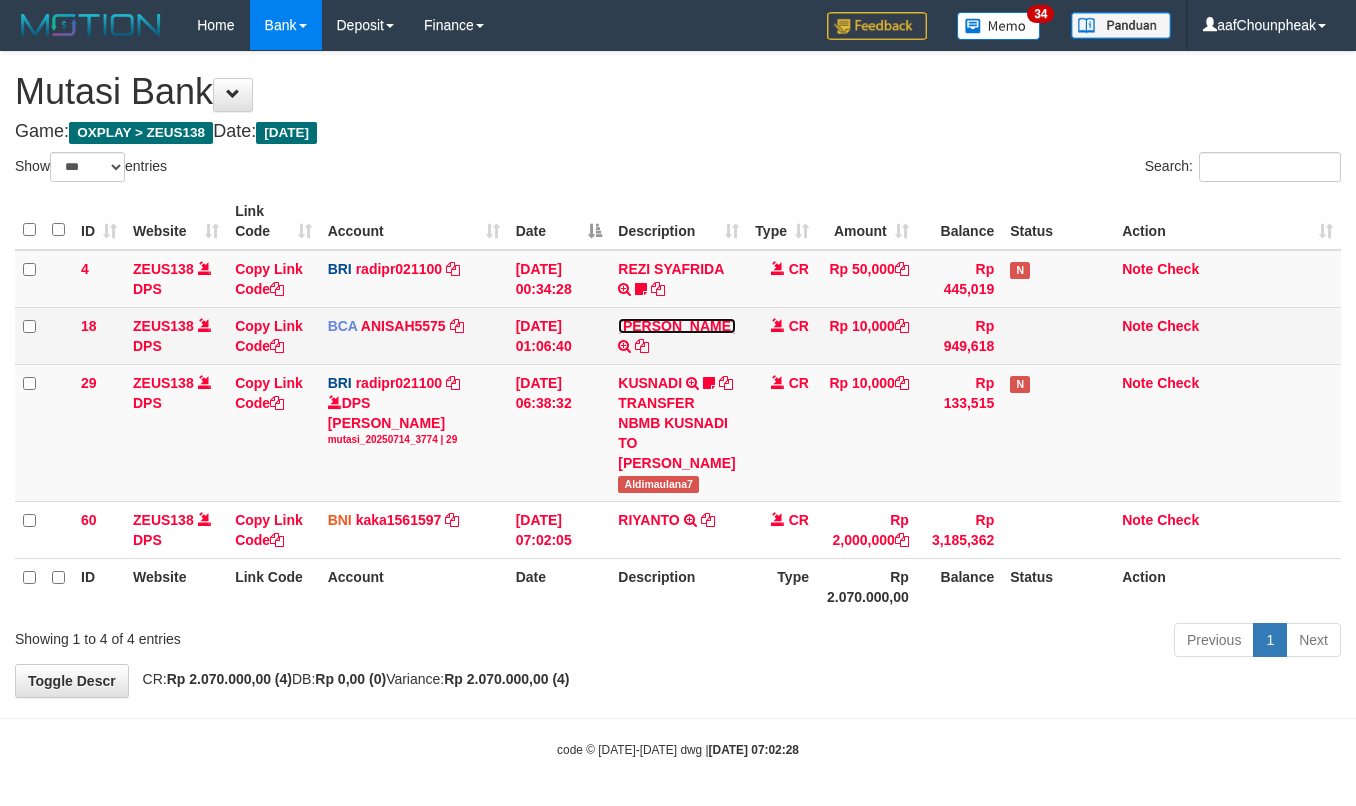 click on "[PERSON_NAME]" at bounding box center [676, 326] 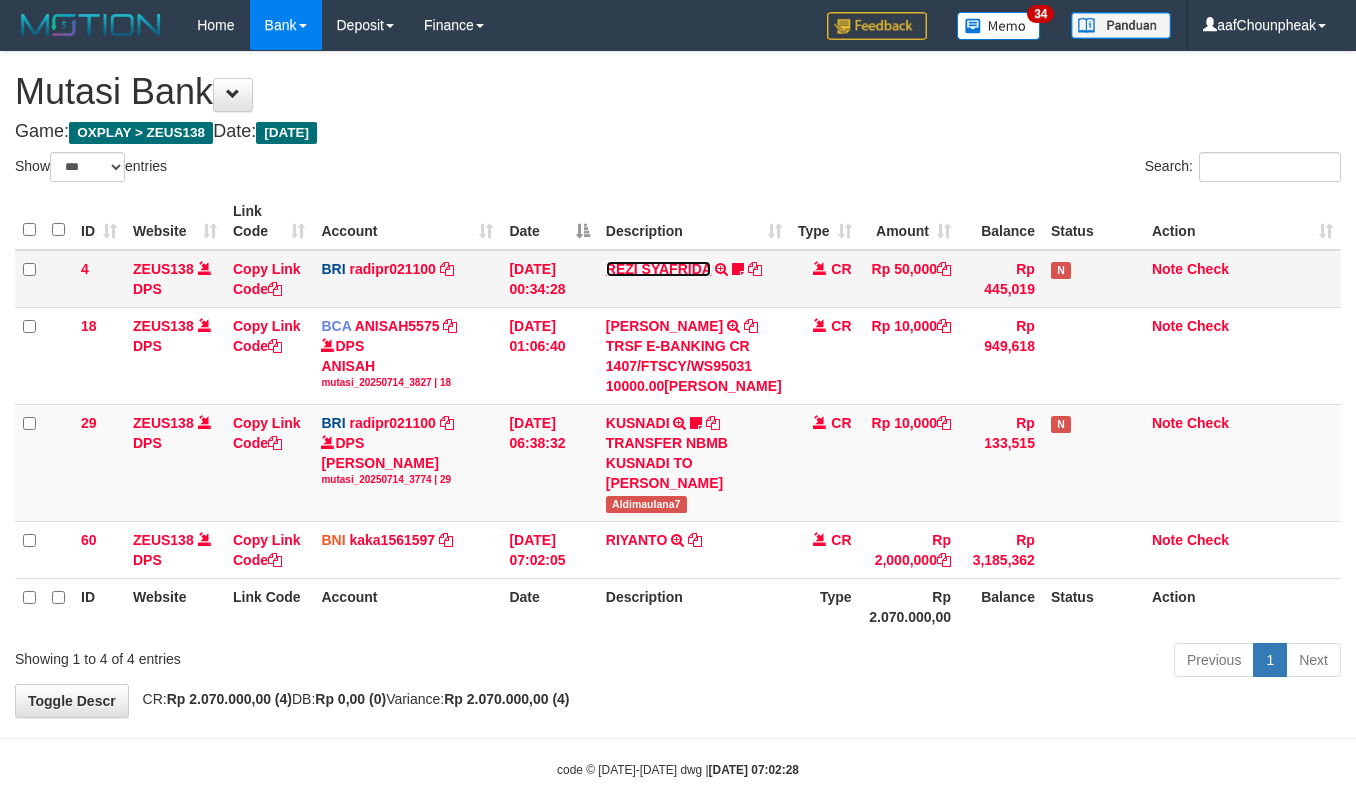 click on "REZI SYAFRIDA" at bounding box center [659, 269] 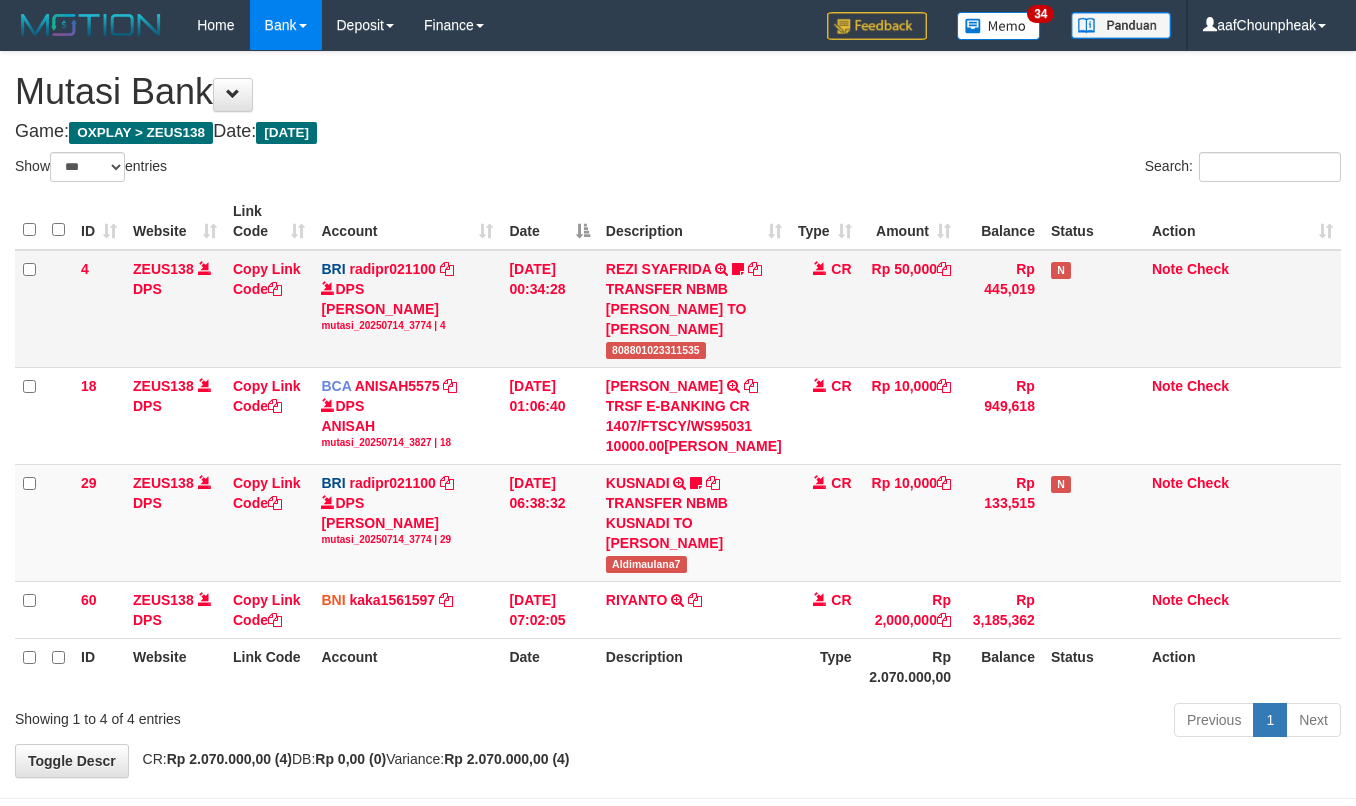 click on "808801023311535" at bounding box center (656, 350) 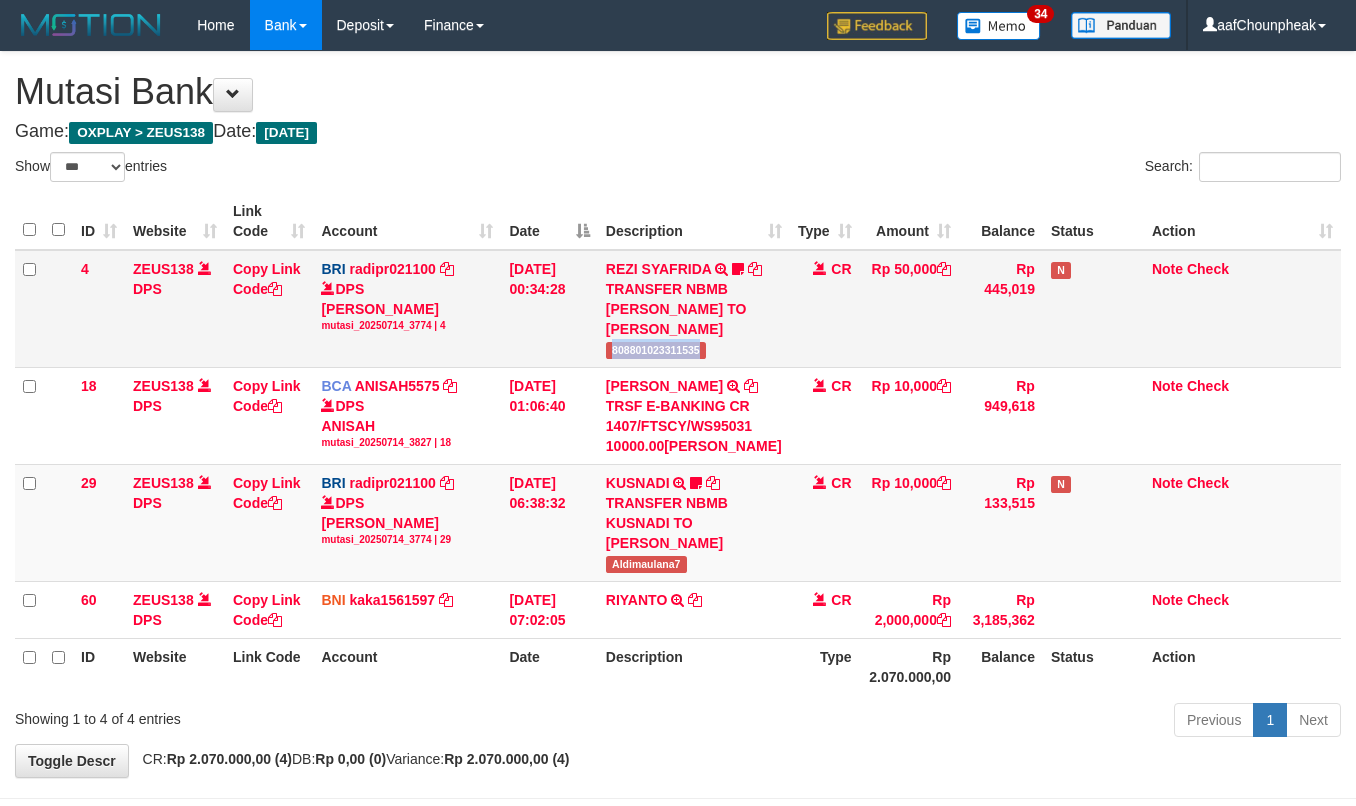 click on "808801023311535" at bounding box center (656, 350) 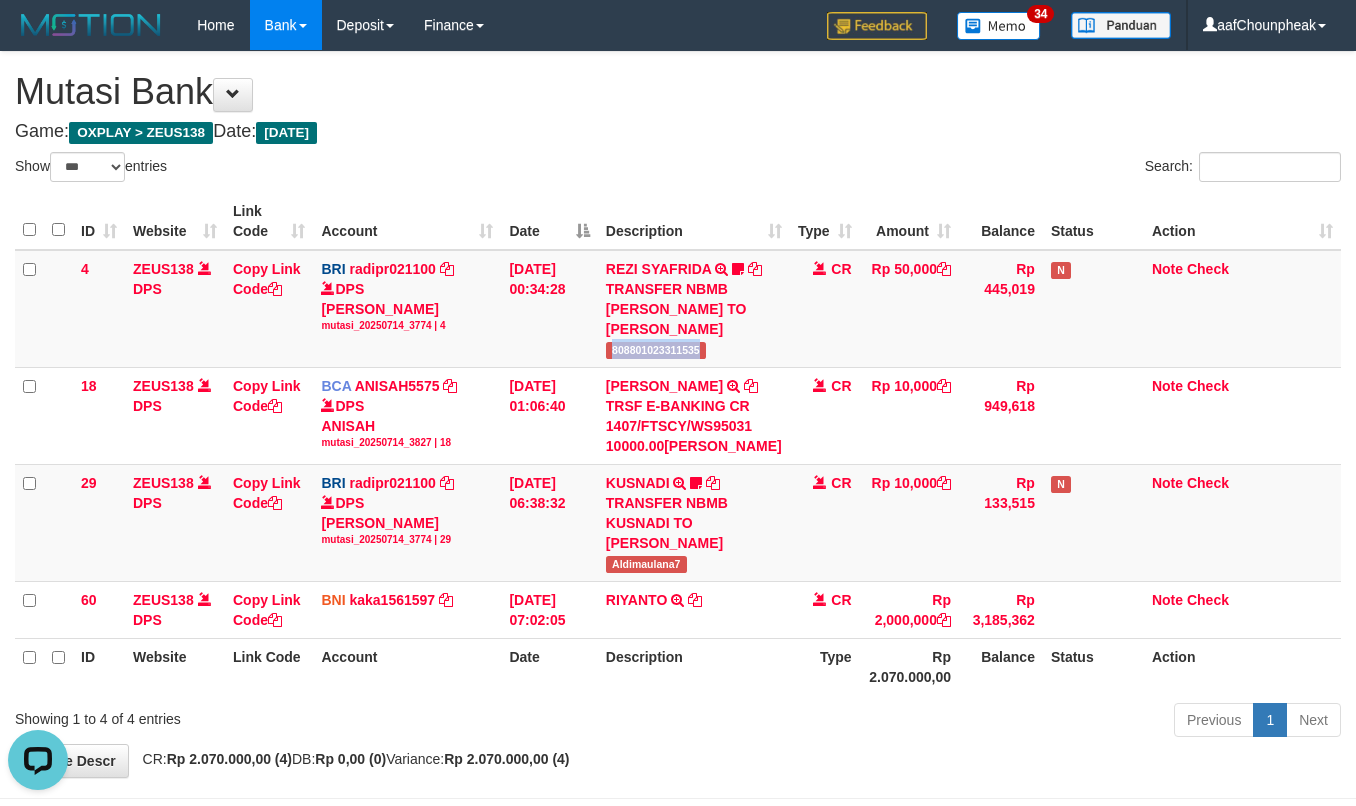 scroll, scrollTop: 0, scrollLeft: 0, axis: both 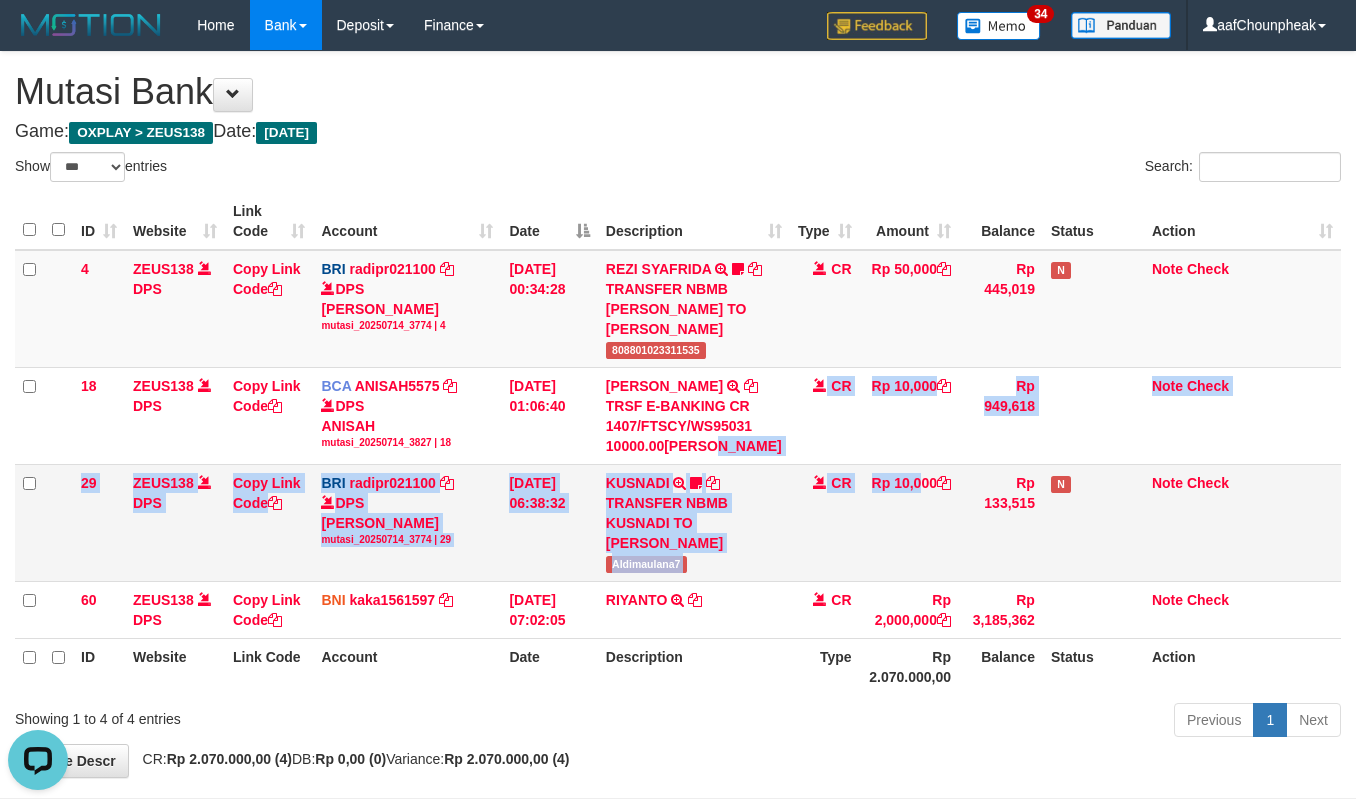 click on "4
ZEUS138    DPS
Copy Link Code
BRI
radipr021100
DPS
[PERSON_NAME]
mutasi_20250714_3774 | 4
mutasi_20250714_3774 | 4
[DATE] 00:34:28
[PERSON_NAME]            TRANSFER NBMB [PERSON_NAME] TO [PERSON_NAME]    808801023311535
CR
Rp 50,000
Rp 445,019
N
Note
Check
18
ZEUS138    DPS
Copy Link Code
BCA
ANISAH5575
DPS
ANISAH
mutasi_20250714_3827 | 18
mutasi_20250714_3827 | 18" at bounding box center [678, 444] 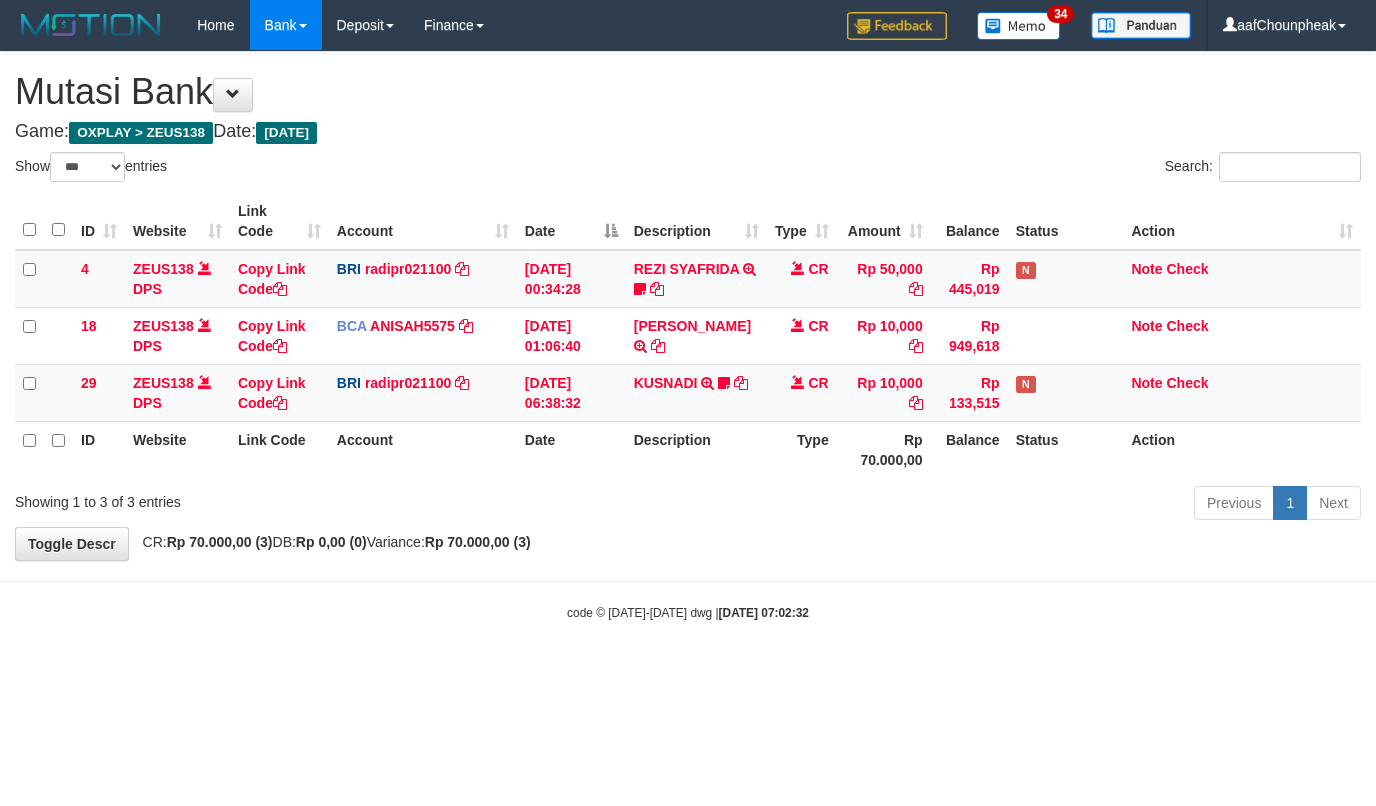 select on "***" 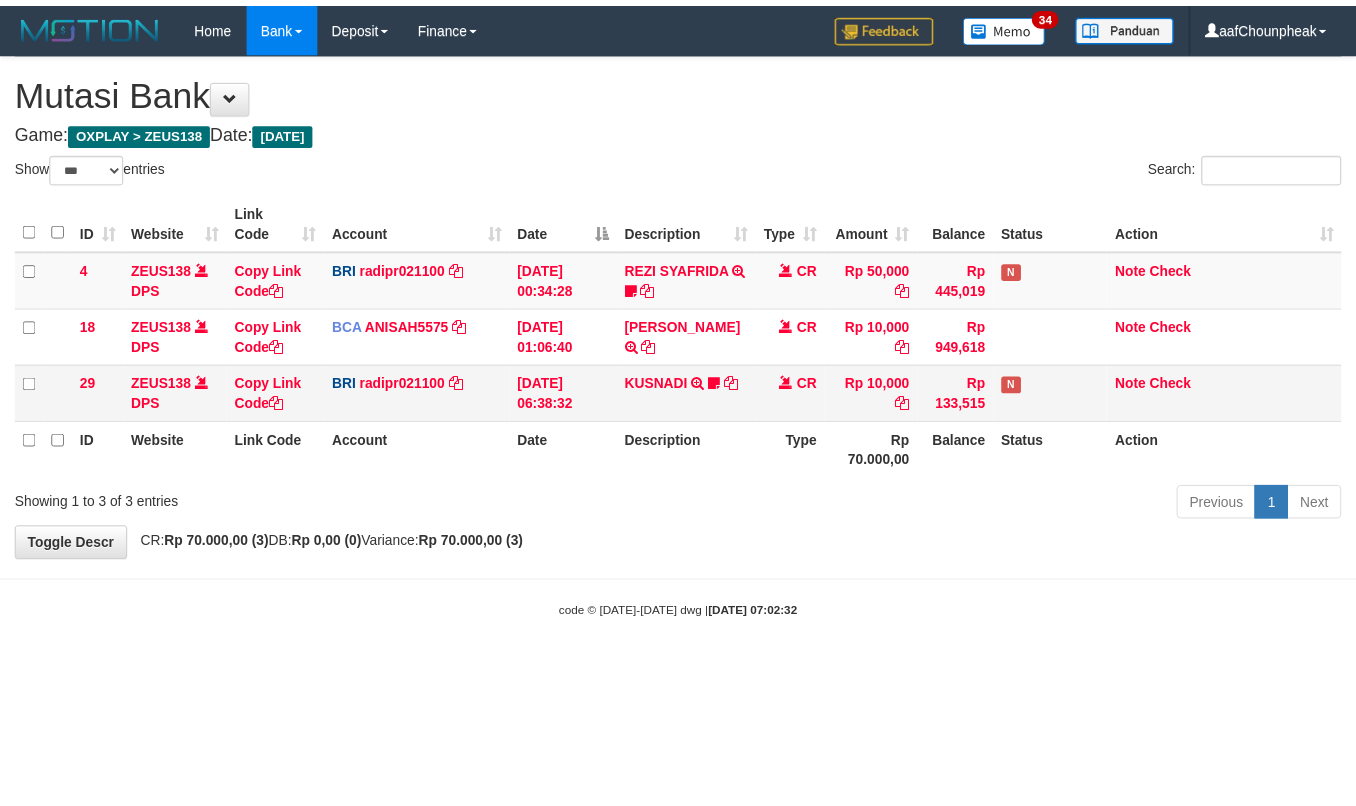 scroll, scrollTop: 0, scrollLeft: 0, axis: both 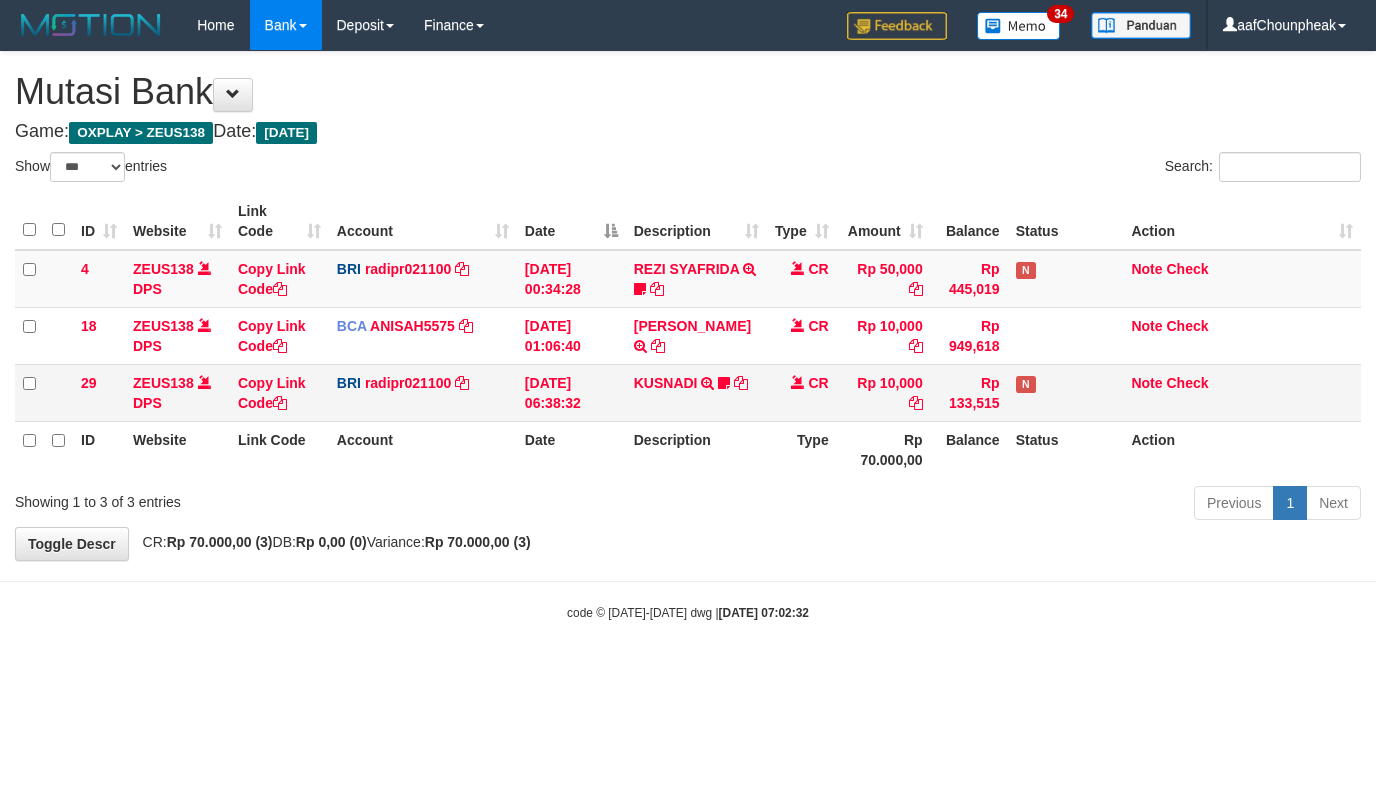 click on "KUSNADI            TRANSFER NBMB KUSNADI TO REYNALDI ADI PRATAMA    Aldimaulana7" at bounding box center (696, 392) 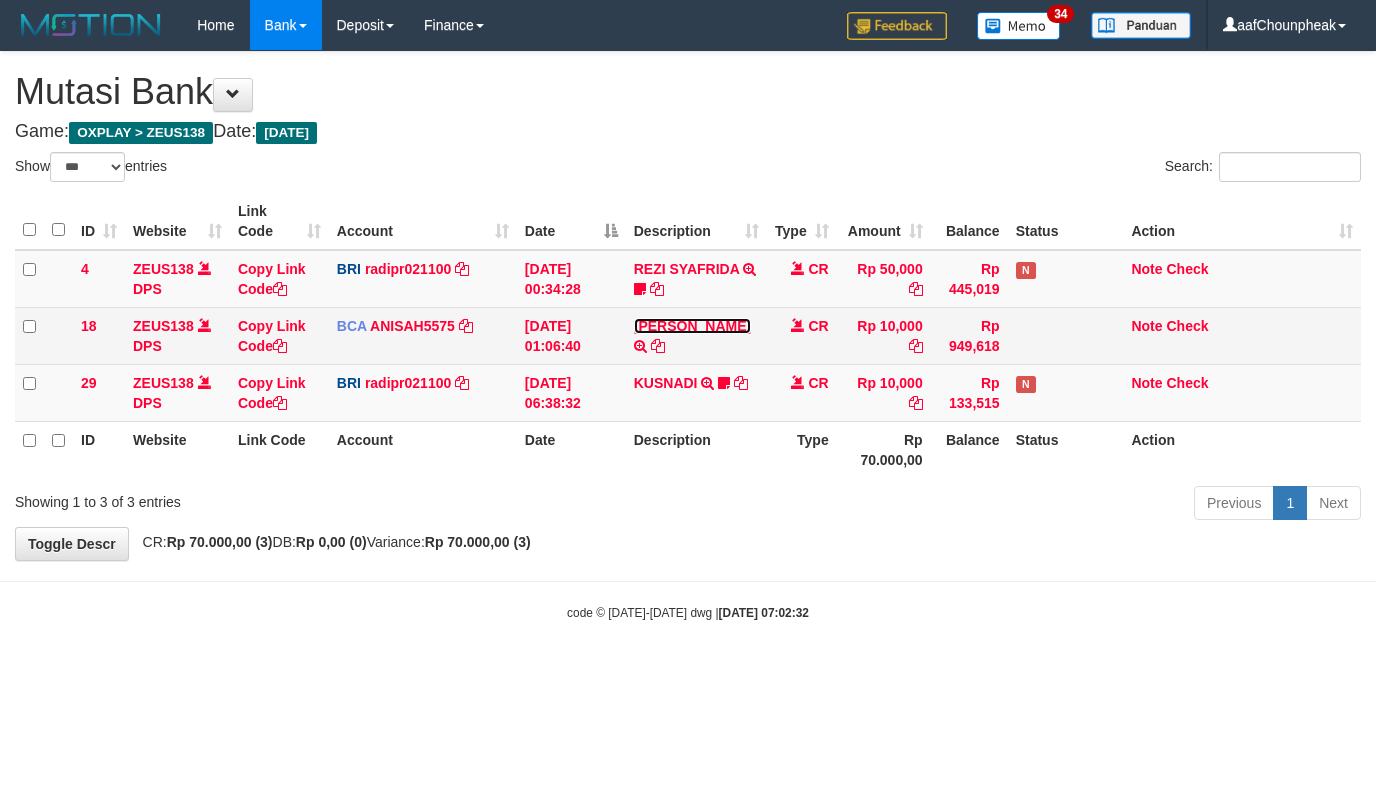click on "[PERSON_NAME]" at bounding box center (692, 326) 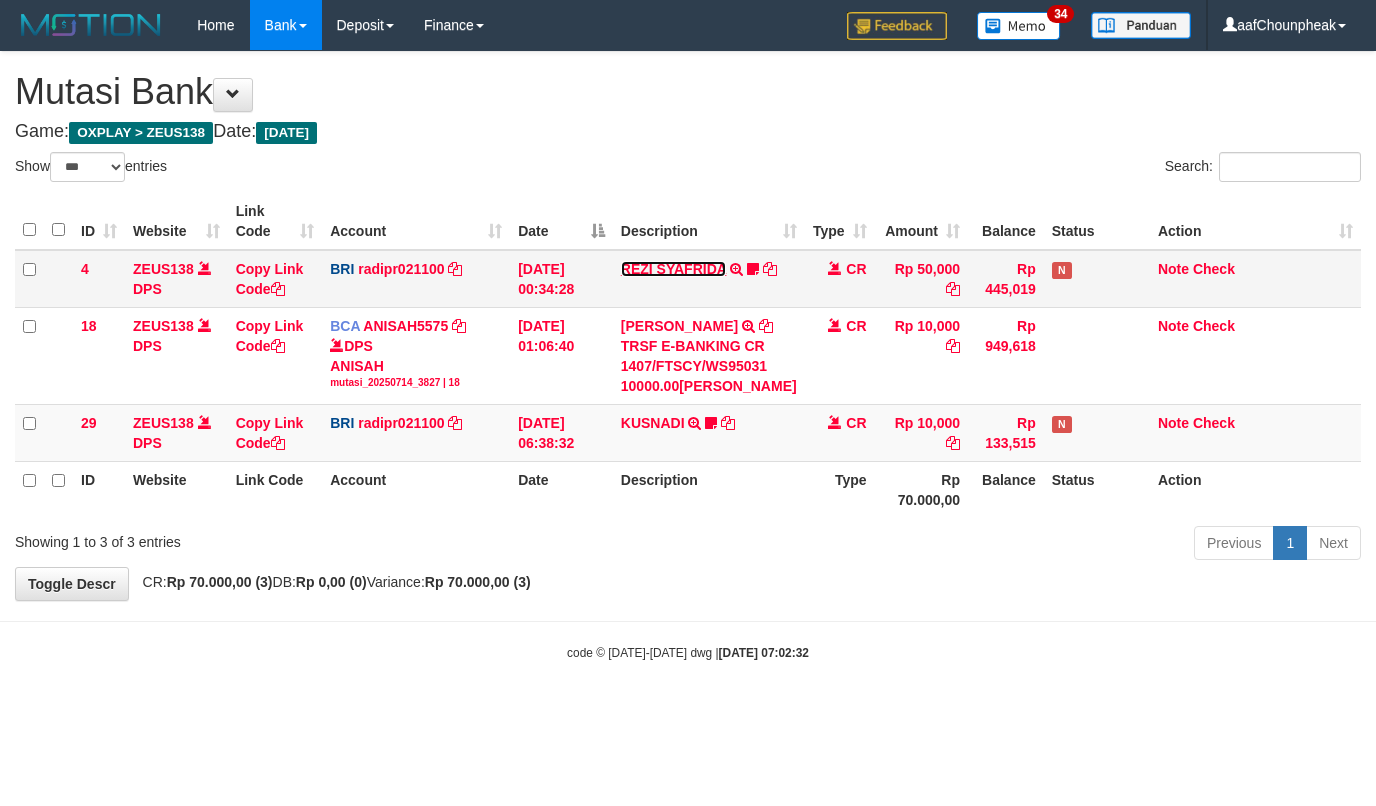 click on "REZI SYAFRIDA" at bounding box center [674, 269] 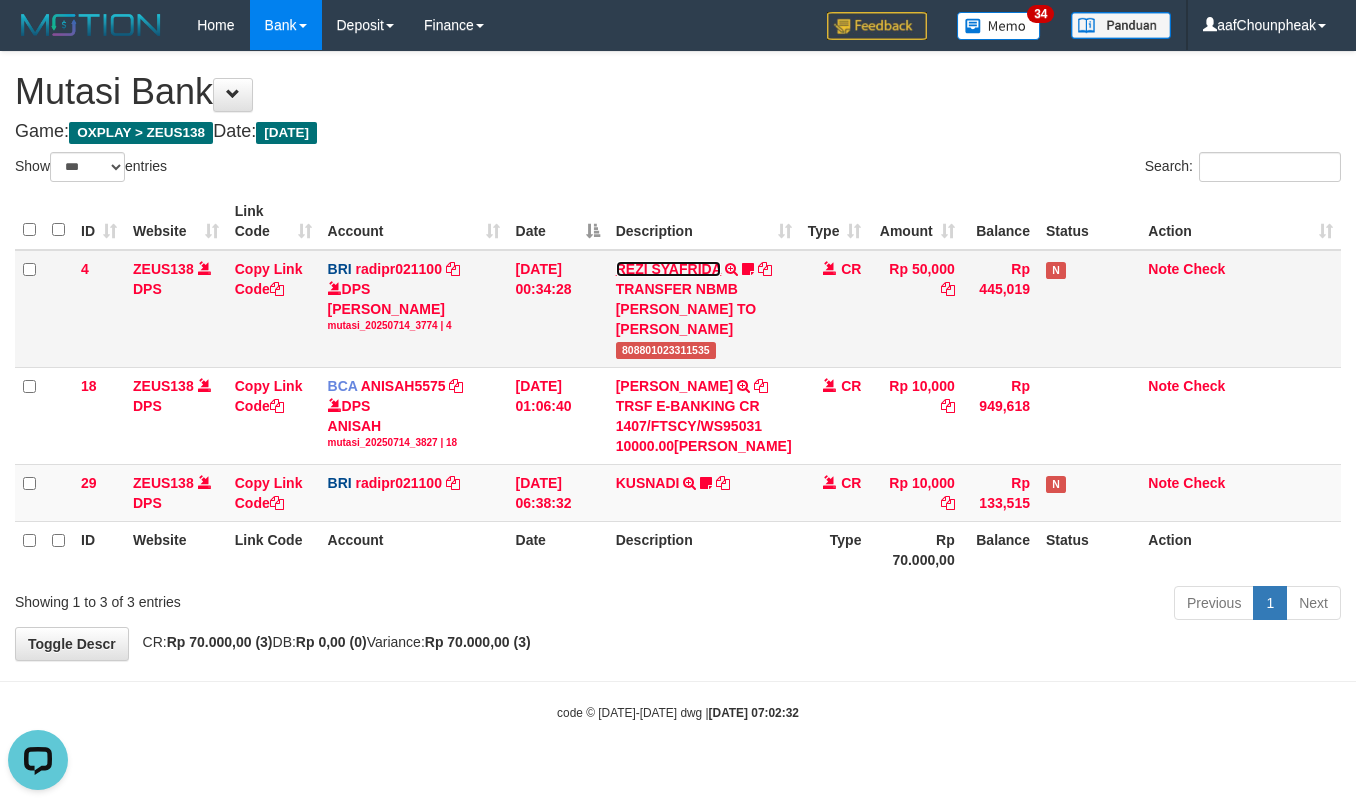 scroll, scrollTop: 0, scrollLeft: 0, axis: both 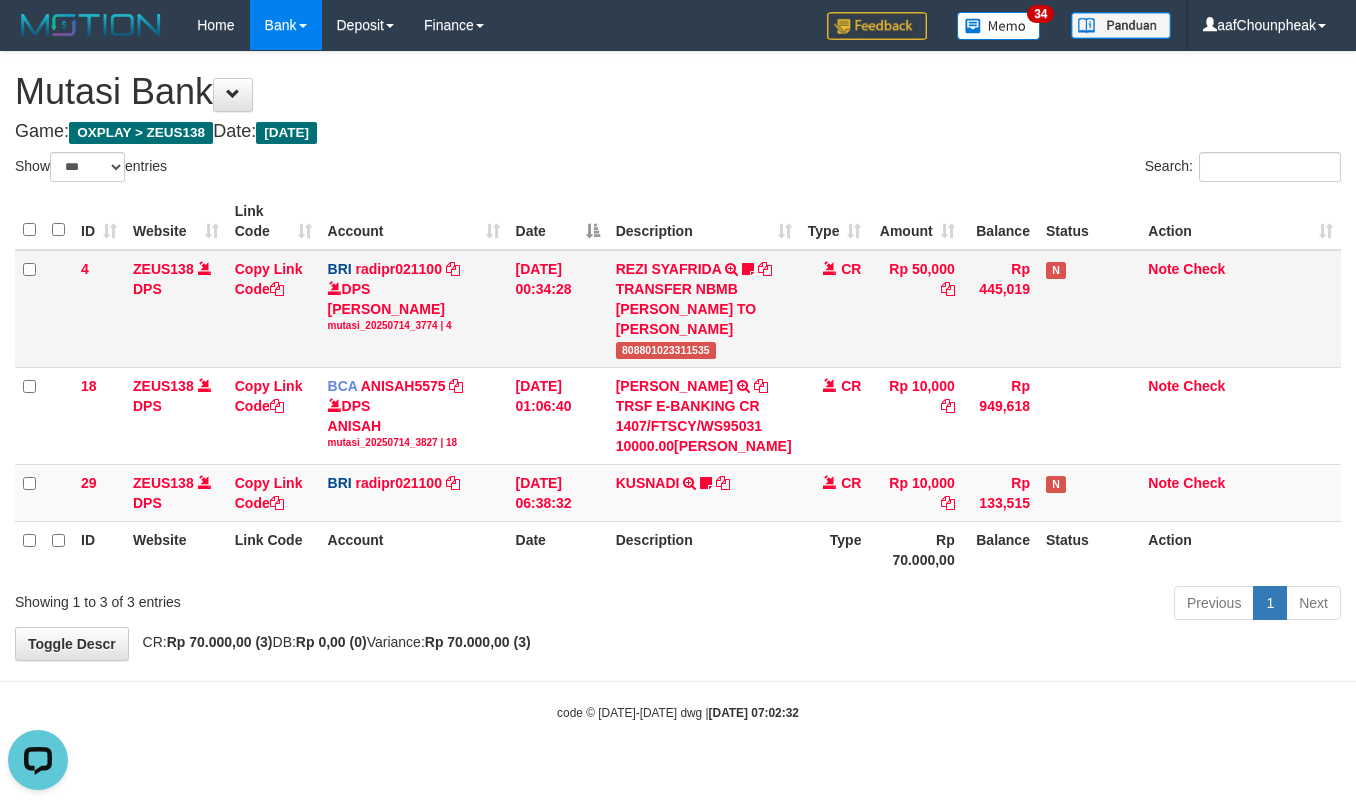 click on "808801023311535" at bounding box center [666, 350] 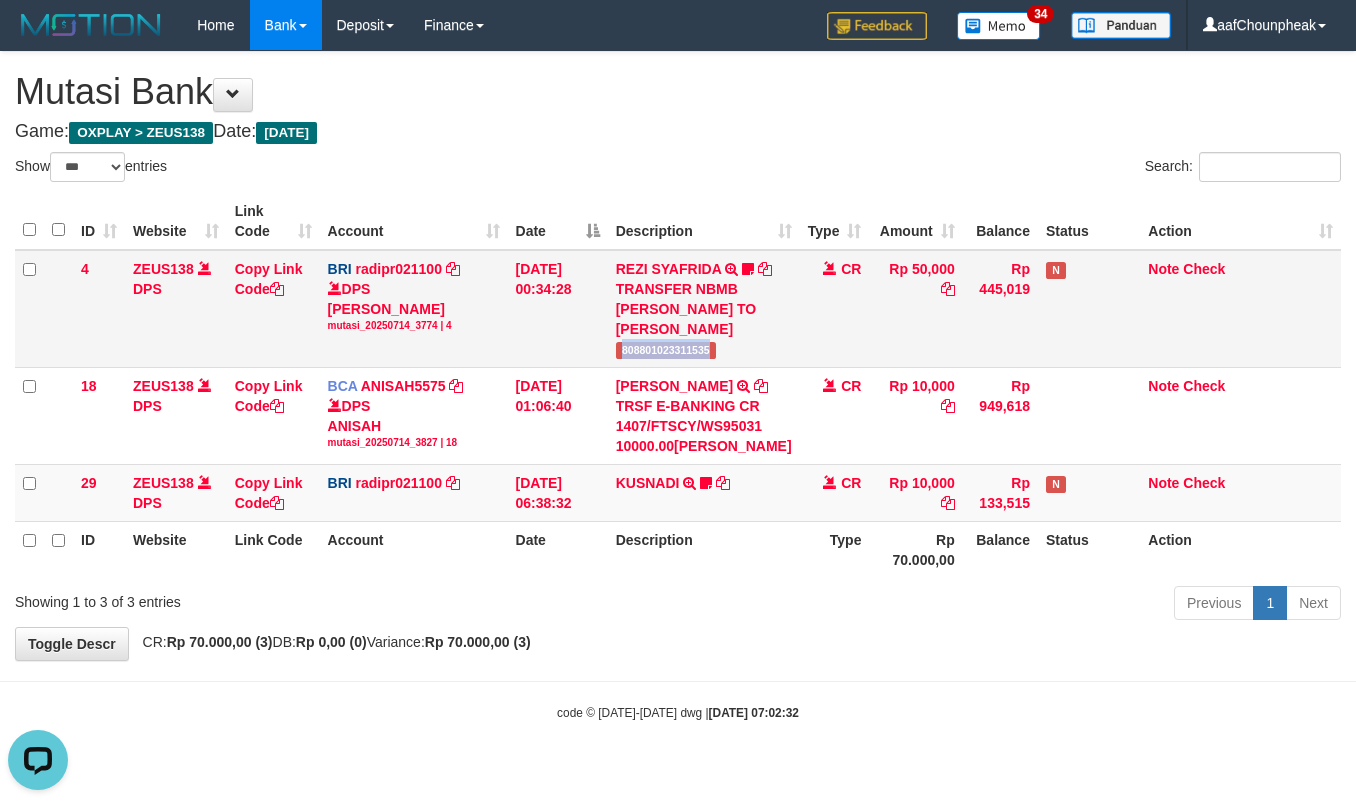 click on "808801023311535" at bounding box center [666, 350] 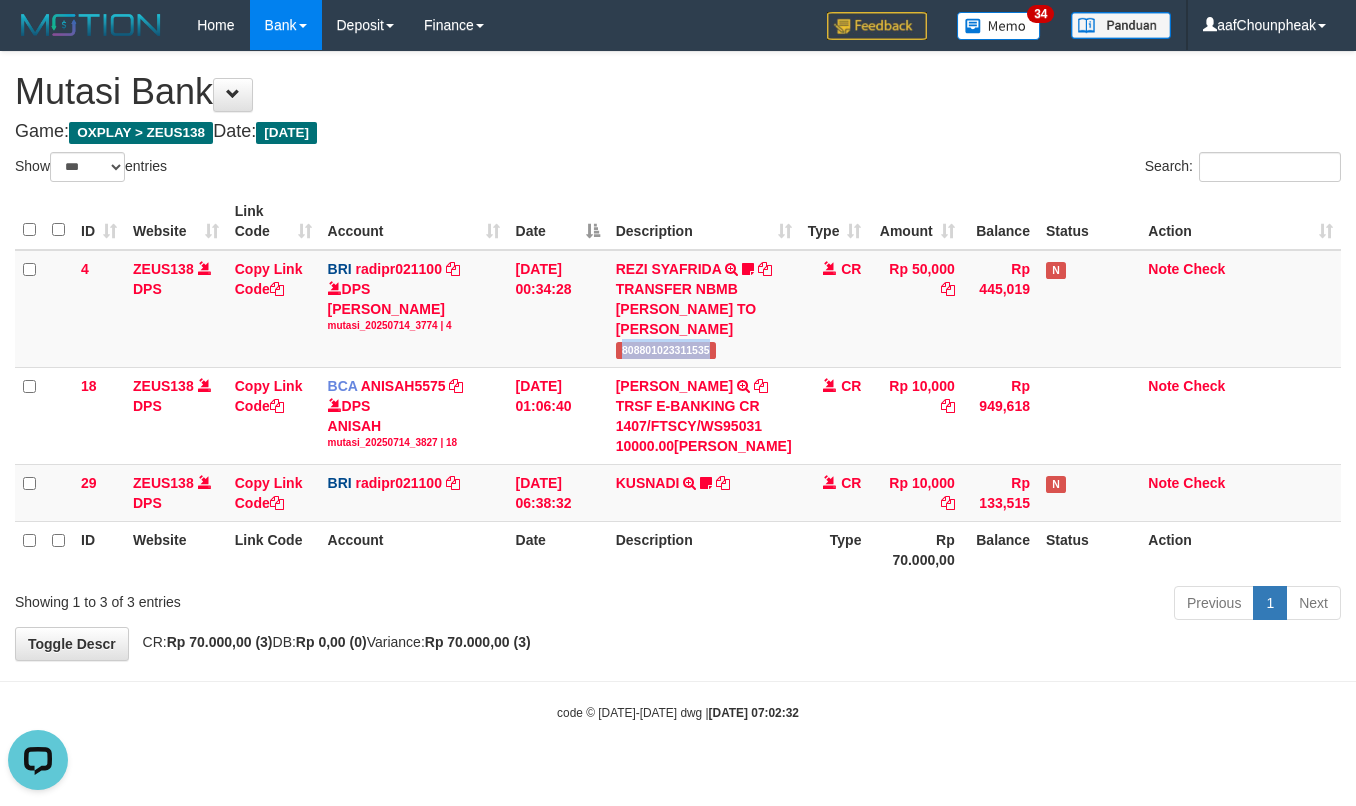 copy on "808801023311535" 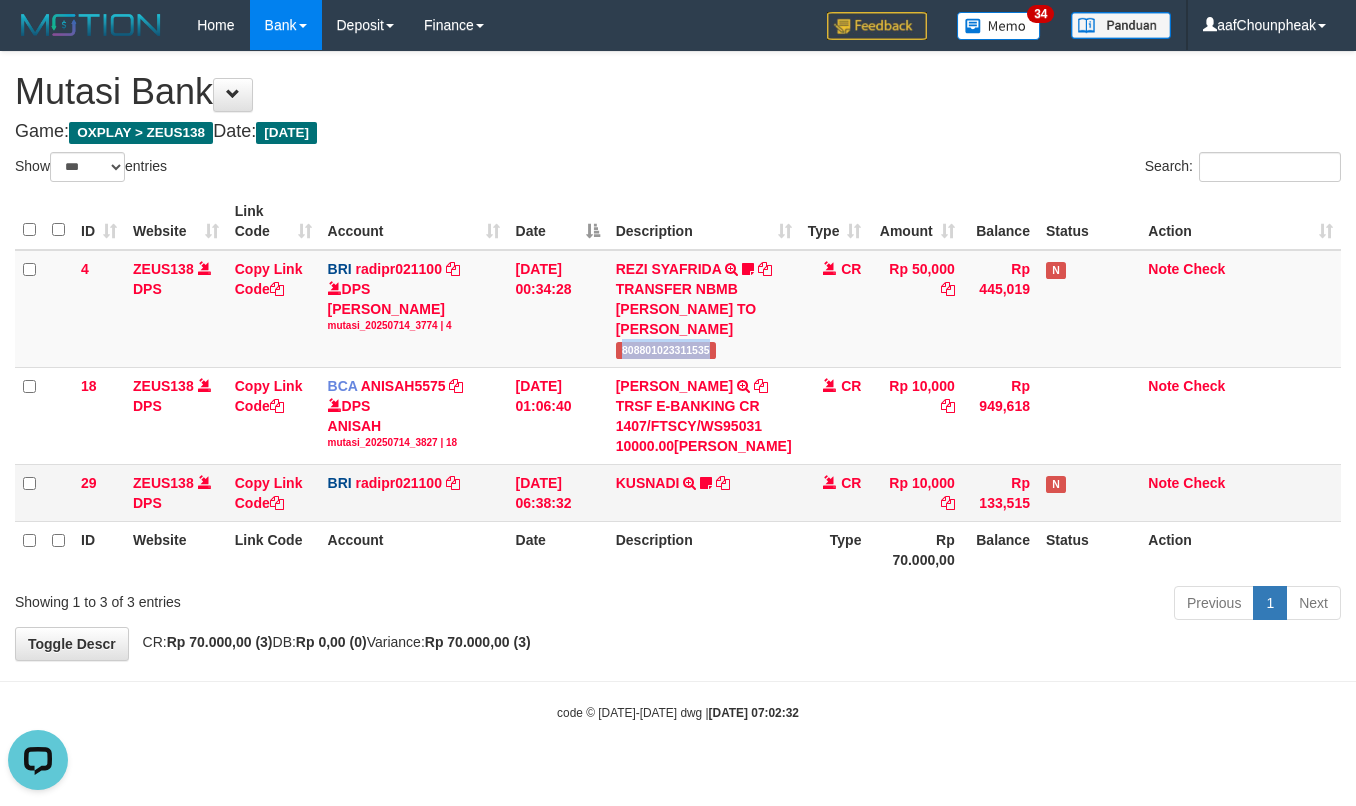 drag, startPoint x: 934, startPoint y: 537, endPoint x: 926, endPoint y: 550, distance: 15.264338 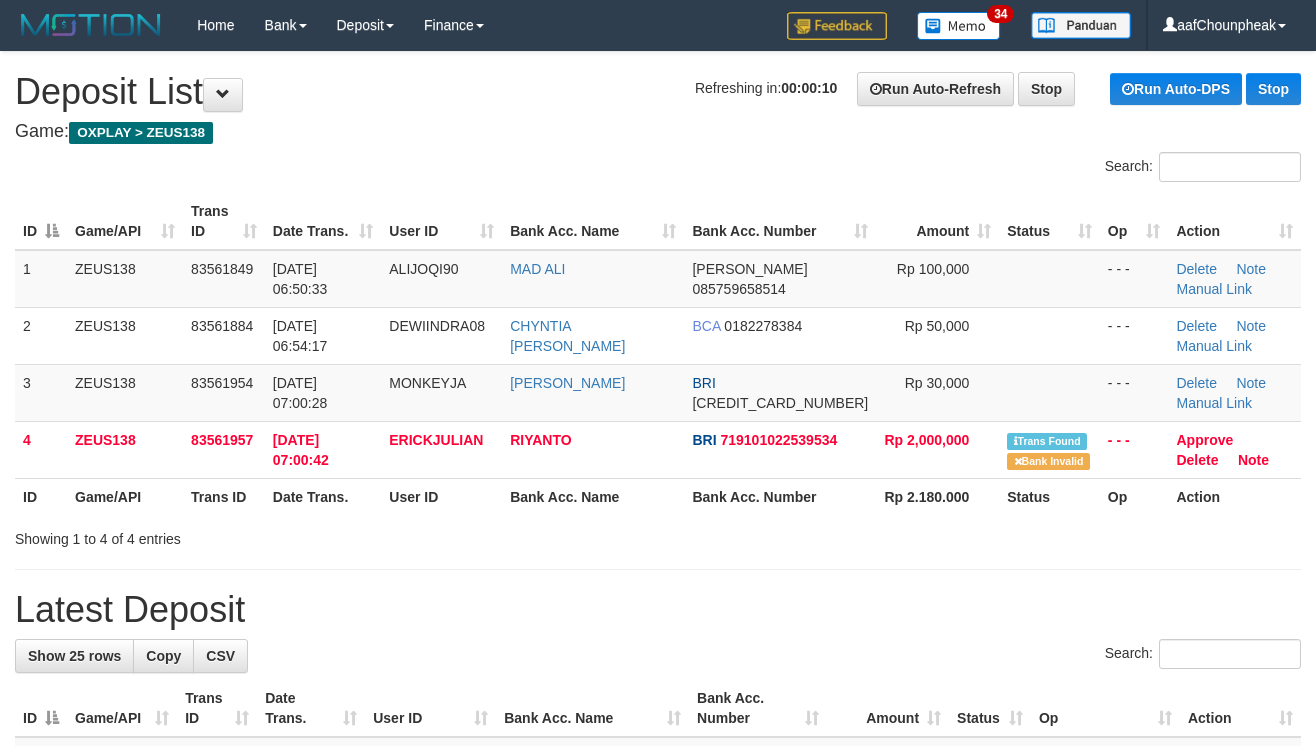 scroll, scrollTop: 0, scrollLeft: 0, axis: both 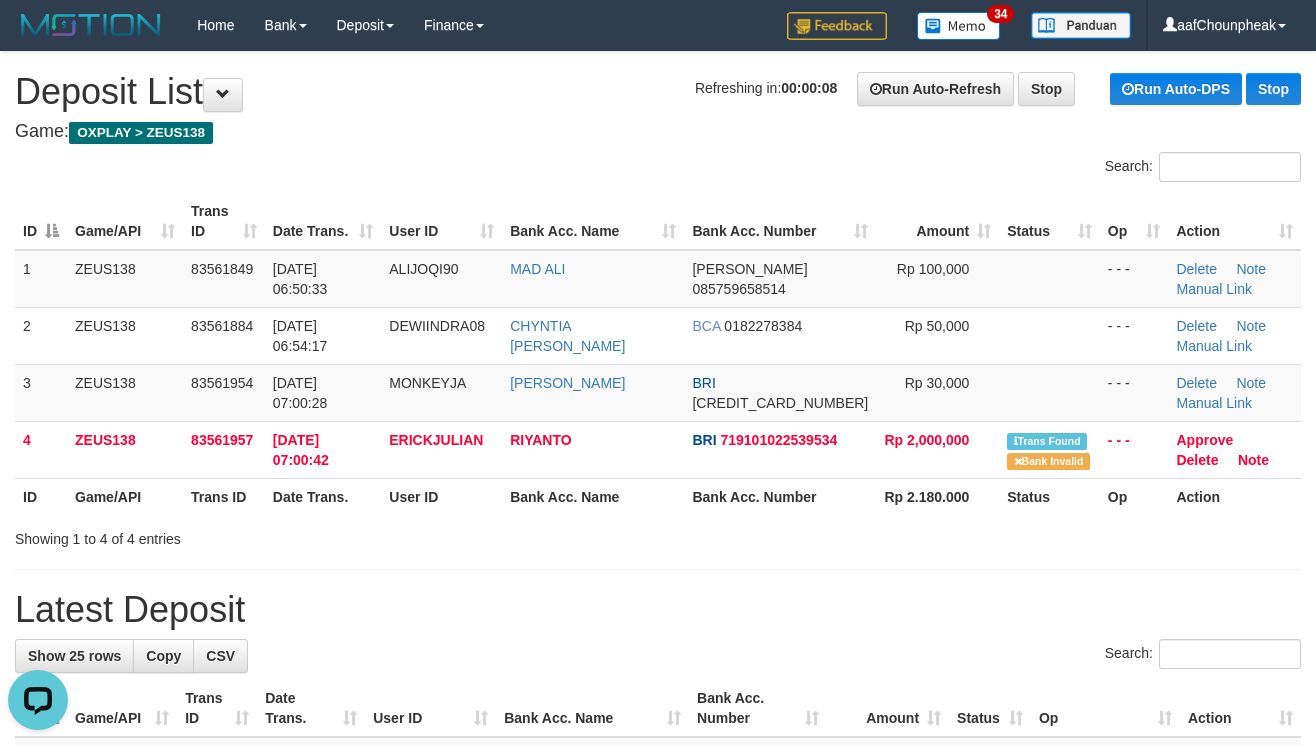 drag, startPoint x: 784, startPoint y: 569, endPoint x: 734, endPoint y: 574, distance: 50.24938 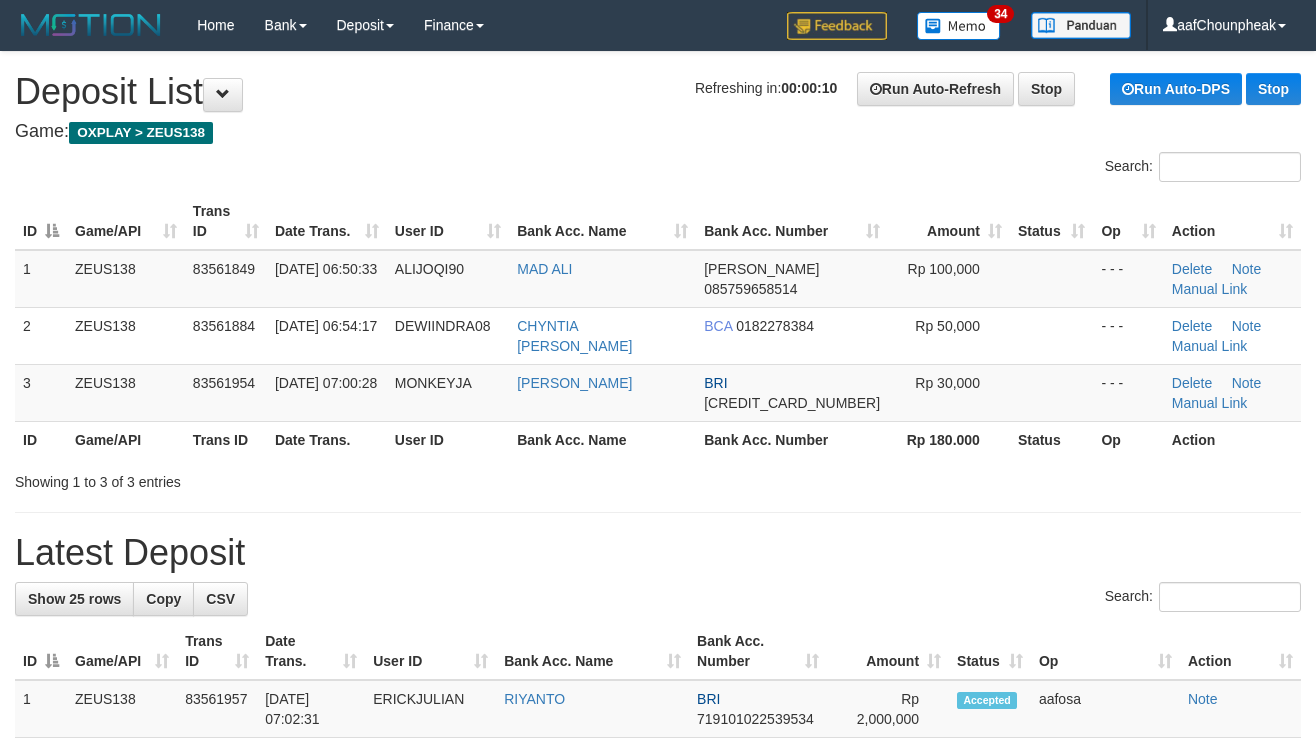 scroll, scrollTop: 0, scrollLeft: 0, axis: both 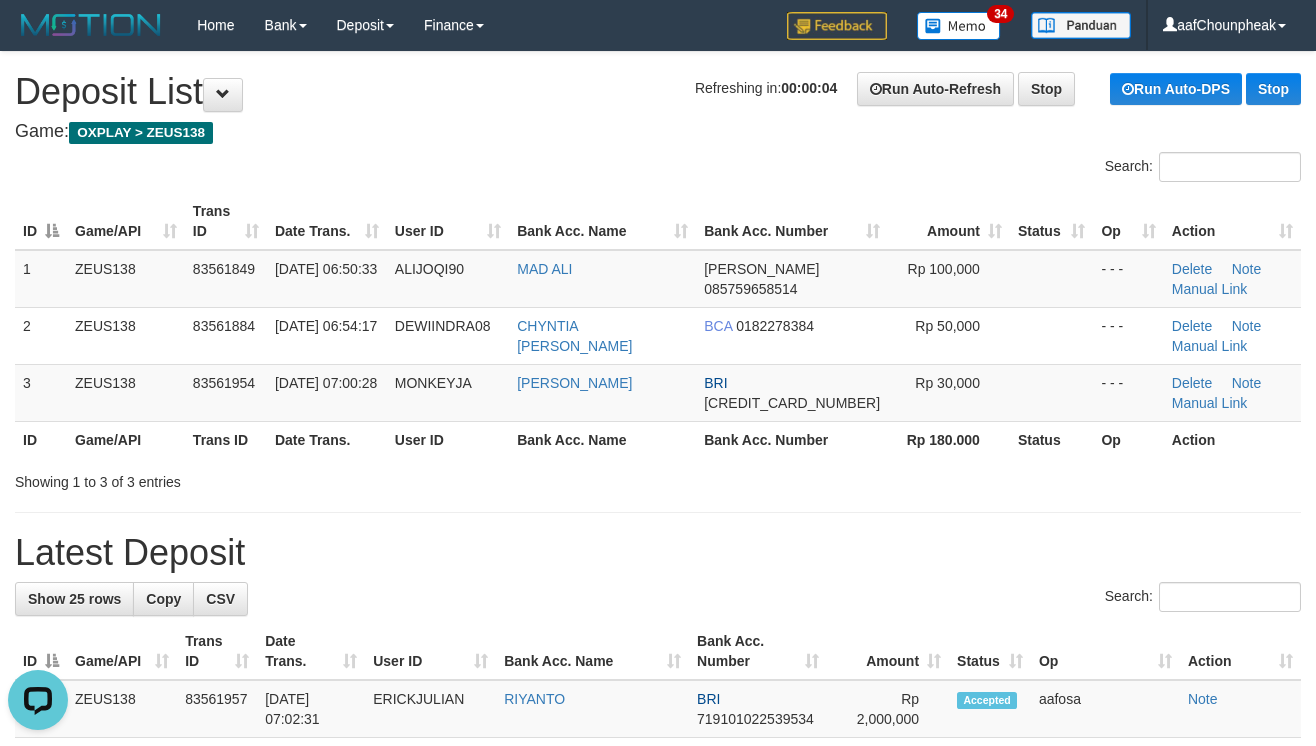 drag, startPoint x: 674, startPoint y: 514, endPoint x: 676, endPoint y: 532, distance: 18.110771 